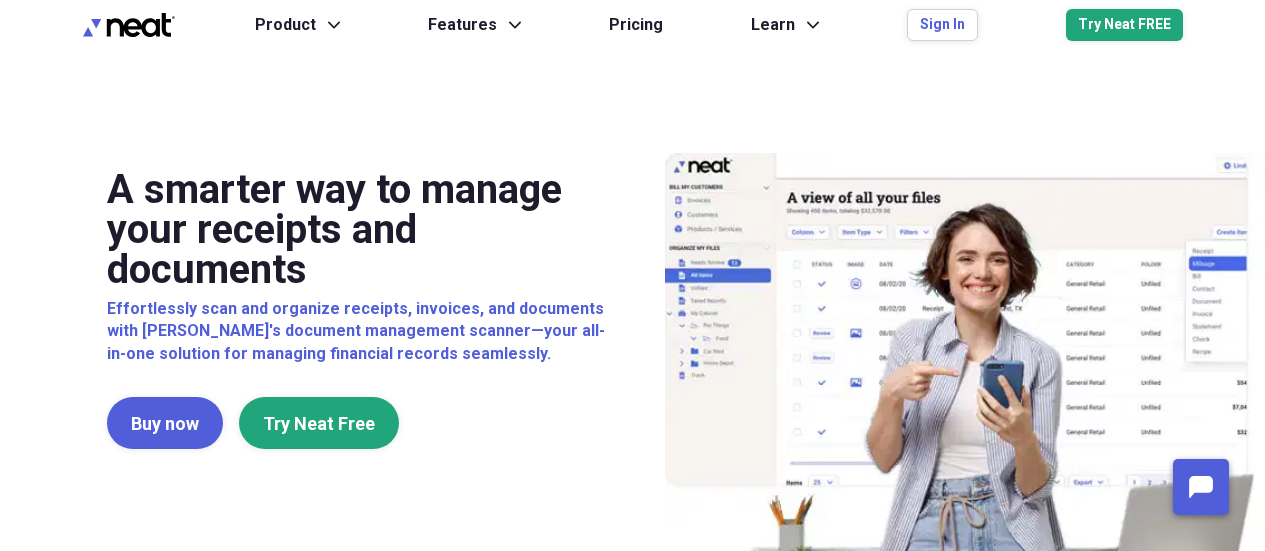 scroll, scrollTop: 0, scrollLeft: 0, axis: both 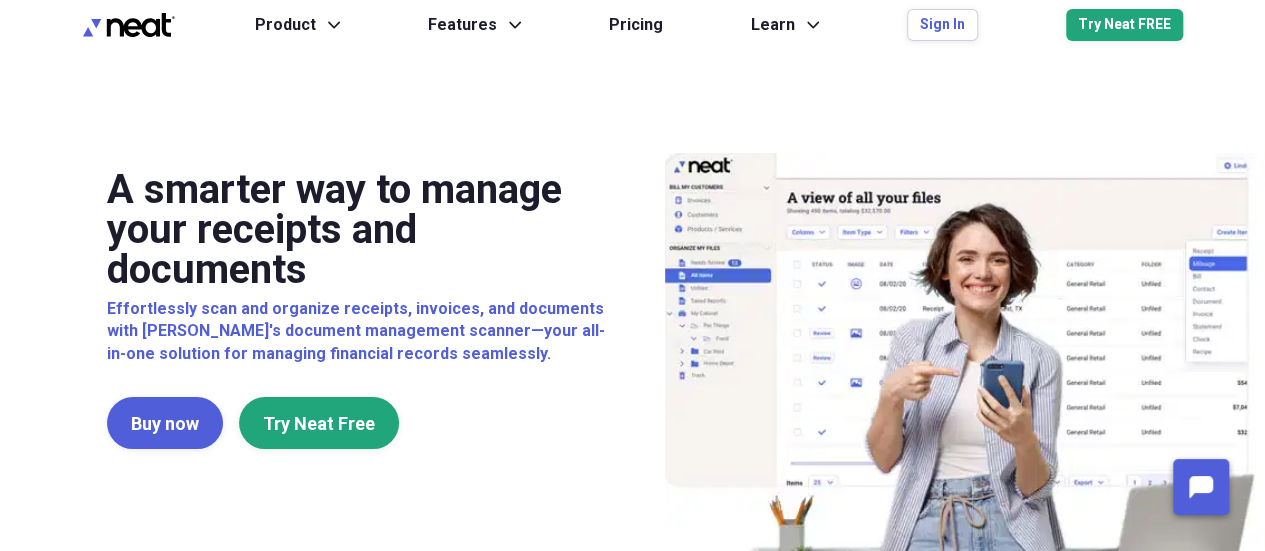 click on "Product Expand Features Expand Pricing Learn Expand Sign In Try Neat FREE" at bounding box center [719, 25] 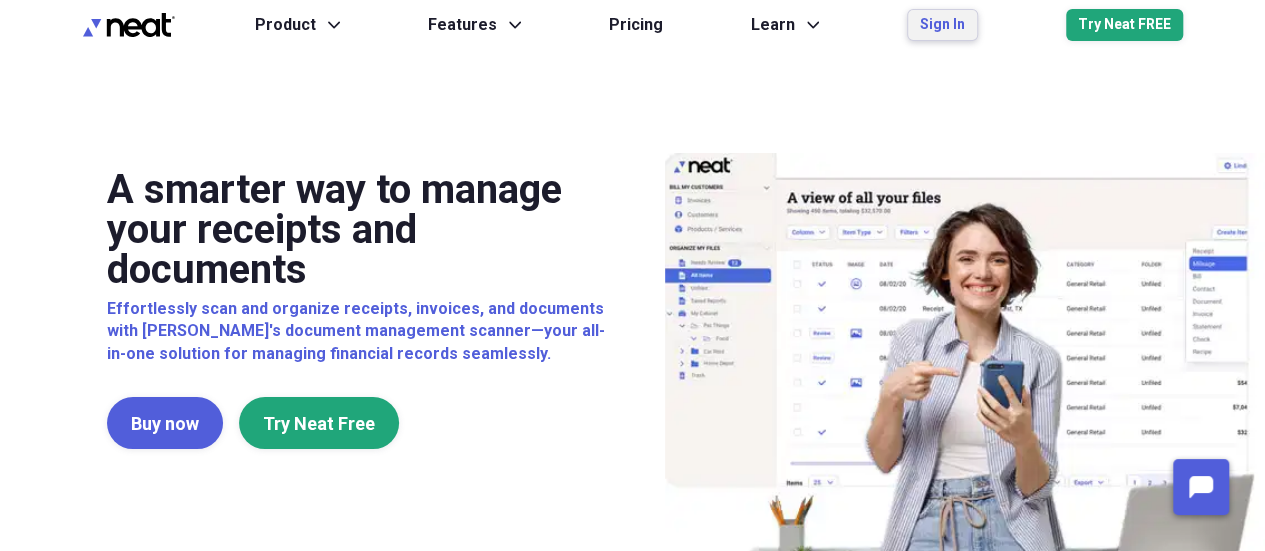click on "Sign In" at bounding box center (942, 25) 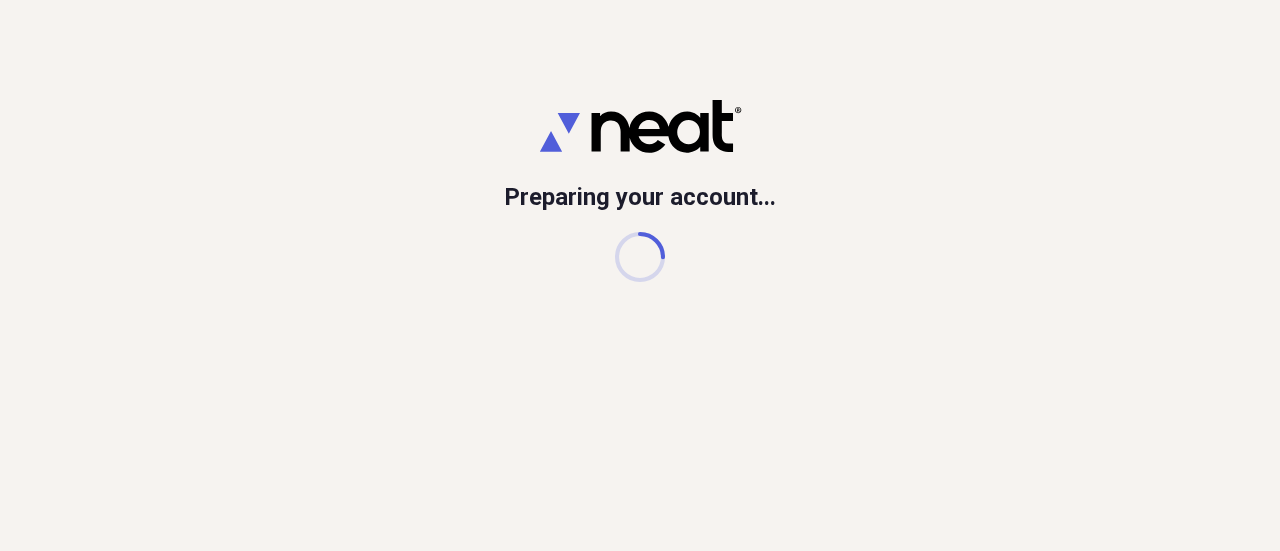 scroll, scrollTop: 0, scrollLeft: 0, axis: both 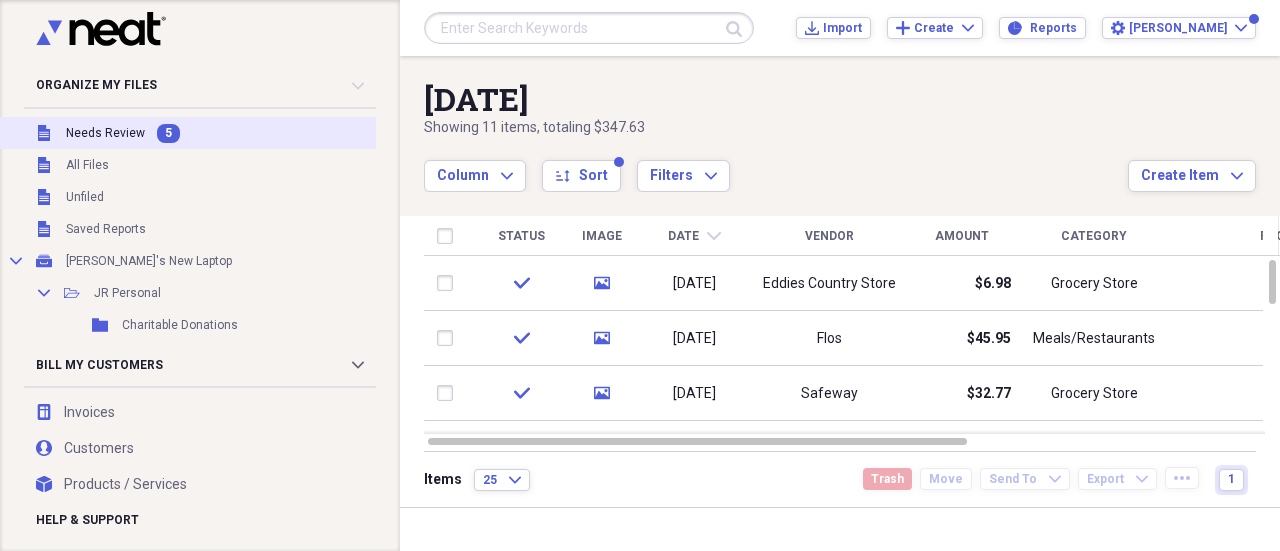 click on "Unfiled Needs Review 5" at bounding box center (290, 133) 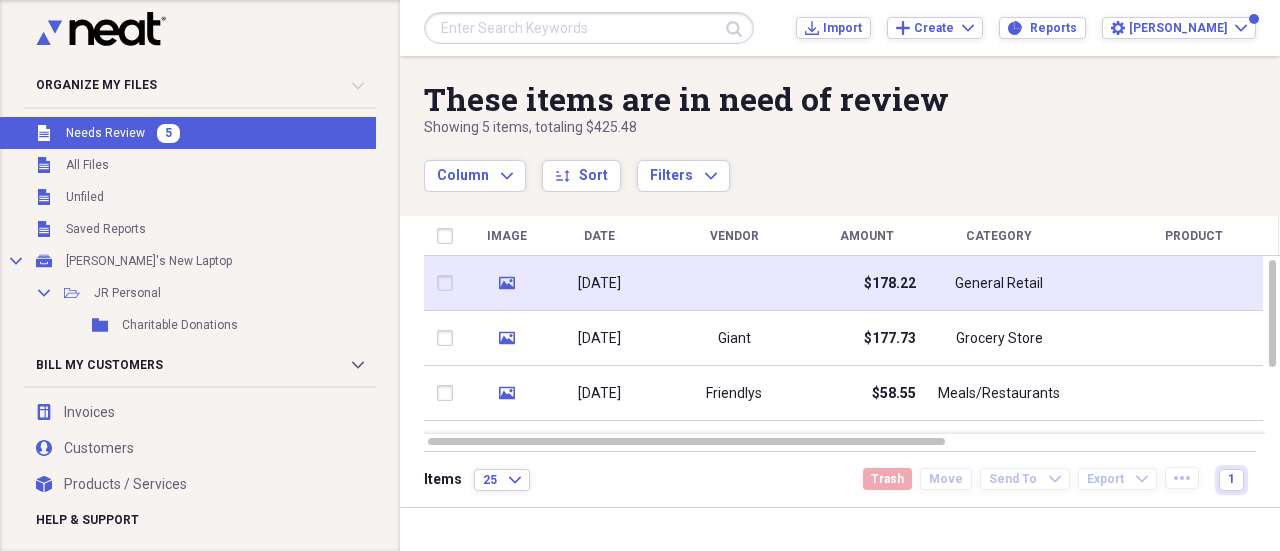 click at bounding box center (734, 283) 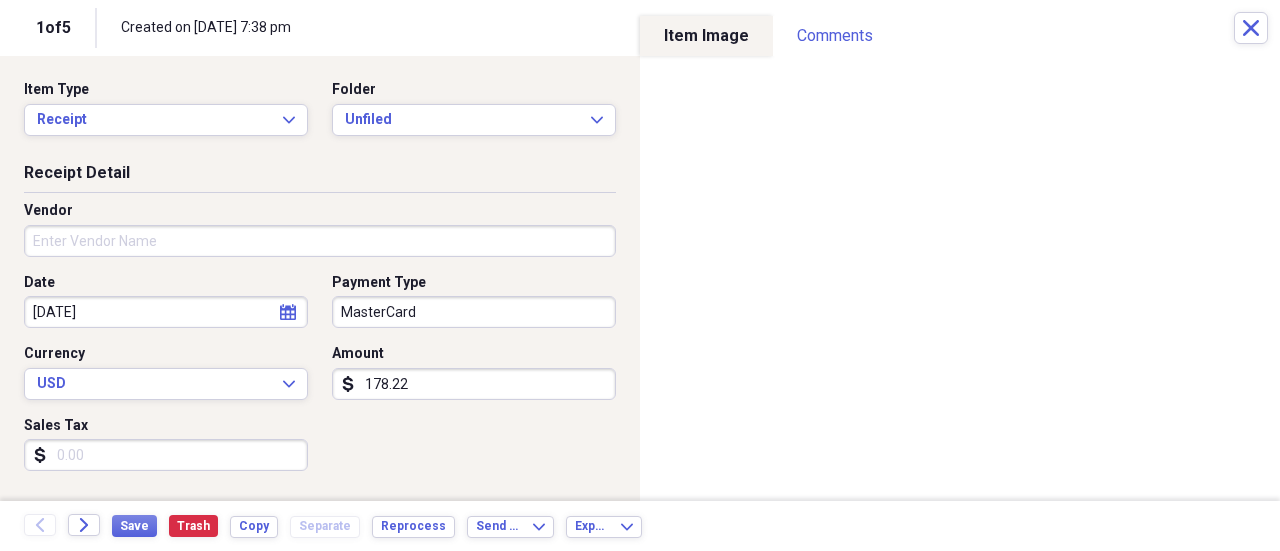 click on "Vendor" at bounding box center (320, 241) 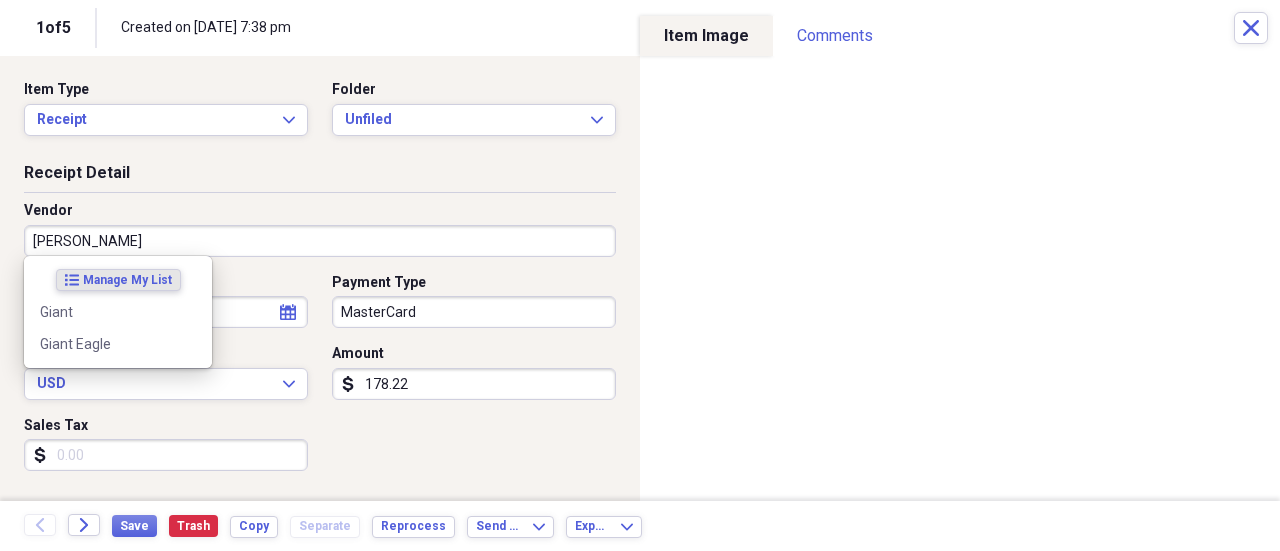 type on "Giant" 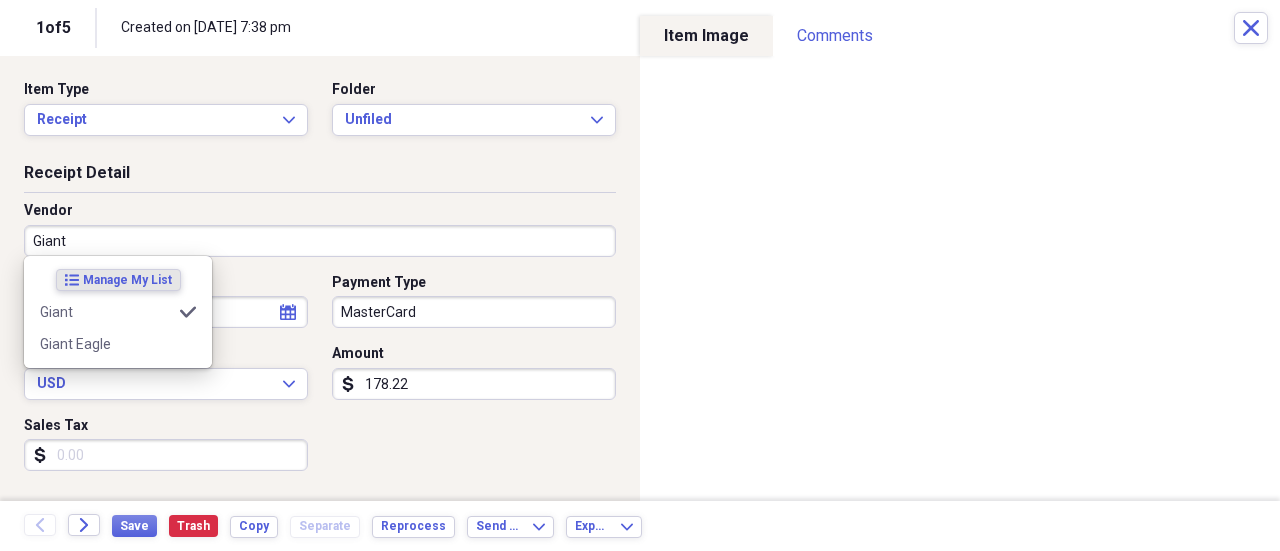 type on "Grocery Store" 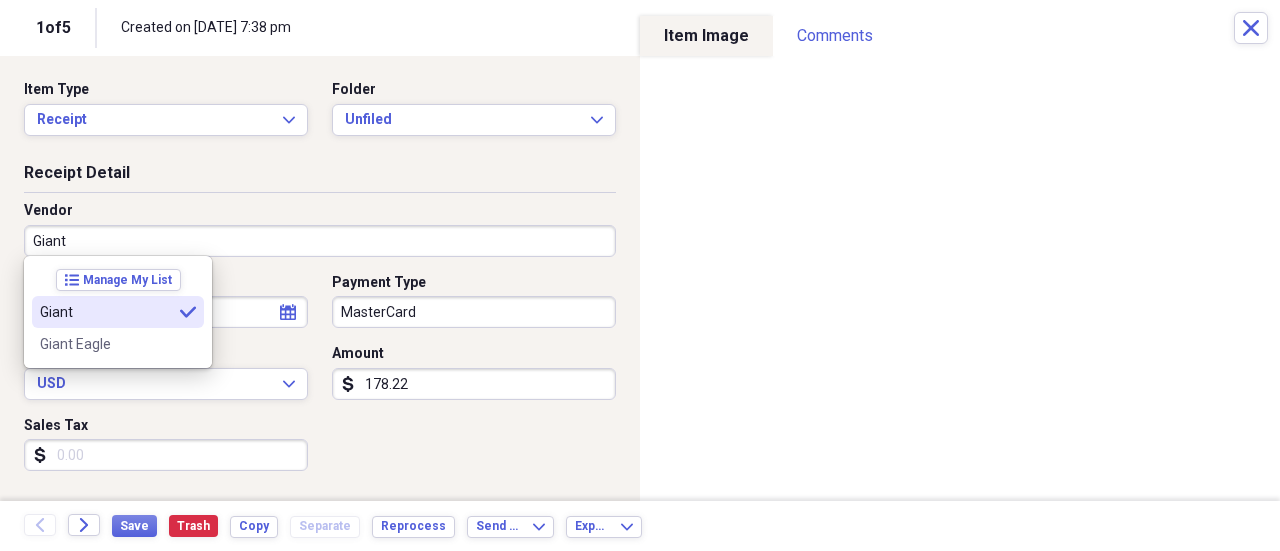 type on "Giant" 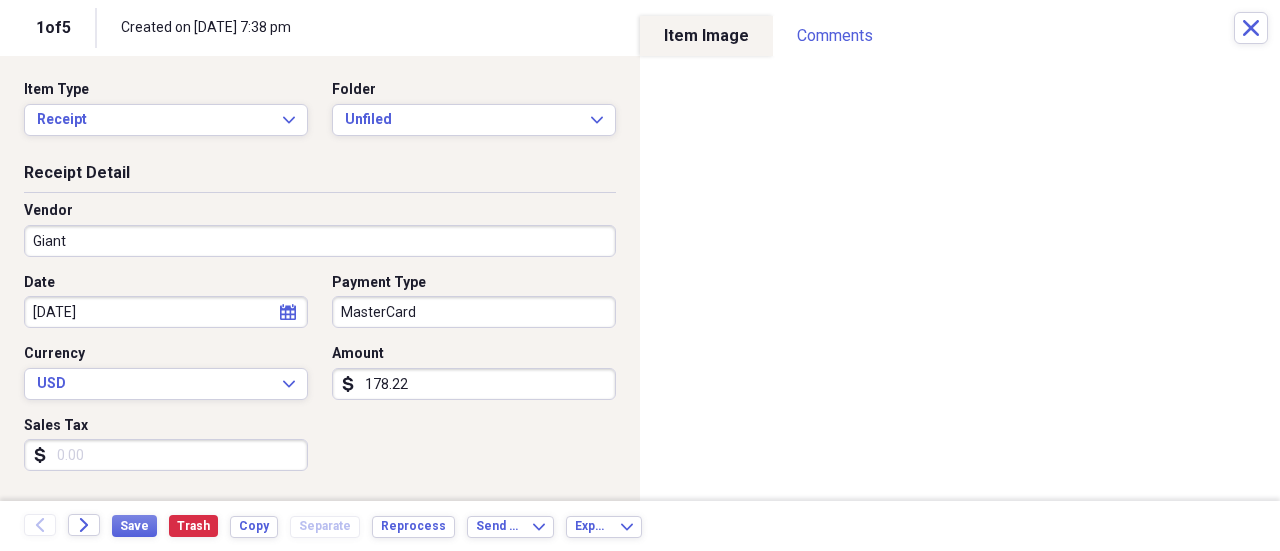 click on "Organize My Files 4 Collapse Unfiled Needs Review 4 Unfiled All Files Unfiled Unfiled Unfiled Saved Reports Collapse My Cabinet Julie's New Laptop Add Folder Collapse Open Folder JR Personal Add Folder Folder Charitable Donations Add Folder Collapse Open Folder Home Repairs 2024 Pinetop Add Folder Folder Landscape Add Folder Folder Pest Control Add Folder Collapse Open Folder Home Repairs 2025 Pinetop Add Folder Collapse Open Folder HOA Add Folder Folder 2025 Add Folder Folder Landscape Add Folder Expand Folder Home Repairs Scottsdale 2025 Add Folder Folder Medical 2025 Add Folder Collapse Open Folder JRHC Expenses Add Folder Collapse Open Folder 2025 Add Folder Folder Accounting Add Folder Folder Advertising-Marketing Add Folder Folder Bank Fees,  Credit Card Fees Add Folder Folder Business Licenses and Fees Add Folder Folder Client Promotion Add Folder Collapse Open Folder Clients - 2025 Add Folder Folder North Rock Add Folder Folder Ramsfield Kimpton Alton Add Folder Folder Computers and Hardware Folder KK" at bounding box center (640, 275) 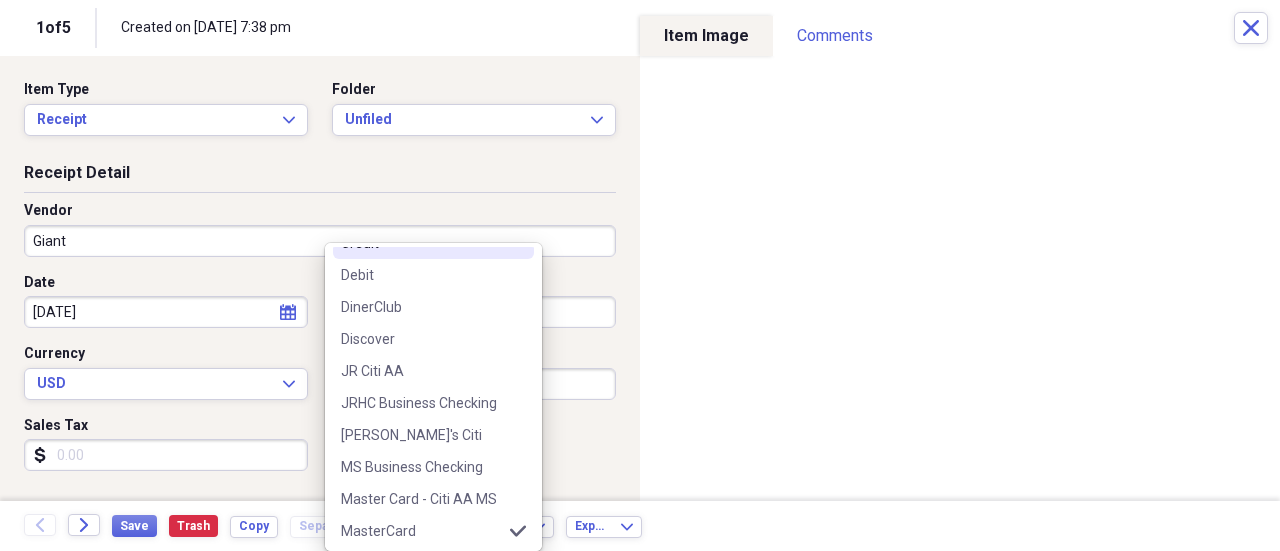 scroll, scrollTop: 185, scrollLeft: 0, axis: vertical 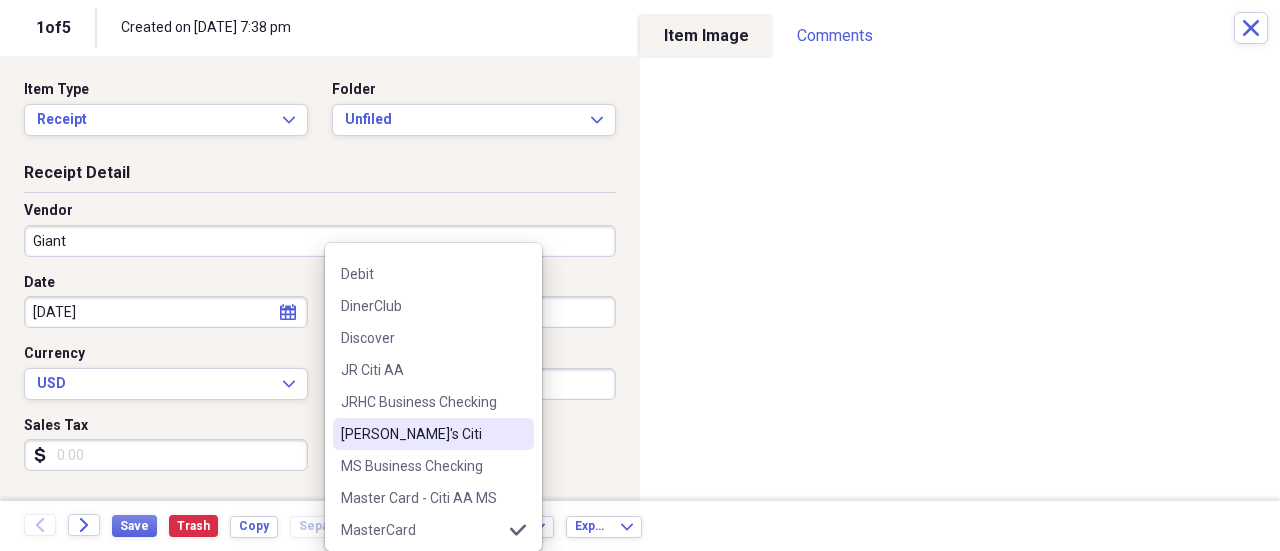 click on "Loretta's Citi" at bounding box center (421, 434) 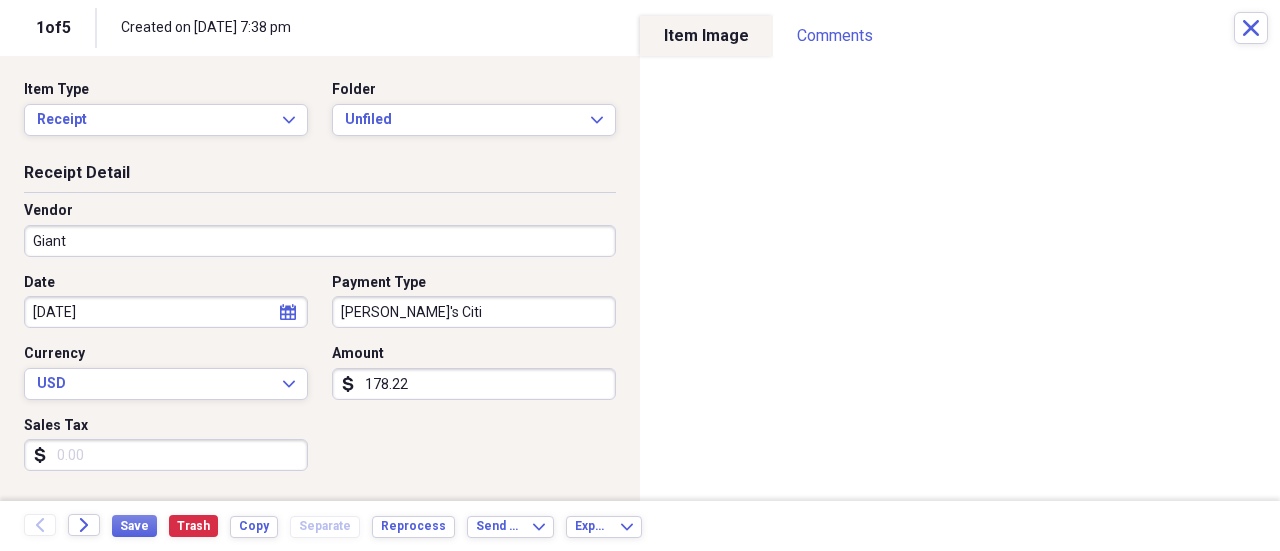 click on "178.22" at bounding box center [474, 384] 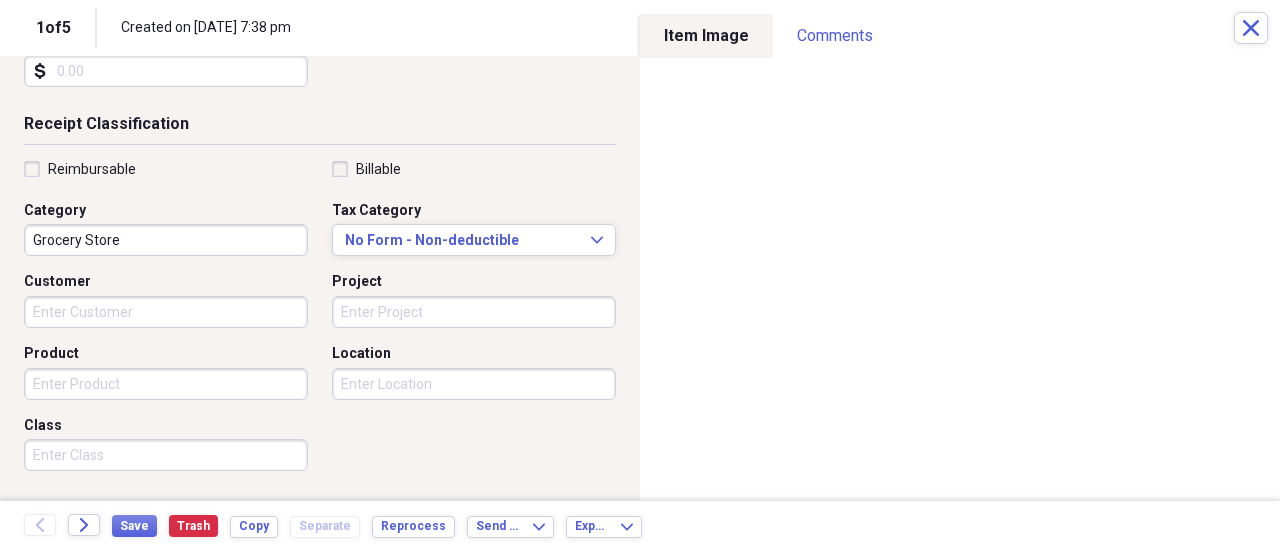 scroll, scrollTop: 383, scrollLeft: 0, axis: vertical 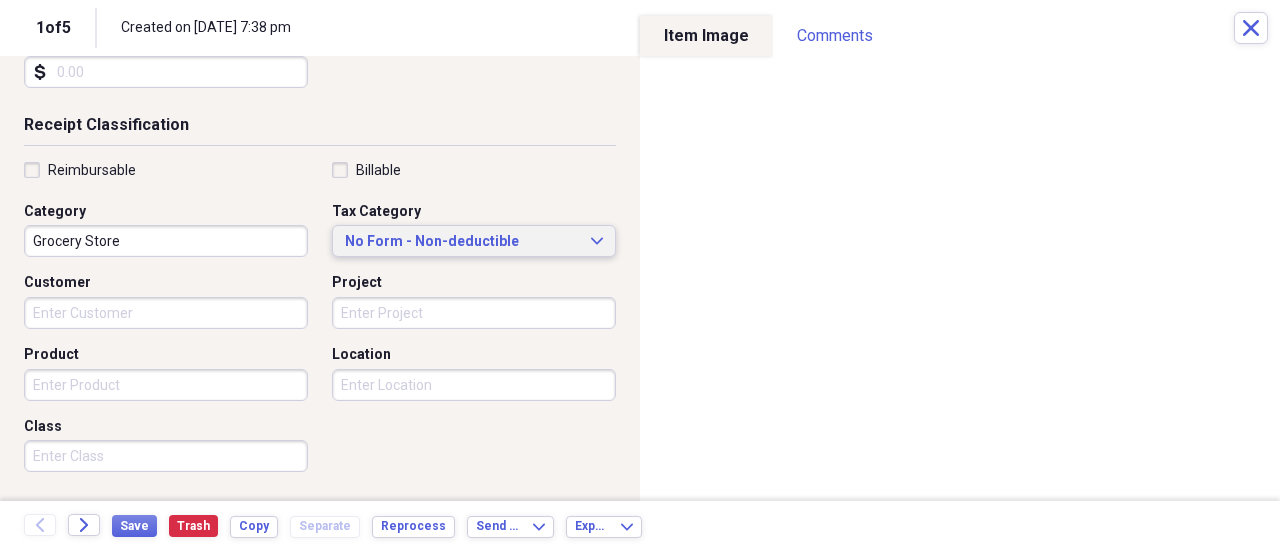 type on "15.30" 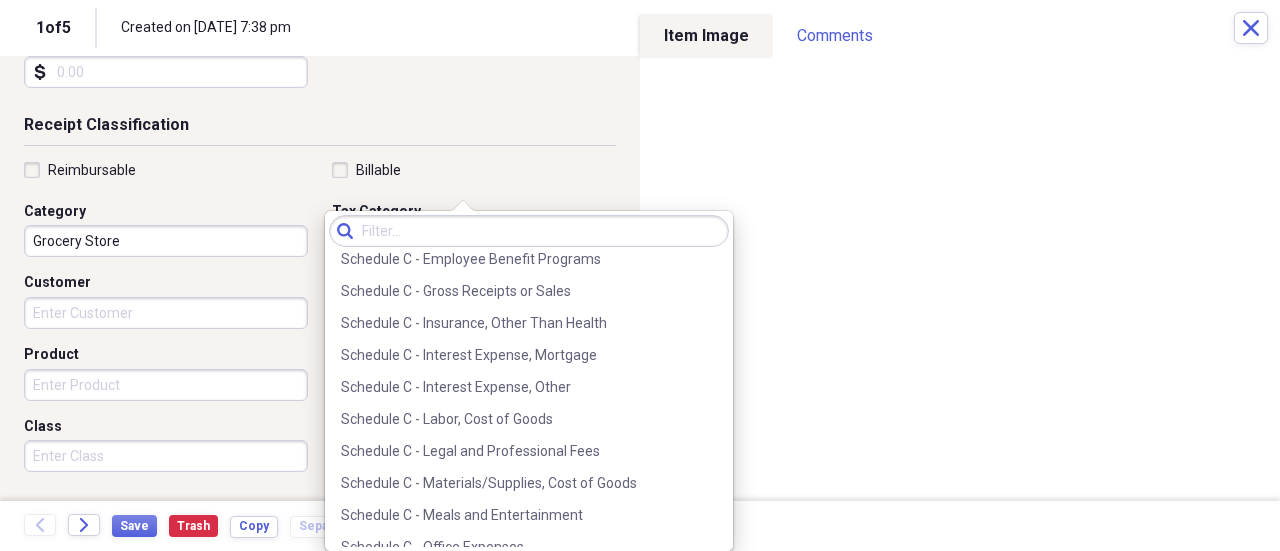 scroll, scrollTop: 2283, scrollLeft: 0, axis: vertical 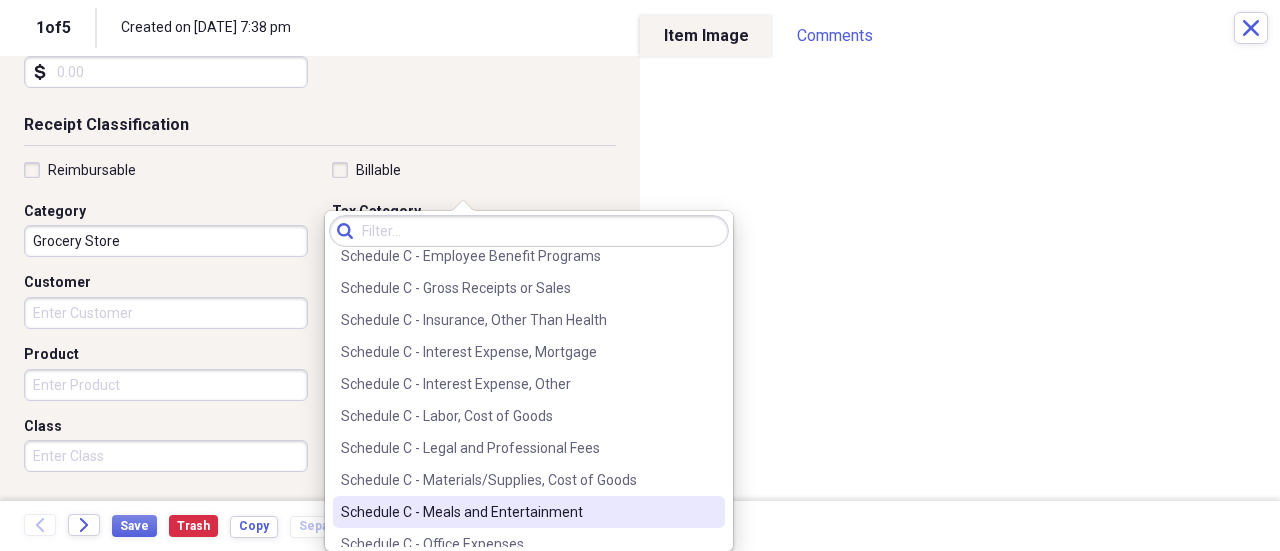 click on "Schedule C - Meals and Entertainment" at bounding box center (529, 512) 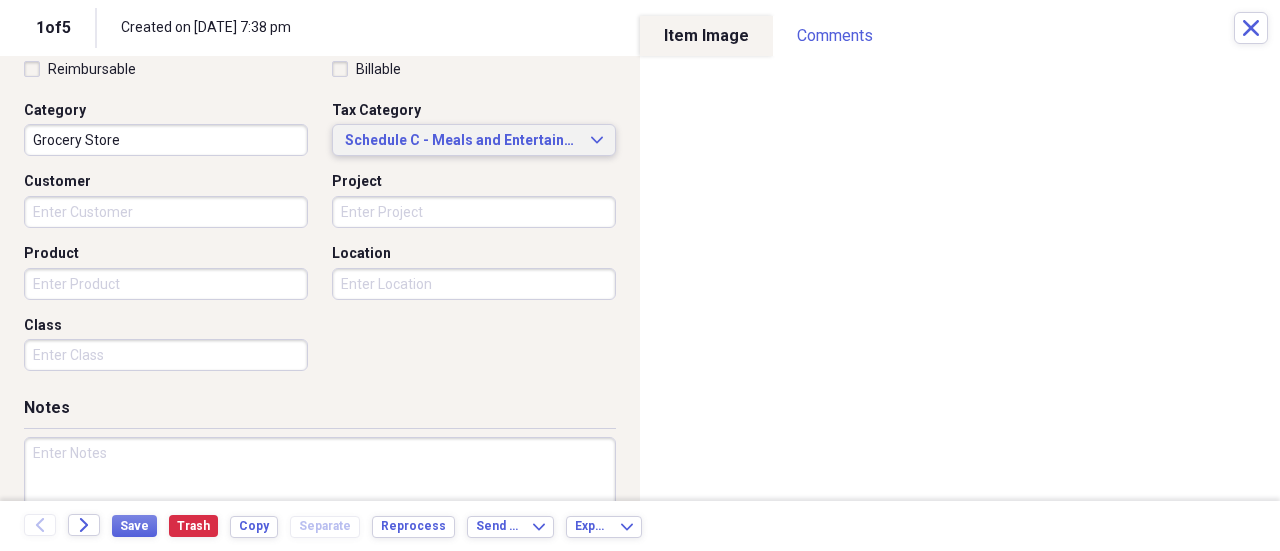 scroll, scrollTop: 573, scrollLeft: 0, axis: vertical 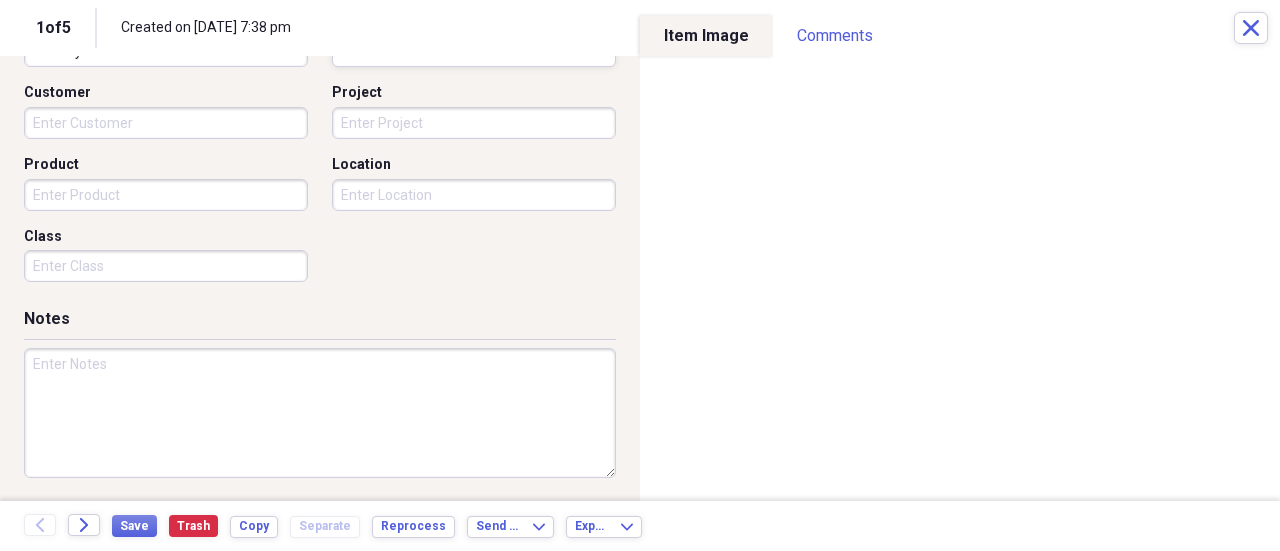 click at bounding box center (320, 413) 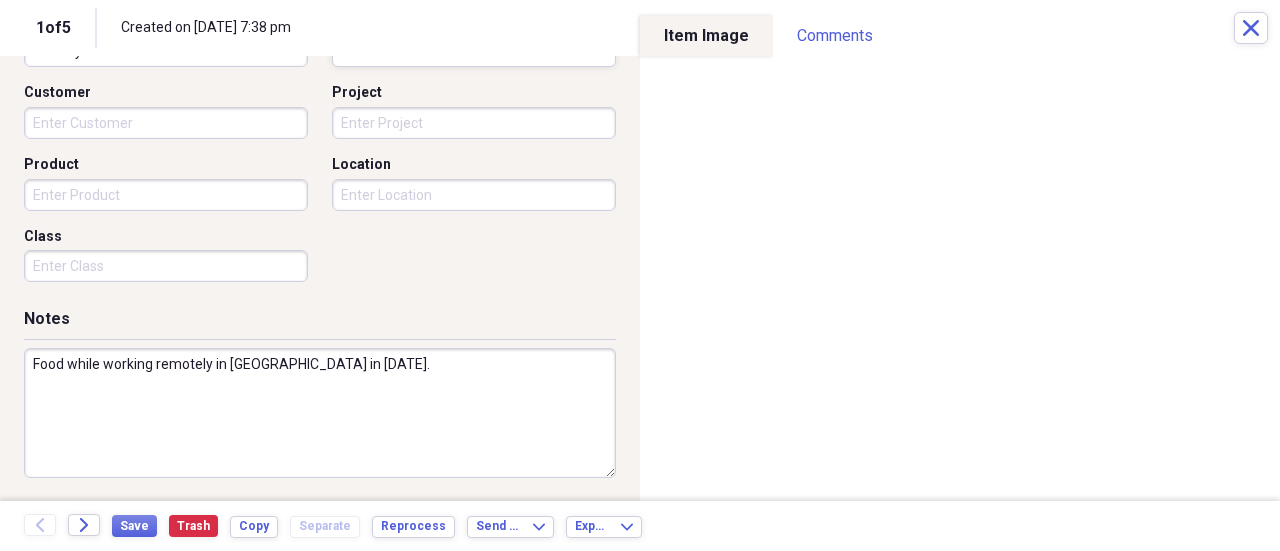 drag, startPoint x: 344, startPoint y: 365, endPoint x: -300, endPoint y: 341, distance: 644.447 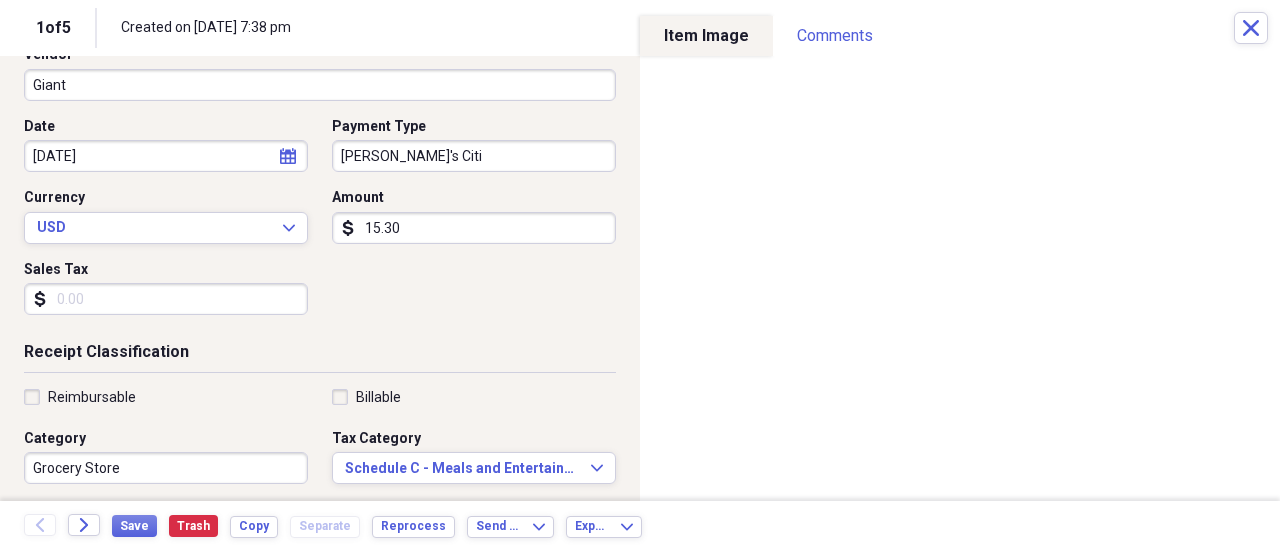 scroll, scrollTop: 0, scrollLeft: 0, axis: both 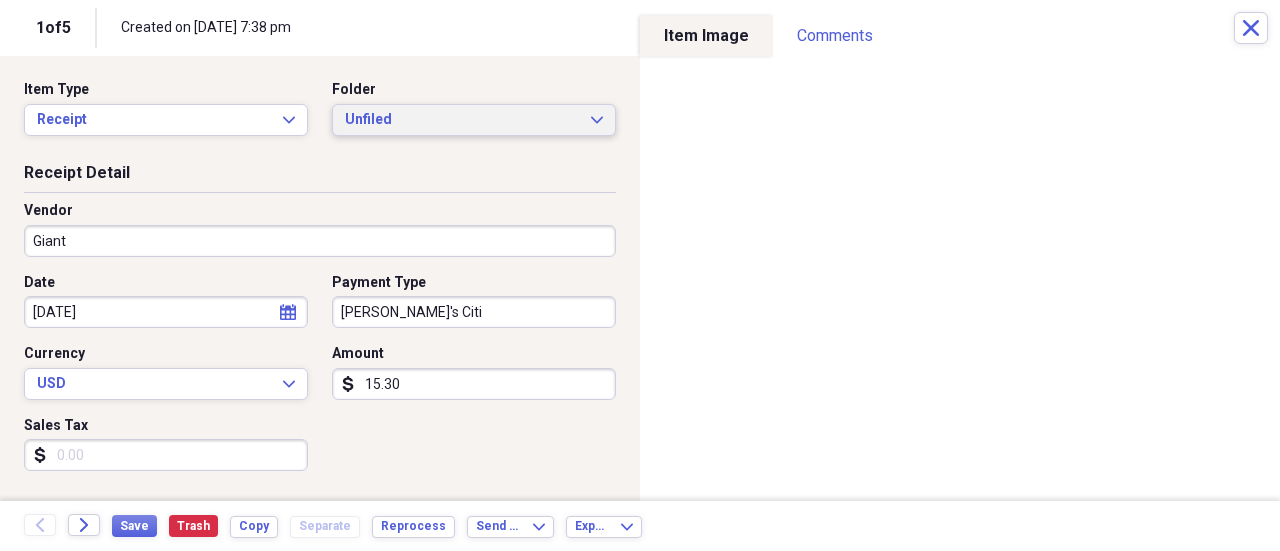 type on "Food while working remotely in PA in July, 2025." 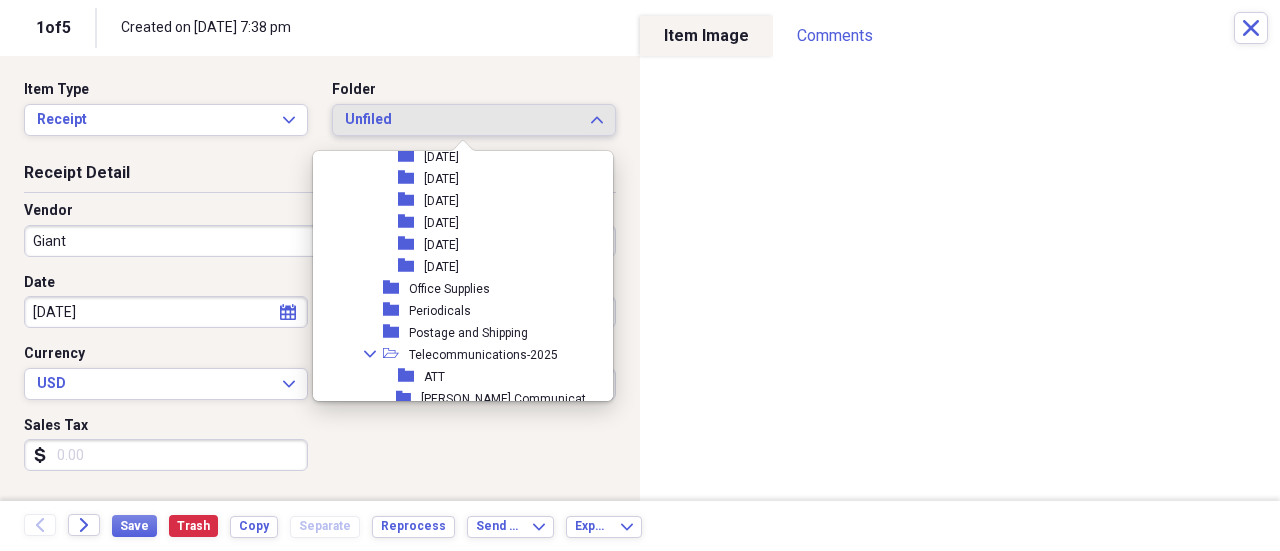 scroll, scrollTop: 724, scrollLeft: 0, axis: vertical 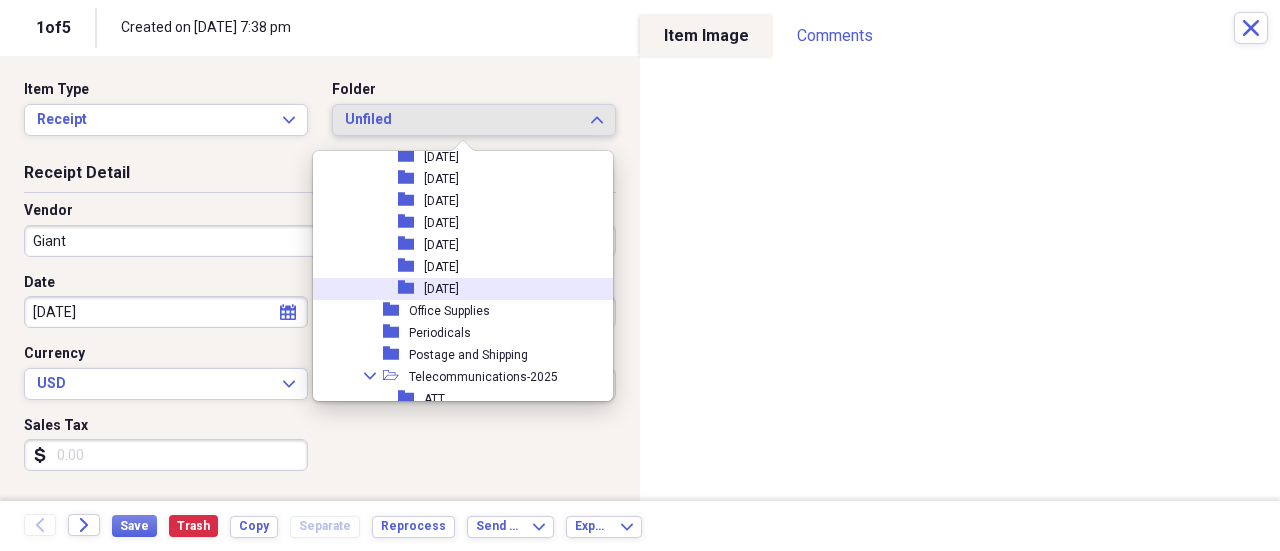 click on "[DATE]" at bounding box center [441, 289] 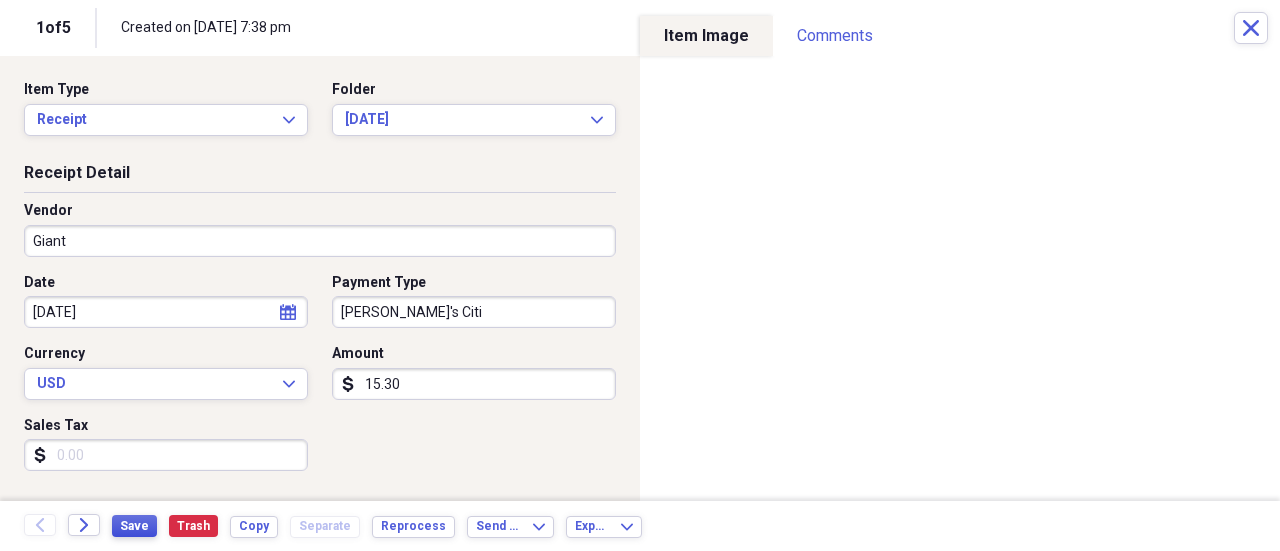 click on "Save" at bounding box center [134, 526] 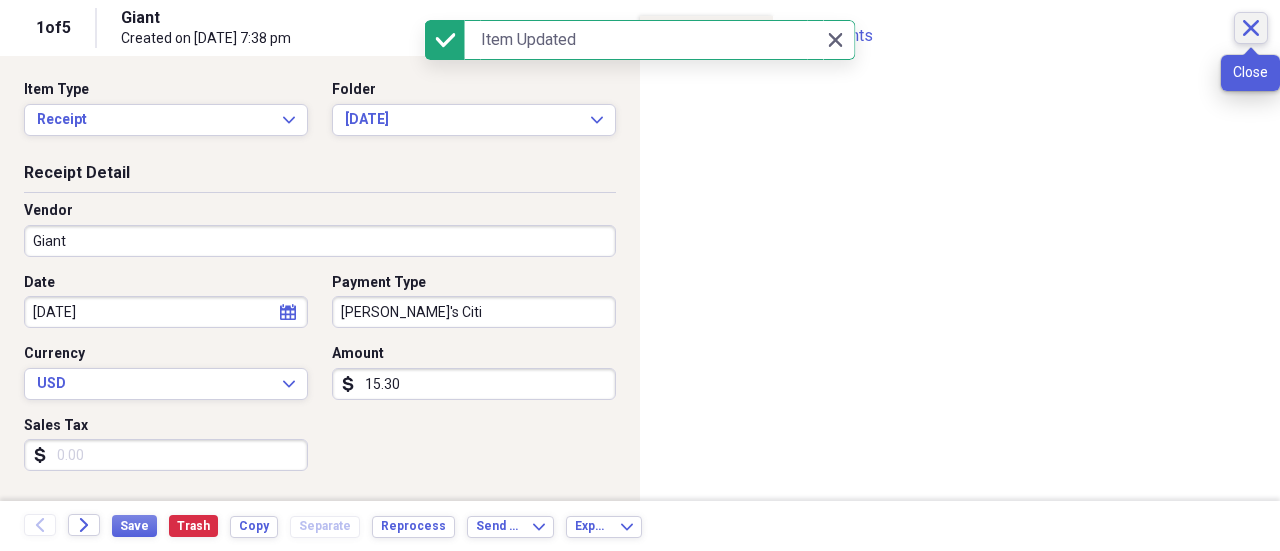 click 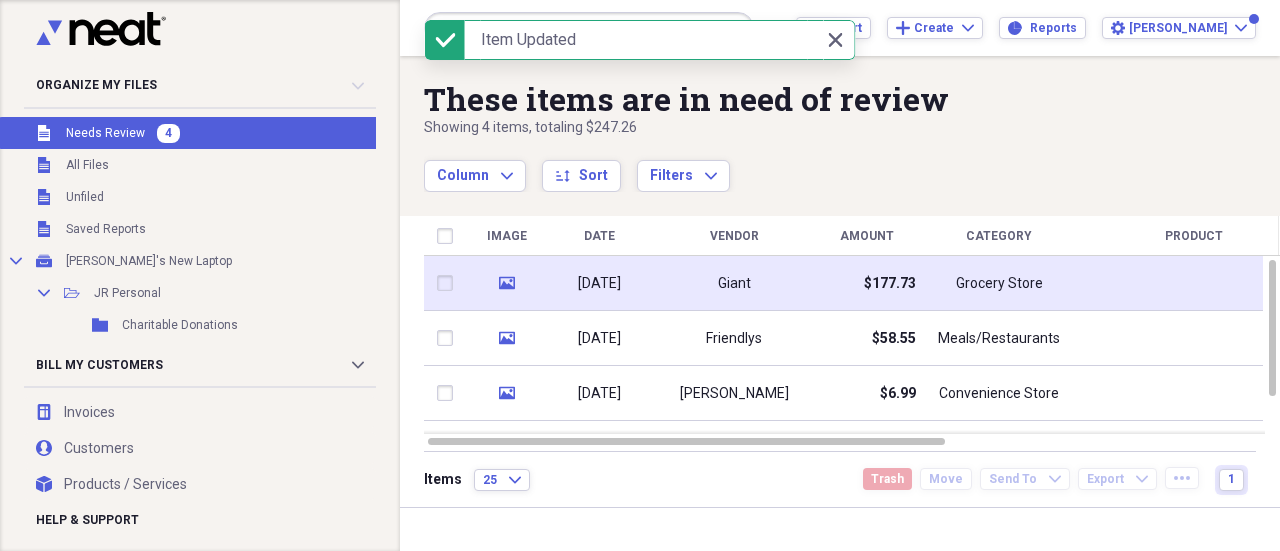 click on "Giant" at bounding box center [734, 283] 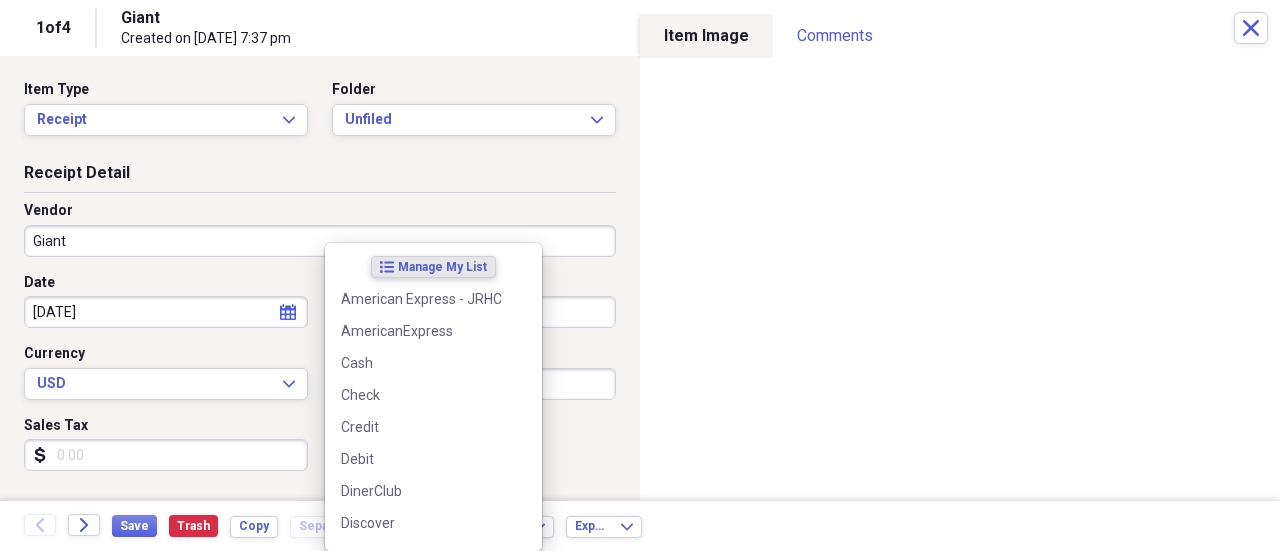 click on "Organize My Files 3 Collapse Unfiled Needs Review 3 Unfiled All Files Unfiled Unfiled Unfiled Saved Reports Collapse My Cabinet Julie's New Laptop Add Folder Collapse Open Folder JR Personal Add Folder Folder Charitable Donations Add Folder Collapse Open Folder Home Repairs 2024 Pinetop Add Folder Folder Landscape Add Folder Folder Pest Control Add Folder Collapse Open Folder Home Repairs 2025 Pinetop Add Folder Collapse Open Folder HOA Add Folder Folder 2025 Add Folder Folder Landscape Add Folder Expand Folder Home Repairs Scottsdale 2025 Add Folder Folder Medical 2025 Add Folder Collapse Open Folder JRHC Expenses Add Folder Collapse Open Folder 2025 Add Folder Folder Accounting Add Folder Folder Advertising-Marketing Add Folder Folder Bank Fees,  Credit Card Fees Add Folder Folder Business Licenses and Fees Add Folder Folder Client Promotion Add Folder Collapse Open Folder Clients - 2025 Add Folder Folder North Rock Add Folder Folder Ramsfield Kimpton Alton Add Folder Folder Computers and Hardware Folder KK" at bounding box center (640, 275) 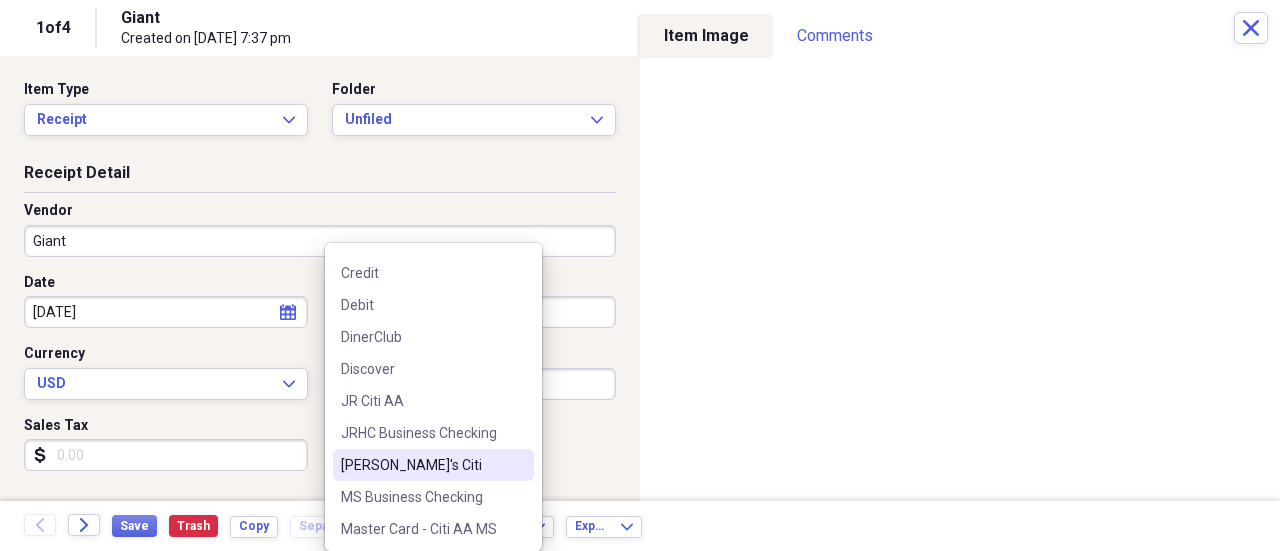 scroll, scrollTop: 155, scrollLeft: 0, axis: vertical 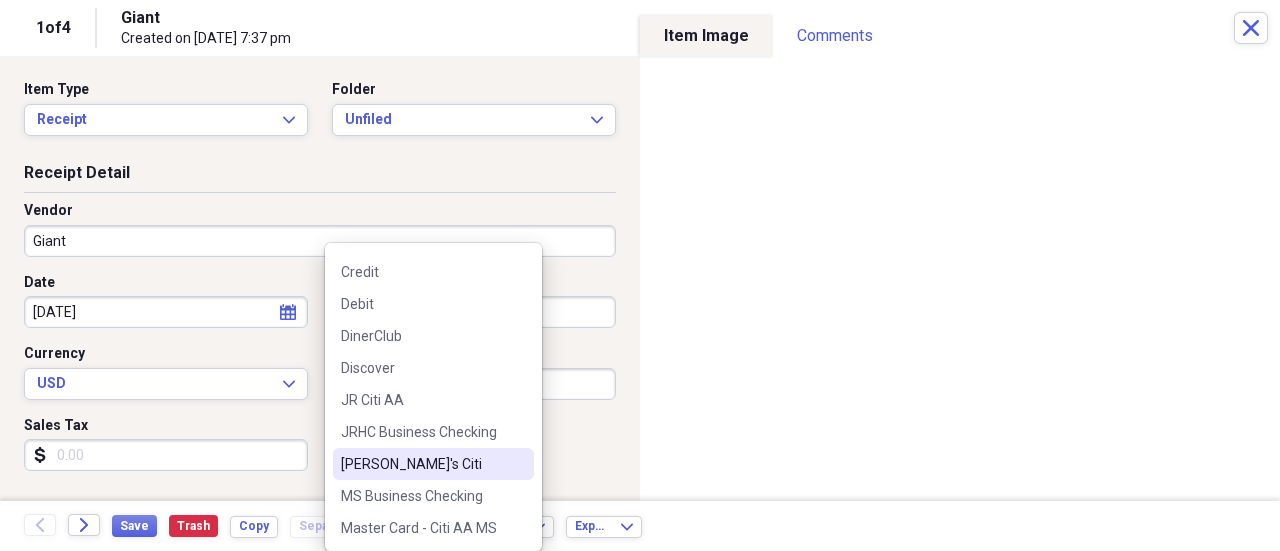 click on "Loretta's Citi" at bounding box center (433, 464) 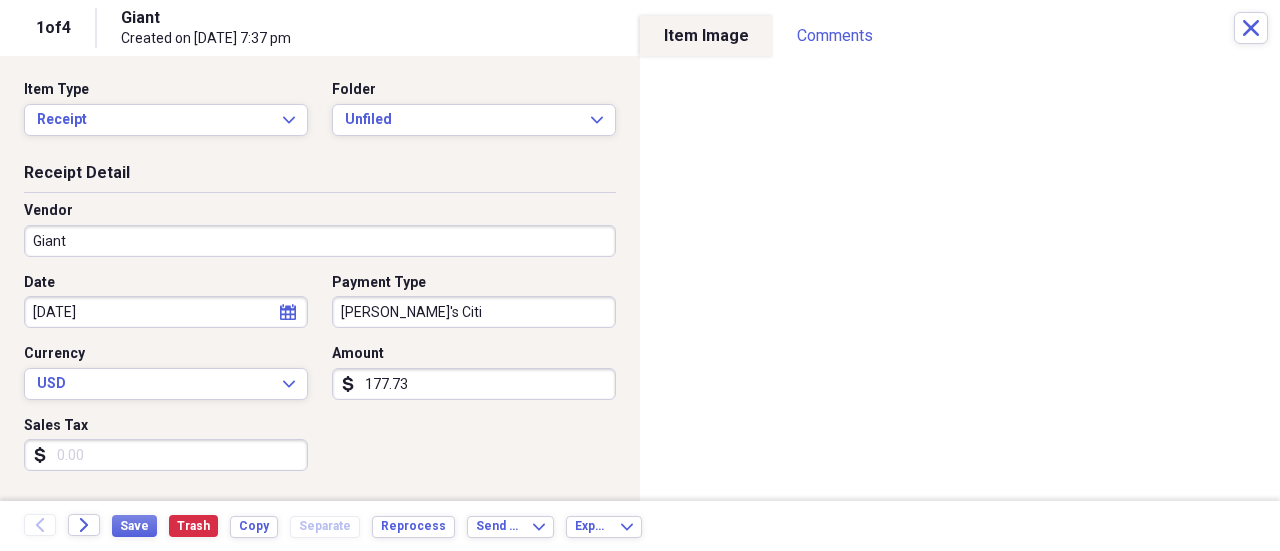 click on "177.73" at bounding box center [474, 384] 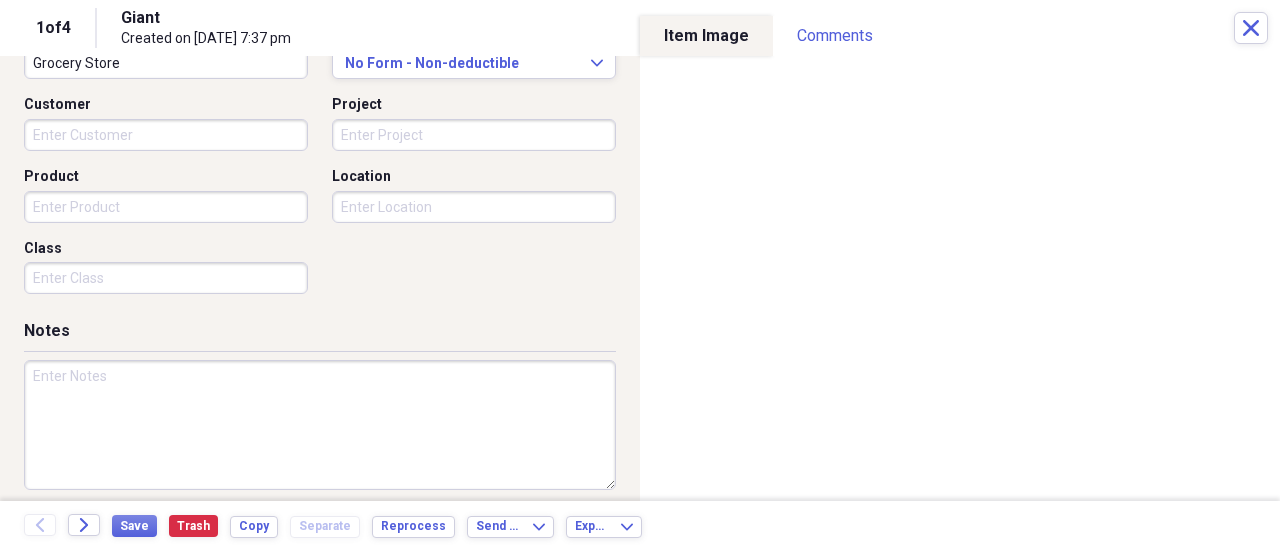 scroll, scrollTop: 572, scrollLeft: 0, axis: vertical 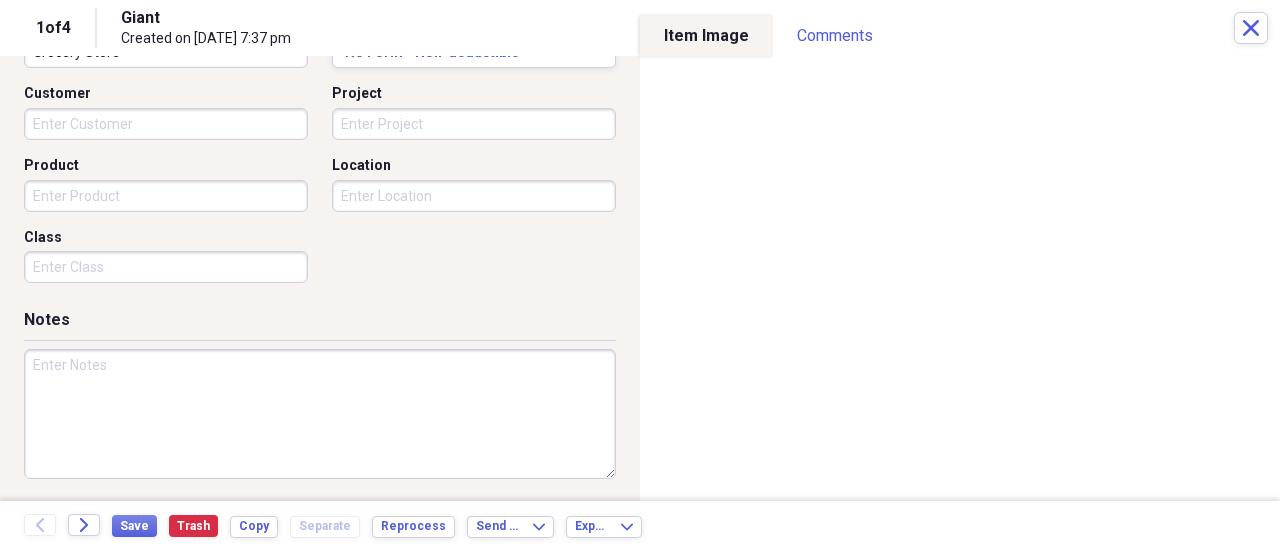 type on "43.08" 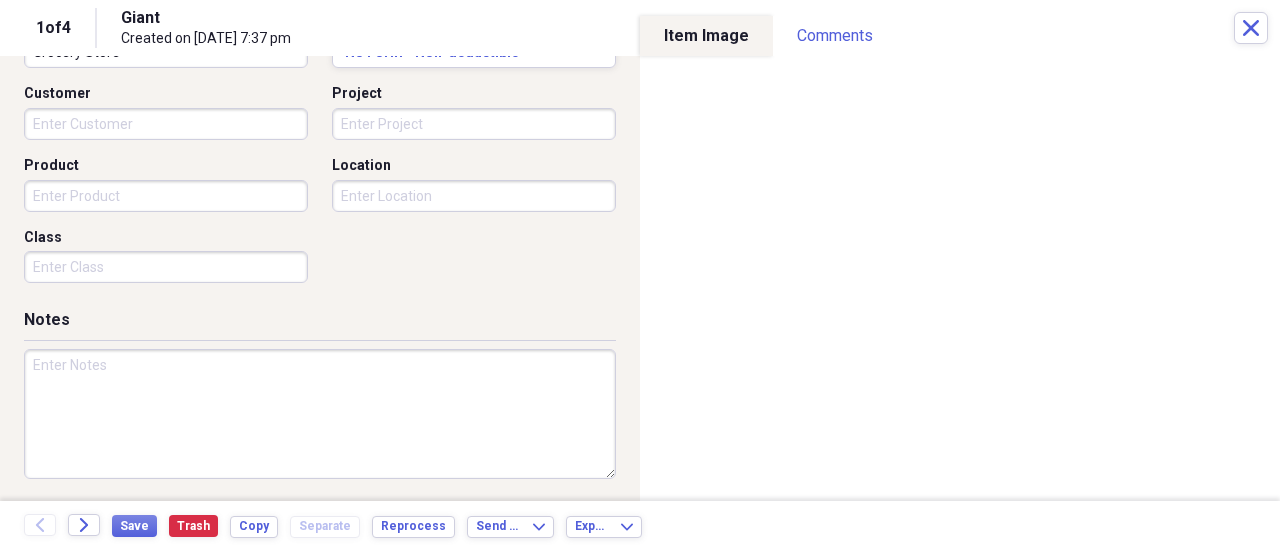 paste on "Food while working remotely in PA in July, 2025." 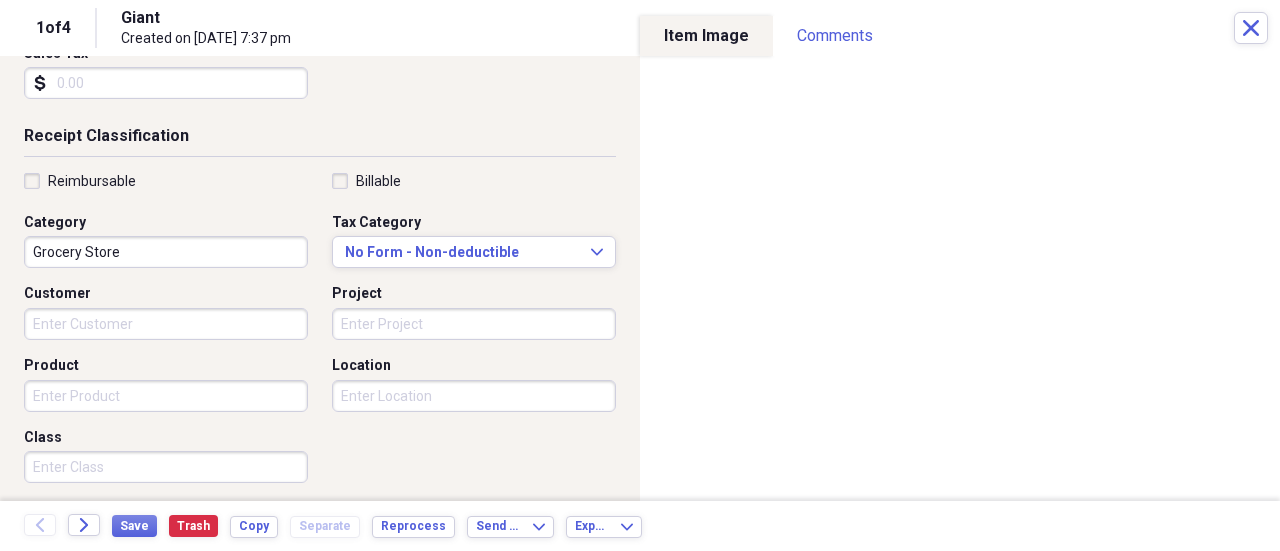 scroll, scrollTop: 372, scrollLeft: 0, axis: vertical 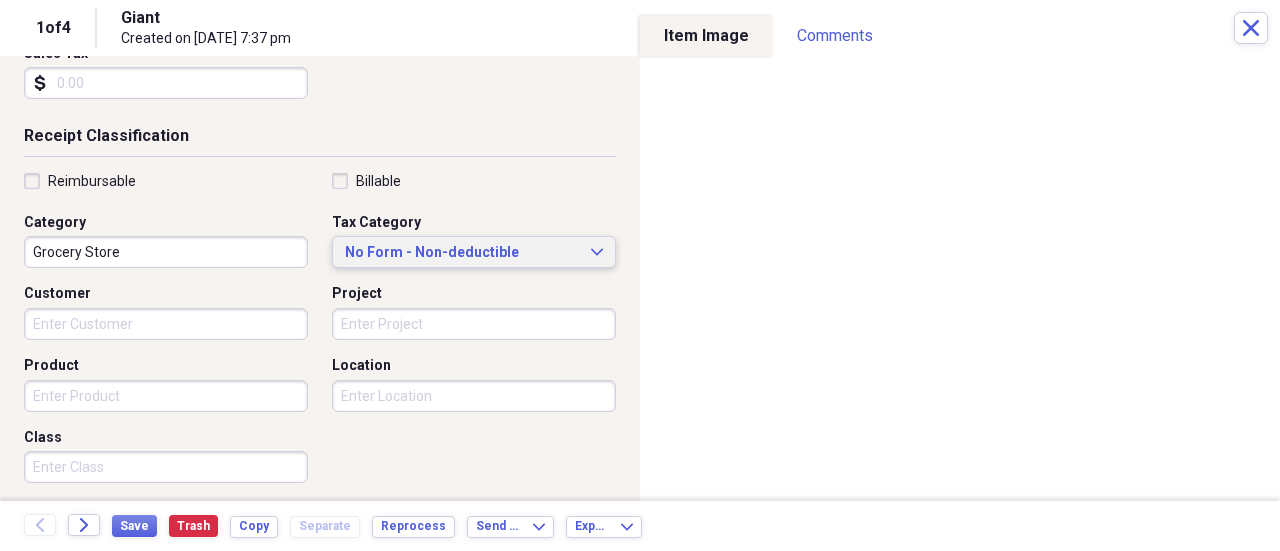 type on "Food while working remotely in PA in July, 2025." 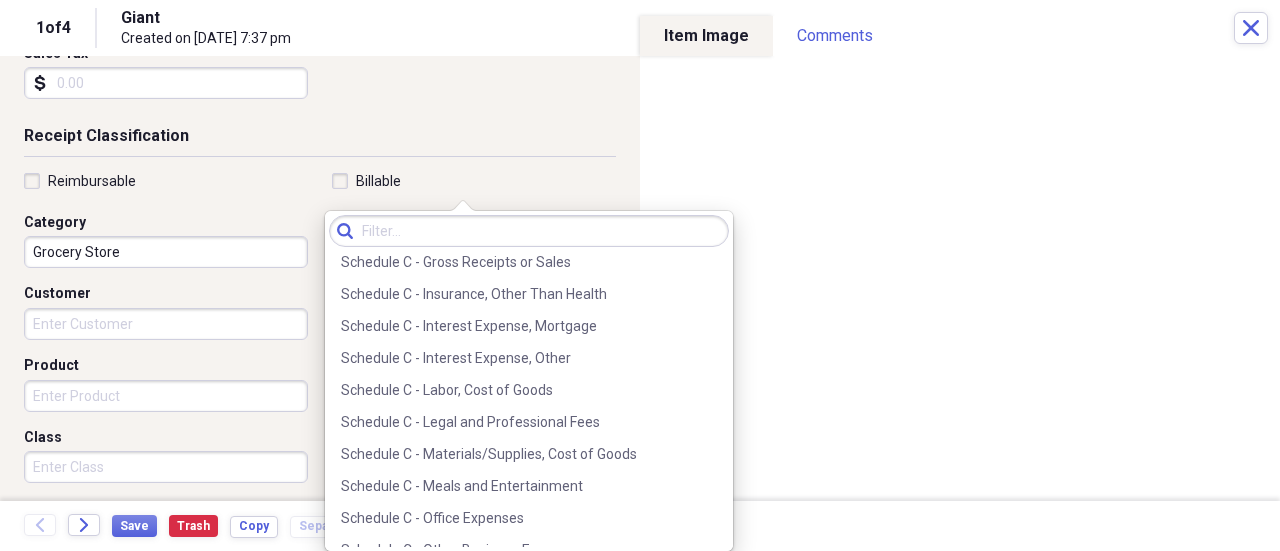 scroll, scrollTop: 2329, scrollLeft: 0, axis: vertical 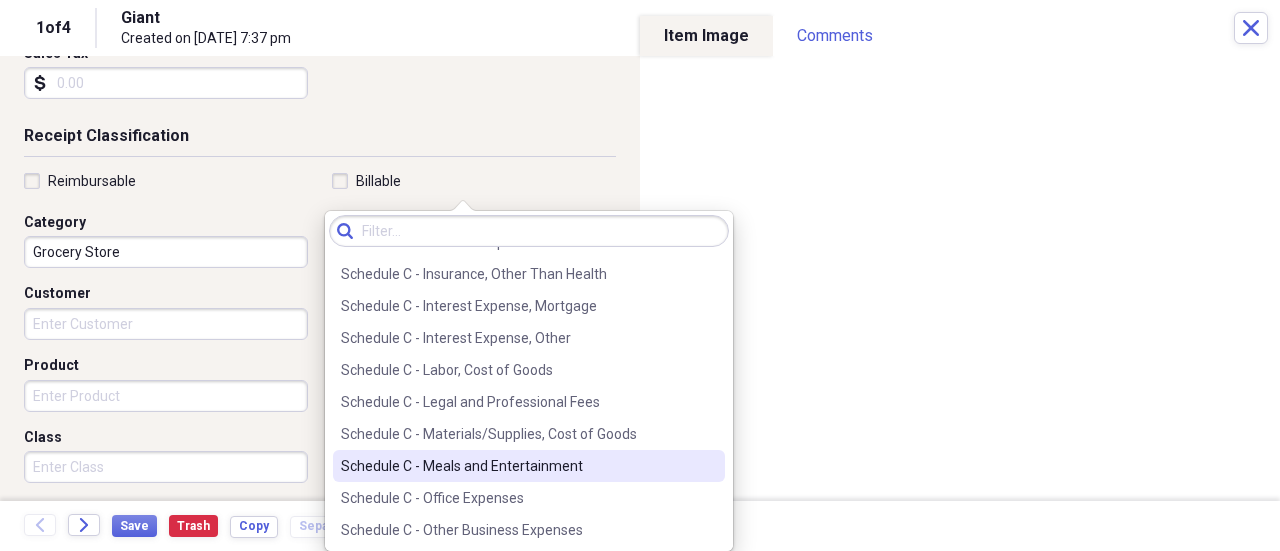 click on "Schedule C - Meals and Entertainment" at bounding box center [517, 466] 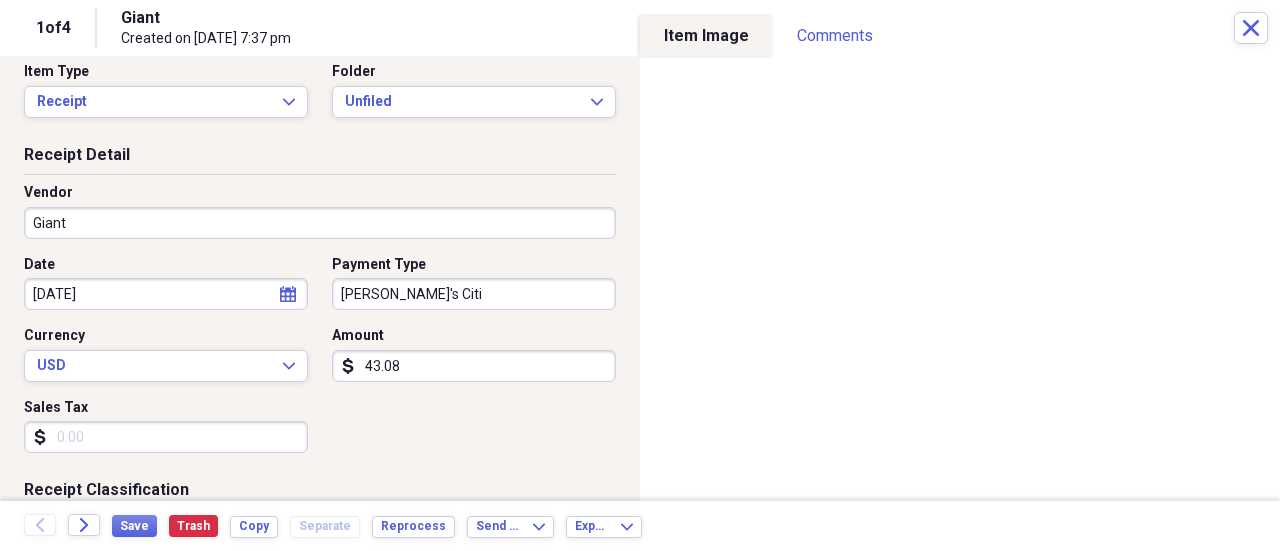 scroll, scrollTop: 0, scrollLeft: 0, axis: both 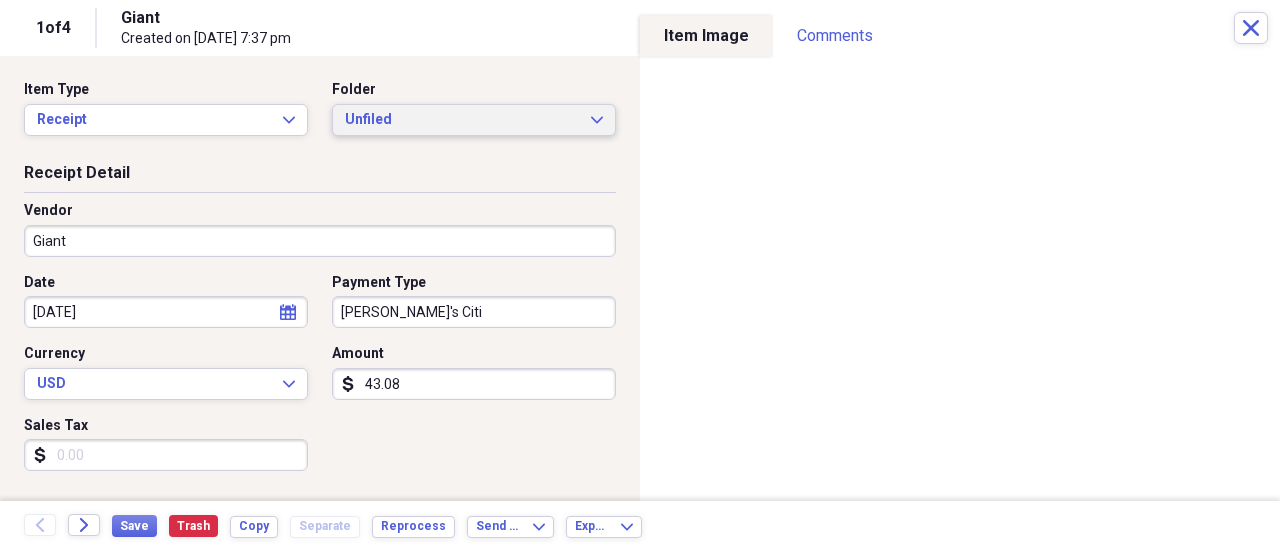 click on "Unfiled" at bounding box center [462, 120] 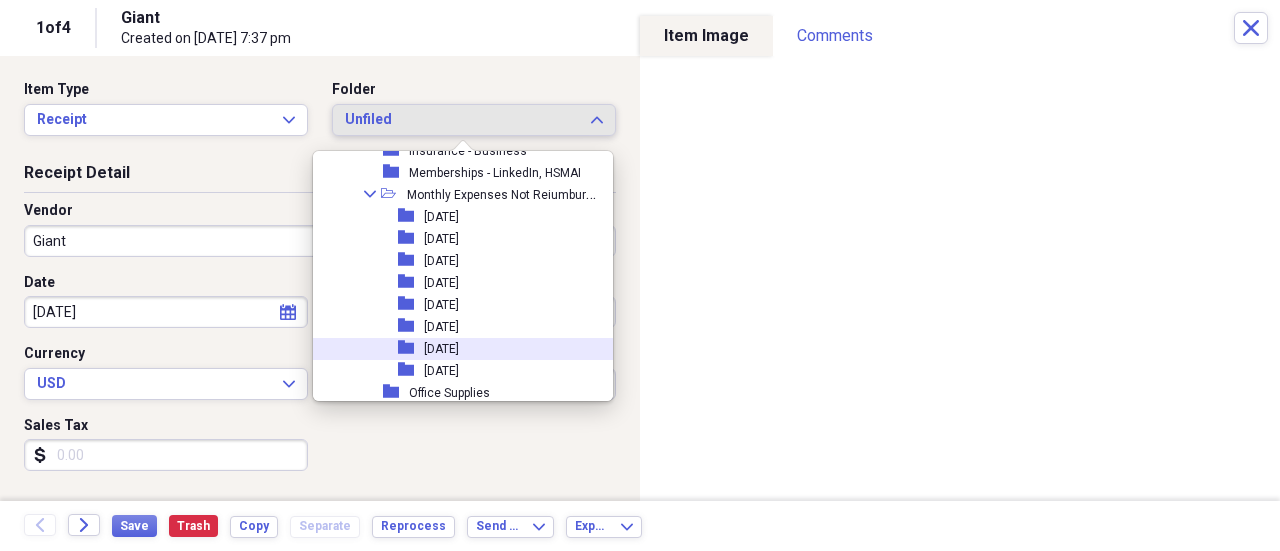 scroll, scrollTop: 643, scrollLeft: 0, axis: vertical 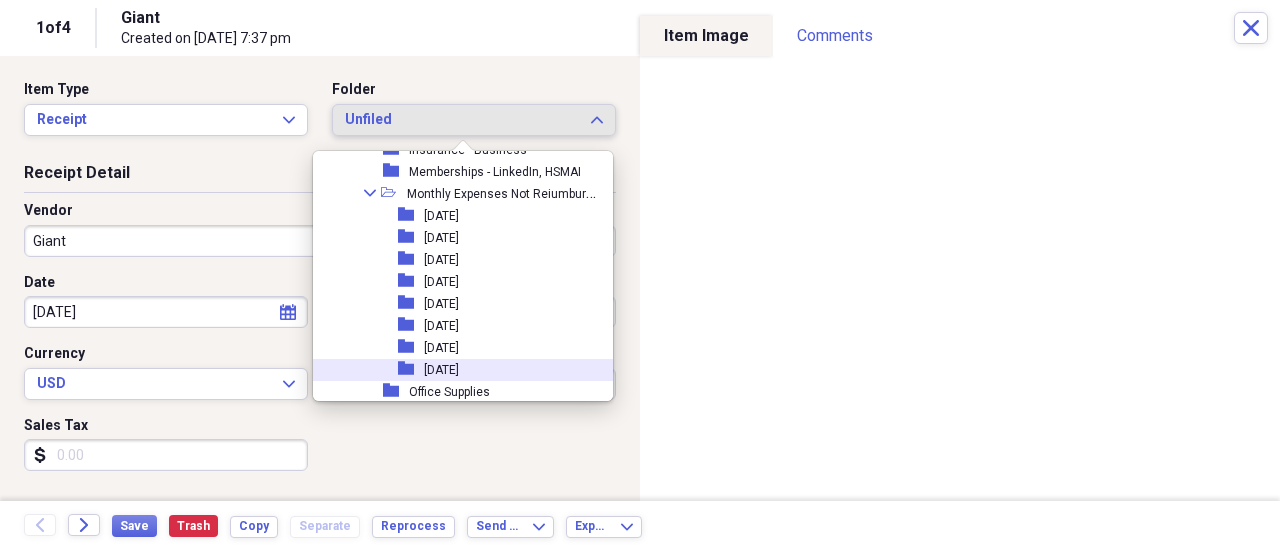 click on "[DATE]" at bounding box center (441, 370) 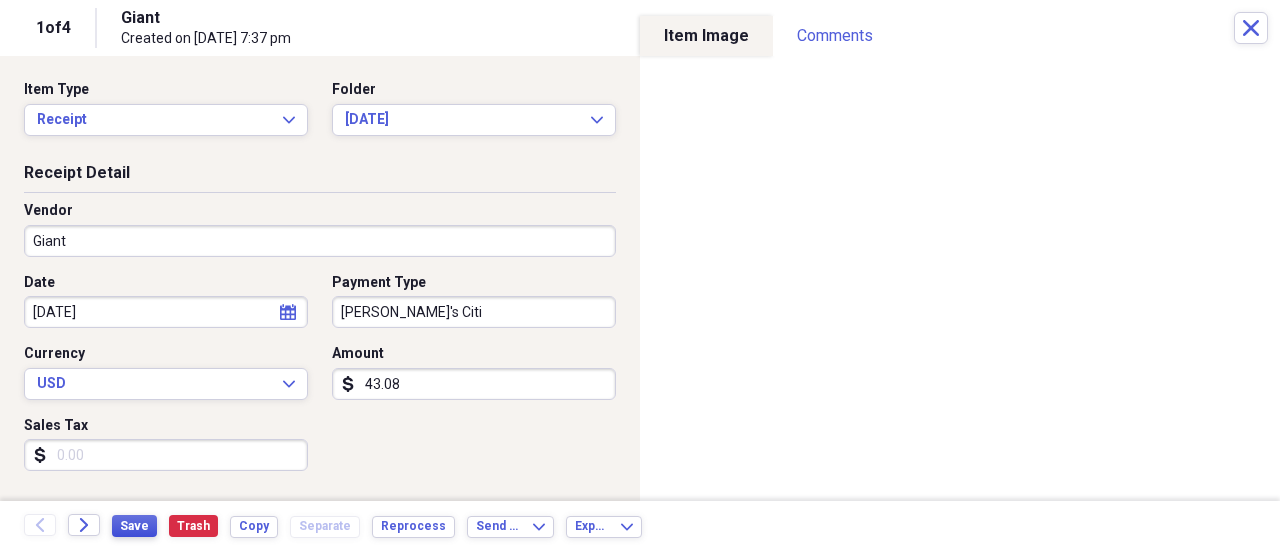 click on "Save" at bounding box center [134, 526] 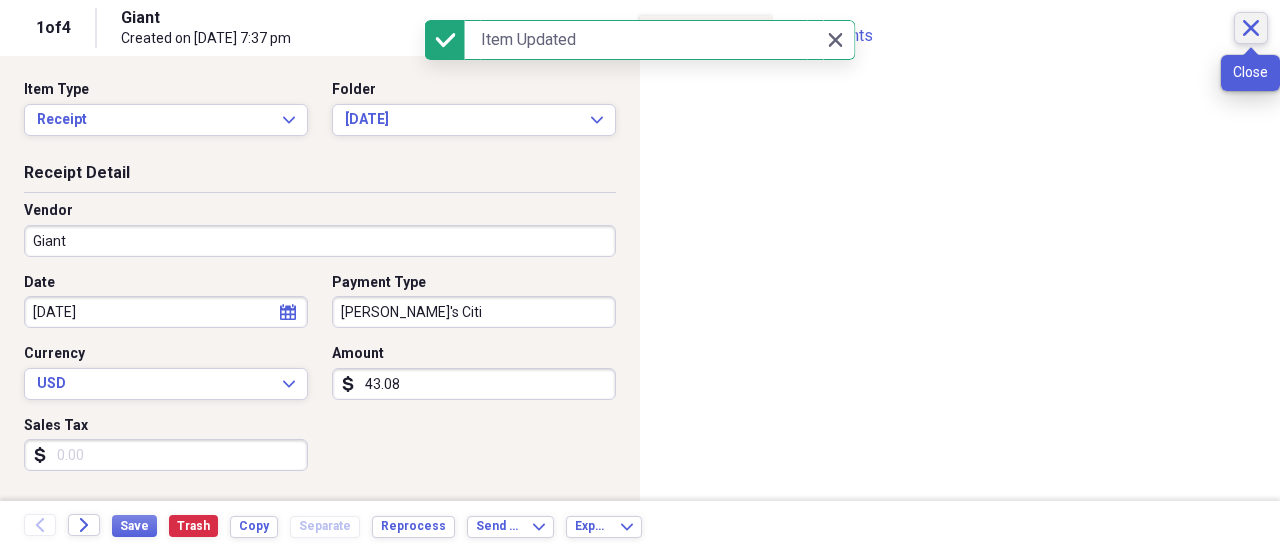 click 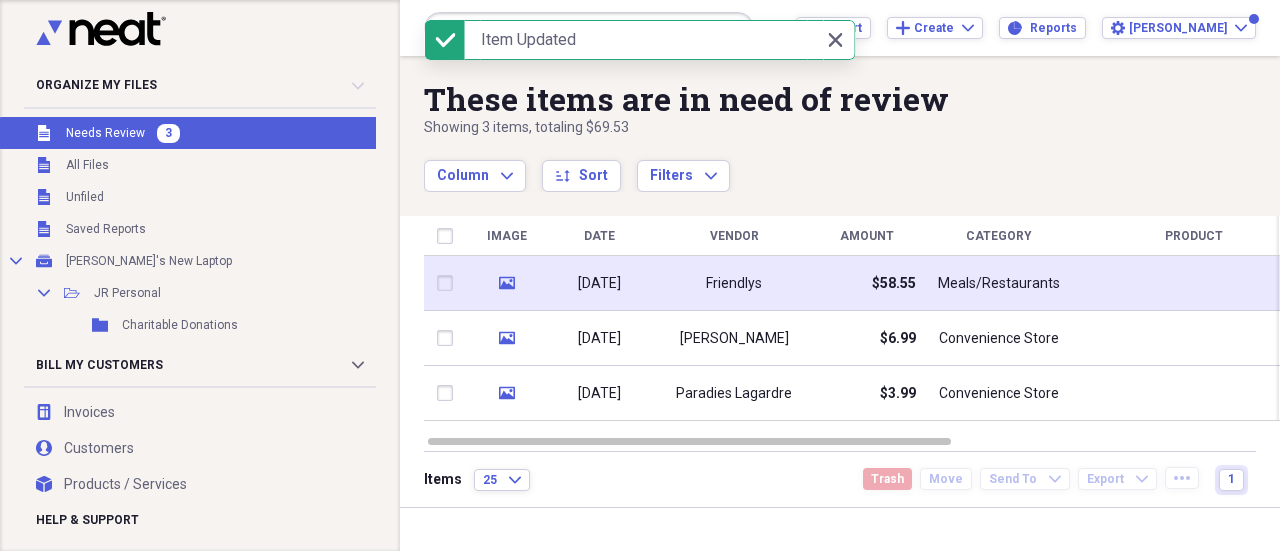 click on "Friendlys" at bounding box center (734, 283) 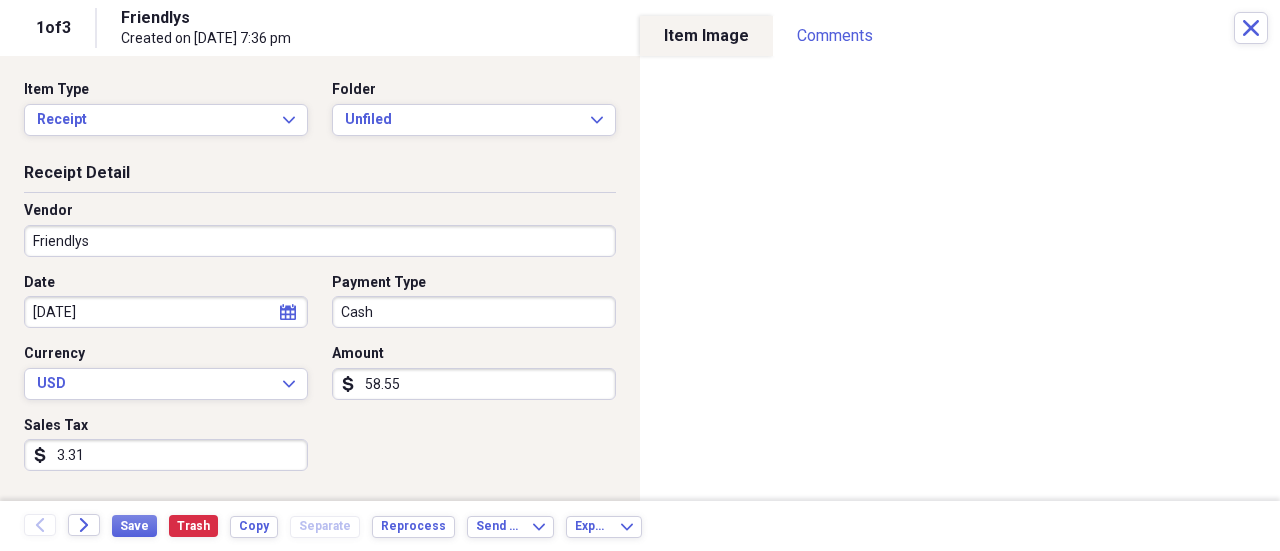 click on "58.55" at bounding box center (474, 384) 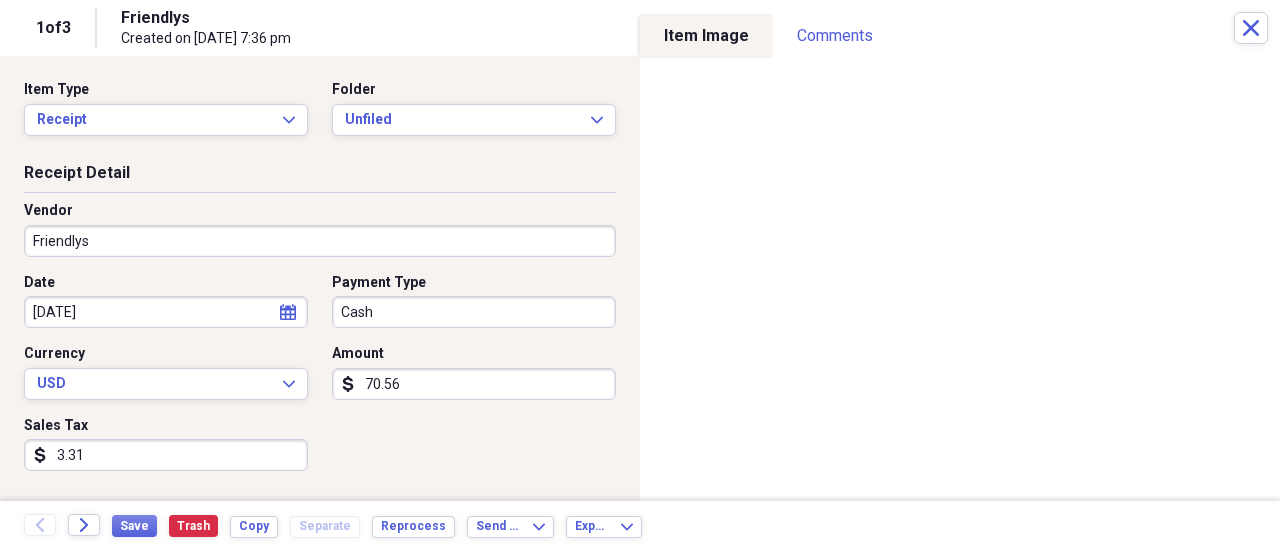 type on "70.56" 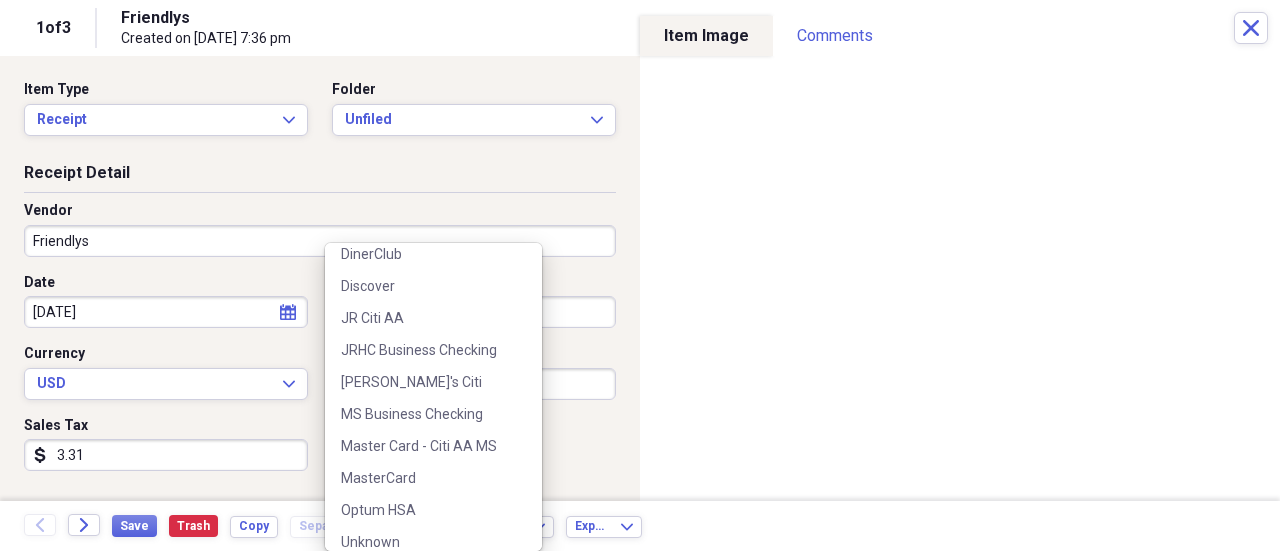 scroll, scrollTop: 348, scrollLeft: 0, axis: vertical 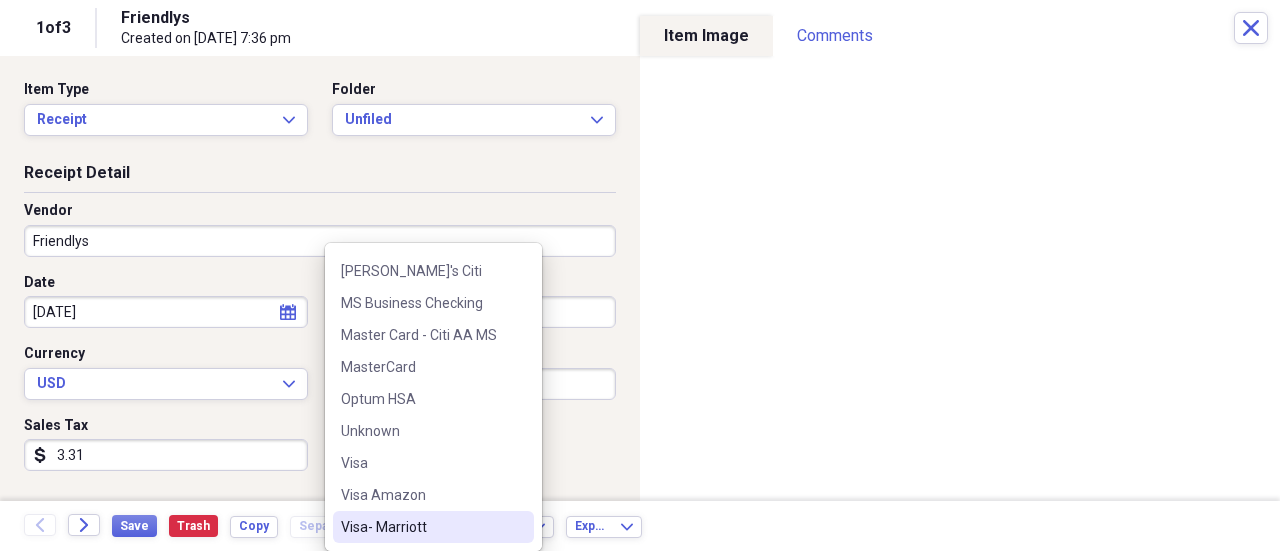 click on "Visa- Marriott" at bounding box center (421, 527) 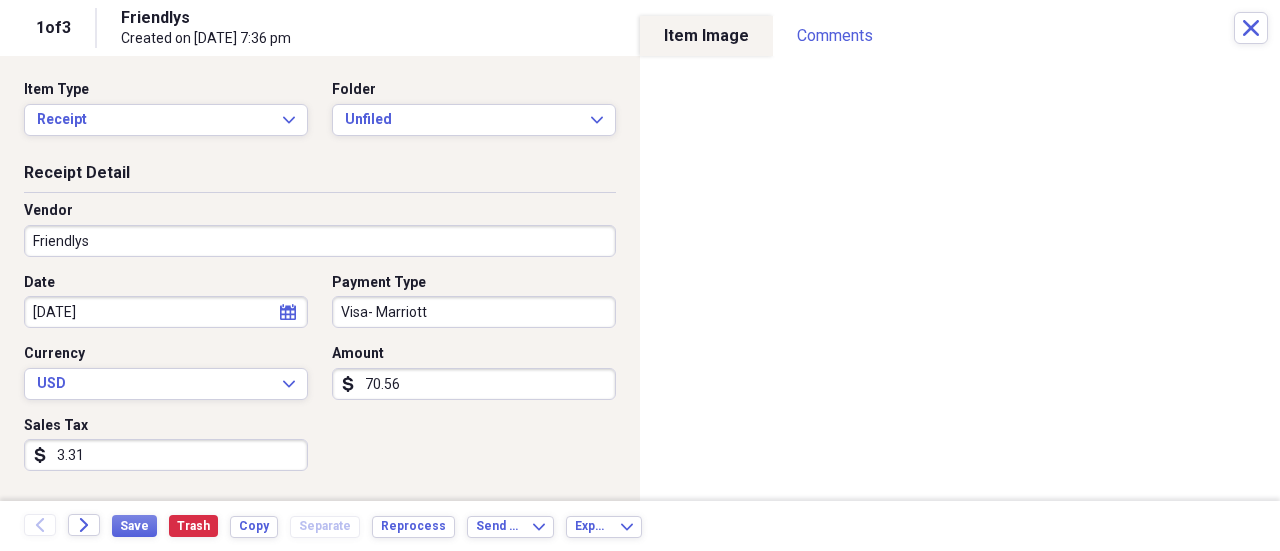 click on "3.31" at bounding box center (166, 455) 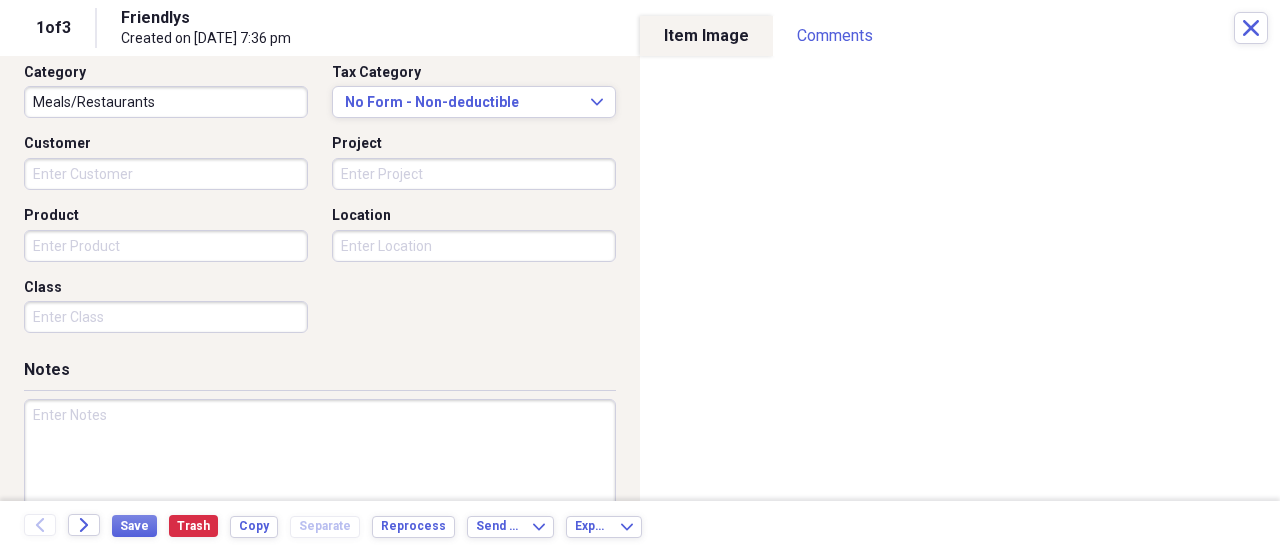 scroll, scrollTop: 540, scrollLeft: 0, axis: vertical 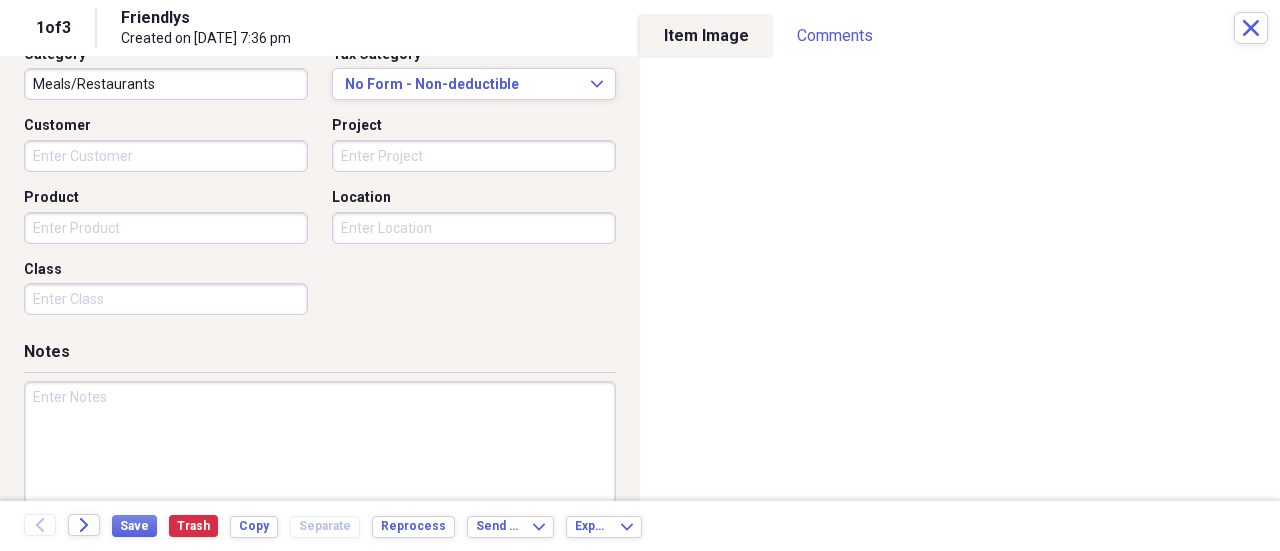 type 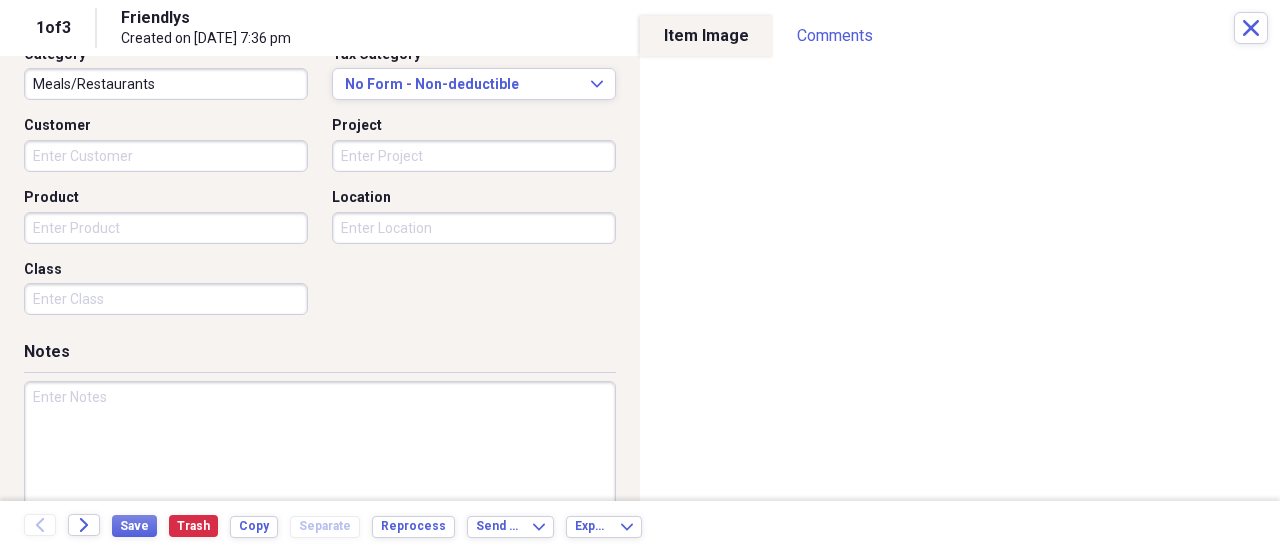 paste on "Food while working remotely in PA in July, 2025." 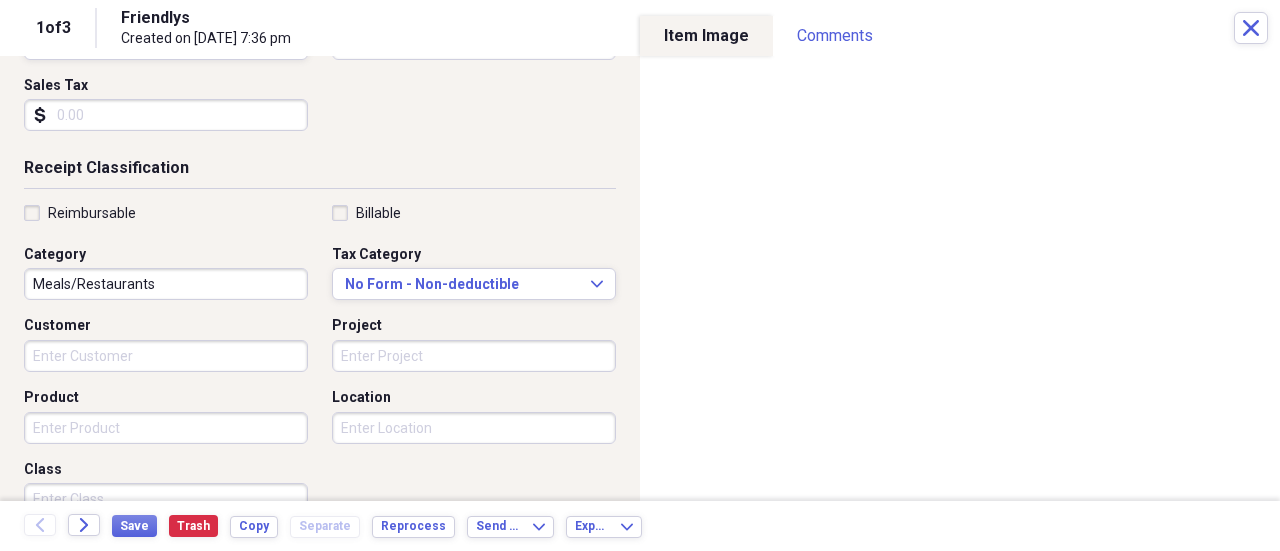scroll, scrollTop: 337, scrollLeft: 0, axis: vertical 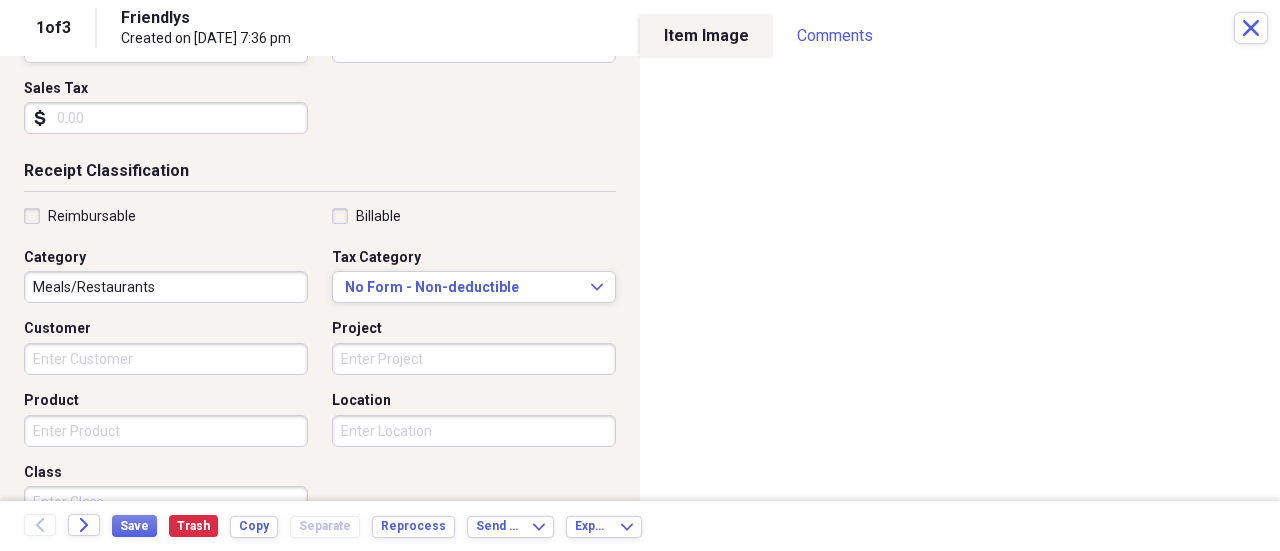 type on "Food while working remotely in PA in July, 2025." 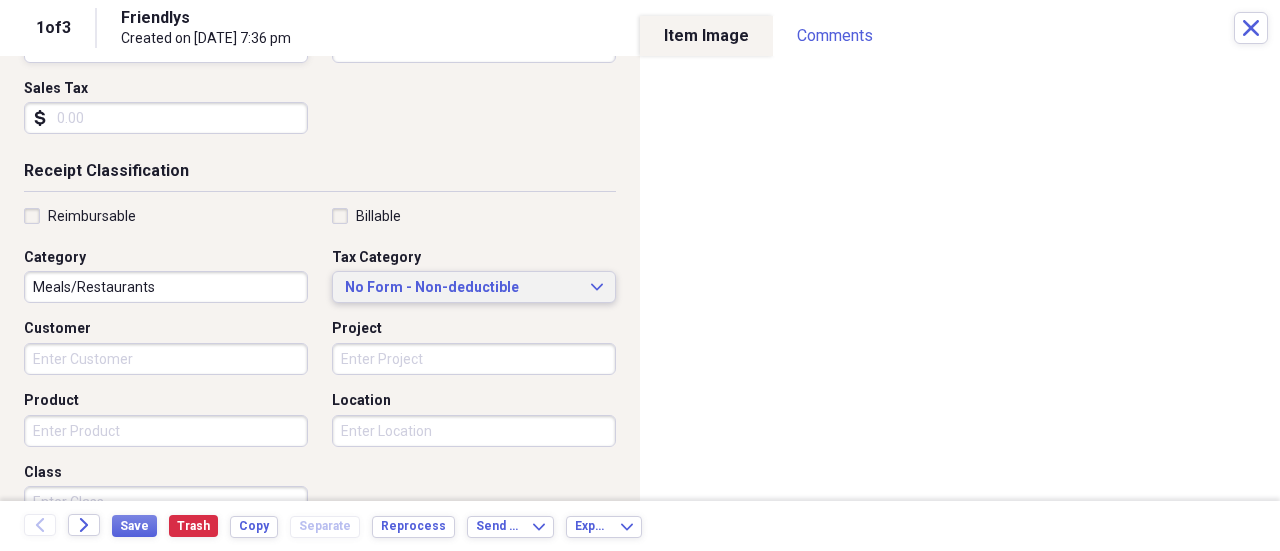 drag, startPoint x: 363, startPoint y: 268, endPoint x: 363, endPoint y: 282, distance: 14 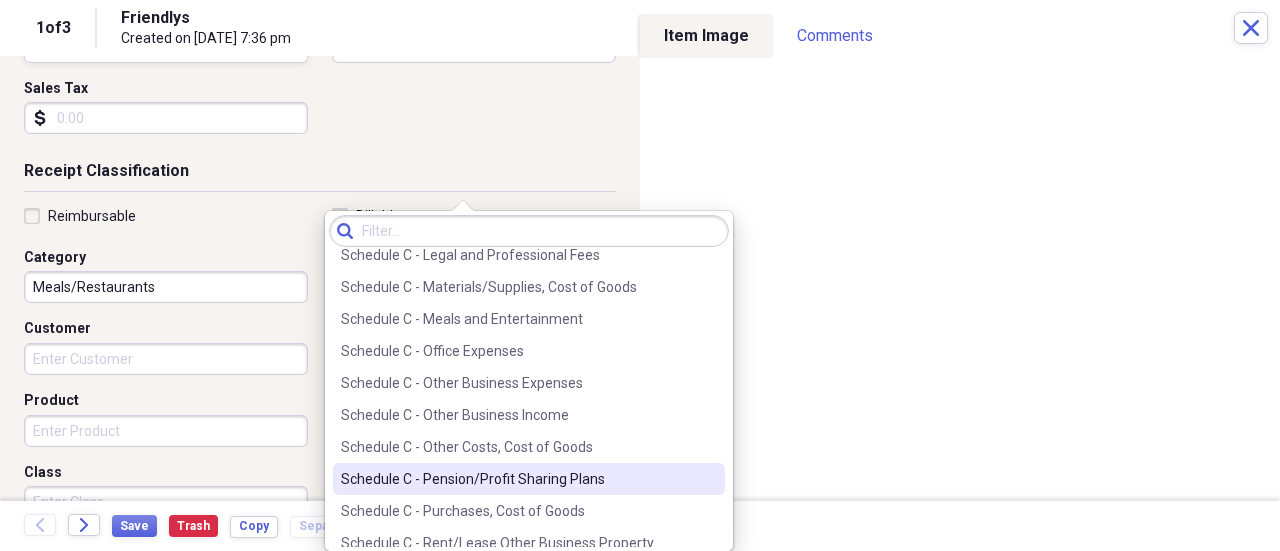 scroll, scrollTop: 2469, scrollLeft: 0, axis: vertical 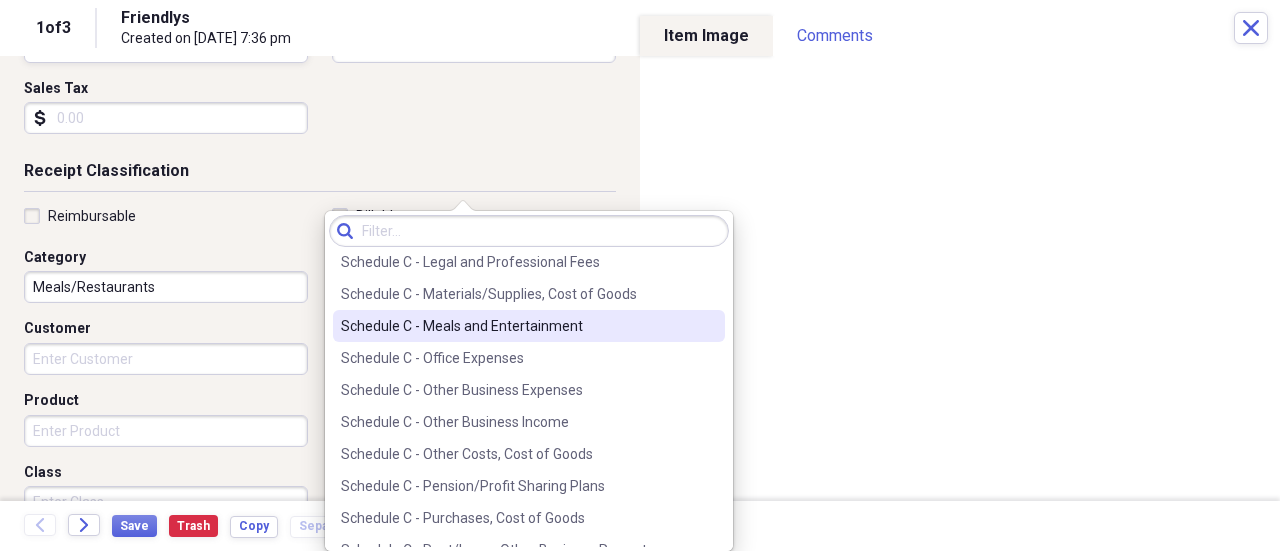 click on "Schedule C - Meals and Entertainment" at bounding box center (517, 326) 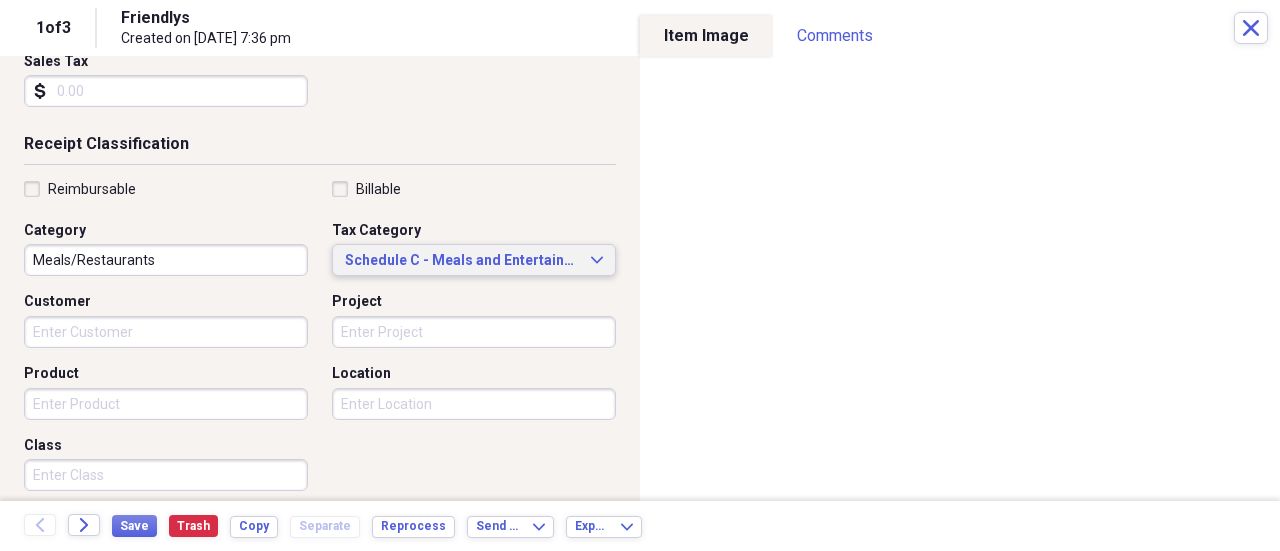 scroll, scrollTop: 365, scrollLeft: 0, axis: vertical 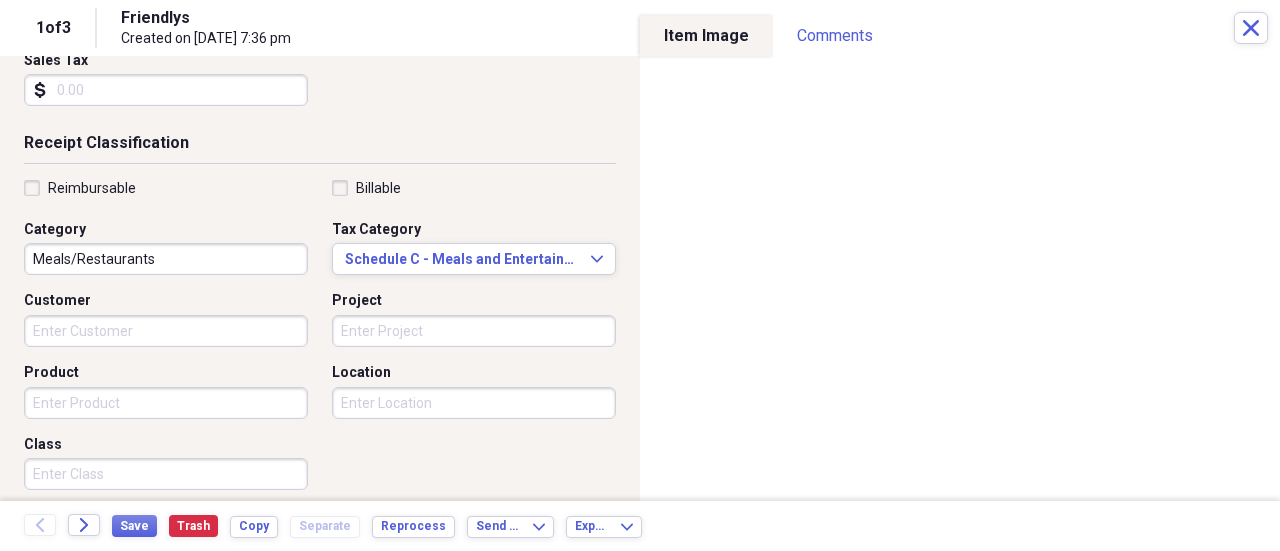 click on "Billable" at bounding box center [366, 188] 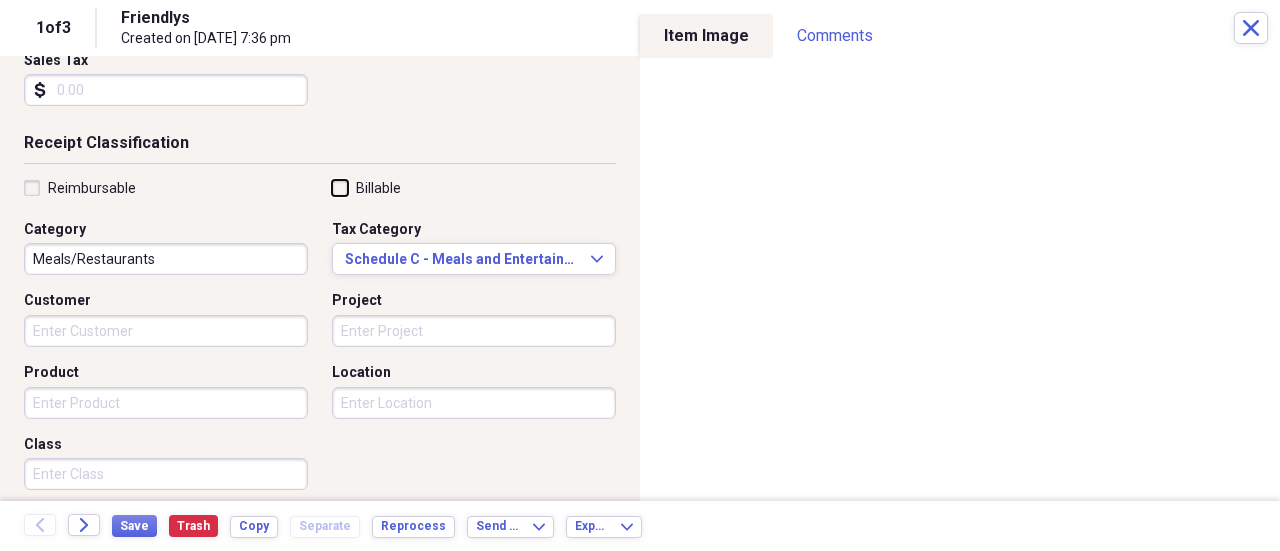 click on "Billable" at bounding box center [332, 187] 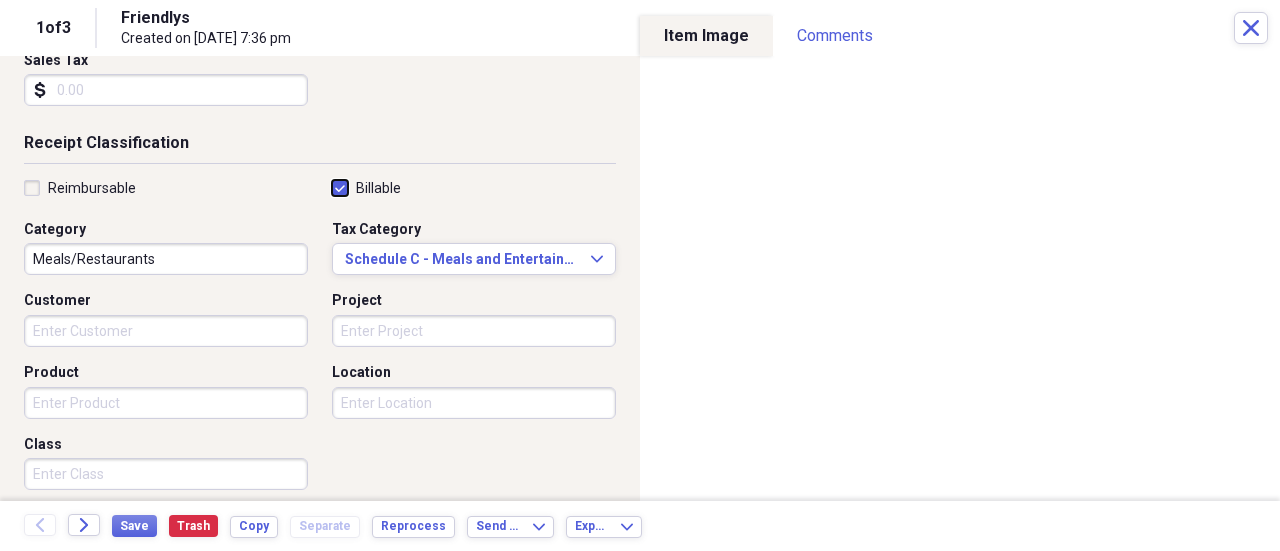 checkbox on "true" 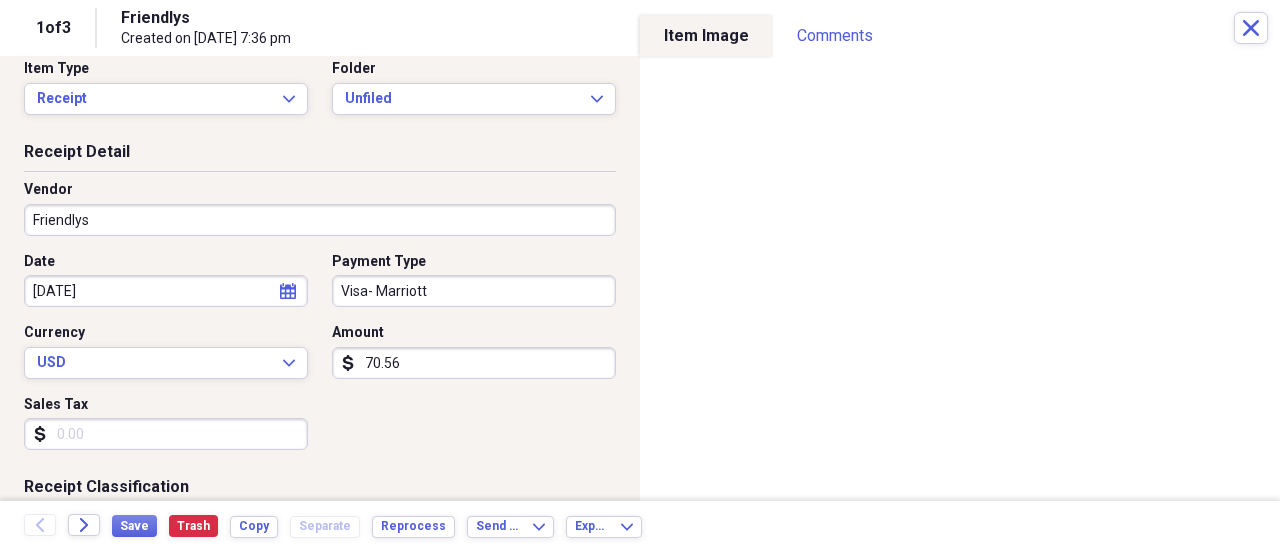 scroll, scrollTop: 0, scrollLeft: 0, axis: both 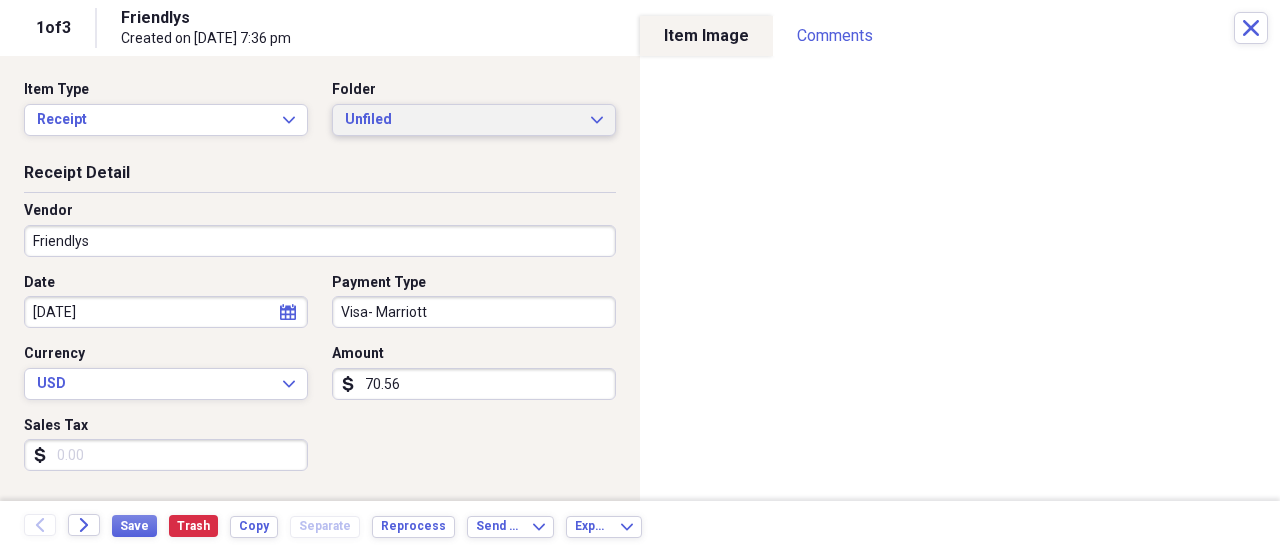 click on "Unfiled" at bounding box center [462, 120] 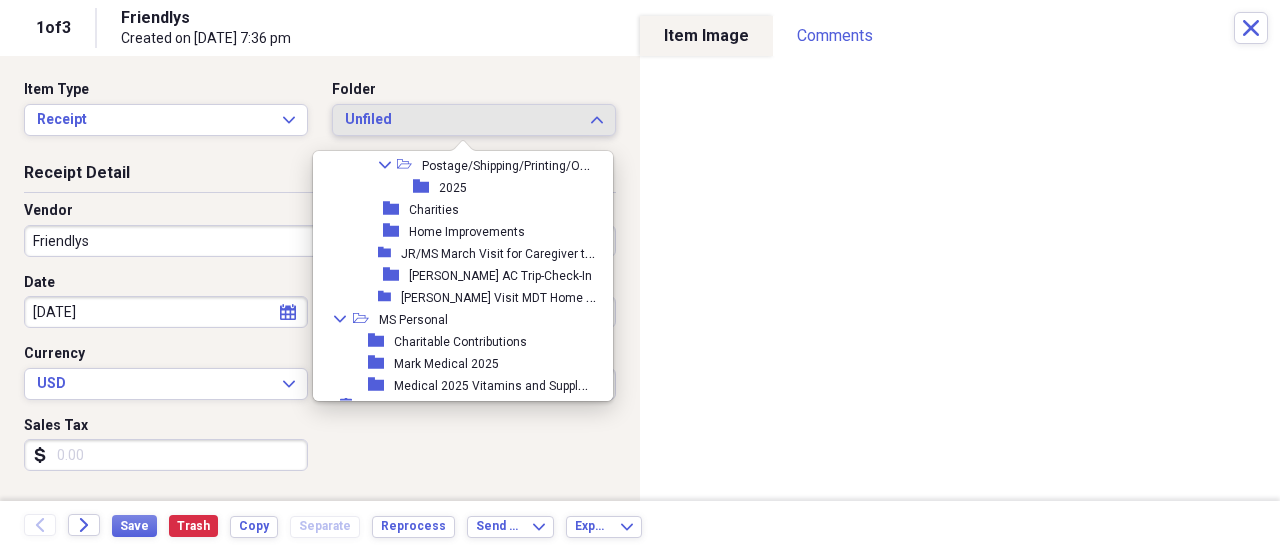 scroll, scrollTop: 1870, scrollLeft: 0, axis: vertical 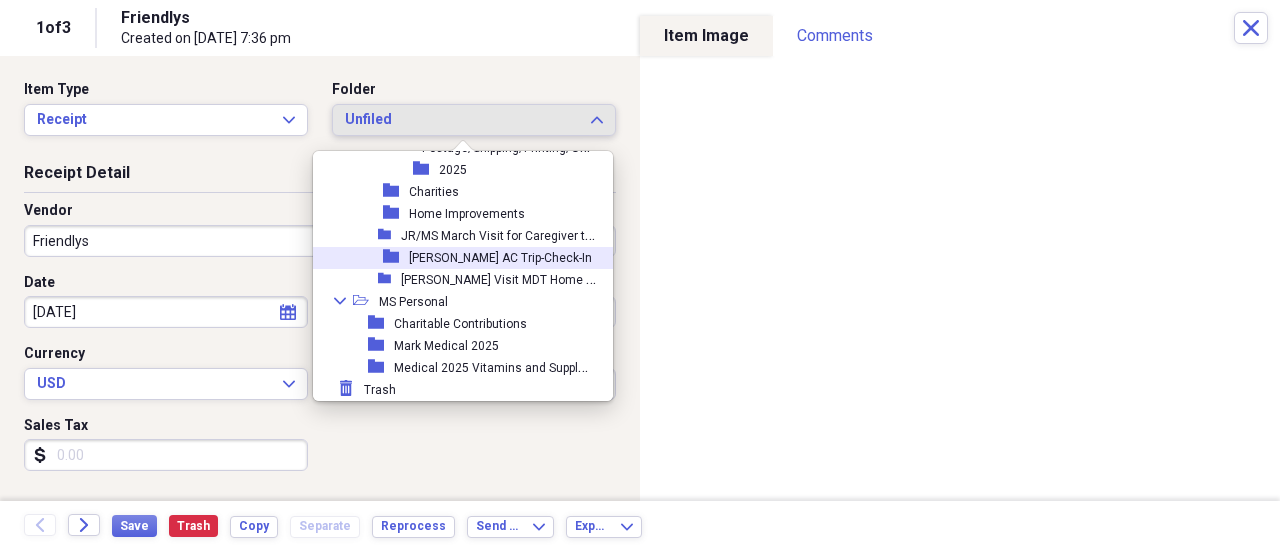 click on "[PERSON_NAME] AC Trip-Check-In" at bounding box center (500, 258) 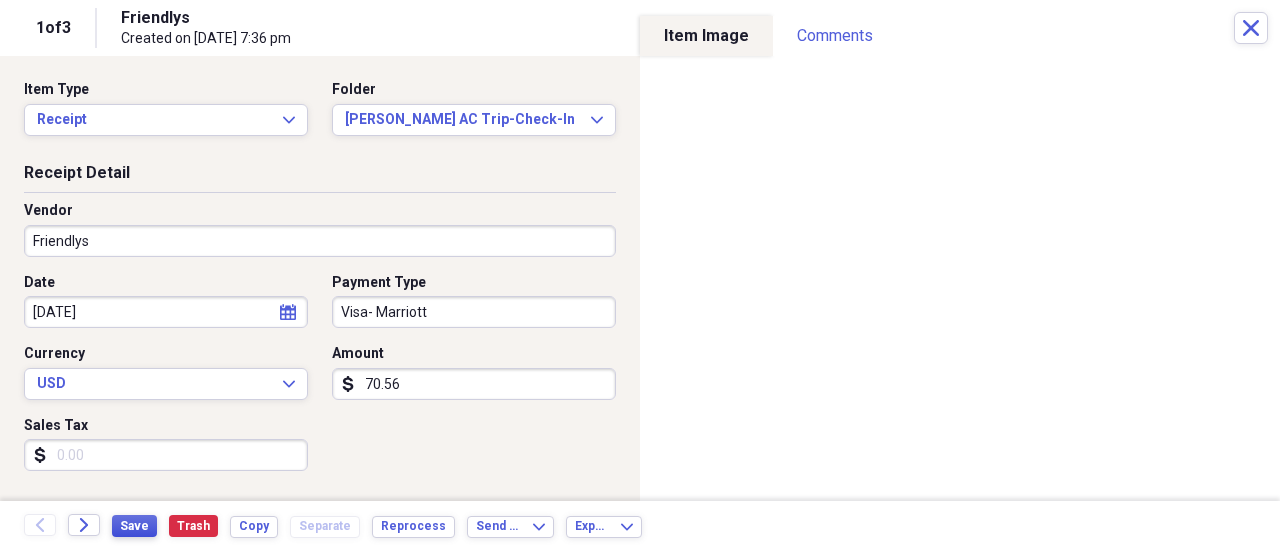 click on "Save" at bounding box center [134, 526] 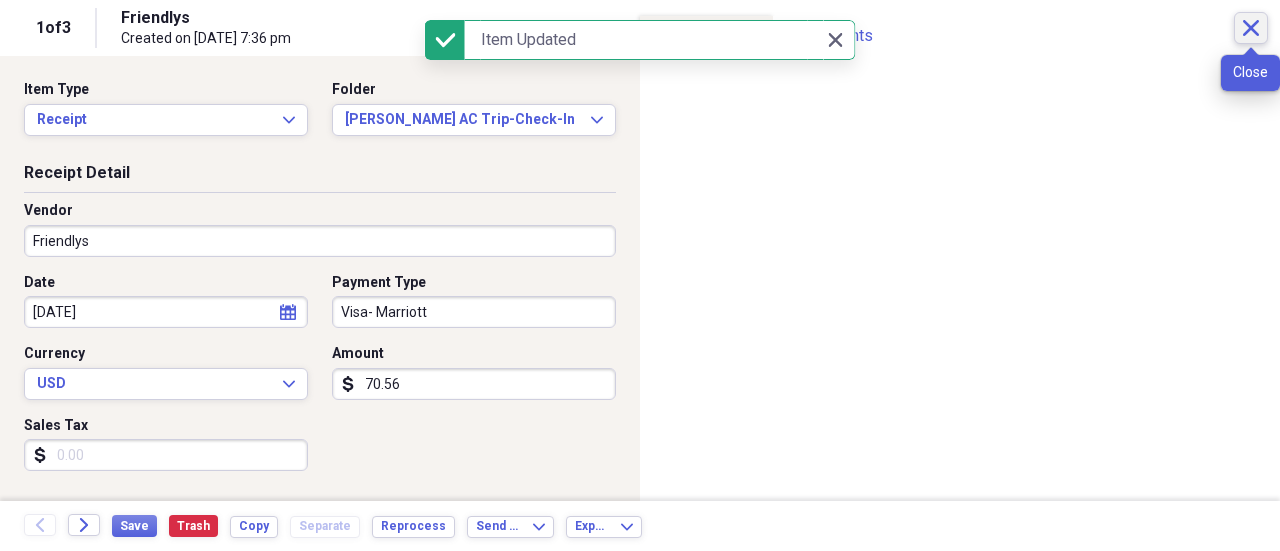 click on "Close" 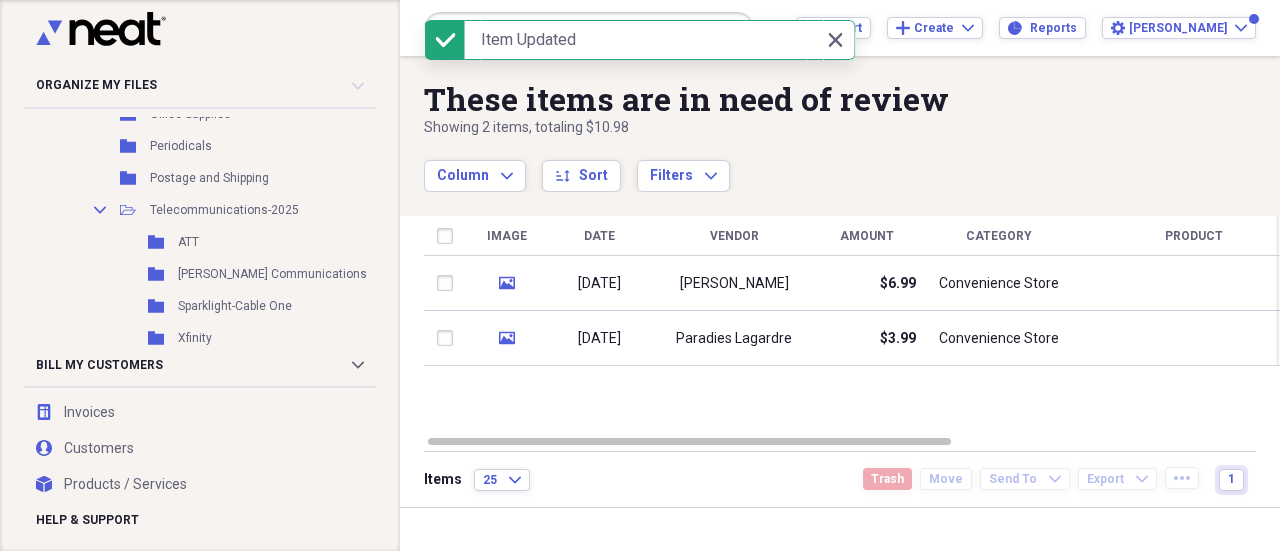 scroll, scrollTop: 1182, scrollLeft: 0, axis: vertical 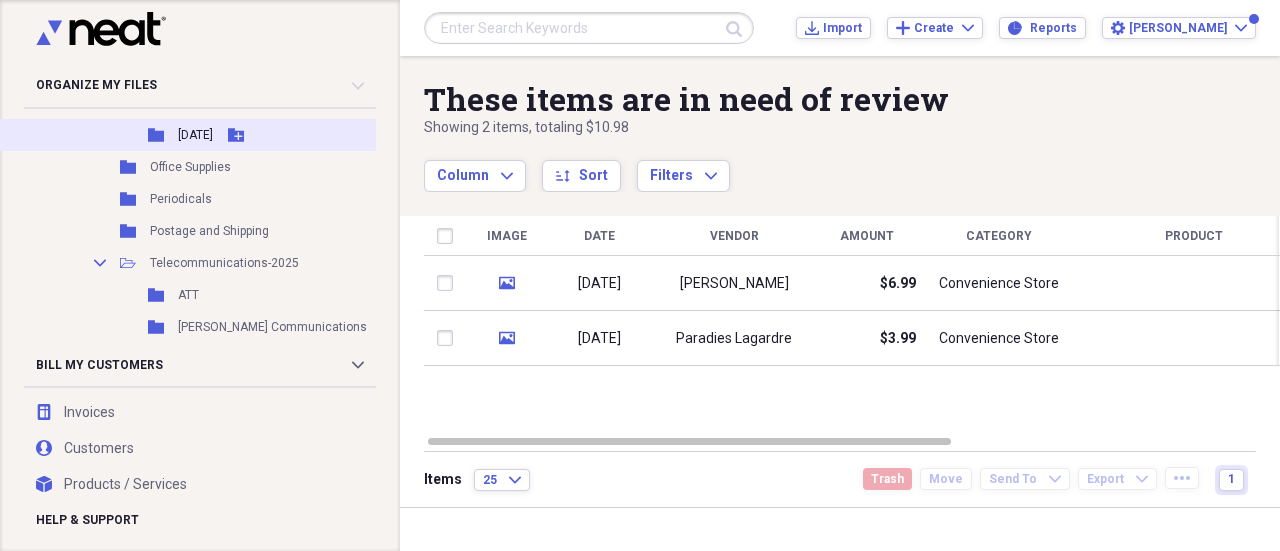 click on "[DATE]" at bounding box center (195, 135) 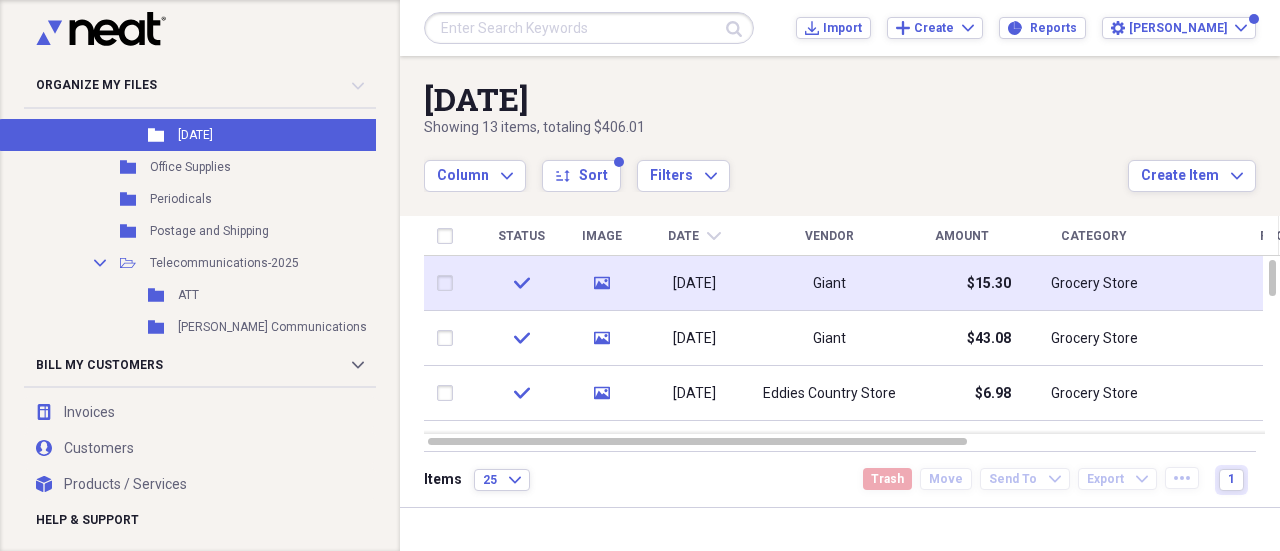 click on "07/14/2025" at bounding box center (694, 284) 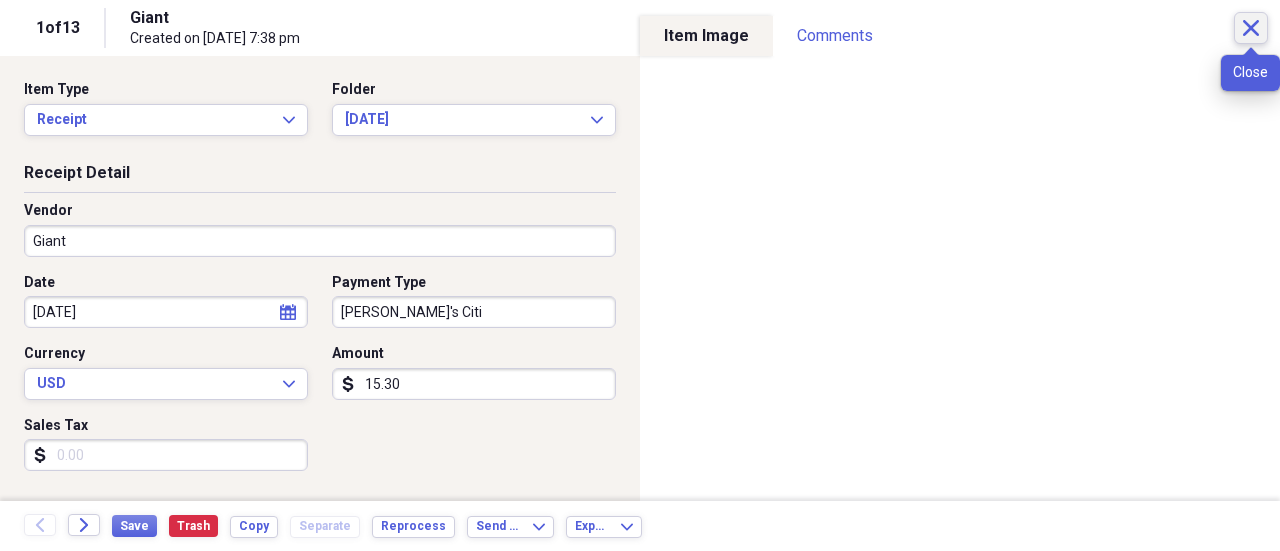 click on "Close" 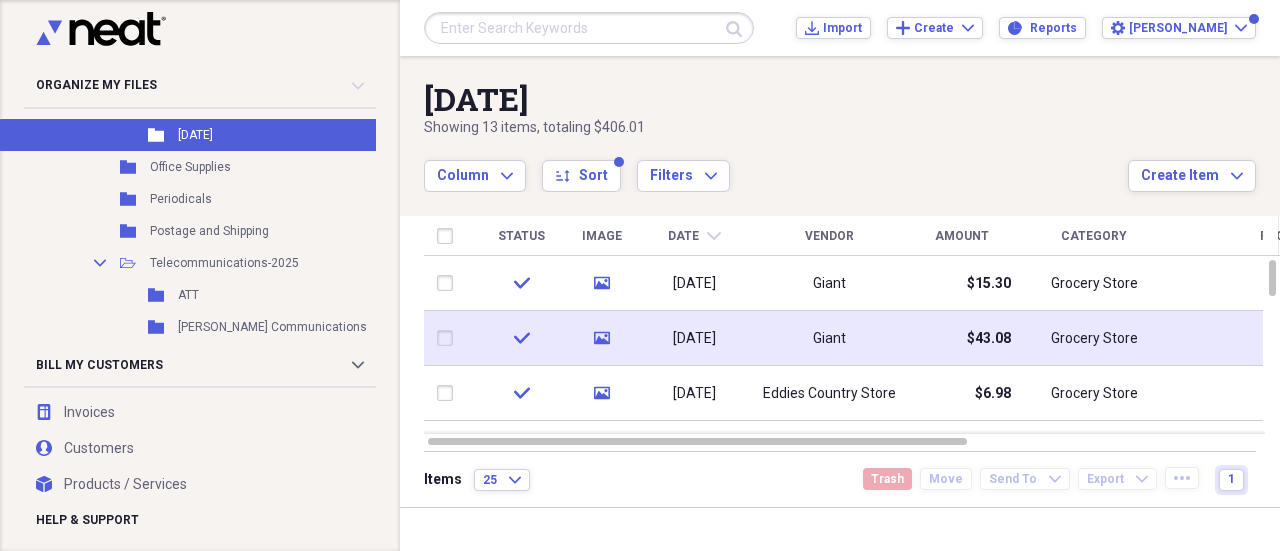 click on "07/14/2025" at bounding box center (694, 339) 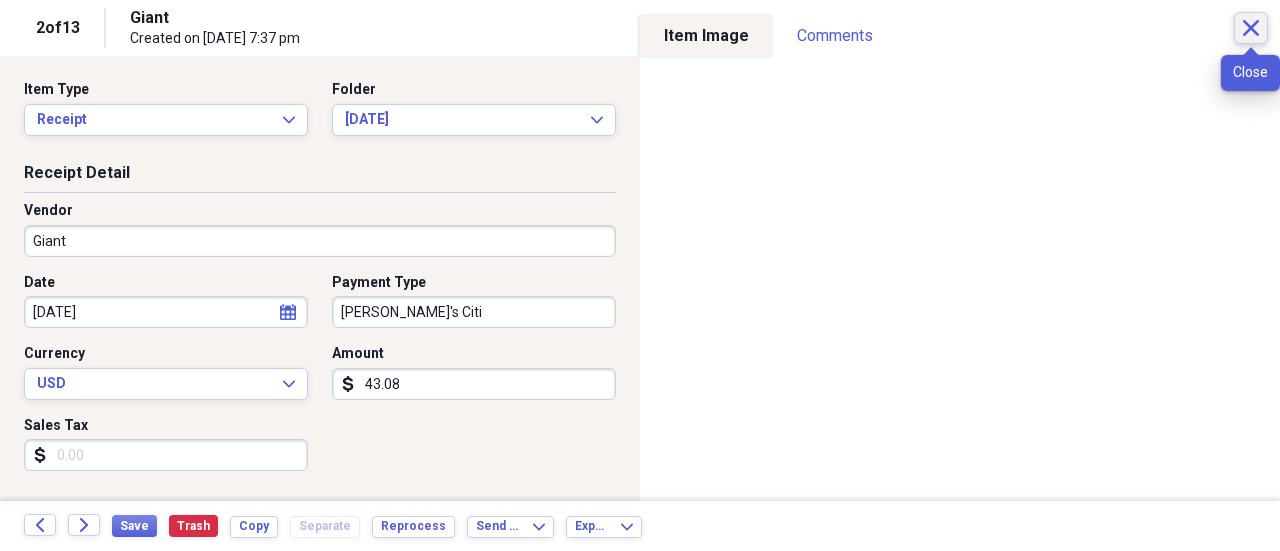 click 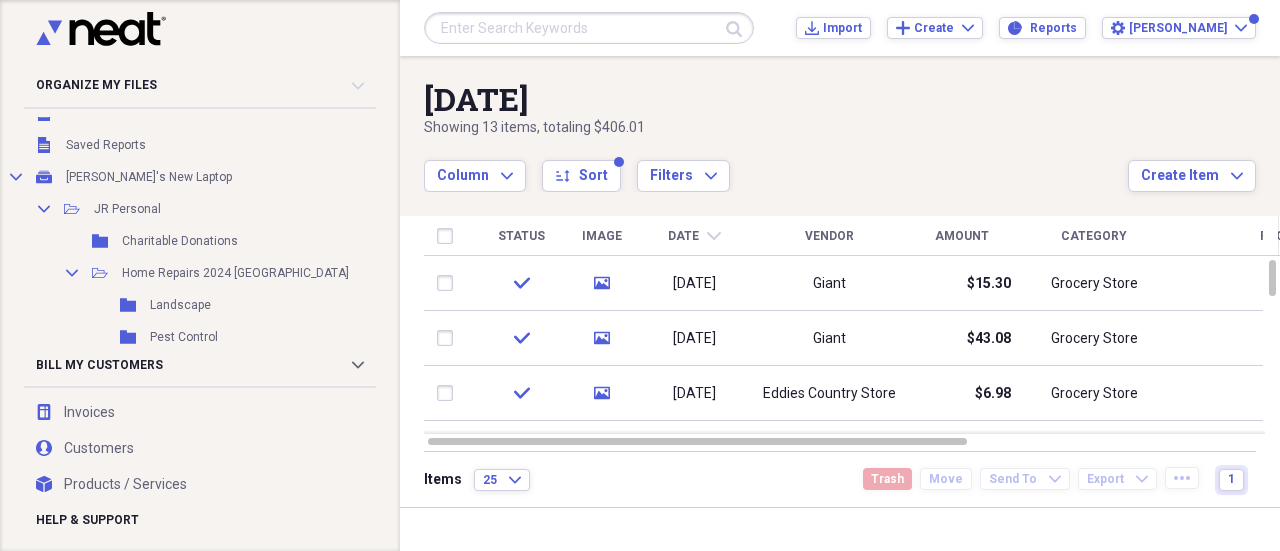 scroll, scrollTop: 0, scrollLeft: 0, axis: both 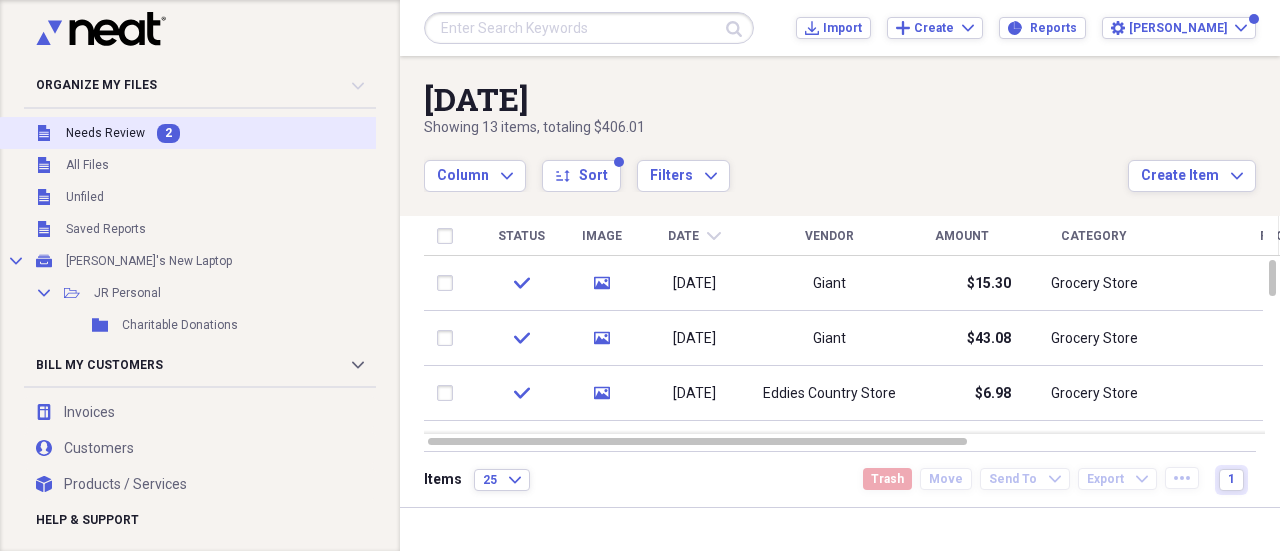 click on "Needs Review" at bounding box center [105, 133] 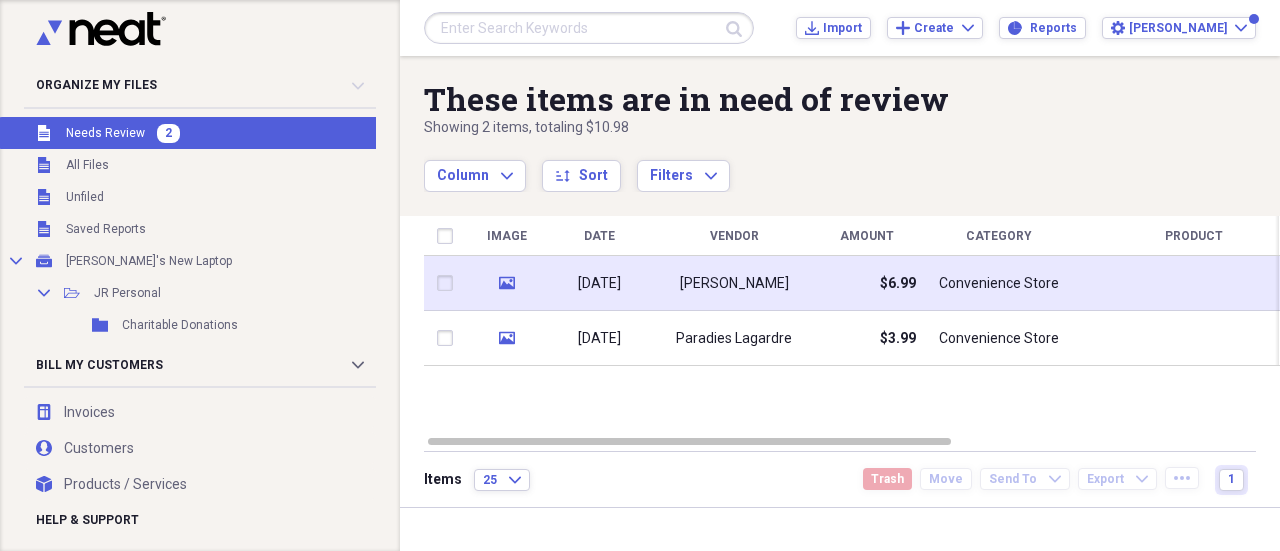 click on "Hudson" at bounding box center [734, 283] 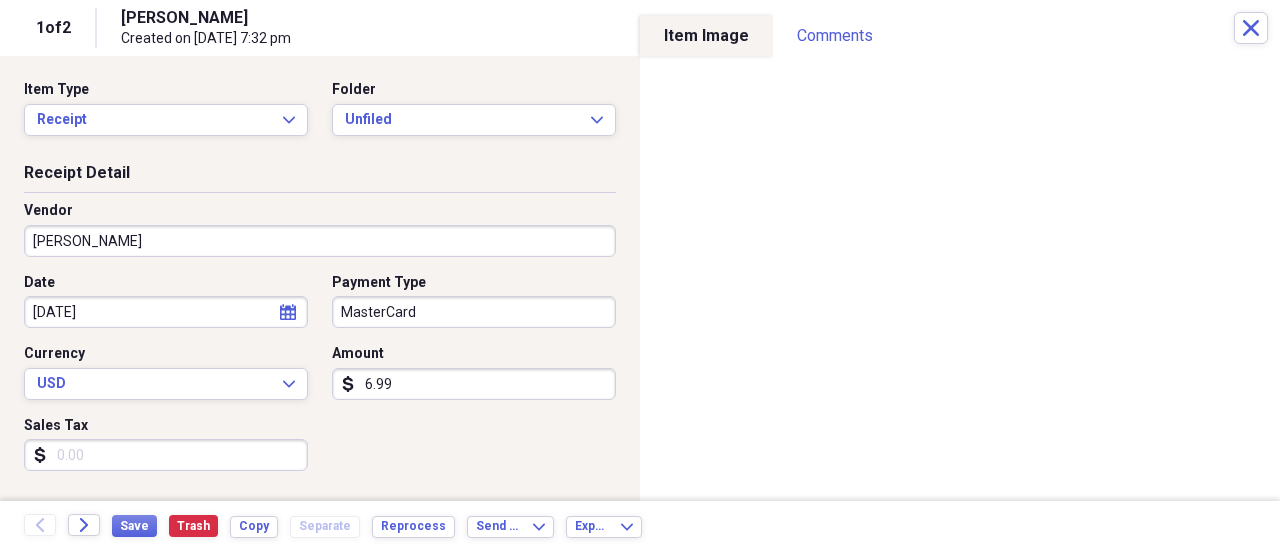click on "Organize My Files 1 Collapse Unfiled Needs Review 1 Unfiled All Files Unfiled Unfiled Unfiled Saved Reports Collapse My Cabinet Julie's New Laptop Add Folder Collapse Open Folder JR Personal Add Folder Folder Charitable Donations Add Folder Collapse Open Folder Home Repairs 2024 Pinetop Add Folder Folder Landscape Add Folder Folder Pest Control Add Folder Collapse Open Folder Home Repairs 2025 Pinetop Add Folder Collapse Open Folder HOA Add Folder Folder 2025 Add Folder Folder Landscape Add Folder Expand Folder Home Repairs Scottsdale 2025 Add Folder Folder Medical 2025 Add Folder Collapse Open Folder JRHC Expenses Add Folder Collapse Open Folder 2025 Add Folder Folder Accounting Add Folder Folder Advertising-Marketing Add Folder Folder Bank Fees,  Credit Card Fees Add Folder Folder Business Licenses and Fees Add Folder Folder Client Promotion Add Folder Collapse Open Folder Clients - 2025 Add Folder Folder North Rock Add Folder Folder Ramsfield Kimpton Alton Add Folder Folder Computers and Hardware Folder KK" at bounding box center (640, 275) 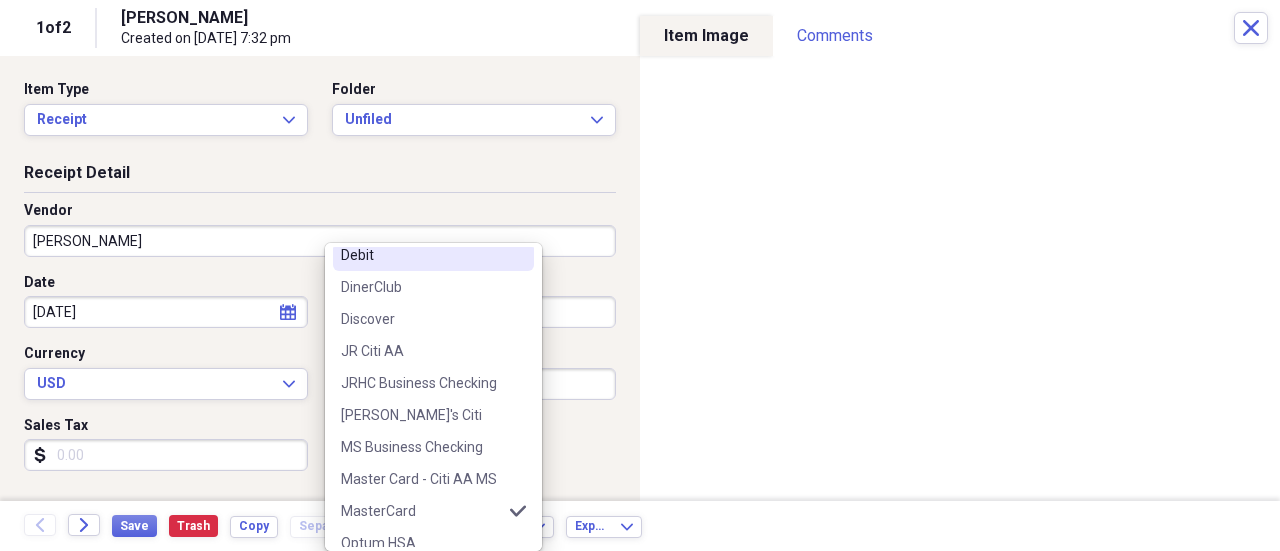 scroll, scrollTop: 235, scrollLeft: 0, axis: vertical 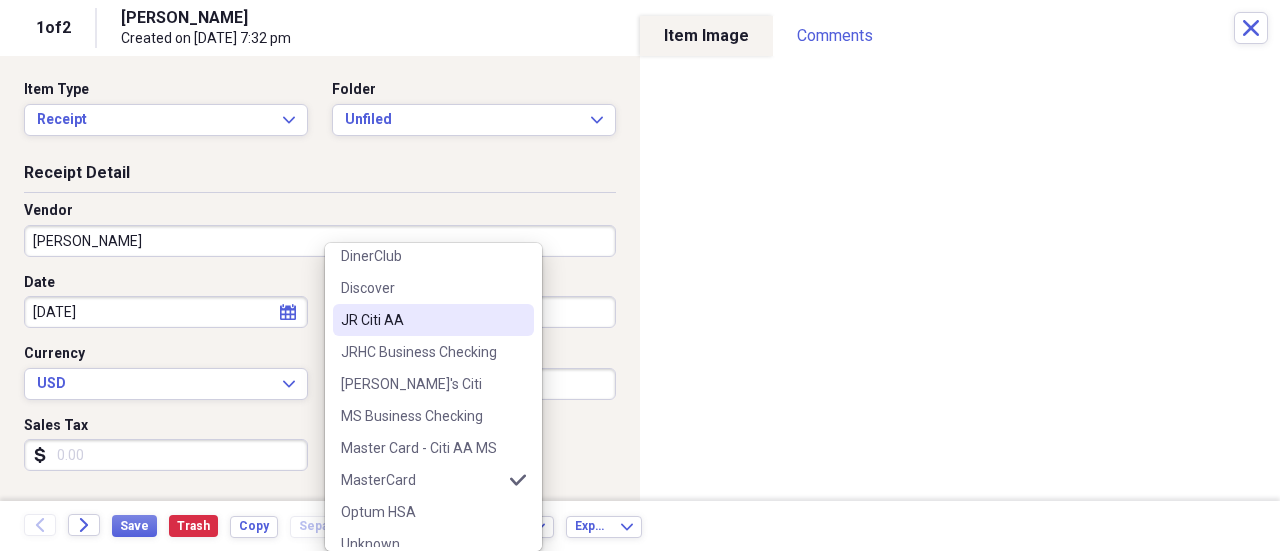 click on "JR Citi AA" at bounding box center (421, 320) 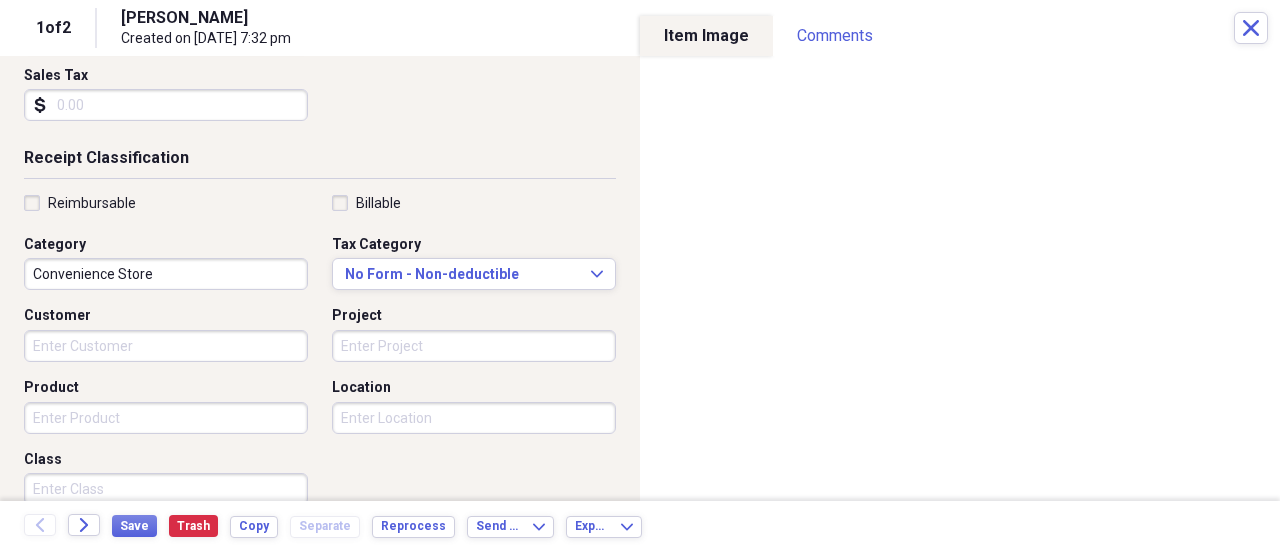 scroll, scrollTop: 355, scrollLeft: 0, axis: vertical 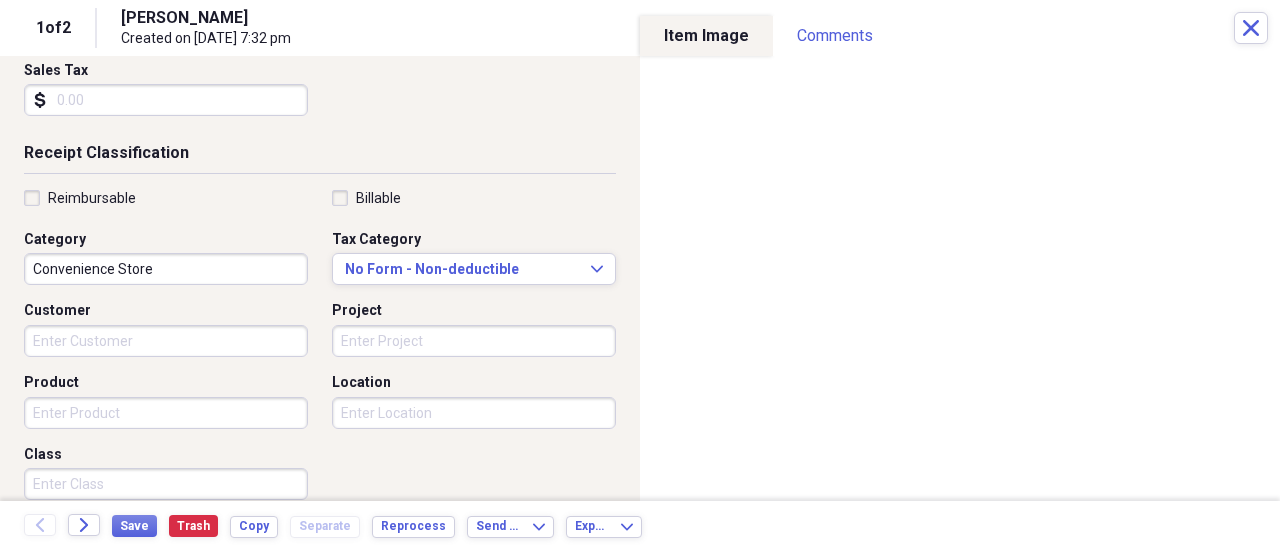 click on "Billable" at bounding box center (366, 198) 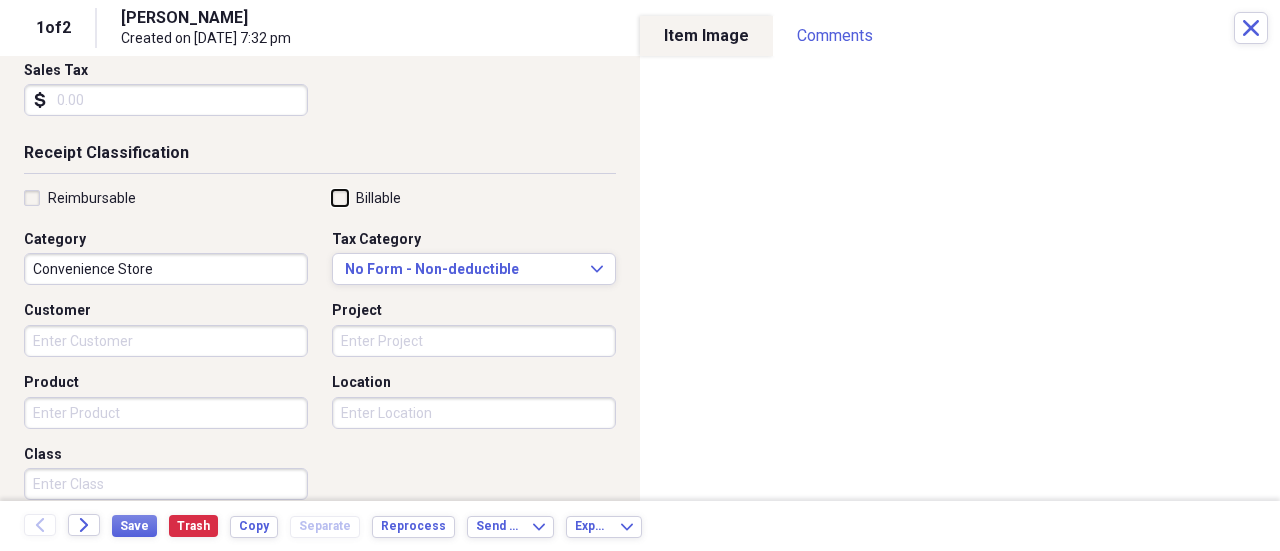 click on "Billable" at bounding box center [332, 197] 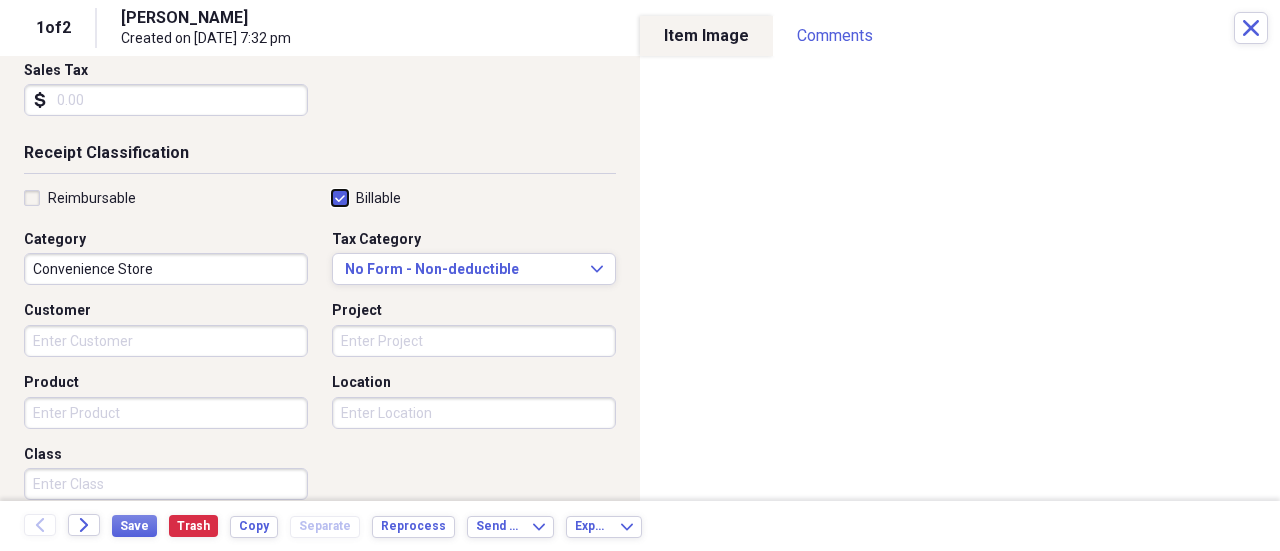 checkbox on "true" 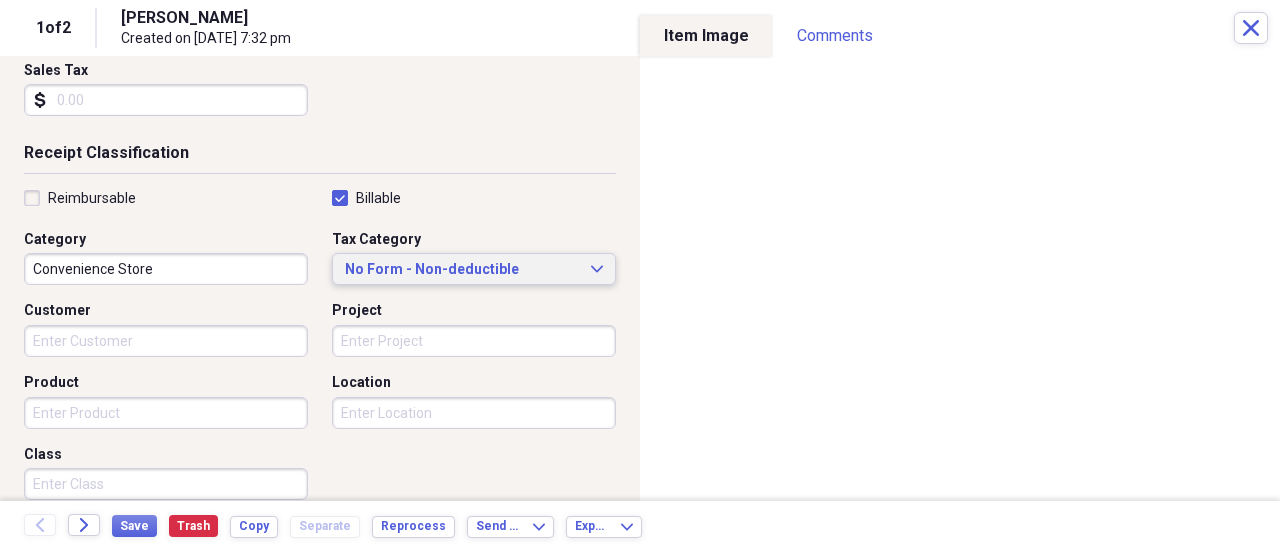 click on "No Form - Non-deductible" at bounding box center (462, 270) 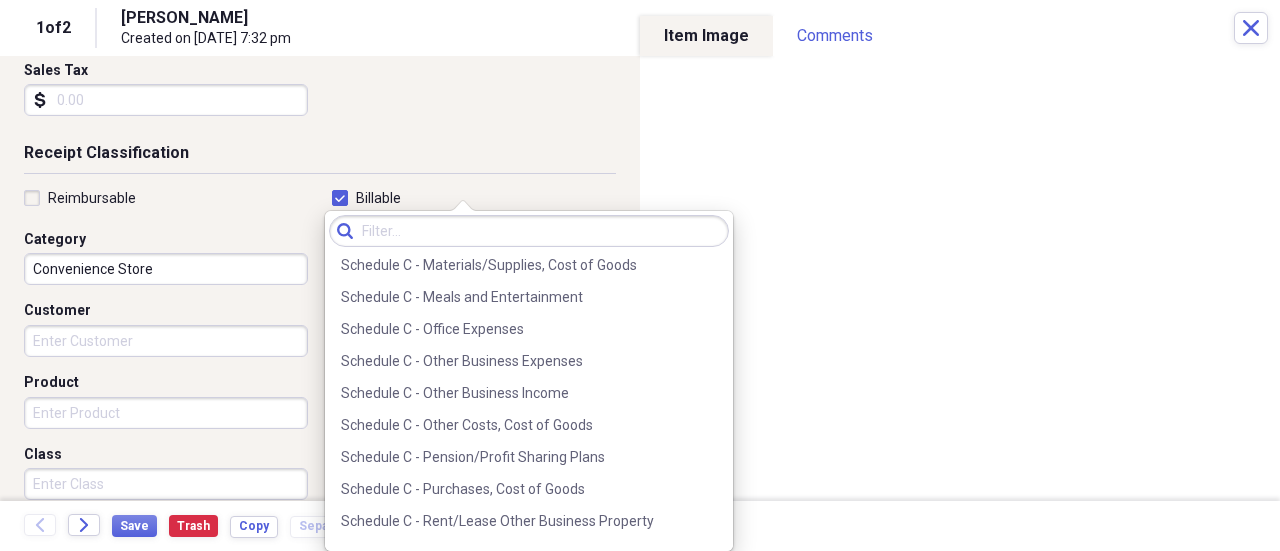 scroll, scrollTop: 2495, scrollLeft: 0, axis: vertical 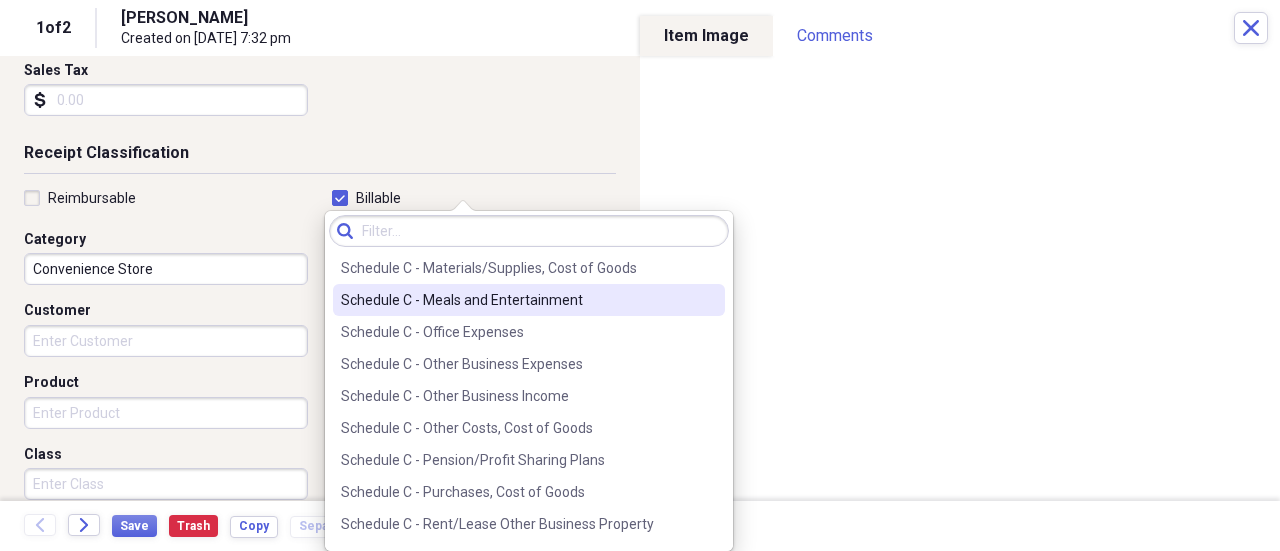 click on "Schedule C - Meals and Entertainment" at bounding box center [529, 300] 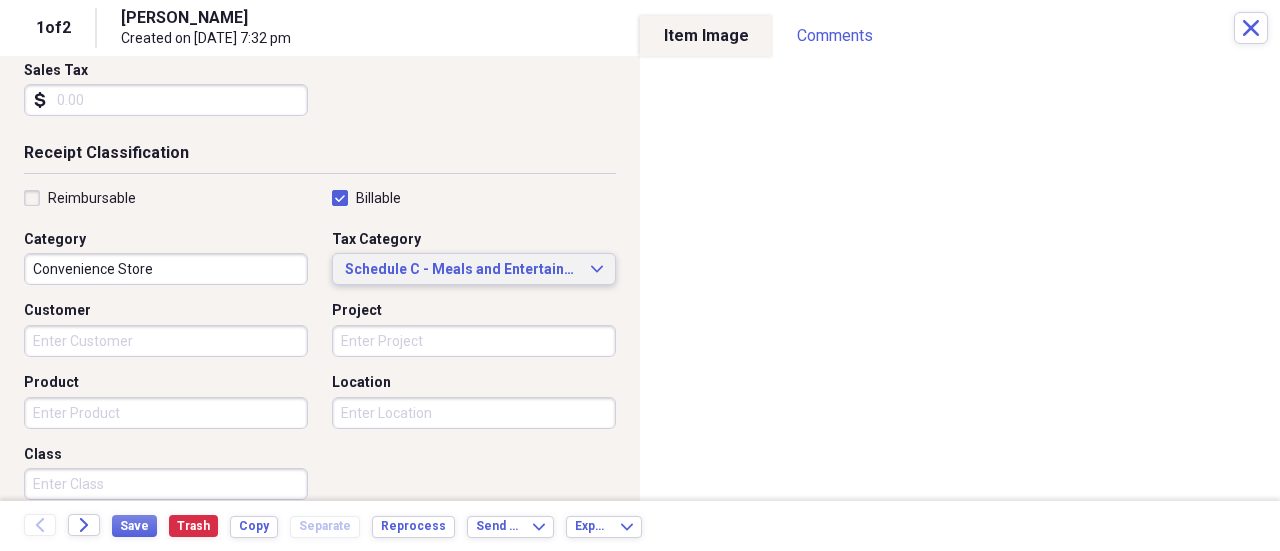 scroll, scrollTop: 573, scrollLeft: 0, axis: vertical 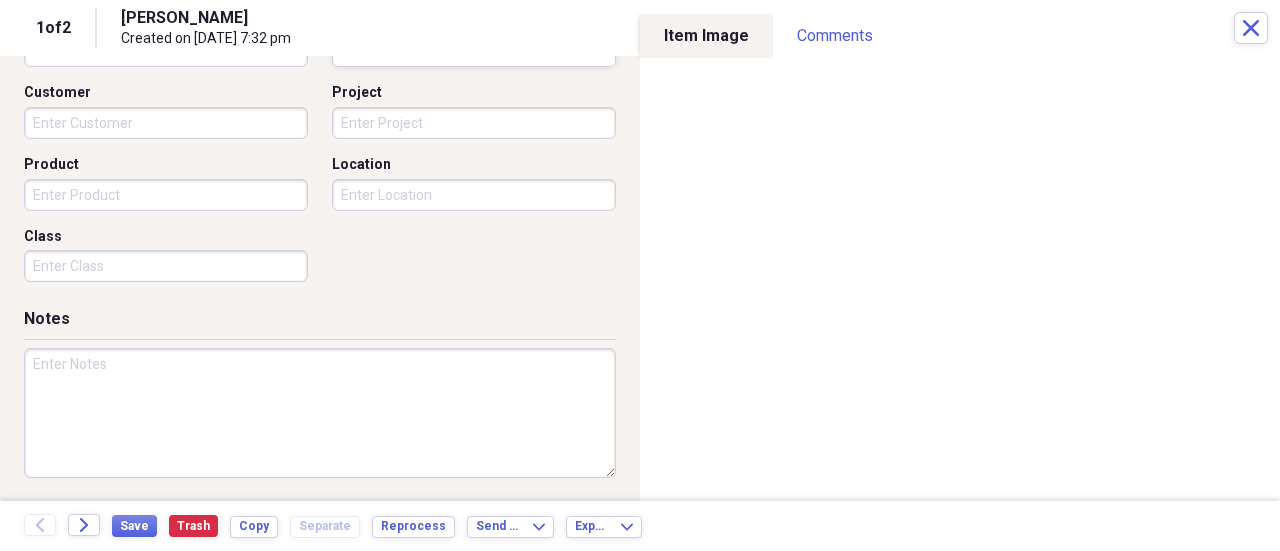 click at bounding box center [320, 413] 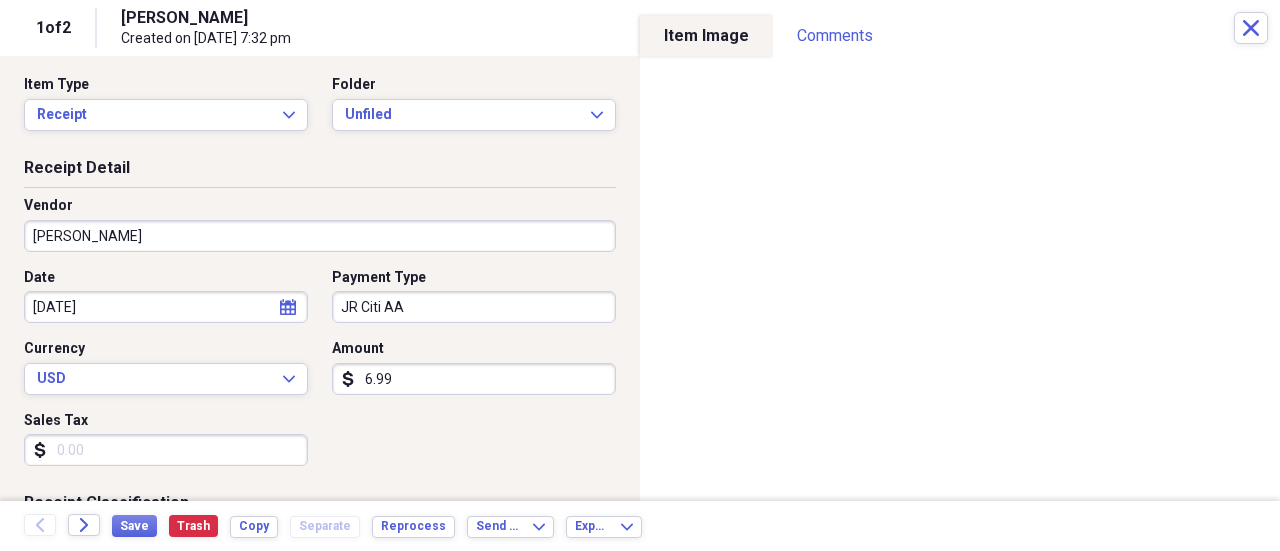 scroll, scrollTop: 0, scrollLeft: 0, axis: both 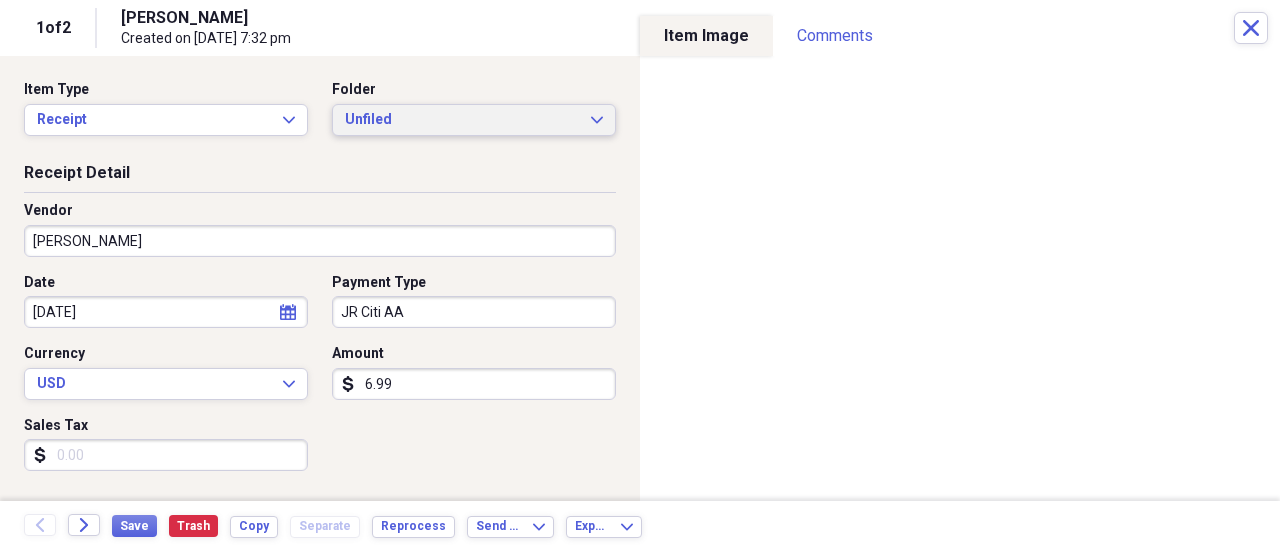 type on "Energy Drink while waiting for Amtrak train in PHL station." 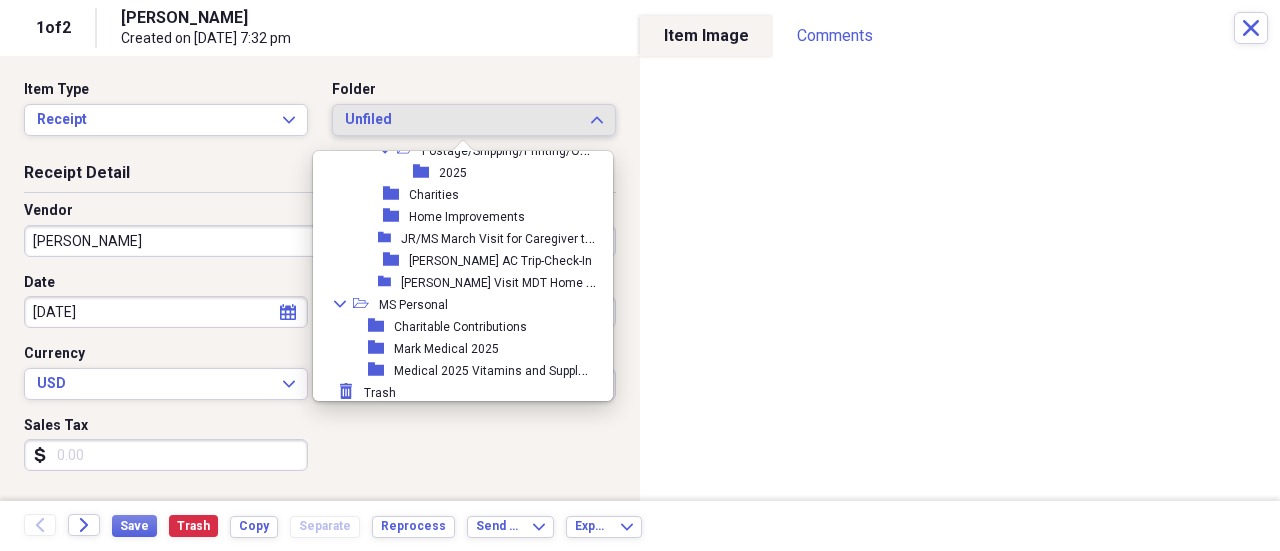 scroll, scrollTop: 1870, scrollLeft: 0, axis: vertical 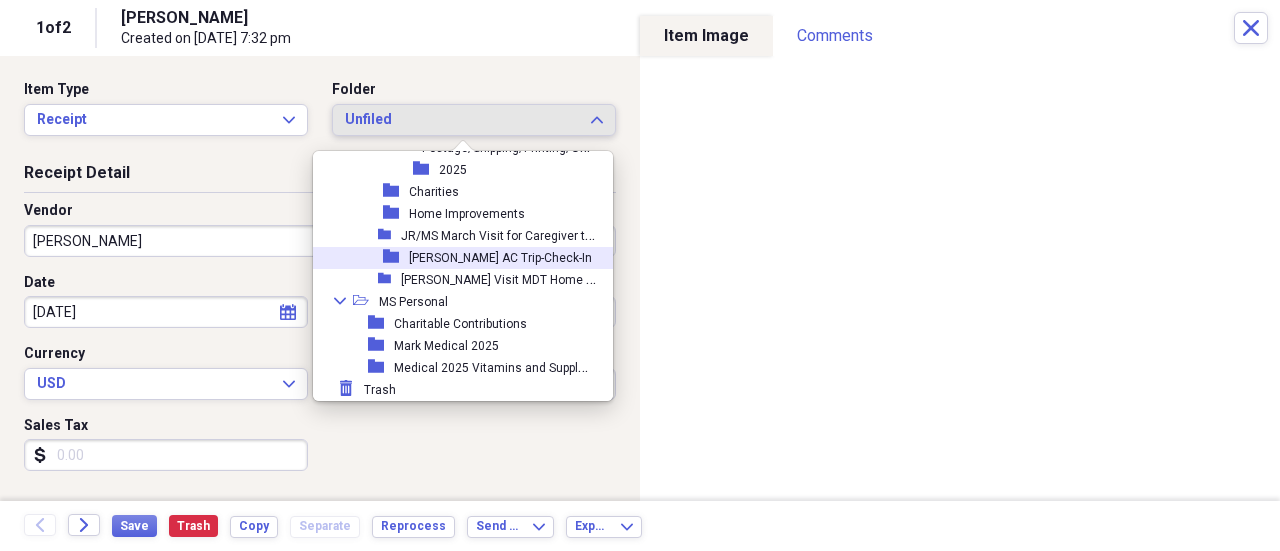 click on "[PERSON_NAME] AC Trip-Check-In" at bounding box center (500, 258) 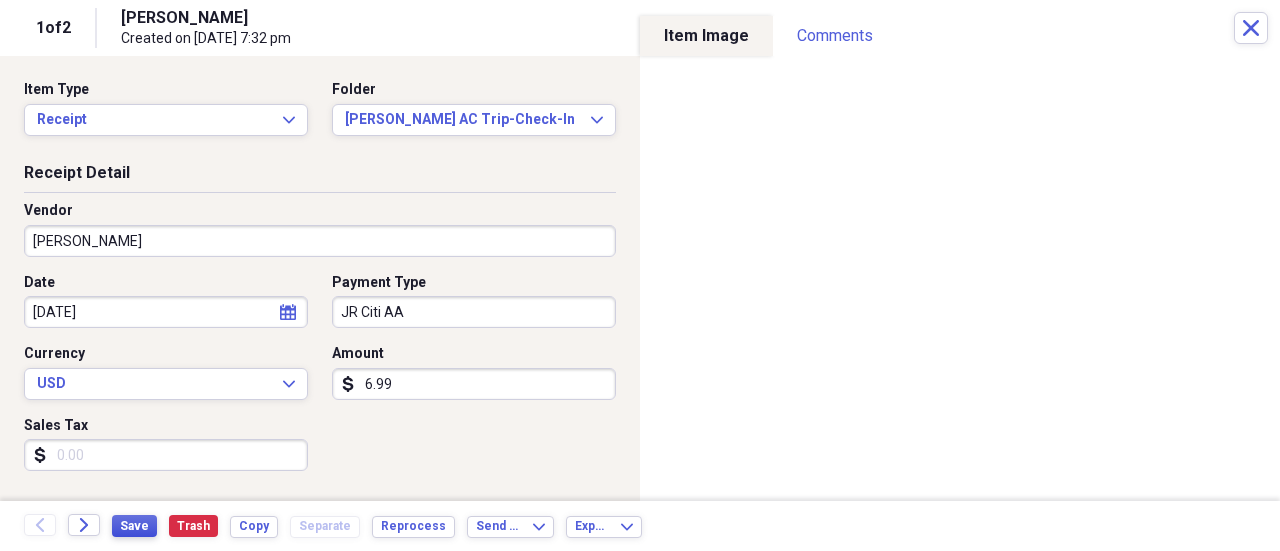click on "Save" at bounding box center (134, 526) 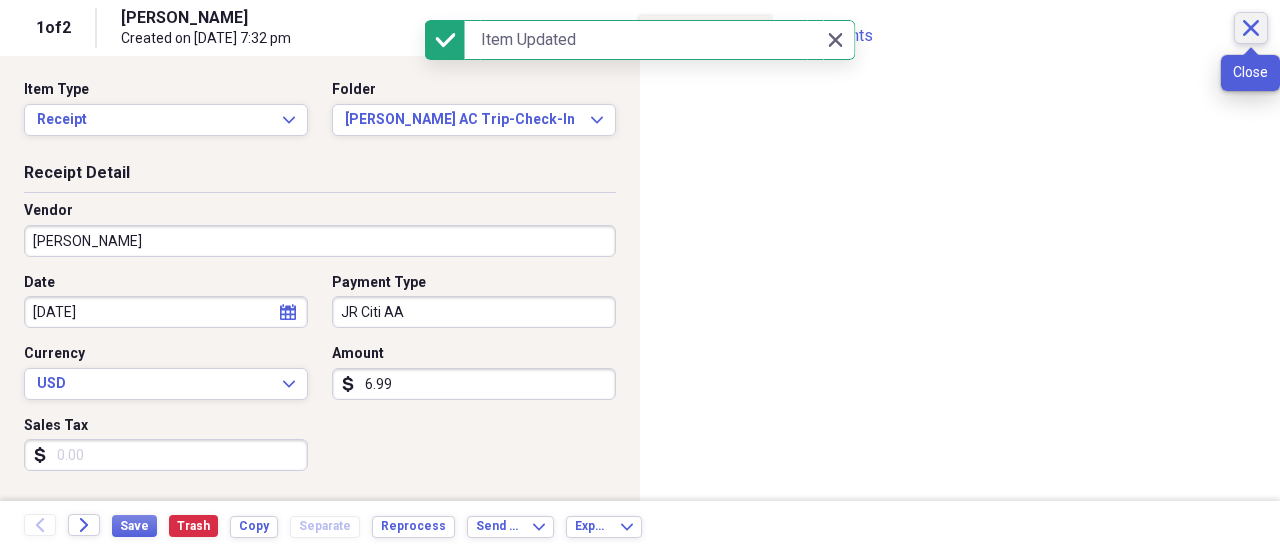 click 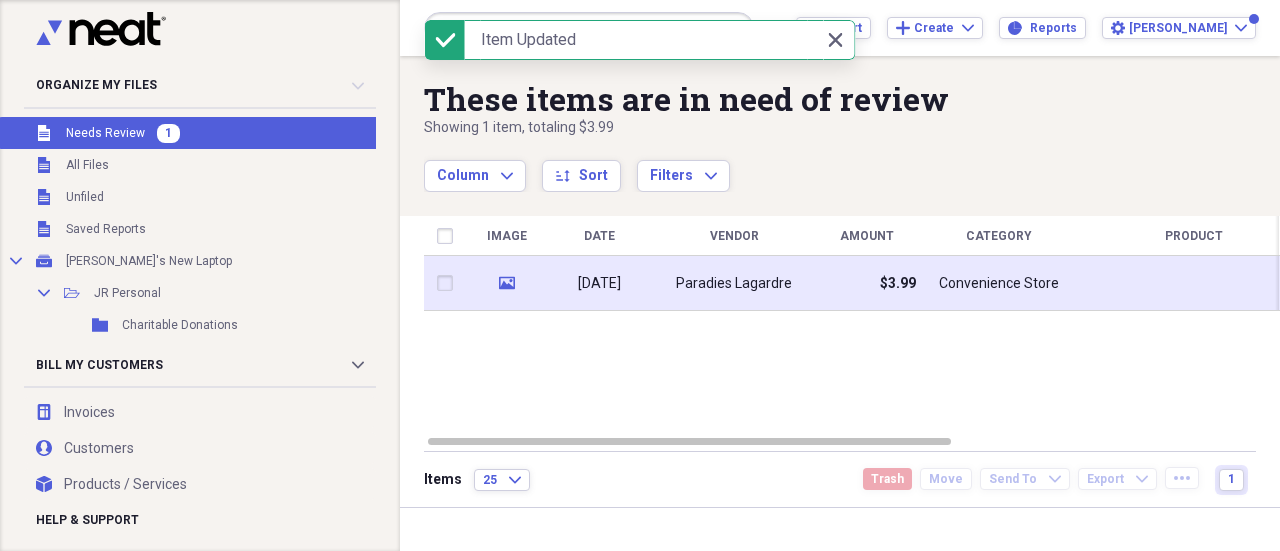 click on "[DATE]" at bounding box center (599, 284) 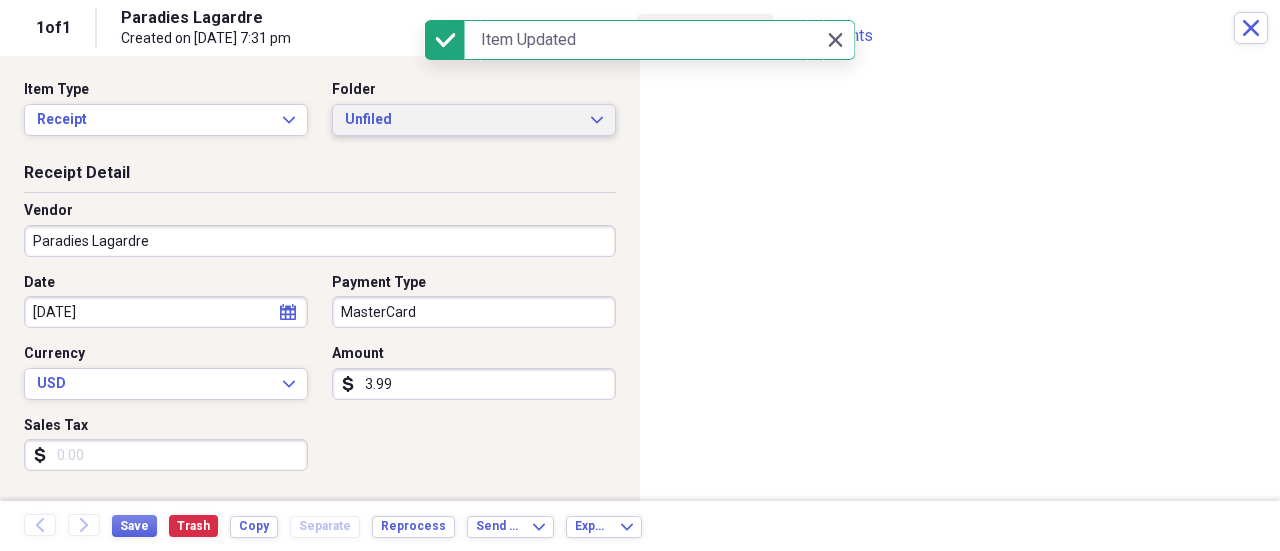 click on "Unfiled" at bounding box center [462, 120] 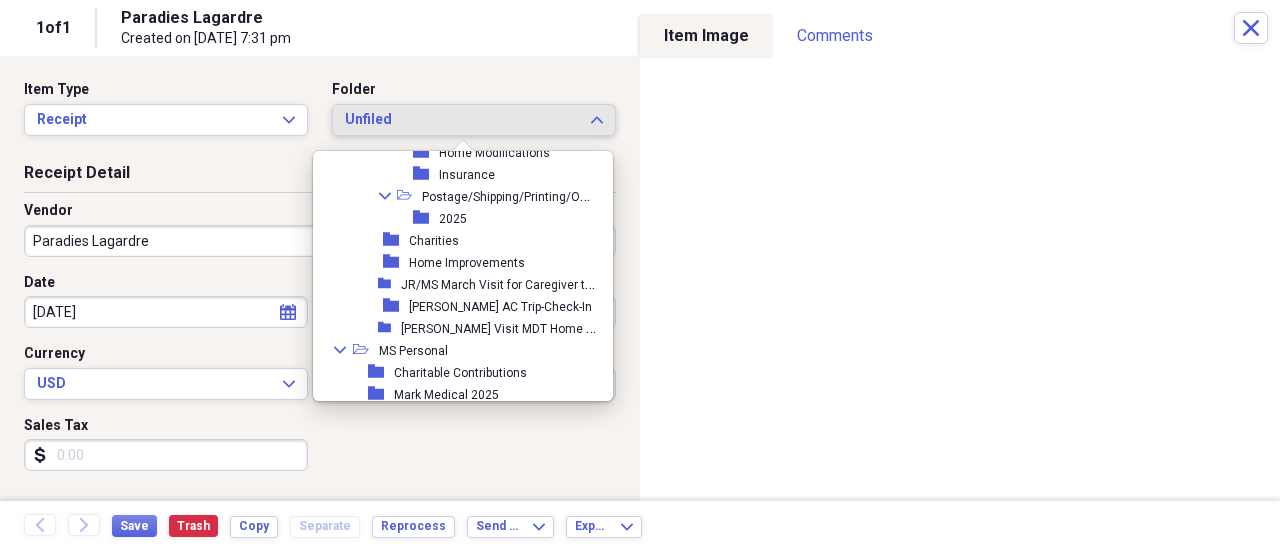 scroll, scrollTop: 1813, scrollLeft: 0, axis: vertical 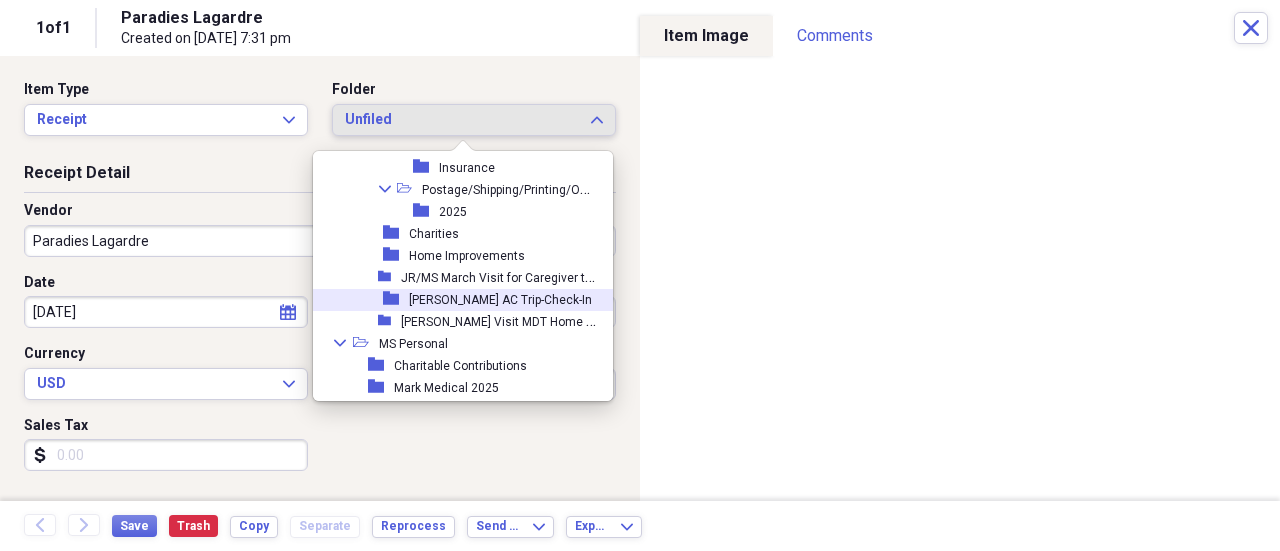 click on "[PERSON_NAME] AC Trip-Check-In" at bounding box center [500, 300] 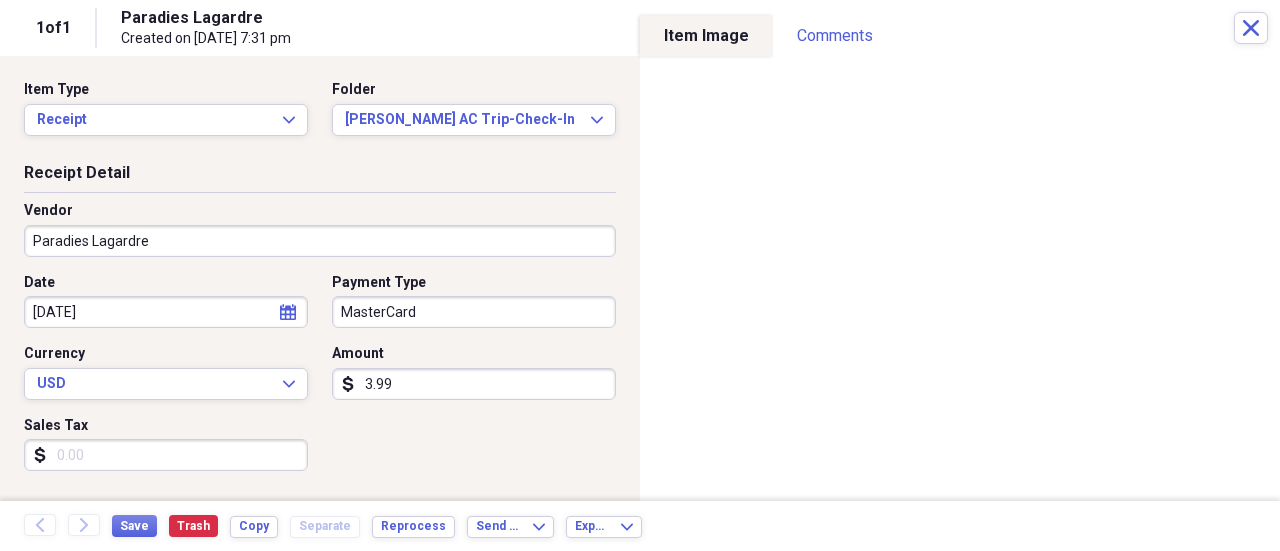 click on "Organize My Files Collapse Unfiled Needs Review Unfiled All Files Unfiled Unfiled Unfiled Saved Reports Collapse My Cabinet [PERSON_NAME]'s New Laptop Add Folder Collapse Open Folder JR Personal Add Folder Folder Charitable Donations Add Folder Collapse Open Folder Home Repairs 2024 Pinetop Add Folder Folder Landscape Add Folder Folder Pest Control Add Folder Collapse Open Folder Home Repairs 2025 Pinetop Add Folder Collapse Open Folder HOA Add Folder Folder 2025 Add Folder Folder Landscape Add Folder Expand Folder Home Repairs Scottsdale 2025 Add Folder Folder Medical 2025 Add Folder Collapse Open Folder JRHC Expenses Add Folder Collapse Open Folder 2025 Add Folder Folder Accounting Add Folder Folder Advertising-Marketing Add Folder Folder Bank Fees,  Credit Card Fees Add Folder Folder Business Licenses and Fees Add Folder Folder Client Promotion Add Folder Collapse Open Folder Clients - 2025 Add Folder Folder North Rock Add Folder Folder [PERSON_NAME] [PERSON_NAME] Add Folder Folder Computers and Hardware Add Folder KK" at bounding box center [640, 275] 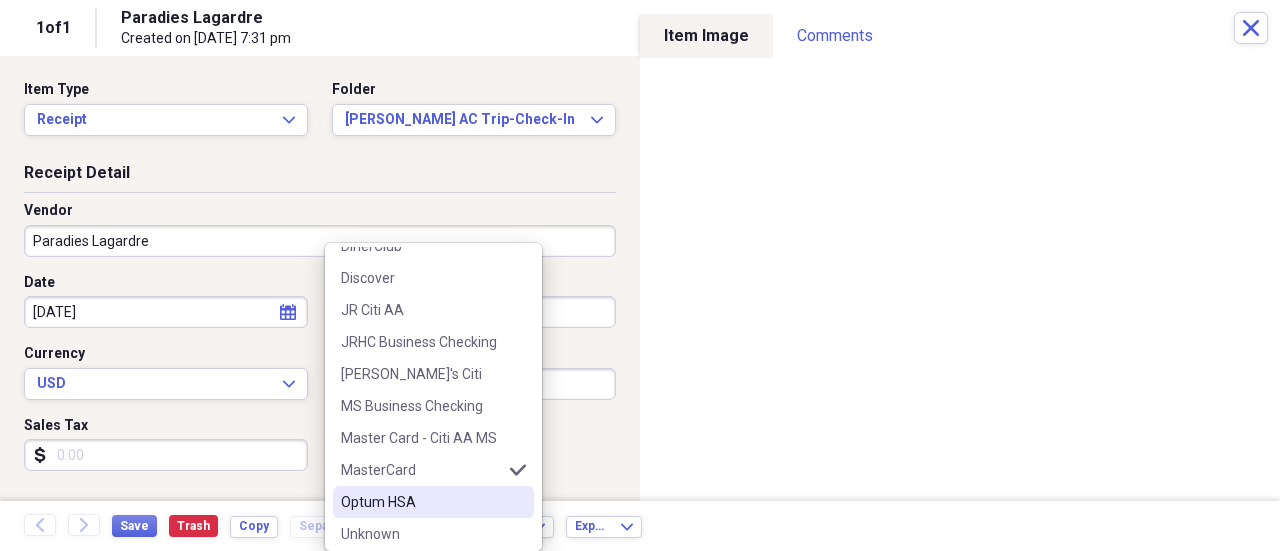 scroll, scrollTop: 241, scrollLeft: 0, axis: vertical 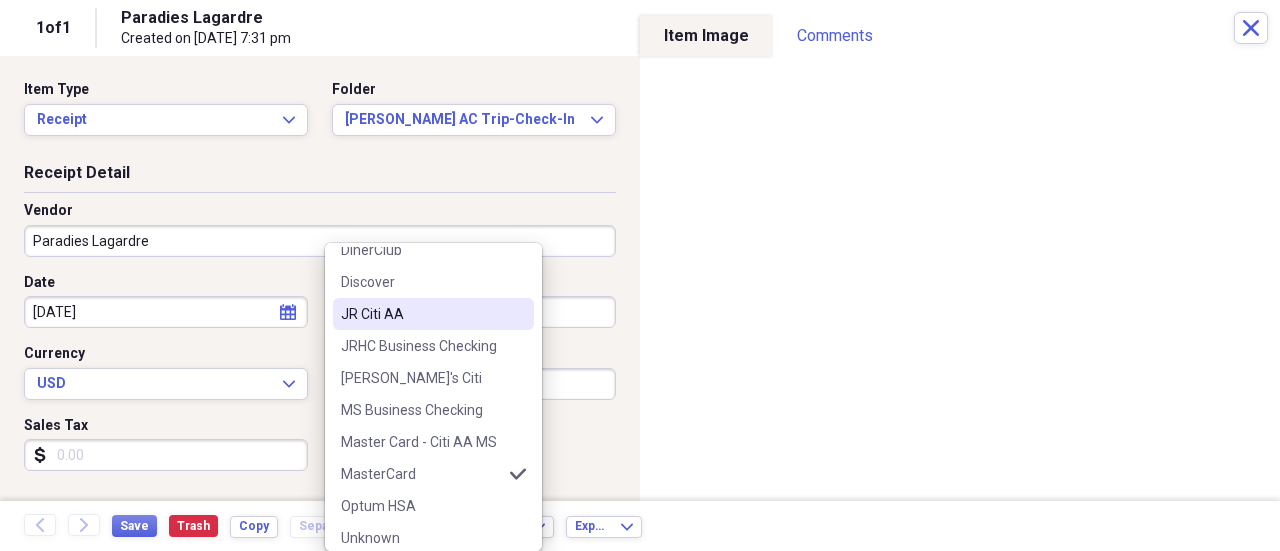 click on "JR Citi AA" at bounding box center [421, 314] 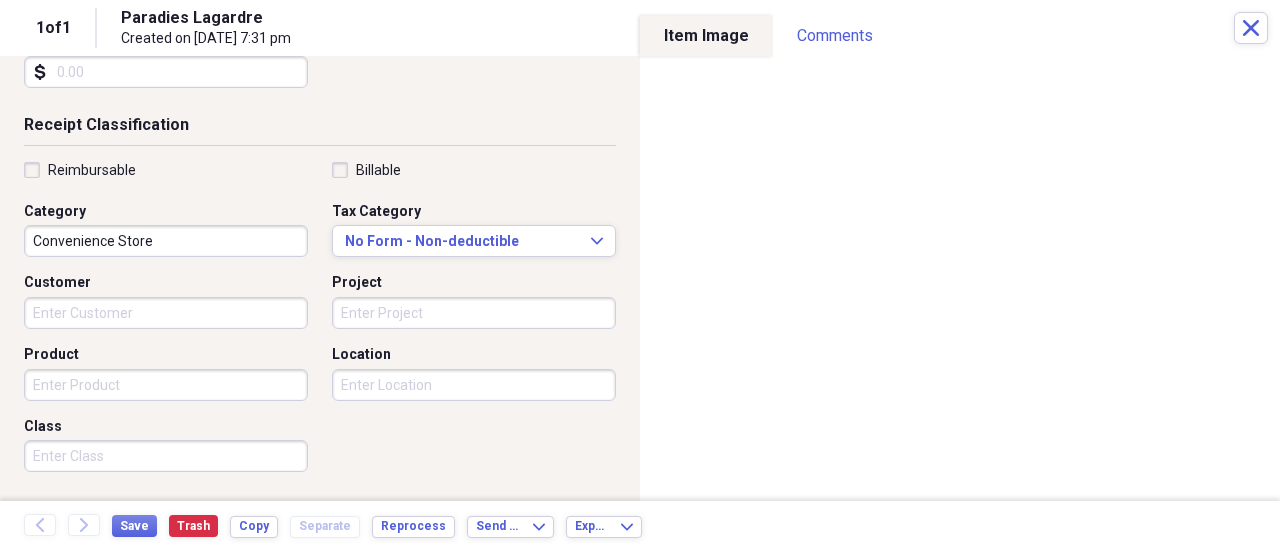 scroll, scrollTop: 366, scrollLeft: 0, axis: vertical 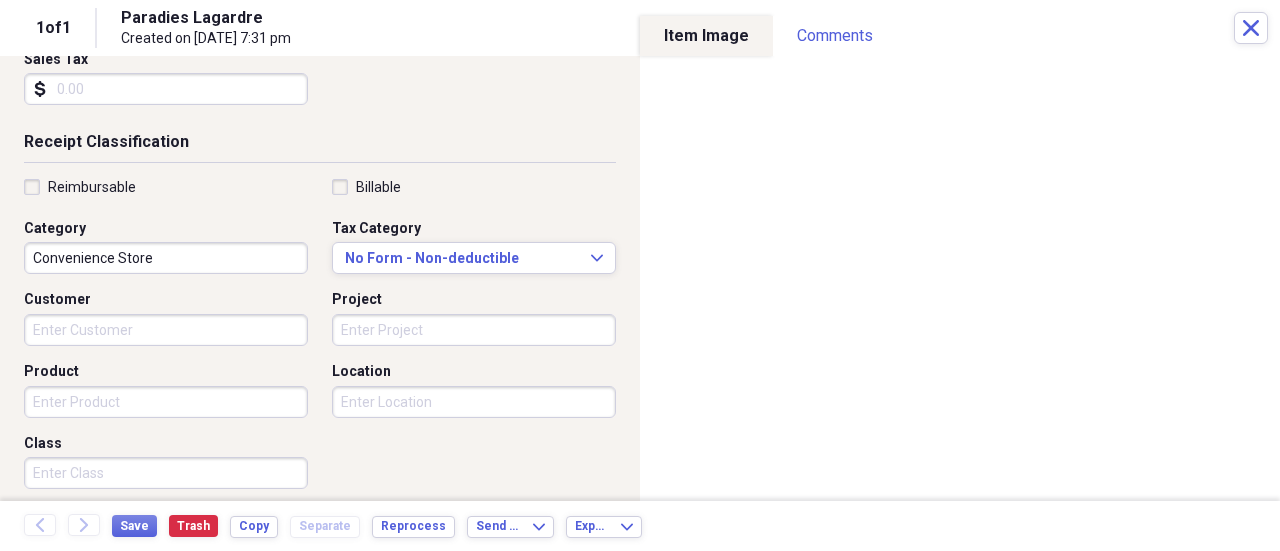 click on "Billable" at bounding box center (366, 187) 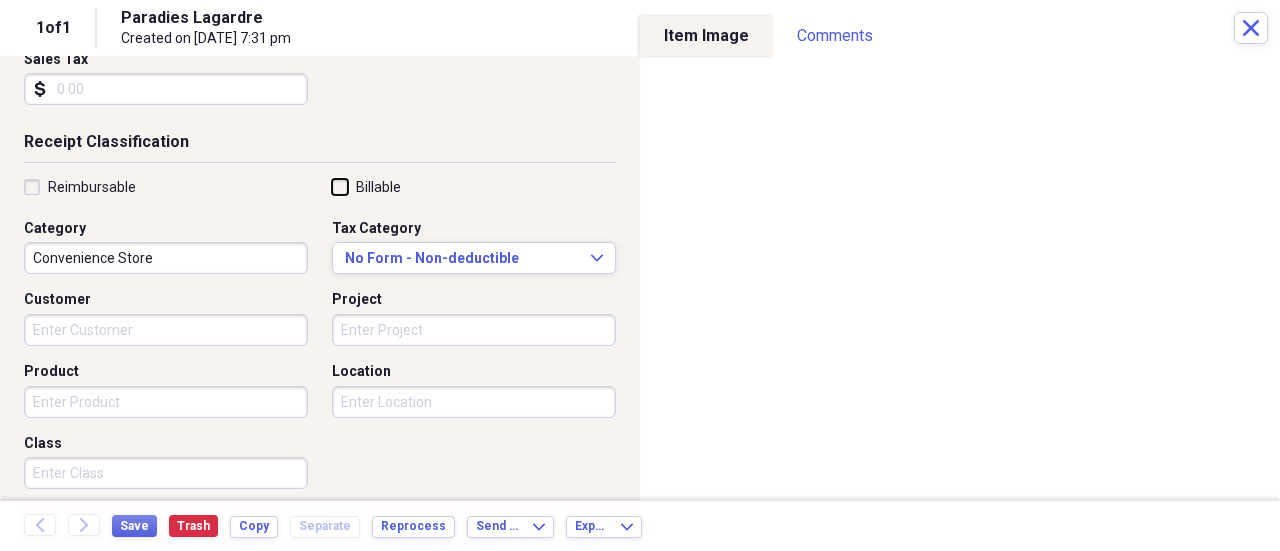 click on "Billable" at bounding box center [332, 186] 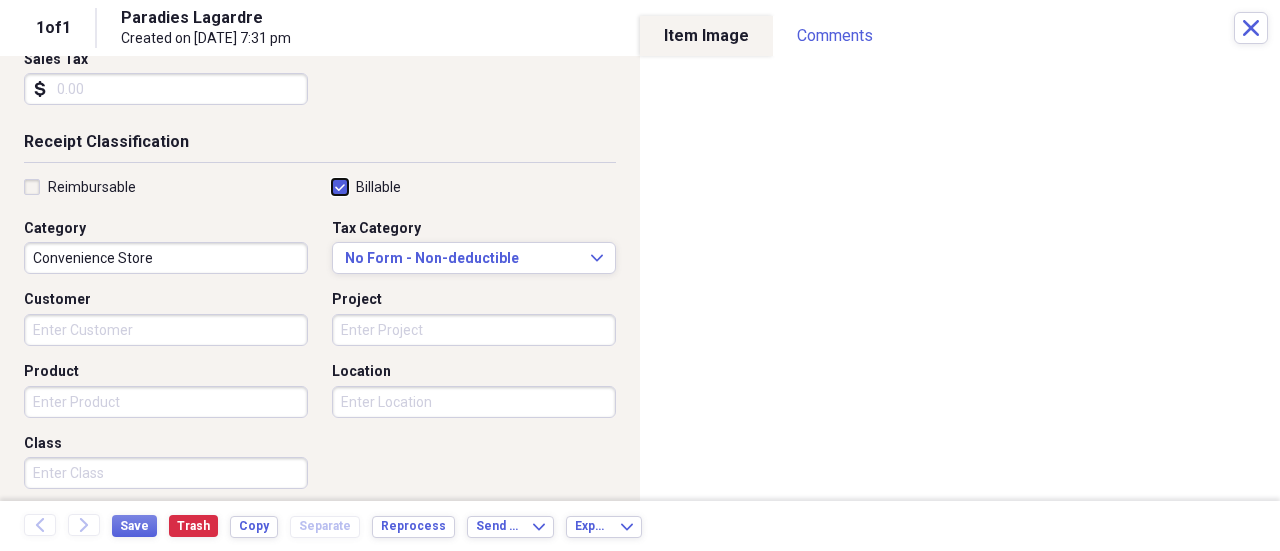 checkbox on "true" 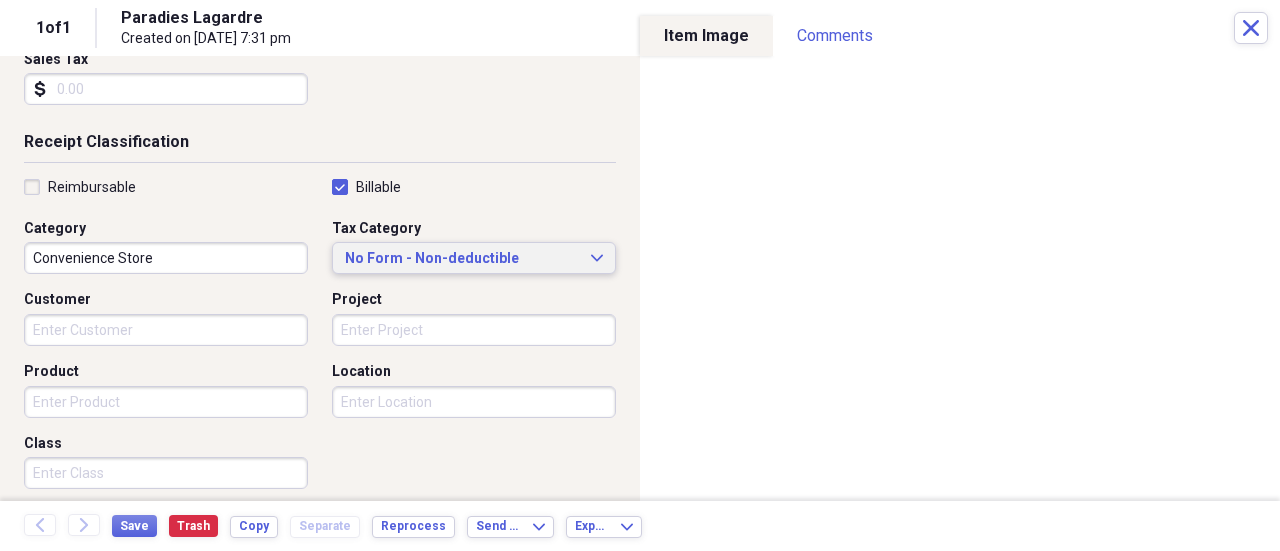 click on "No Form - Non-deductible Expand" at bounding box center (474, 258) 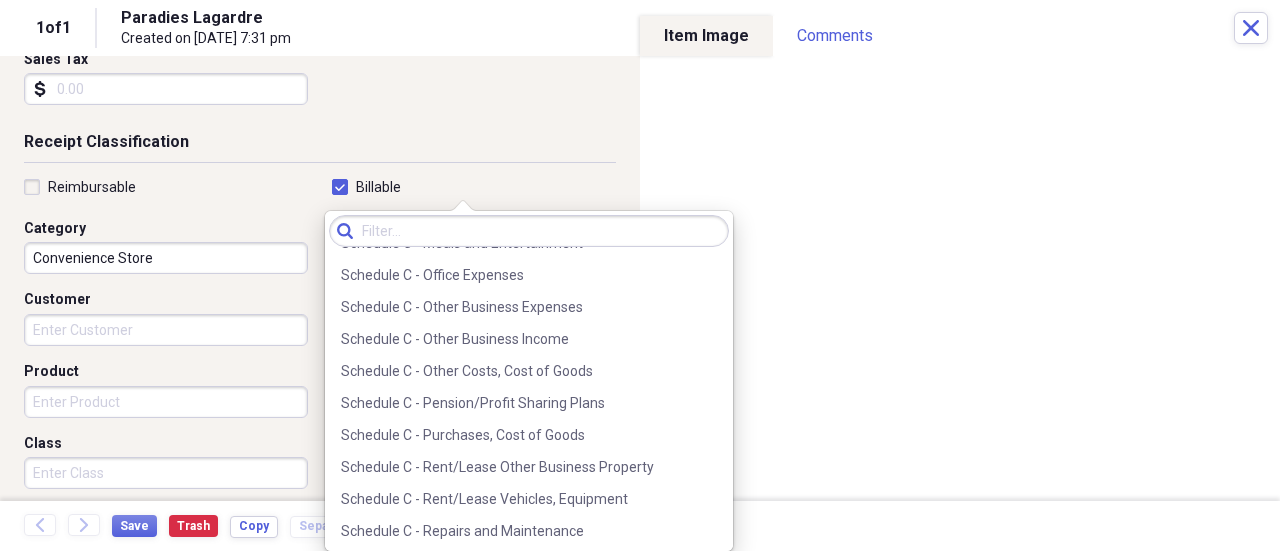 scroll, scrollTop: 2542, scrollLeft: 0, axis: vertical 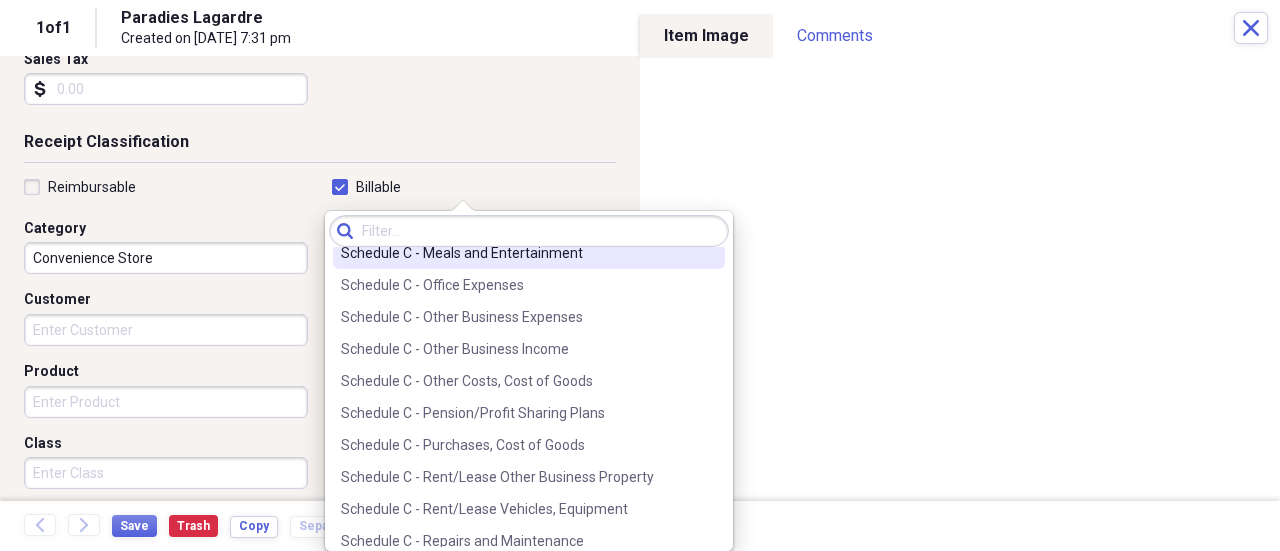 click on "Schedule C - Meals and Entertainment" at bounding box center [517, 253] 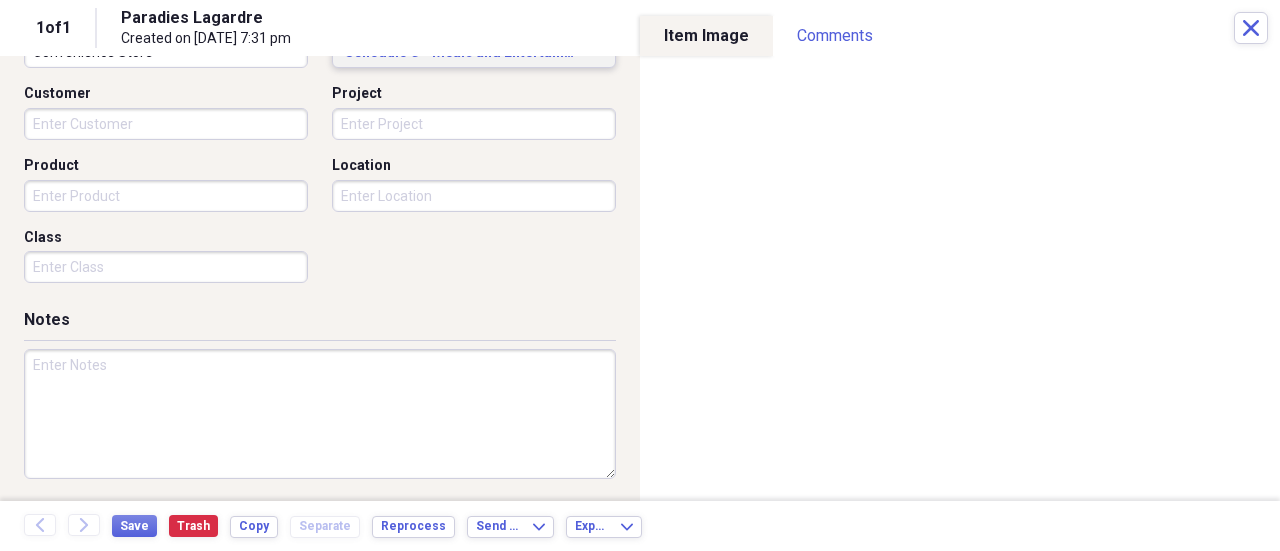 scroll, scrollTop: 573, scrollLeft: 0, axis: vertical 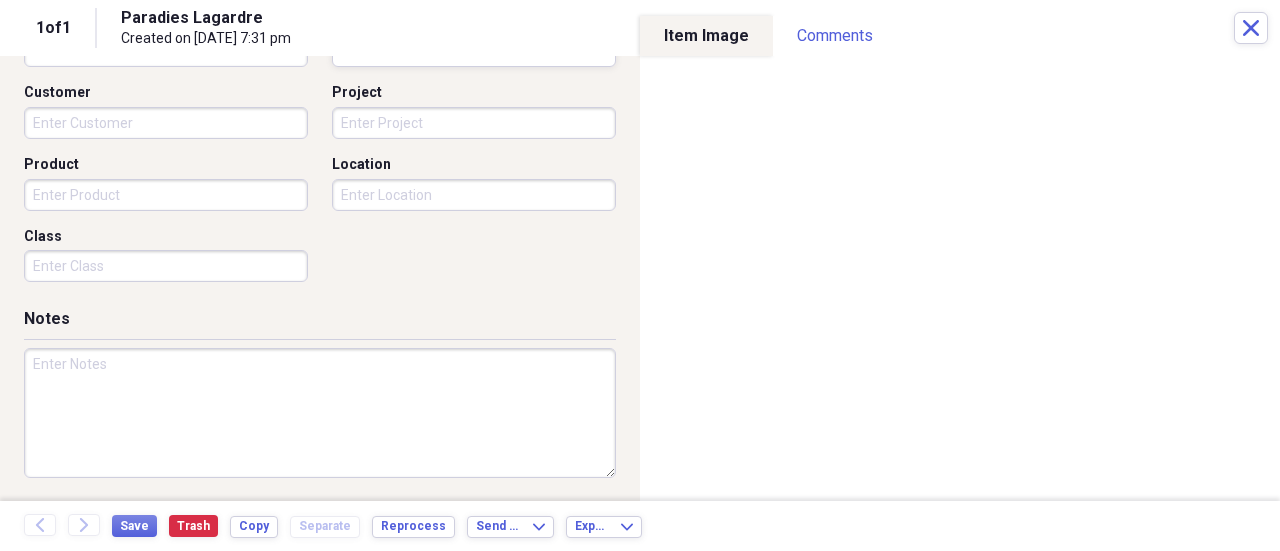 click at bounding box center (320, 413) 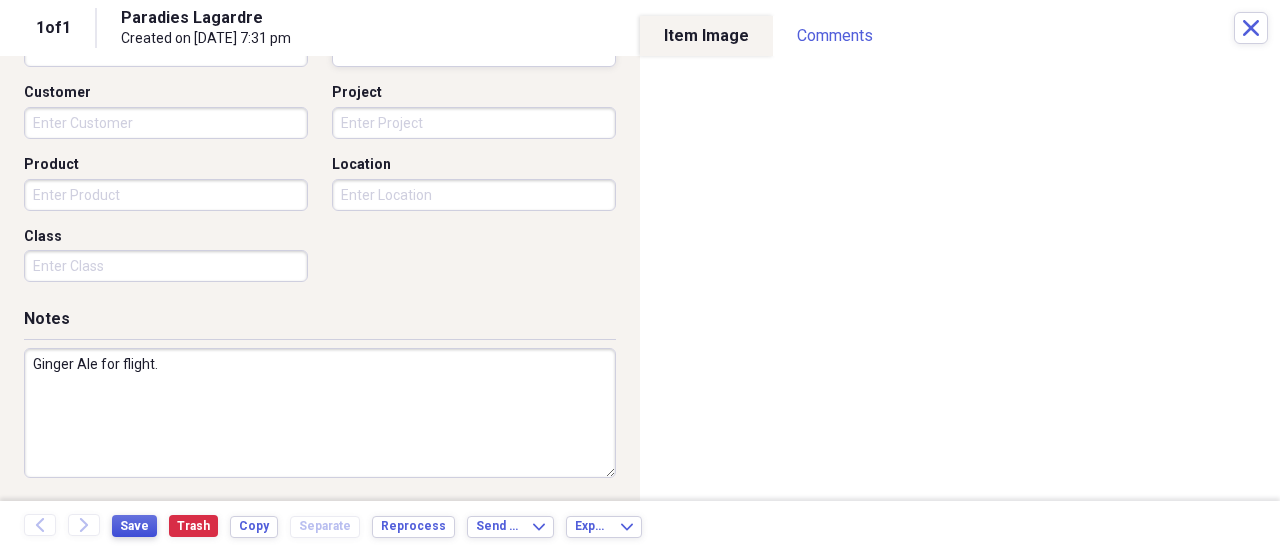 type on "Ginger Ale for flight." 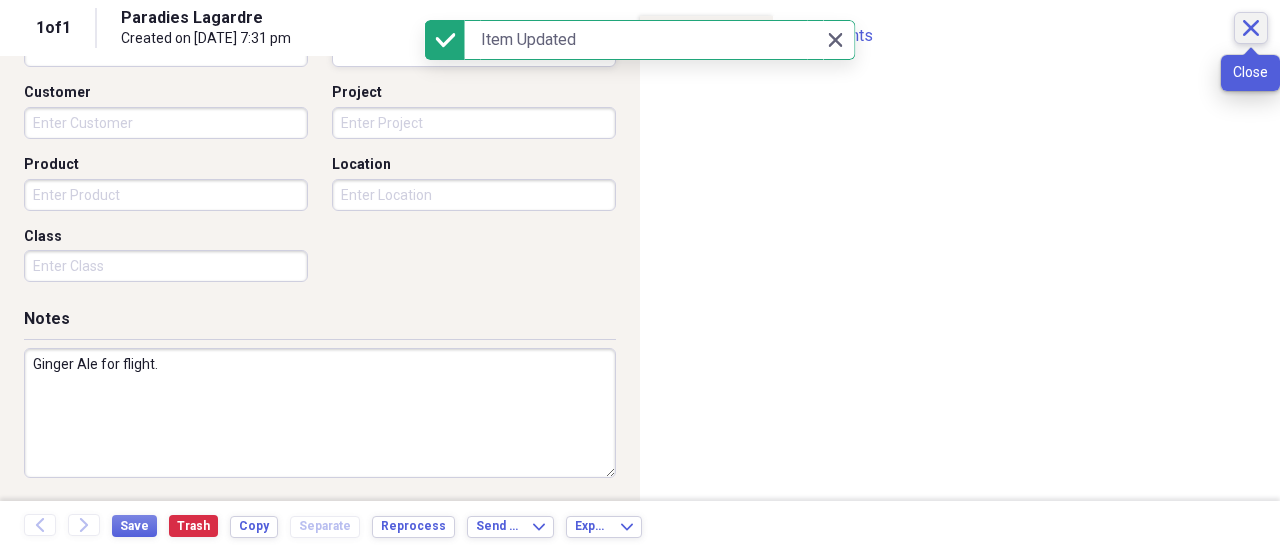 click on "Close" 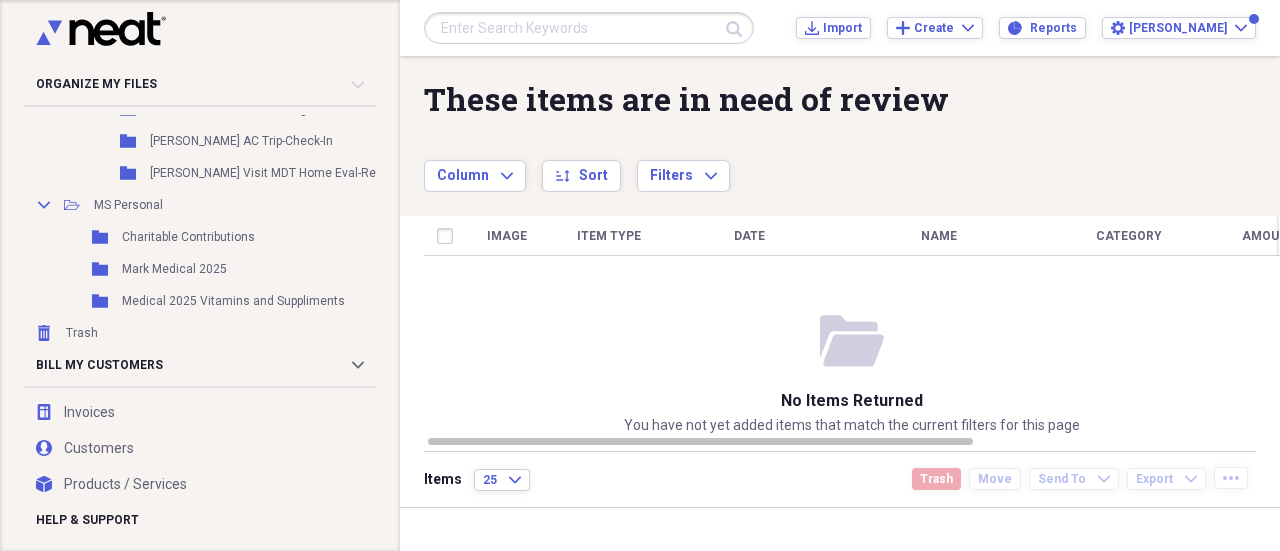 scroll, scrollTop: 2786, scrollLeft: 0, axis: vertical 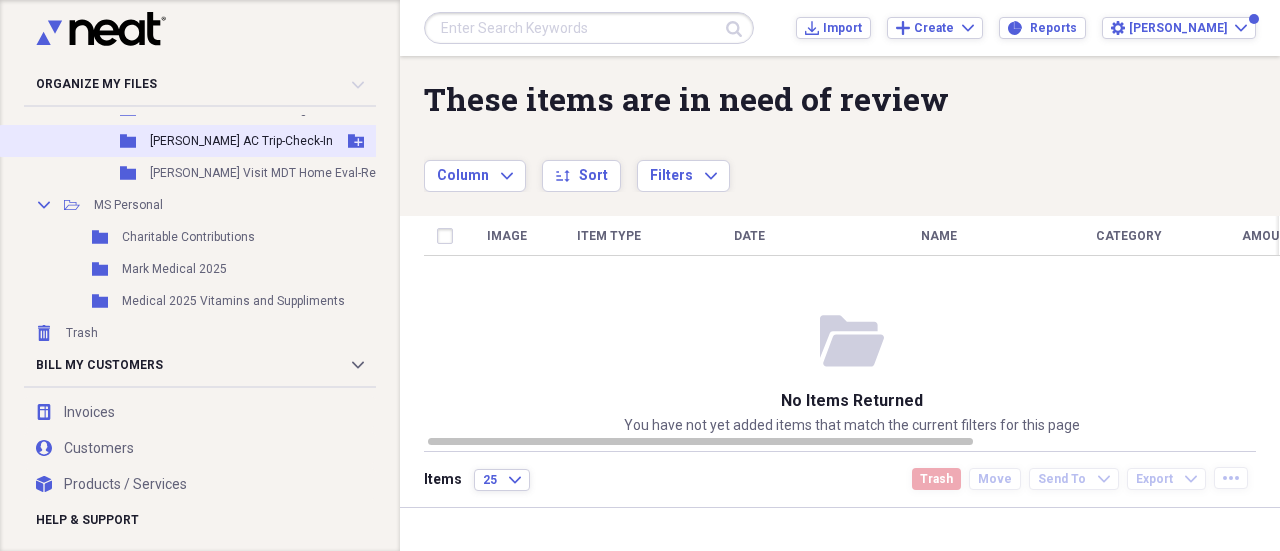 click on "[PERSON_NAME] AC Trip-Check-In" at bounding box center (241, 141) 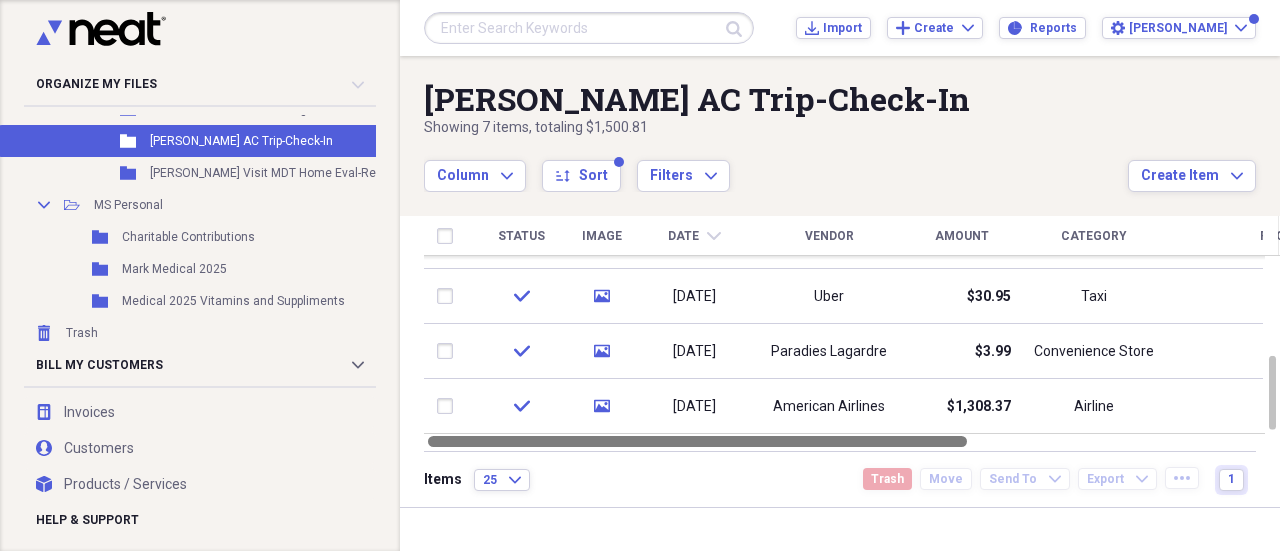 drag, startPoint x: 842, startPoint y: 440, endPoint x: 846, endPoint y: 461, distance: 21.377558 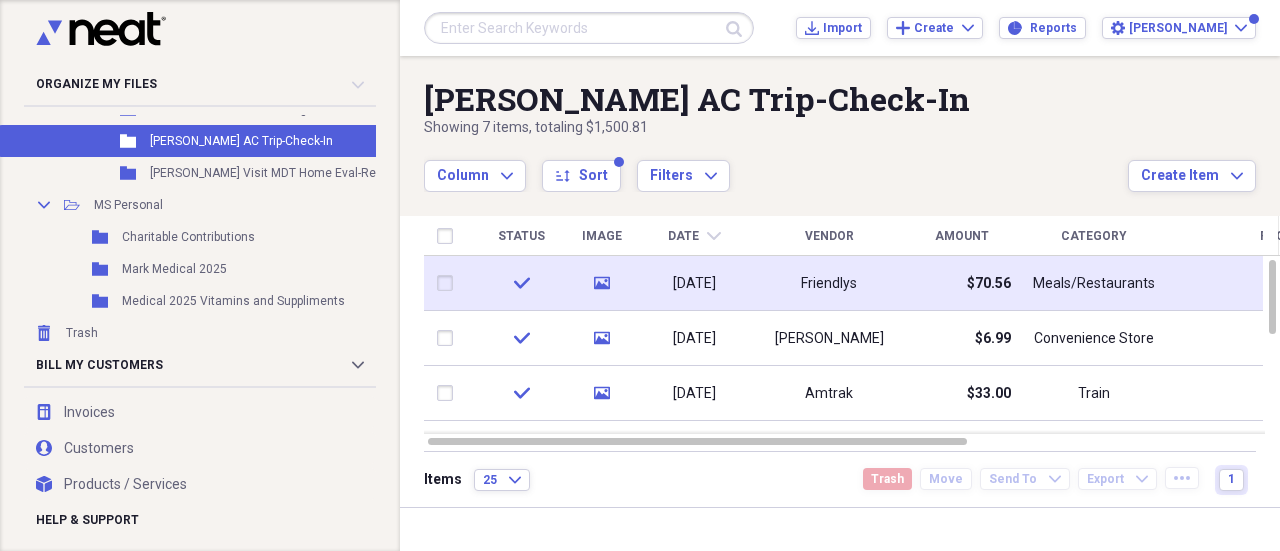 click at bounding box center [449, 283] 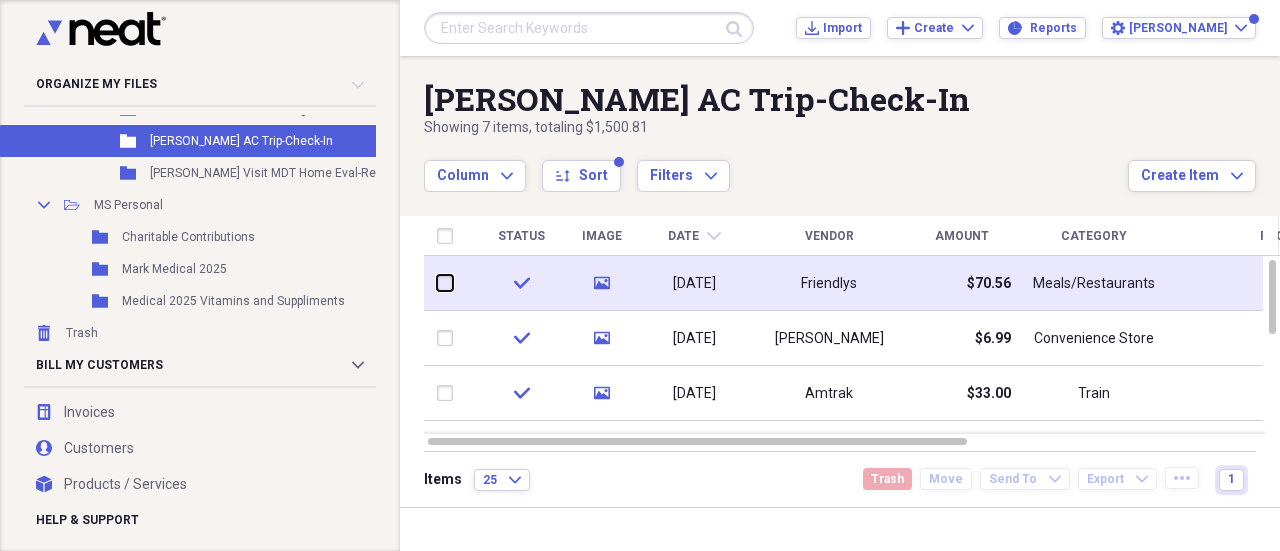 click at bounding box center (437, 283) 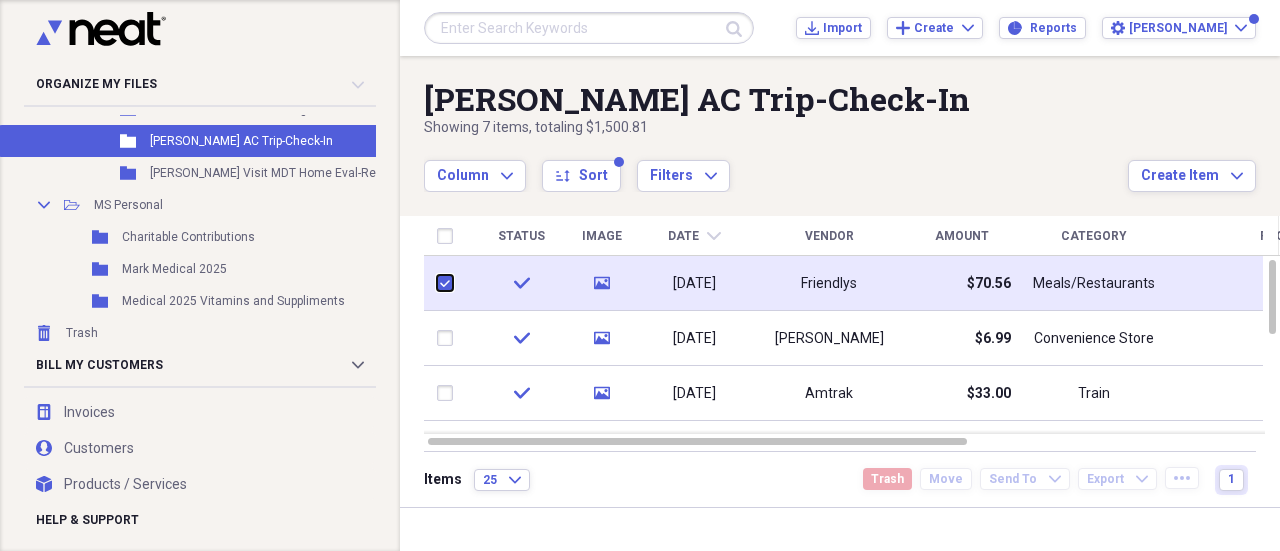 checkbox on "true" 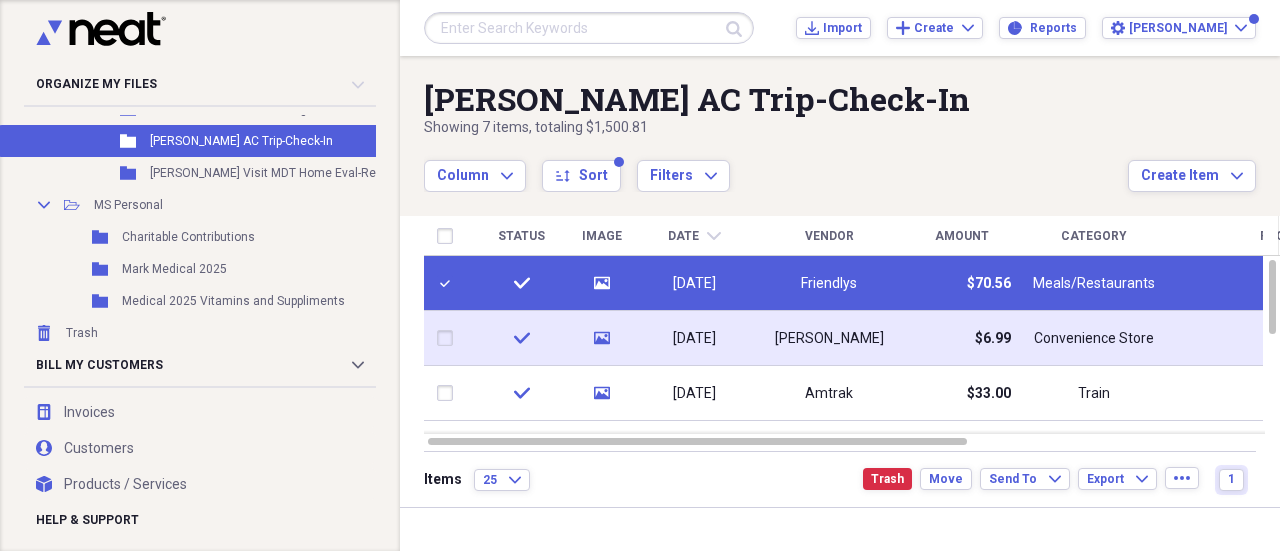 click at bounding box center [449, 338] 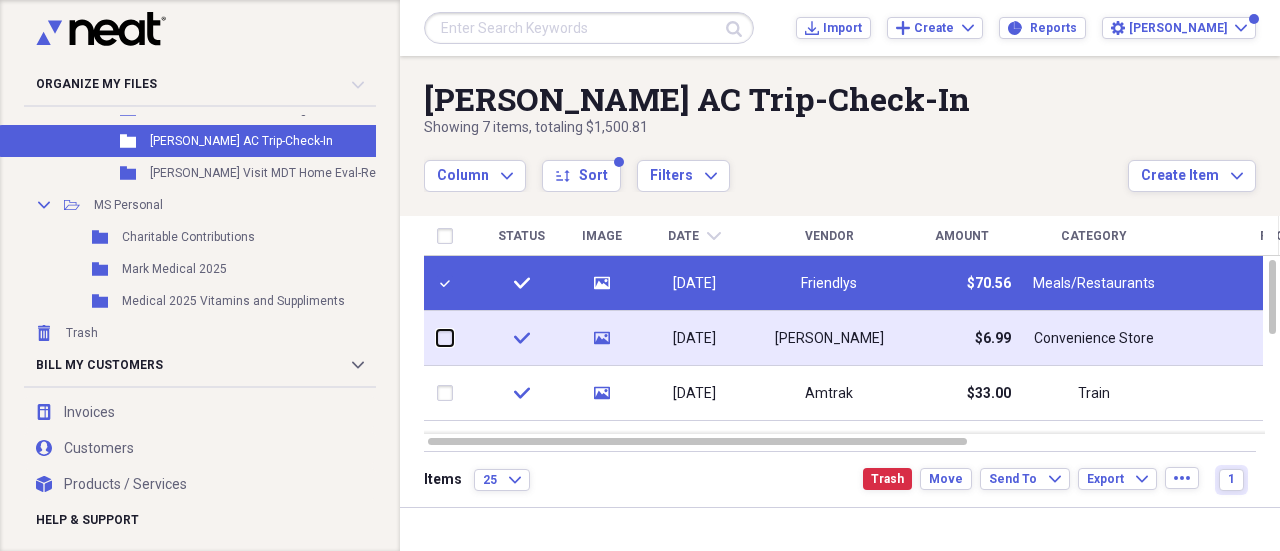 click at bounding box center [437, 338] 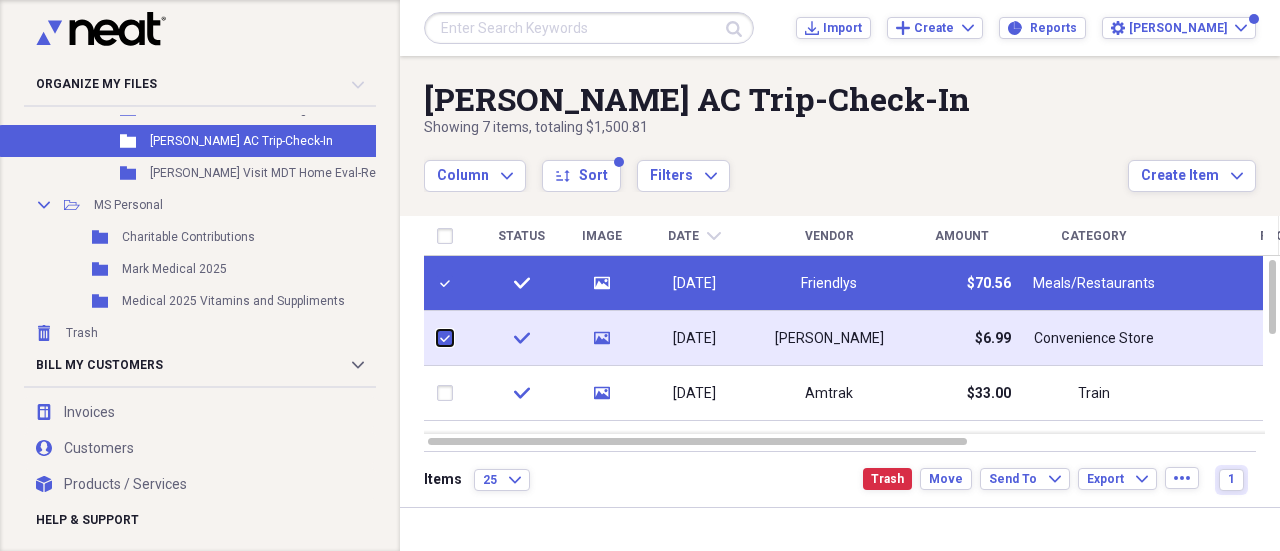 checkbox on "true" 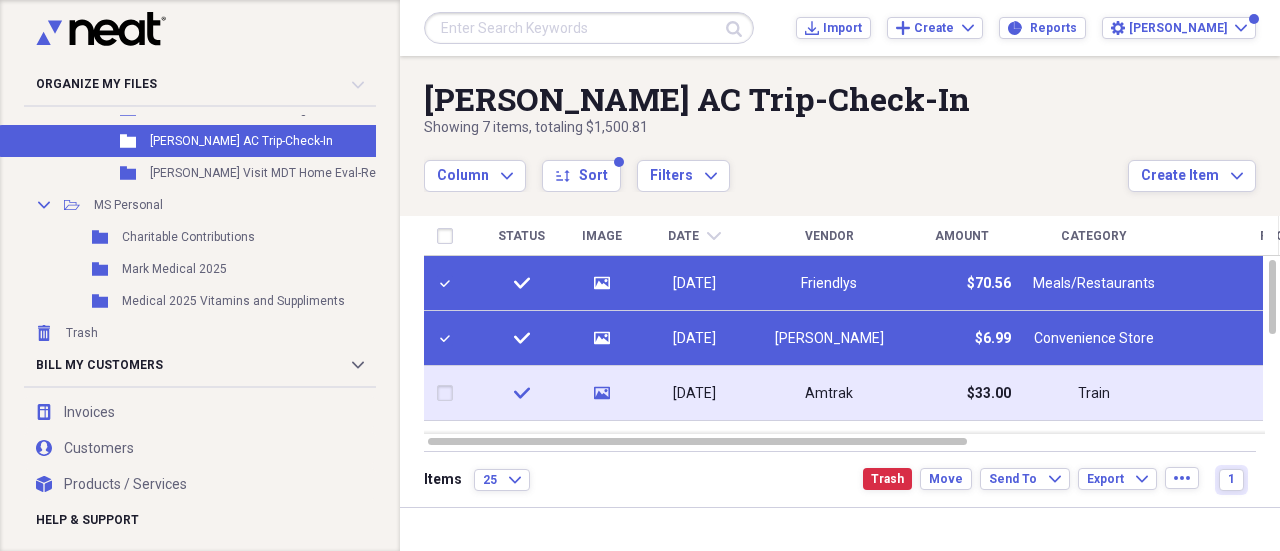 click at bounding box center [449, 393] 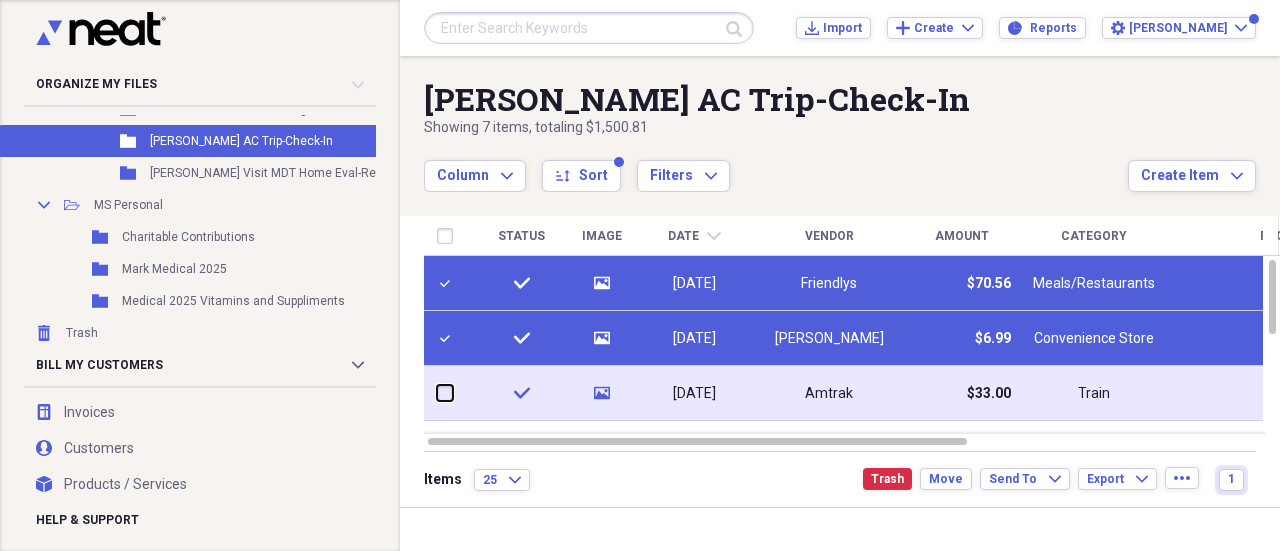click at bounding box center (437, 393) 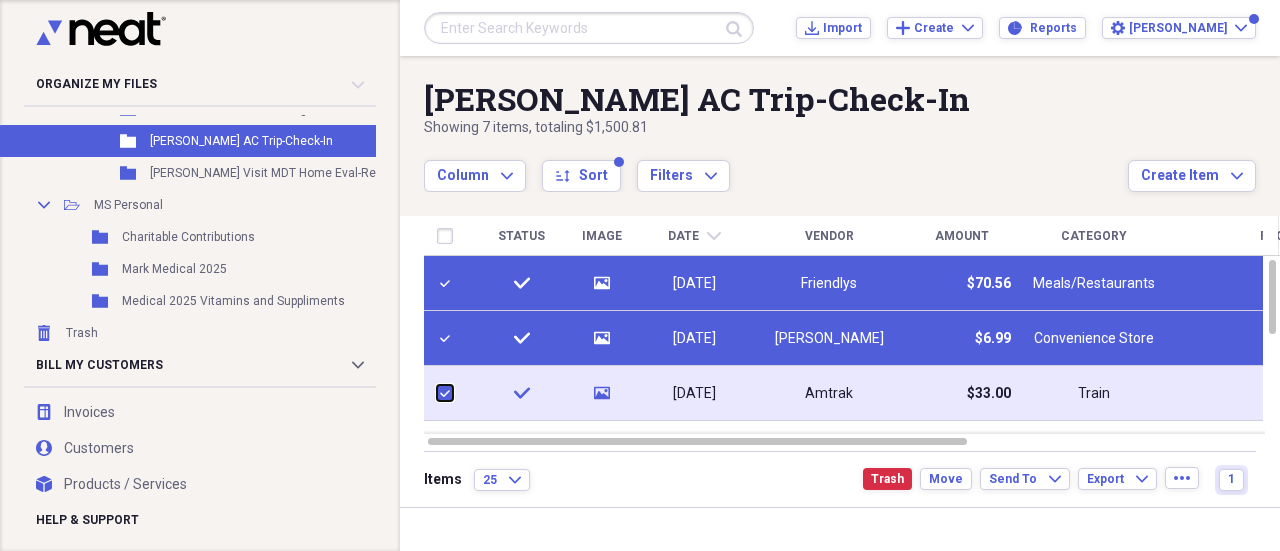 checkbox on "true" 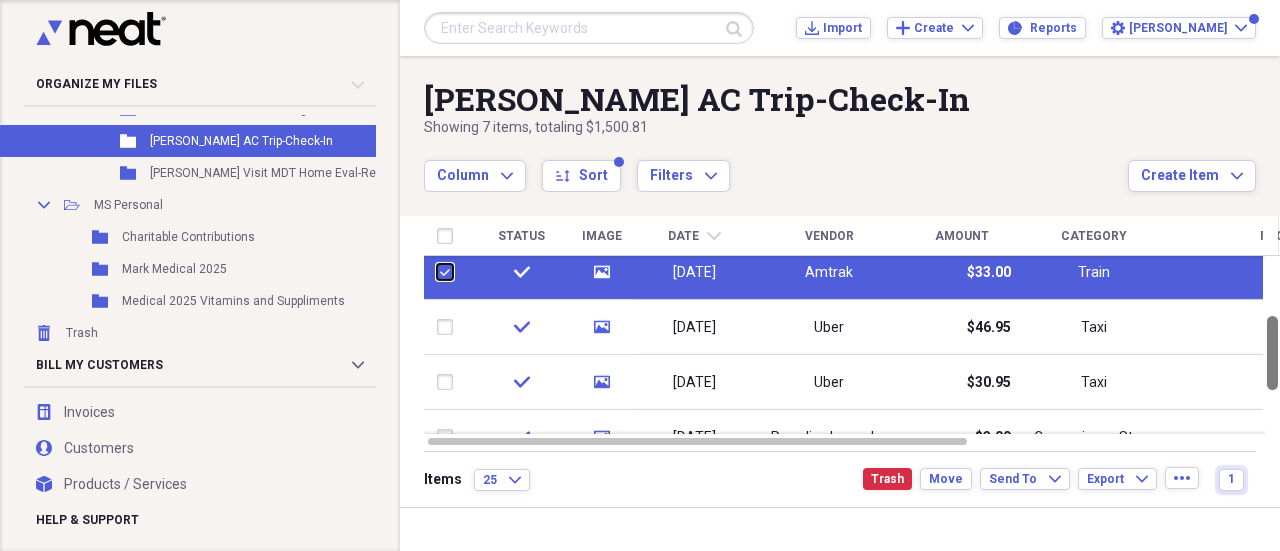 drag, startPoint x: 1270, startPoint y: 317, endPoint x: 1273, endPoint y: 377, distance: 60.074955 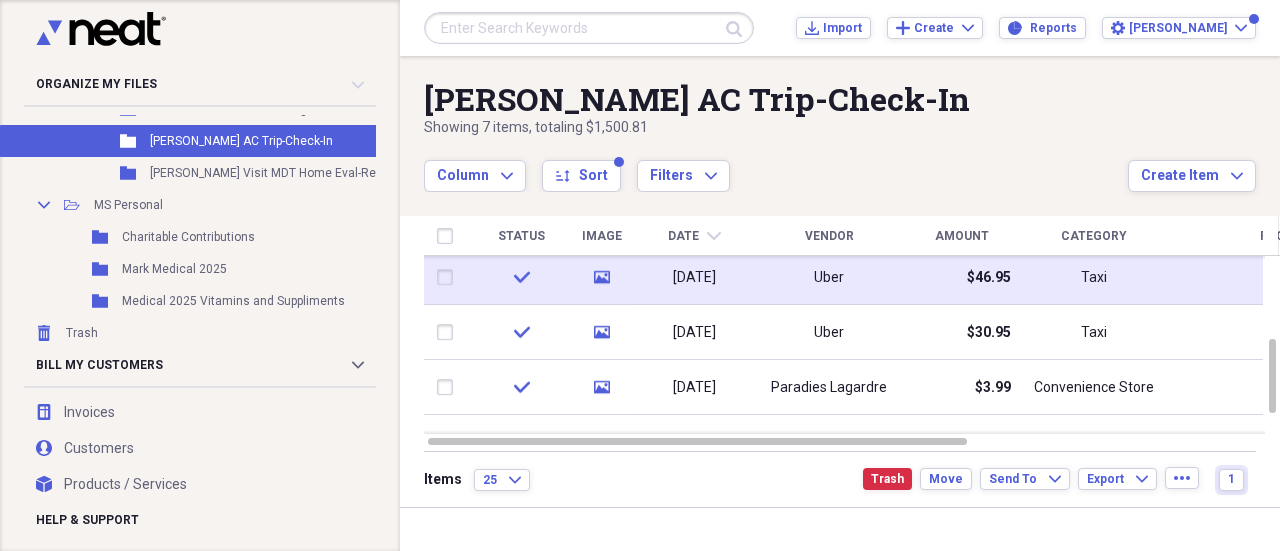 click at bounding box center [449, 278] 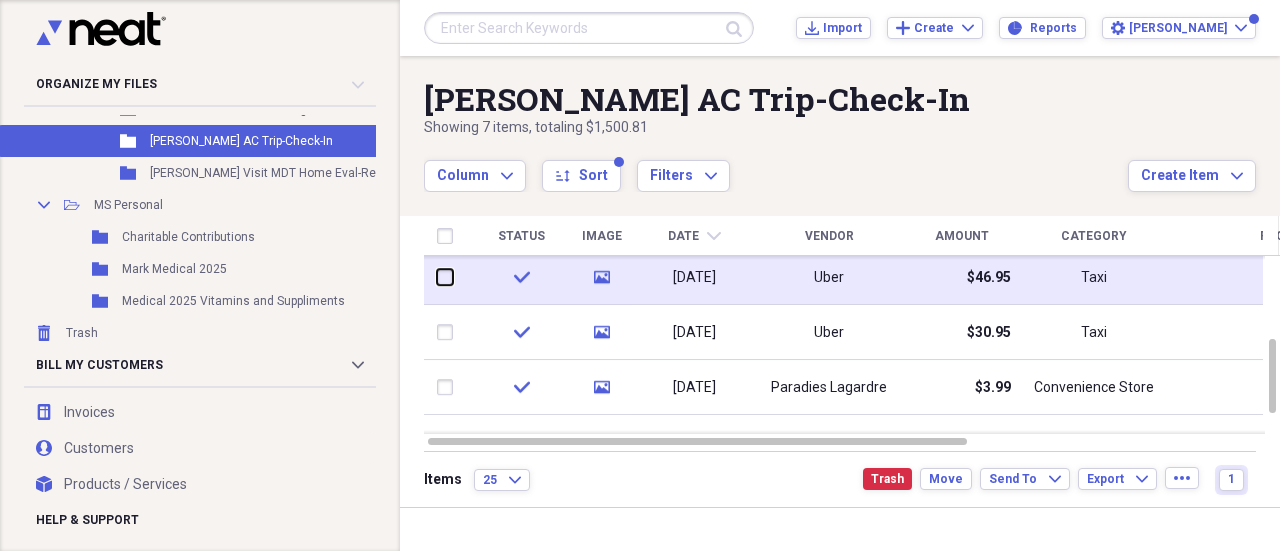 click at bounding box center (437, 277) 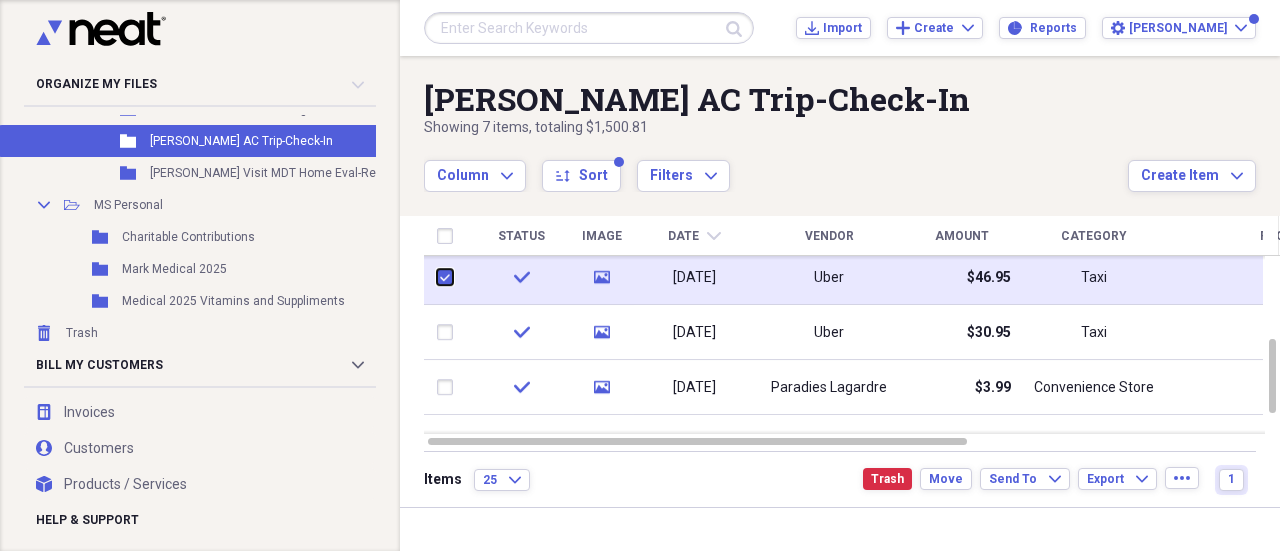 checkbox on "true" 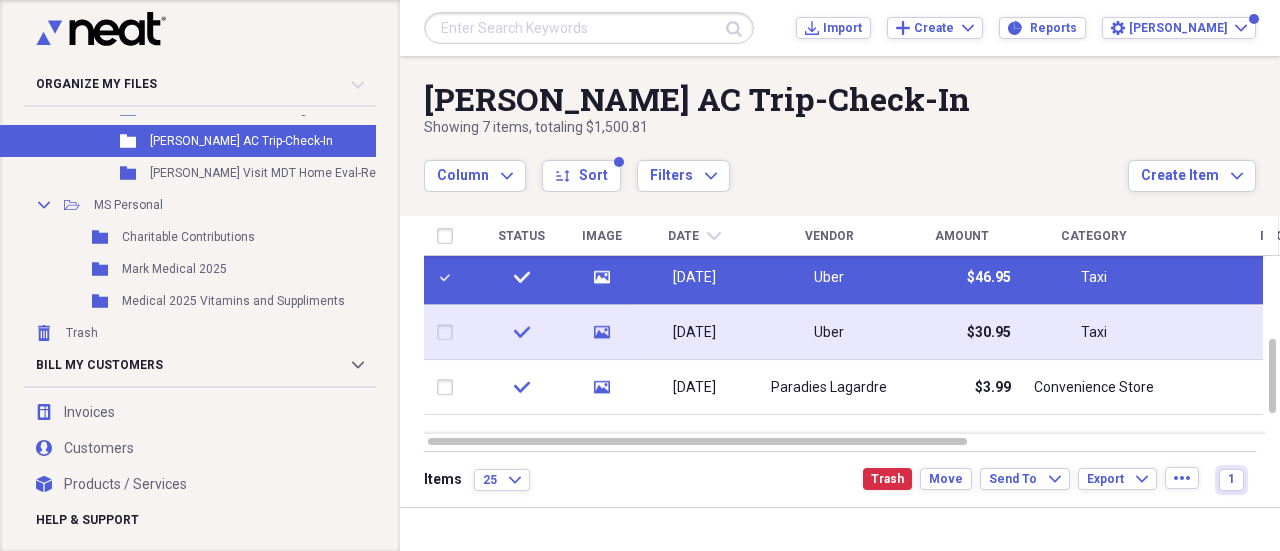 click at bounding box center (449, 333) 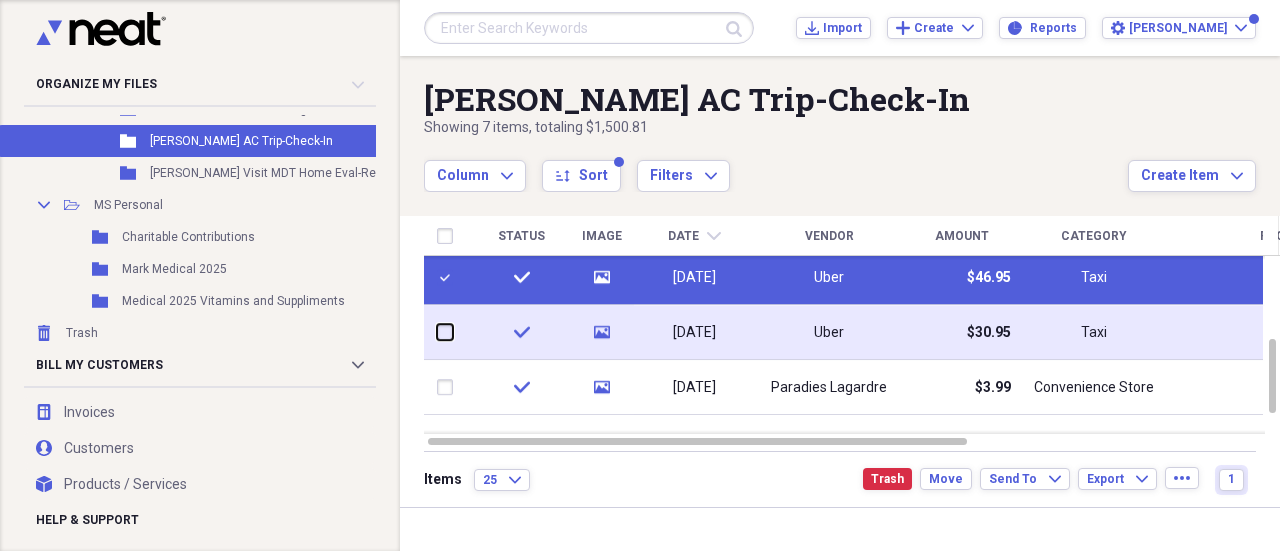 click at bounding box center [437, 332] 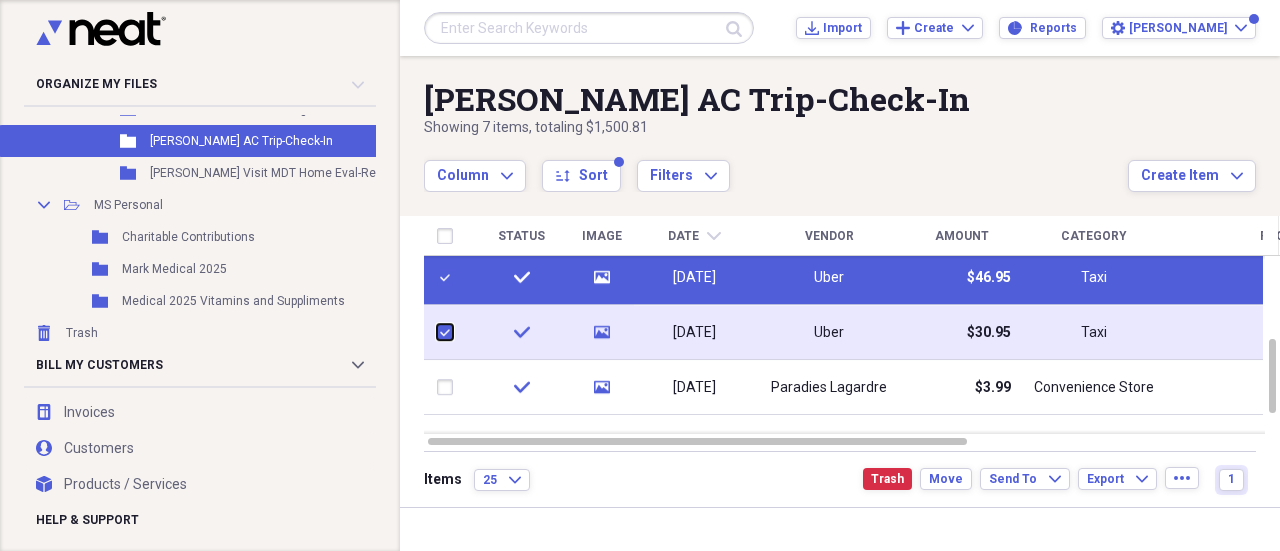 checkbox on "true" 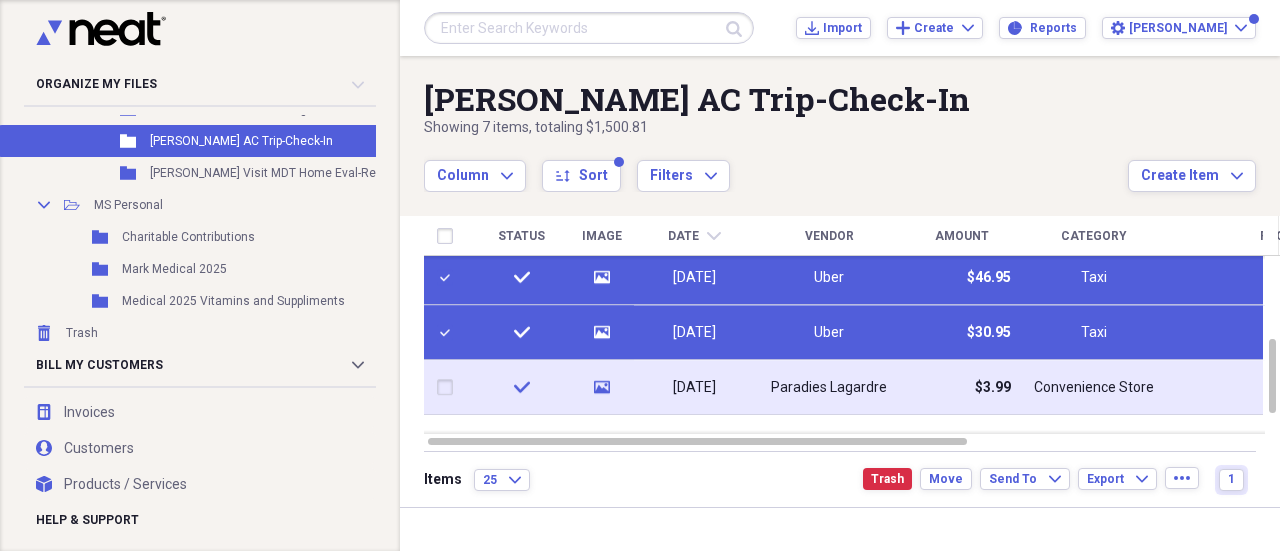 click at bounding box center [449, 388] 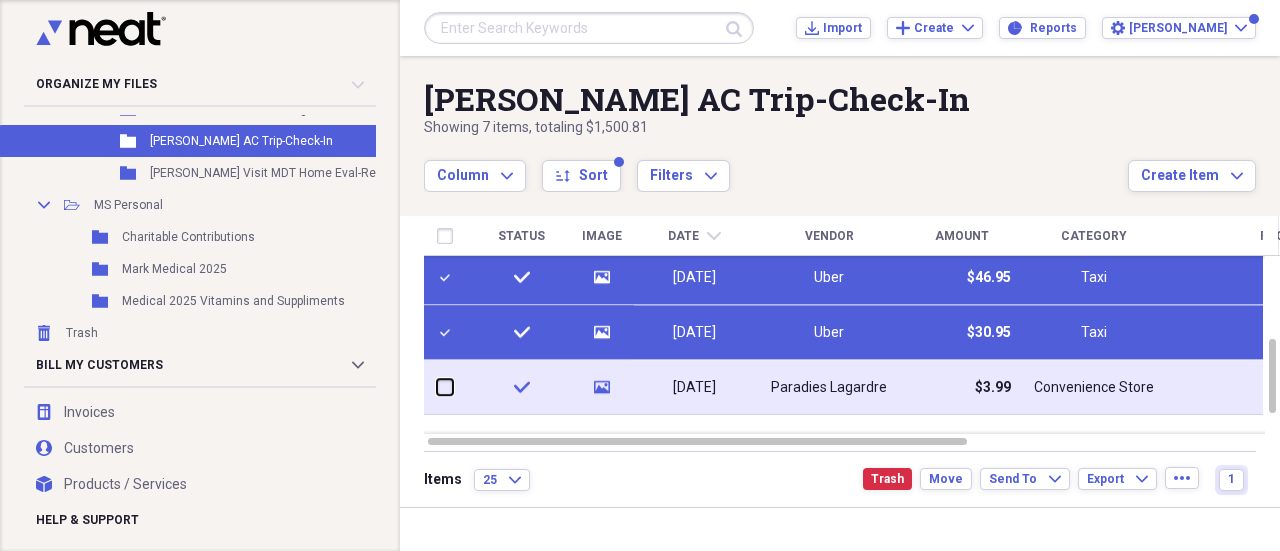 click at bounding box center (437, 387) 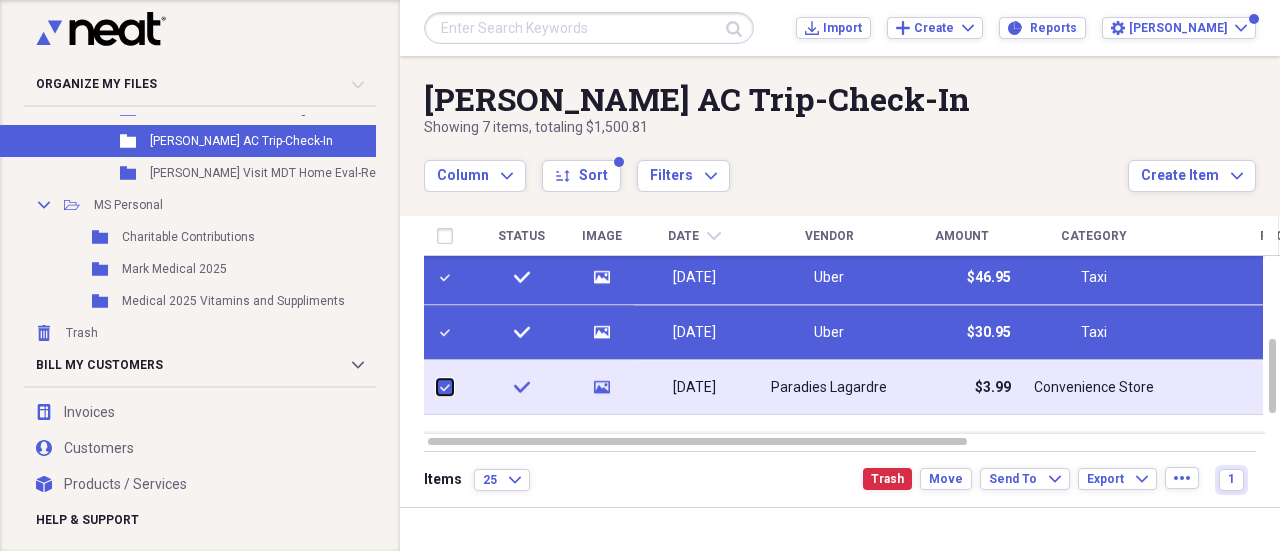 checkbox on "true" 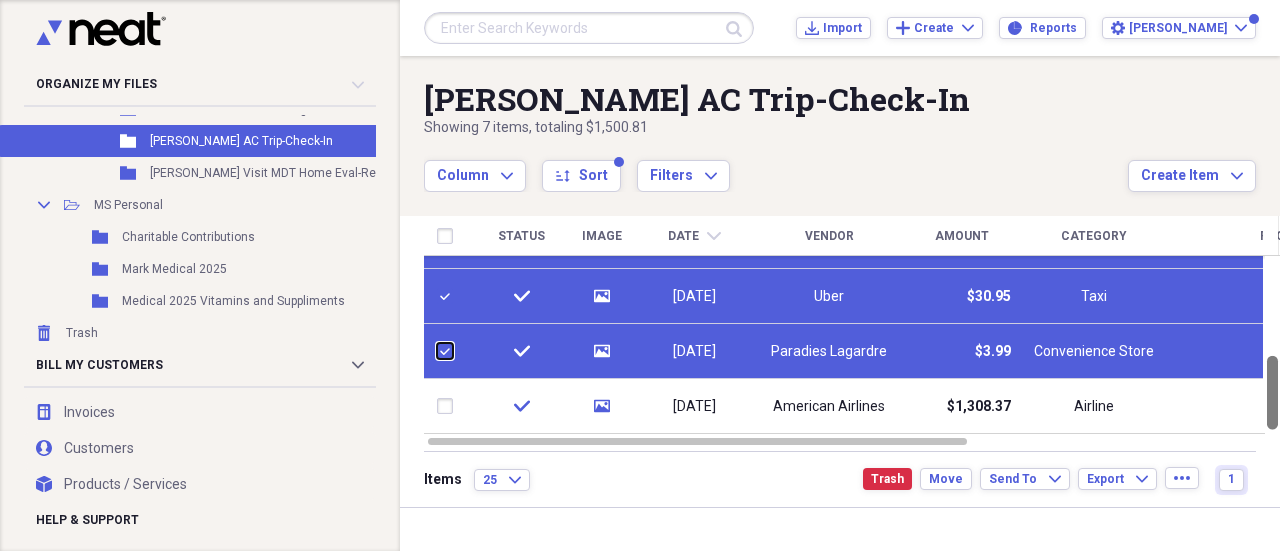 drag, startPoint x: 1270, startPoint y: 397, endPoint x: 1269, endPoint y: 424, distance: 27.018513 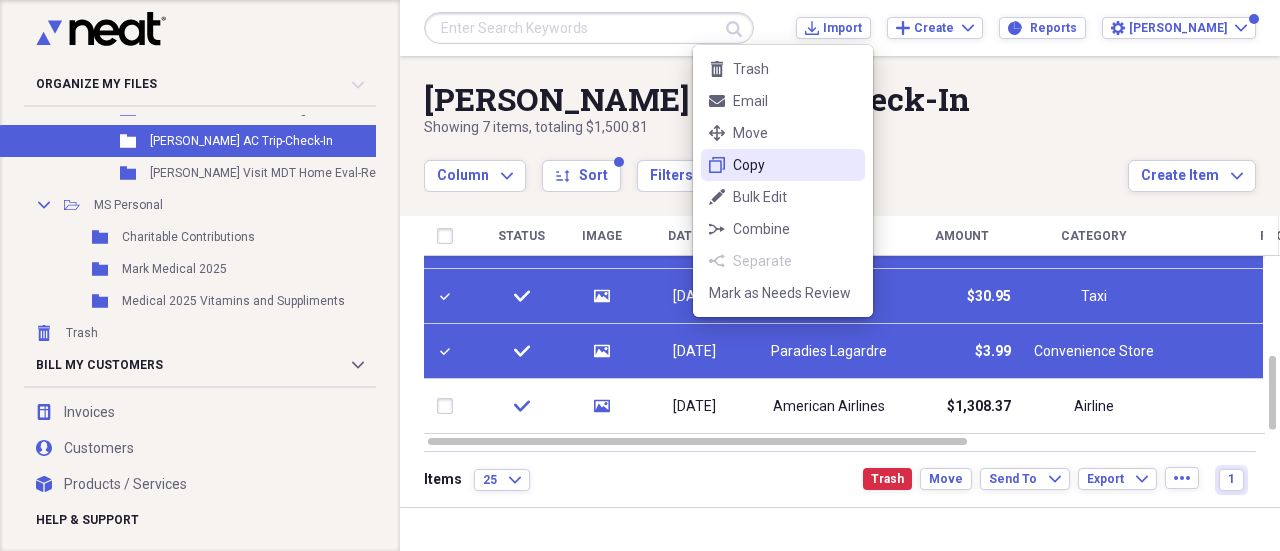 click on "Copy" at bounding box center (795, 165) 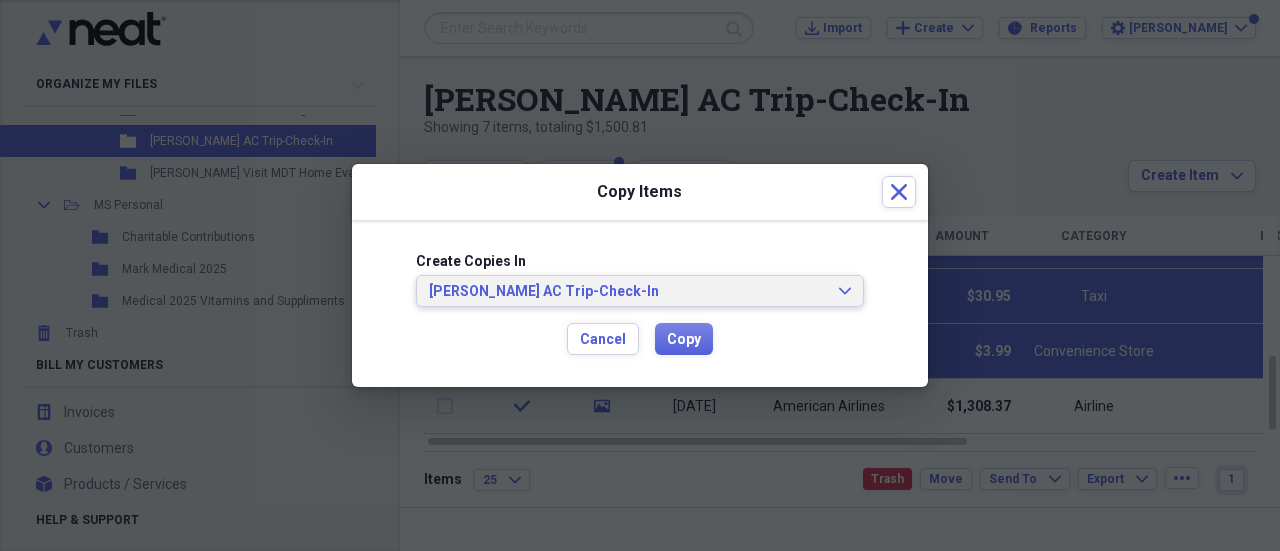 click on "[PERSON_NAME] AC Trip-Check-In" at bounding box center (628, 292) 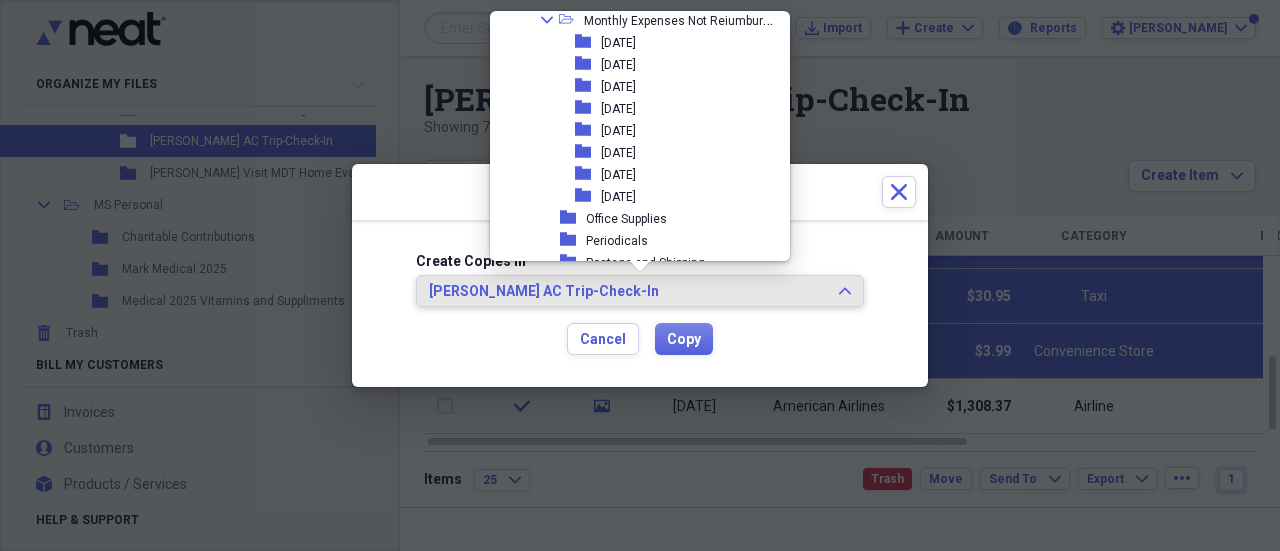 scroll, scrollTop: 664, scrollLeft: 0, axis: vertical 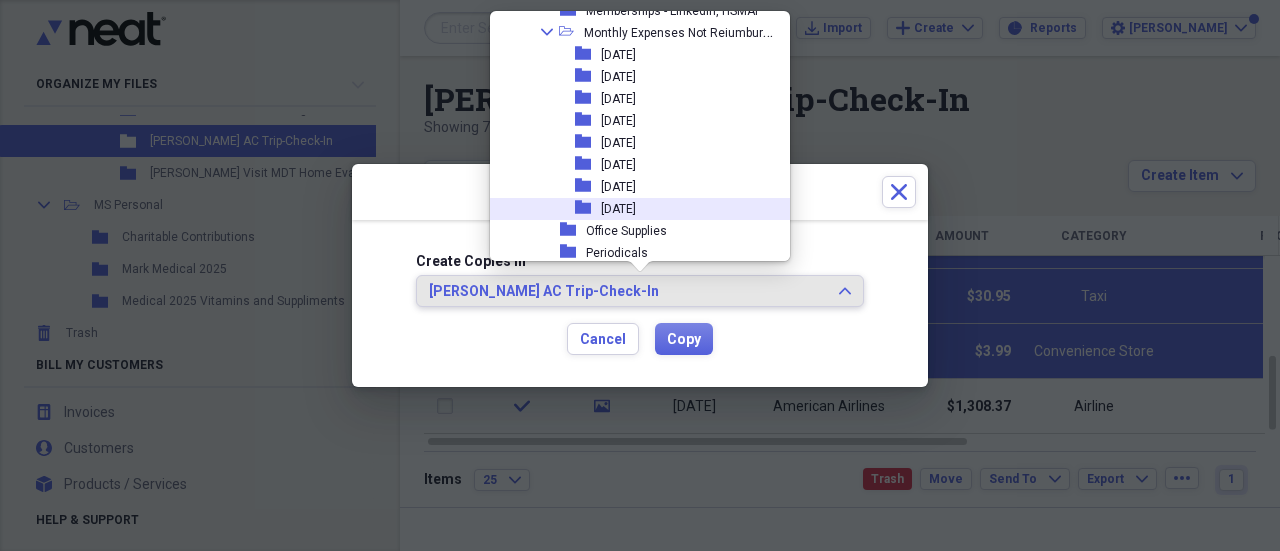 click on "[DATE]" at bounding box center (618, 209) 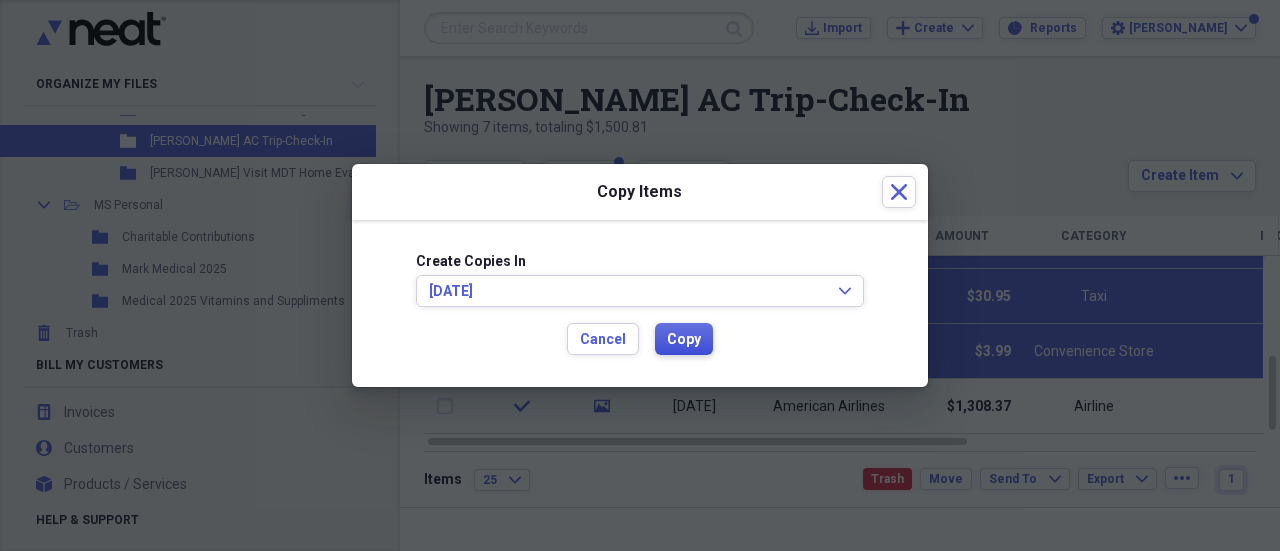 click on "Copy" at bounding box center (684, 340) 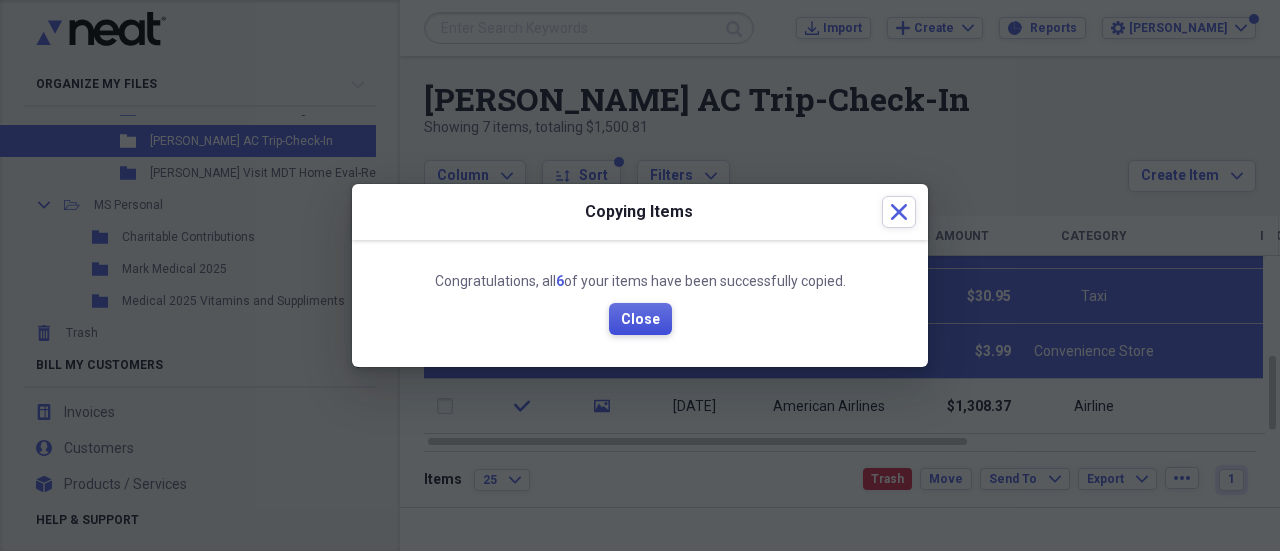 click on "Close" at bounding box center (640, 320) 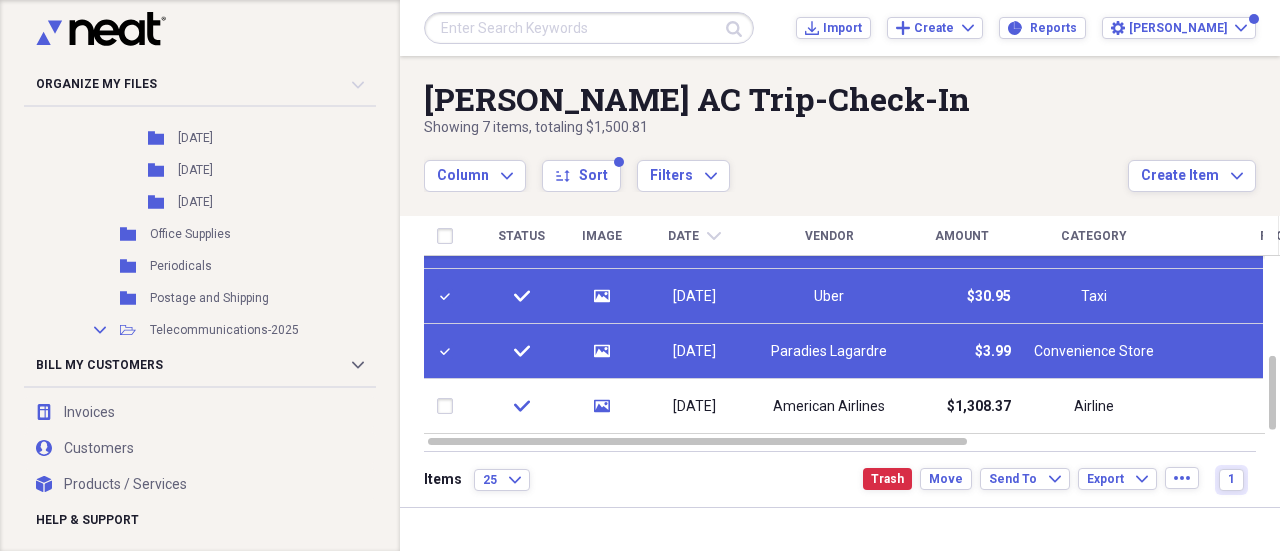 scroll, scrollTop: 1146, scrollLeft: 0, axis: vertical 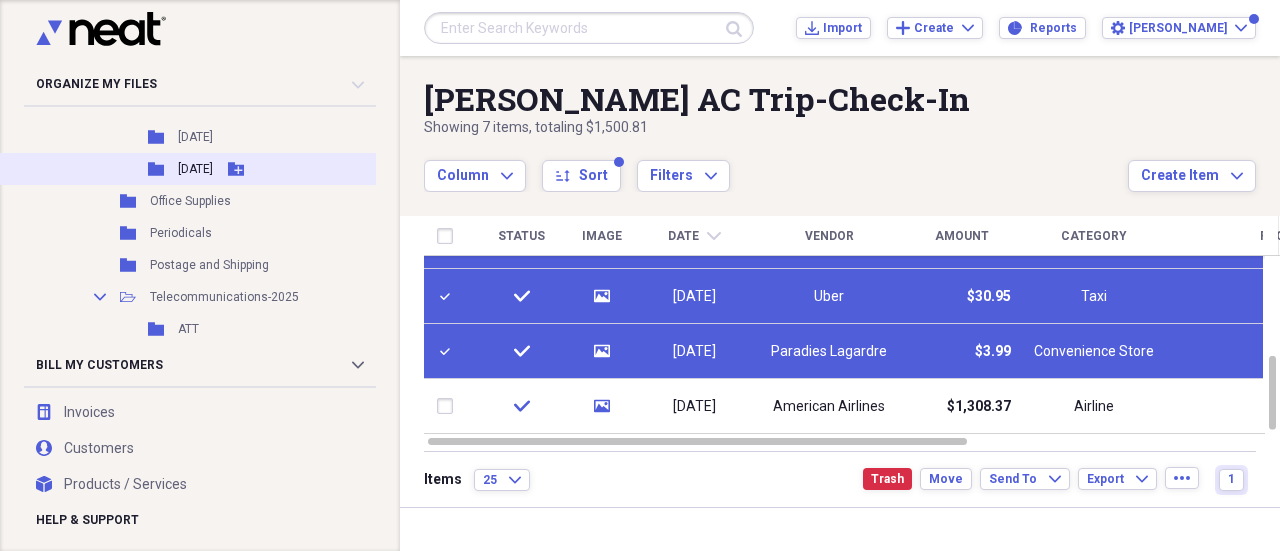 click on "[DATE]" at bounding box center [195, 169] 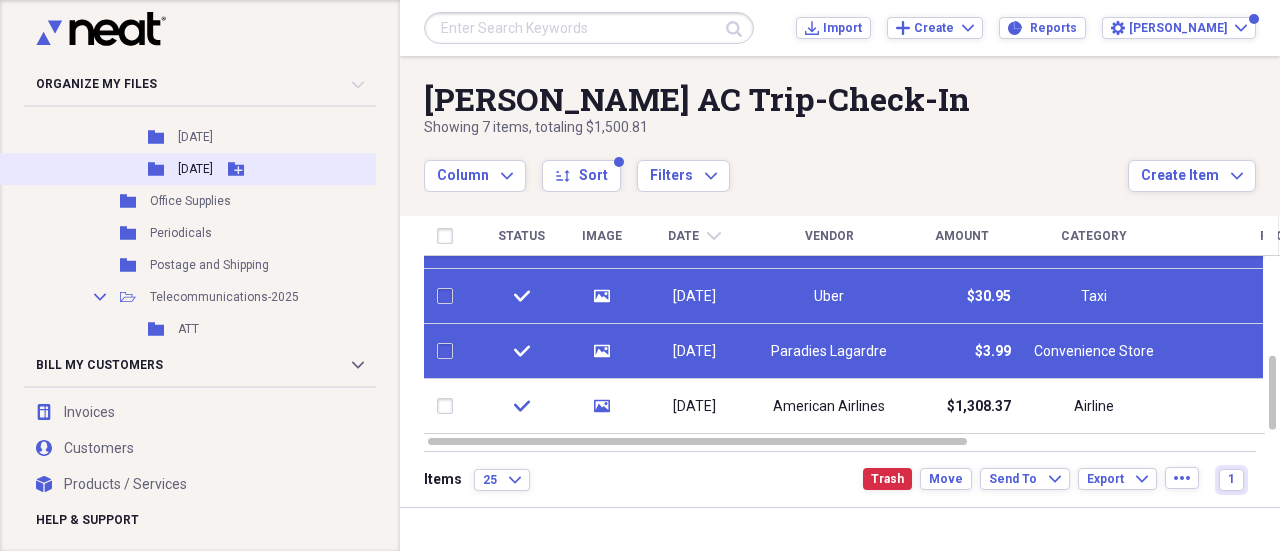 checkbox on "false" 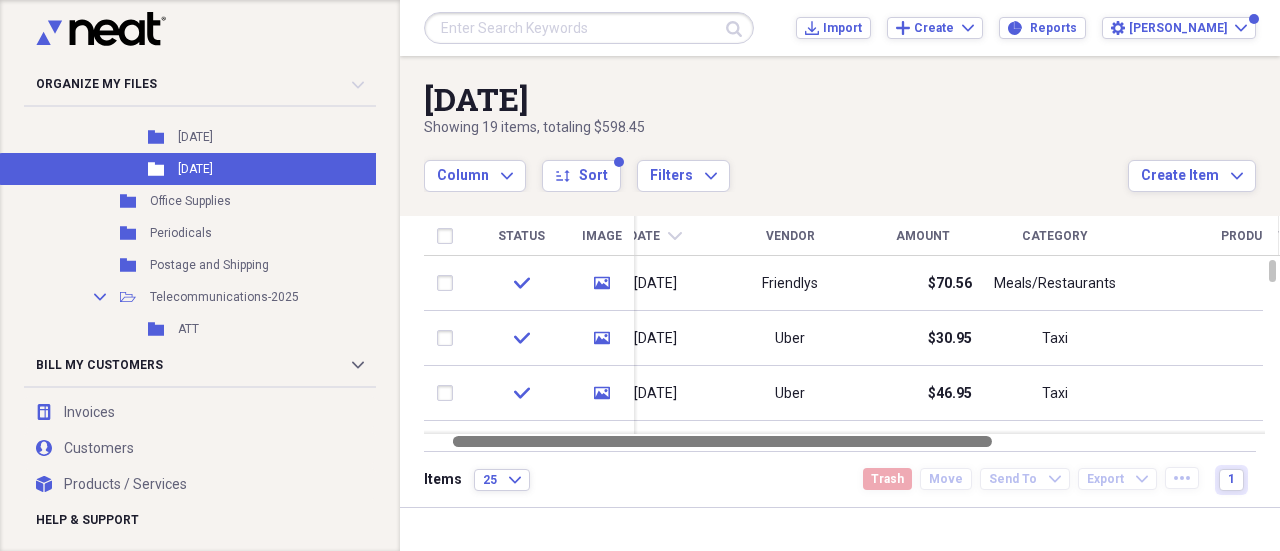 drag, startPoint x: 886, startPoint y: 437, endPoint x: 995, endPoint y: 438, distance: 109.004585 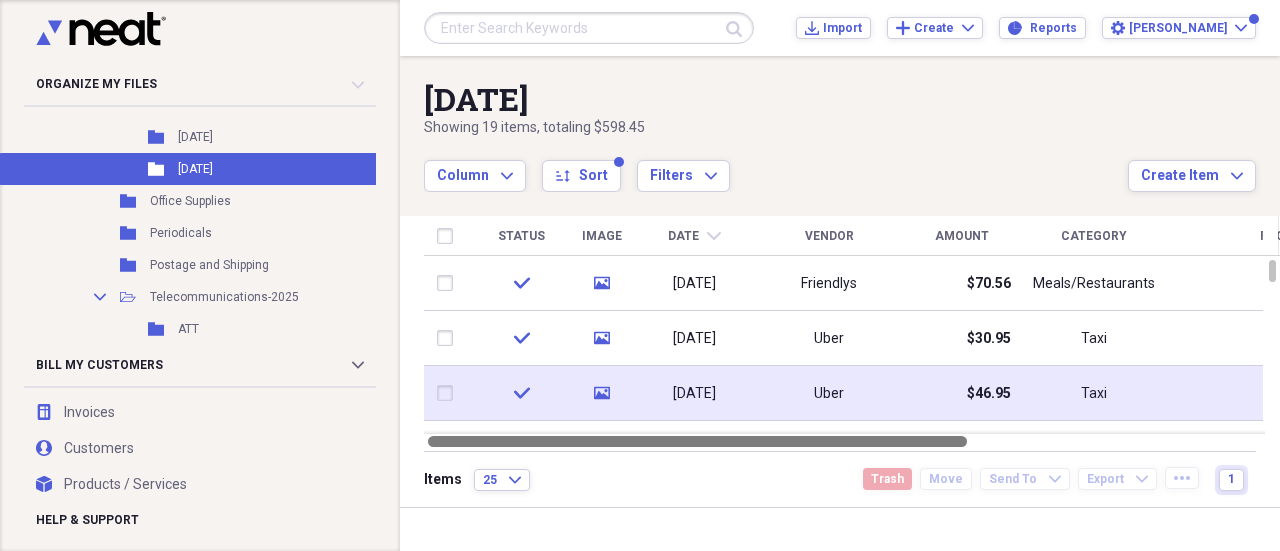 drag, startPoint x: 909, startPoint y: 442, endPoint x: 521, endPoint y: 369, distance: 394.80756 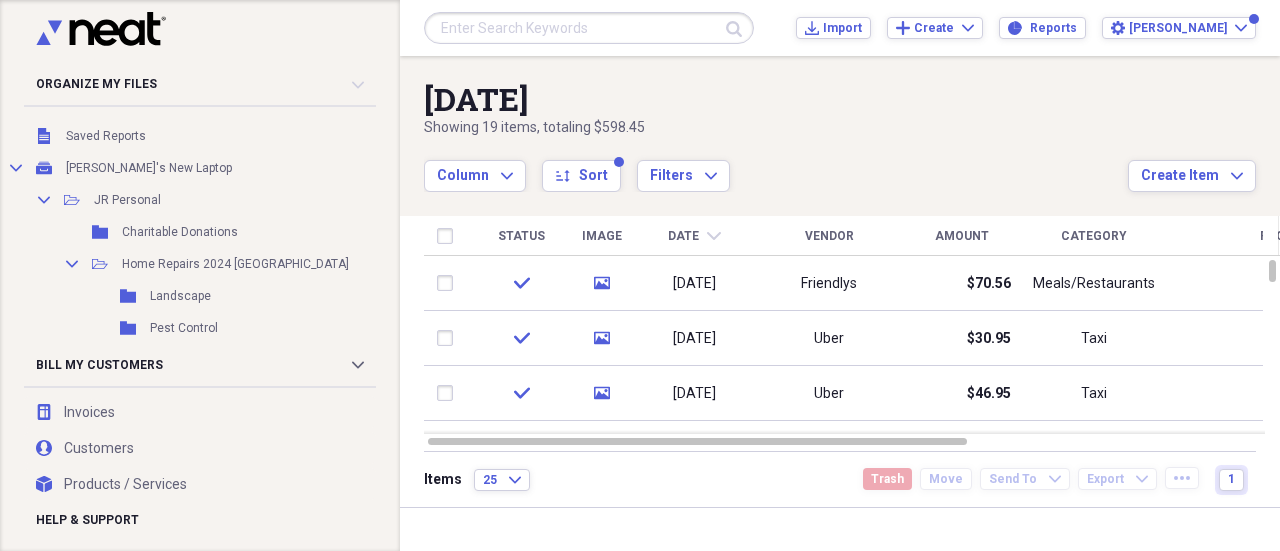 scroll, scrollTop: 0, scrollLeft: 0, axis: both 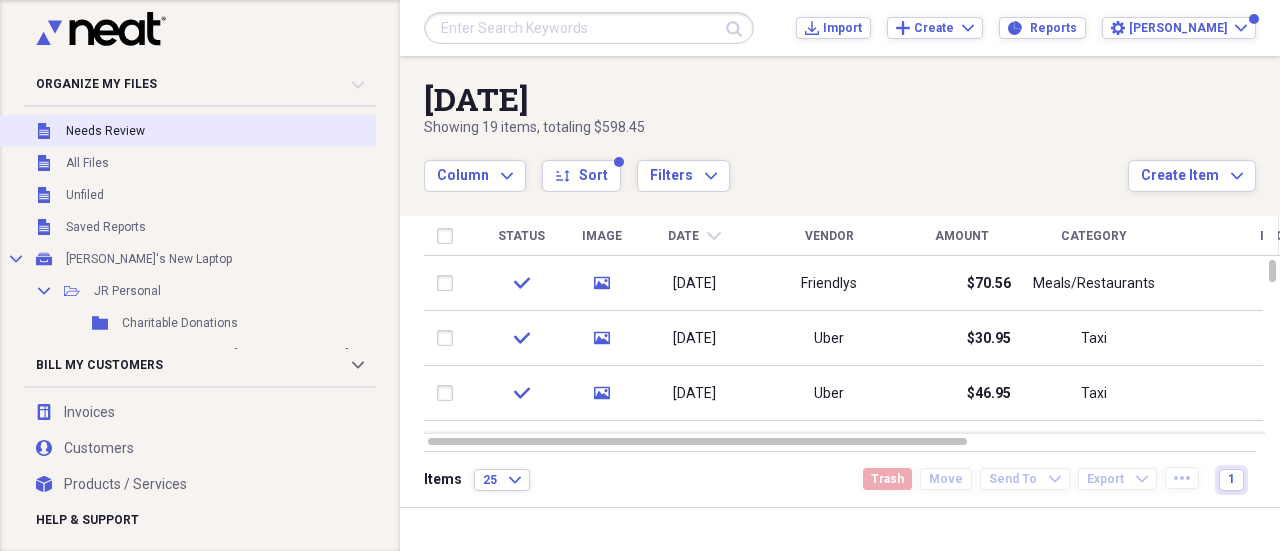 click on "Unfiled Needs Review" at bounding box center [290, 131] 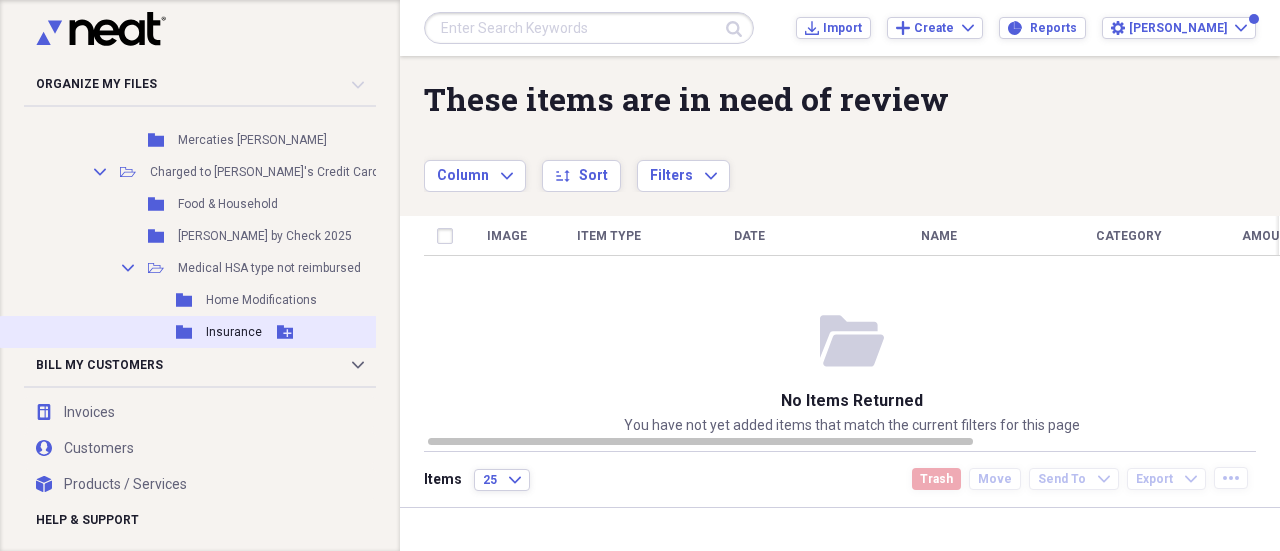 scroll, scrollTop: 2496, scrollLeft: 0, axis: vertical 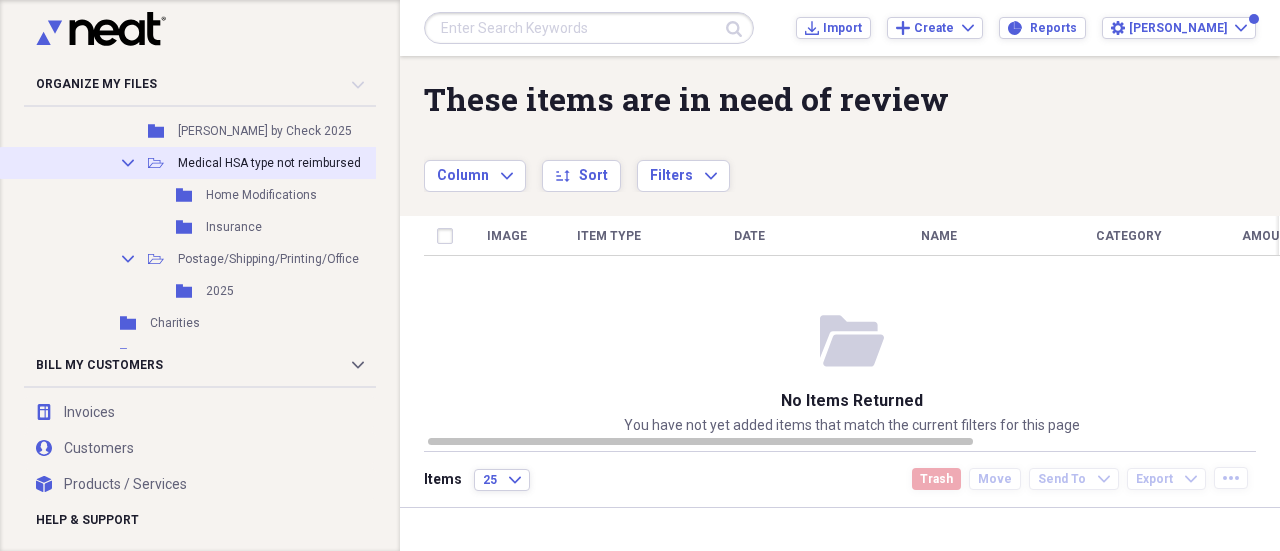 click on "Medical HSA type not reimbursed" at bounding box center [269, 163] 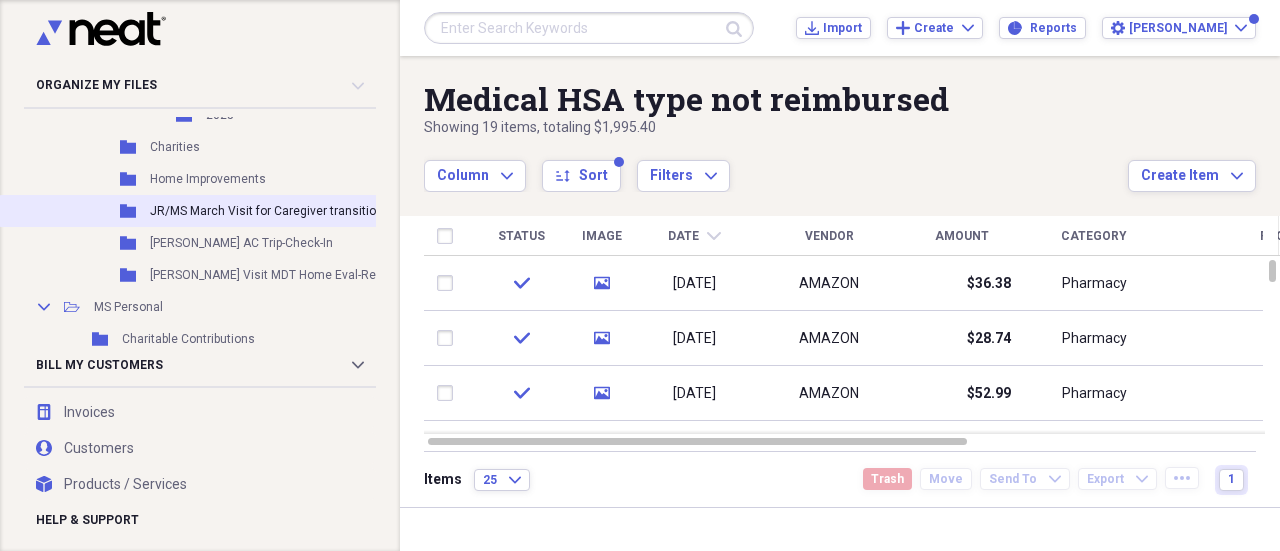 scroll, scrollTop: 2672, scrollLeft: 0, axis: vertical 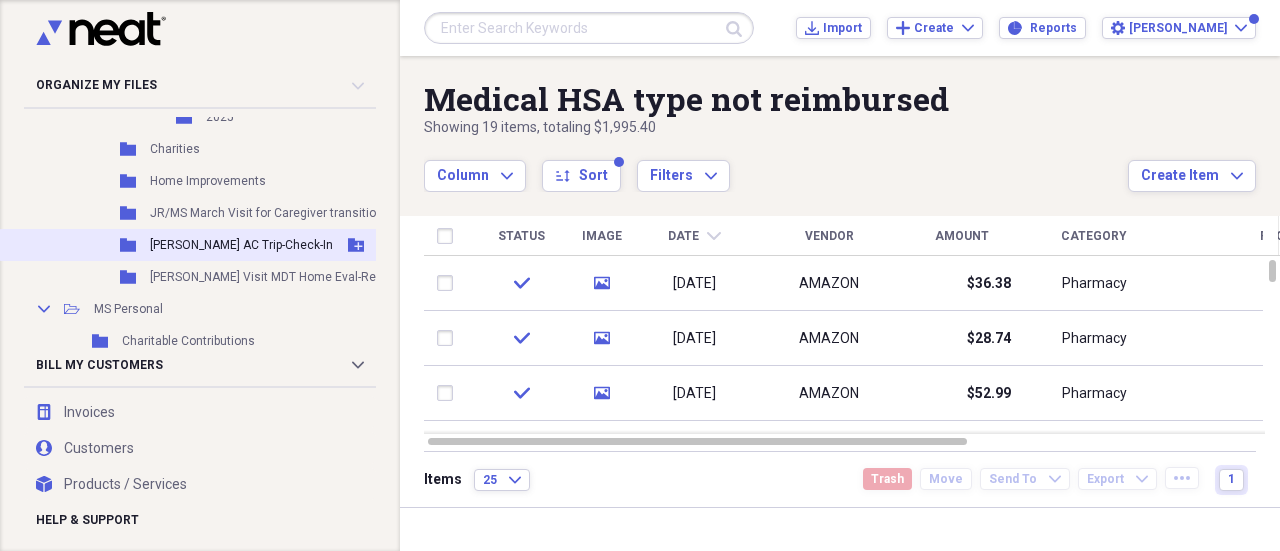 click on "[PERSON_NAME] AC Trip-Check-In" at bounding box center (241, 245) 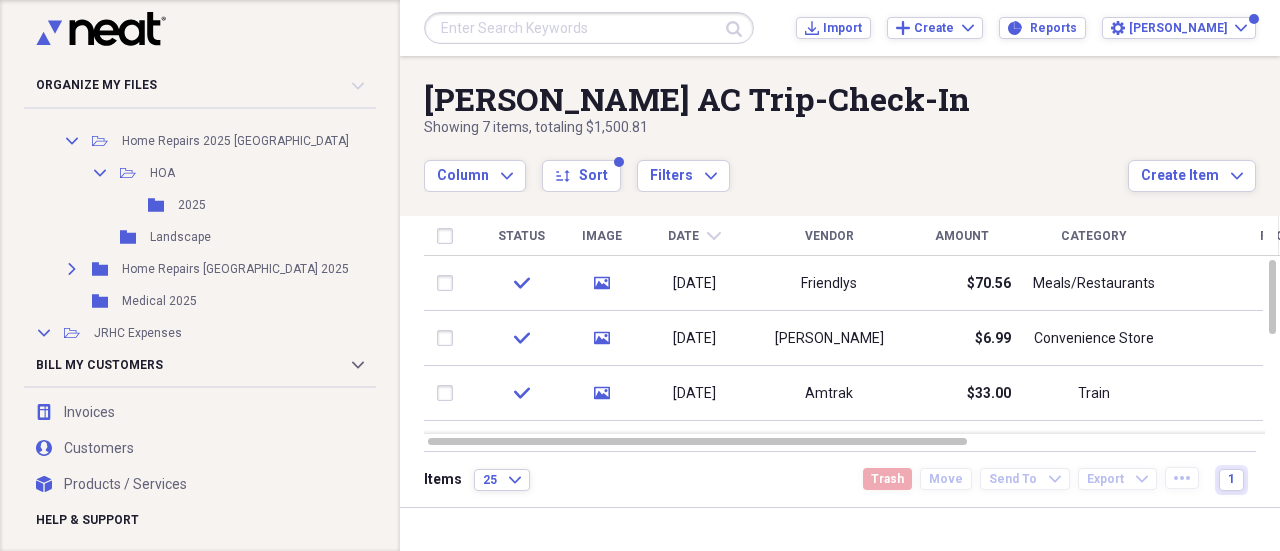 scroll, scrollTop: 0, scrollLeft: 0, axis: both 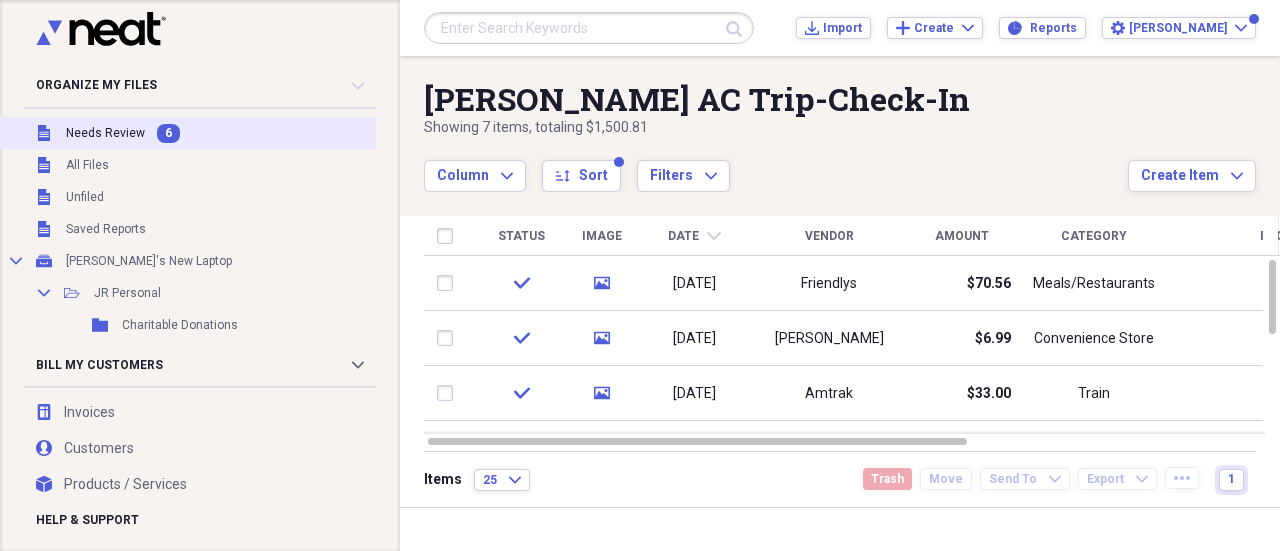 click on "Needs Review" at bounding box center [105, 133] 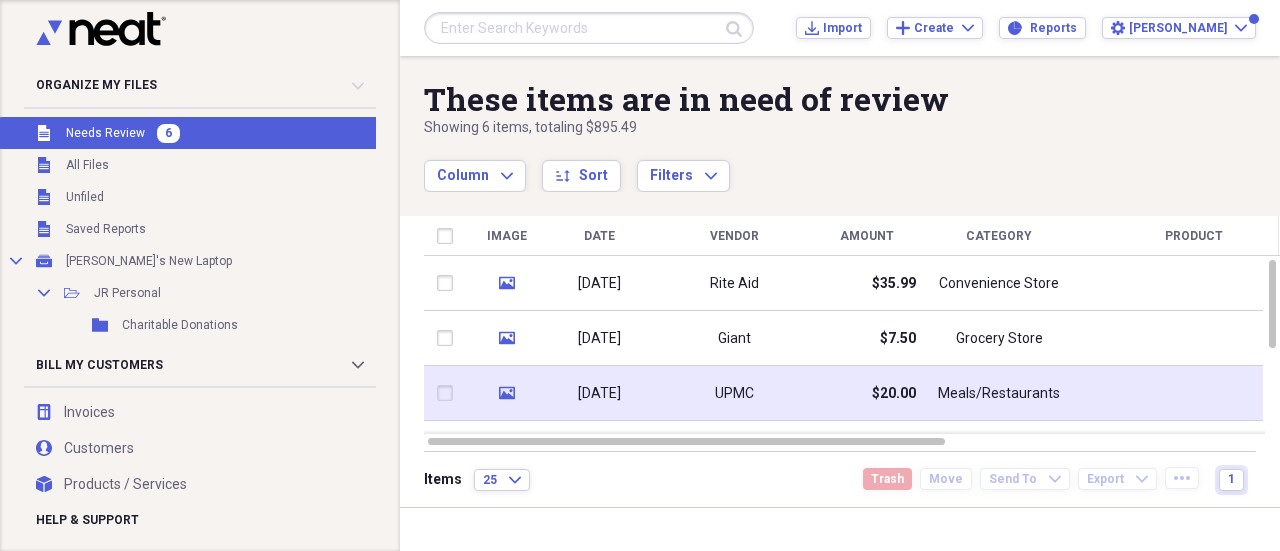 click on "$20.00" at bounding box center [894, 394] 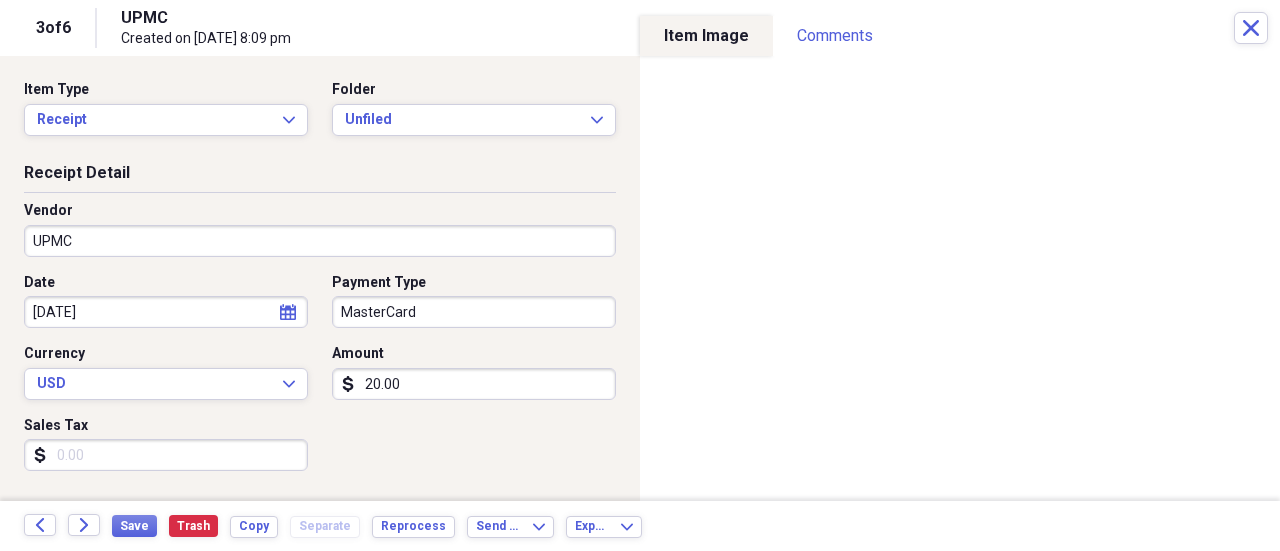 click on "Organize My Files 5 Collapse Unfiled Needs Review 5 Unfiled All Files Unfiled Unfiled Unfiled Saved Reports Collapse My Cabinet Julie's New Laptop Add Folder Collapse Open Folder JR Personal Add Folder Folder Charitable Donations Add Folder Collapse Open Folder Home Repairs 2024 Pinetop Add Folder Folder Landscape Add Folder Folder Pest Control Add Folder Collapse Open Folder Home Repairs 2025 Pinetop Add Folder Collapse Open Folder HOA Add Folder Folder 2025 Add Folder Folder Landscape Add Folder Expand Folder Home Repairs Scottsdale 2025 Add Folder Folder Medical 2025 Add Folder Collapse Open Folder JRHC Expenses Add Folder Collapse Open Folder 2025 Add Folder Folder Accounting Add Folder Folder Advertising-Marketing Add Folder Folder Bank Fees,  Credit Card Fees Add Folder Folder Business Licenses and Fees Add Folder Folder Client Promotion Add Folder Collapse Open Folder Clients - 2025 Add Folder Folder North Rock Add Folder Folder Ramsfield Kimpton Alton Add Folder Folder Computers and Hardware Folder KK" at bounding box center (640, 275) 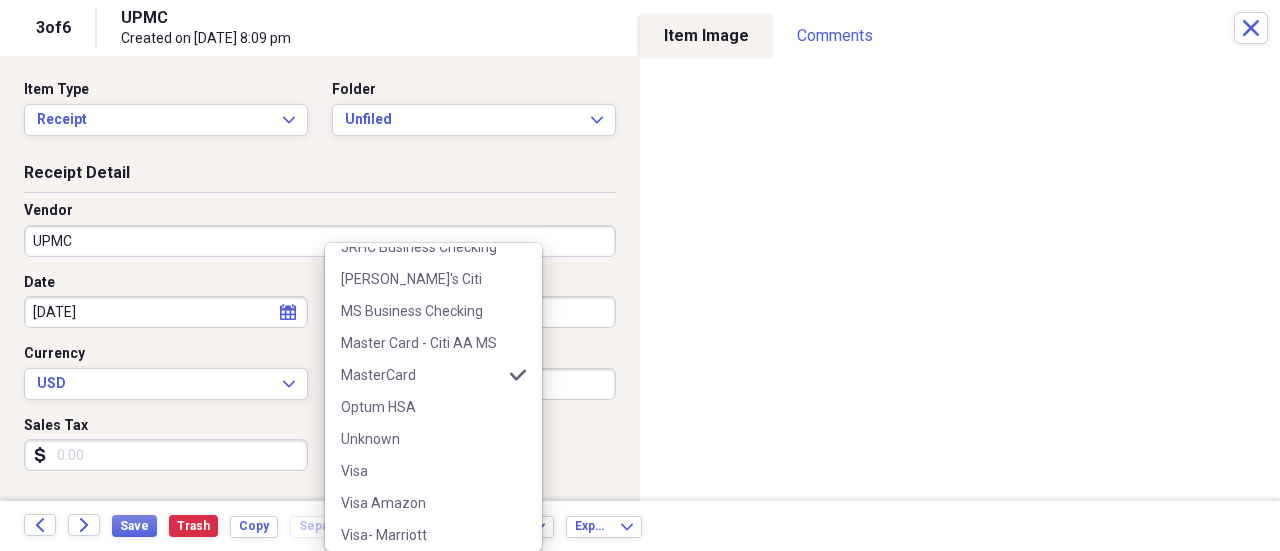 scroll, scrollTop: 348, scrollLeft: 0, axis: vertical 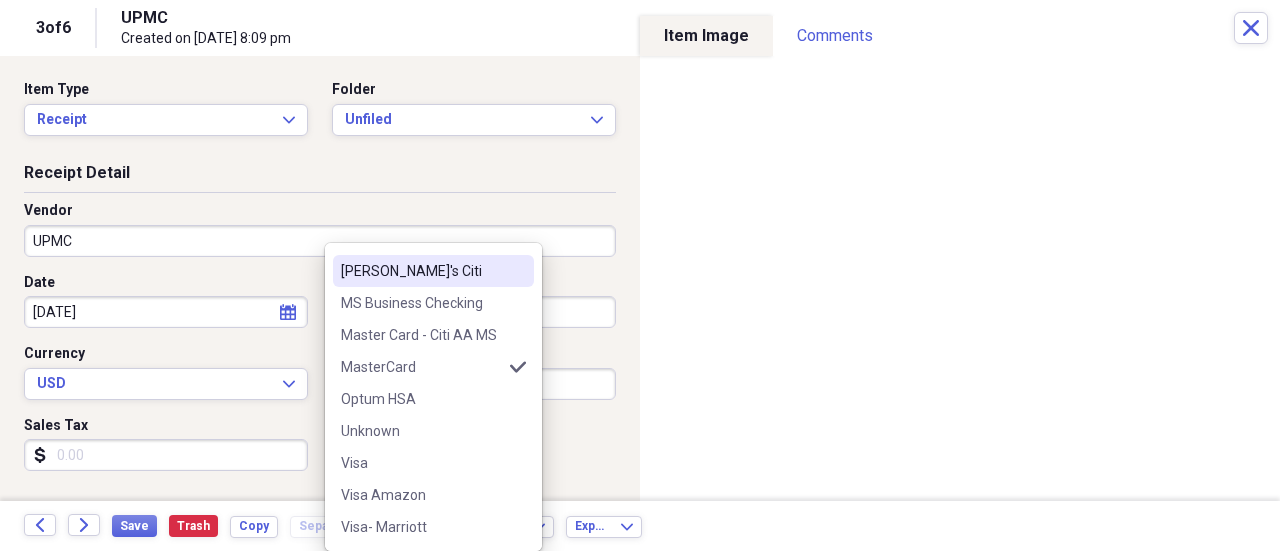 click on "Loretta's Citi" at bounding box center (421, 271) 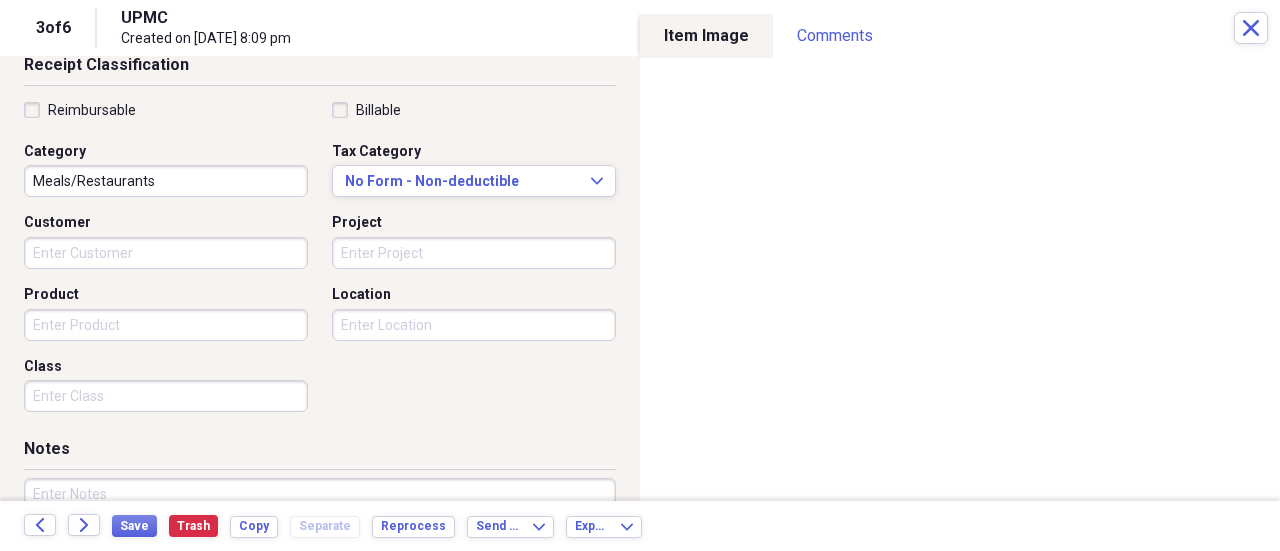 scroll, scrollTop: 516, scrollLeft: 0, axis: vertical 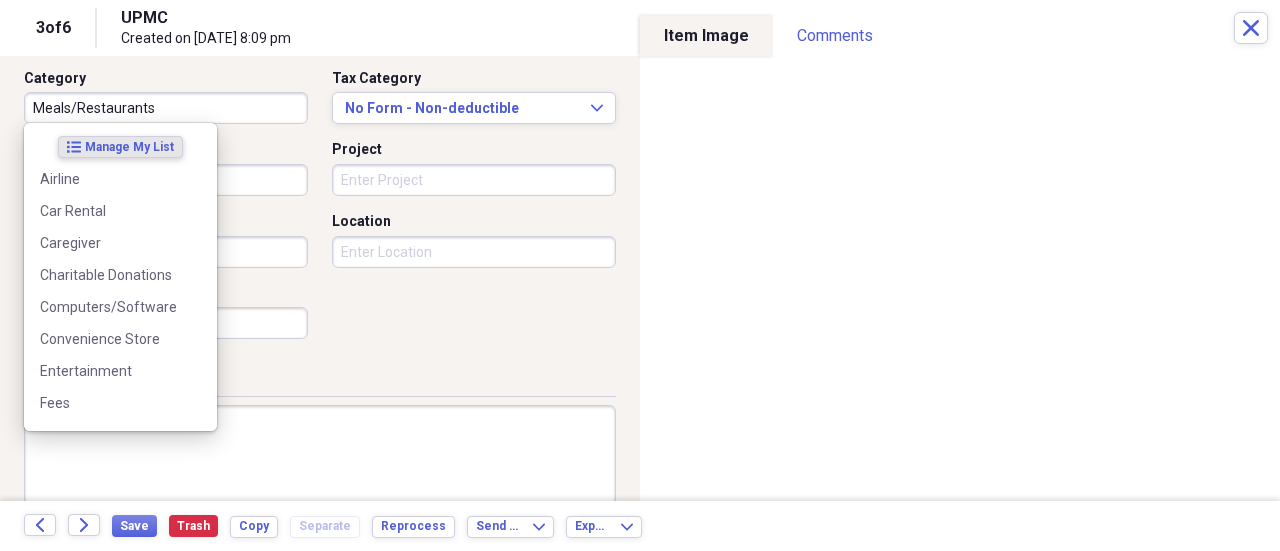 click on "Meals/Restaurants" at bounding box center (166, 108) 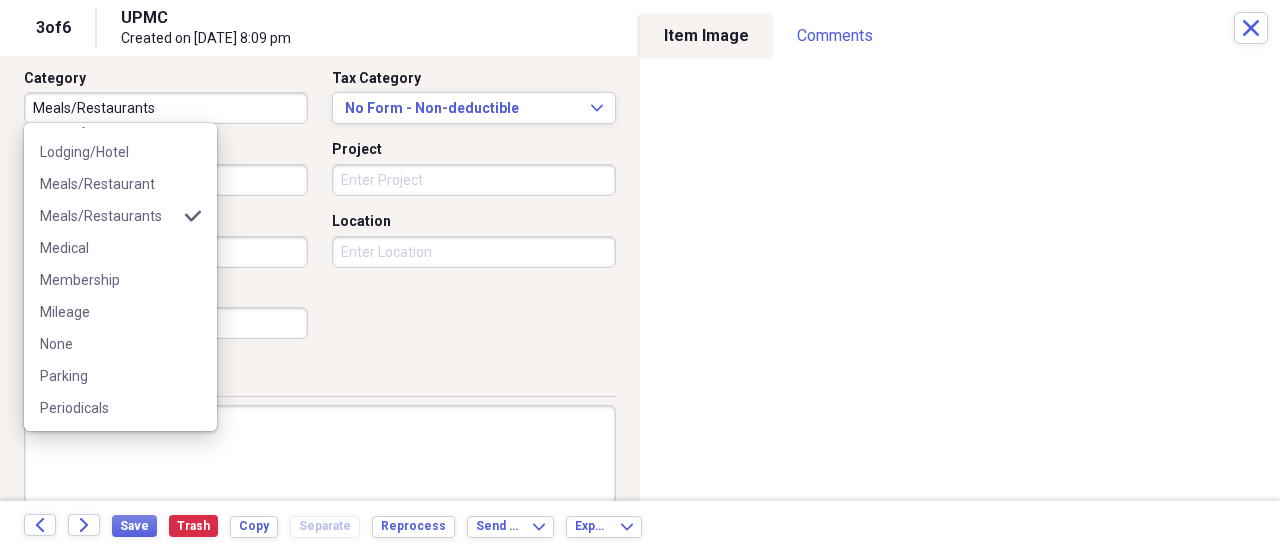 scroll, scrollTop: 485, scrollLeft: 0, axis: vertical 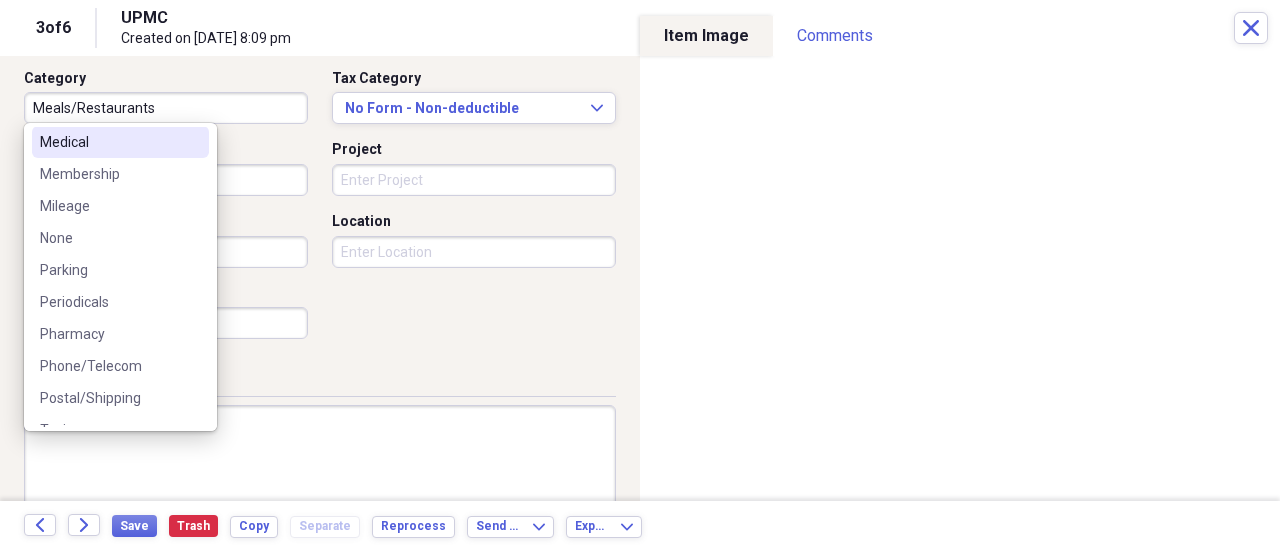 click on "Medical" at bounding box center (108, 142) 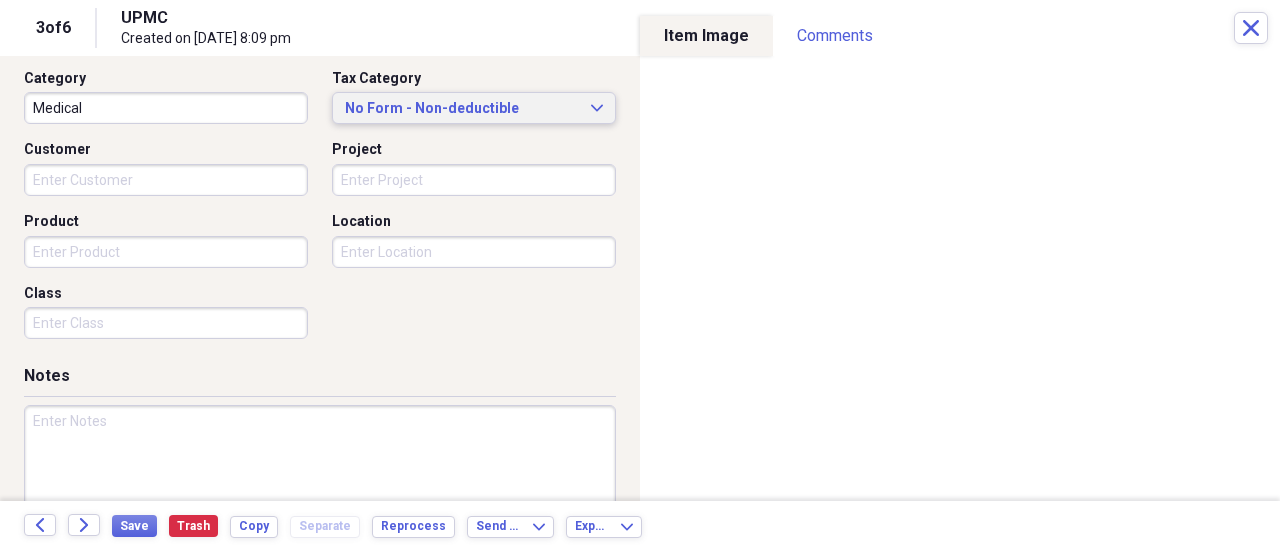 click on "No Form - Non-deductible" at bounding box center (462, 109) 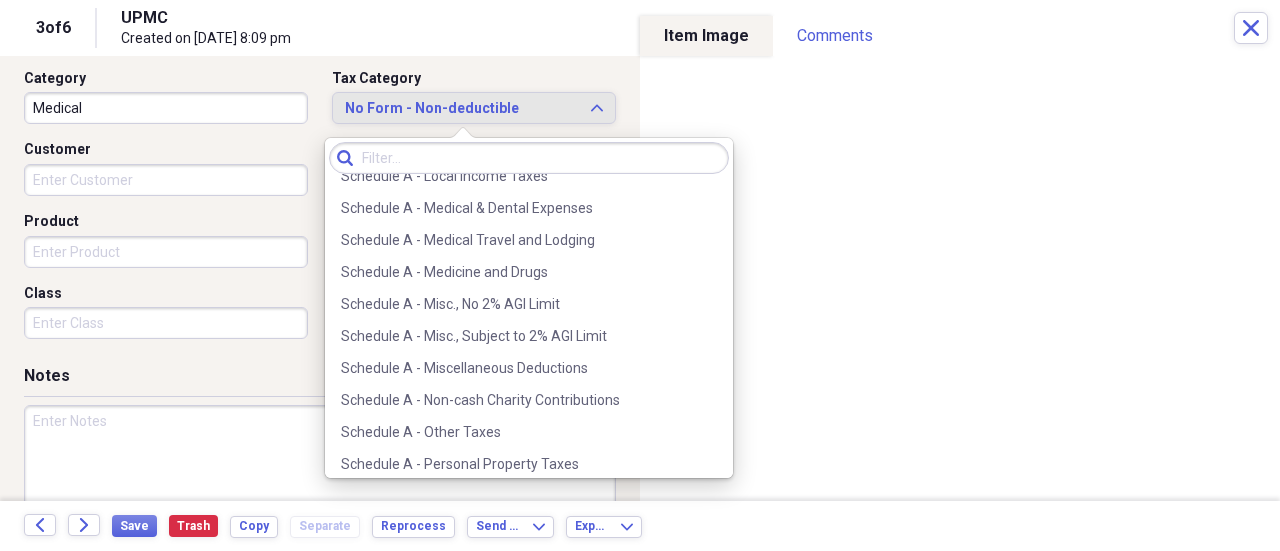 scroll, scrollTop: 1370, scrollLeft: 0, axis: vertical 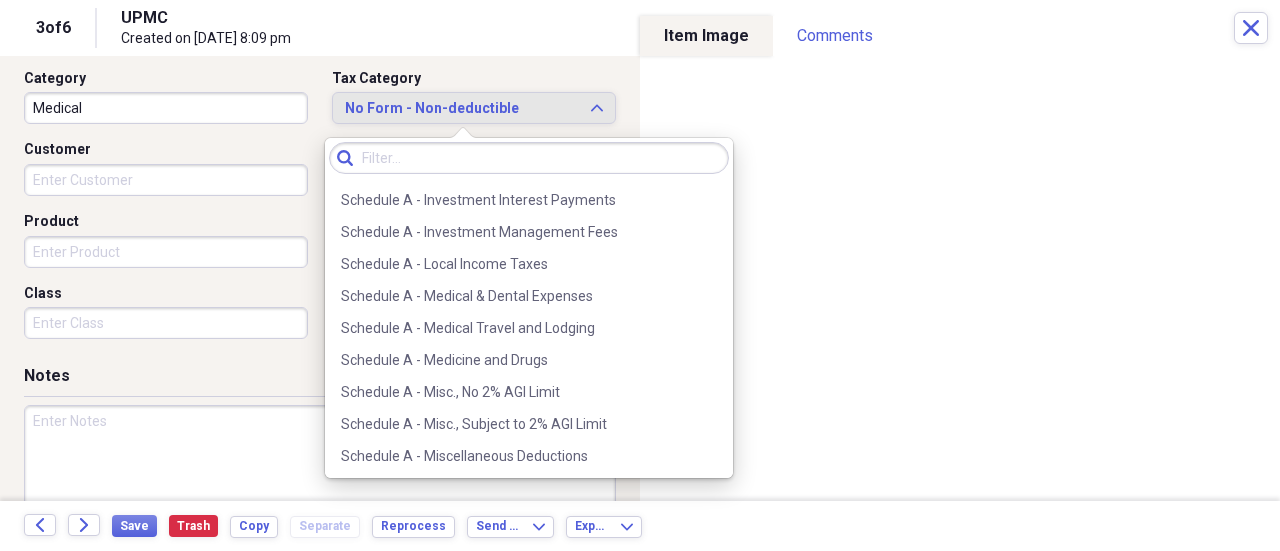 click on "Schedule A - Medical & Dental Expenses" at bounding box center (517, 296) 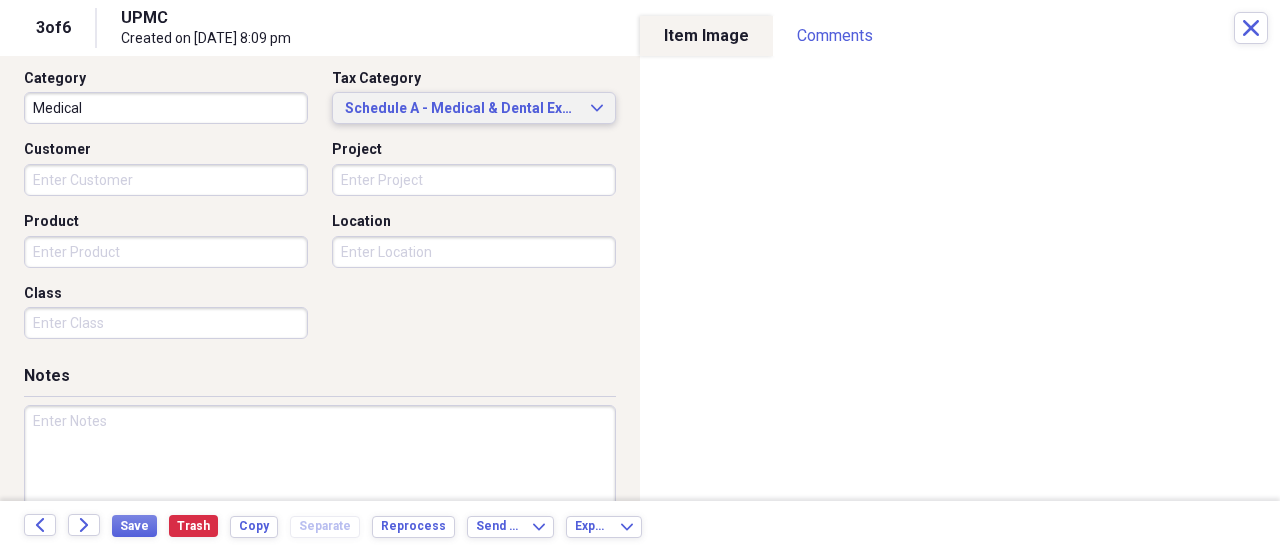 click on "Schedule A - Medical & Dental Expenses" at bounding box center [462, 109] 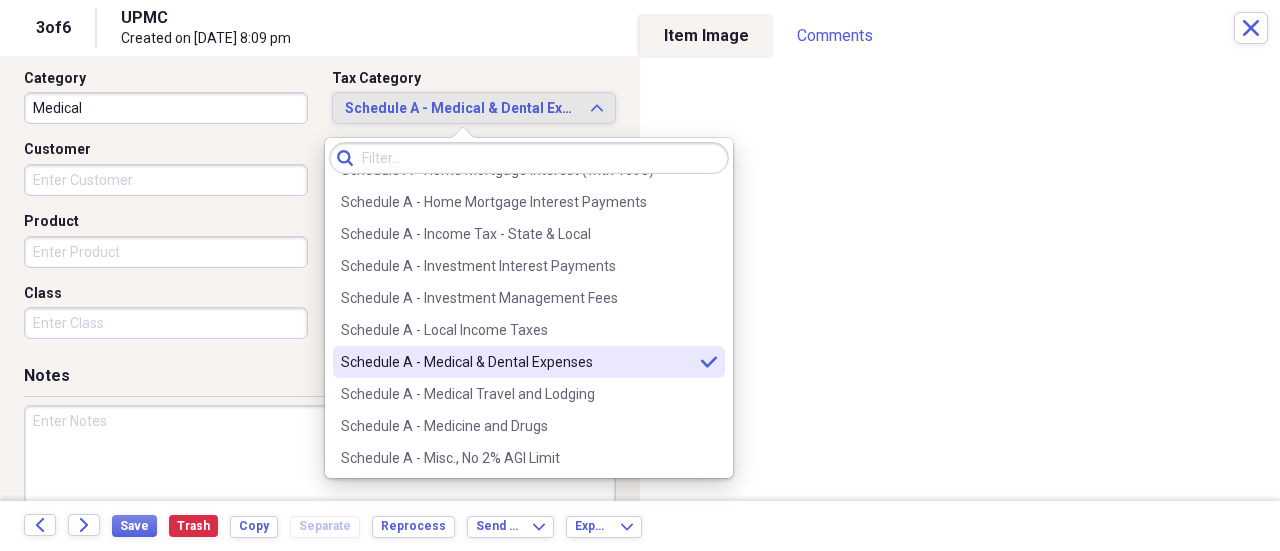 scroll, scrollTop: 1332, scrollLeft: 0, axis: vertical 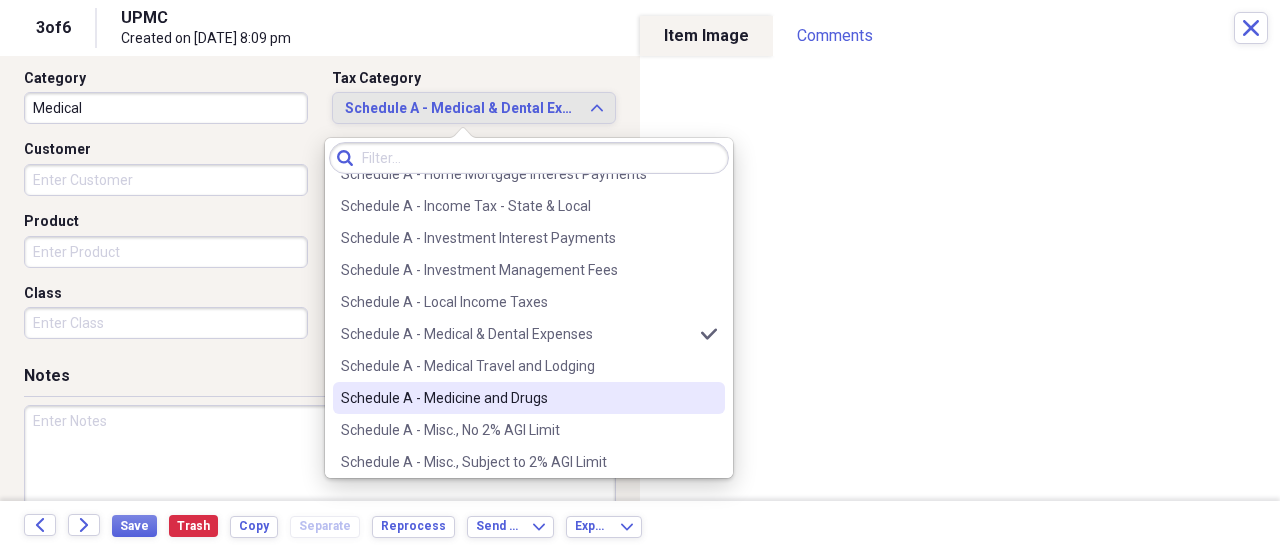 click on "Schedule A - Medicine and Drugs" at bounding box center (517, 398) 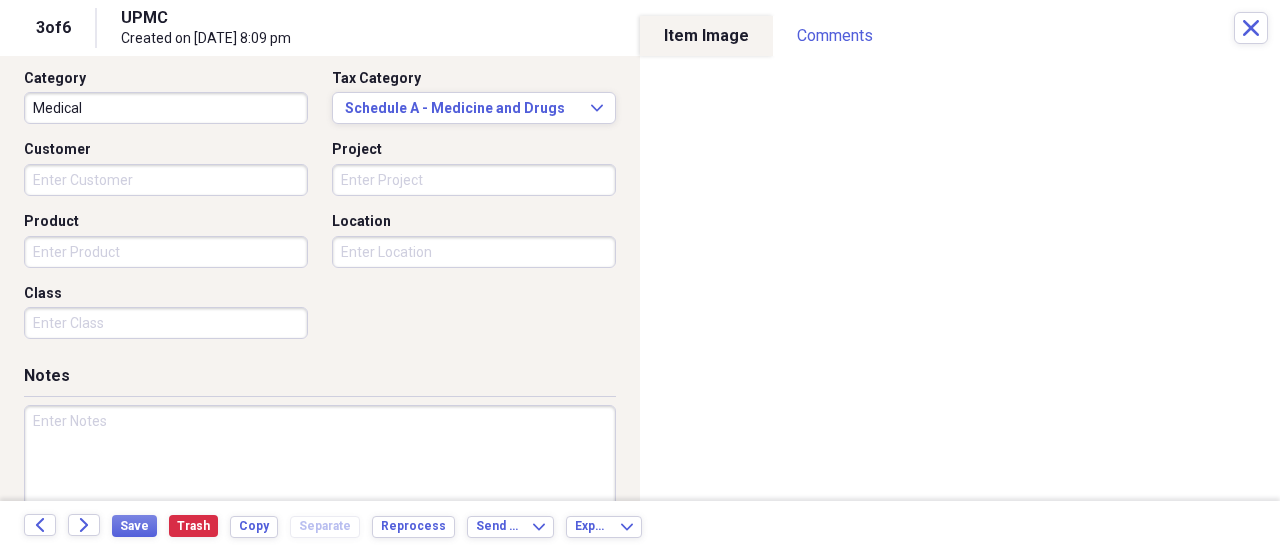 click at bounding box center [320, 470] 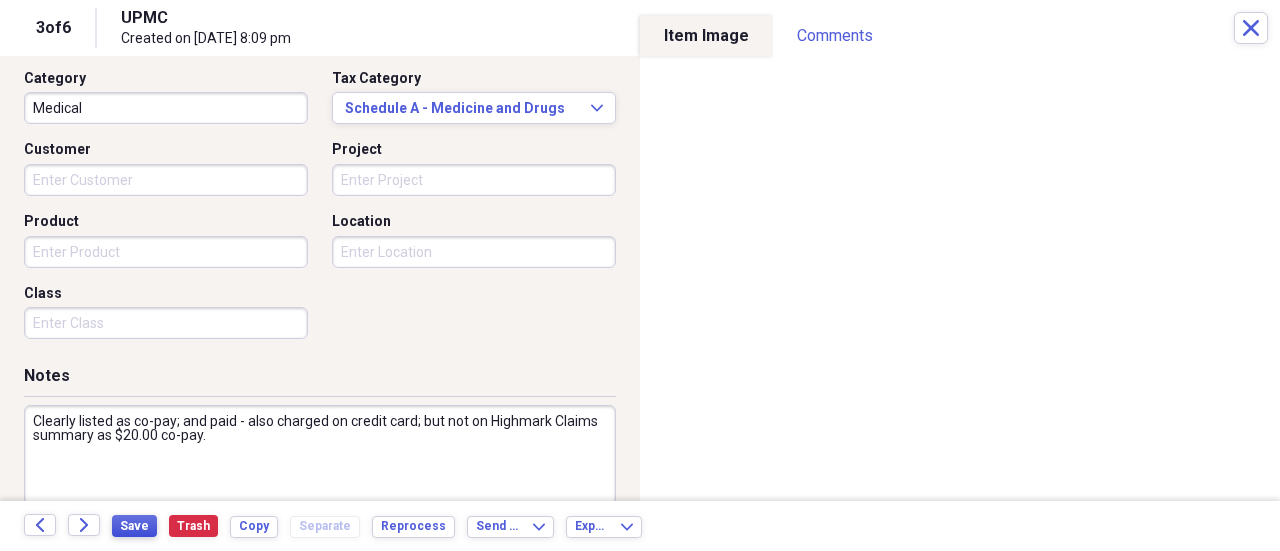 type on "Clearly listed as co-pay; and paid - also charged on credit card; but not on Highmark Claims summary as $20.00 co-pay." 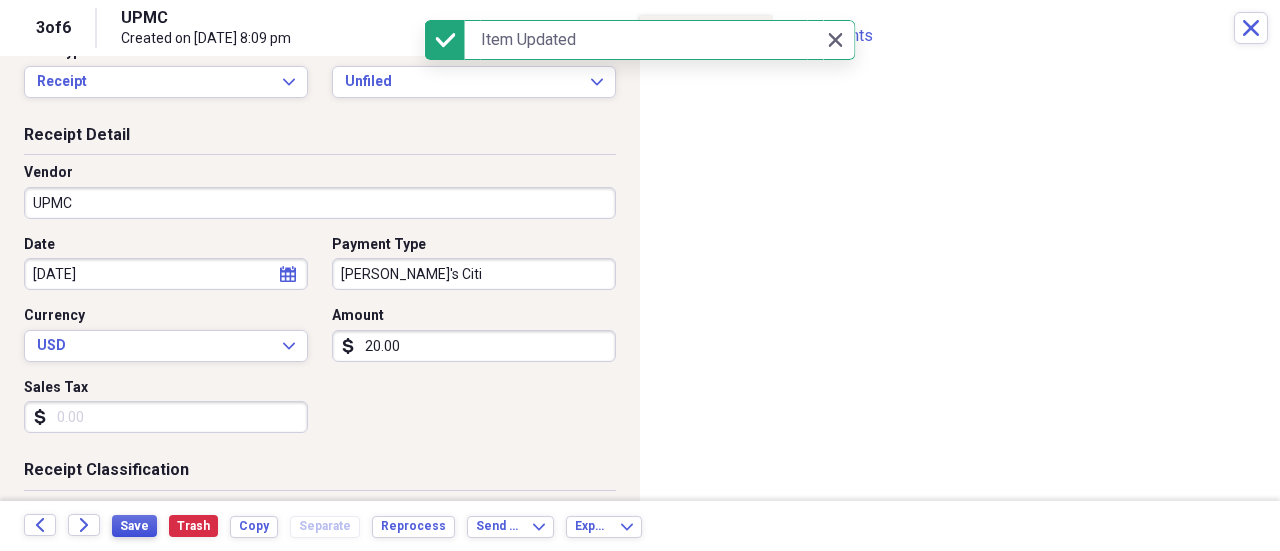 scroll, scrollTop: 0, scrollLeft: 0, axis: both 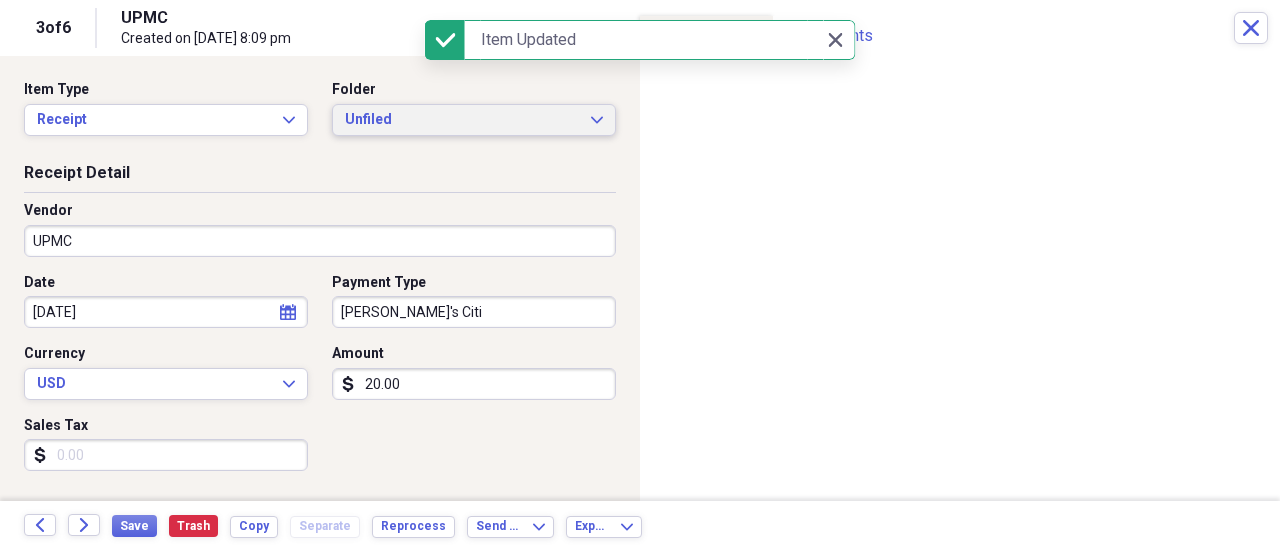click on "Unfiled Expand" at bounding box center [474, 120] 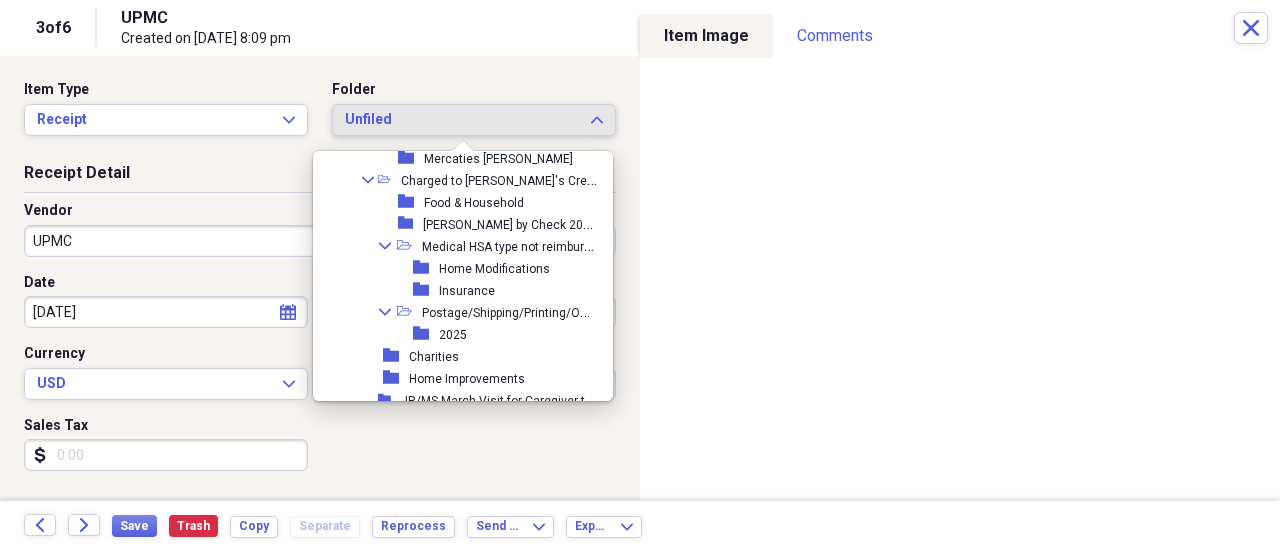 scroll, scrollTop: 1680, scrollLeft: 0, axis: vertical 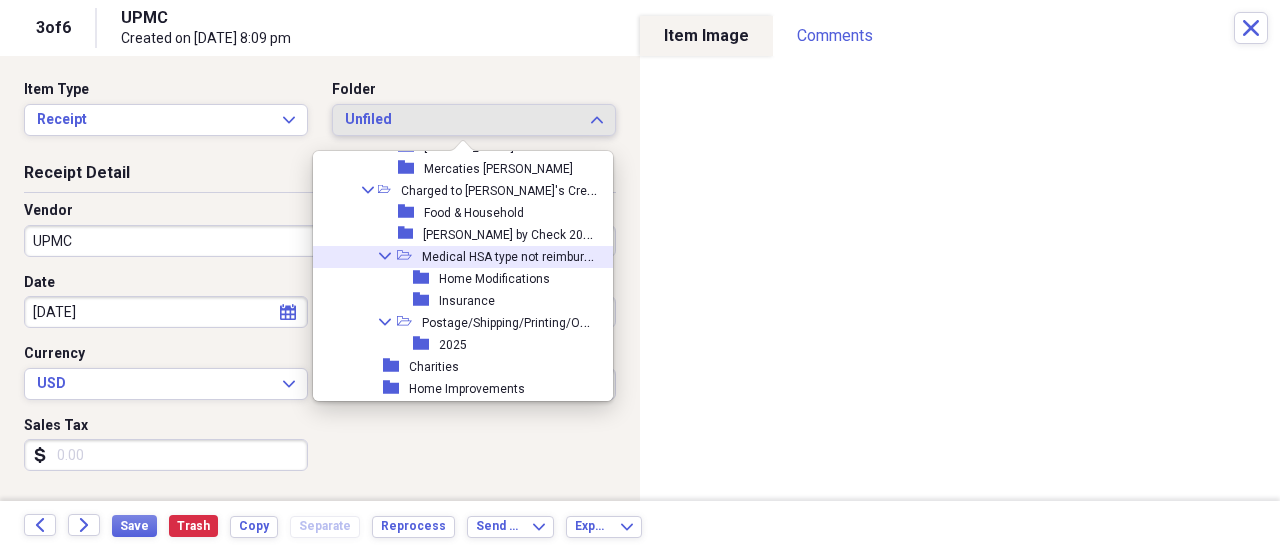 click on "Medical HSA type not reimbursed" at bounding box center (513, 255) 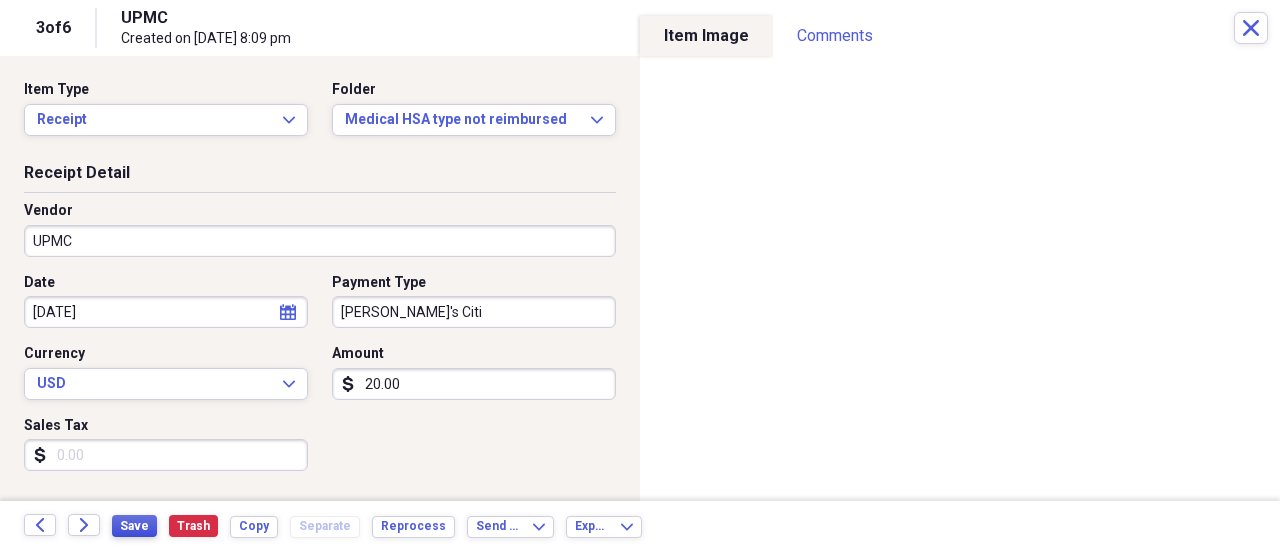 click on "Save" at bounding box center (134, 526) 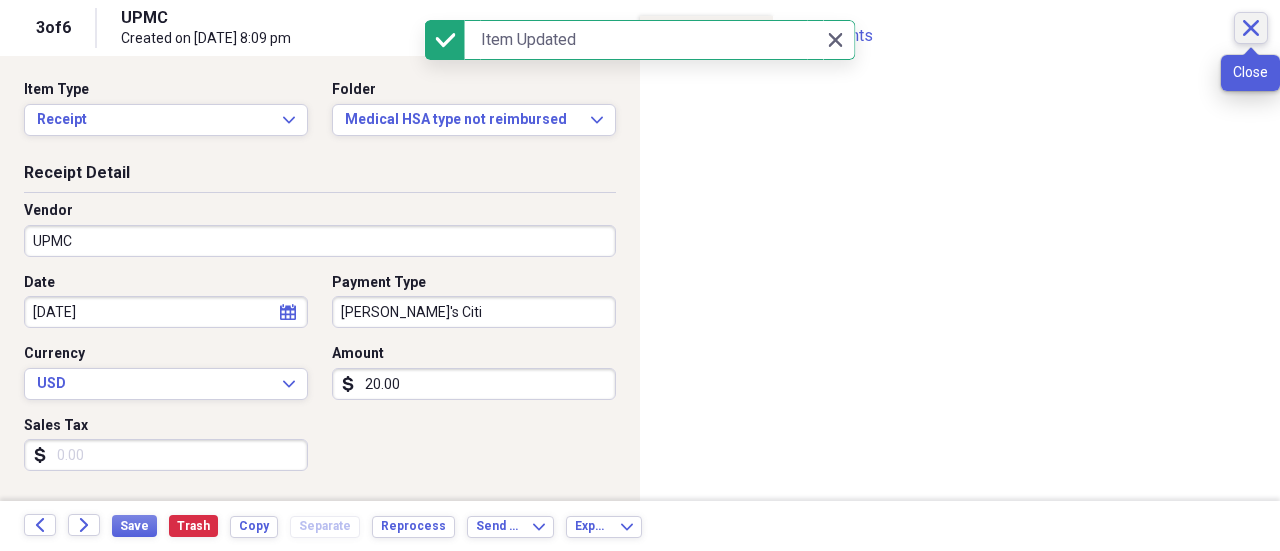 click on "Close" at bounding box center [1251, 28] 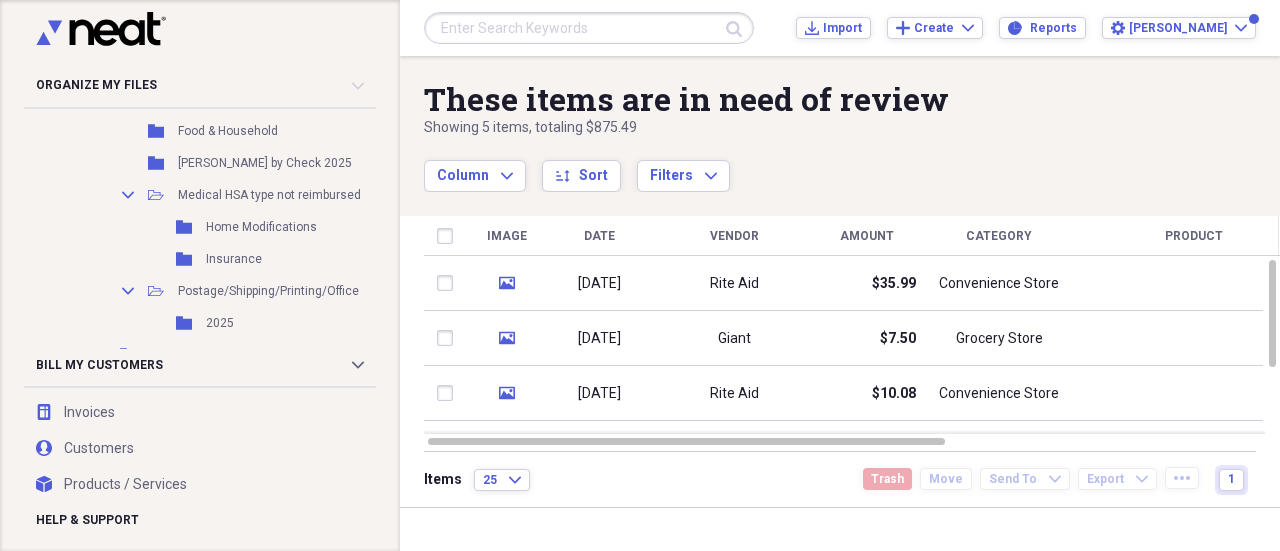 scroll, scrollTop: 2453, scrollLeft: 0, axis: vertical 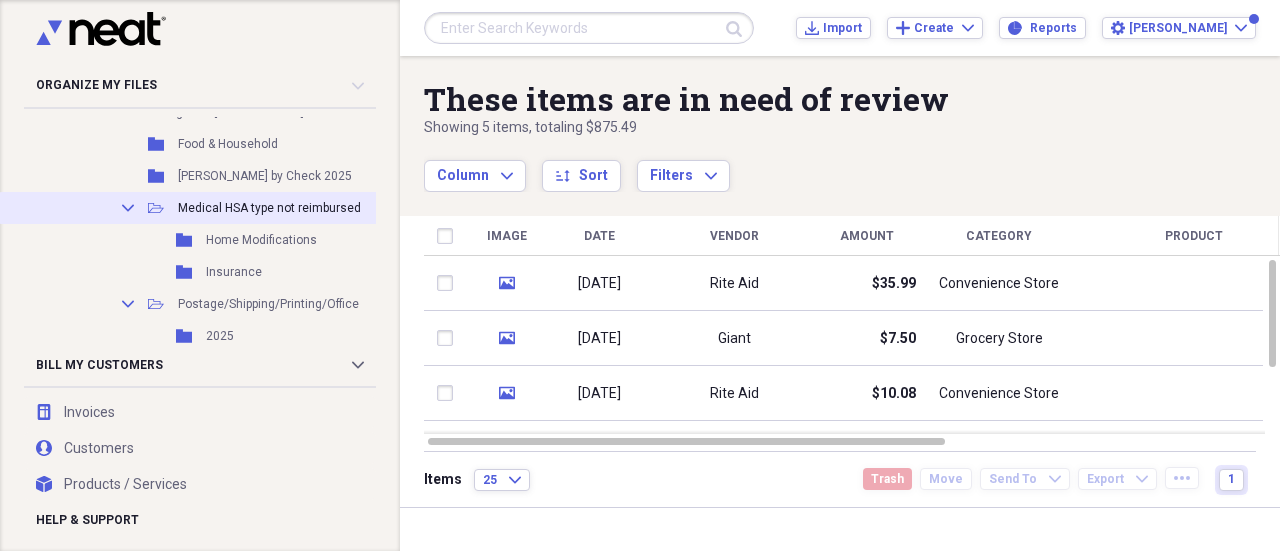 click on "Medical HSA type not reimbursed" at bounding box center [269, 208] 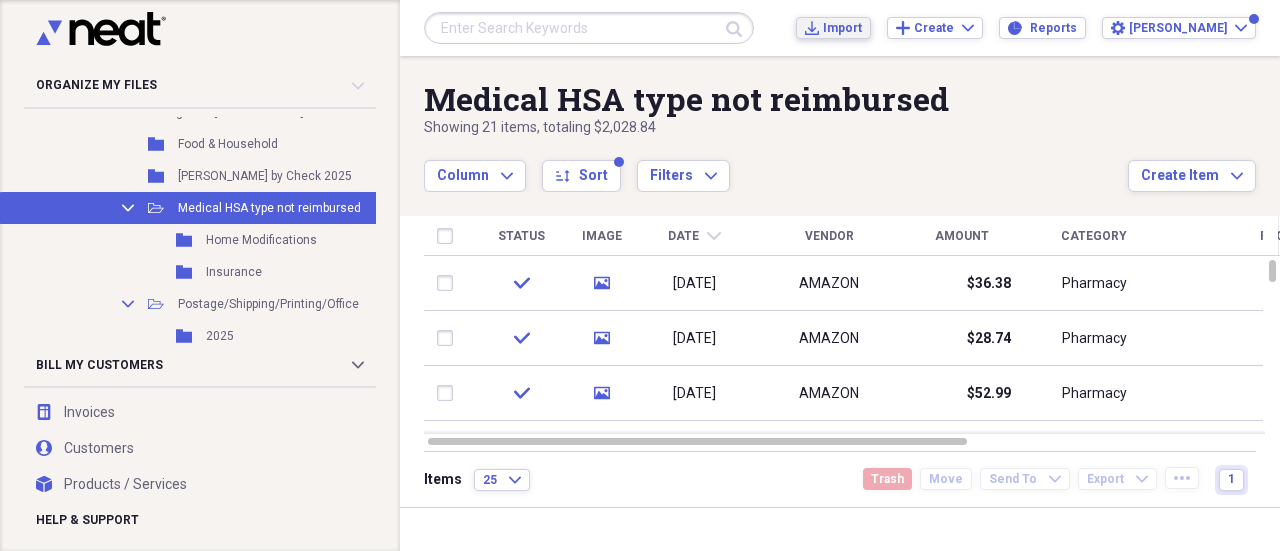 click on "Import Import" at bounding box center [833, 28] 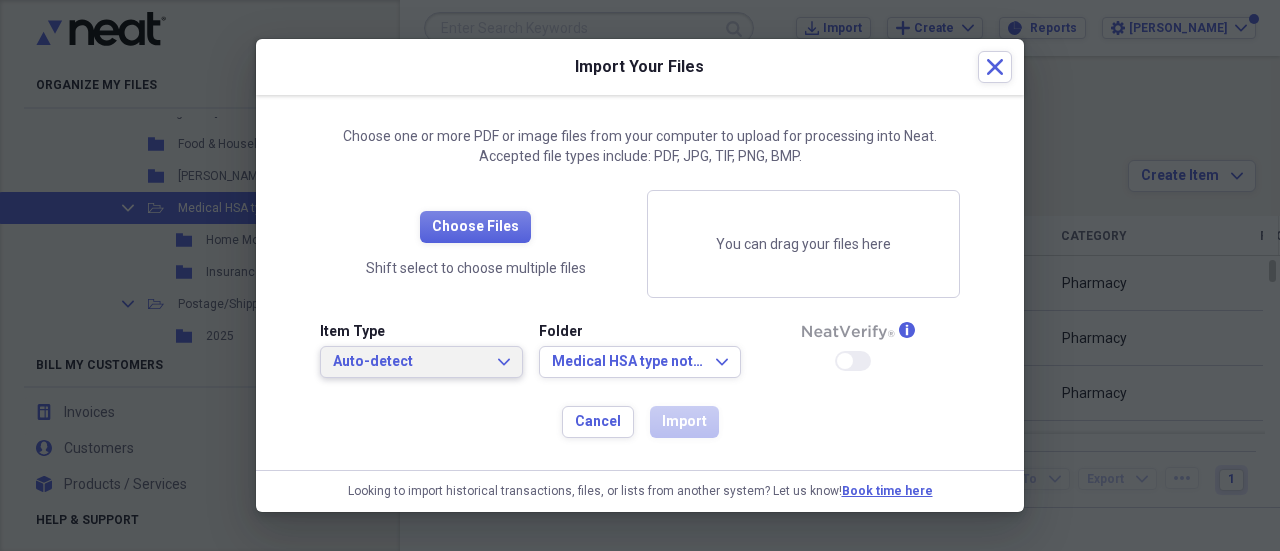 click on "Auto-detect Expand" at bounding box center (421, 362) 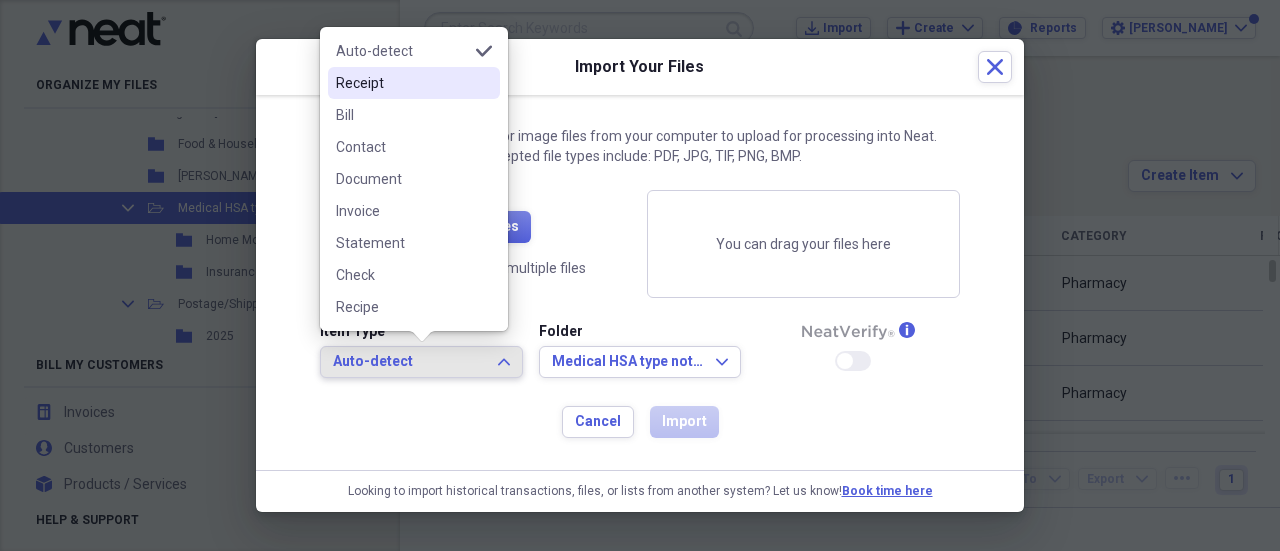 click on "Receipt" at bounding box center (402, 83) 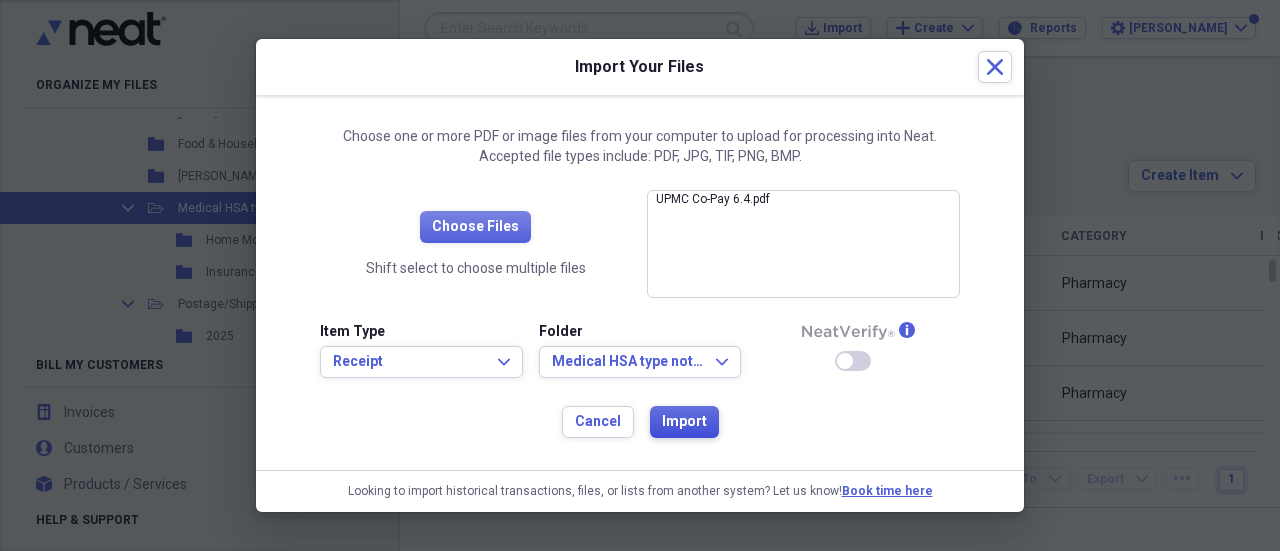 click on "Import" at bounding box center (684, 422) 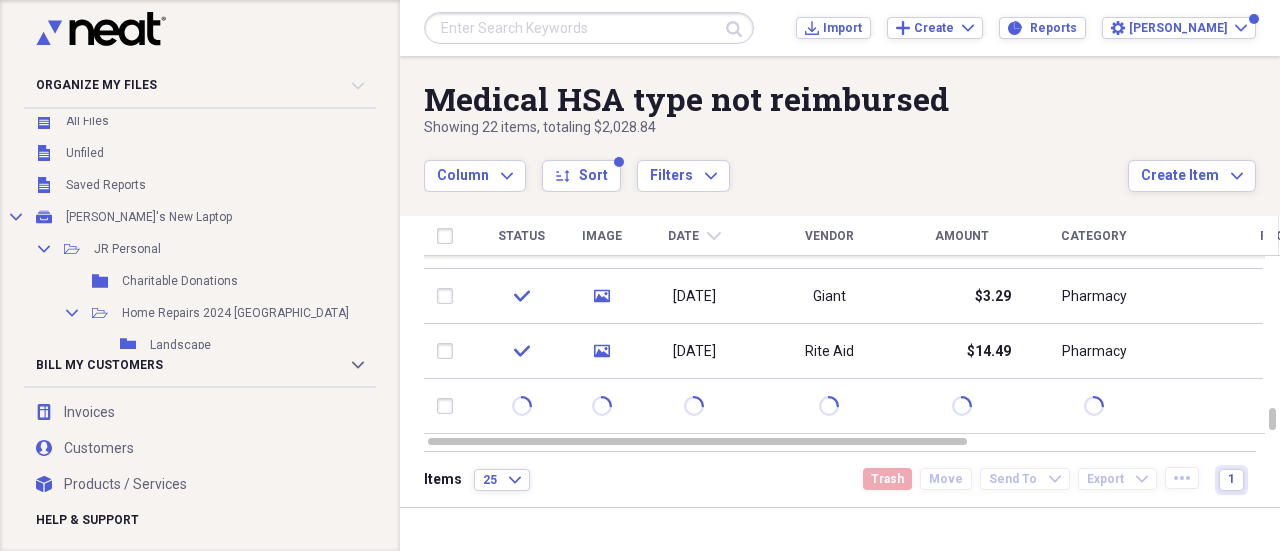 scroll, scrollTop: 0, scrollLeft: 0, axis: both 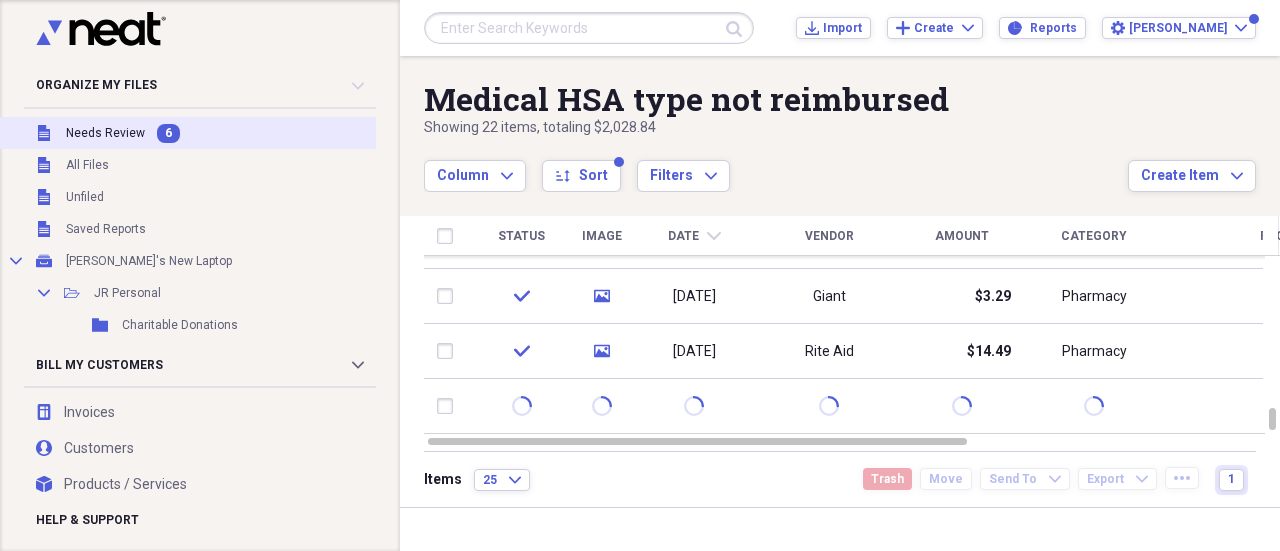click on "Needs Review" at bounding box center [105, 133] 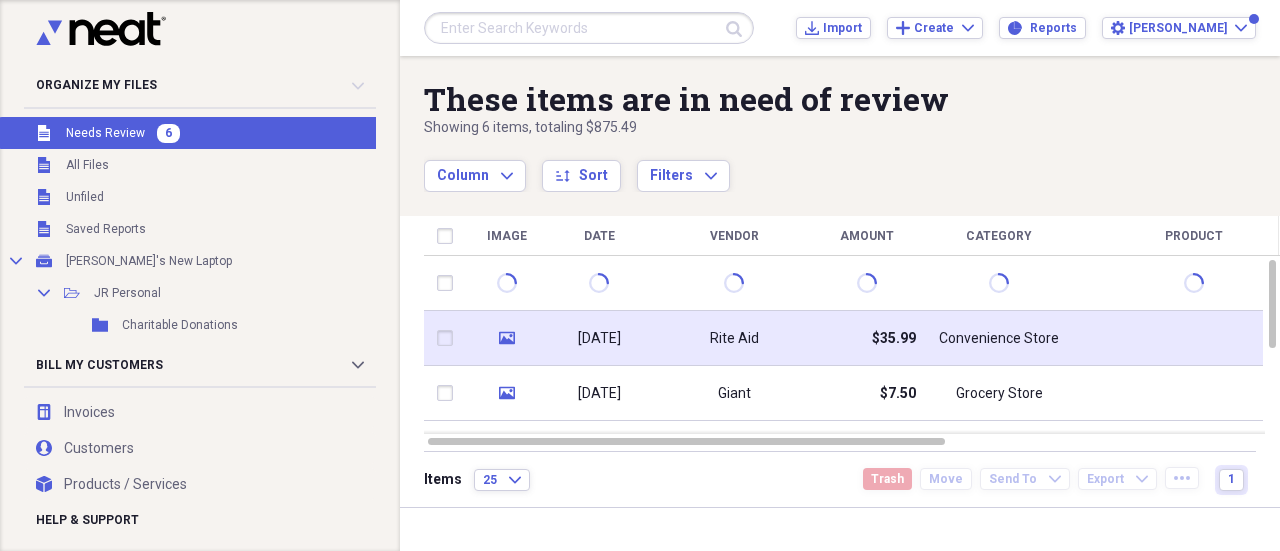 click on "Rite Aid" at bounding box center [734, 338] 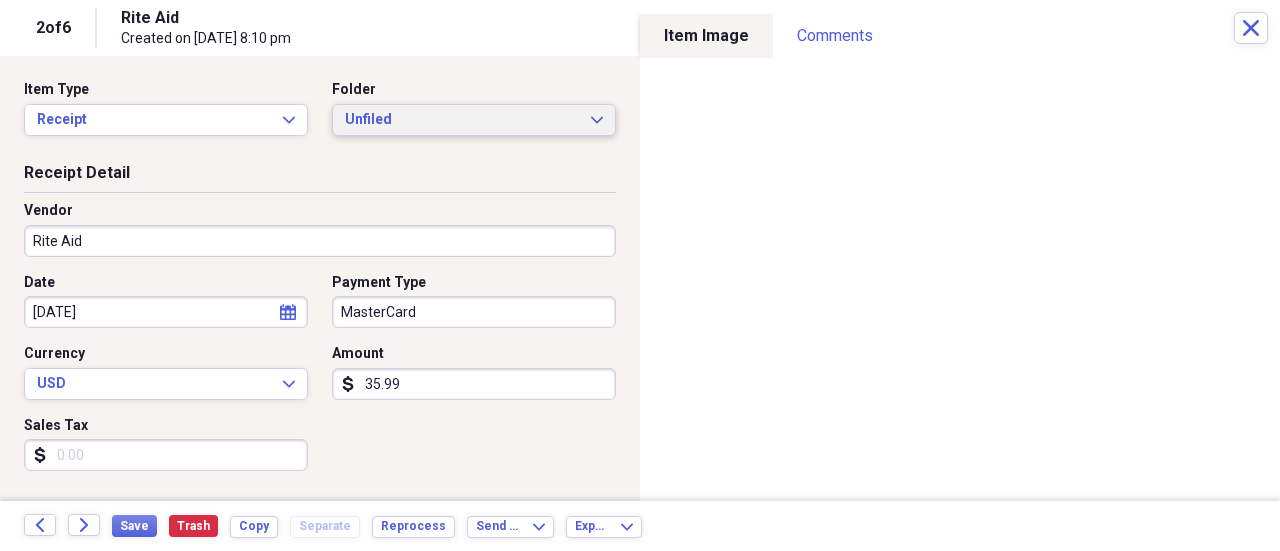 click on "Unfiled" at bounding box center [462, 120] 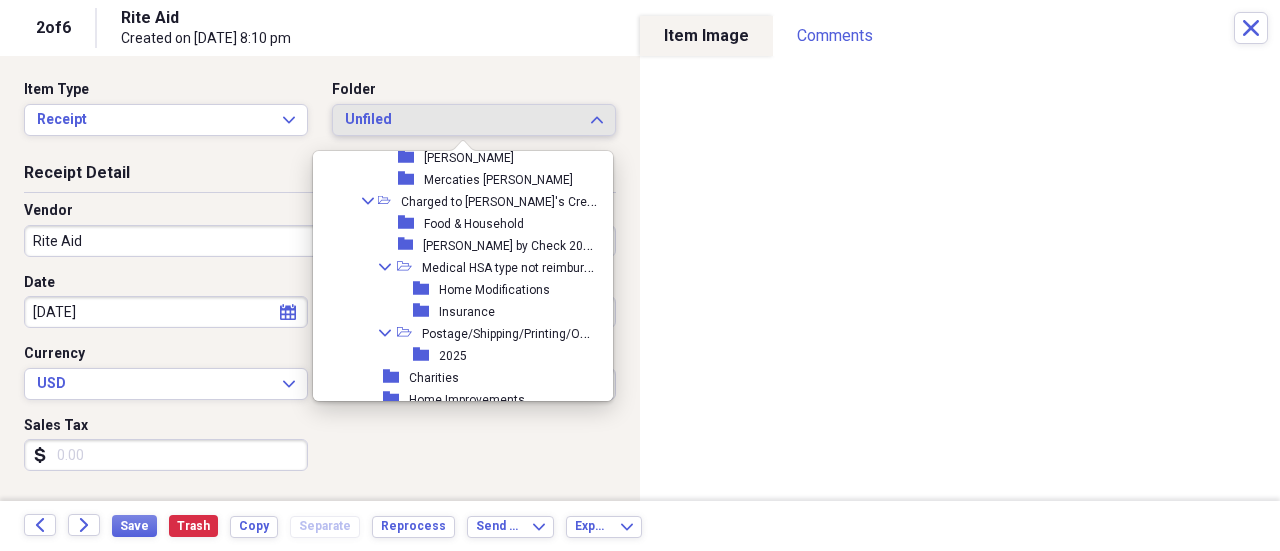 scroll, scrollTop: 1686, scrollLeft: 0, axis: vertical 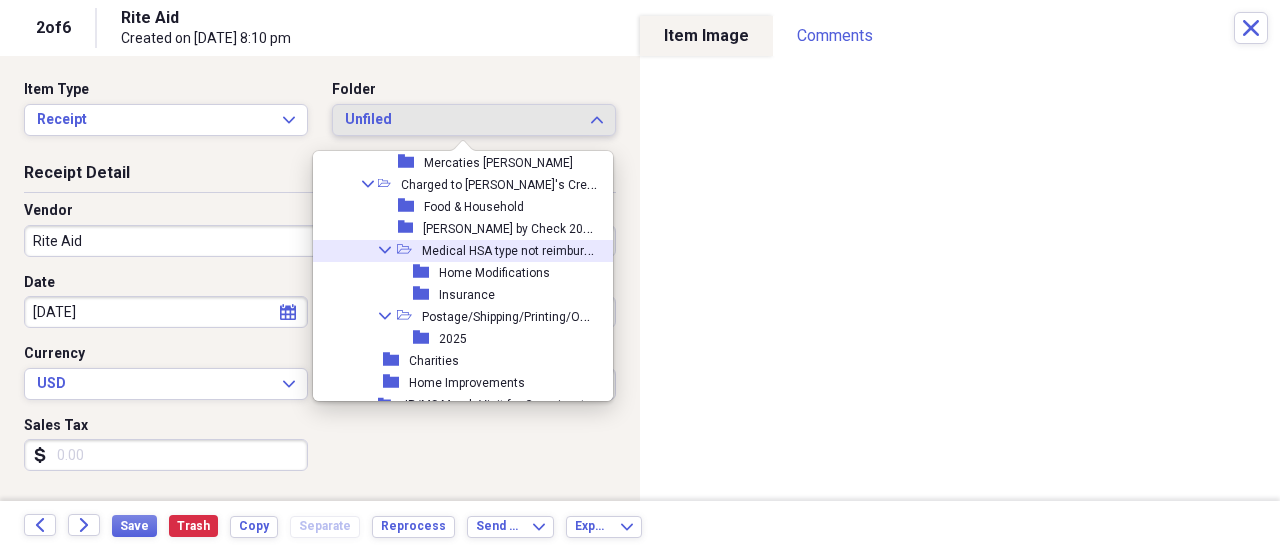 click on "Medical HSA type not reimbursed" at bounding box center (513, 249) 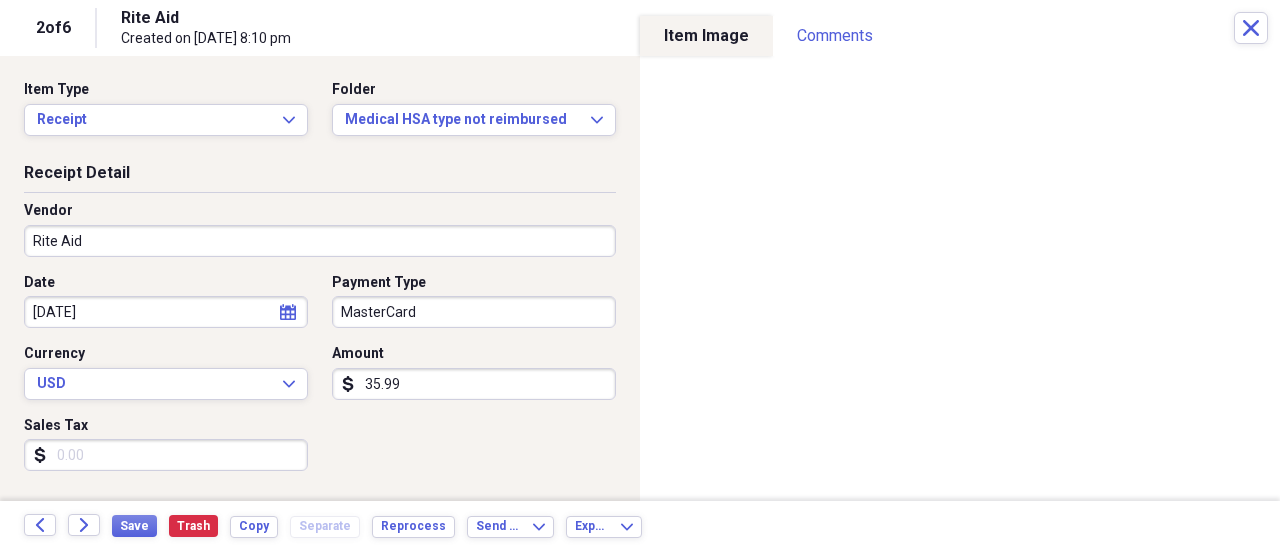 click on "Organize My Files 5 Collapse Unfiled Needs Review 5 Unfiled All Files Unfiled Unfiled Unfiled Saved Reports Collapse My Cabinet Julie's New Laptop Add Folder Collapse Open Folder JR Personal Add Folder Folder Charitable Donations Add Folder Collapse Open Folder Home Repairs 2024 Pinetop Add Folder Folder Landscape Add Folder Folder Pest Control Add Folder Collapse Open Folder Home Repairs 2025 Pinetop Add Folder Collapse Open Folder HOA Add Folder Folder 2025 Add Folder Folder Landscape Add Folder Expand Folder Home Repairs Scottsdale 2025 Add Folder Folder Medical 2025 Add Folder Collapse Open Folder JRHC Expenses Add Folder Collapse Open Folder 2025 Add Folder Folder Accounting Add Folder Folder Advertising-Marketing Add Folder Folder Bank Fees,  Credit Card Fees Add Folder Folder Business Licenses and Fees Add Folder Folder Client Promotion Add Folder Collapse Open Folder Clients - 2025 Add Folder Folder North Rock Add Folder Folder Ramsfield Kimpton Alton Add Folder Folder Computers and Hardware Folder KK" at bounding box center (640, 275) 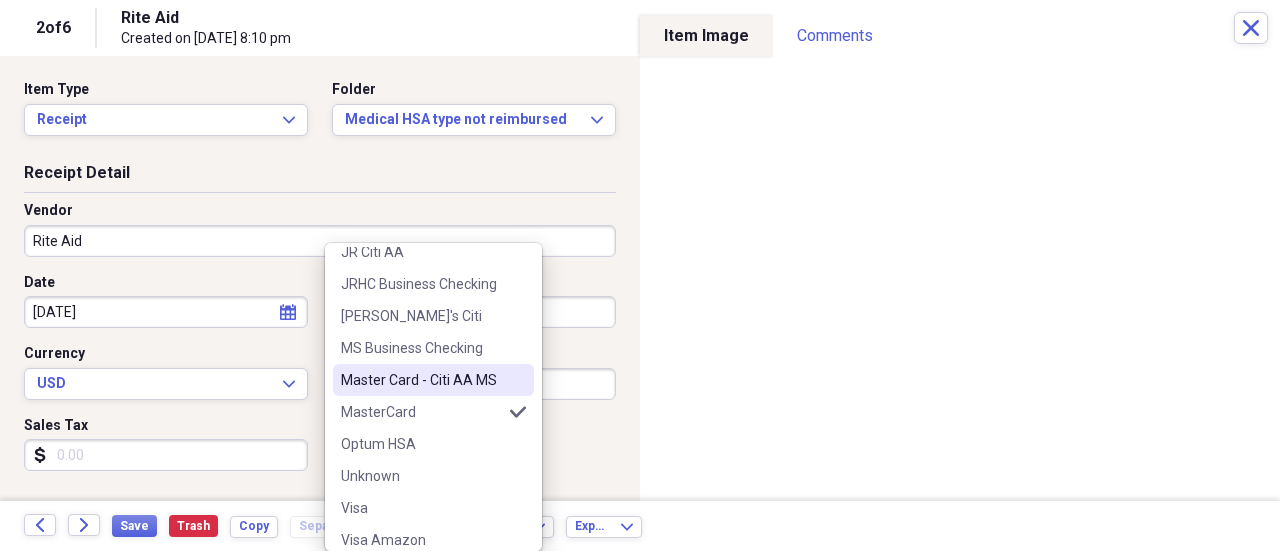 scroll, scrollTop: 348, scrollLeft: 0, axis: vertical 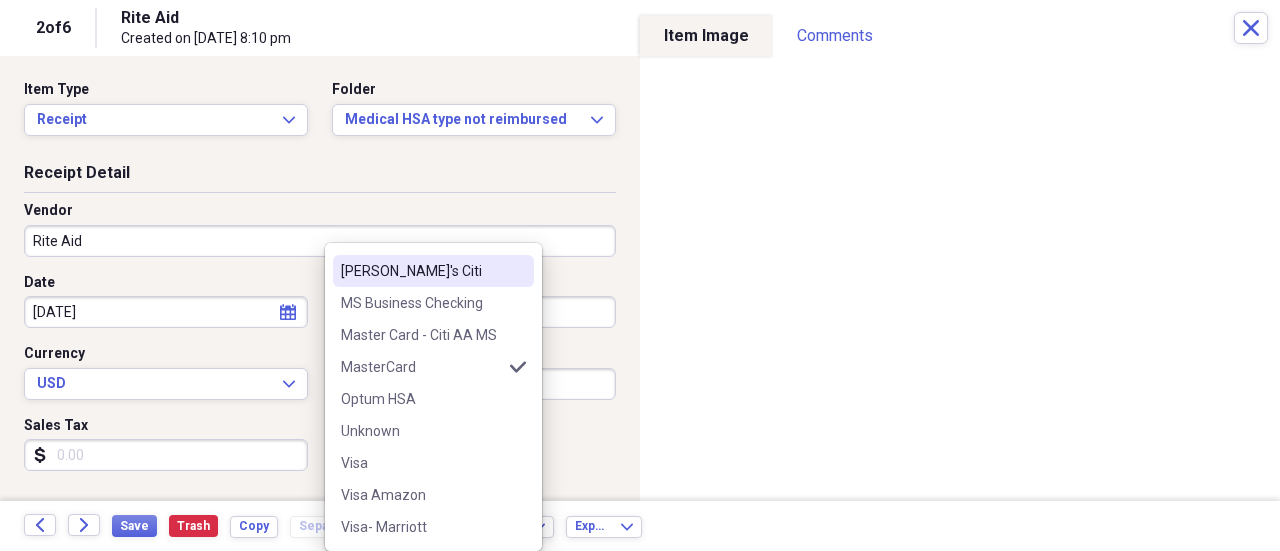 click on "Loretta's Citi" at bounding box center (421, 271) 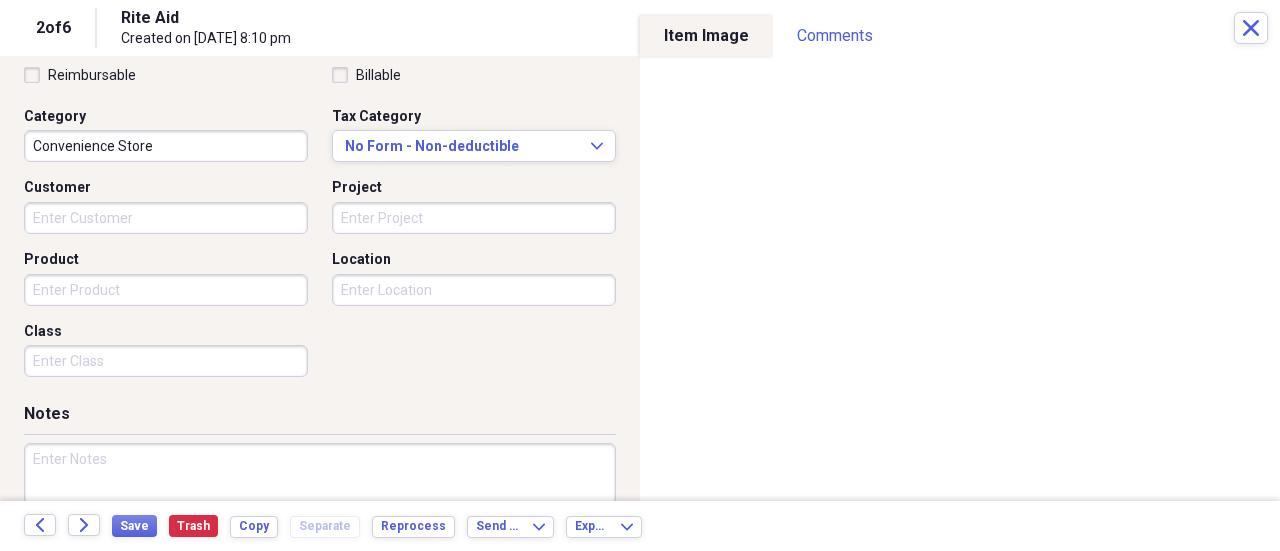 scroll, scrollTop: 494, scrollLeft: 0, axis: vertical 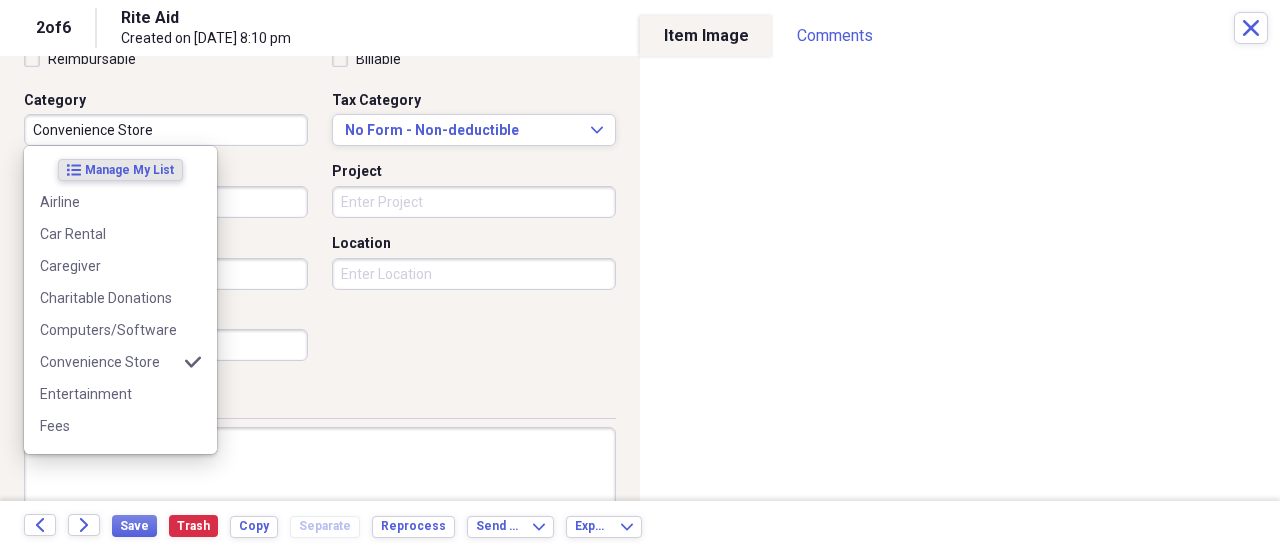 click on "Convenience Store" at bounding box center [166, 130] 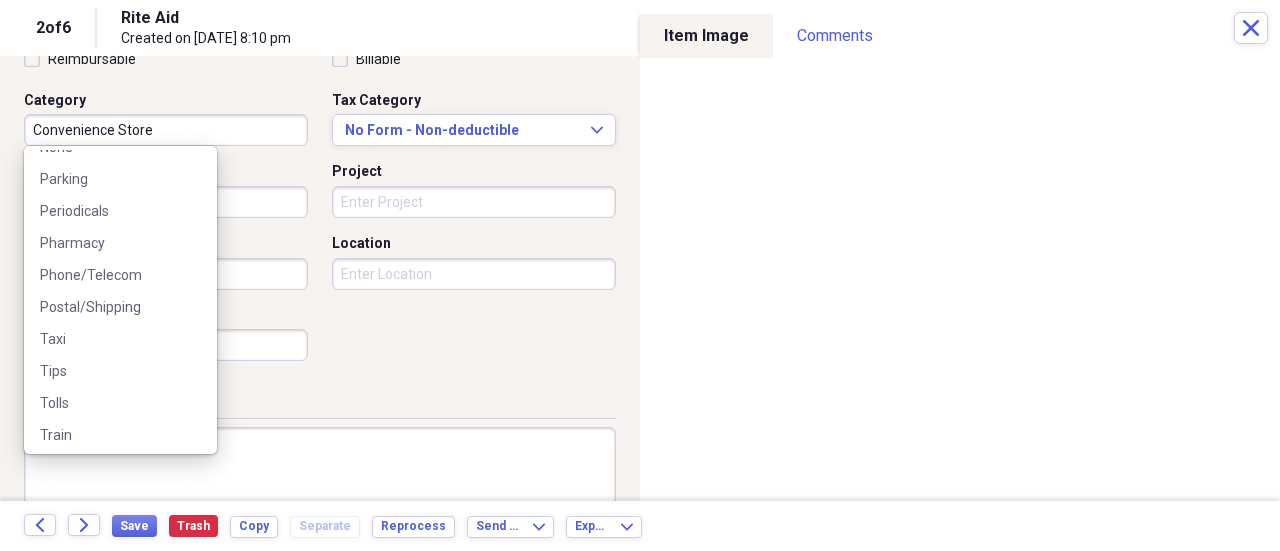 scroll, scrollTop: 603, scrollLeft: 0, axis: vertical 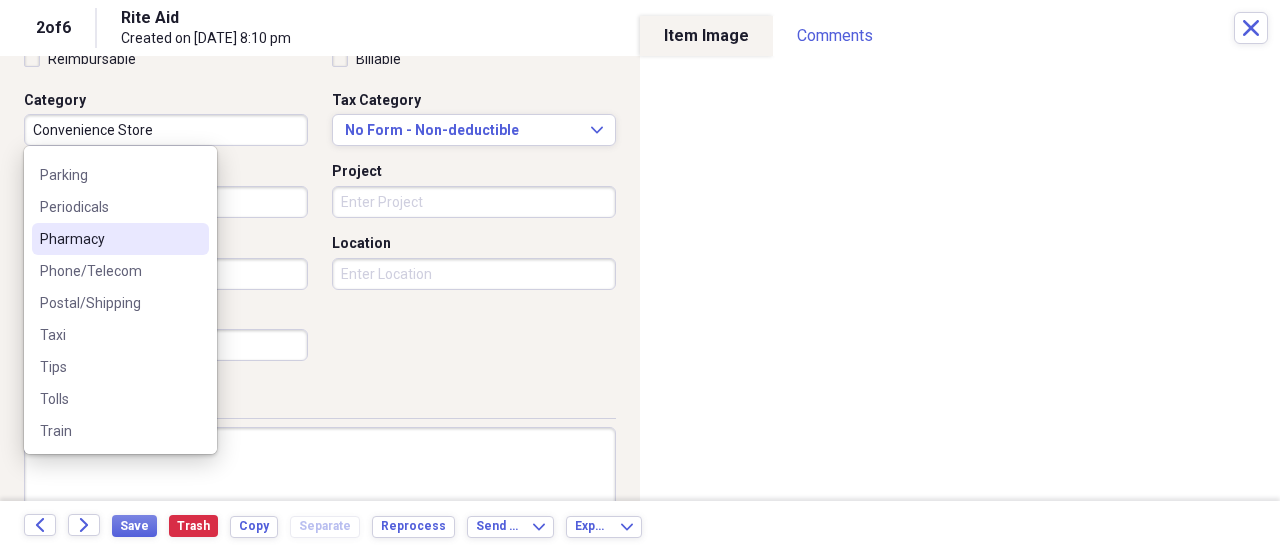 click on "Pharmacy" at bounding box center (120, 239) 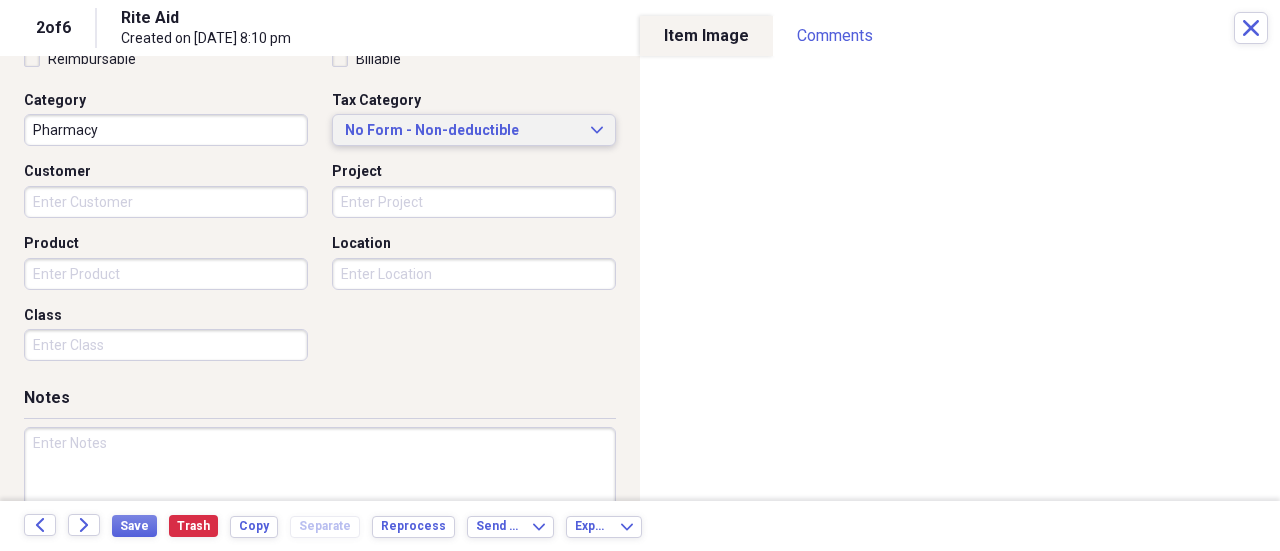 click on "No Form - Non-deductible Expand" at bounding box center [474, 130] 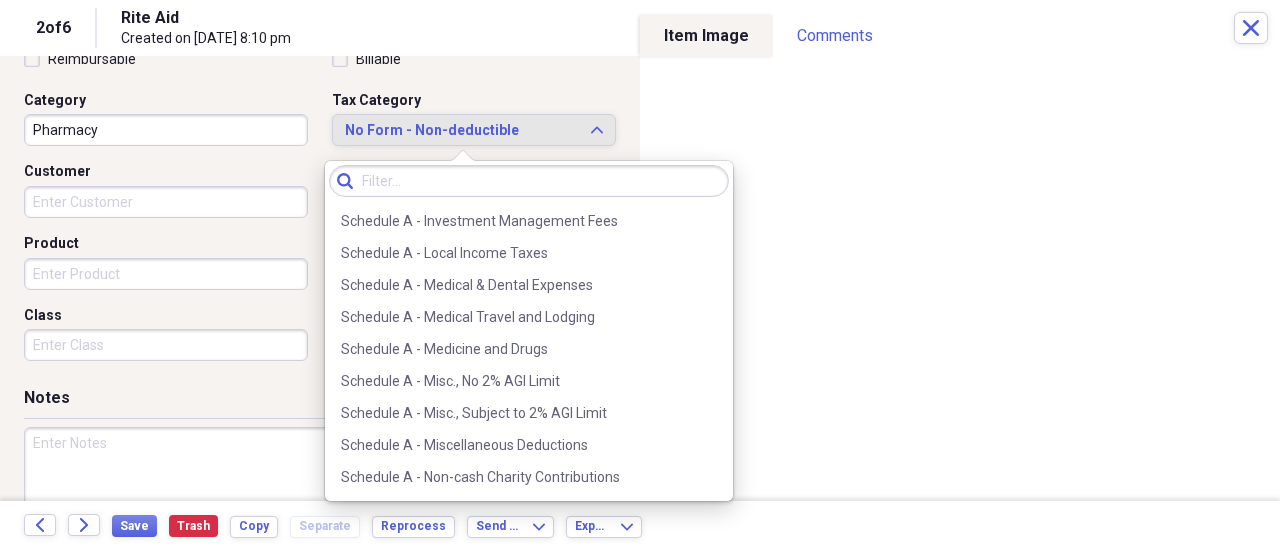 scroll, scrollTop: 1405, scrollLeft: 0, axis: vertical 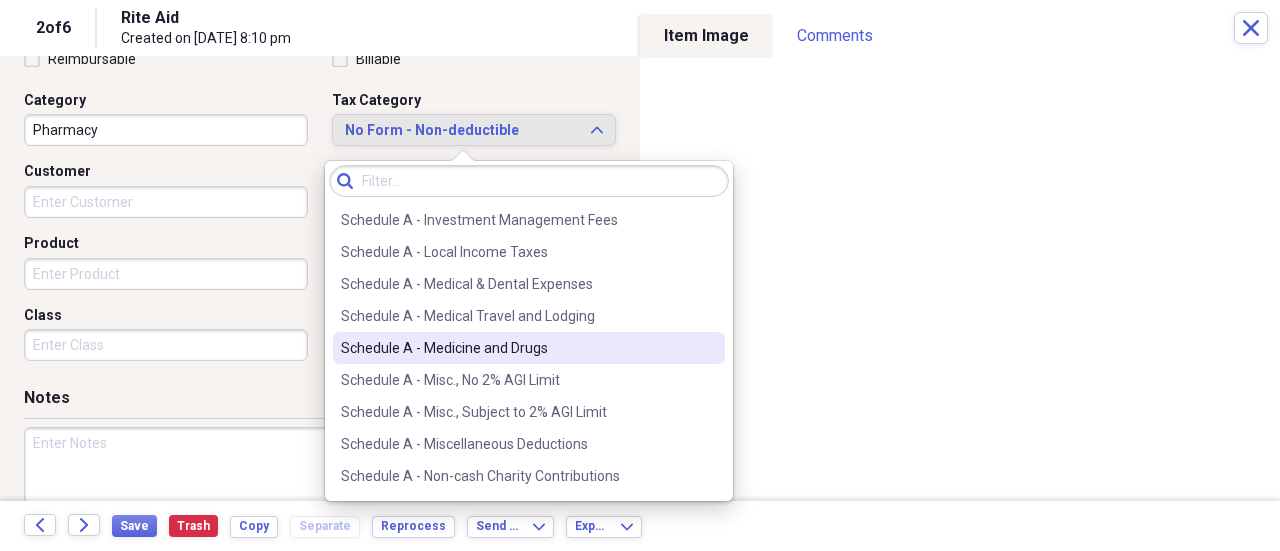 click on "Schedule A - Medicine and Drugs" at bounding box center (517, 348) 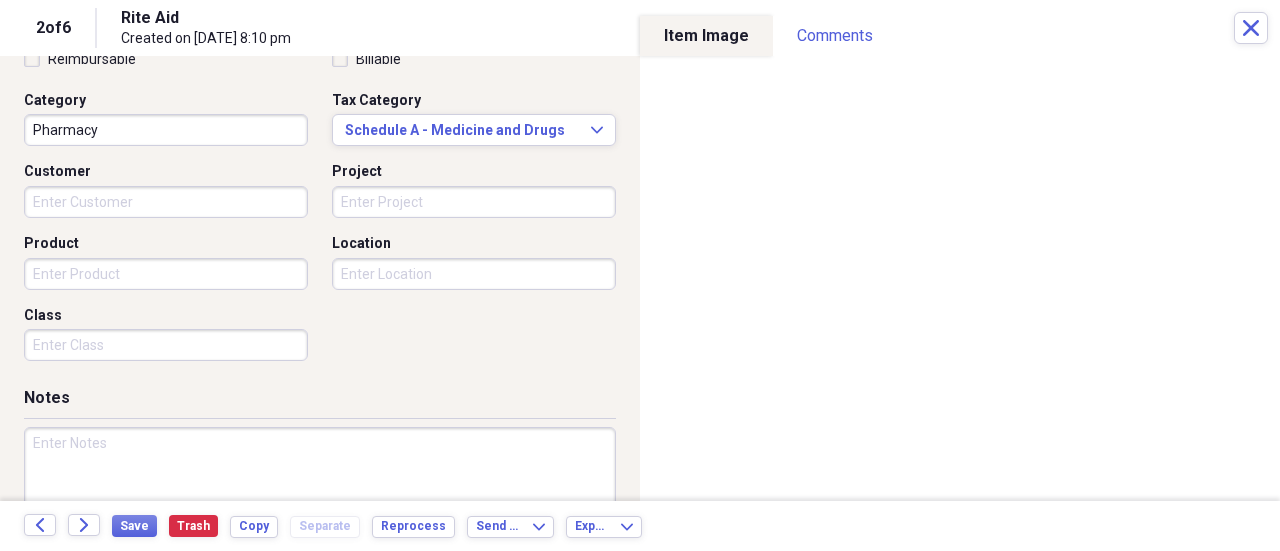 click at bounding box center (320, 492) 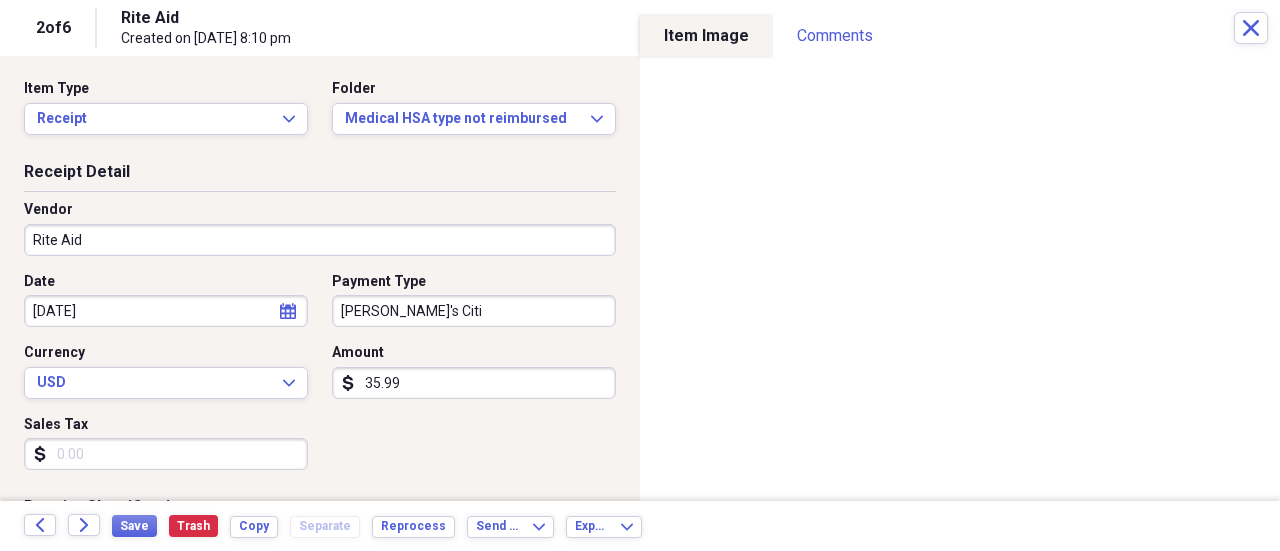 scroll, scrollTop: 0, scrollLeft: 0, axis: both 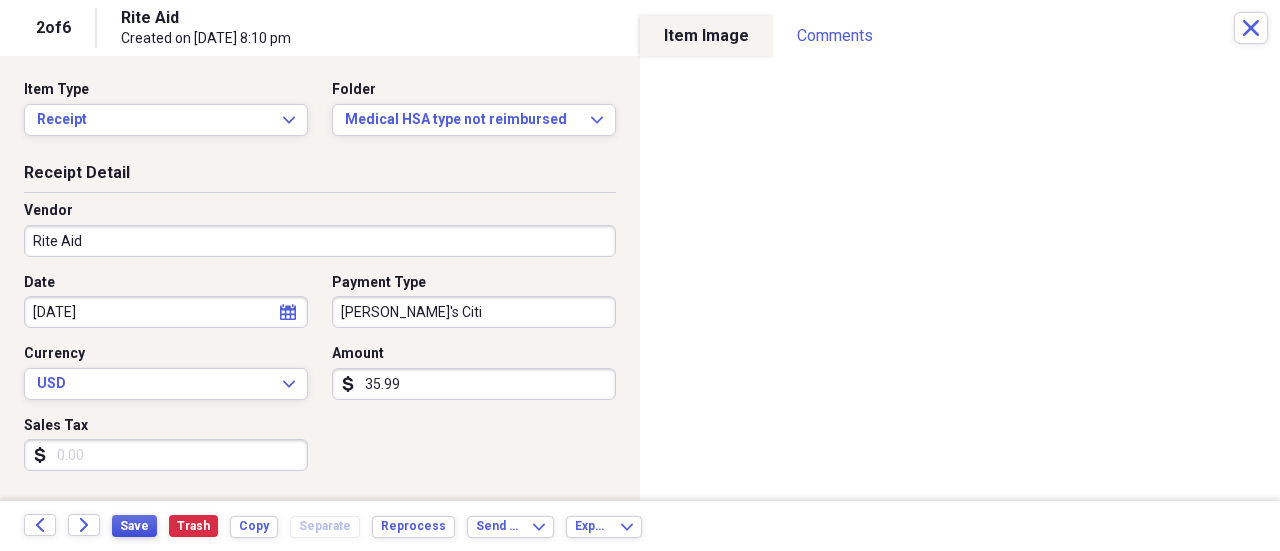 type on "Dulcolax; not covered by insurance; every other day laxative recommended by Palliative Care/Accent Home Health." 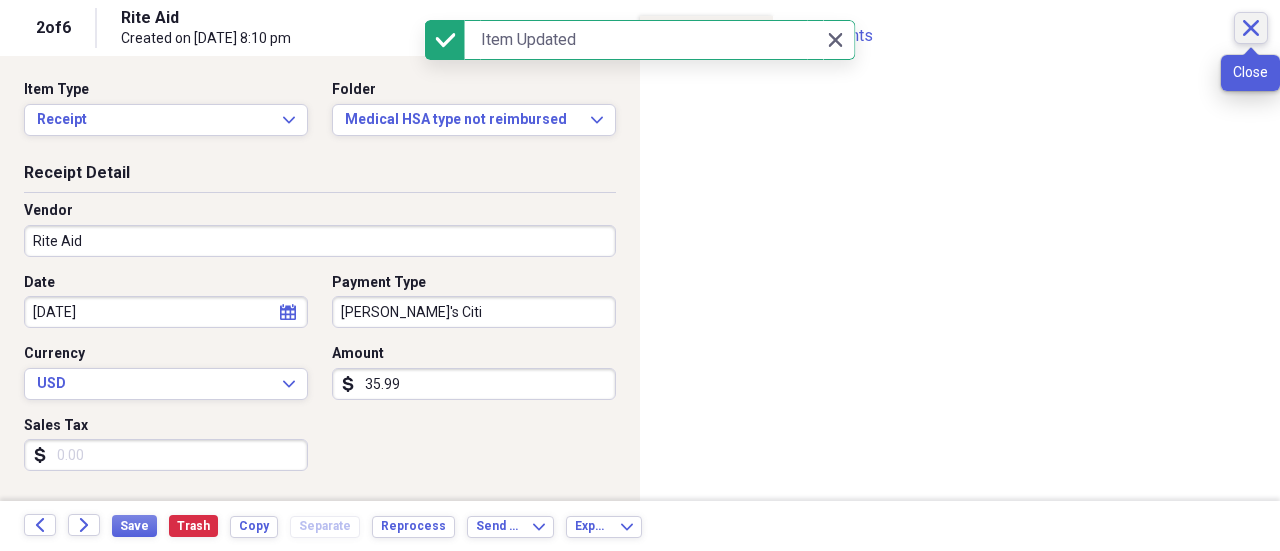 click on "Close" at bounding box center [1251, 28] 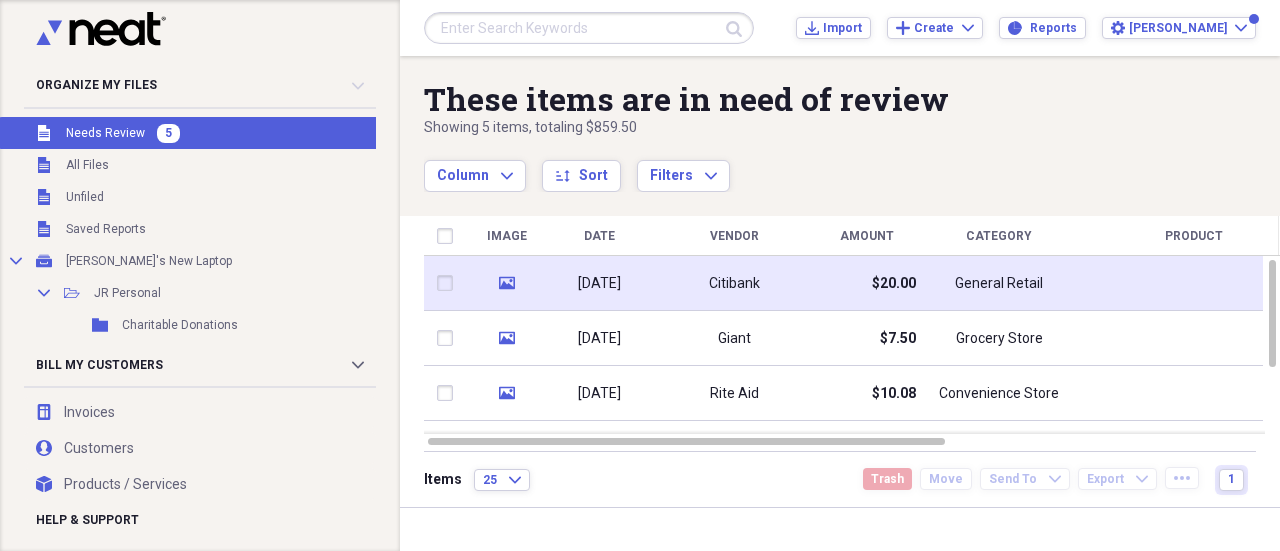 click on "Citibank" at bounding box center [734, 283] 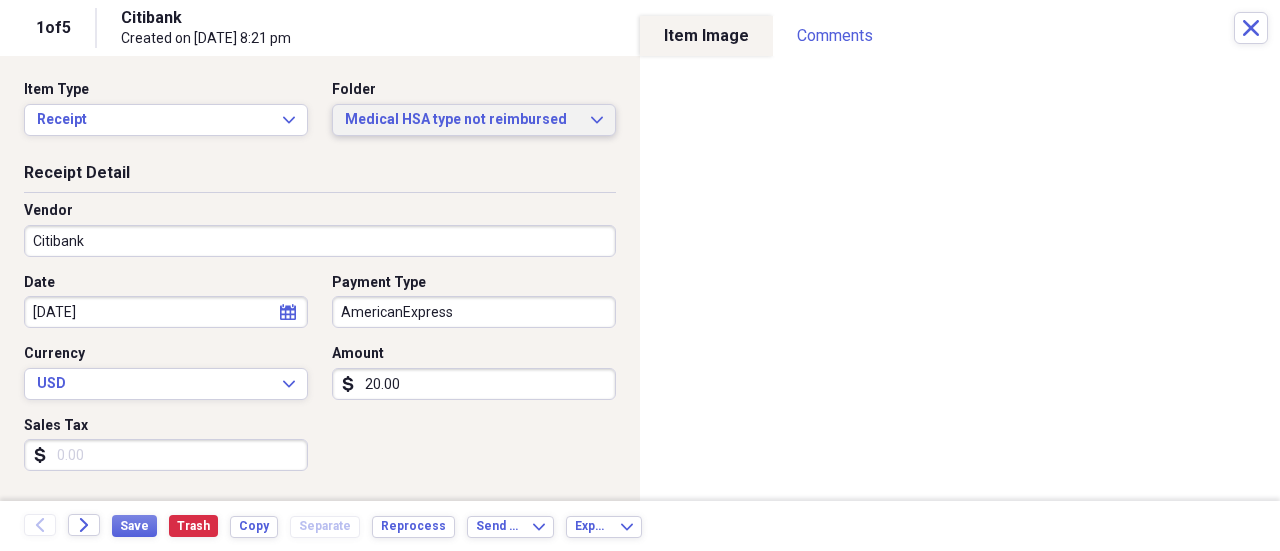 click on "Medical HSA type not reimbursed" at bounding box center [462, 120] 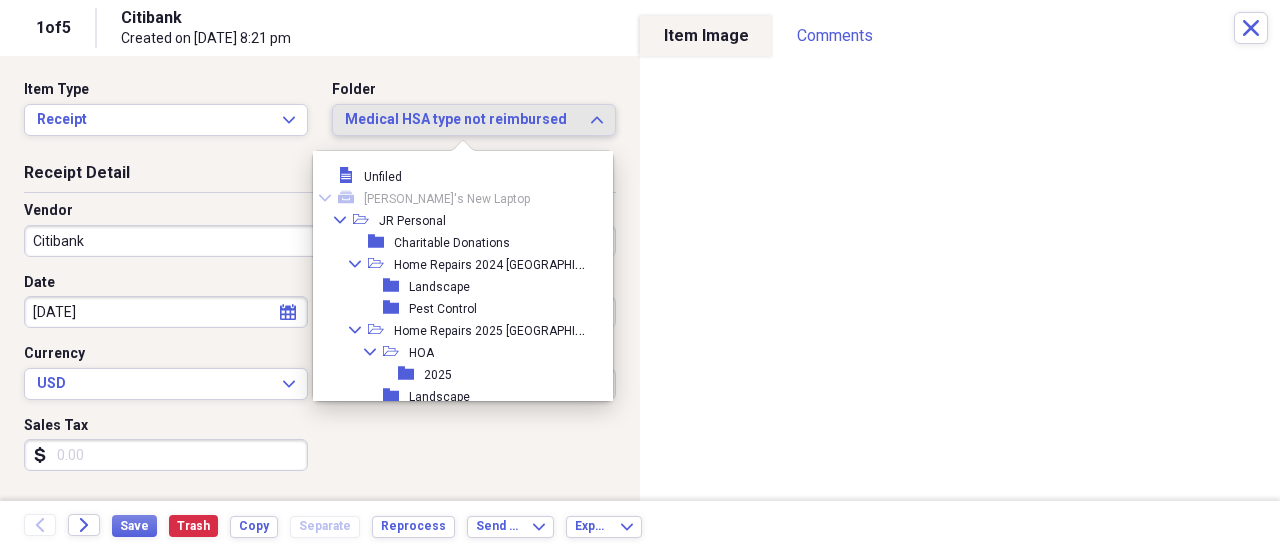 scroll, scrollTop: 1668, scrollLeft: 0, axis: vertical 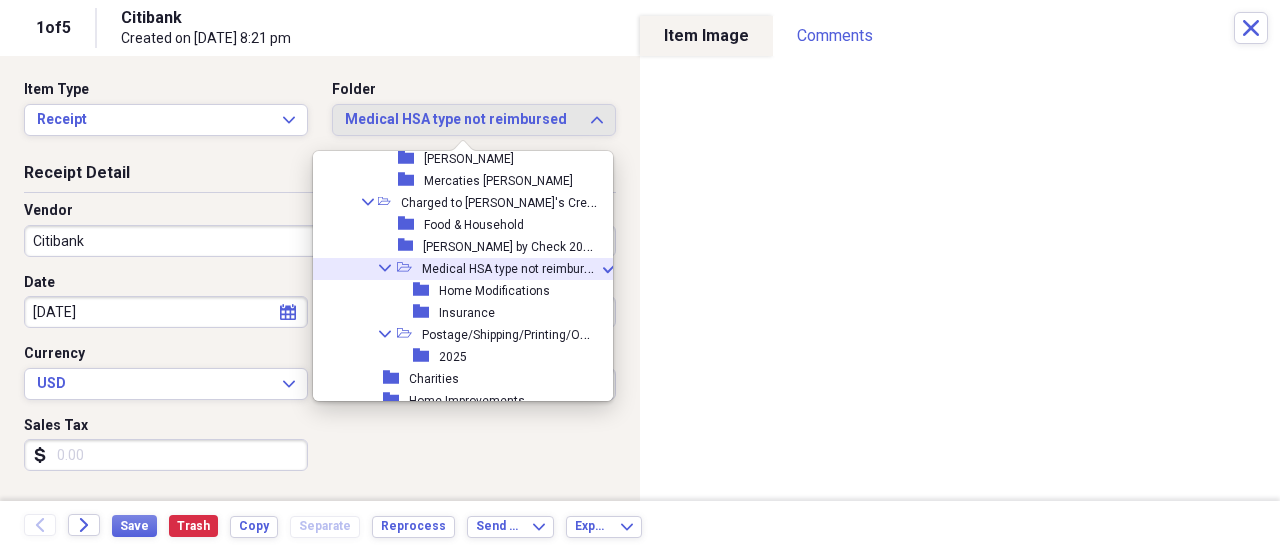 click 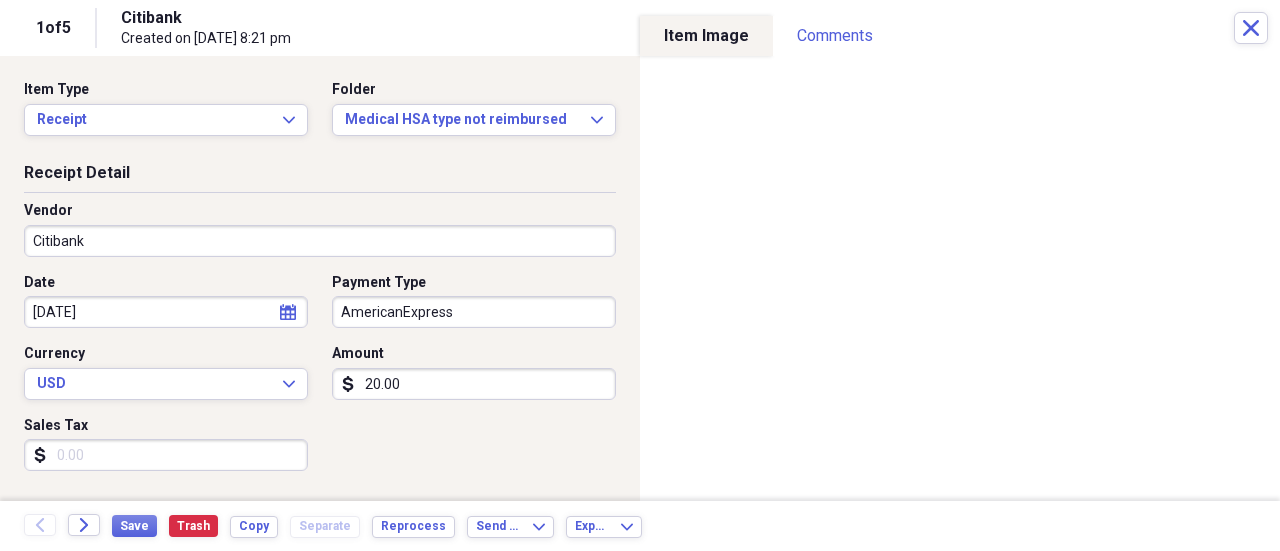 select on "6" 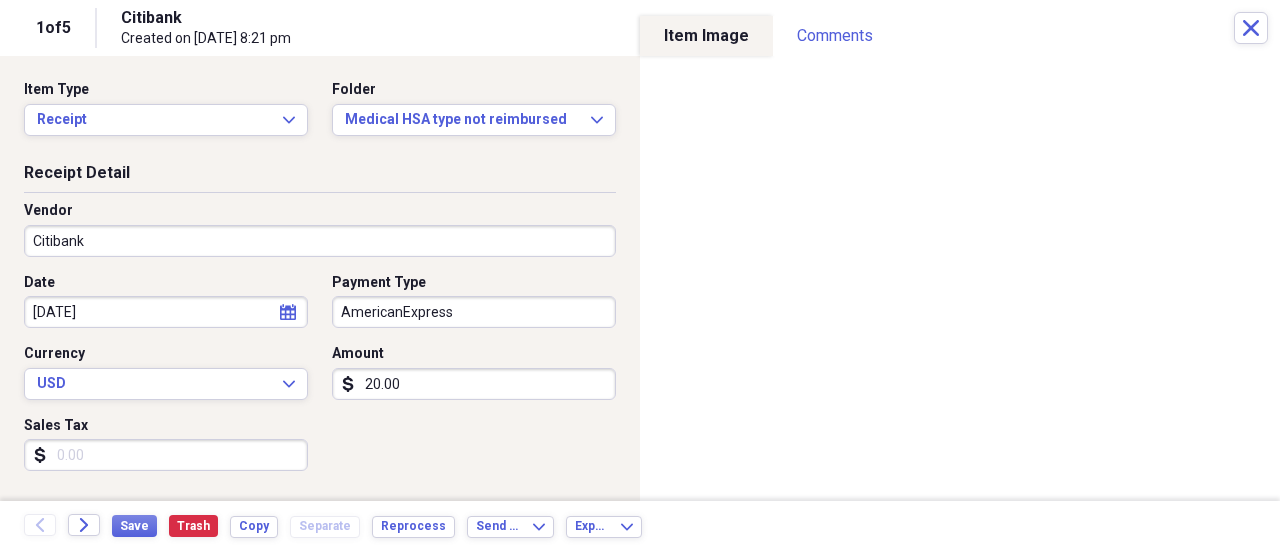 select on "2025" 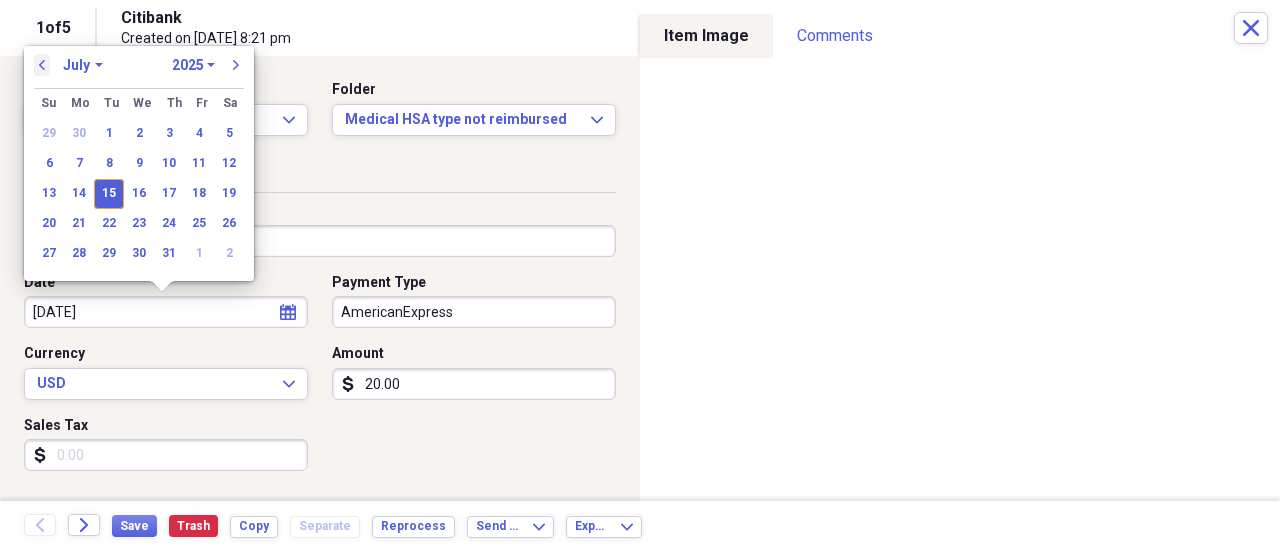 click on "previous" at bounding box center (42, 65) 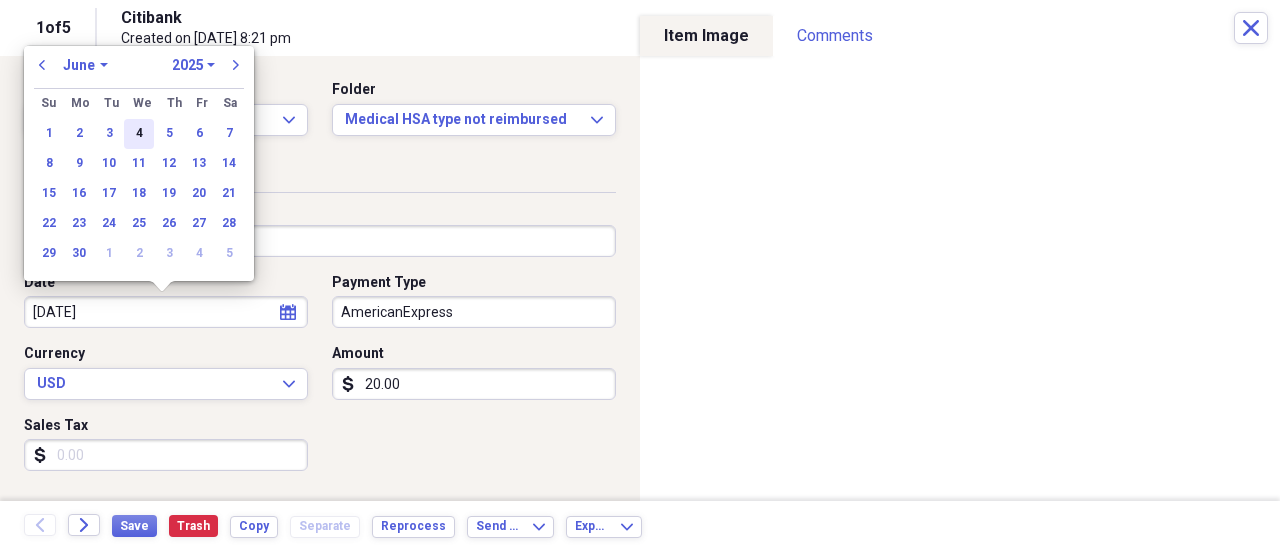 click on "4" at bounding box center (139, 134) 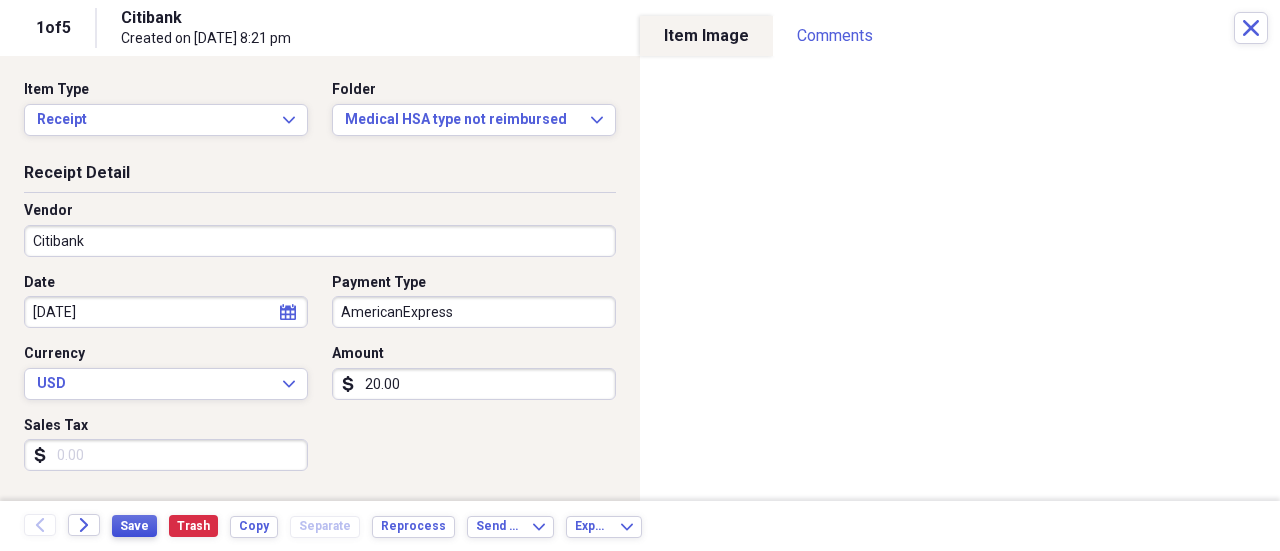 click on "Save" at bounding box center (134, 526) 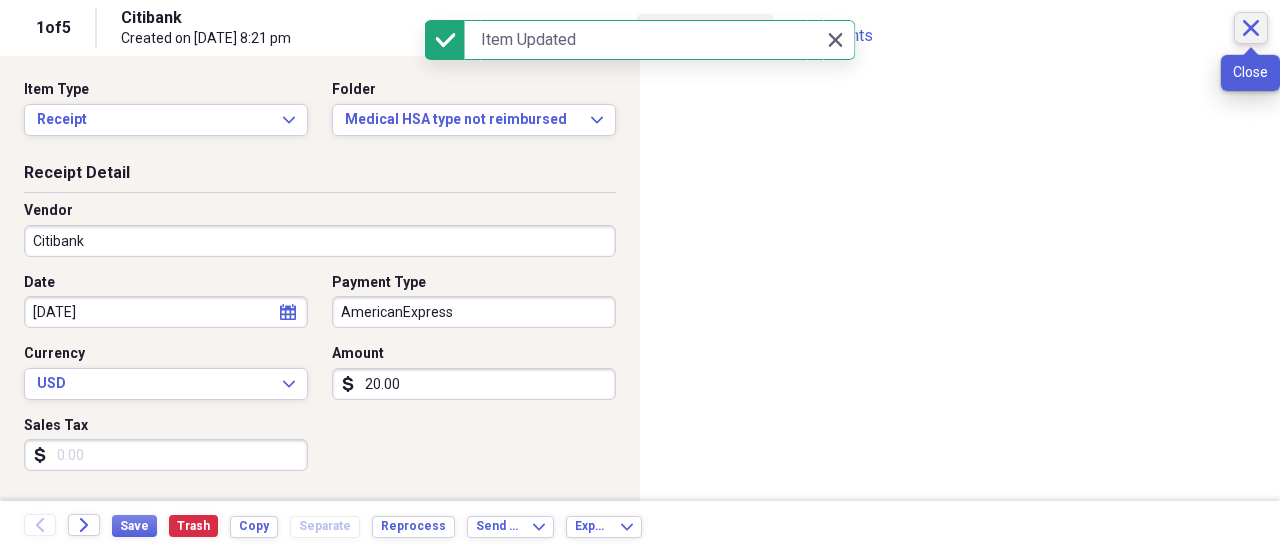 click 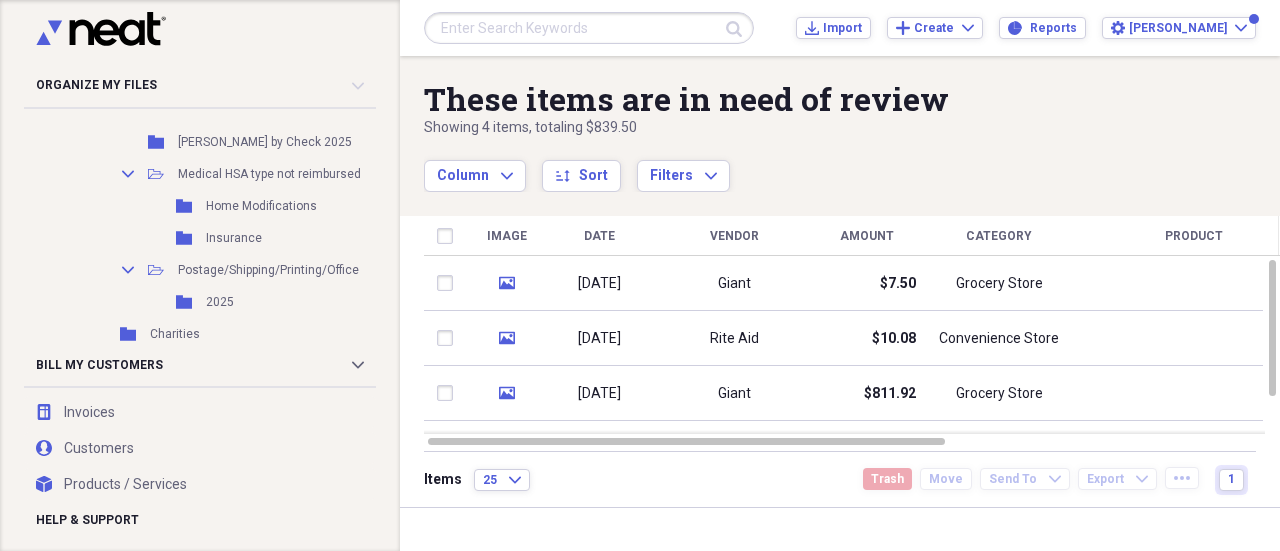 scroll, scrollTop: 2481, scrollLeft: 0, axis: vertical 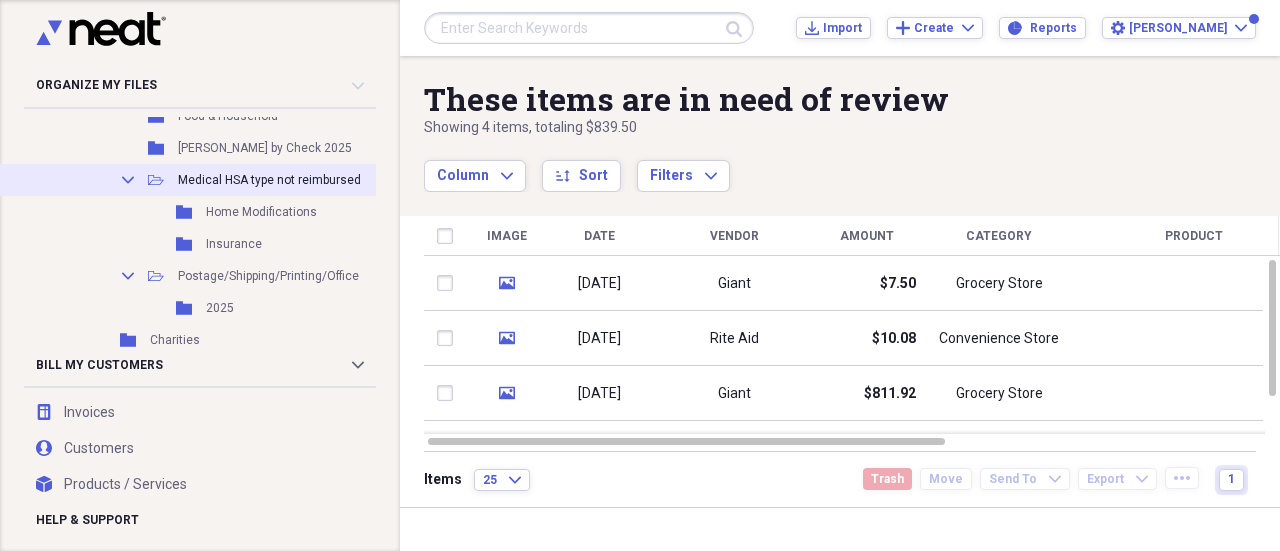 click on "Medical HSA type not reimbursed" at bounding box center (269, 180) 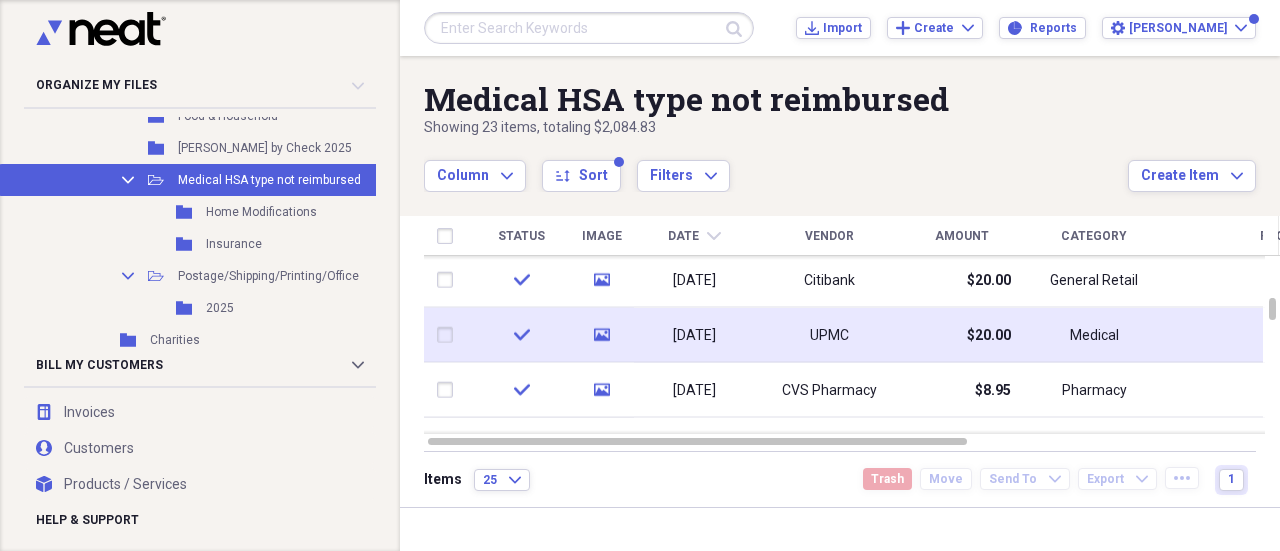 click at bounding box center [449, 335] 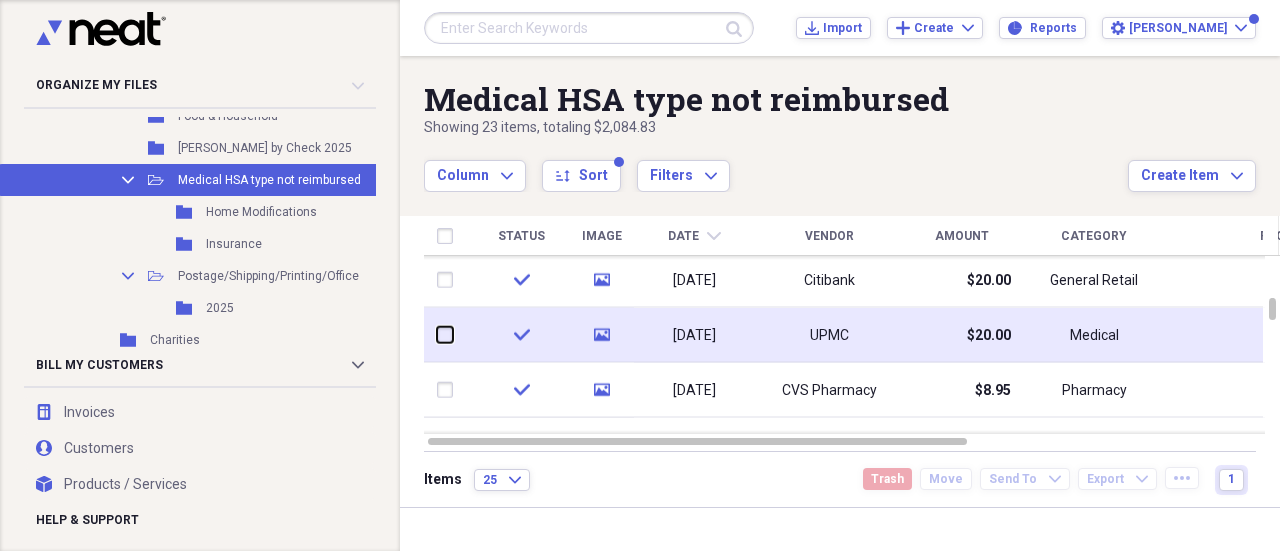 click at bounding box center (437, 335) 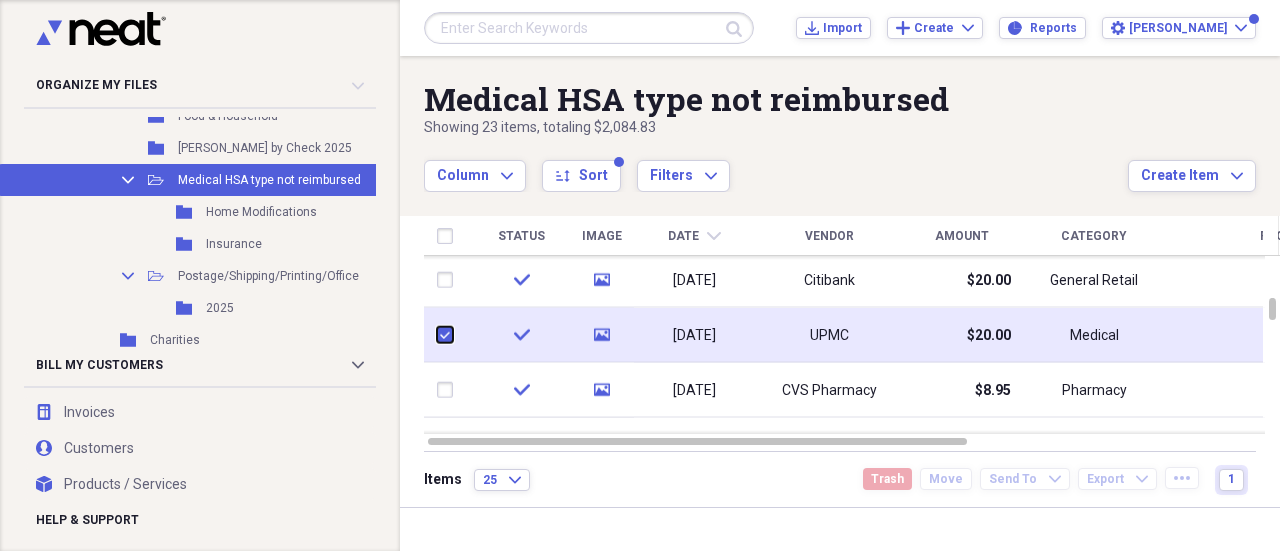 checkbox on "true" 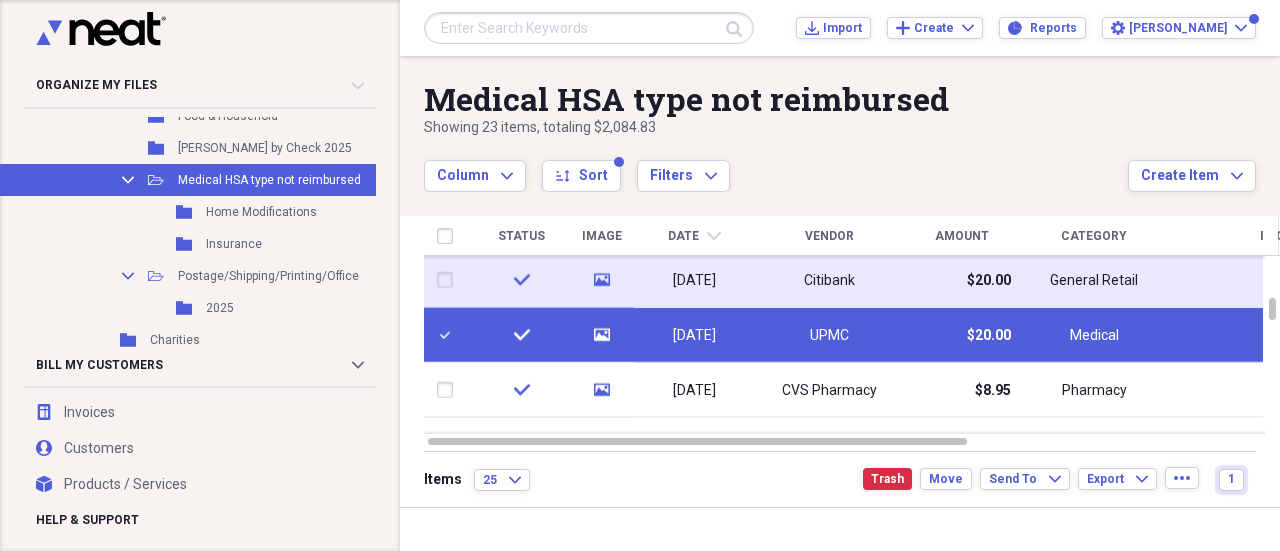 click at bounding box center [449, 280] 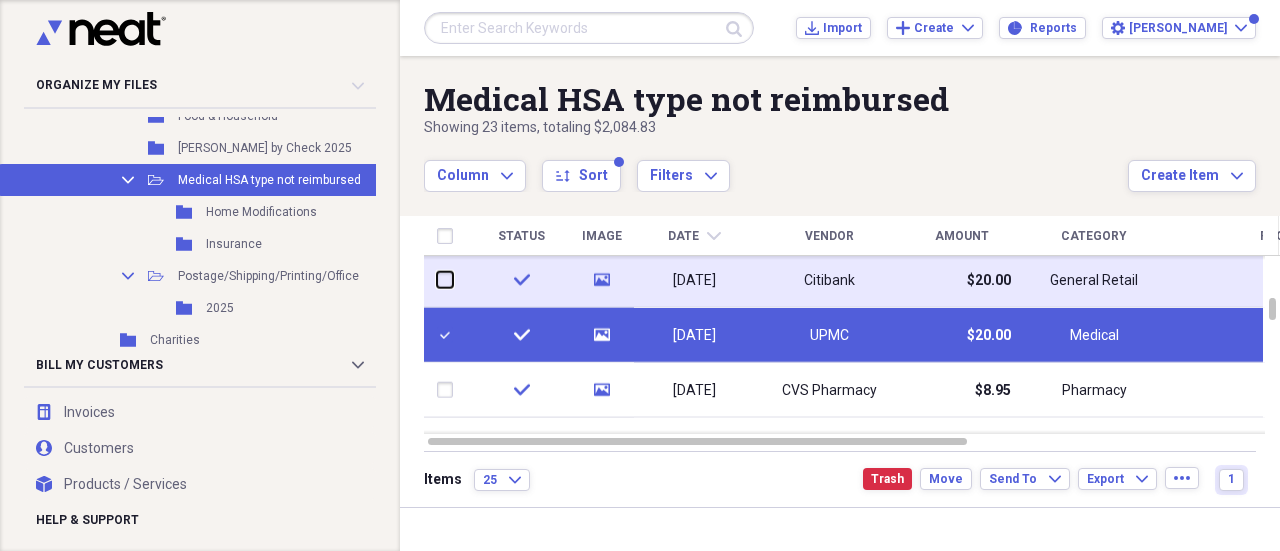 click at bounding box center [437, 280] 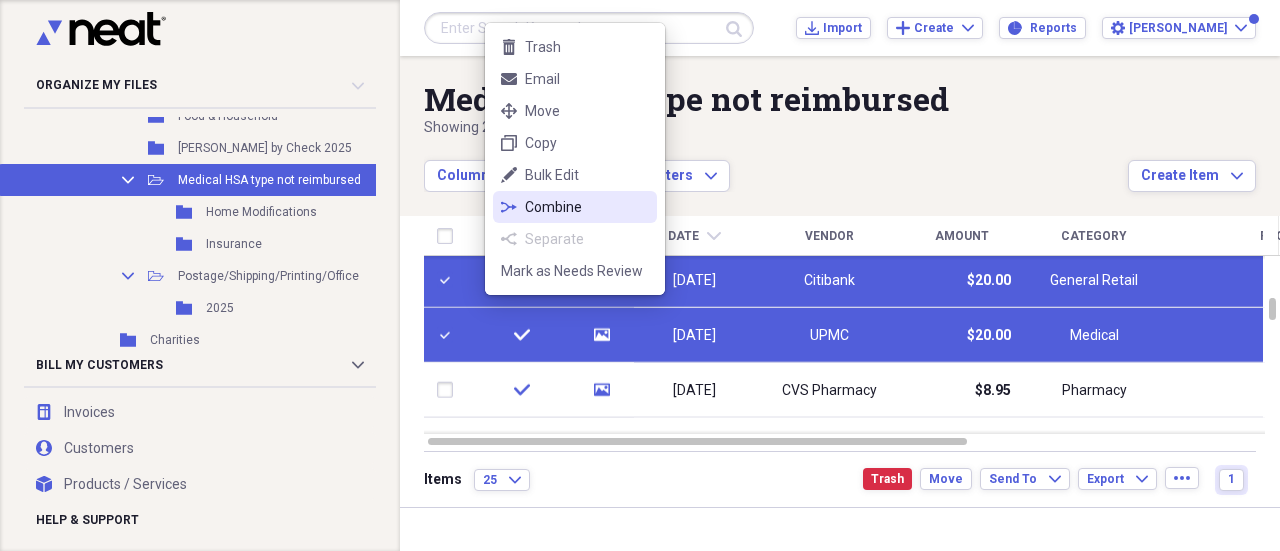 click on "Combine" at bounding box center (587, 207) 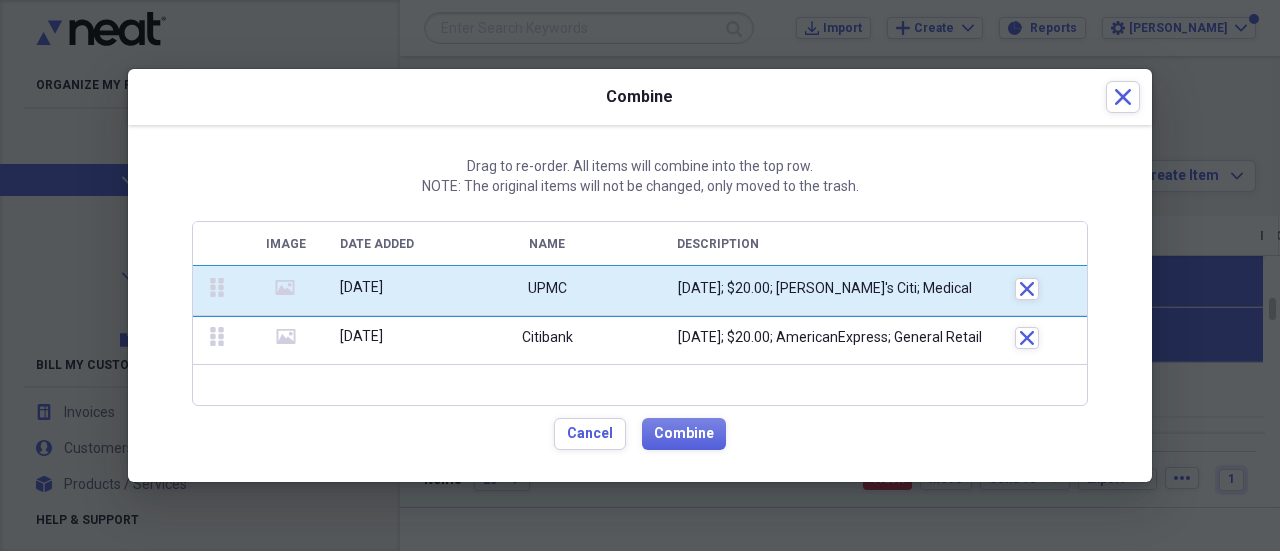 drag, startPoint x: 219, startPoint y: 340, endPoint x: 232, endPoint y: 291, distance: 50.695168 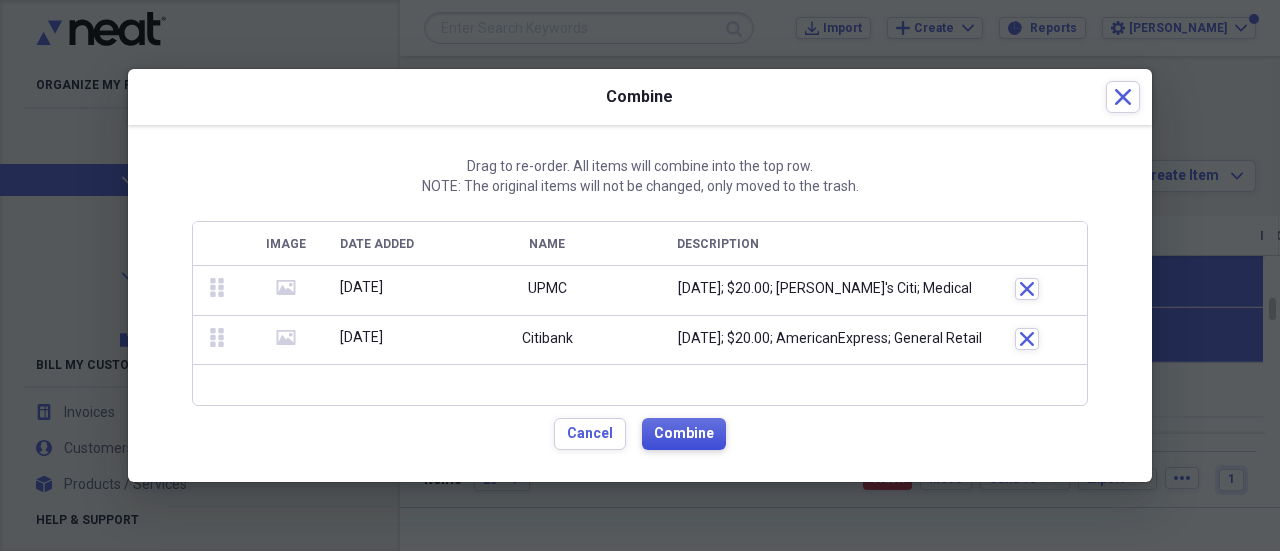 click on "Combine" at bounding box center [684, 434] 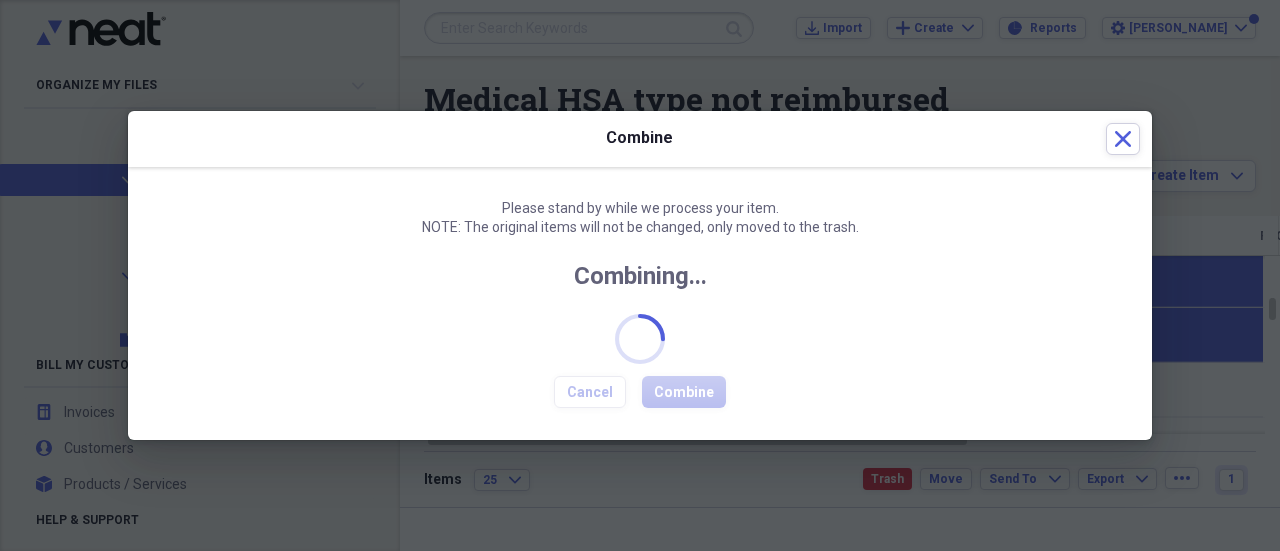 checkbox on "false" 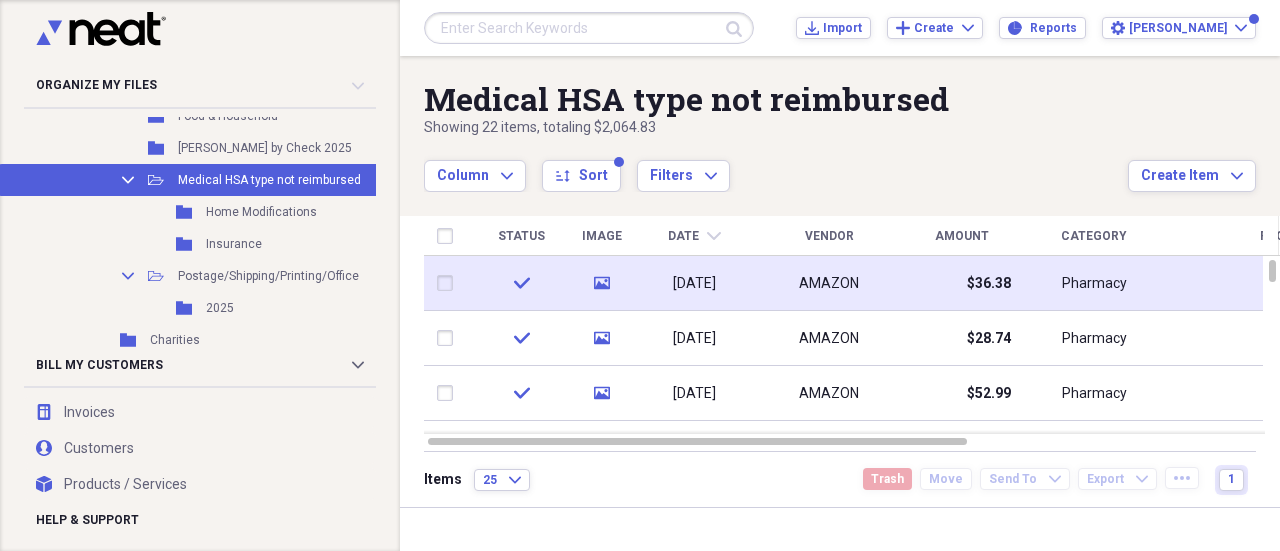 click on "AMAZON" at bounding box center [829, 284] 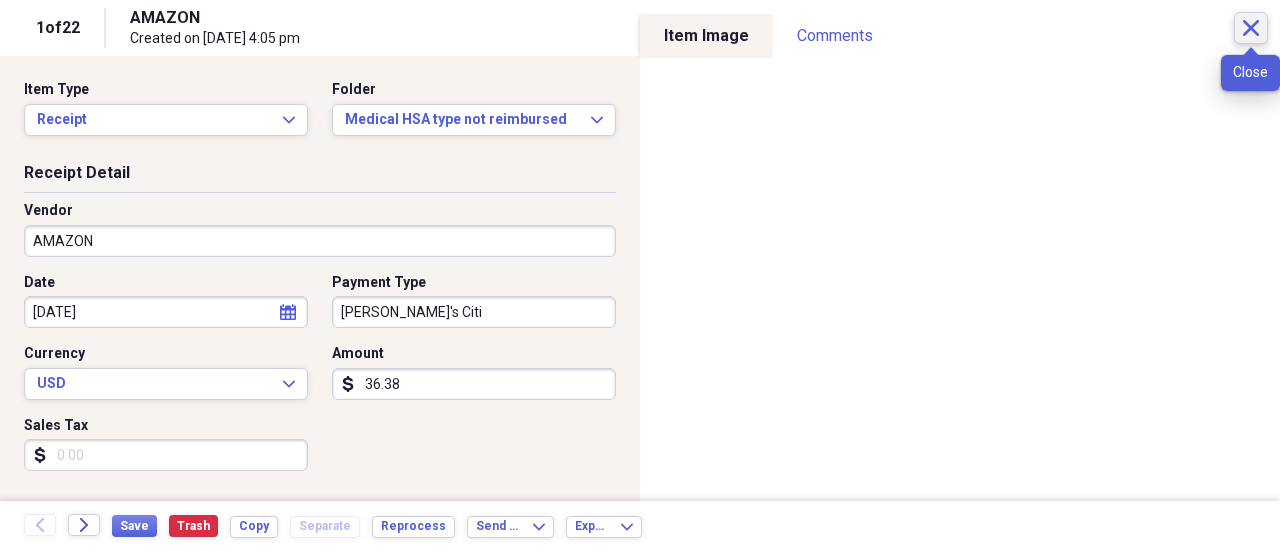 click 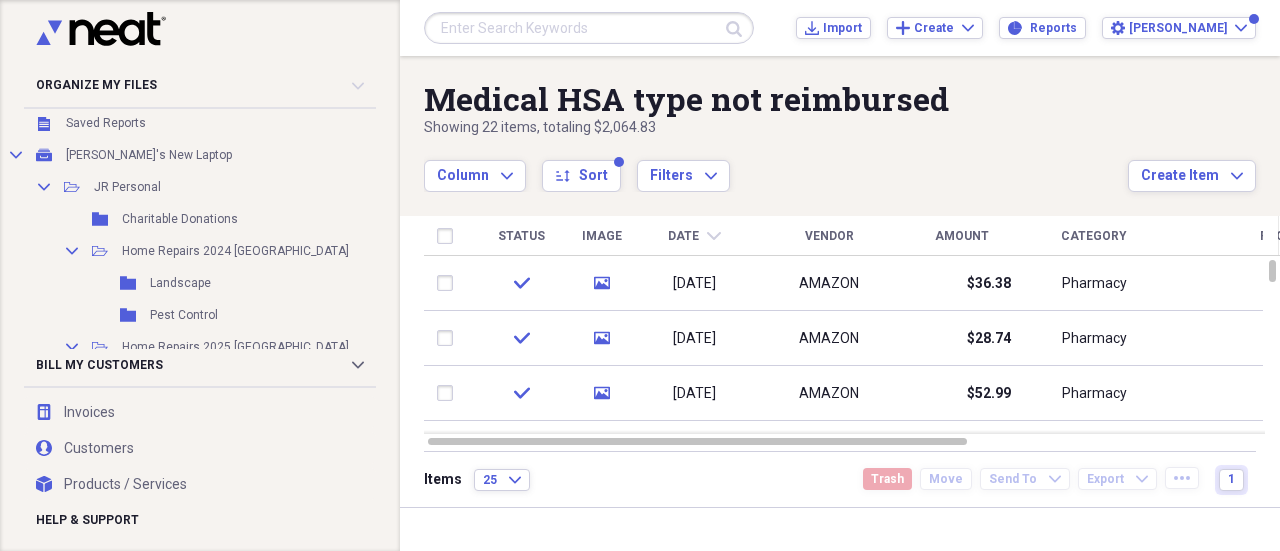 scroll, scrollTop: 0, scrollLeft: 0, axis: both 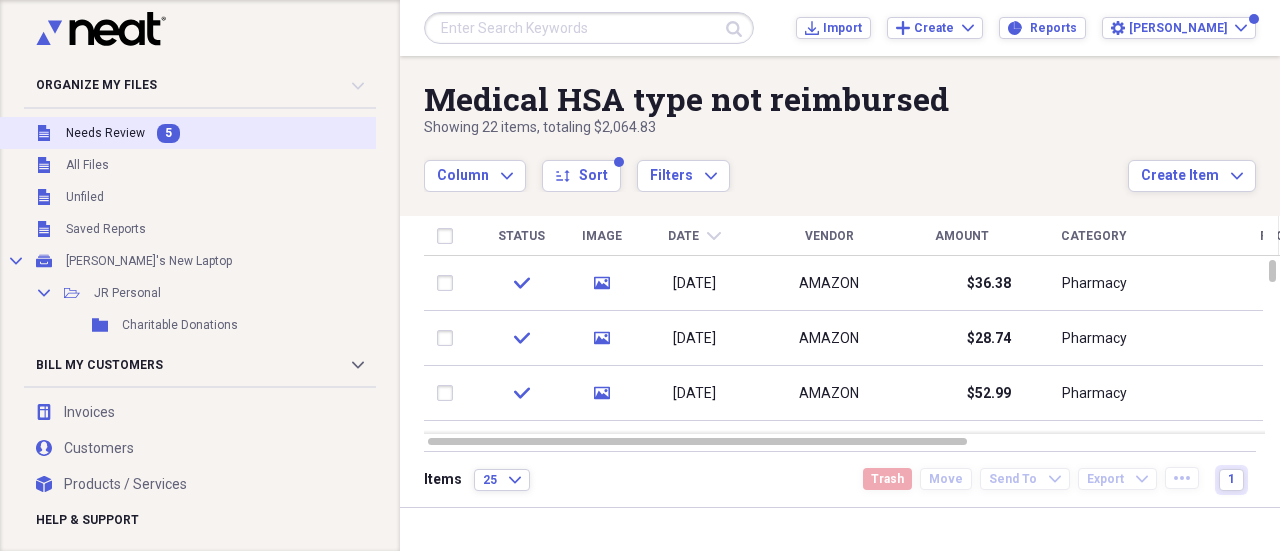 click on "Needs Review" at bounding box center (105, 133) 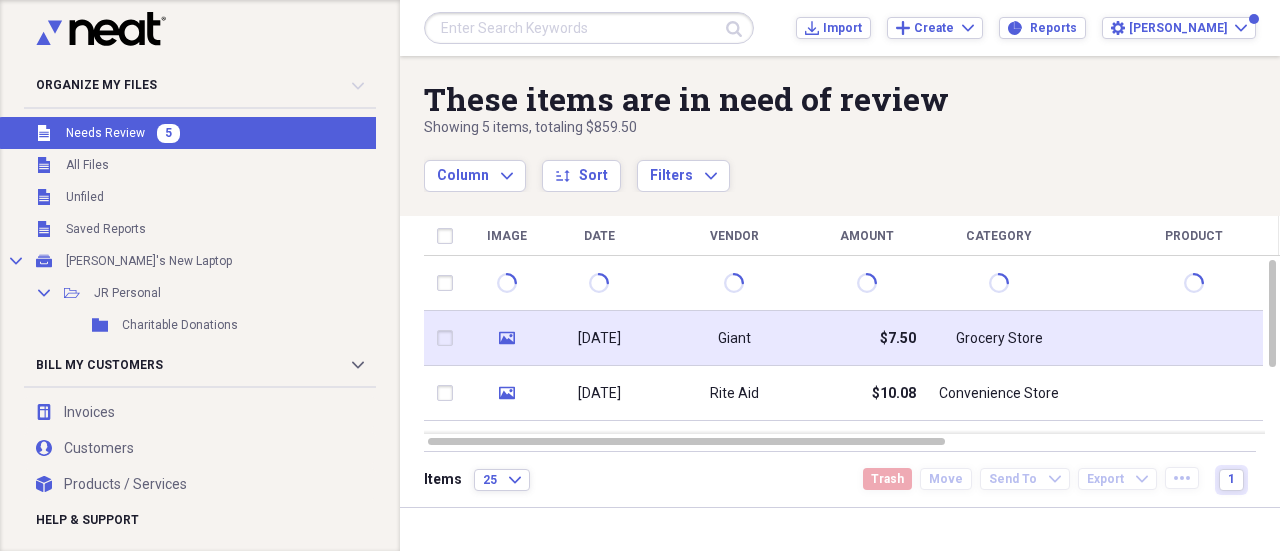 click on "Giant" at bounding box center (734, 339) 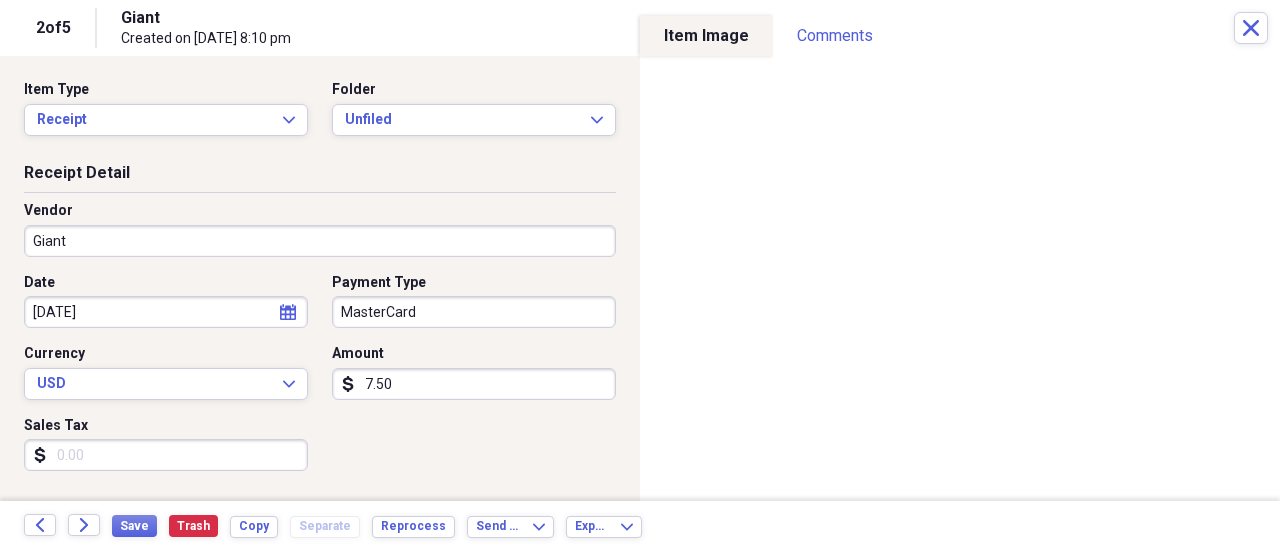 click on "7.50" at bounding box center [474, 384] 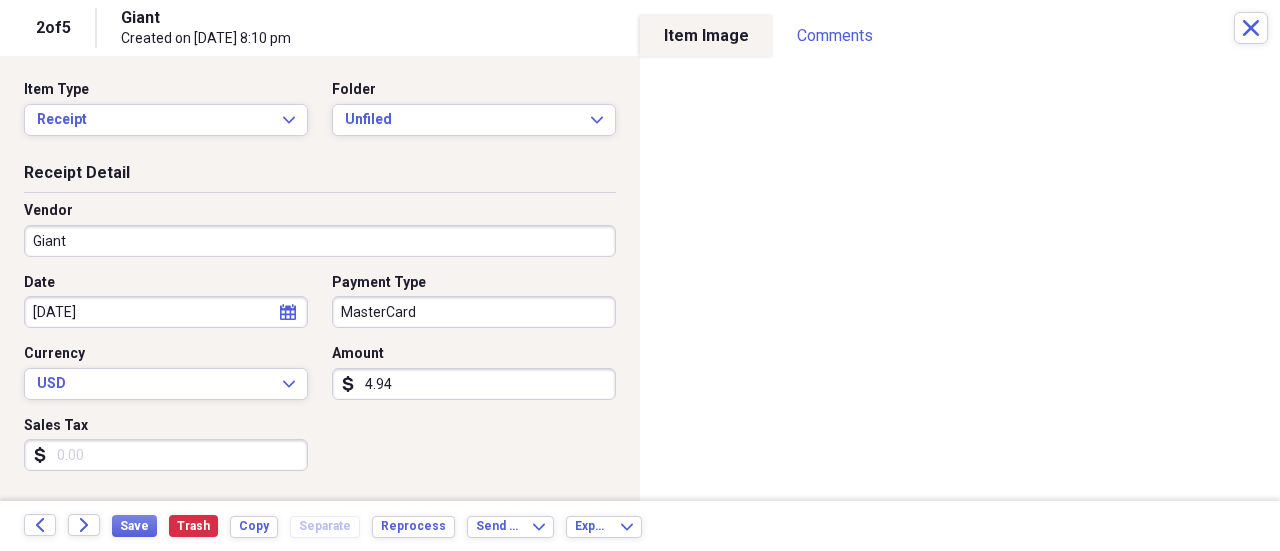 click on "Item Type Receipt Expand Folder Unfiled Expand" at bounding box center [320, 116] 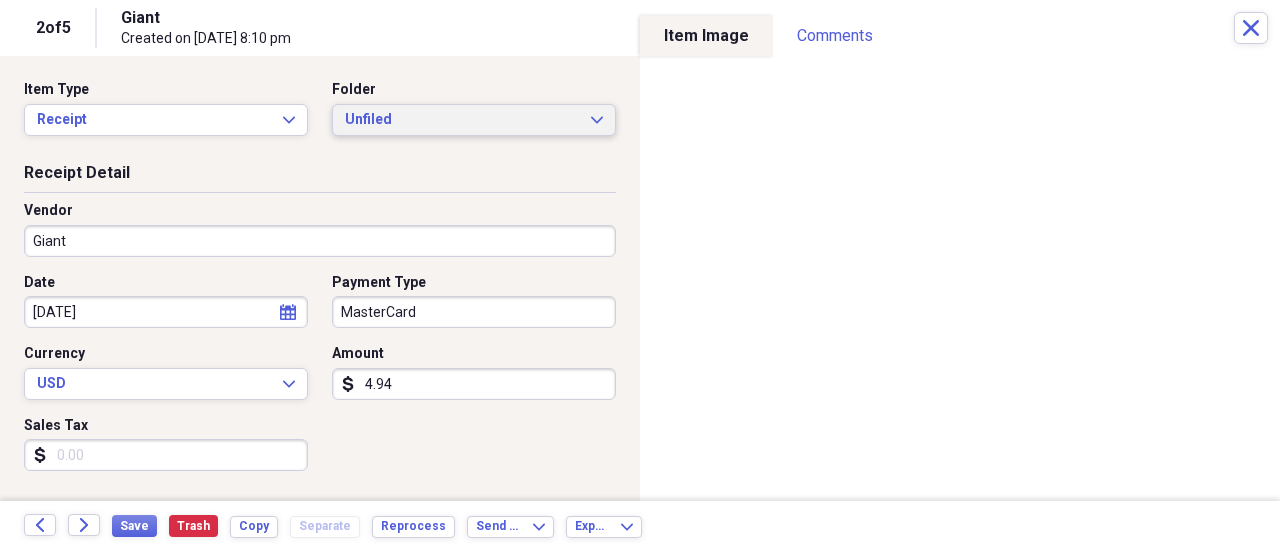 click on "Unfiled" at bounding box center [462, 120] 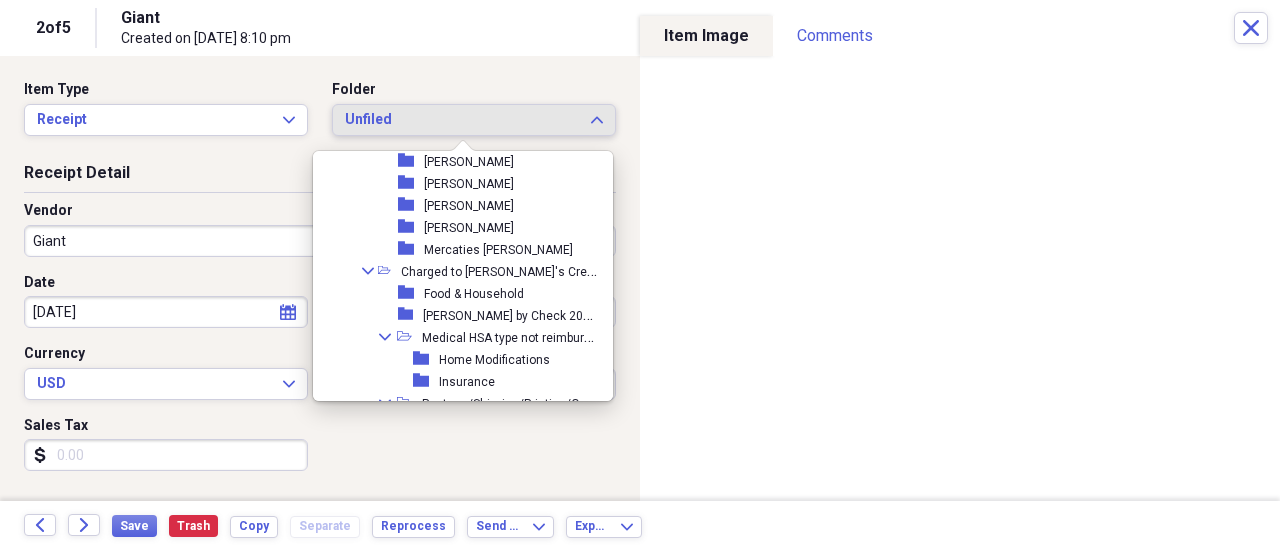 scroll, scrollTop: 1648, scrollLeft: 0, axis: vertical 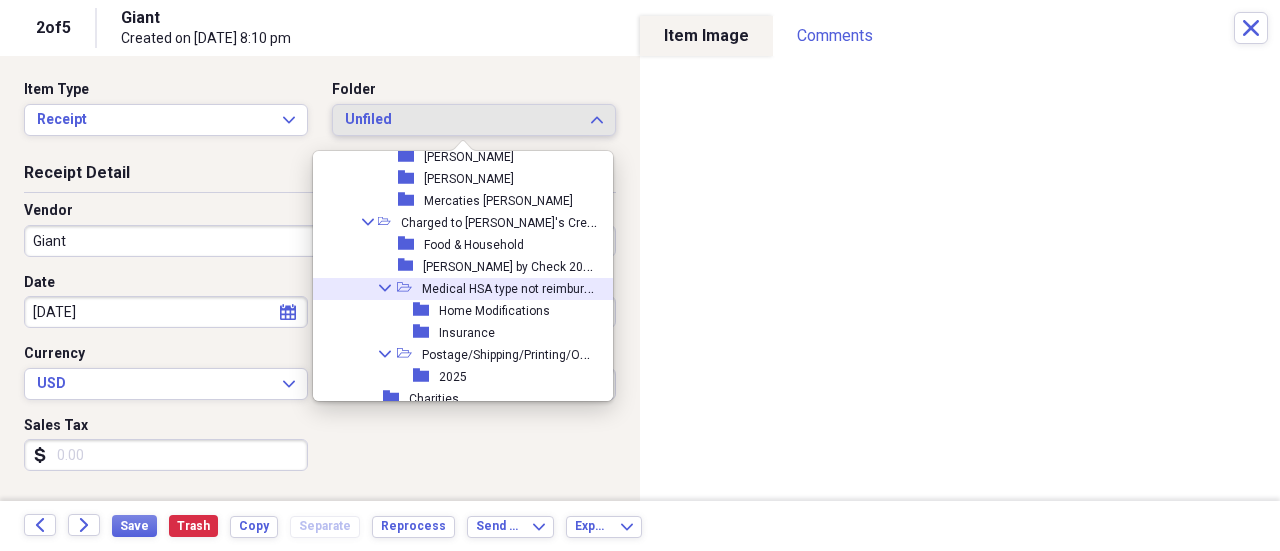 click on "Medical HSA type not reimbursed" at bounding box center (513, 287) 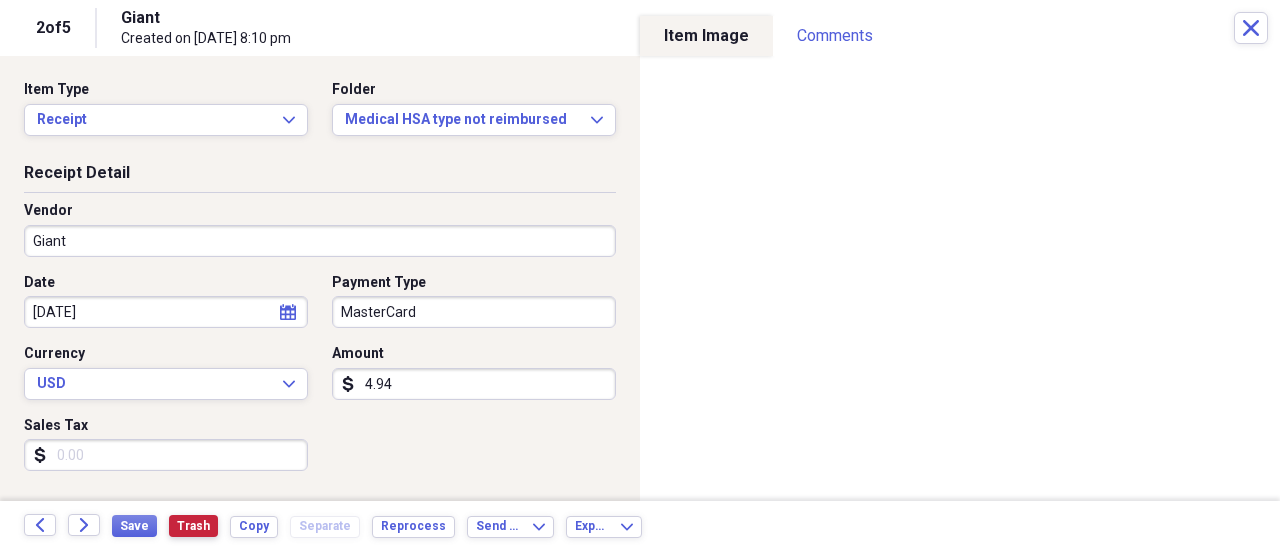 click on "Trash" at bounding box center [193, 526] 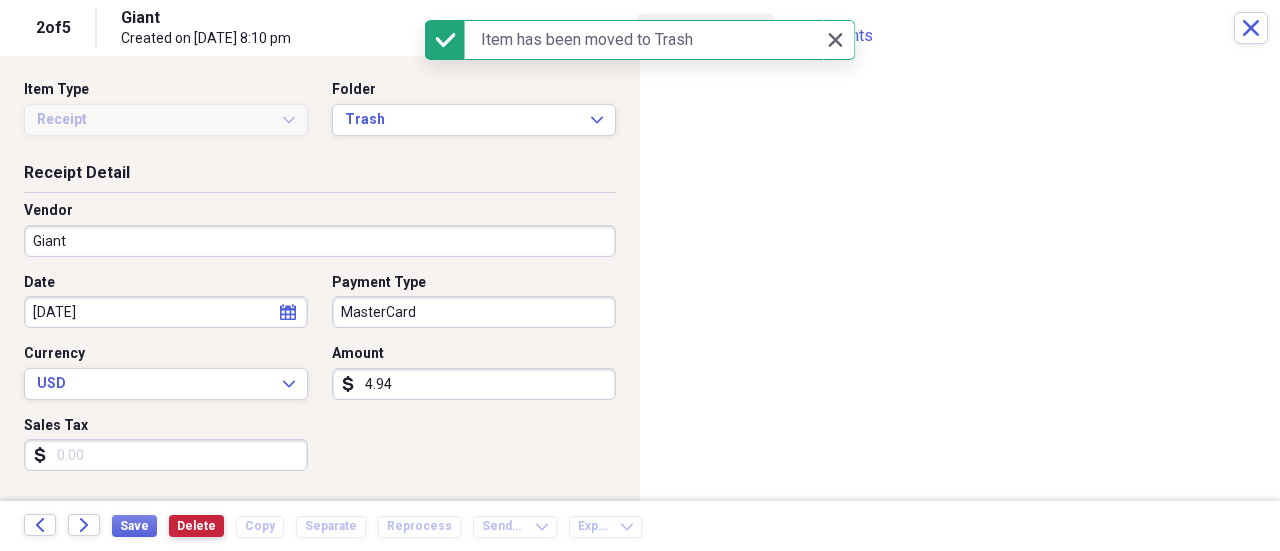 type on "7.50" 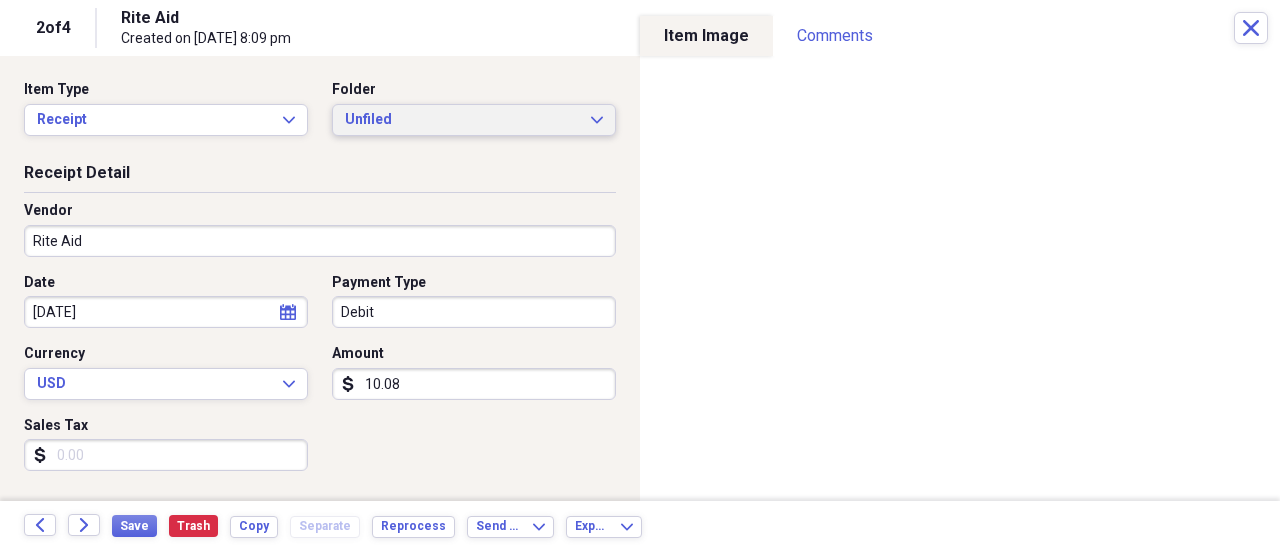 click on "Unfiled" at bounding box center (462, 120) 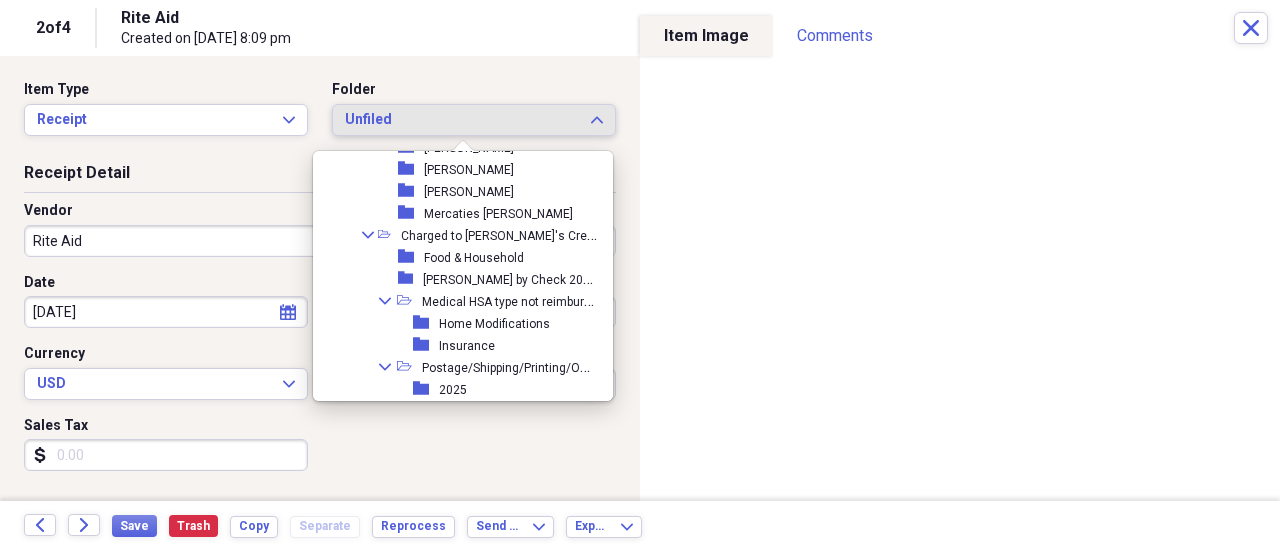 scroll, scrollTop: 1642, scrollLeft: 0, axis: vertical 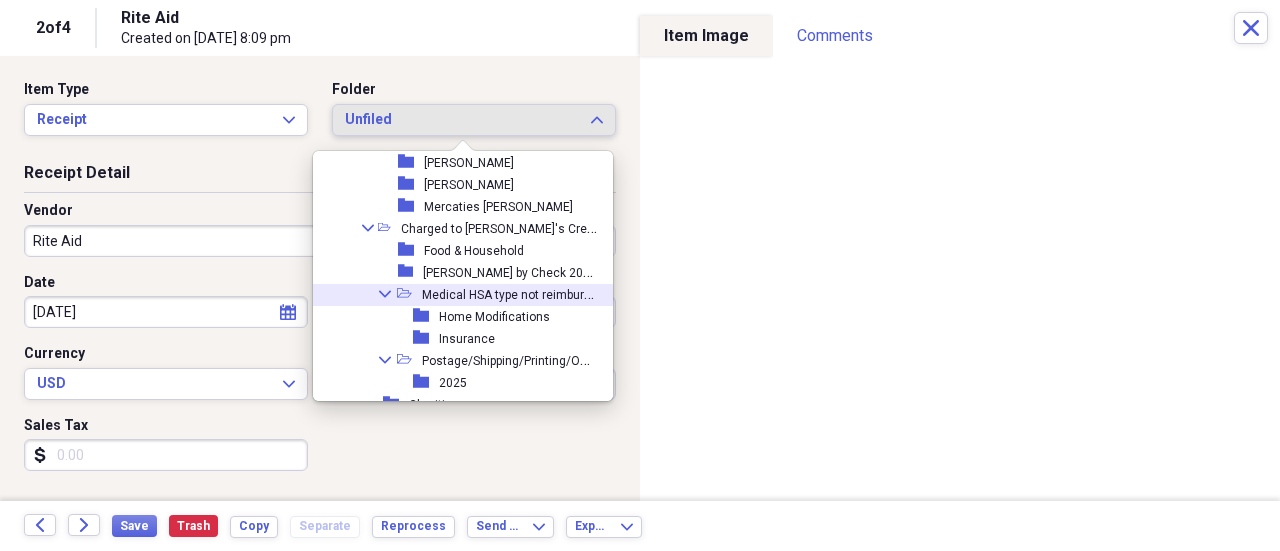 click on "Medical HSA type not reimbursed" at bounding box center (513, 293) 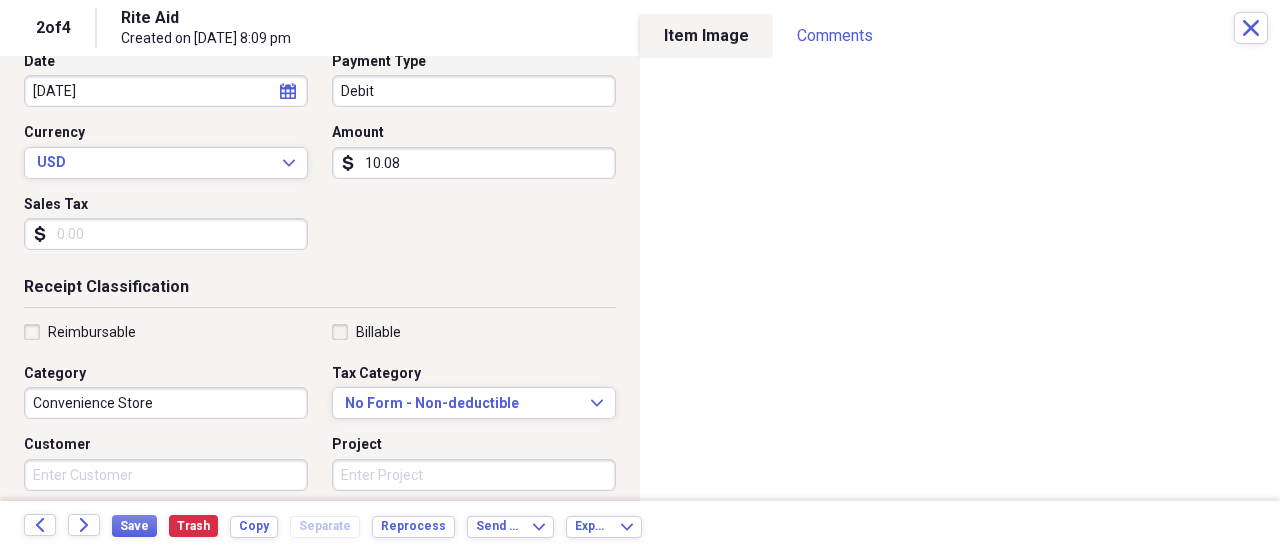 scroll, scrollTop: 222, scrollLeft: 0, axis: vertical 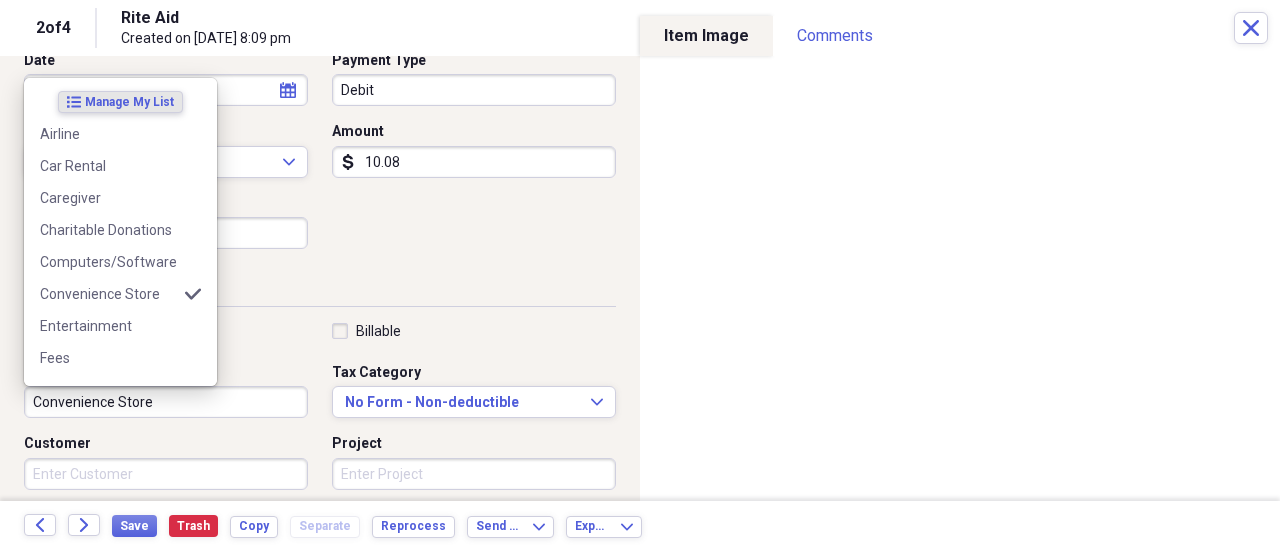 click on "Convenience Store" at bounding box center (166, 402) 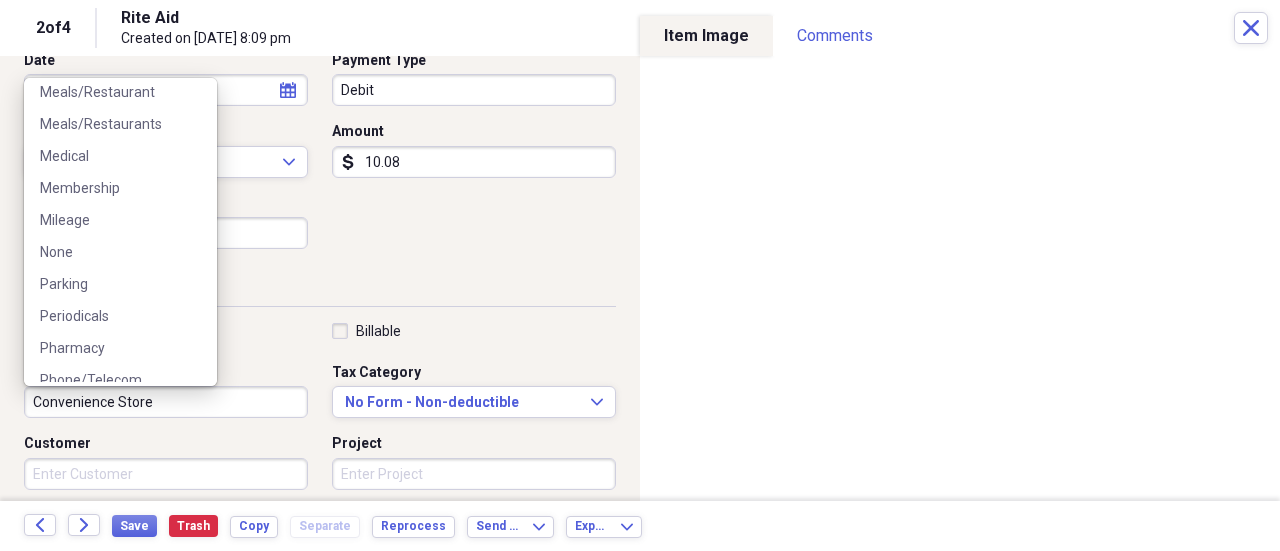 scroll, scrollTop: 434, scrollLeft: 0, axis: vertical 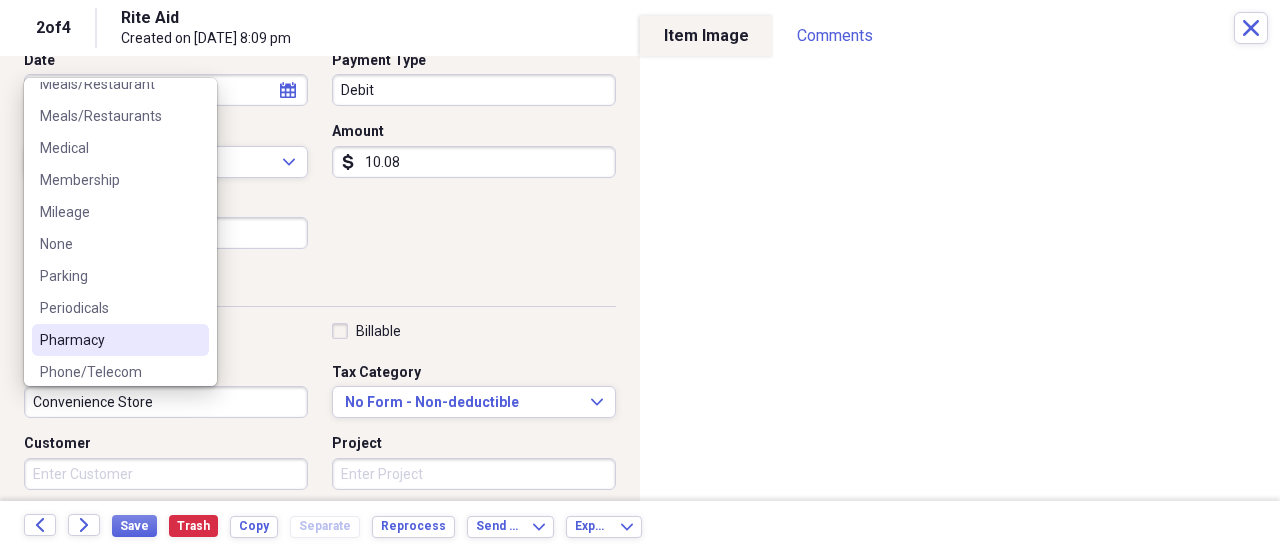 click on "Pharmacy" at bounding box center (120, 340) 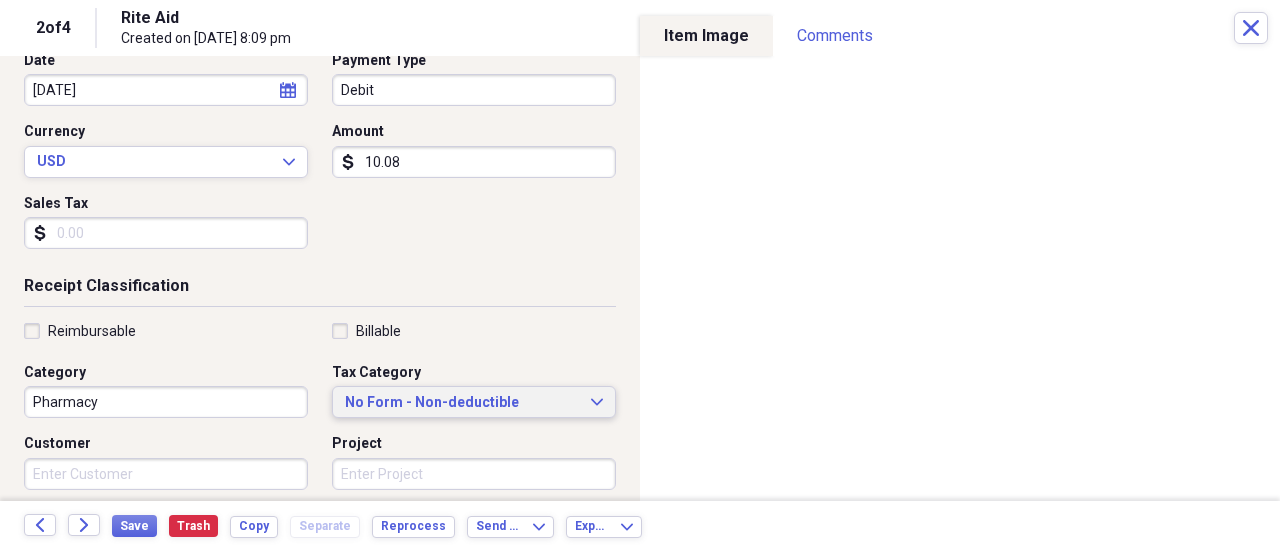click on "No Form - Non-deductible" at bounding box center (462, 403) 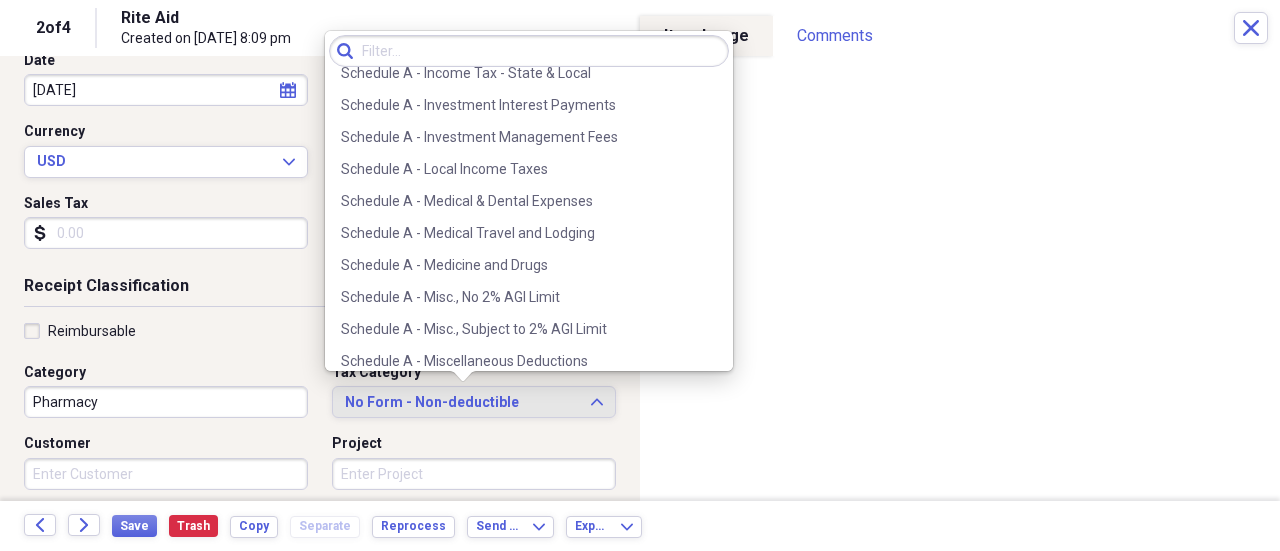 scroll, scrollTop: 1366, scrollLeft: 0, axis: vertical 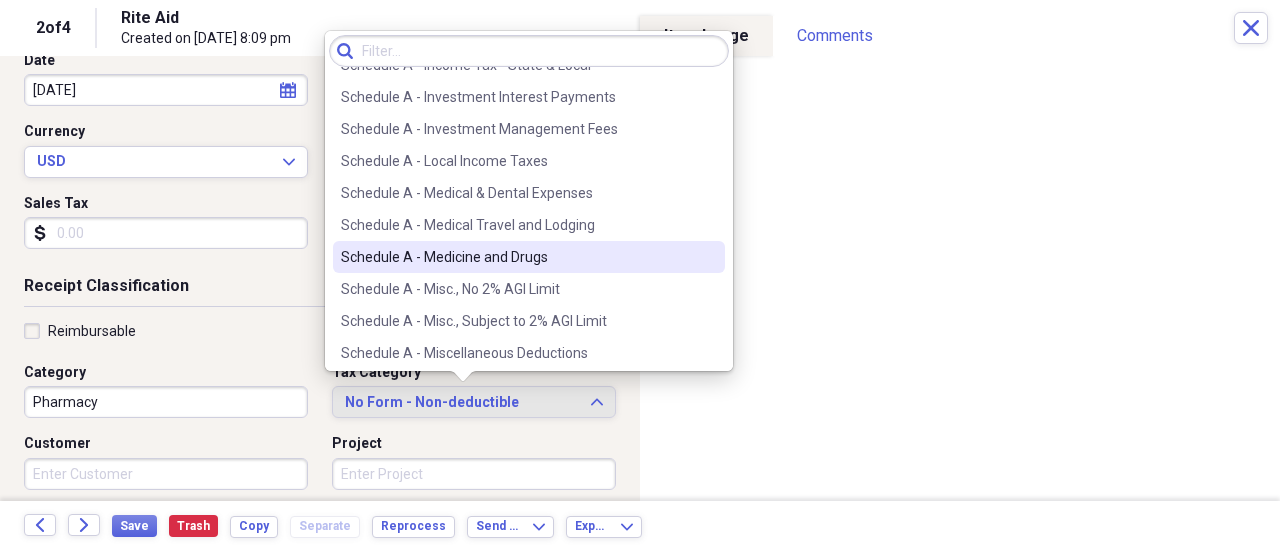 click on "Schedule A - Medicine and Drugs" at bounding box center [529, 257] 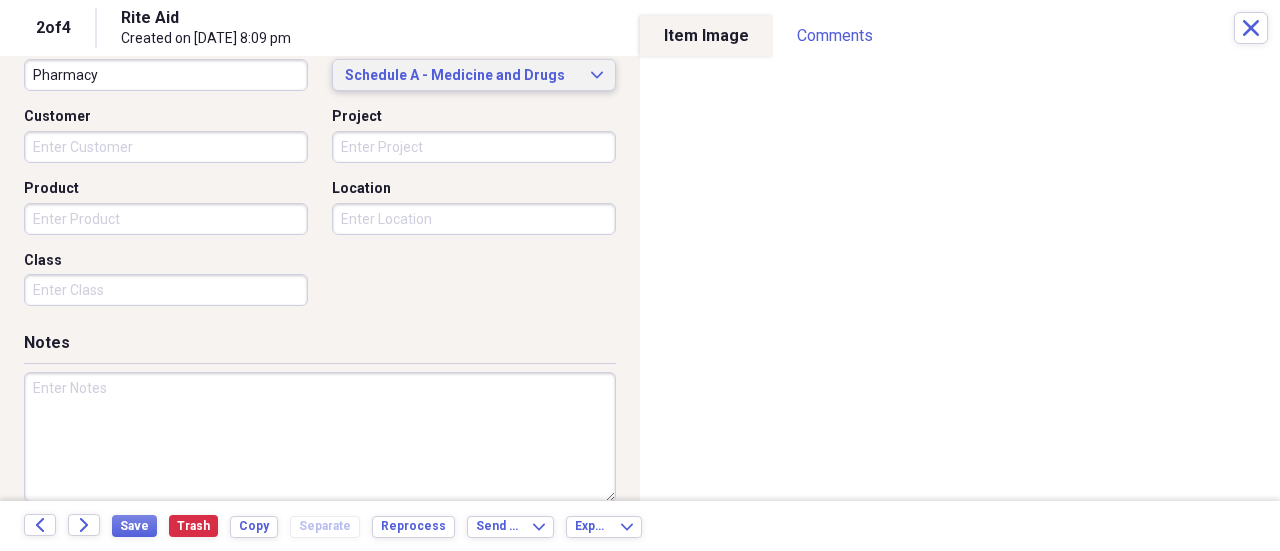 scroll, scrollTop: 573, scrollLeft: 0, axis: vertical 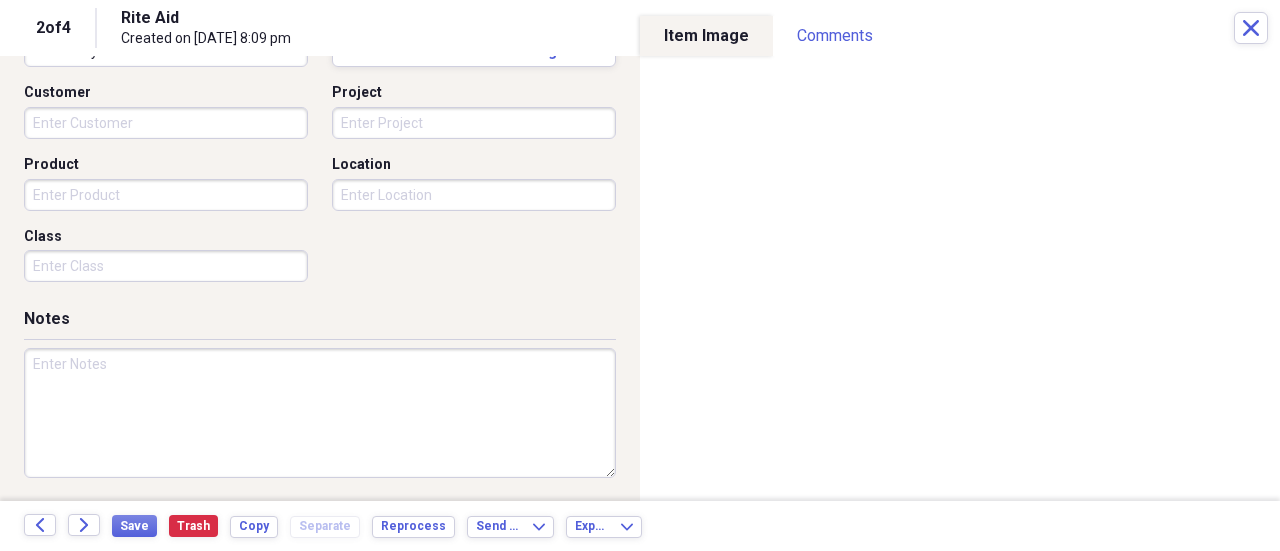 click at bounding box center (320, 413) 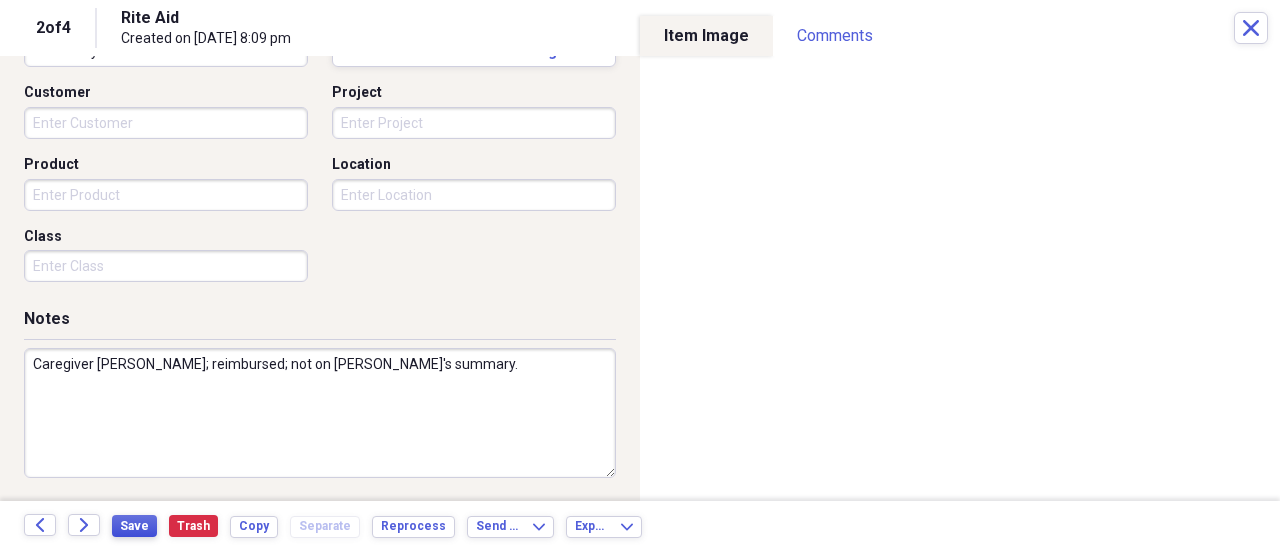 type on "Caregiver Chris Paid; reimbursed; not on Loretta's summary." 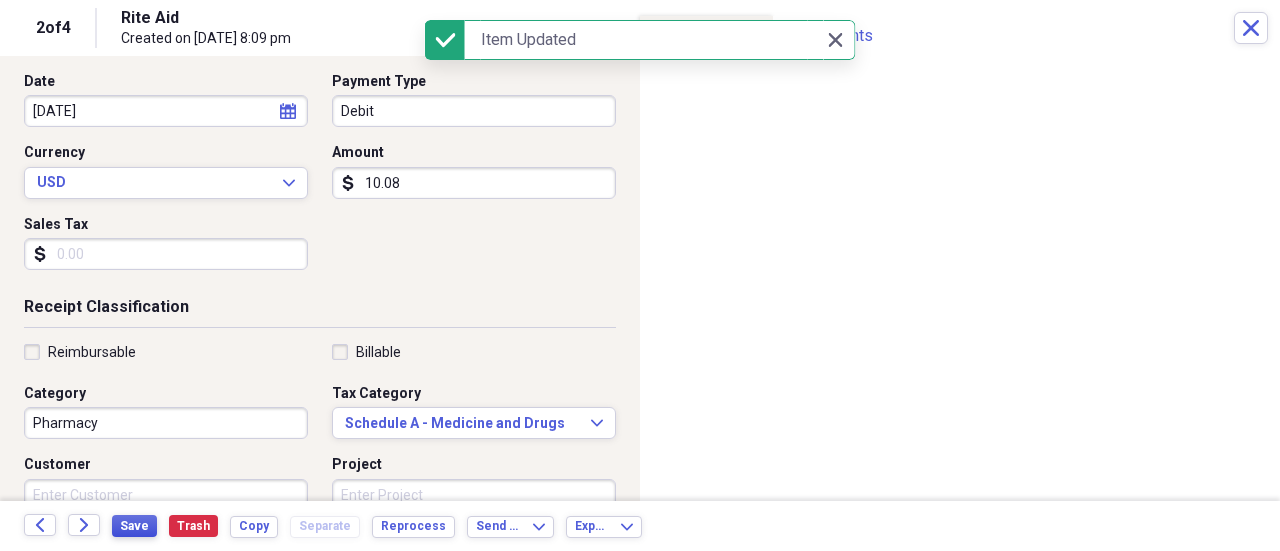 scroll, scrollTop: 0, scrollLeft: 0, axis: both 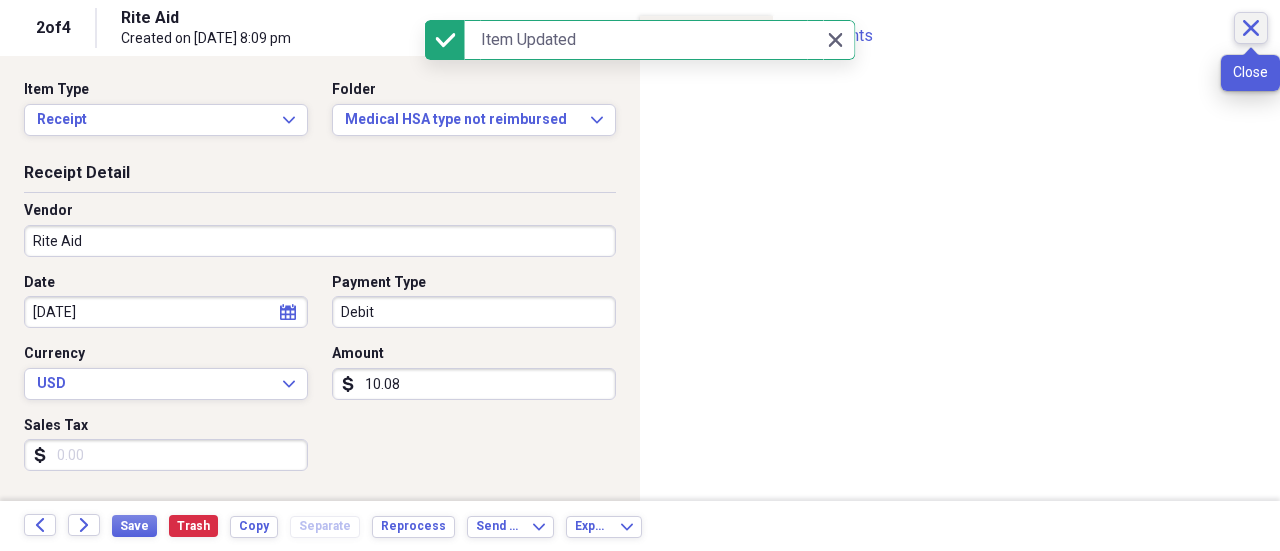 click on "Close" at bounding box center [1251, 28] 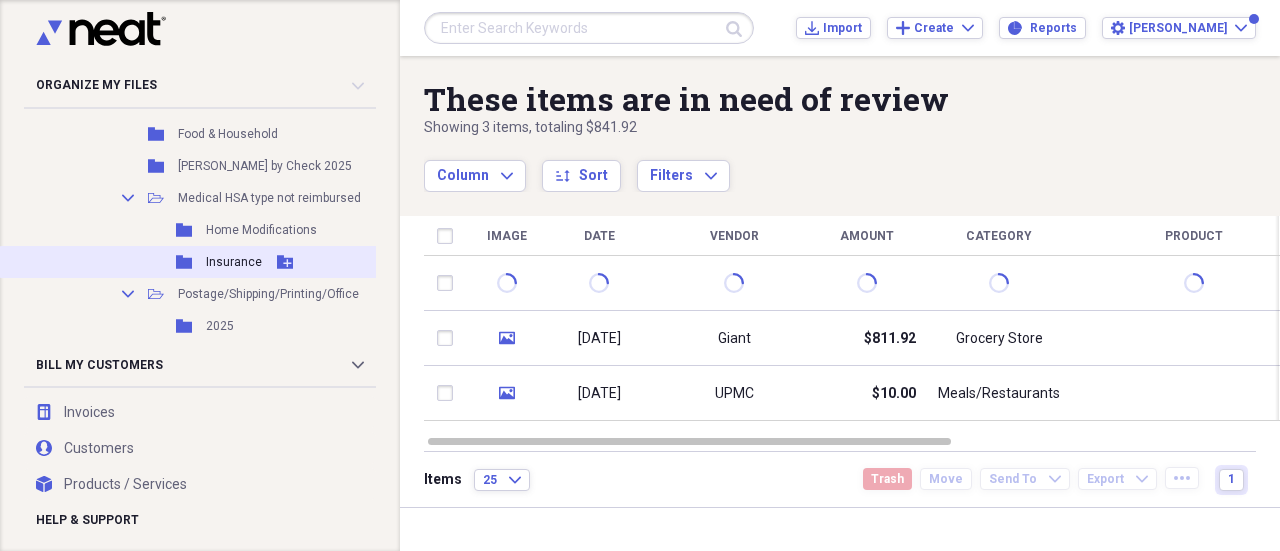 scroll, scrollTop: 2462, scrollLeft: 0, axis: vertical 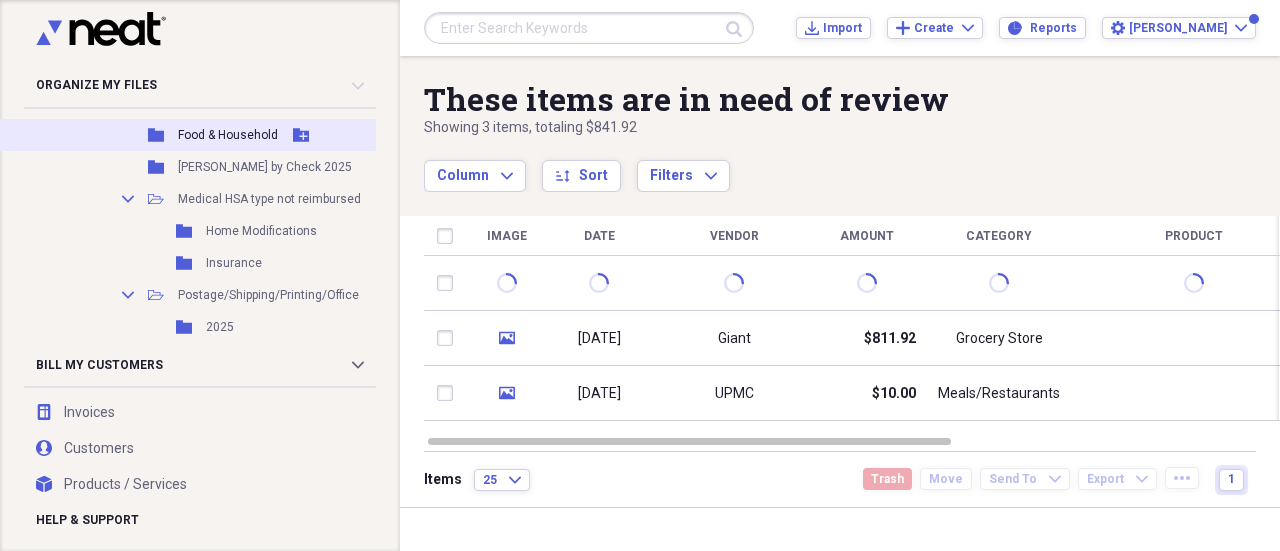 click on "Folder Food & Household Add Folder" at bounding box center (290, 135) 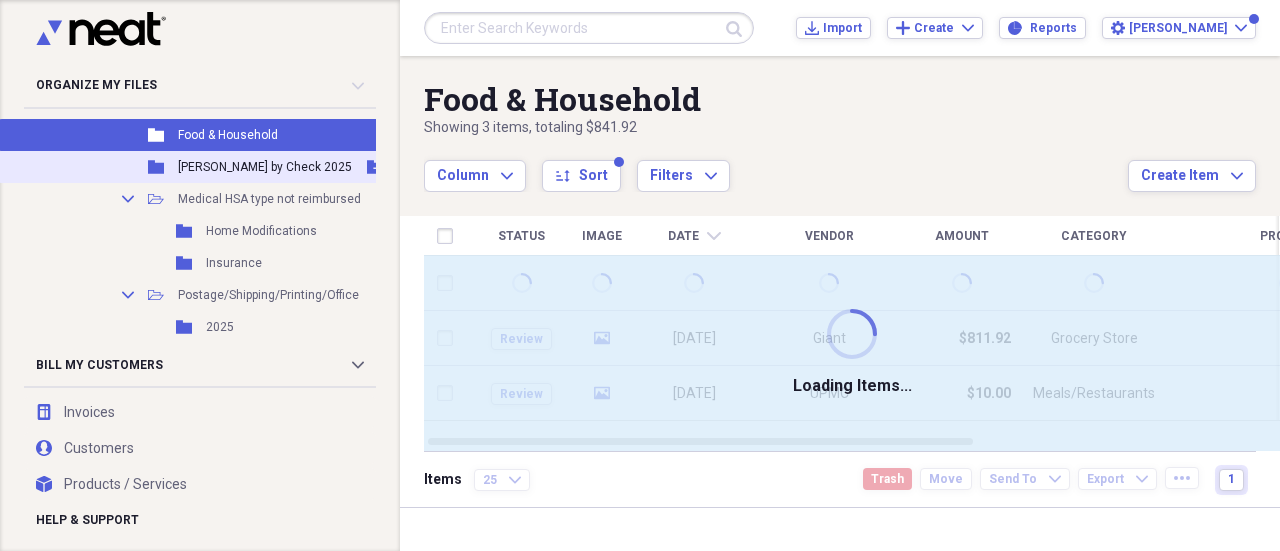 click on "[PERSON_NAME] by Check 2025" at bounding box center [265, 167] 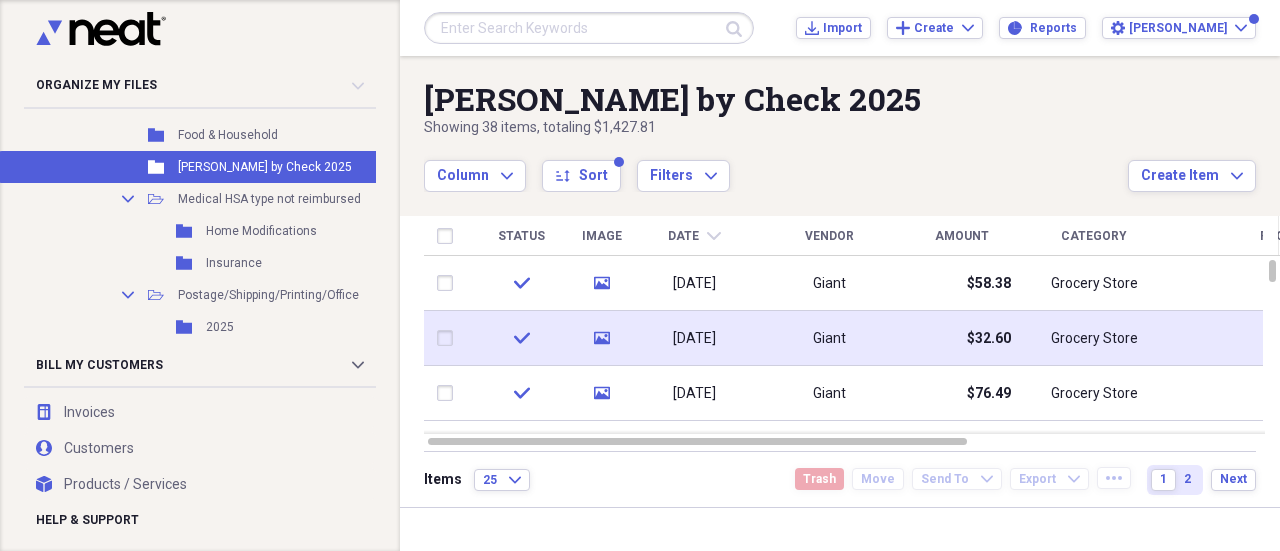 click on "03/23/2025" at bounding box center [694, 338] 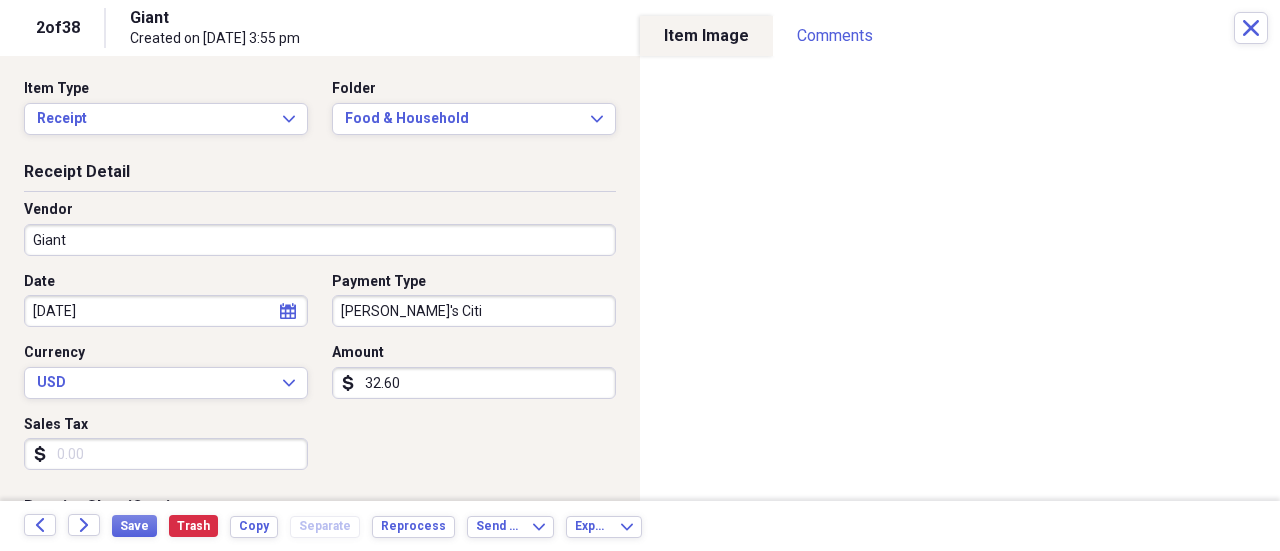 scroll, scrollTop: 0, scrollLeft: 0, axis: both 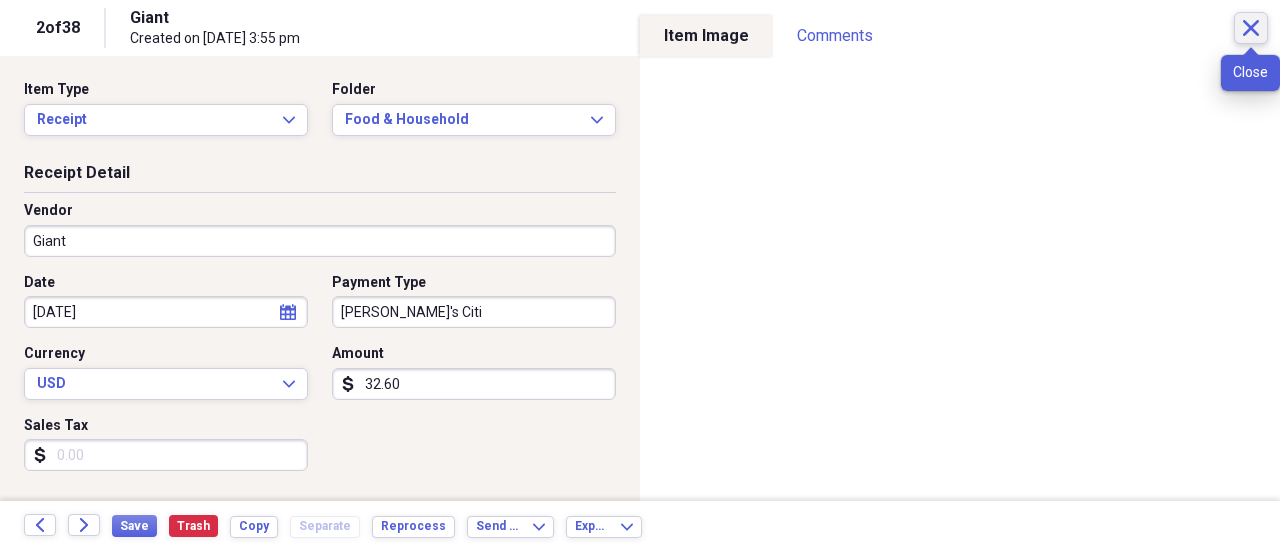 click on "Close" 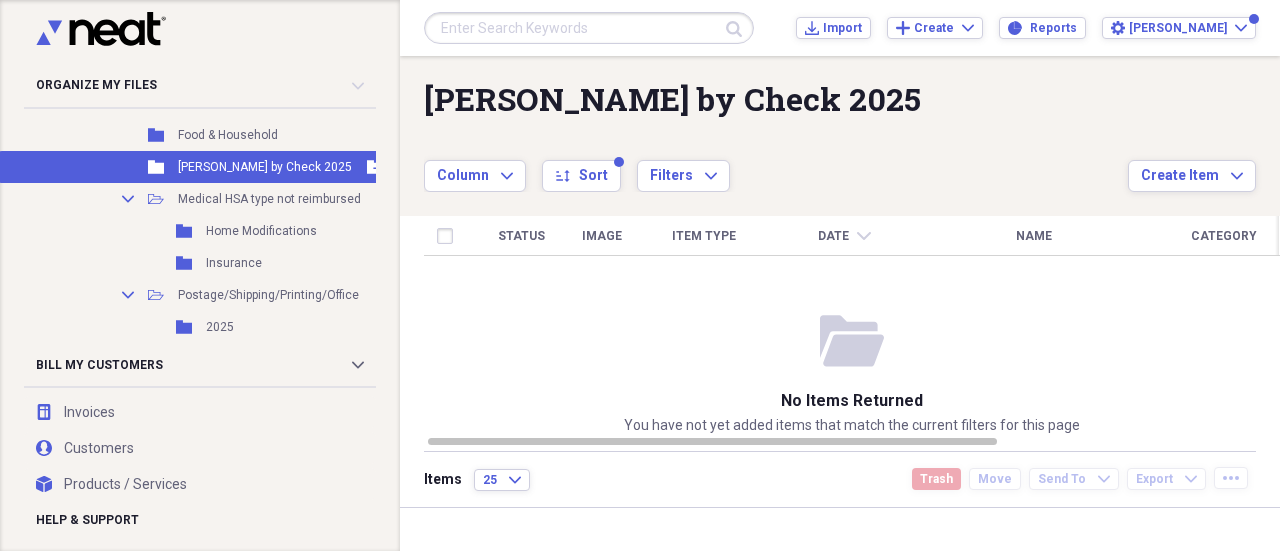 click on "[PERSON_NAME] by Check 2025" at bounding box center [265, 167] 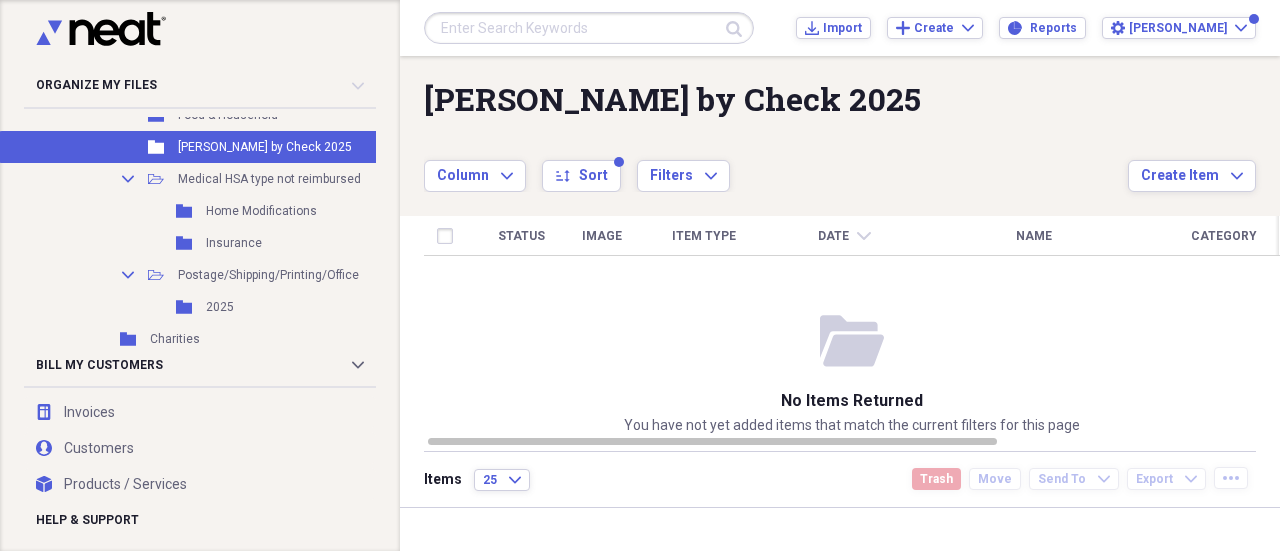 scroll, scrollTop: 2510, scrollLeft: 0, axis: vertical 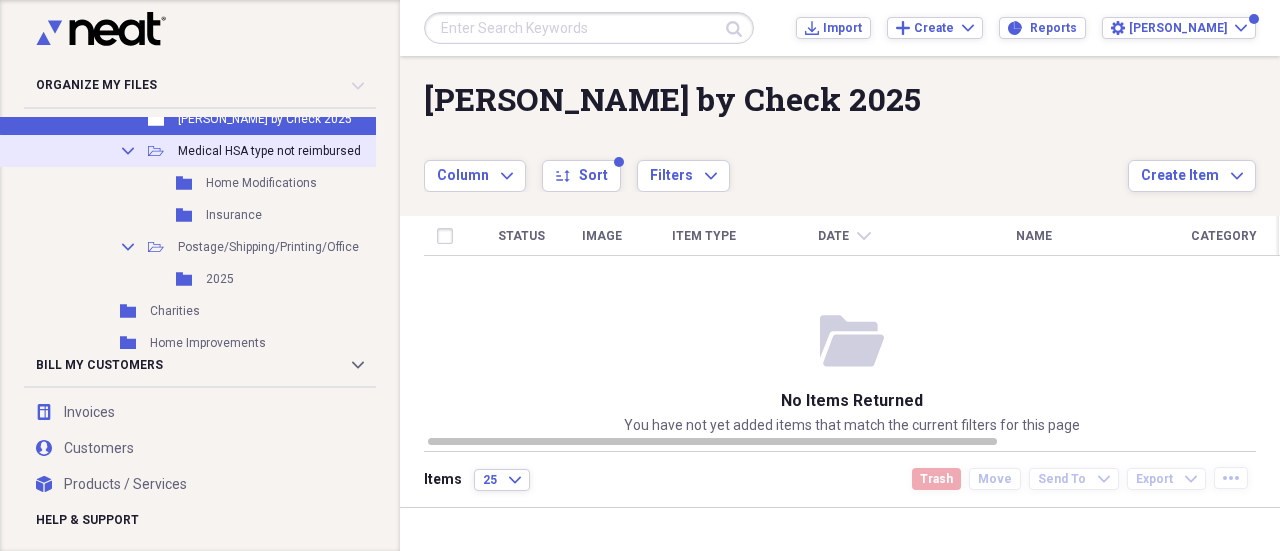 click on "Medical HSA type not reimbursed" at bounding box center (269, 151) 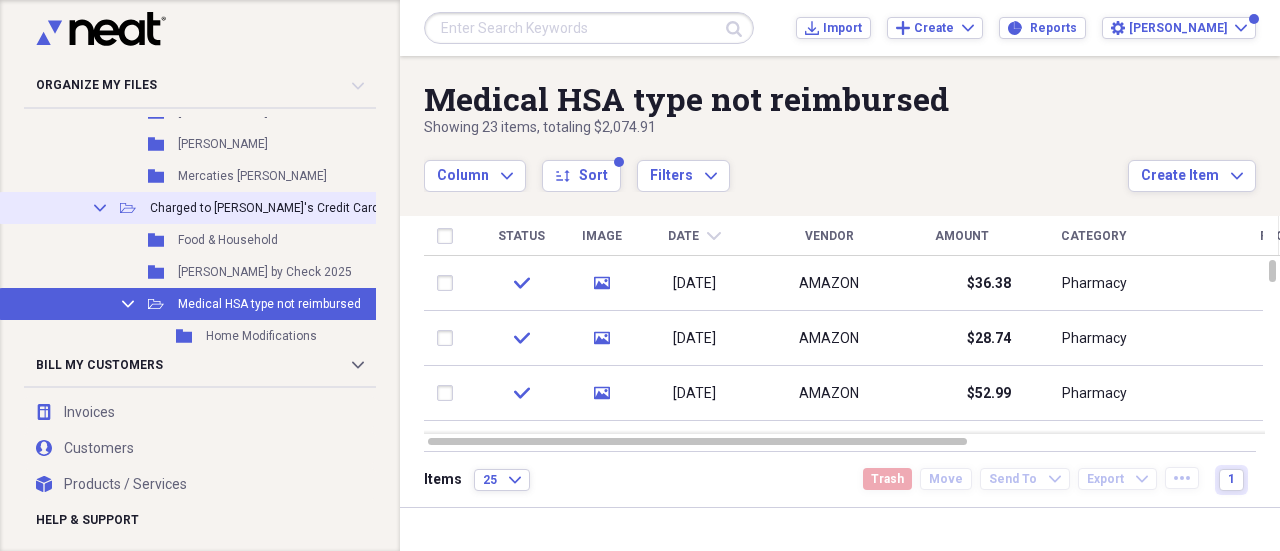 scroll, scrollTop: 2352, scrollLeft: 0, axis: vertical 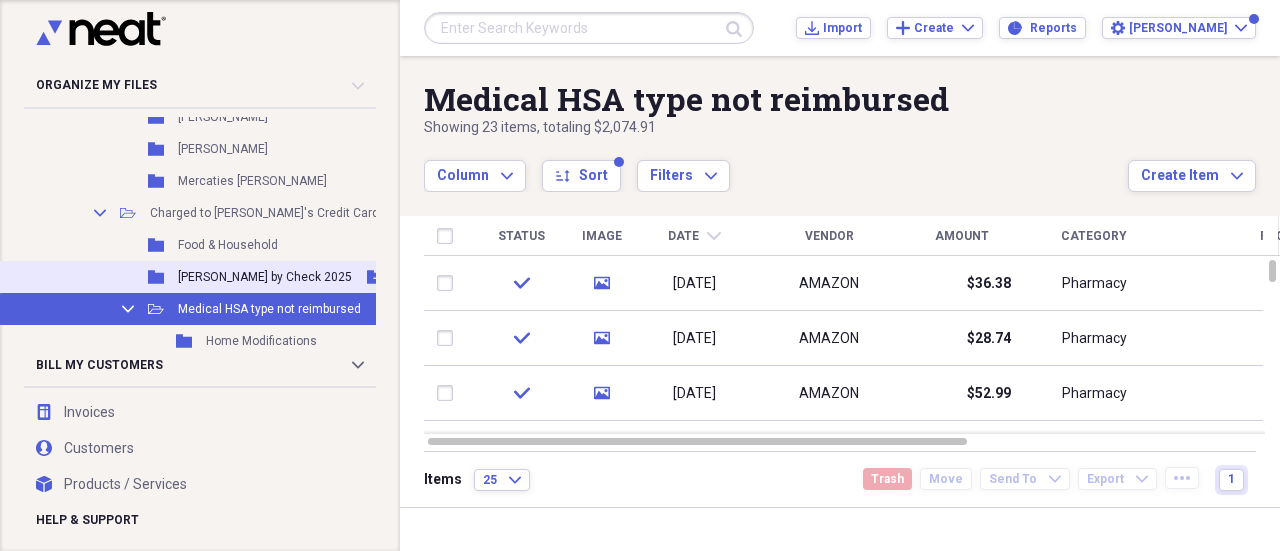 click on "[PERSON_NAME] by Check 2025" at bounding box center (265, 277) 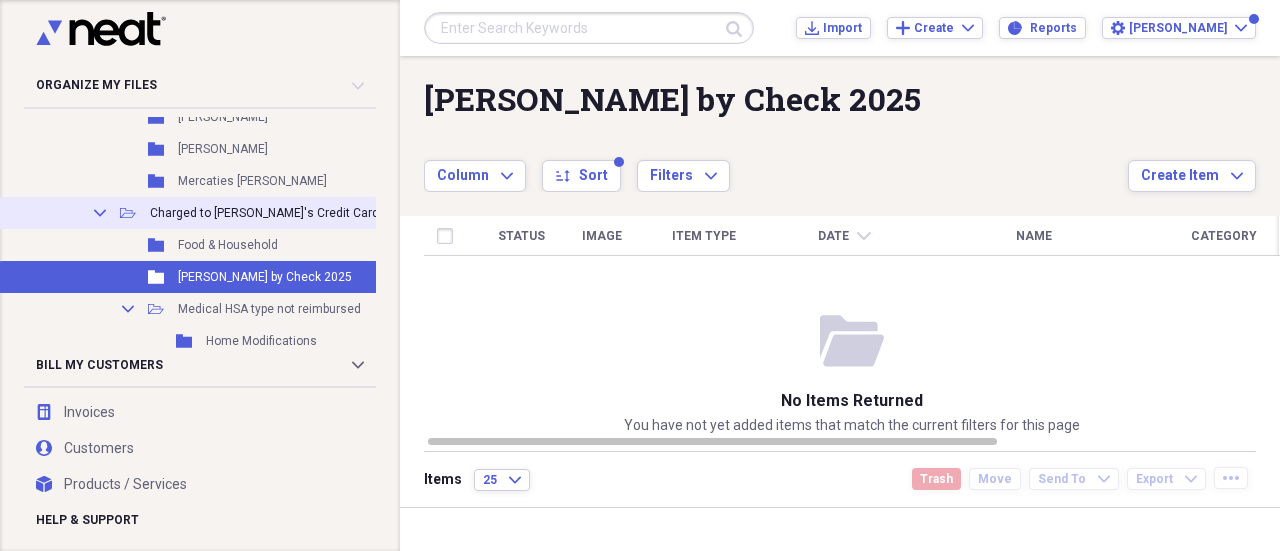 click on "Collapse Open Folder Charged to [PERSON_NAME]'s Credit Card 2025 Add Folder" at bounding box center [290, 213] 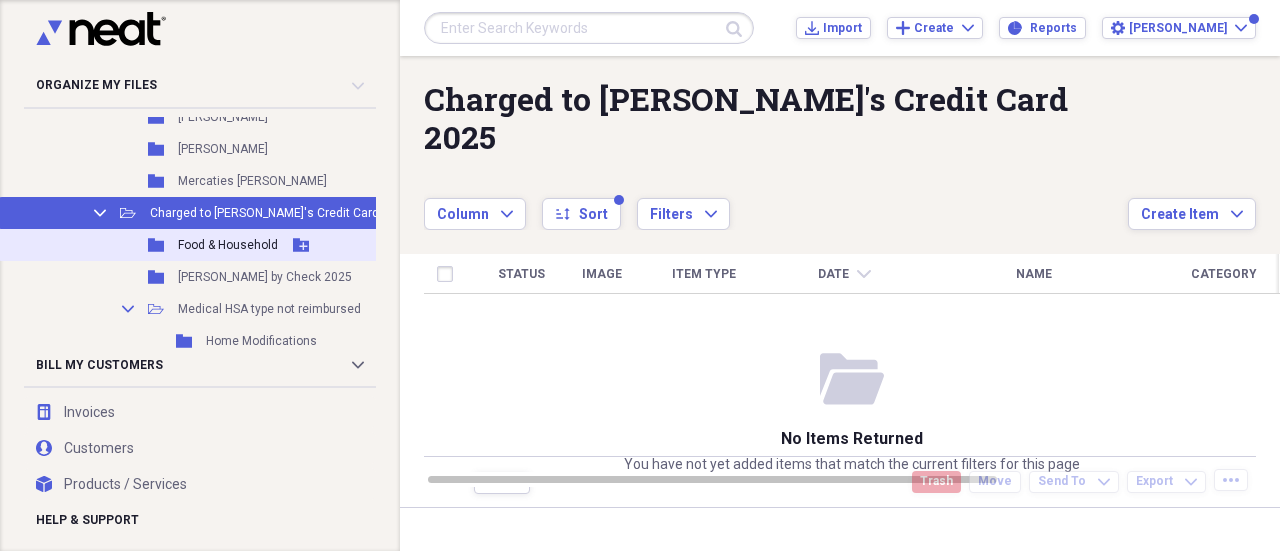 click on "Food & Household" at bounding box center [228, 245] 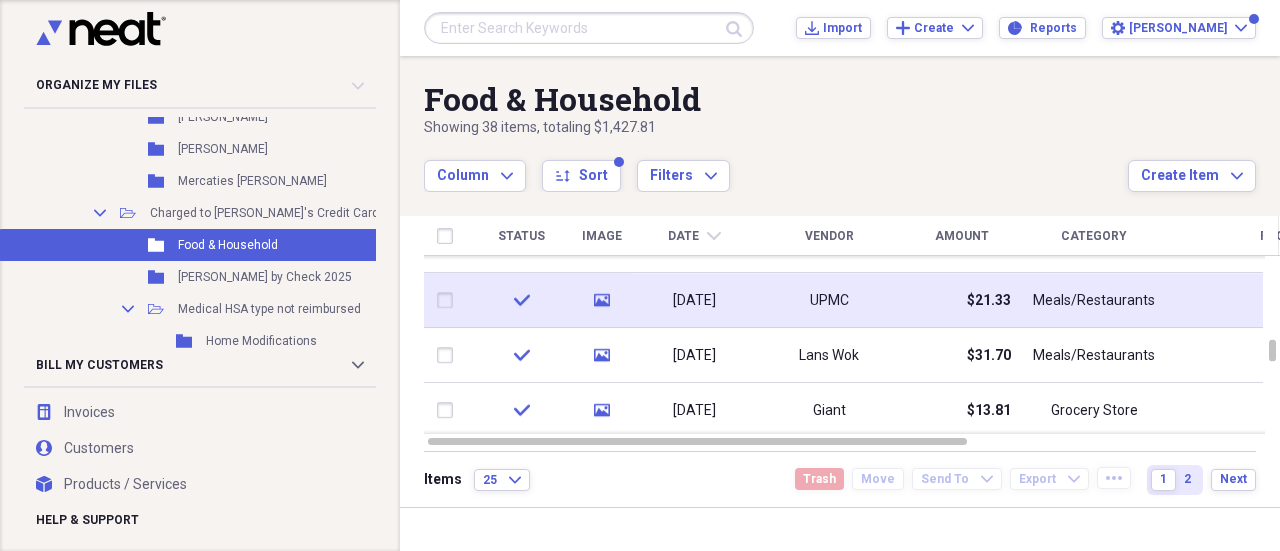 click on "UPMC" at bounding box center [829, 300] 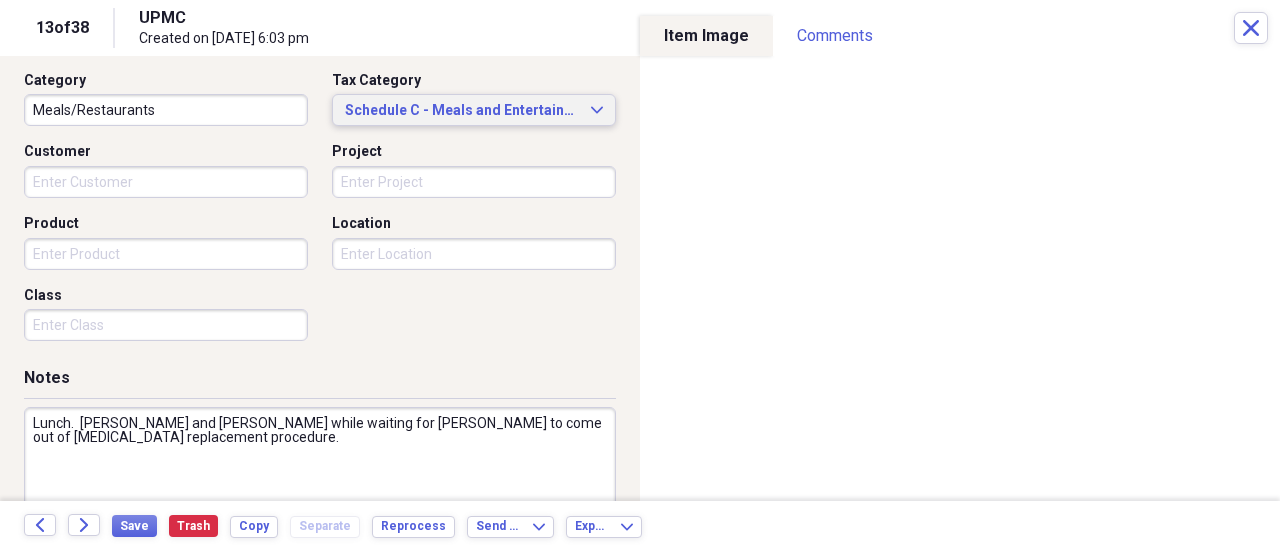 scroll, scrollTop: 519, scrollLeft: 0, axis: vertical 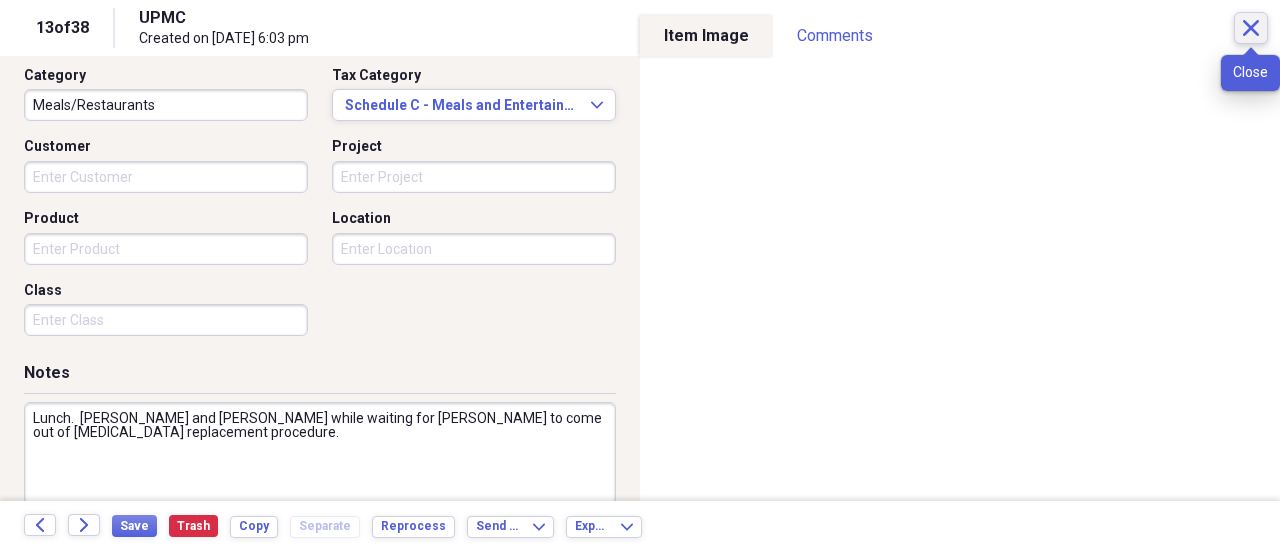 click on "Close" at bounding box center [1251, 28] 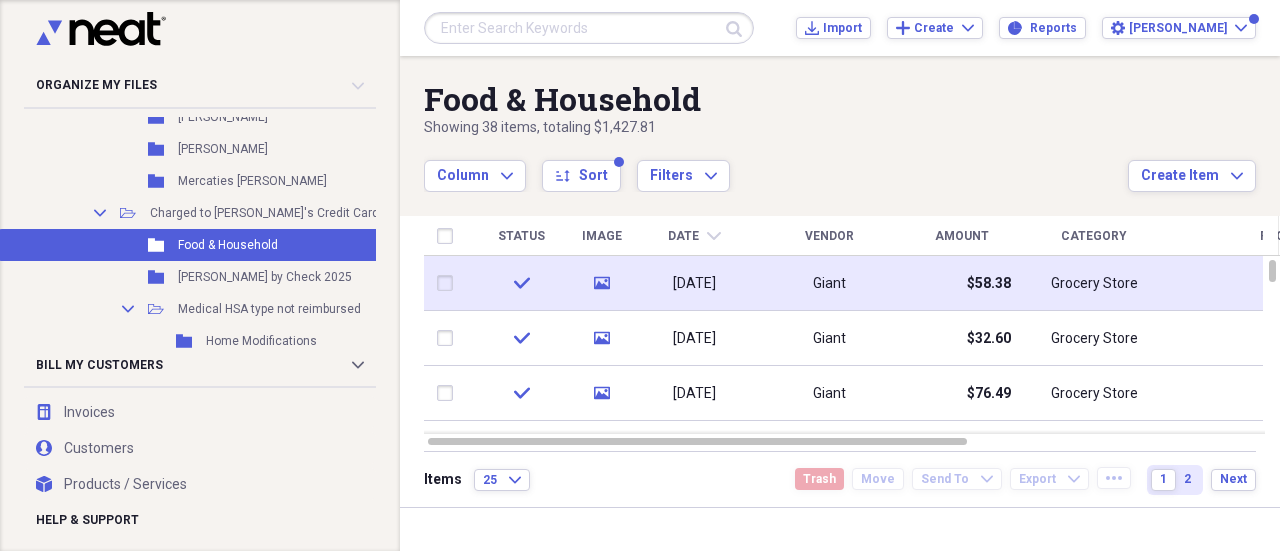 click on "media" 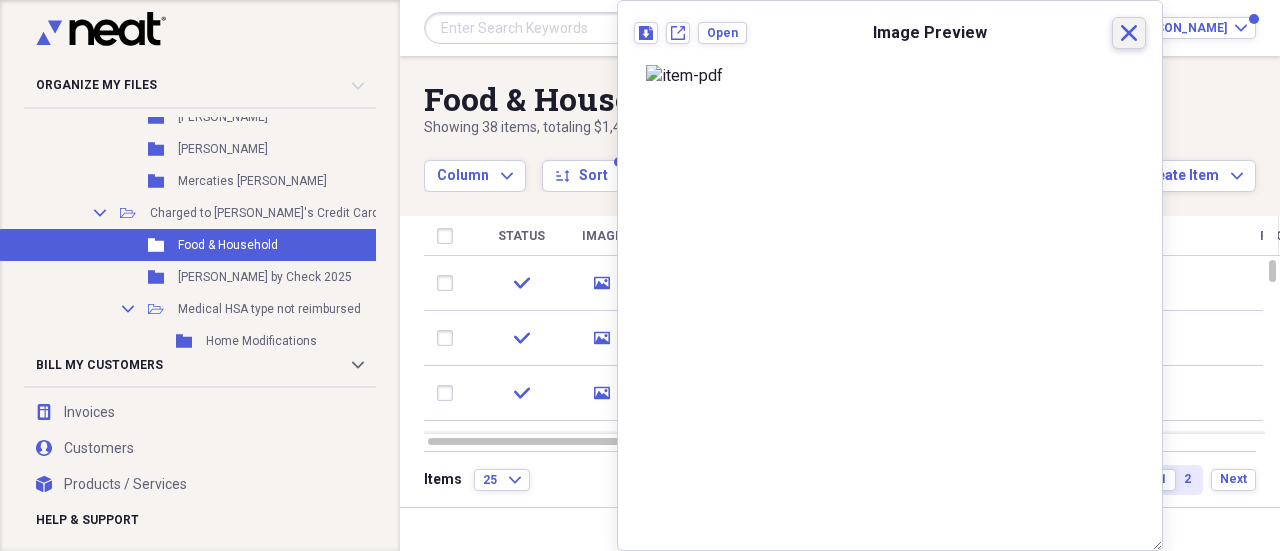 click on "Close" at bounding box center [1129, 33] 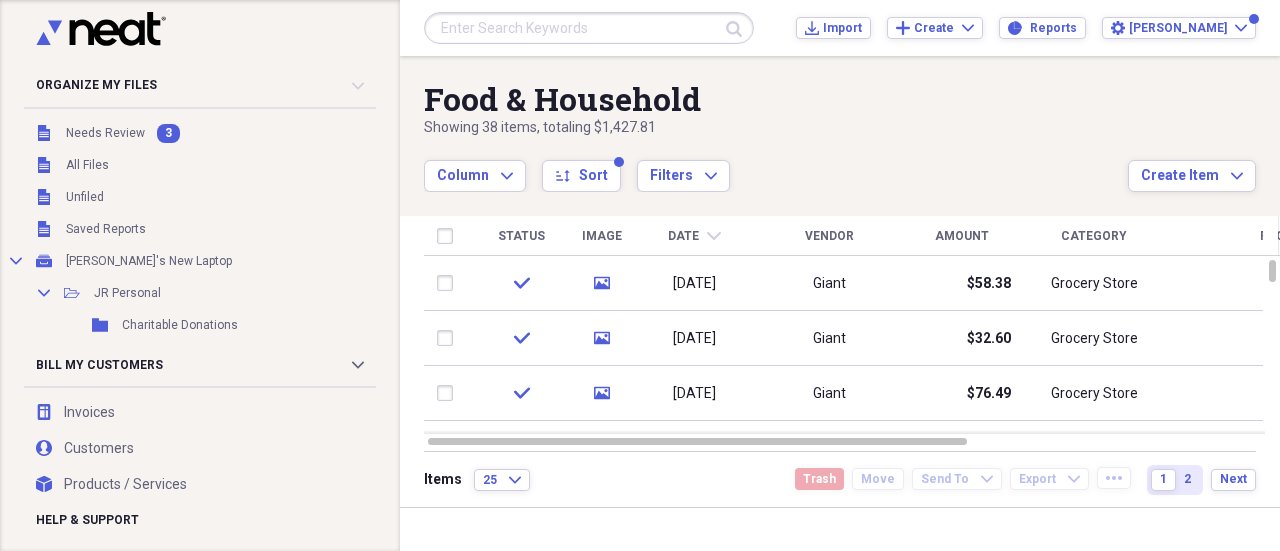scroll, scrollTop: 0, scrollLeft: 0, axis: both 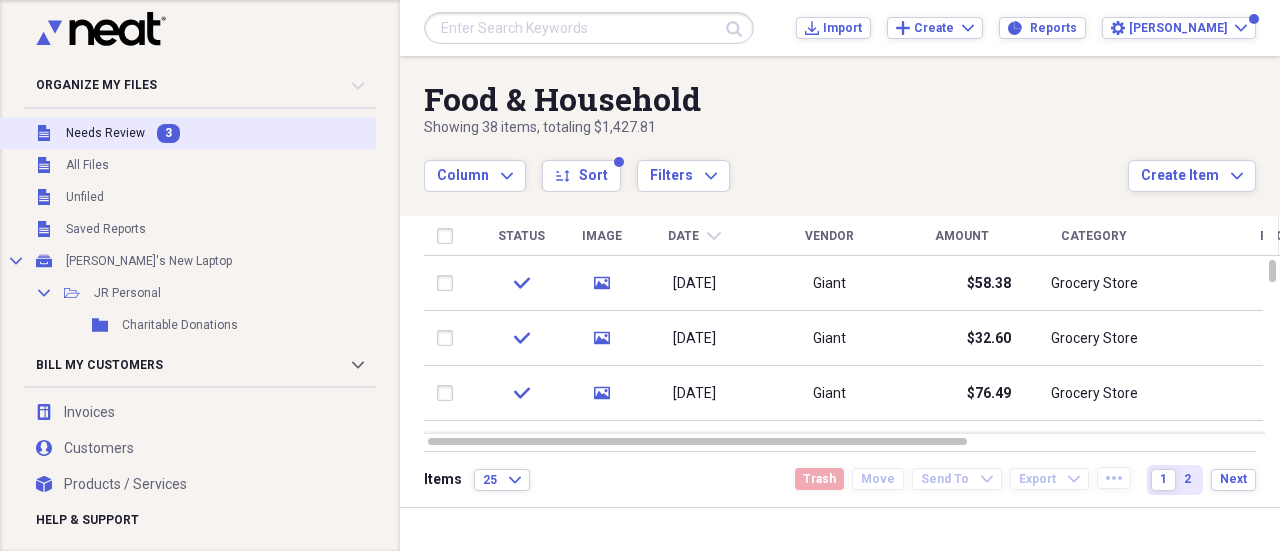 click on "Needs Review" at bounding box center (105, 133) 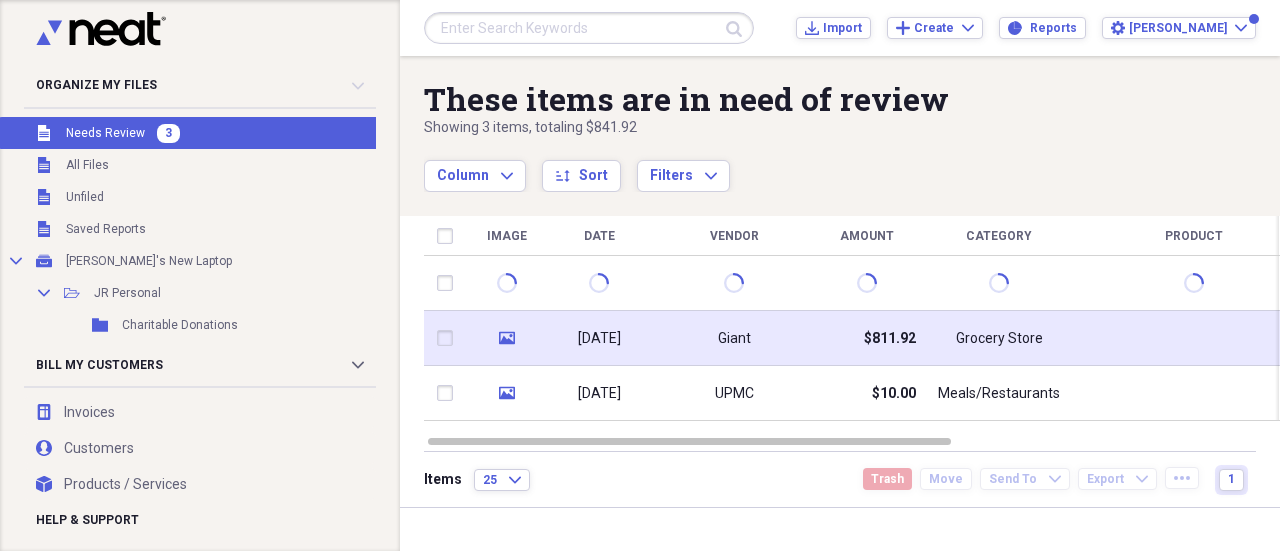 click on "Giant" at bounding box center (734, 338) 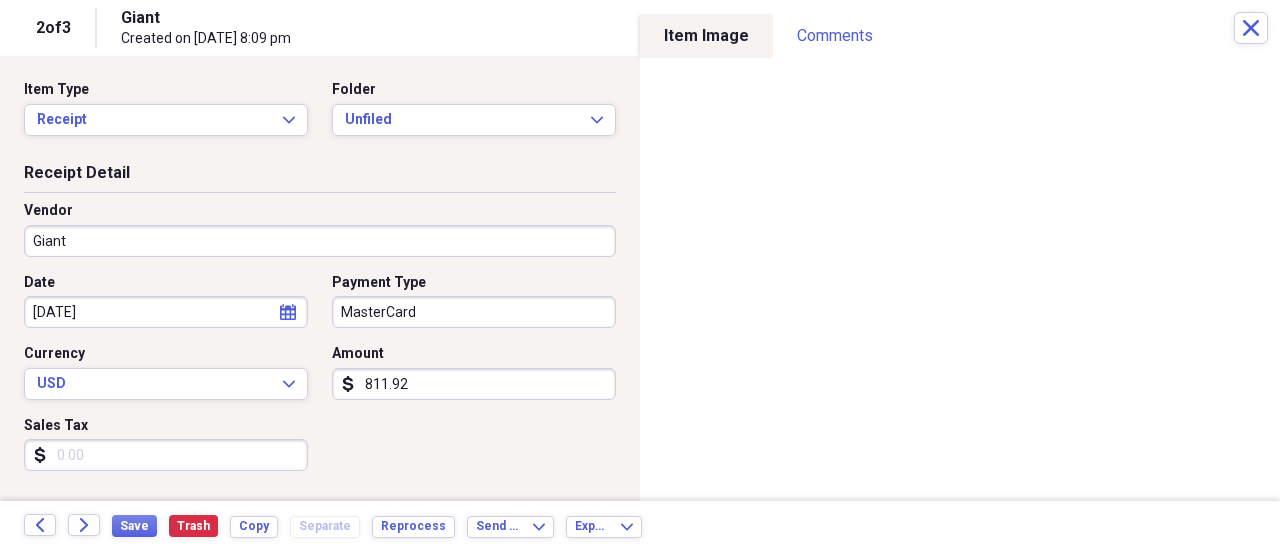 click on "811.92" at bounding box center [474, 384] 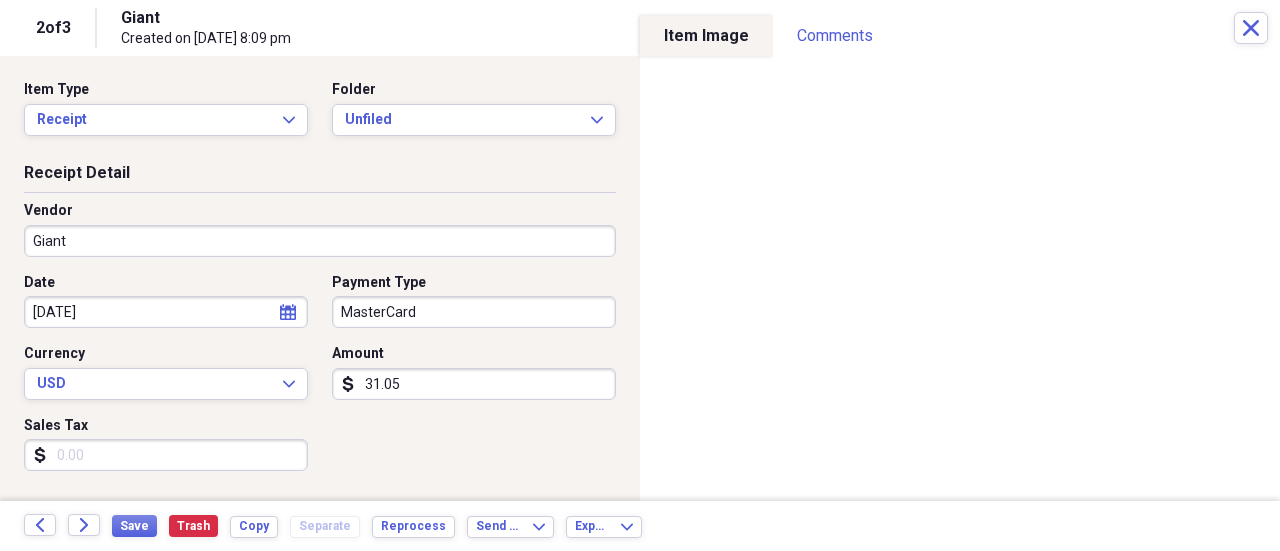 type on "31.05" 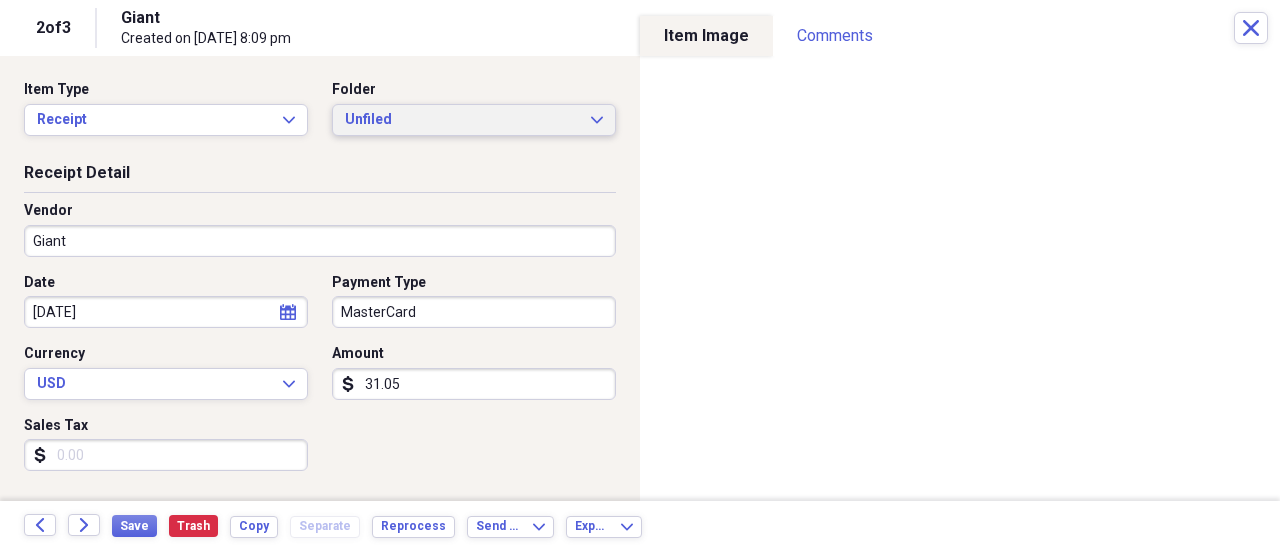 click on "Unfiled Expand" at bounding box center [474, 120] 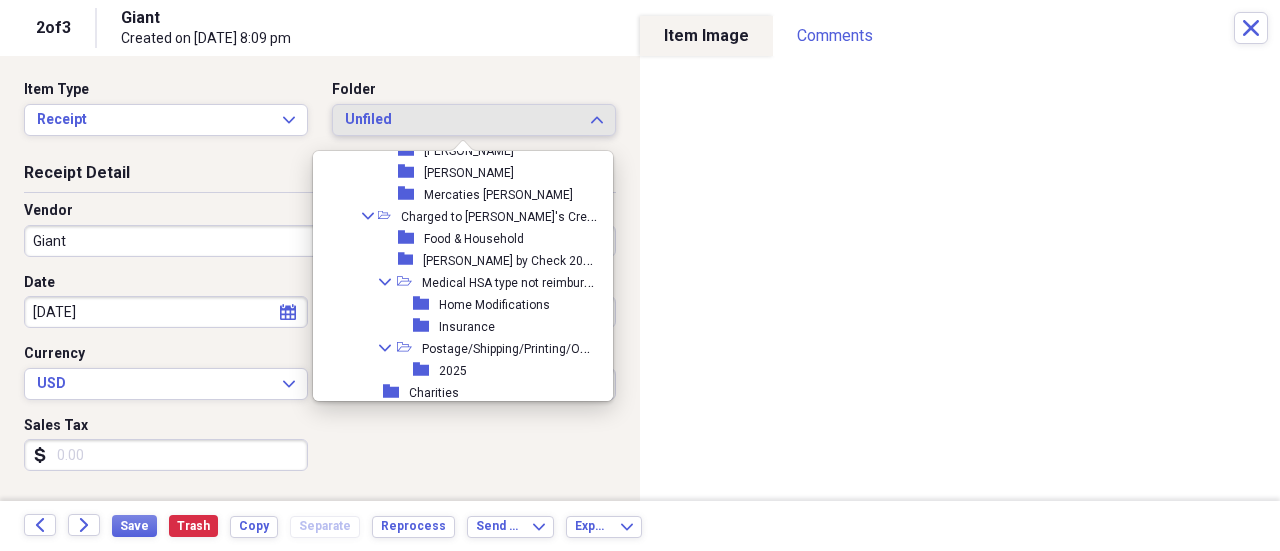 scroll, scrollTop: 1676, scrollLeft: 0, axis: vertical 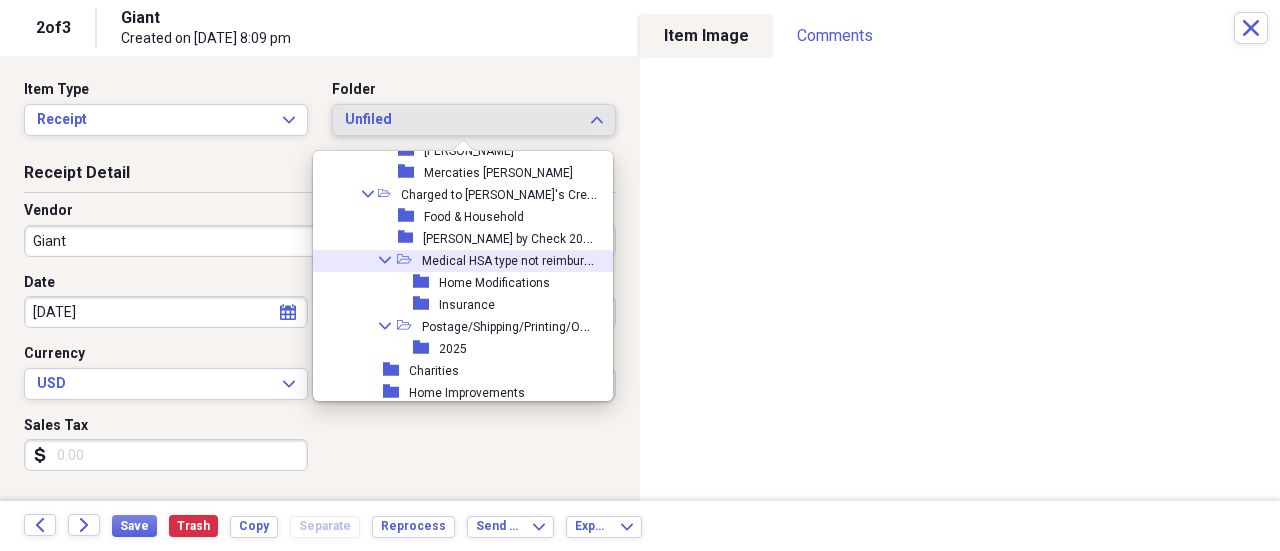click on "Medical HSA type not reimbursed" at bounding box center (513, 259) 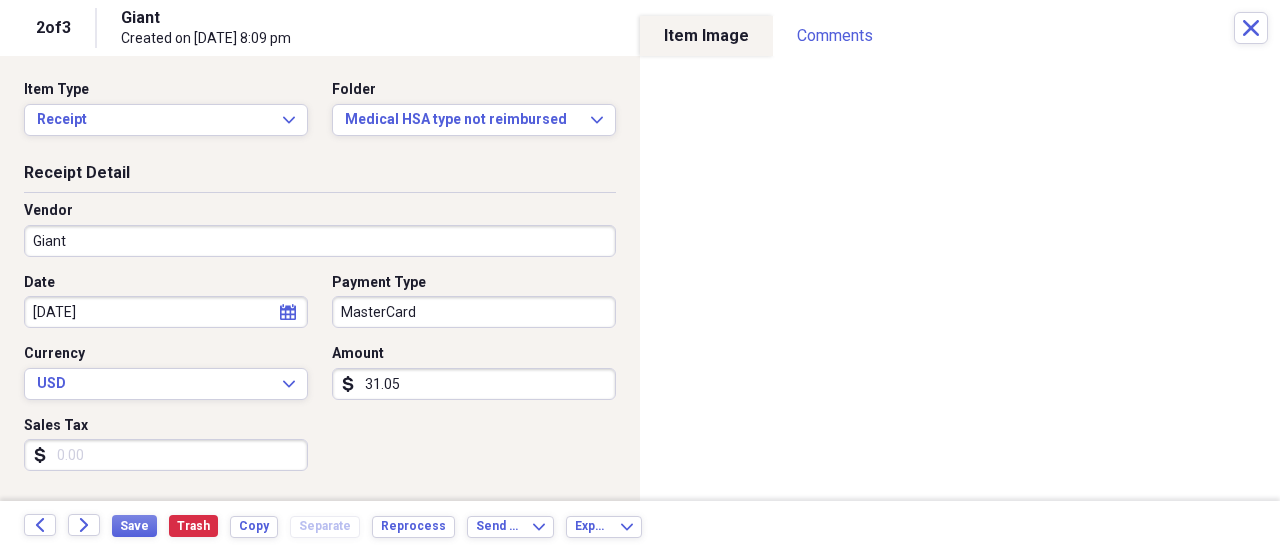 click on "Organize My Files 2 Collapse Unfiled Needs Review 2 Unfiled All Files Unfiled Unfiled Unfiled Saved Reports Collapse My Cabinet Julie's New Laptop Add Folder Collapse Open Folder JR Personal Add Folder Folder Charitable Donations Add Folder Collapse Open Folder Home Repairs 2024 Pinetop Add Folder Folder Landscape Add Folder Folder Pest Control Add Folder Collapse Open Folder Home Repairs 2025 Pinetop Add Folder Collapse Open Folder HOA Add Folder Folder 2025 Add Folder Folder Landscape Add Folder Expand Folder Home Repairs Scottsdale 2025 Add Folder Folder Medical 2025 Add Folder Collapse Open Folder JRHC Expenses Add Folder Collapse Open Folder 2025 Add Folder Folder Accounting Add Folder Folder Advertising-Marketing Add Folder Folder Bank Fees,  Credit Card Fees Add Folder Folder Business Licenses and Fees Add Folder Folder Client Promotion Add Folder Collapse Open Folder Clients - 2025 Add Folder Folder North Rock Add Folder Folder Ramsfield Kimpton Alton Add Folder Folder Computers and Hardware Folder KK" at bounding box center (640, 275) 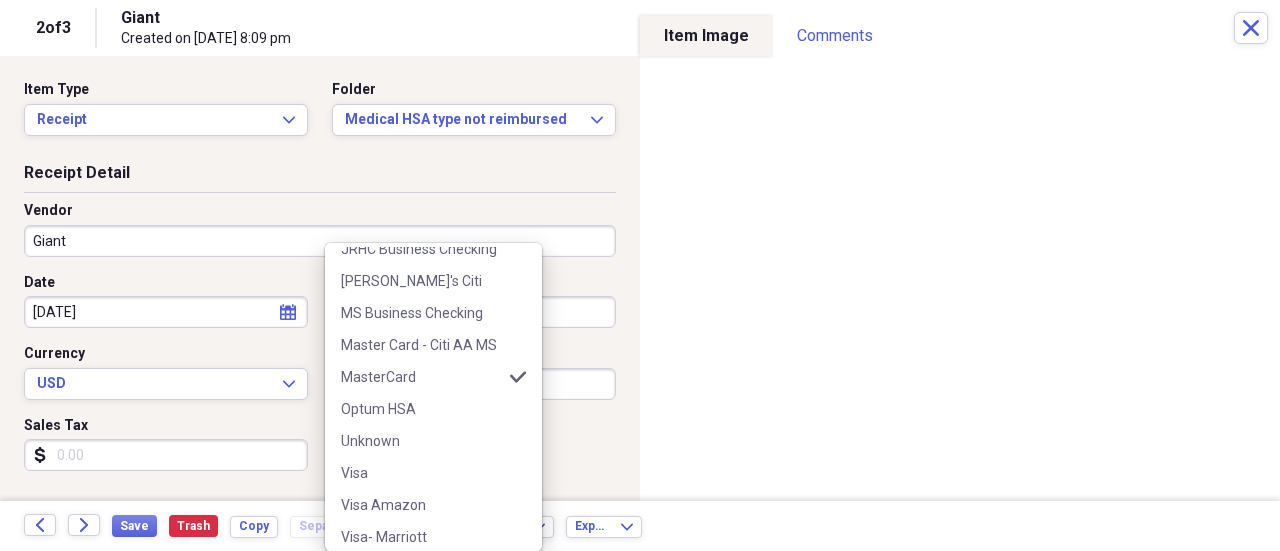 scroll, scrollTop: 348, scrollLeft: 0, axis: vertical 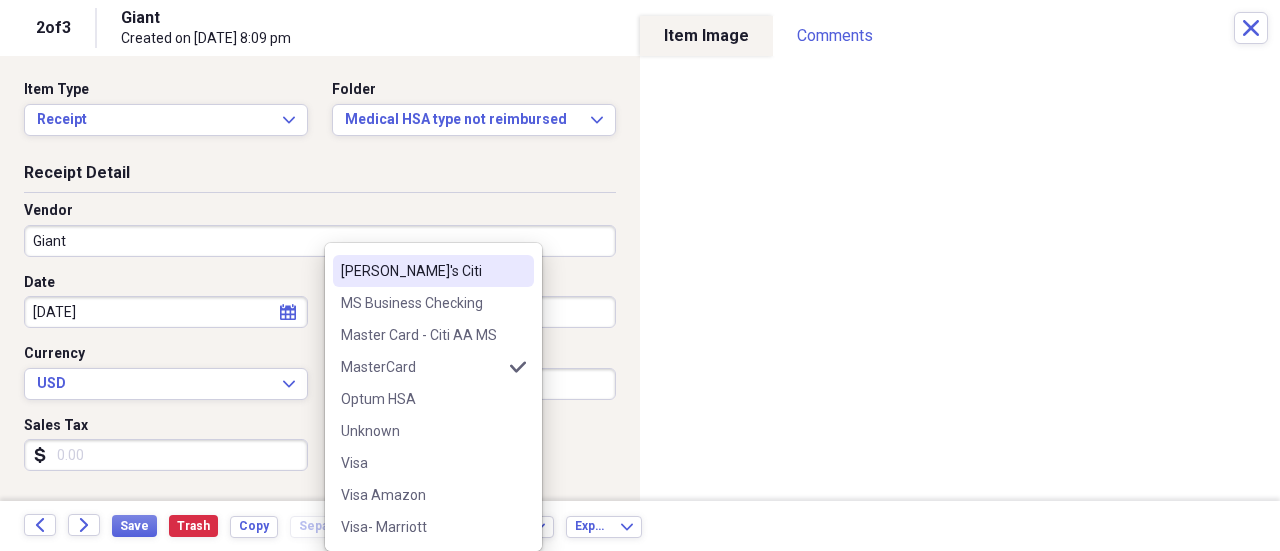 click on "Loretta's Citi" at bounding box center [421, 271] 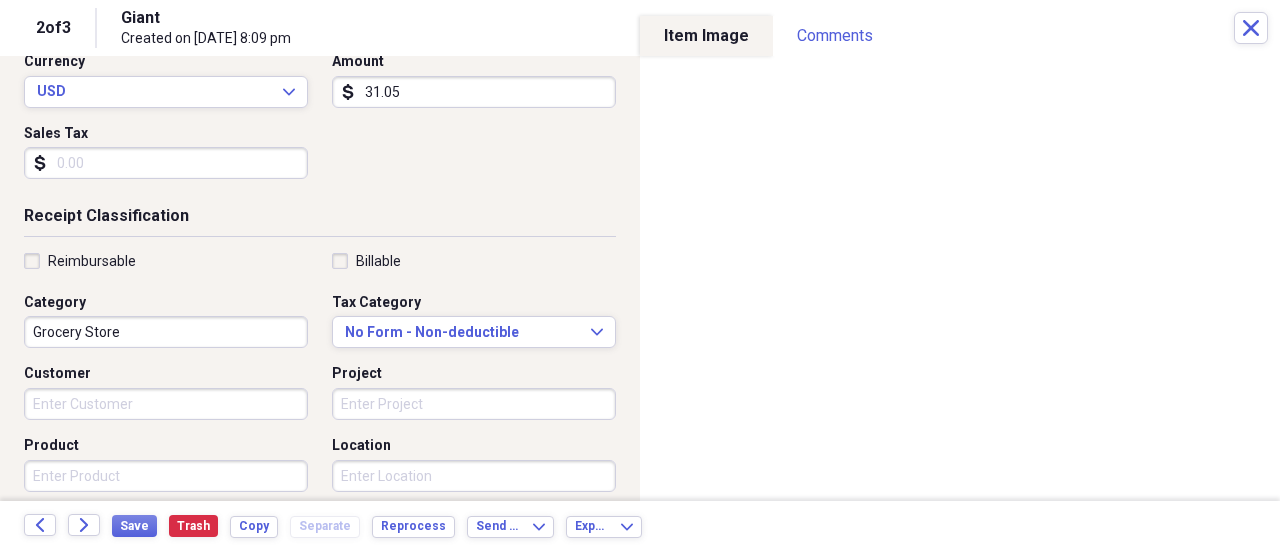 scroll, scrollTop: 292, scrollLeft: 0, axis: vertical 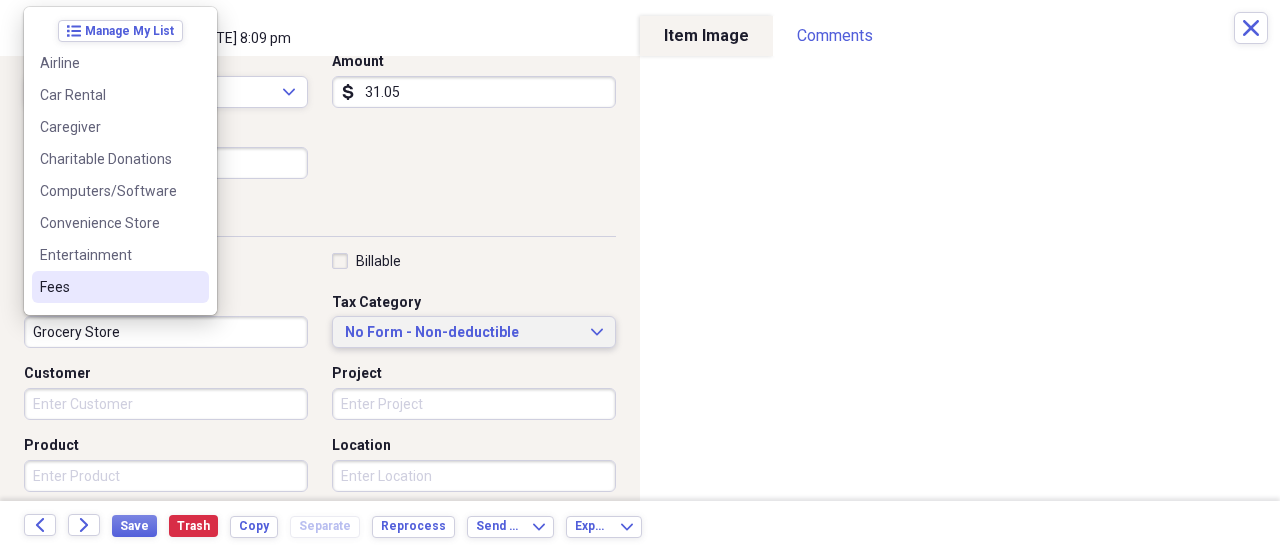 click on "No Form - Non-deductible" at bounding box center (462, 333) 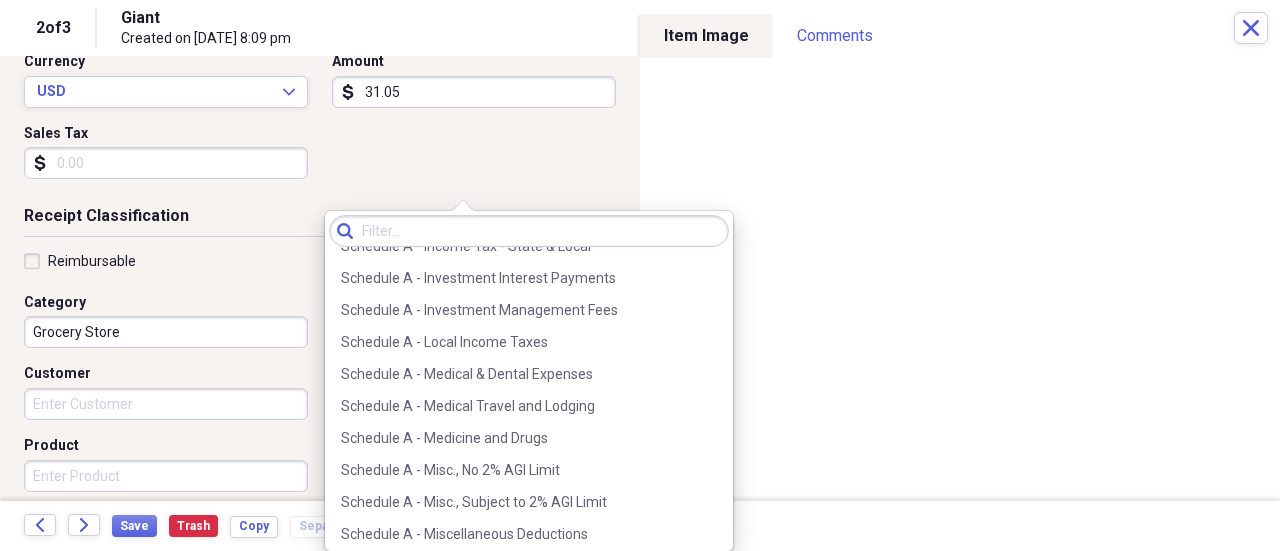 scroll, scrollTop: 1370, scrollLeft: 0, axis: vertical 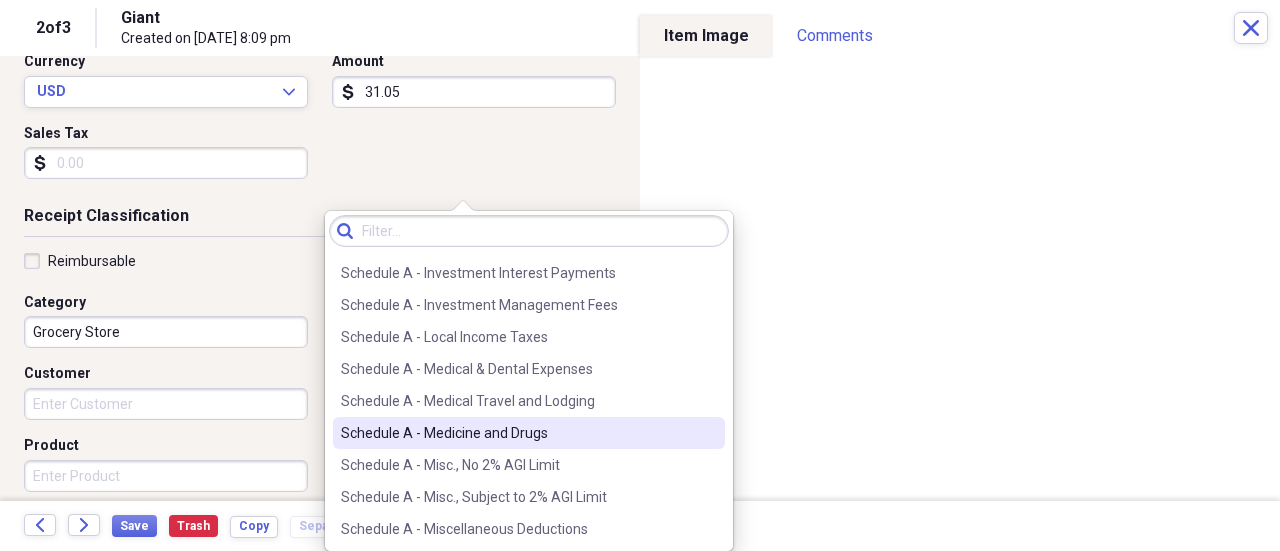 click on "Schedule A - Medicine and Drugs" at bounding box center (517, 433) 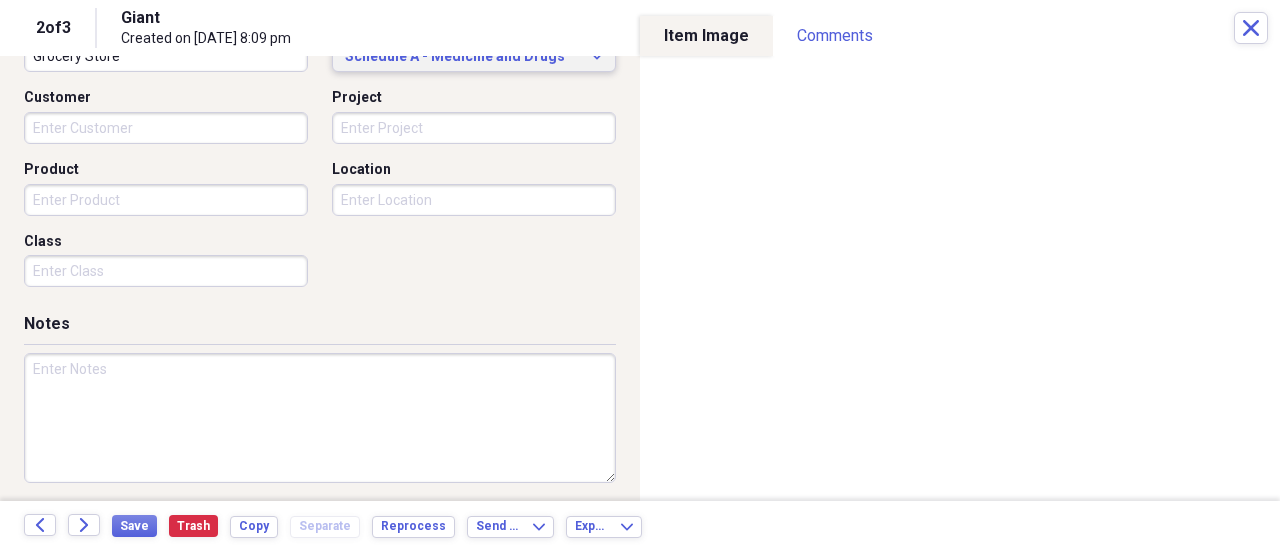 scroll, scrollTop: 573, scrollLeft: 0, axis: vertical 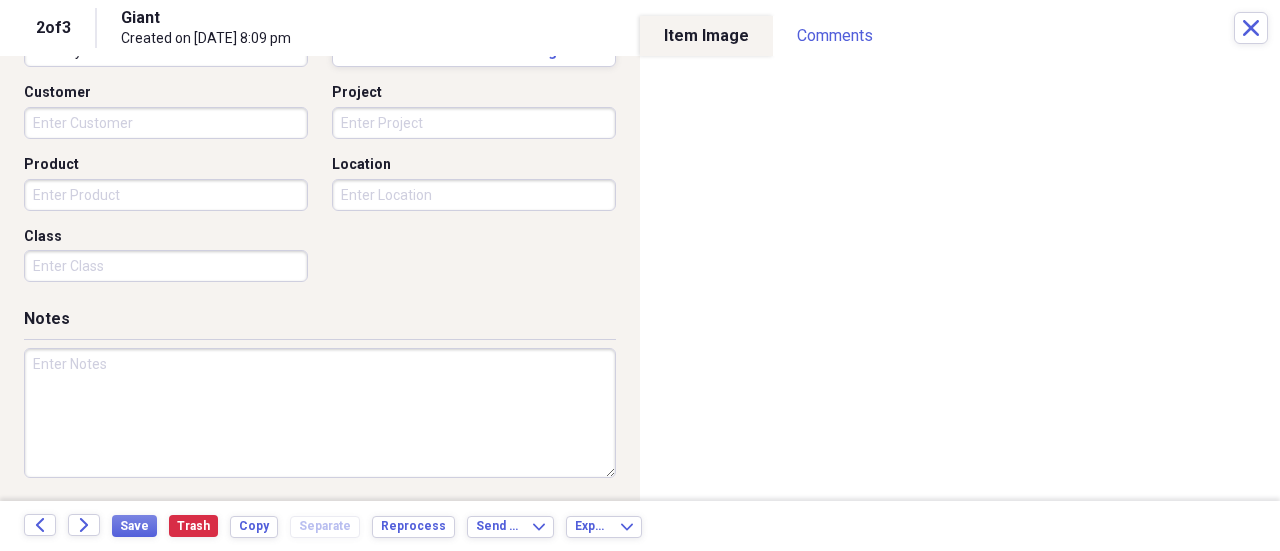 click at bounding box center (320, 413) 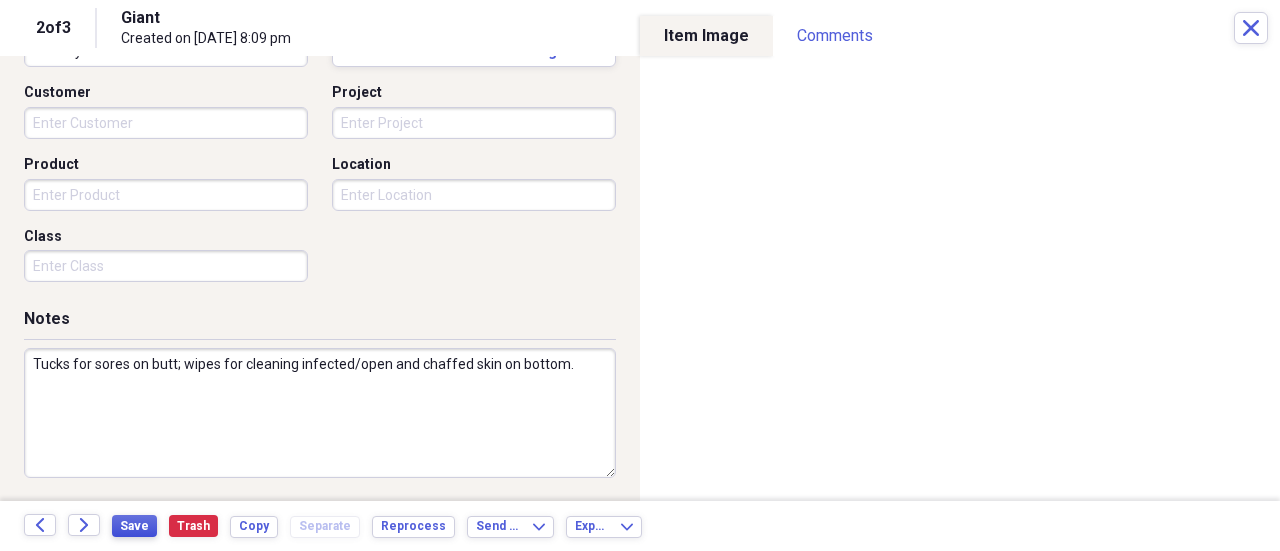 type on "Tucks for sores on butt; wipes for cleaning infected/open and chaffed skin on bottom." 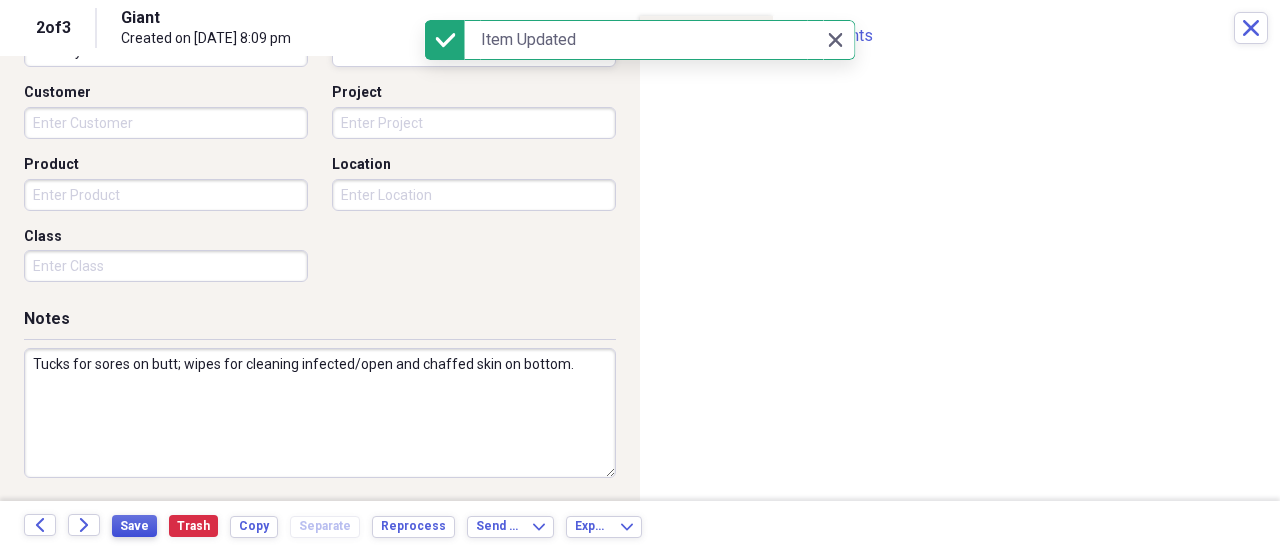 scroll, scrollTop: 184, scrollLeft: 0, axis: vertical 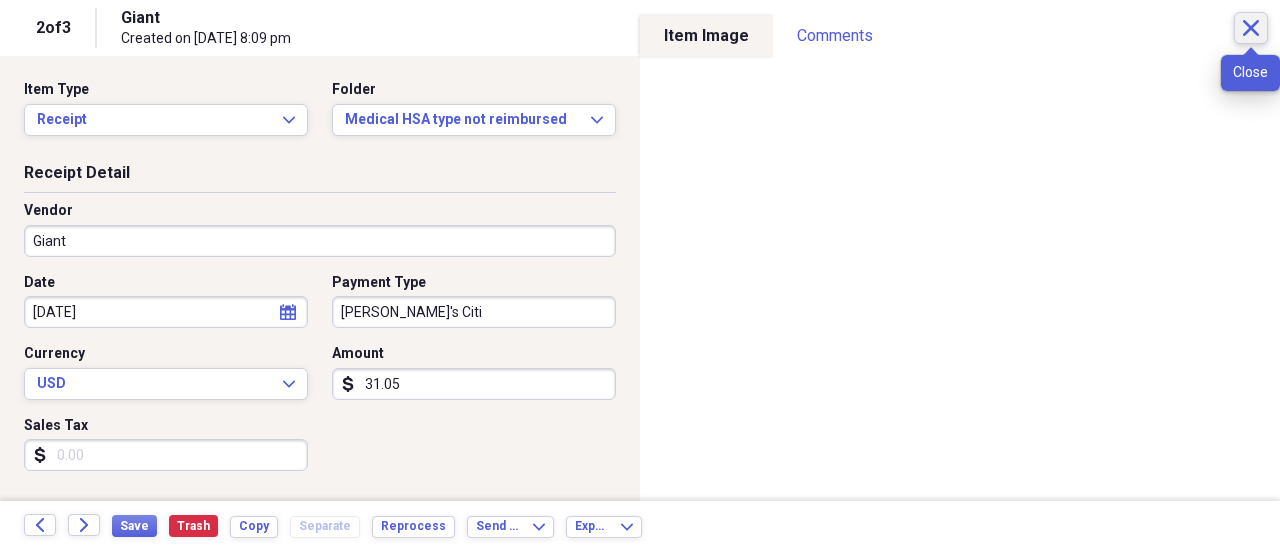 click on "Close" at bounding box center (1251, 28) 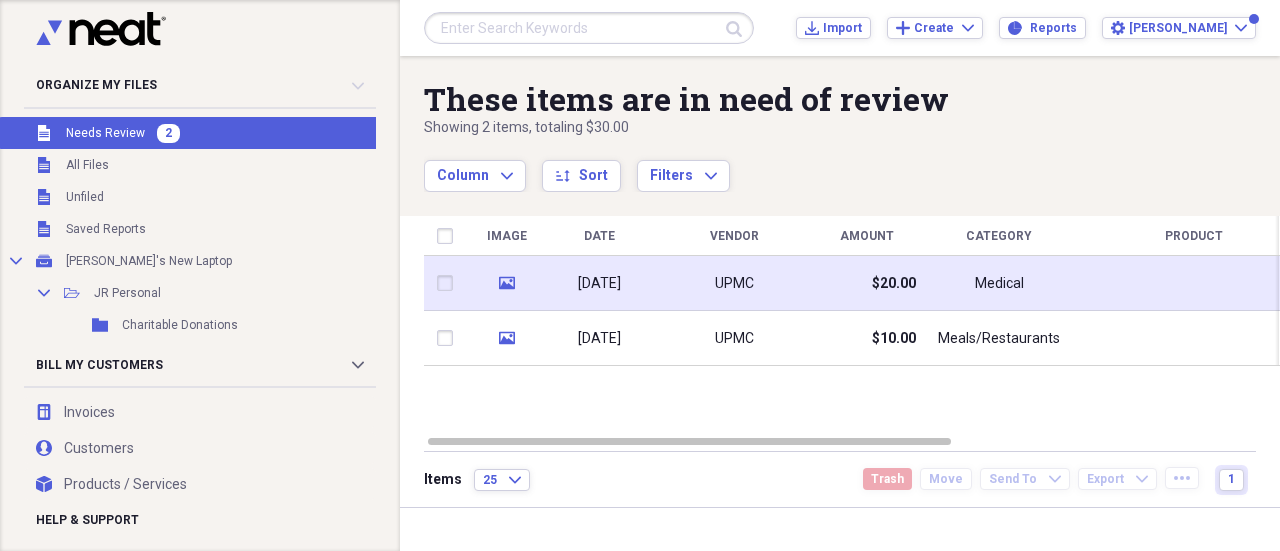 click on "UPMC" at bounding box center [734, 284] 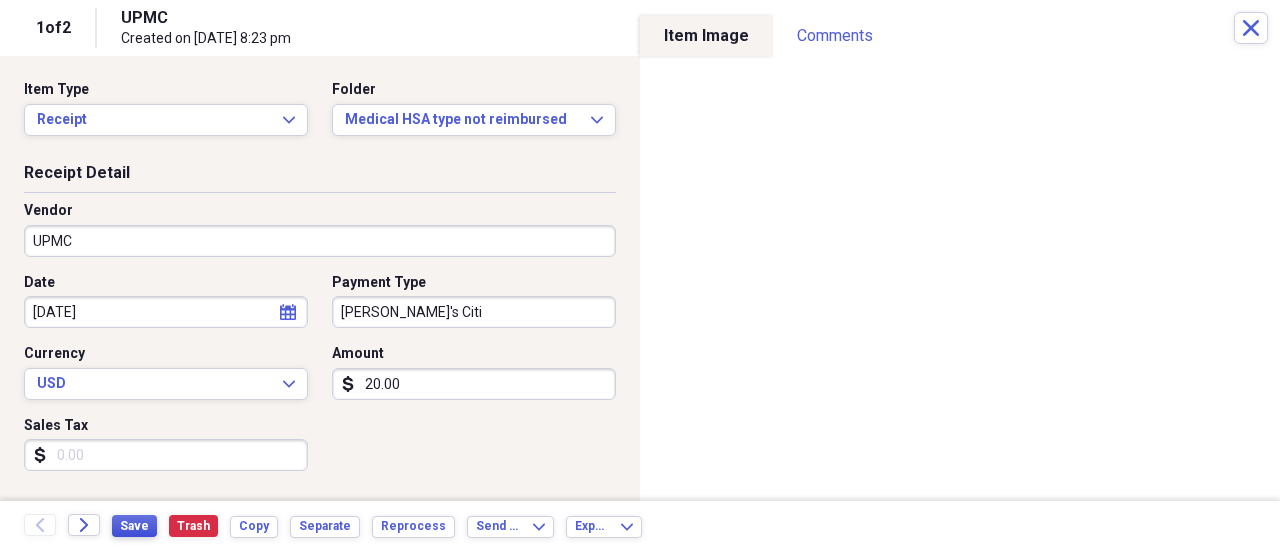 click on "Save" at bounding box center (134, 526) 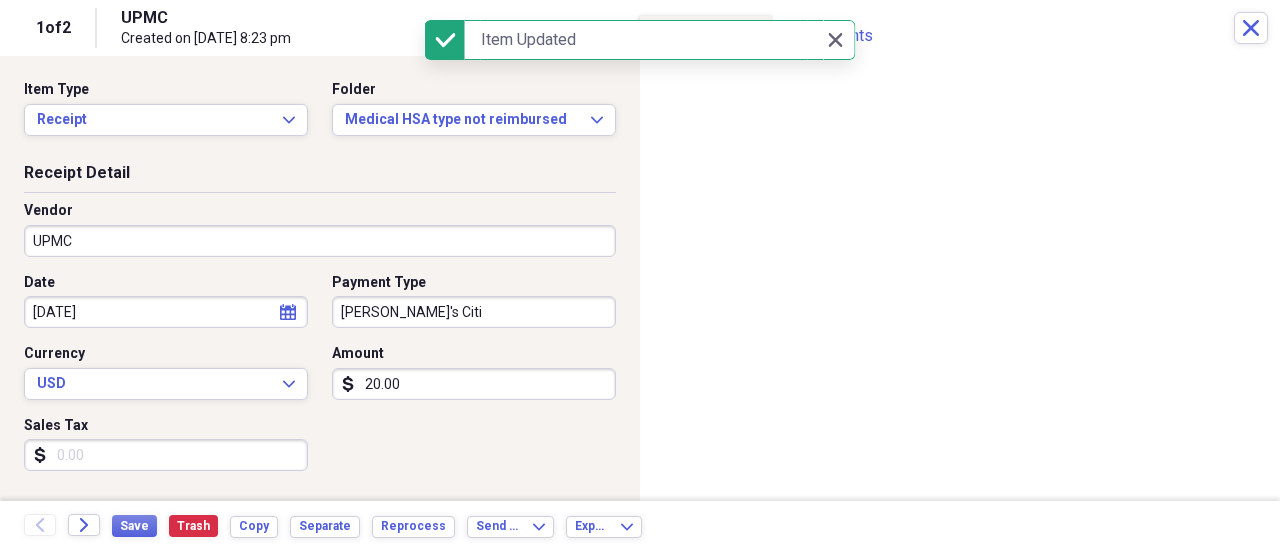 click on "UPMC Created on 07/15/2025 at 8:23 pm" at bounding box center (677, 28) 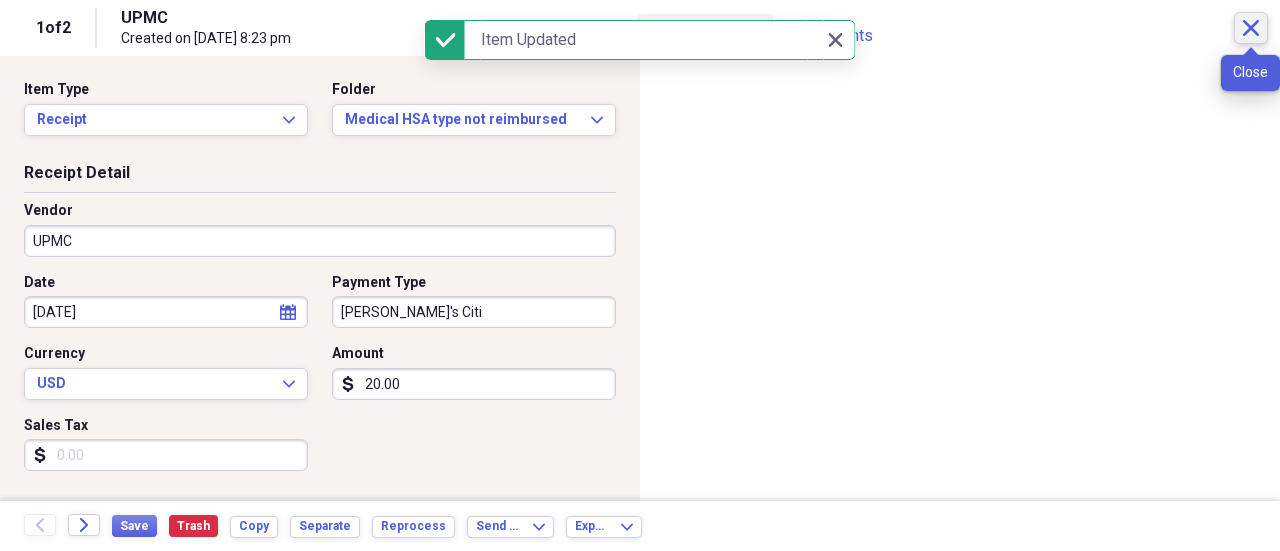 click on "Close" 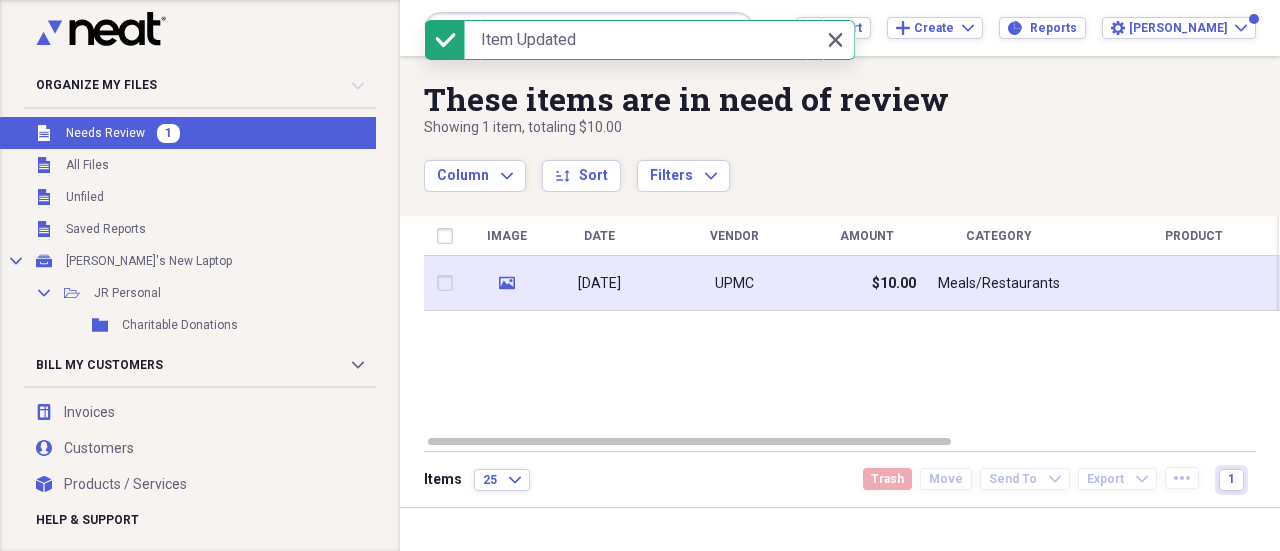click on "UPMC" at bounding box center (734, 283) 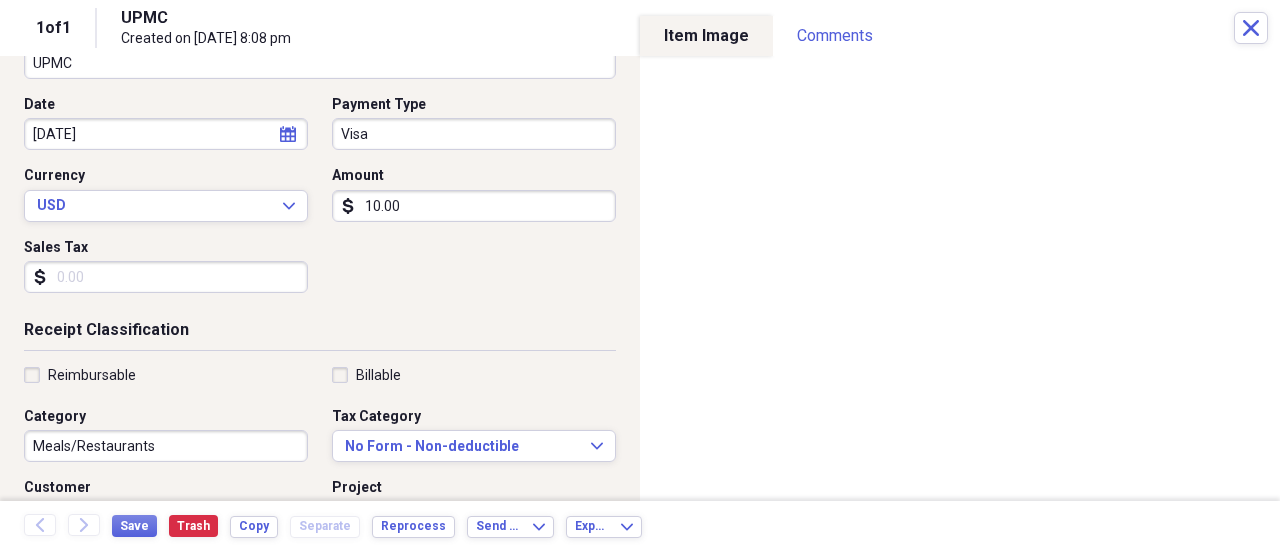 scroll, scrollTop: 293, scrollLeft: 0, axis: vertical 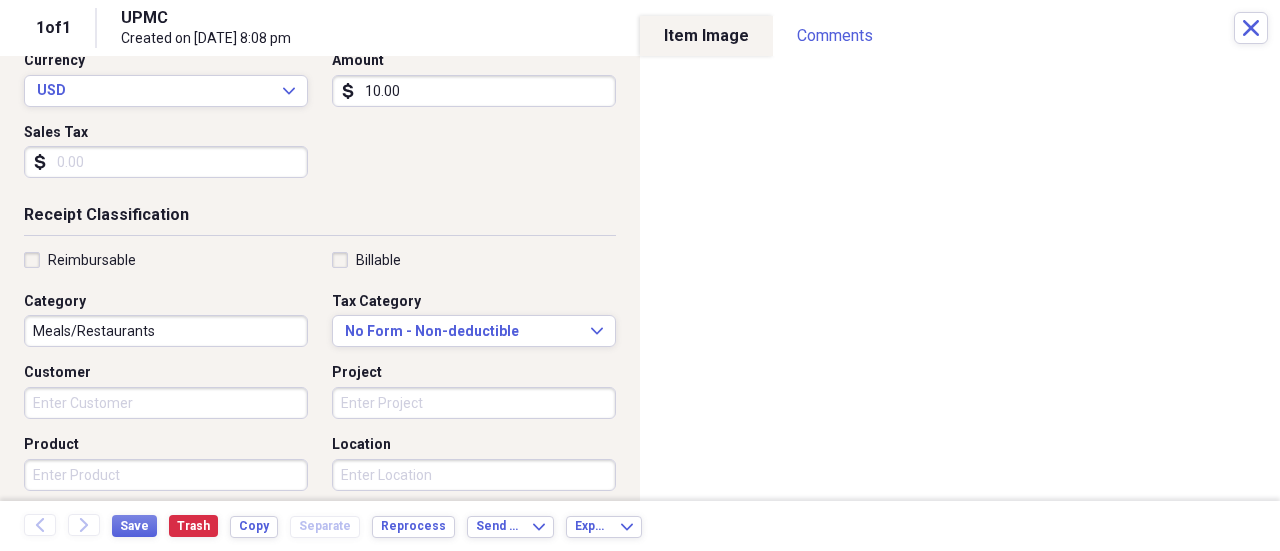 click on "Meals/Restaurants" at bounding box center [166, 331] 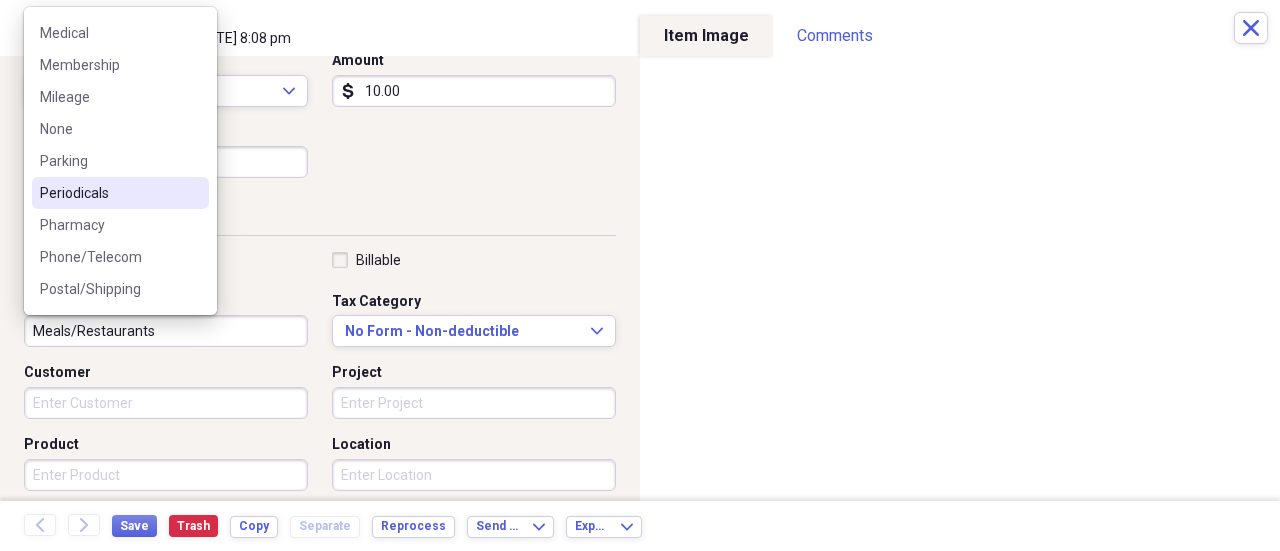 scroll, scrollTop: 485, scrollLeft: 0, axis: vertical 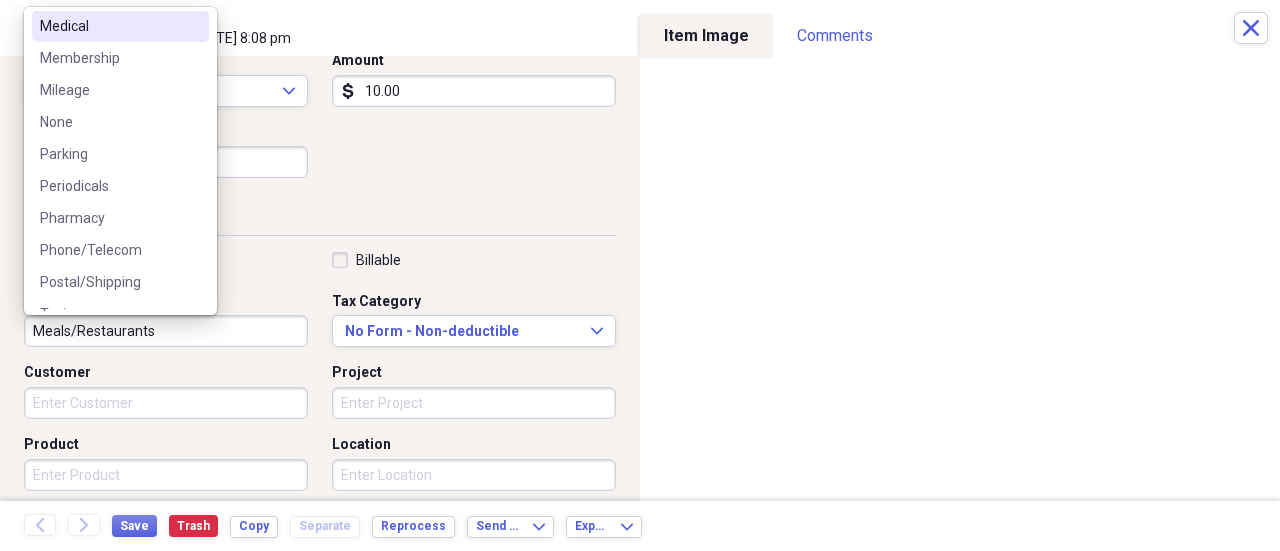 click on "Medical" at bounding box center (108, 26) 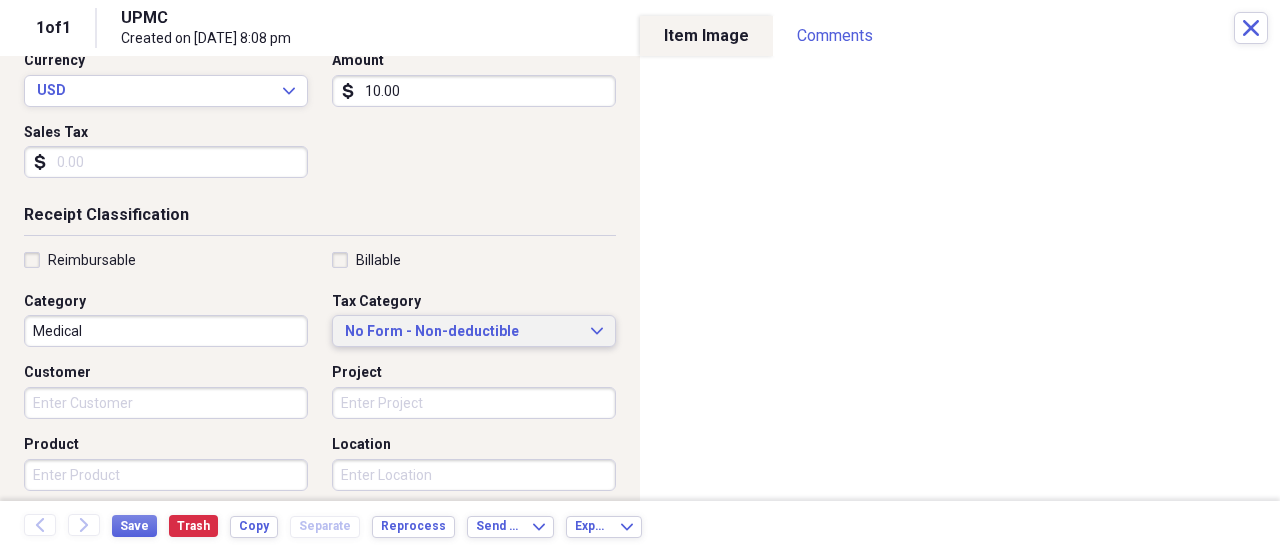 click on "No Form - Non-deductible Expand" at bounding box center [474, 331] 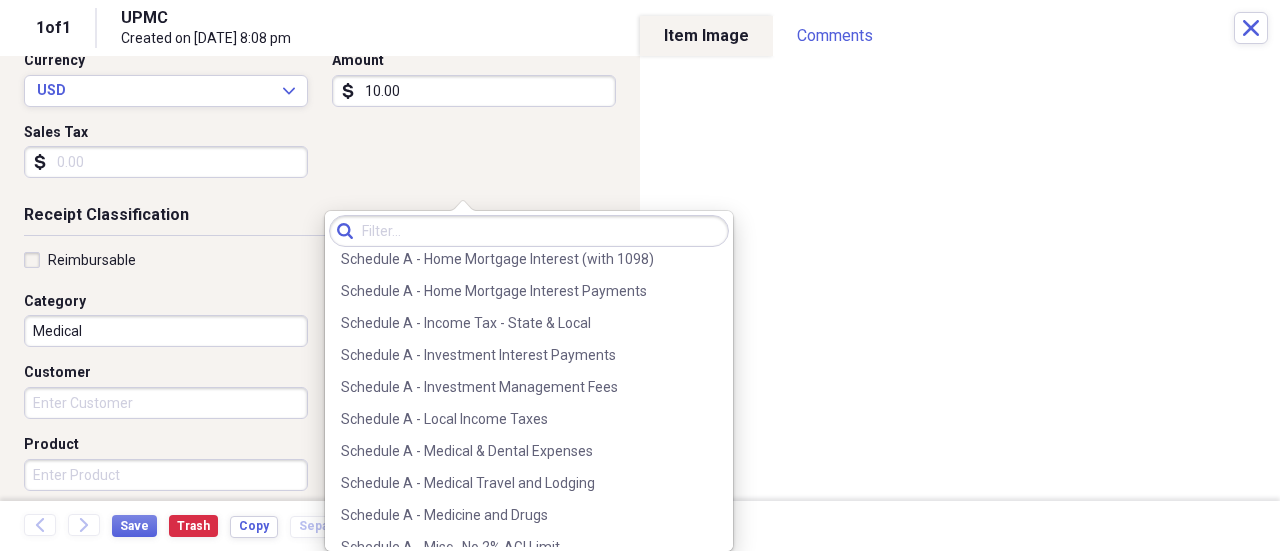 scroll, scrollTop: 1320, scrollLeft: 0, axis: vertical 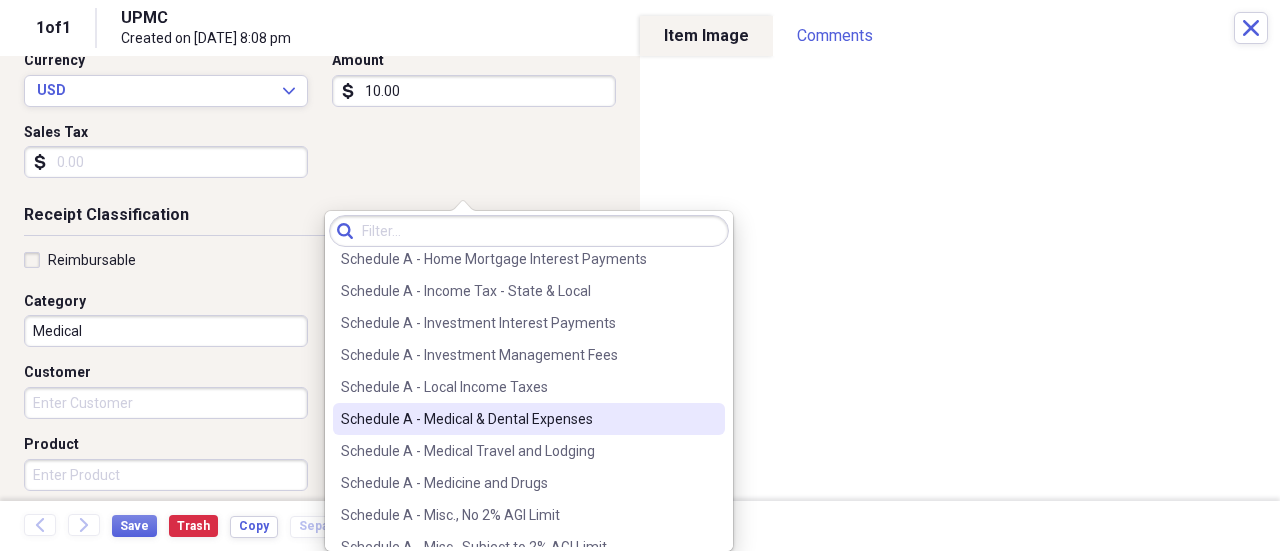 click on "Schedule A - Medical & Dental Expenses" at bounding box center (517, 419) 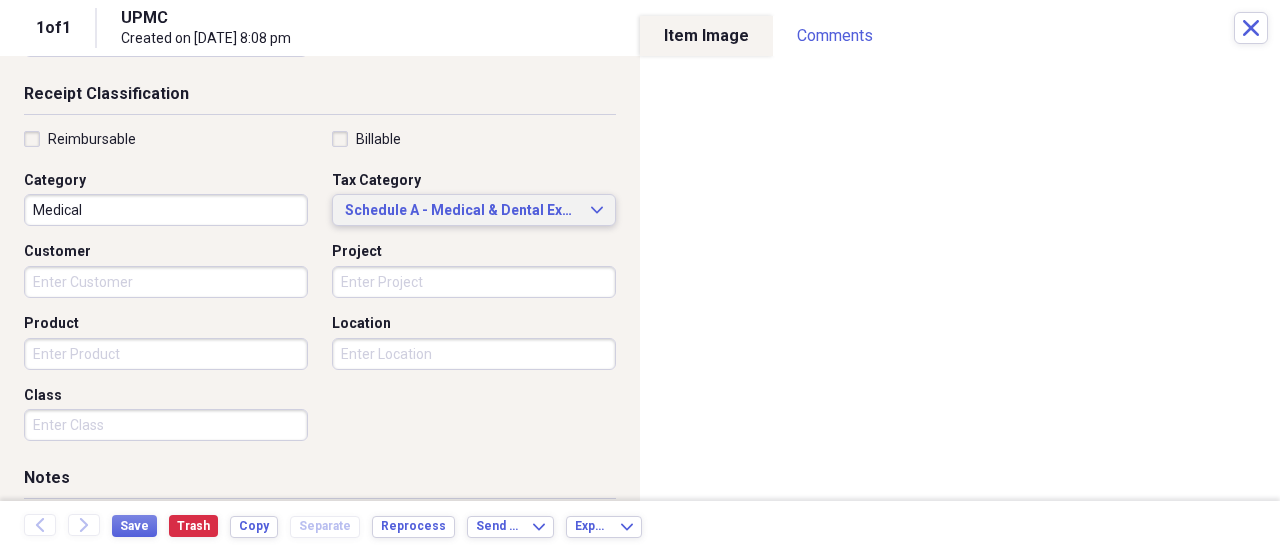 scroll, scrollTop: 573, scrollLeft: 0, axis: vertical 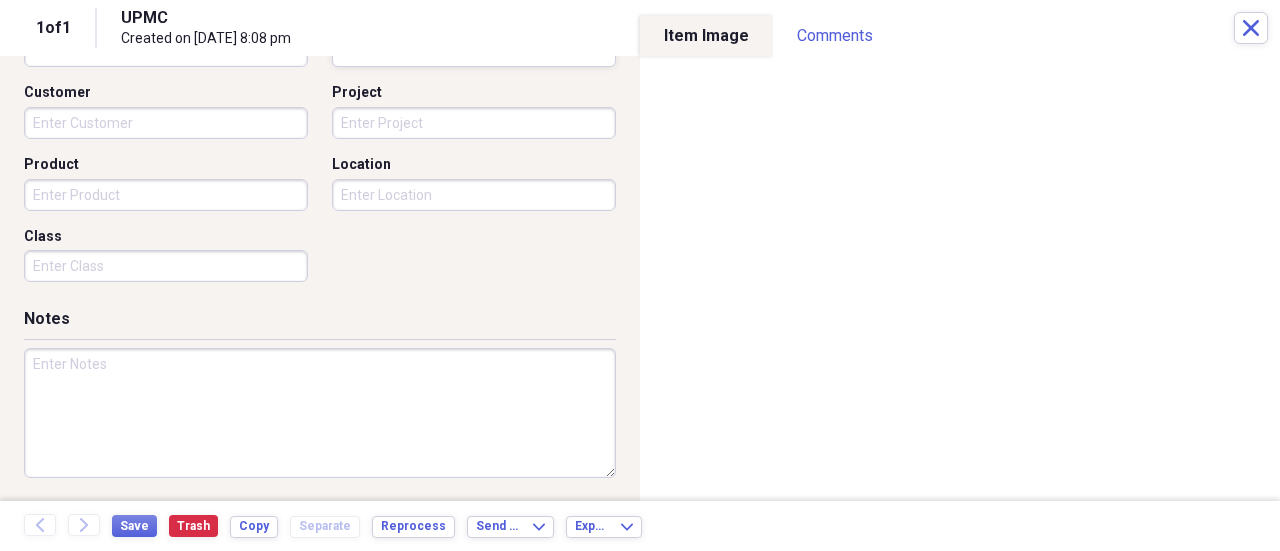 click at bounding box center [320, 413] 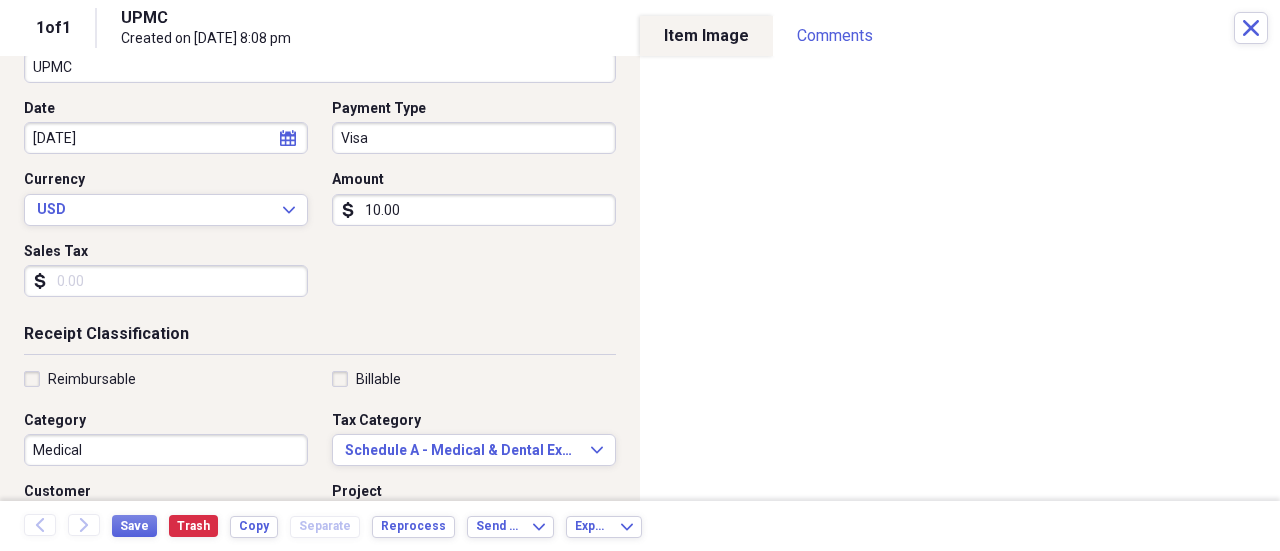 scroll, scrollTop: 0, scrollLeft: 0, axis: both 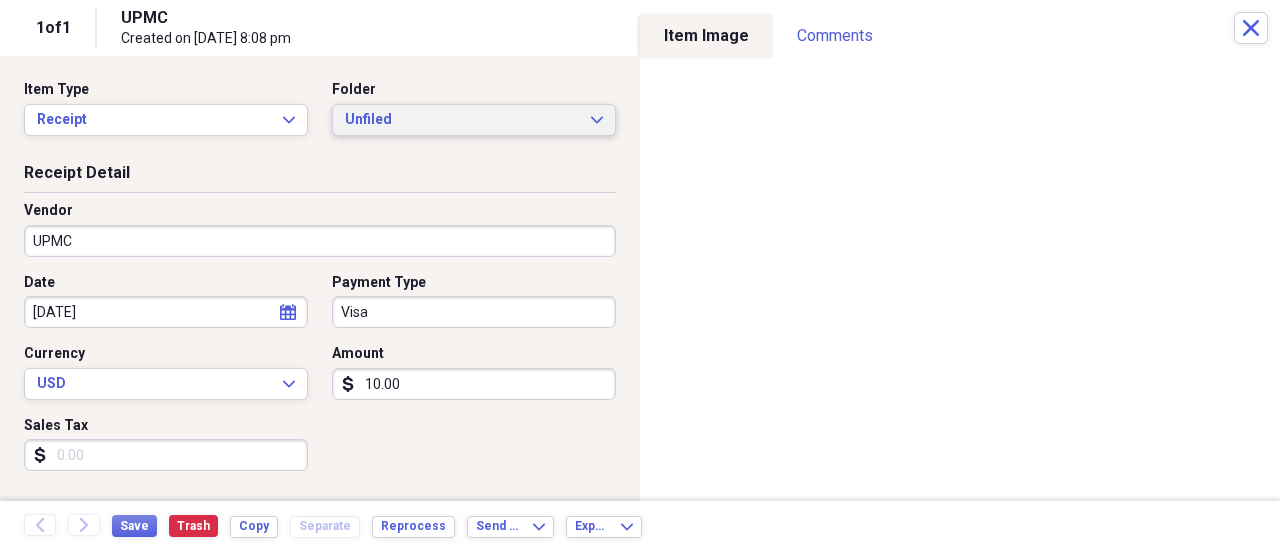 type on "Co-pay; paid by caregiver.  Did not show on Highmark Co-pay/Claim Summary." 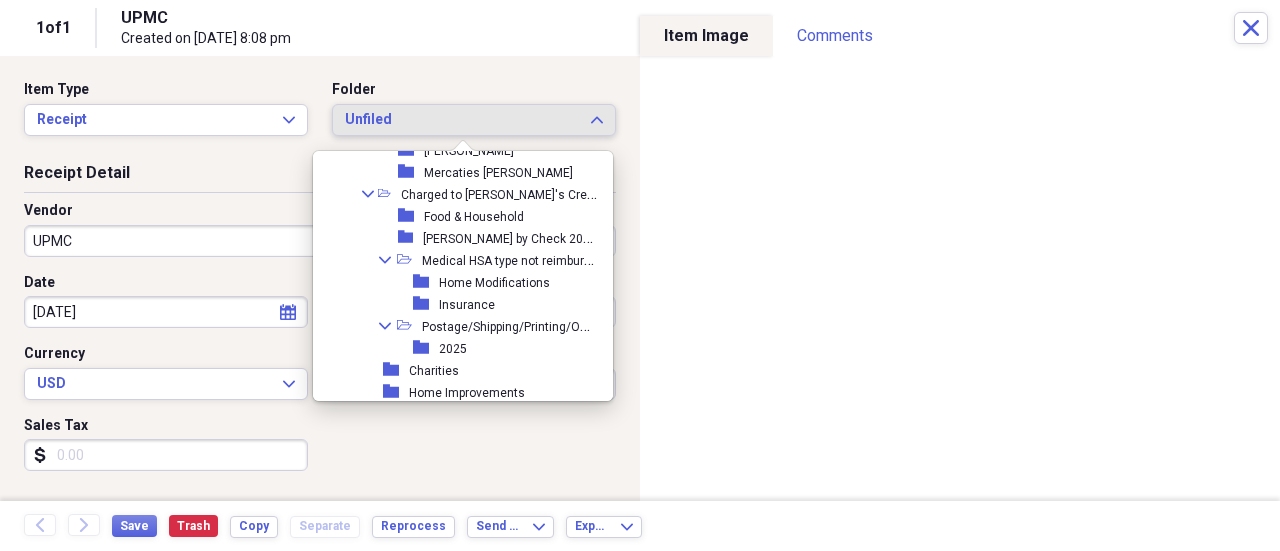 scroll, scrollTop: 1690, scrollLeft: 0, axis: vertical 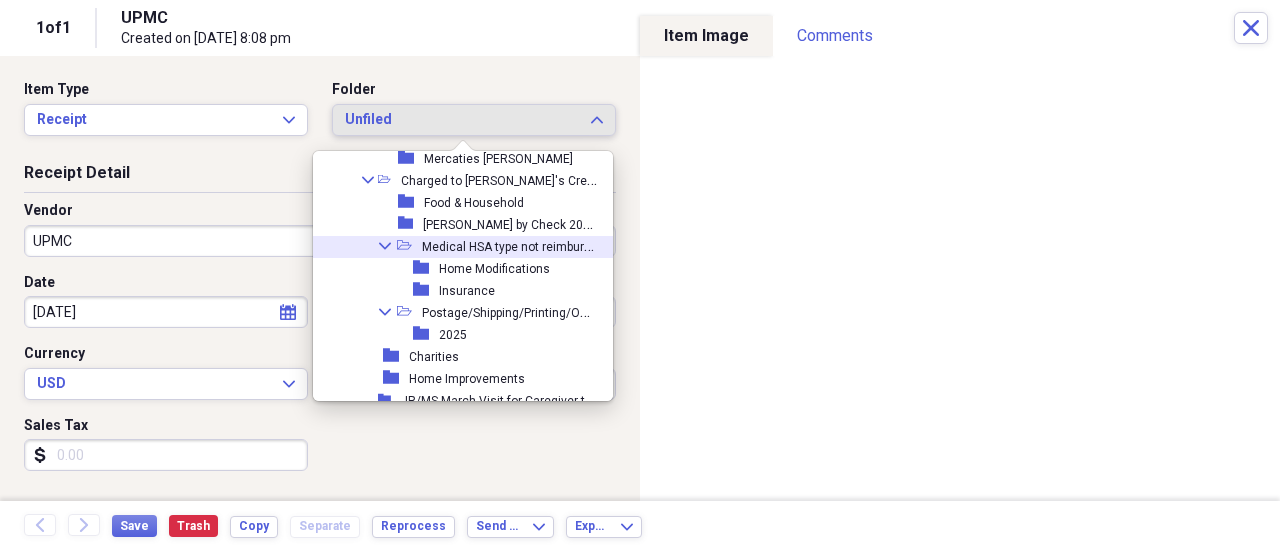 click on "Collapse open-folder Medical HSA type not reimbursed" at bounding box center [458, 247] 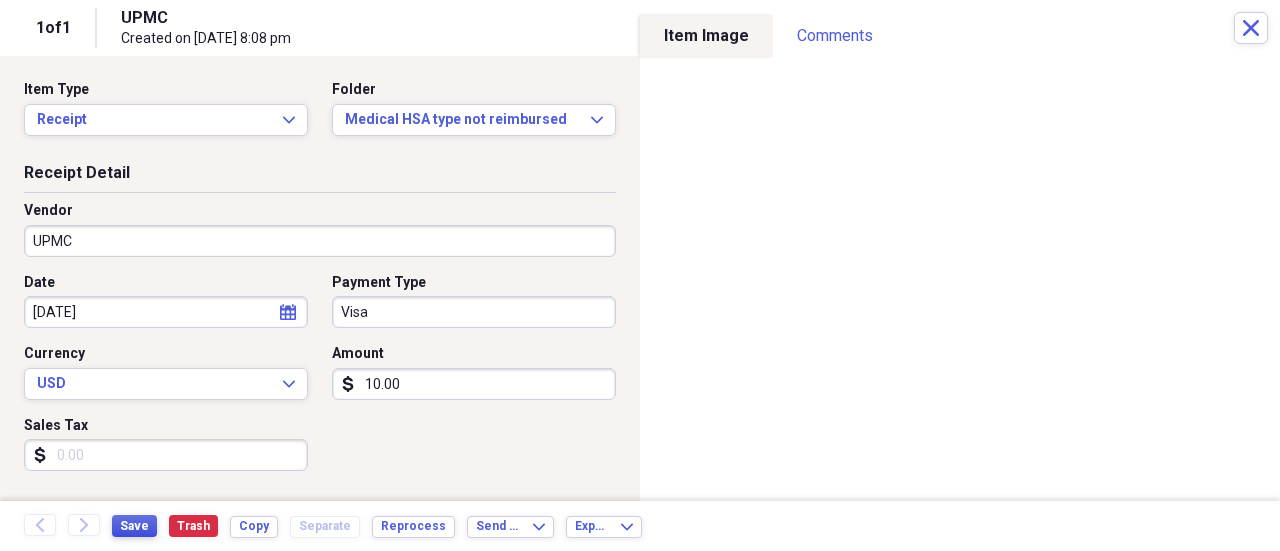 click on "Save" at bounding box center [134, 526] 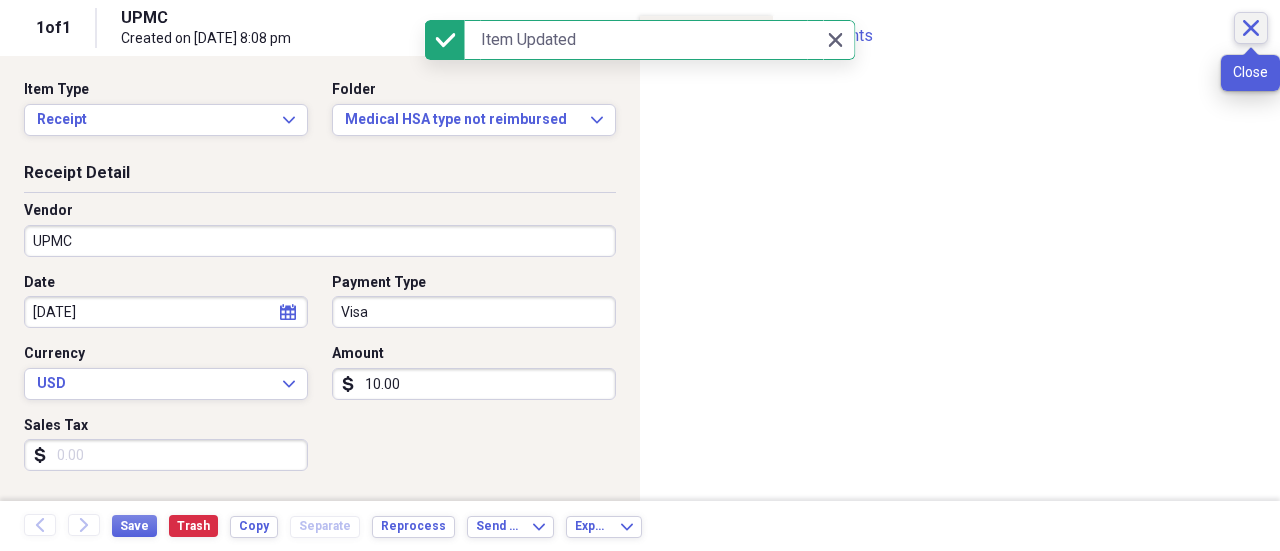 click 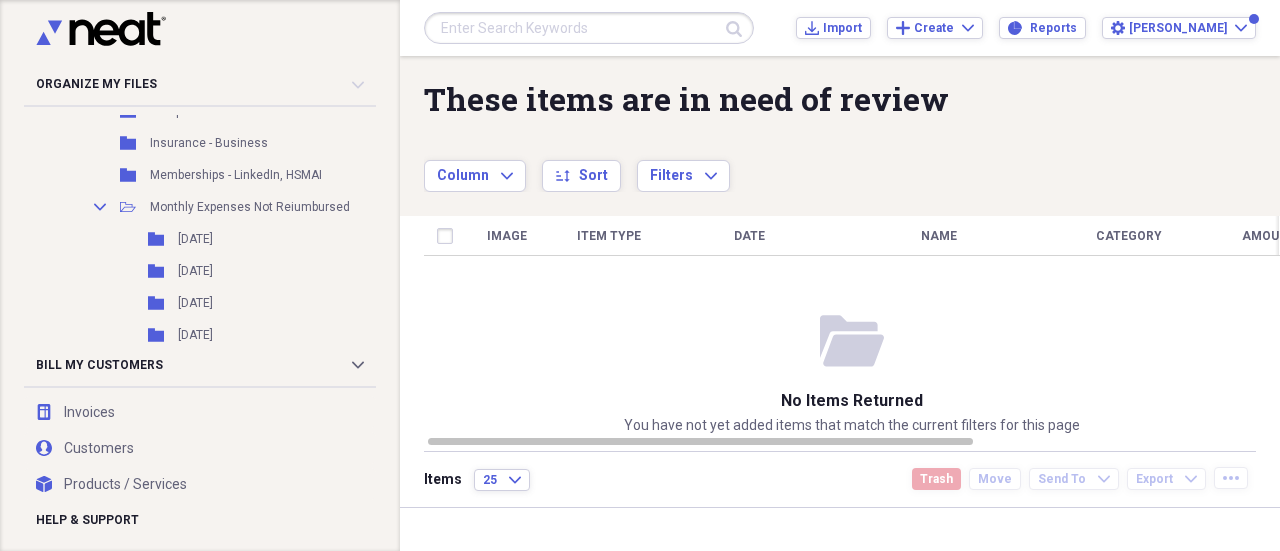 scroll, scrollTop: 814, scrollLeft: 0, axis: vertical 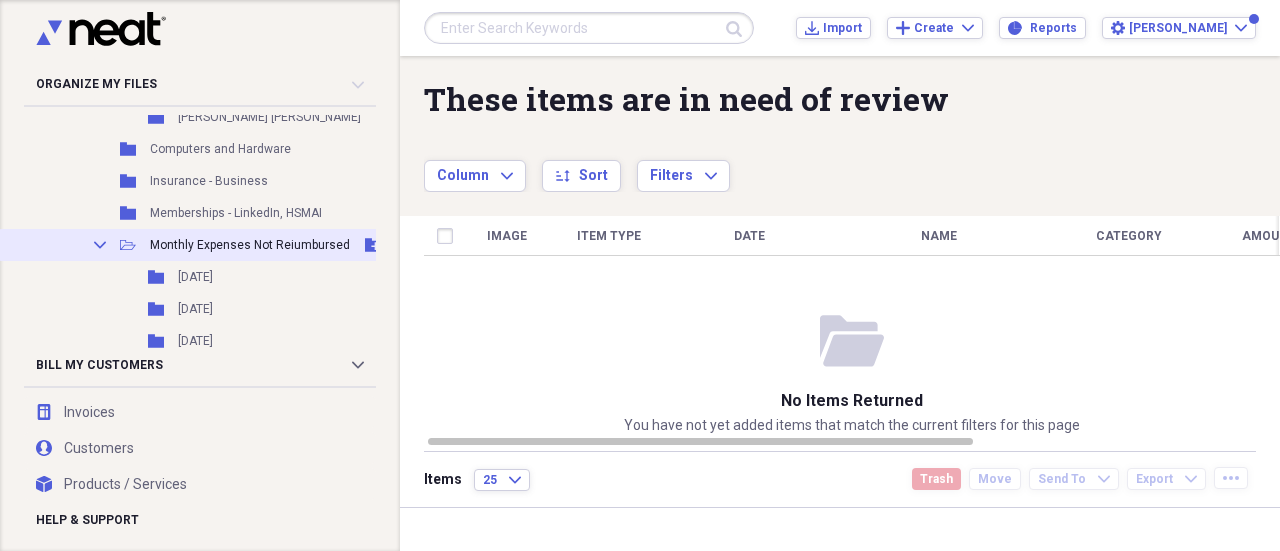 click on "Collapse Open Folder Monthly Expenses Not Reiumbursed Add Folder" at bounding box center (290, 245) 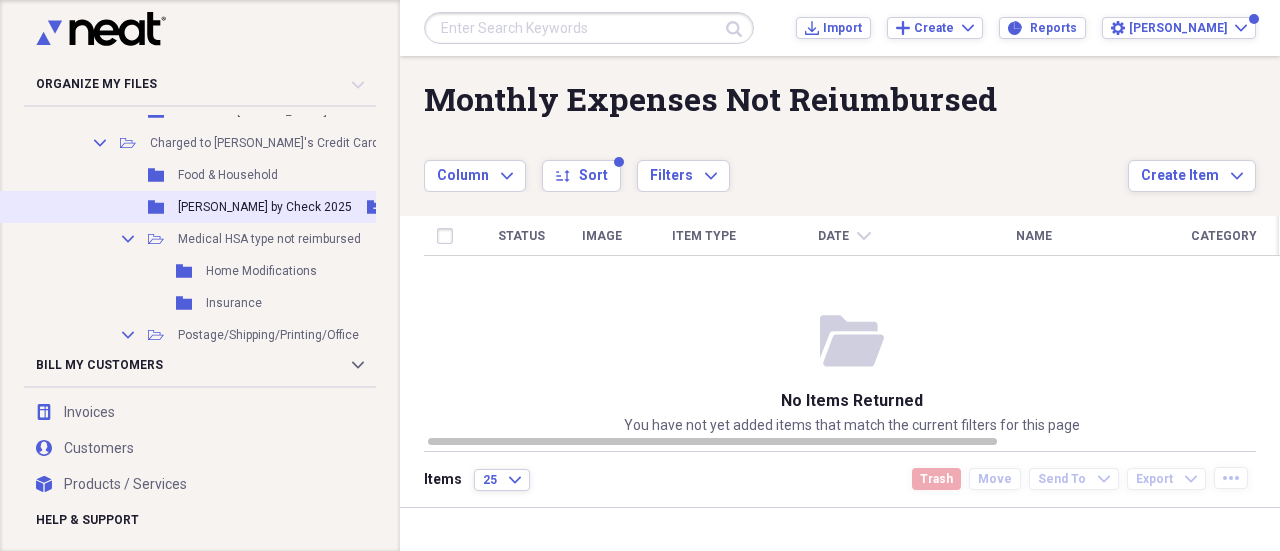 scroll, scrollTop: 2414, scrollLeft: 0, axis: vertical 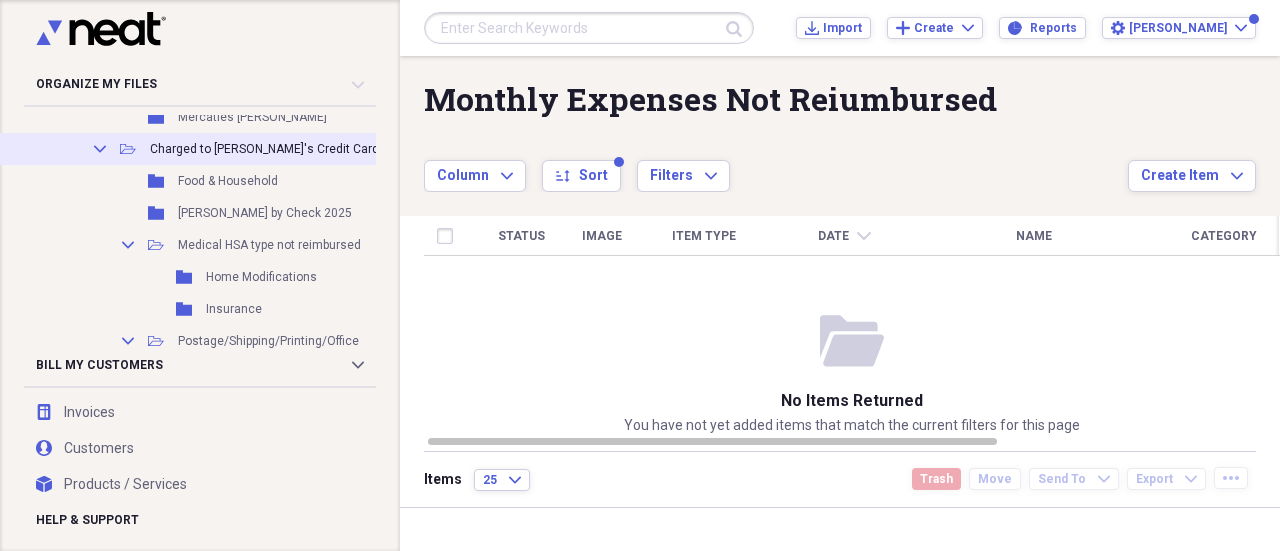 click on "Charged to [PERSON_NAME]'s Credit Card 2025" at bounding box center (280, 149) 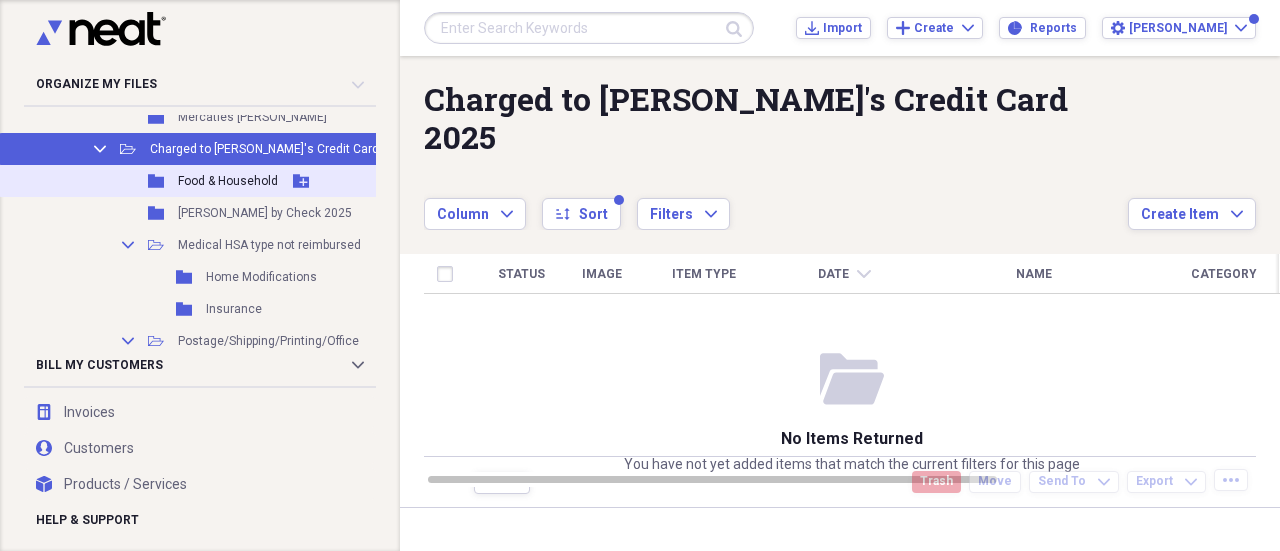 click on "Food & Household" at bounding box center (228, 181) 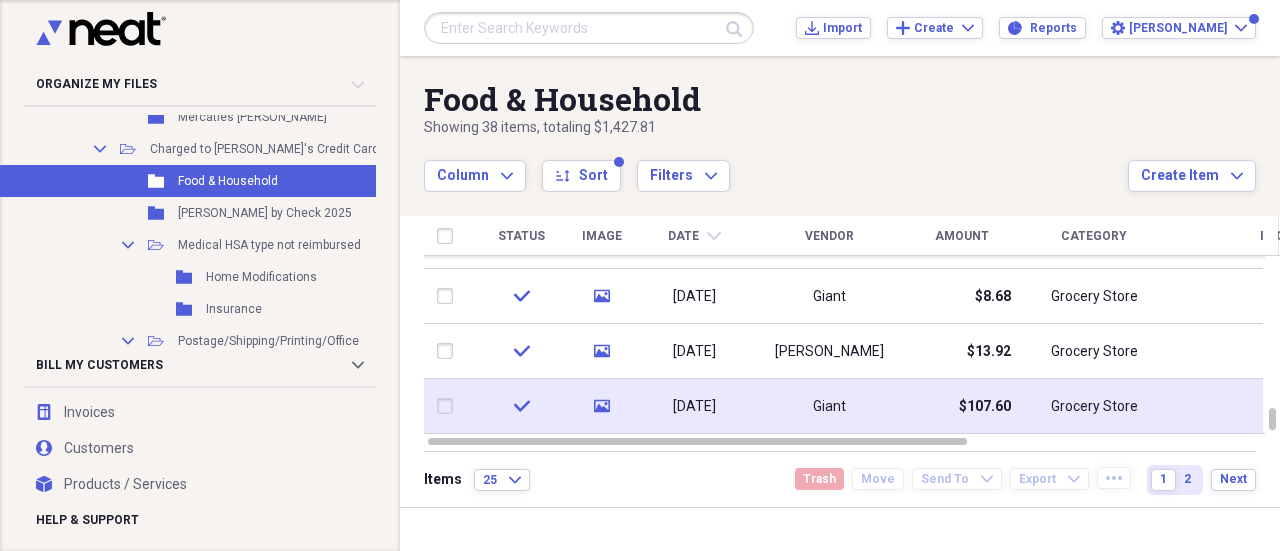 click on "02/23/2025" at bounding box center [694, 407] 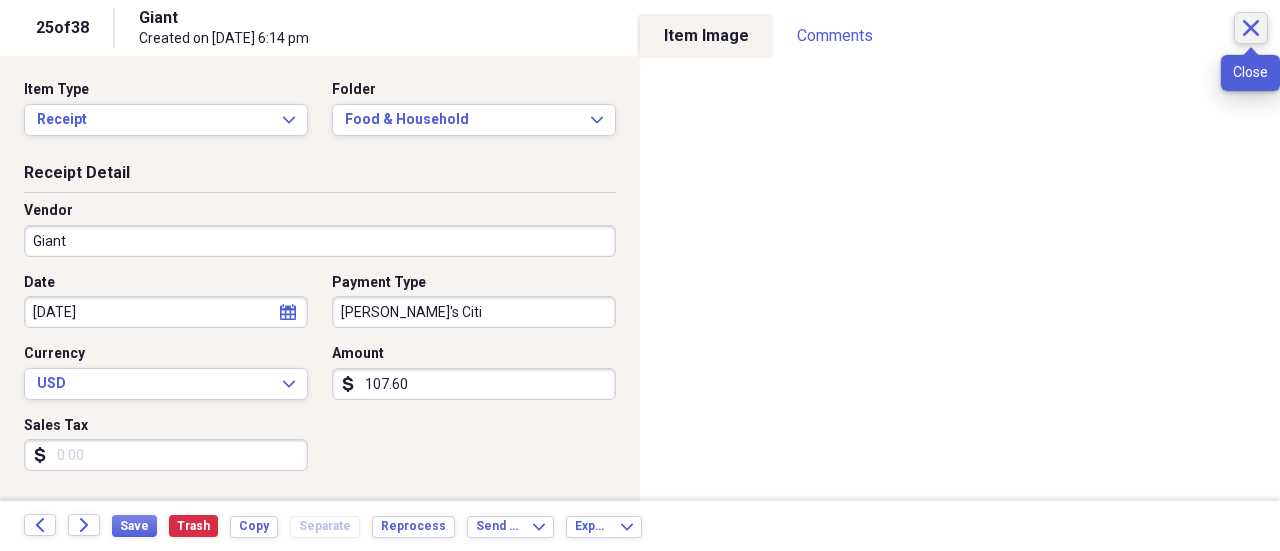 click on "Close" 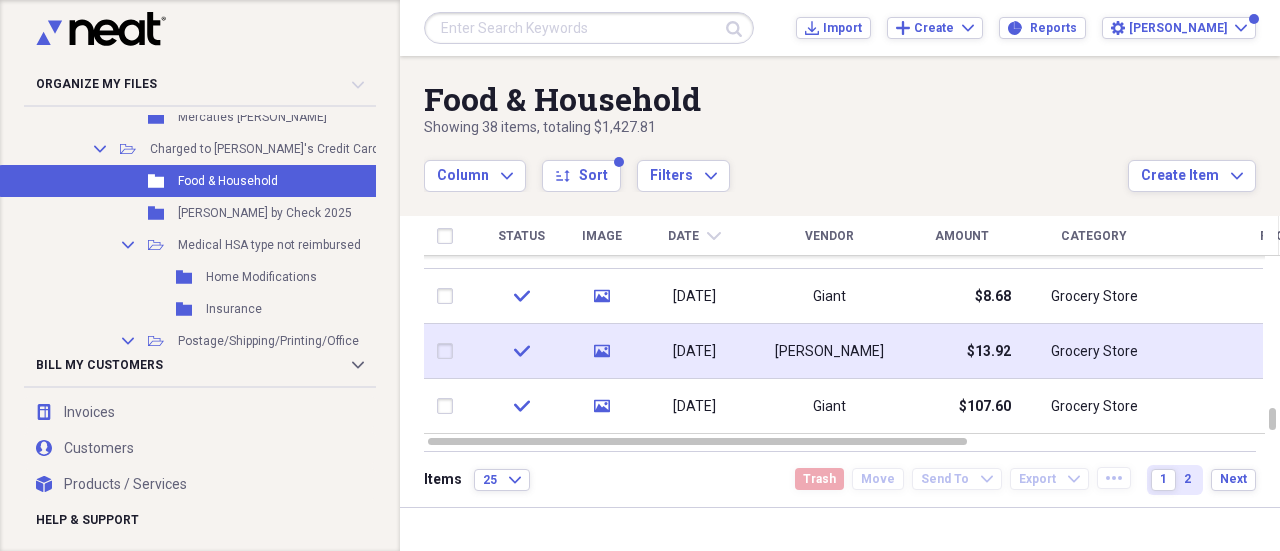 click on "Karns" at bounding box center [829, 351] 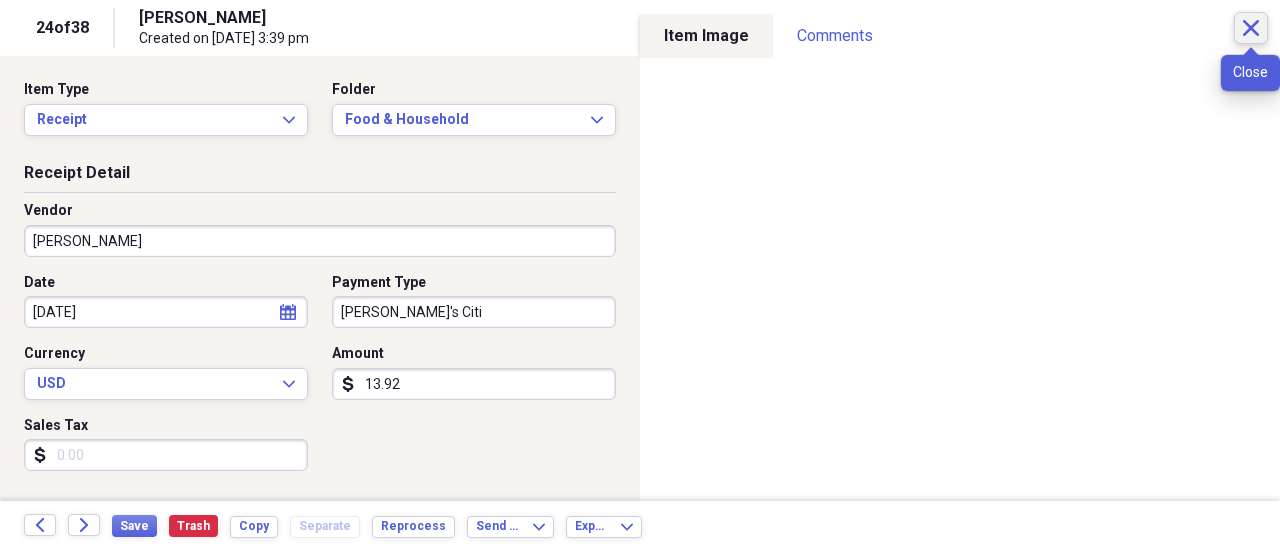 click on "Close" at bounding box center [1251, 28] 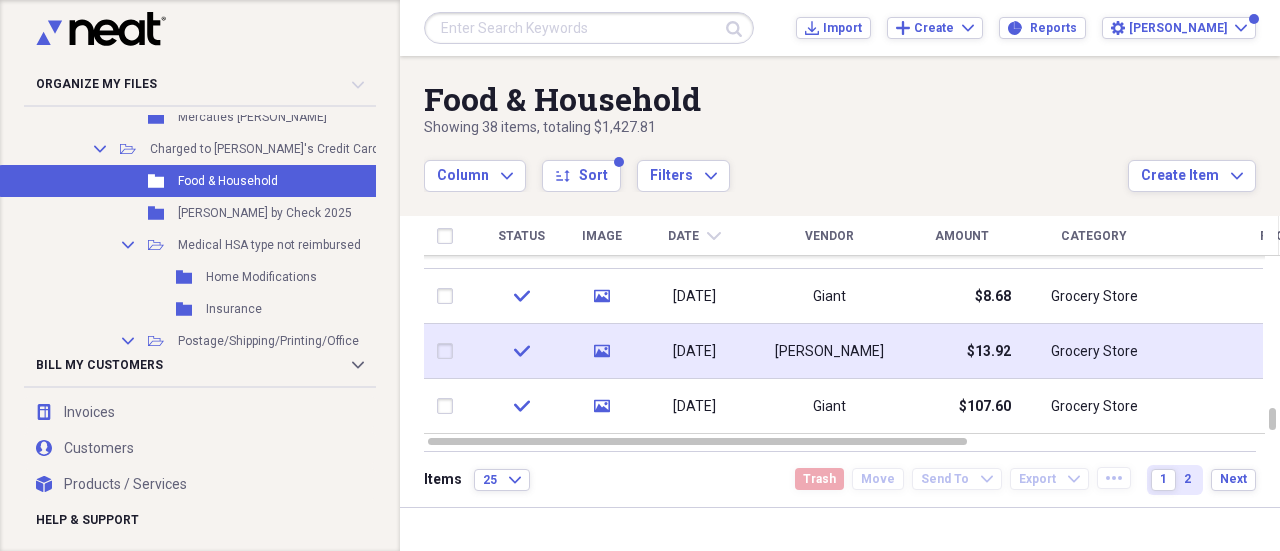 click at bounding box center [449, 351] 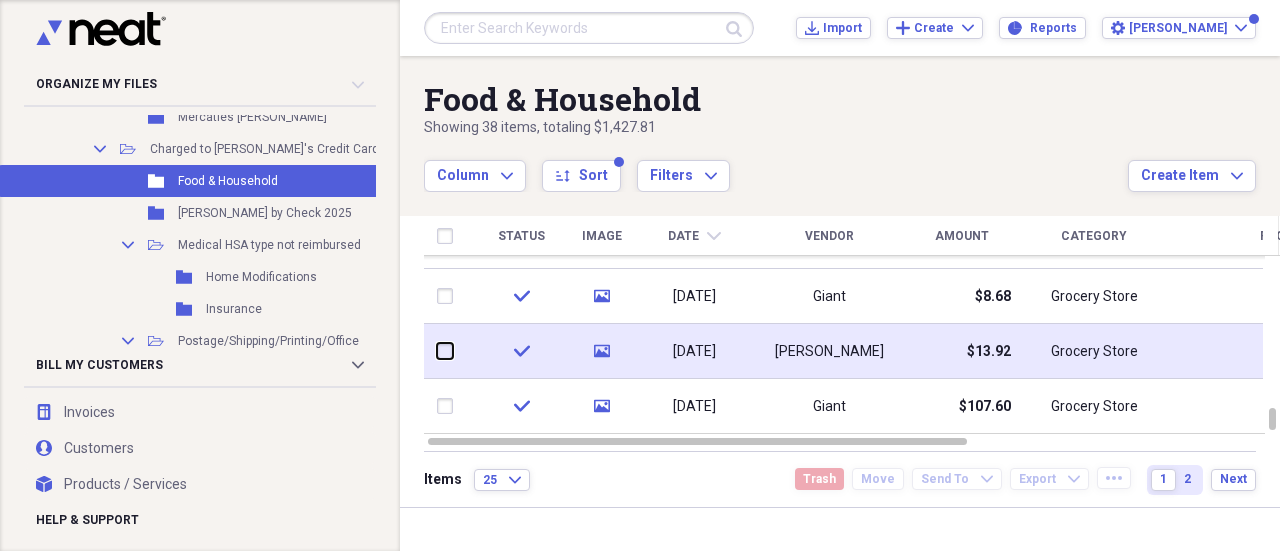 click at bounding box center (437, 351) 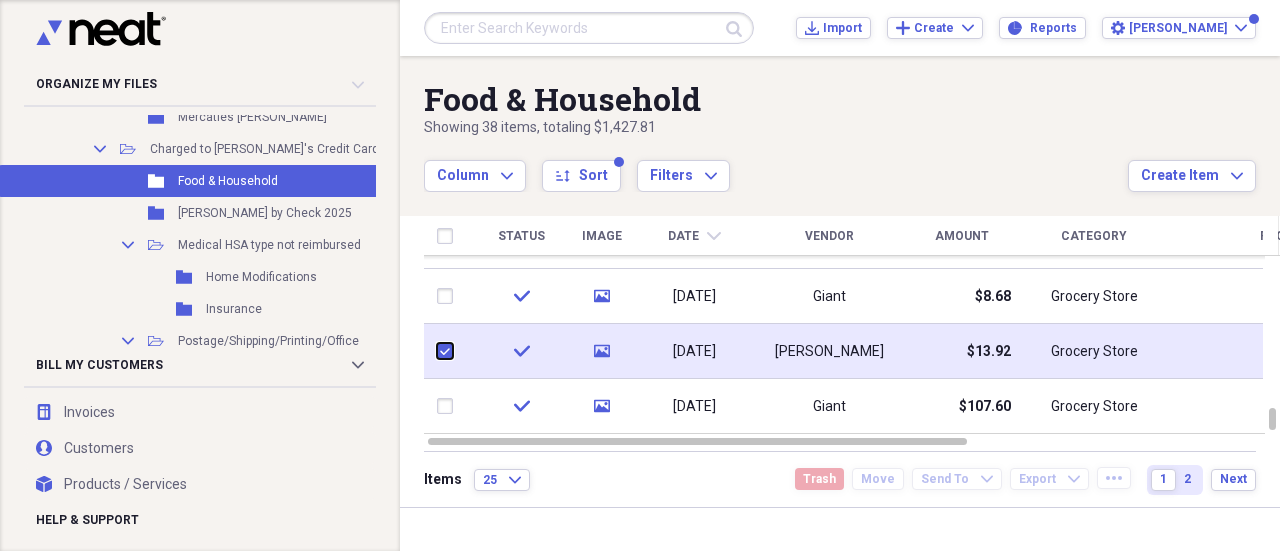 checkbox on "true" 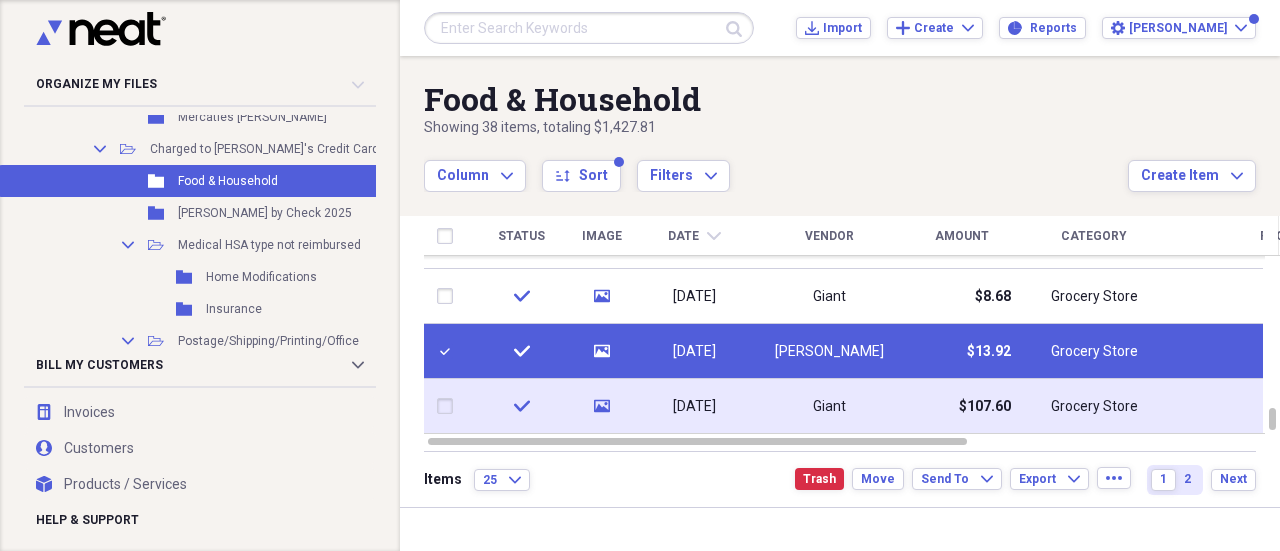 click at bounding box center (449, 406) 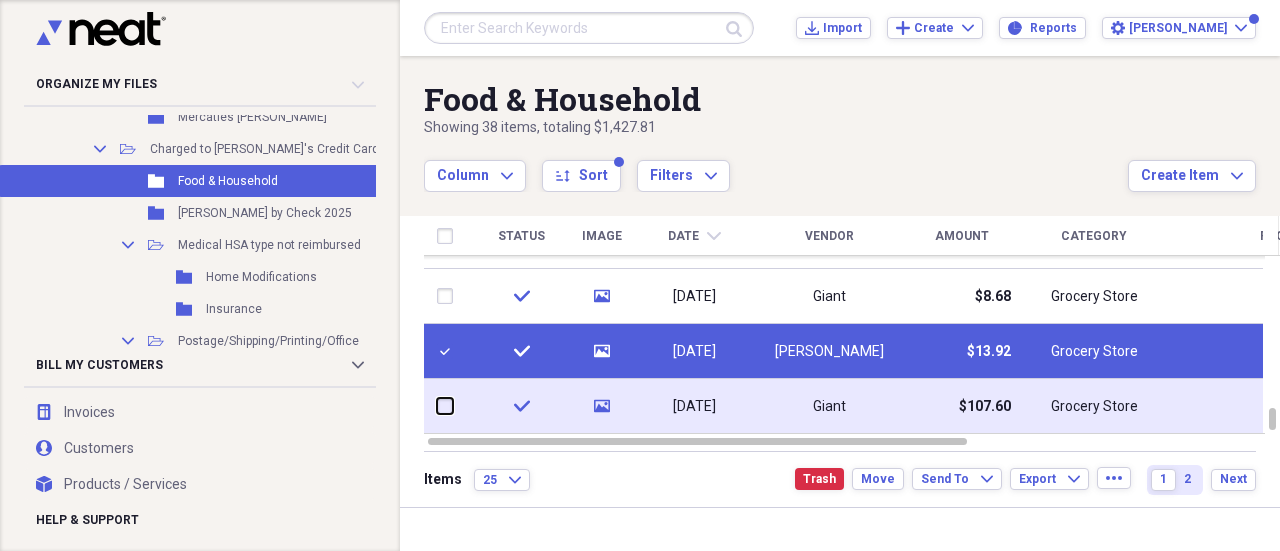 click at bounding box center (437, 406) 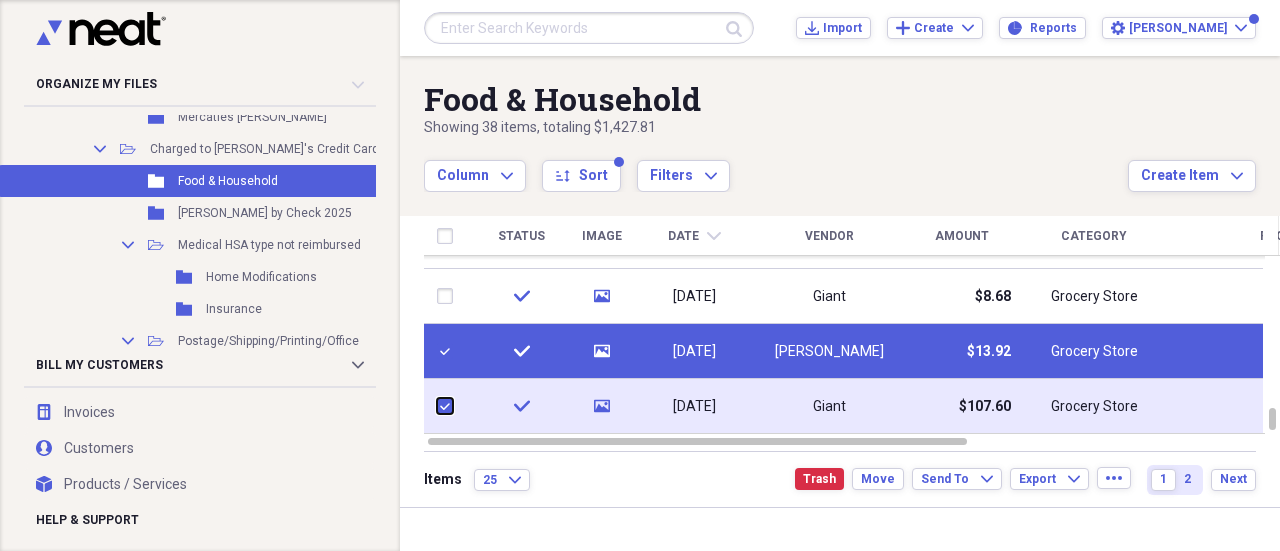 checkbox on "true" 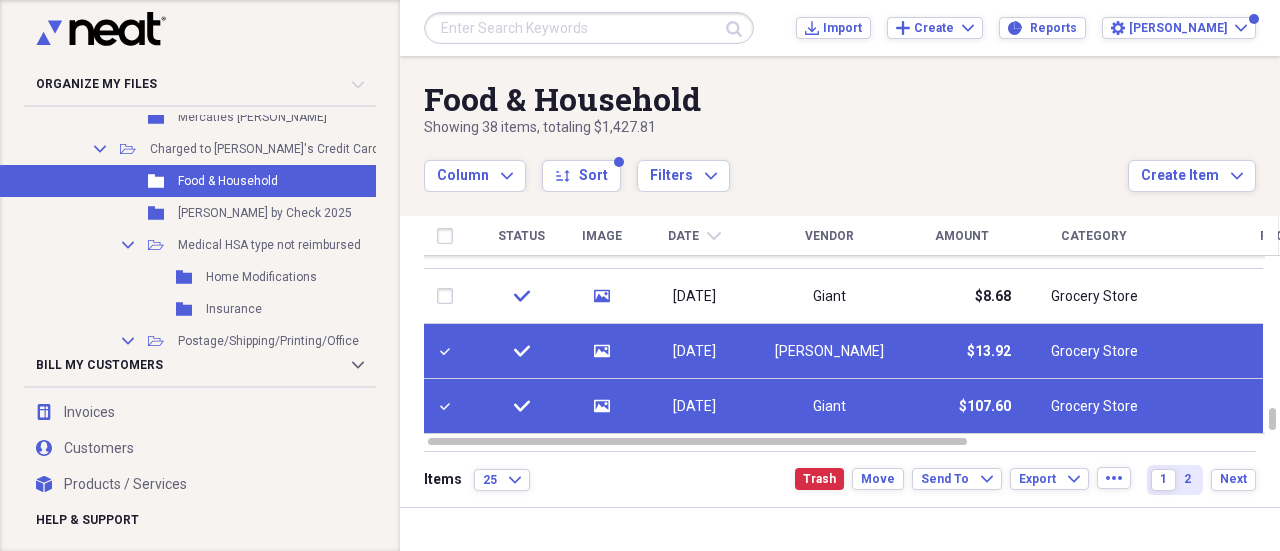 click at bounding box center (449, 351) 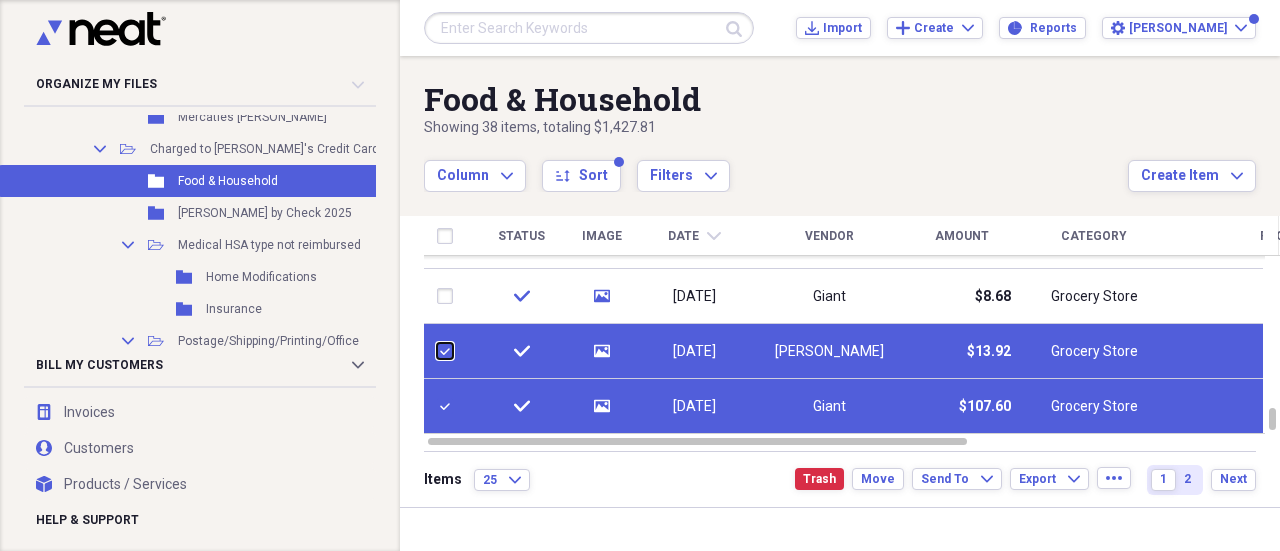 click at bounding box center (437, 351) 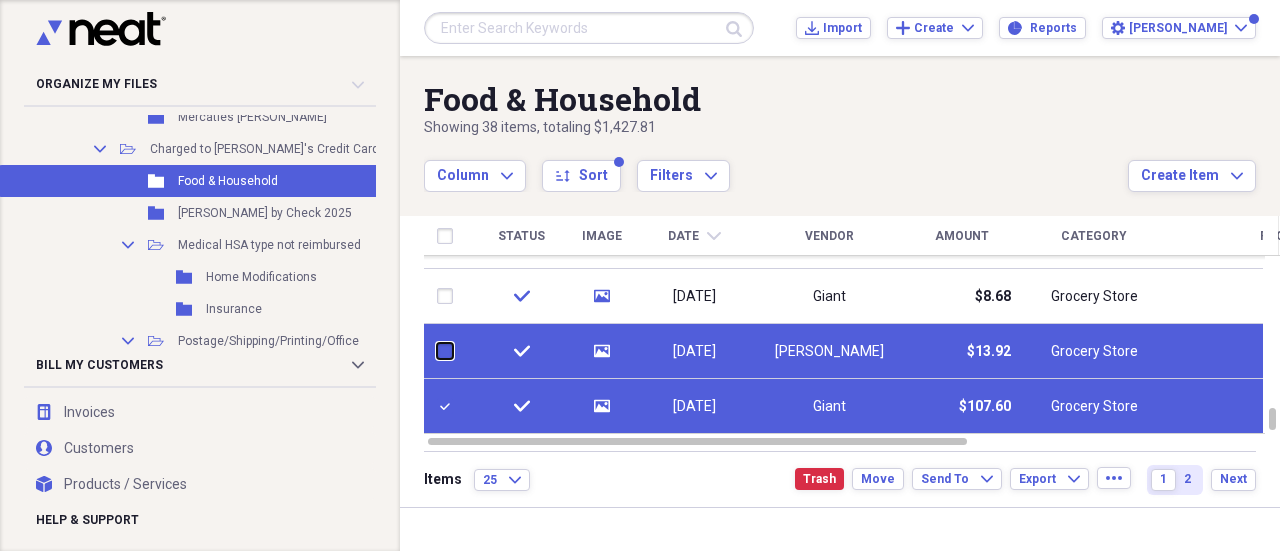 checkbox on "false" 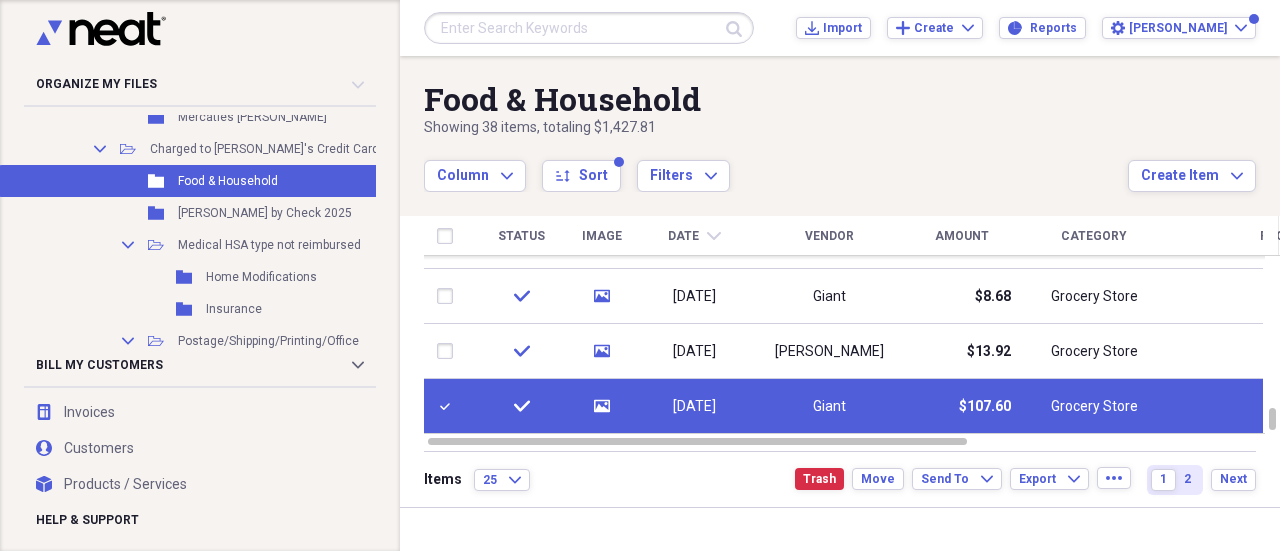 click at bounding box center (449, 406) 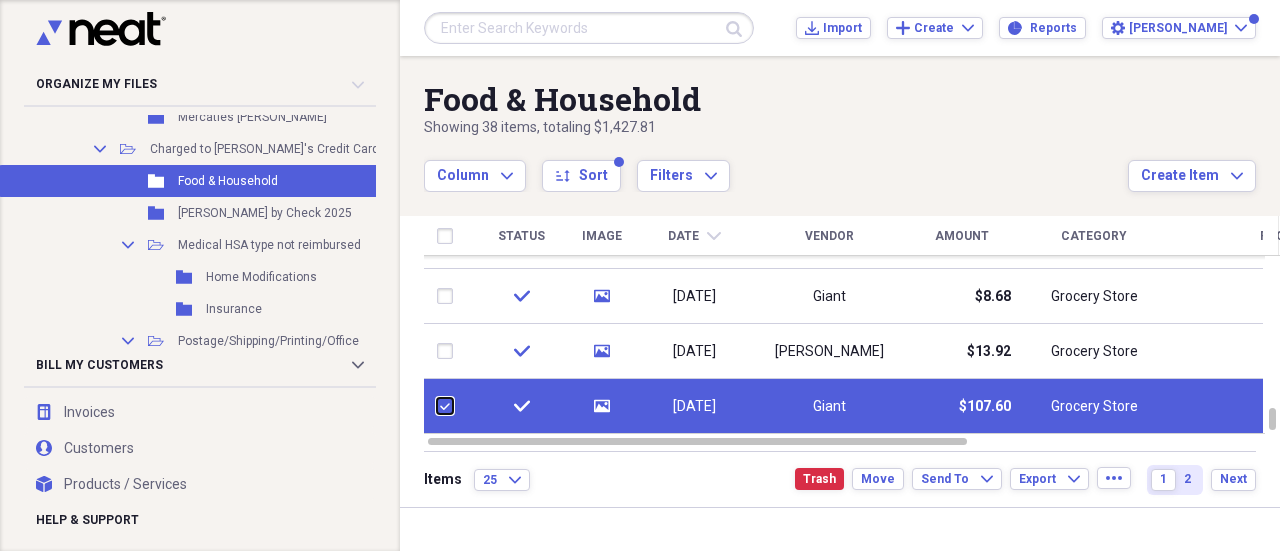 click at bounding box center (437, 406) 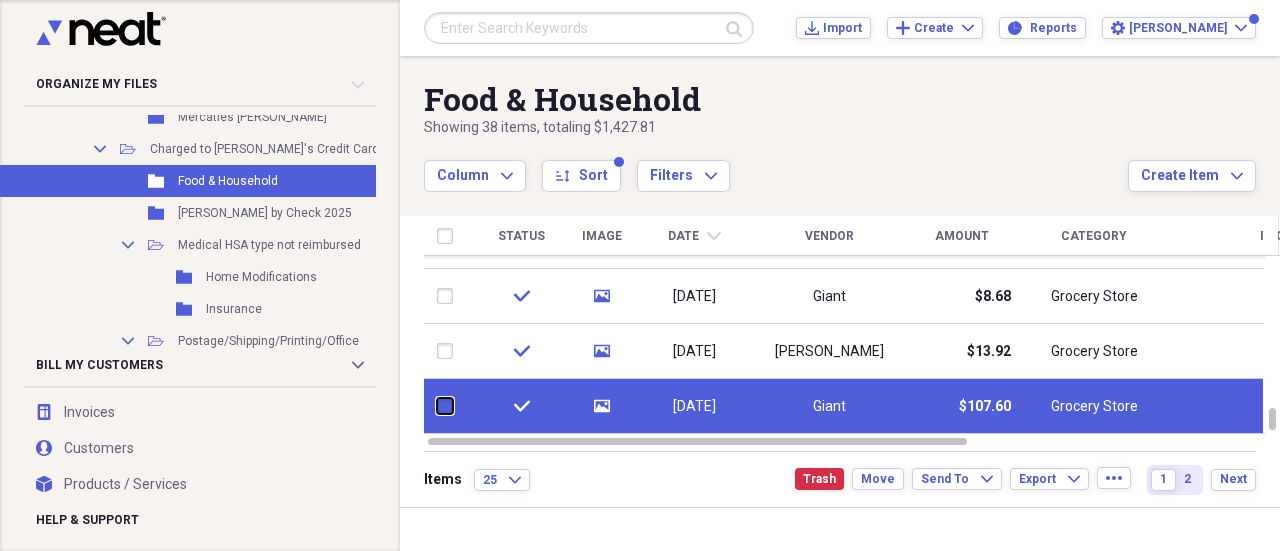 checkbox on "false" 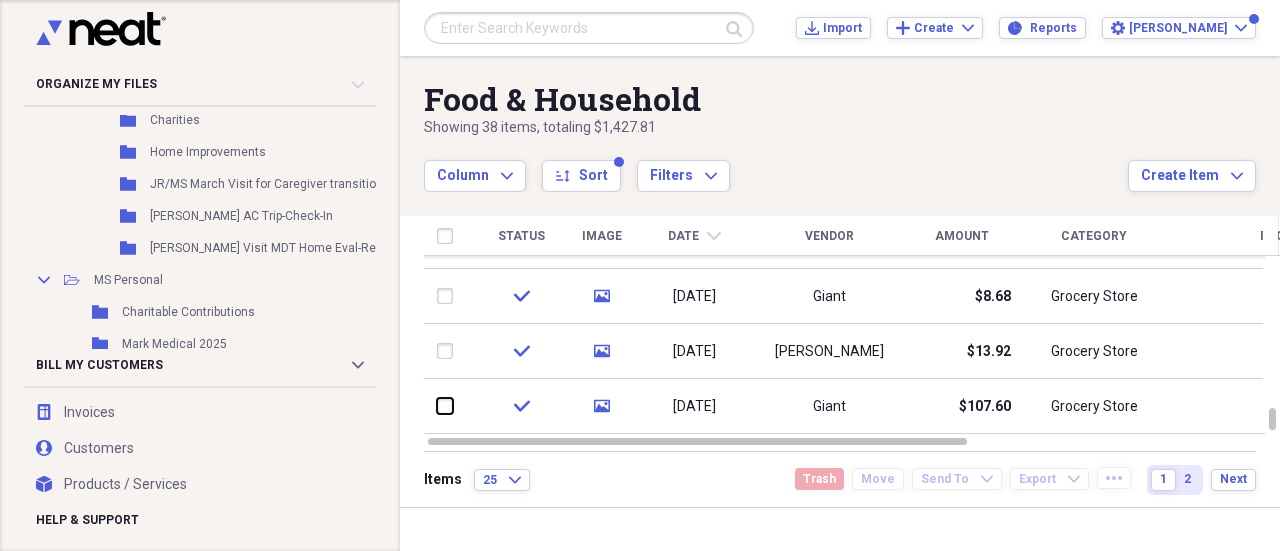 scroll, scrollTop: 2698, scrollLeft: 0, axis: vertical 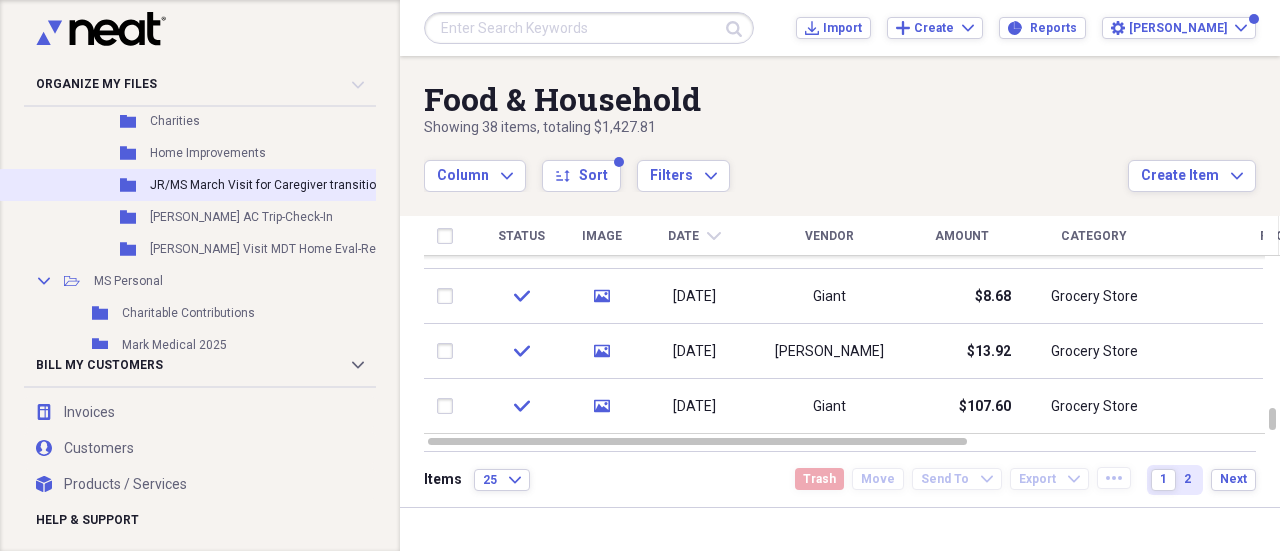 click on "Folder JR/MS March Visit for Caregiver transition/Pacemaker Add Folder" at bounding box center [290, 185] 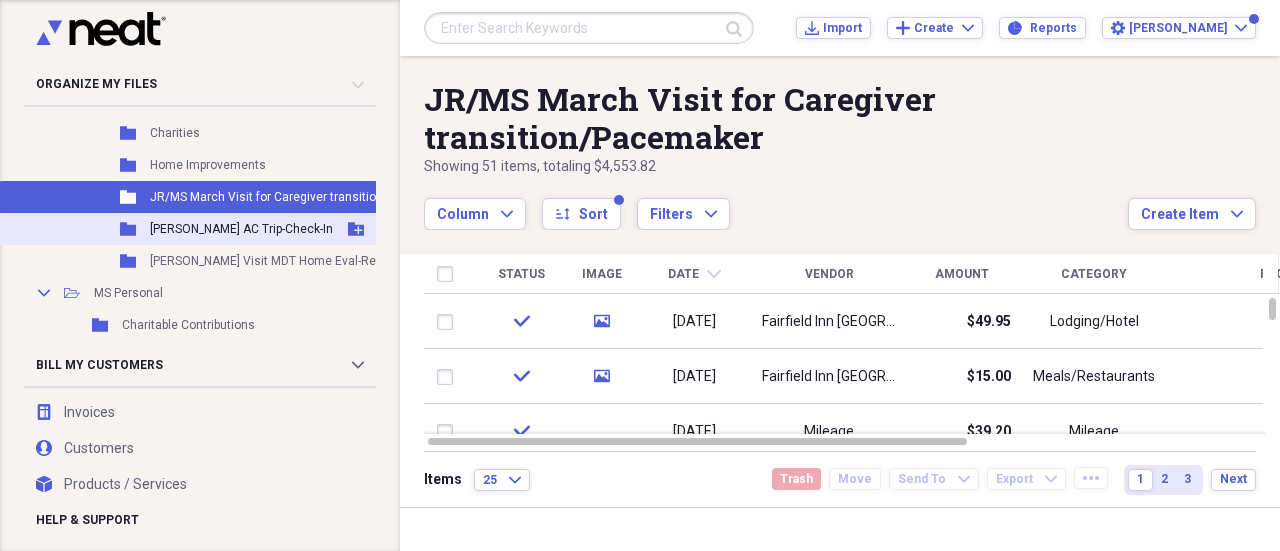 scroll, scrollTop: 2685, scrollLeft: 0, axis: vertical 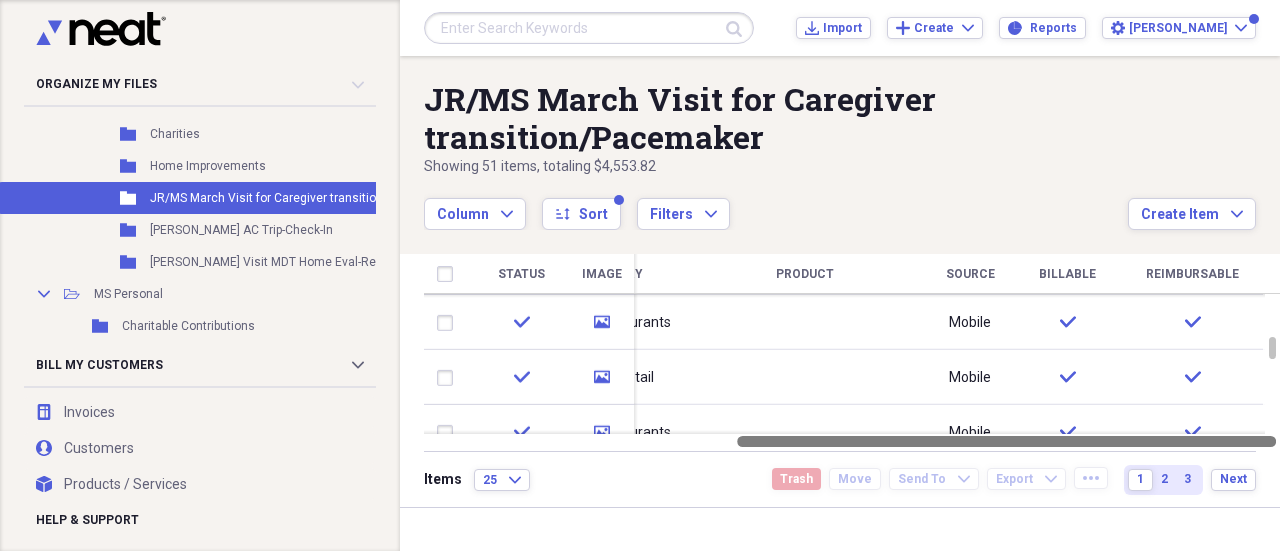 drag, startPoint x: 938, startPoint y: 435, endPoint x: 1279, endPoint y: 435, distance: 341 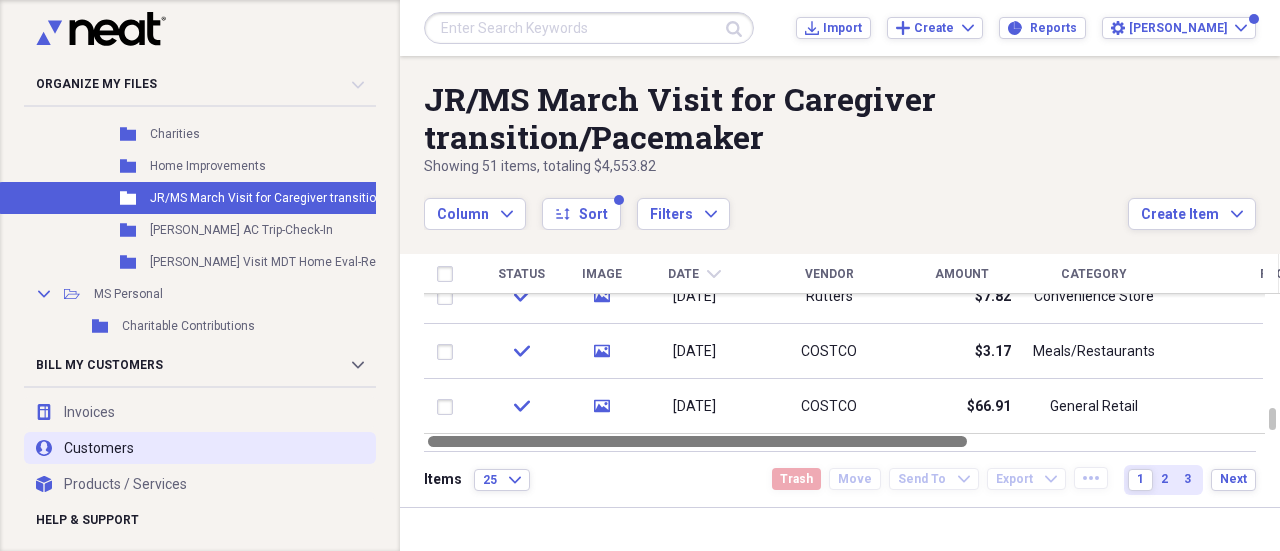 drag, startPoint x: 760, startPoint y: 438, endPoint x: 220, endPoint y: 433, distance: 540.02313 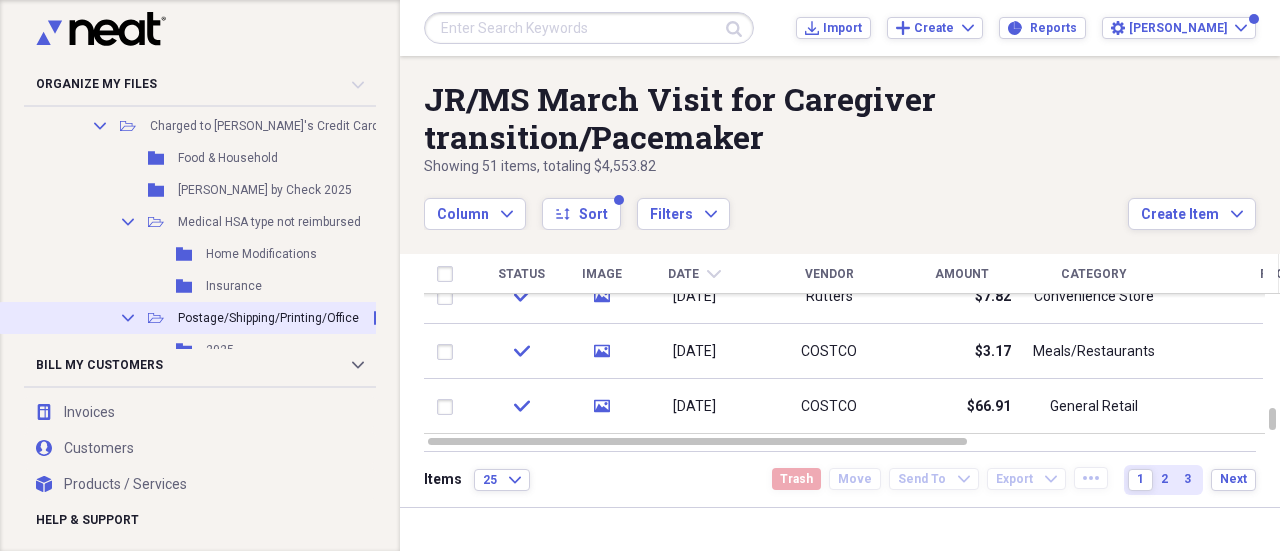 scroll, scrollTop: 2394, scrollLeft: 0, axis: vertical 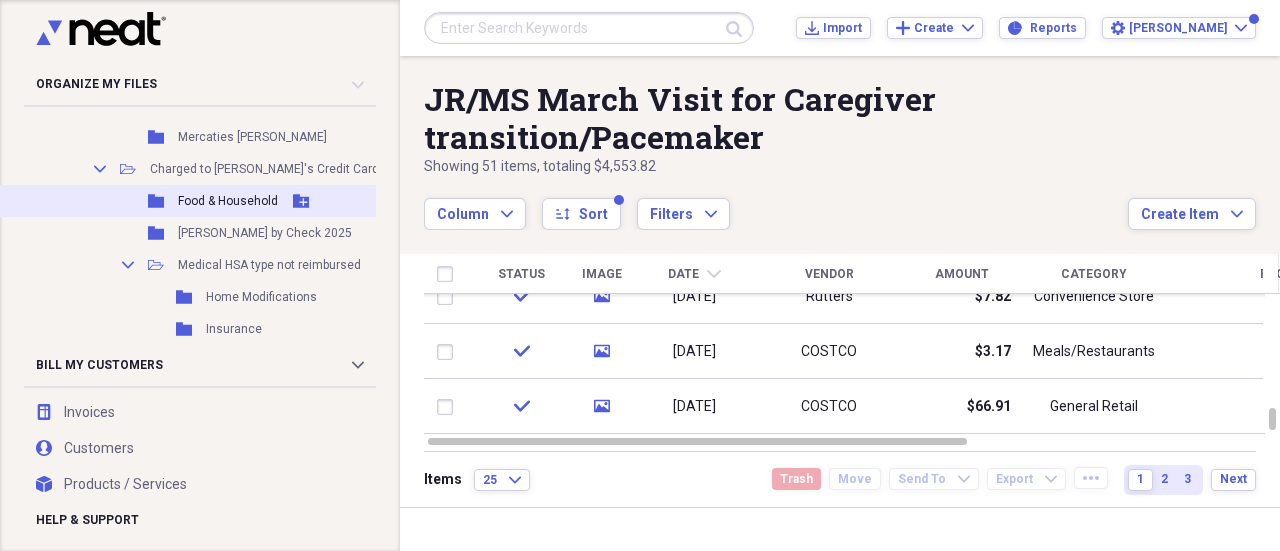 click on "Food & Household" at bounding box center (228, 201) 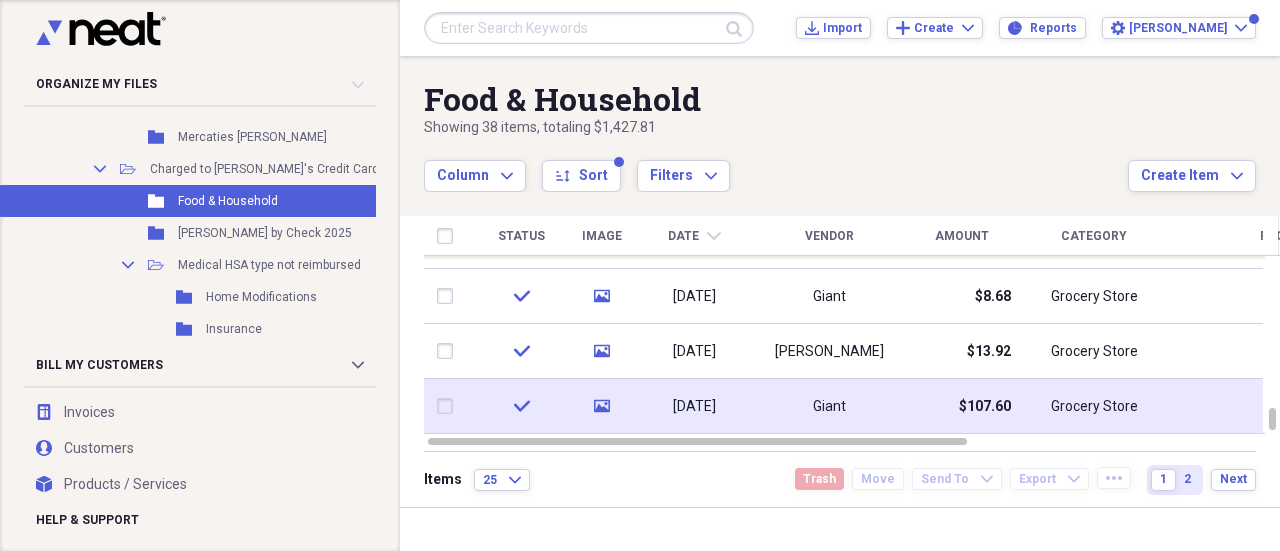 click at bounding box center (449, 406) 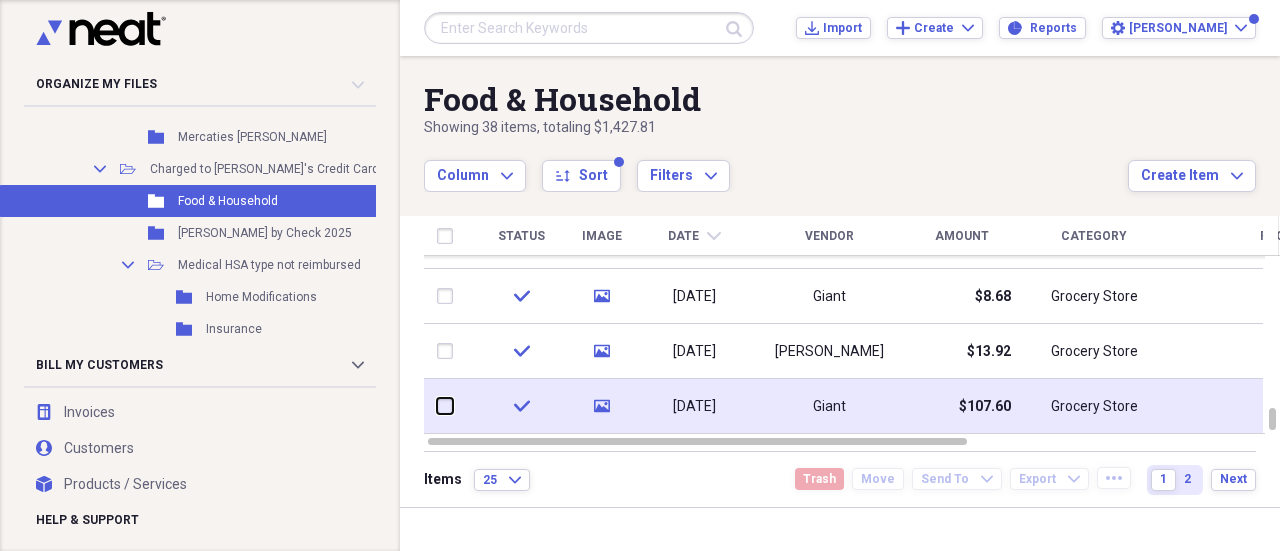 click at bounding box center [437, 406] 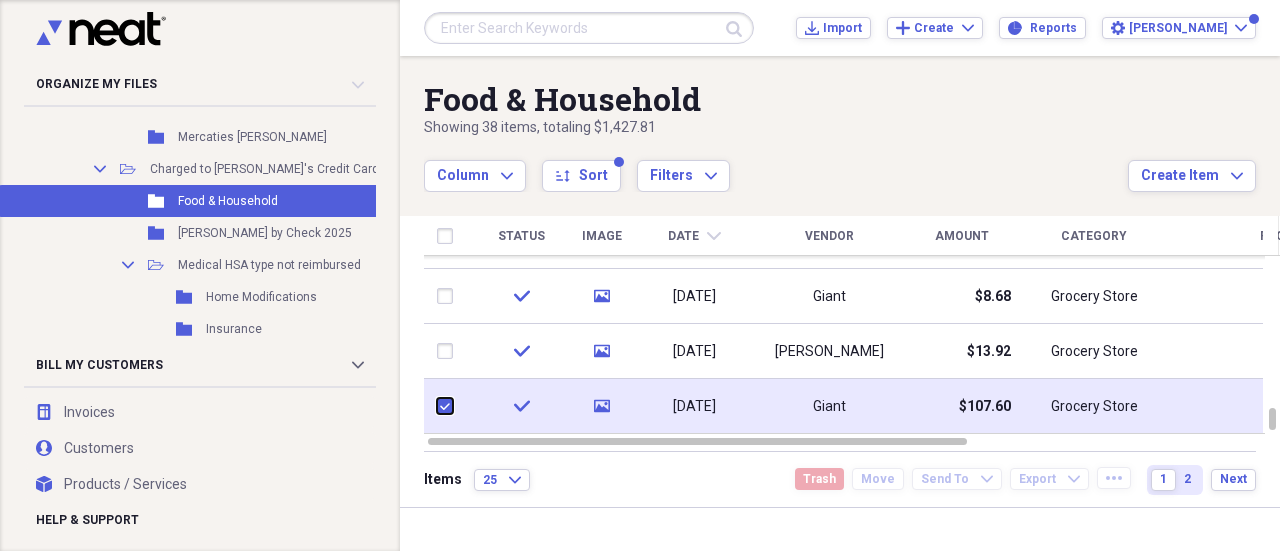 checkbox on "true" 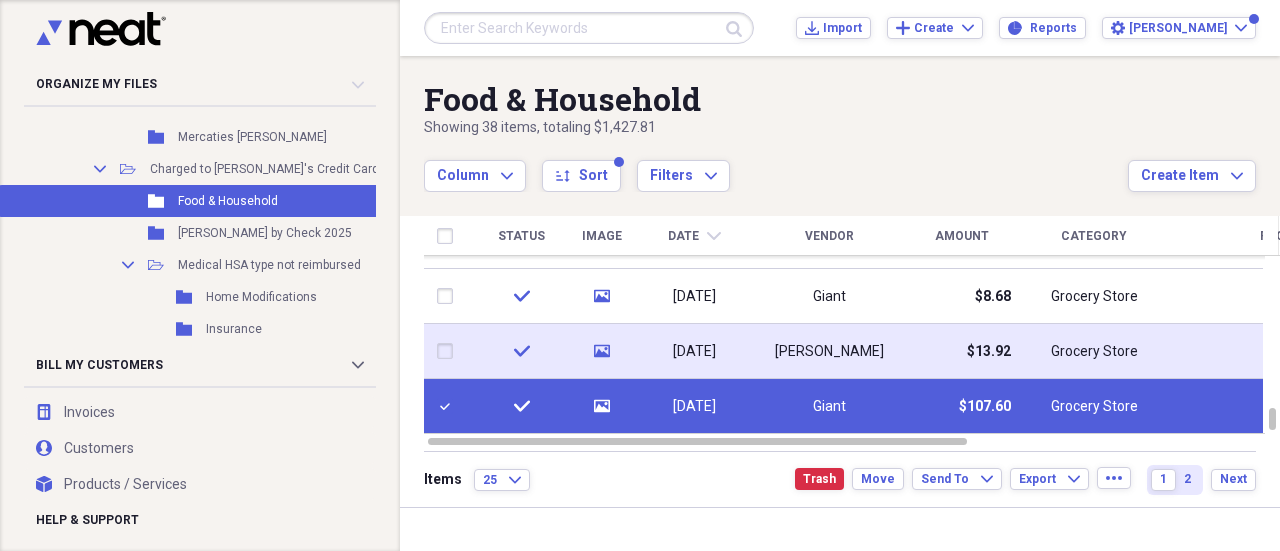 click at bounding box center (449, 351) 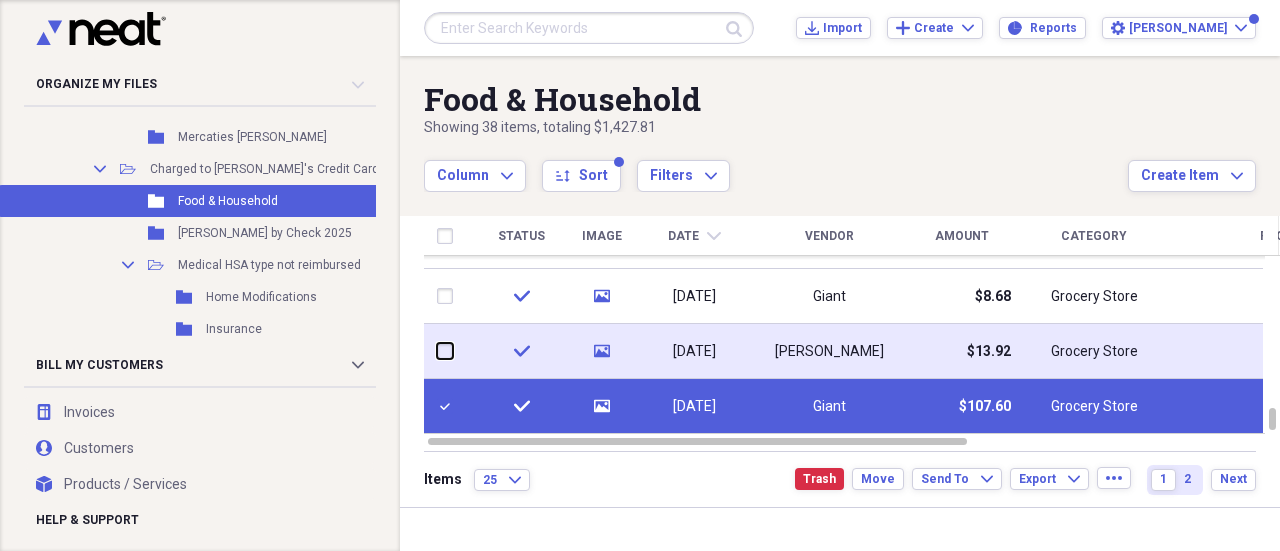 click at bounding box center (437, 351) 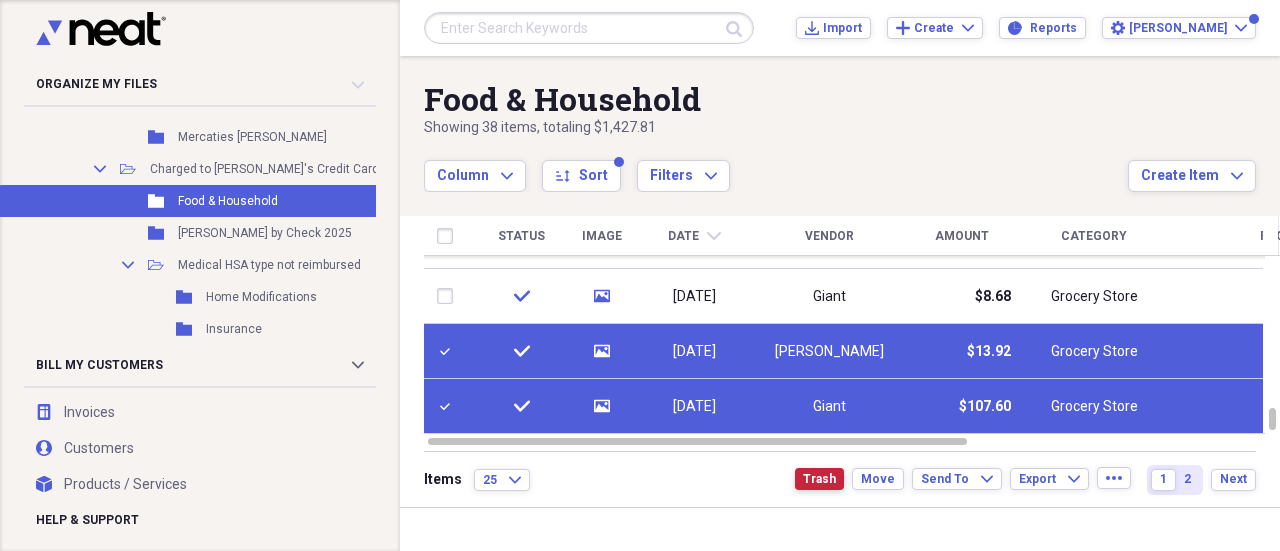 click on "Trash" at bounding box center (819, 479) 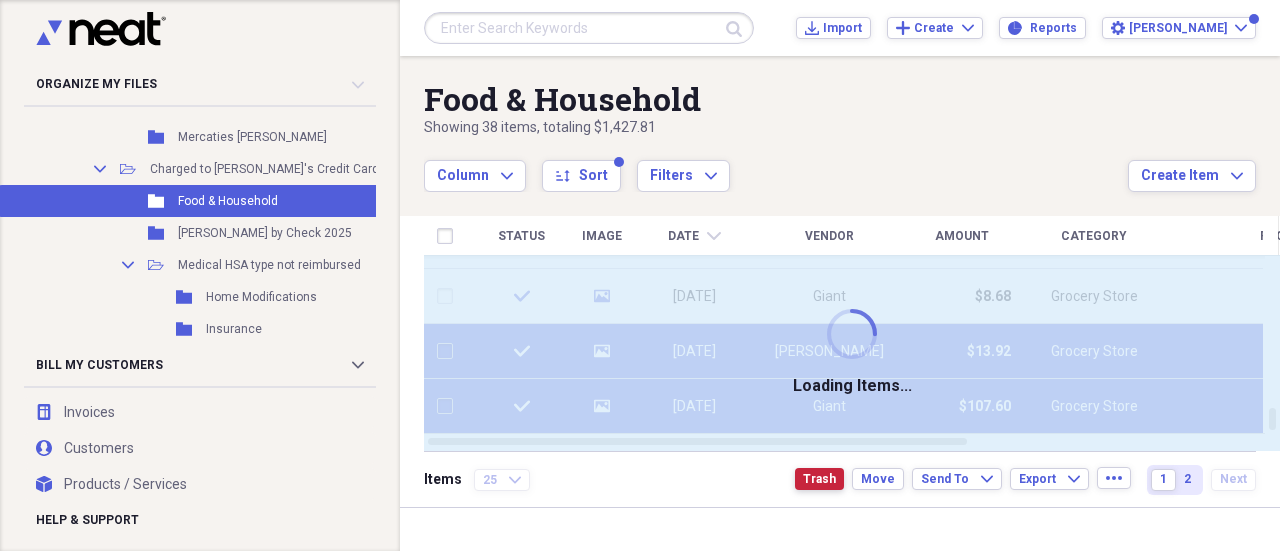 checkbox on "false" 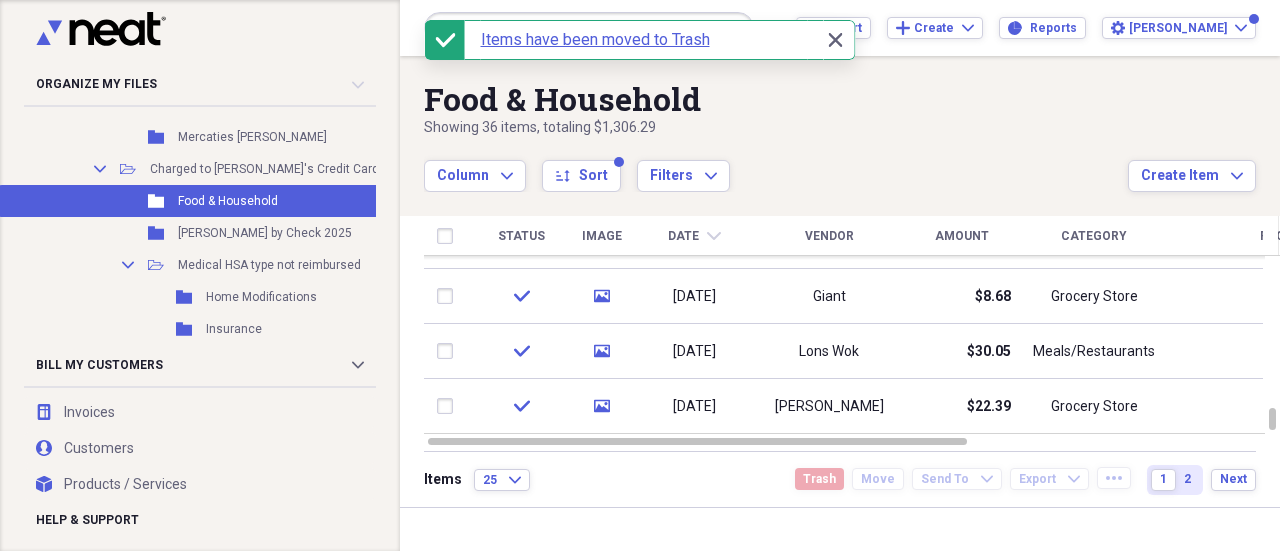click on "Column Expand sort Sort Filters  Expand" at bounding box center [776, 165] 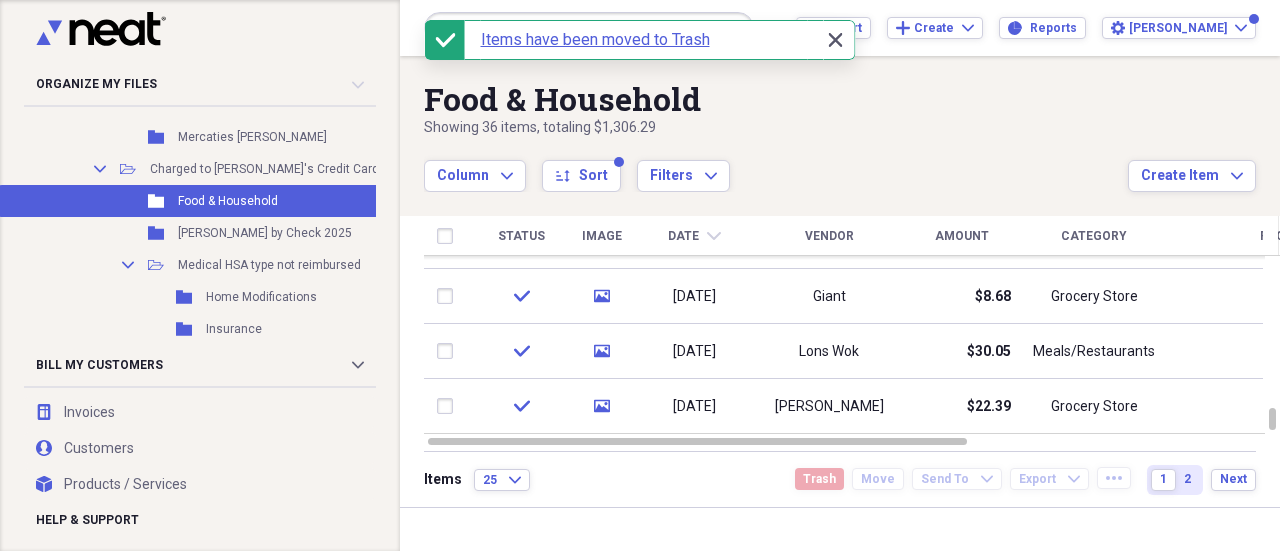 click on "Close" 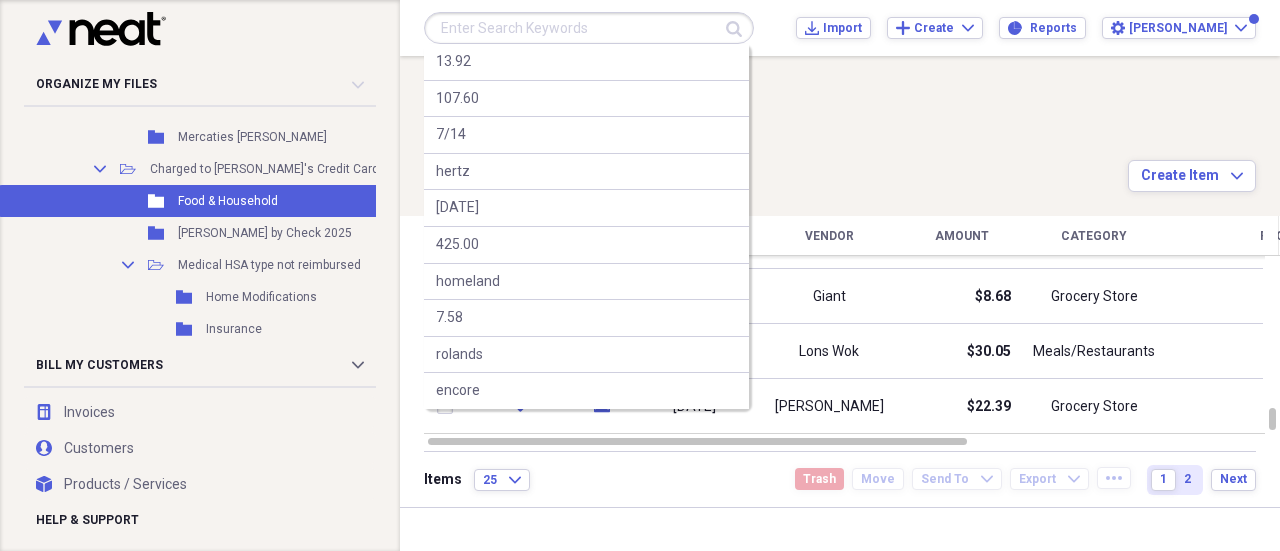 click at bounding box center [589, 28] 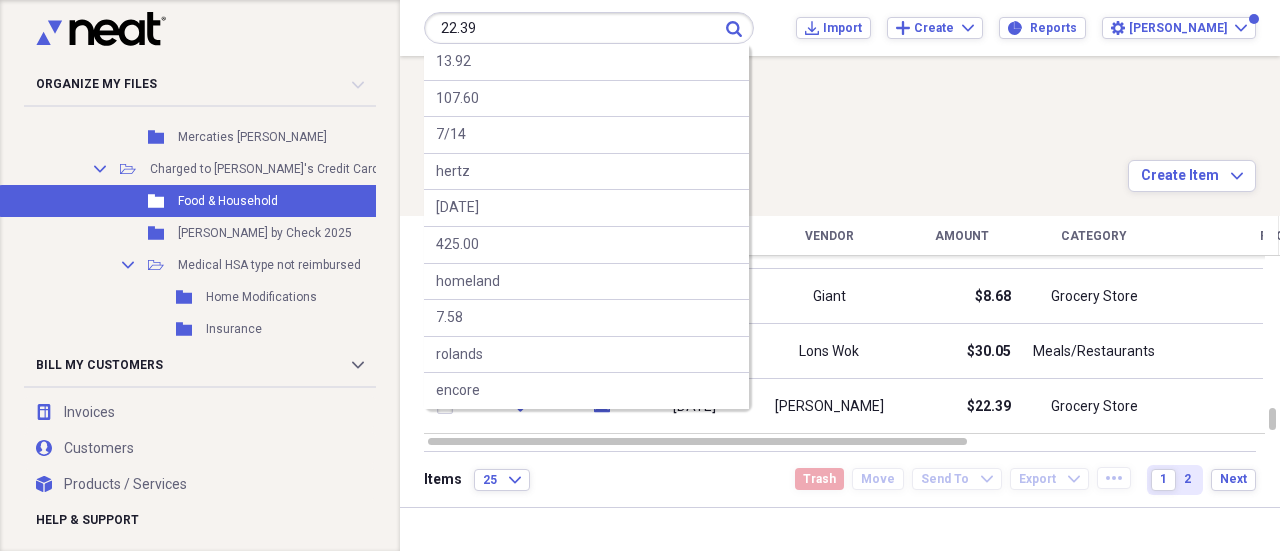 type on "22.39" 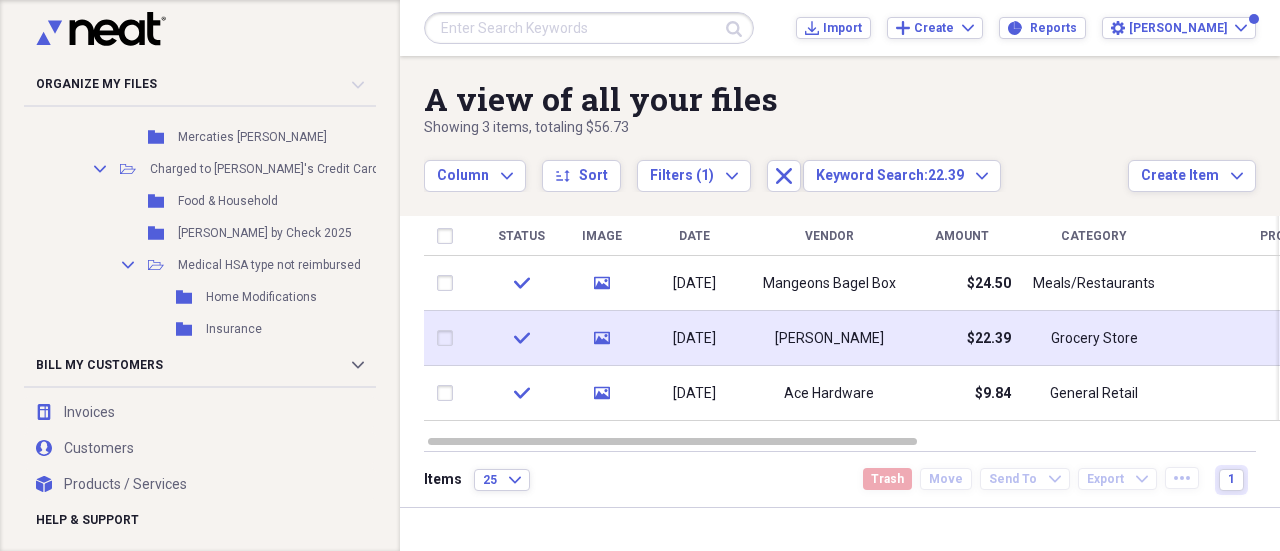 click on "02/21/2025" at bounding box center (694, 339) 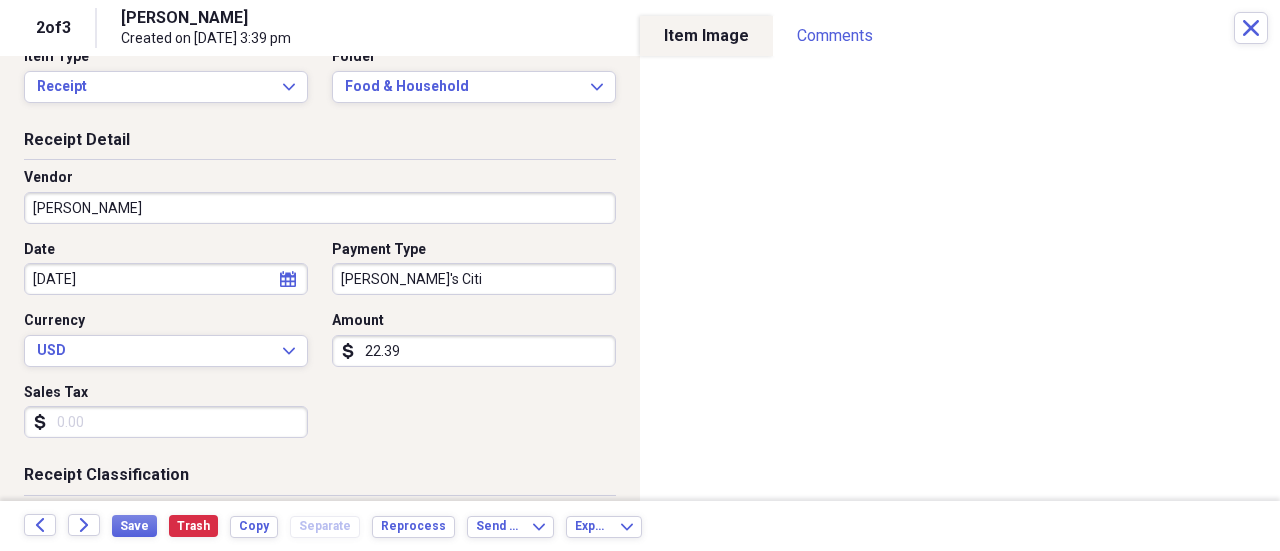 scroll, scrollTop: 0, scrollLeft: 0, axis: both 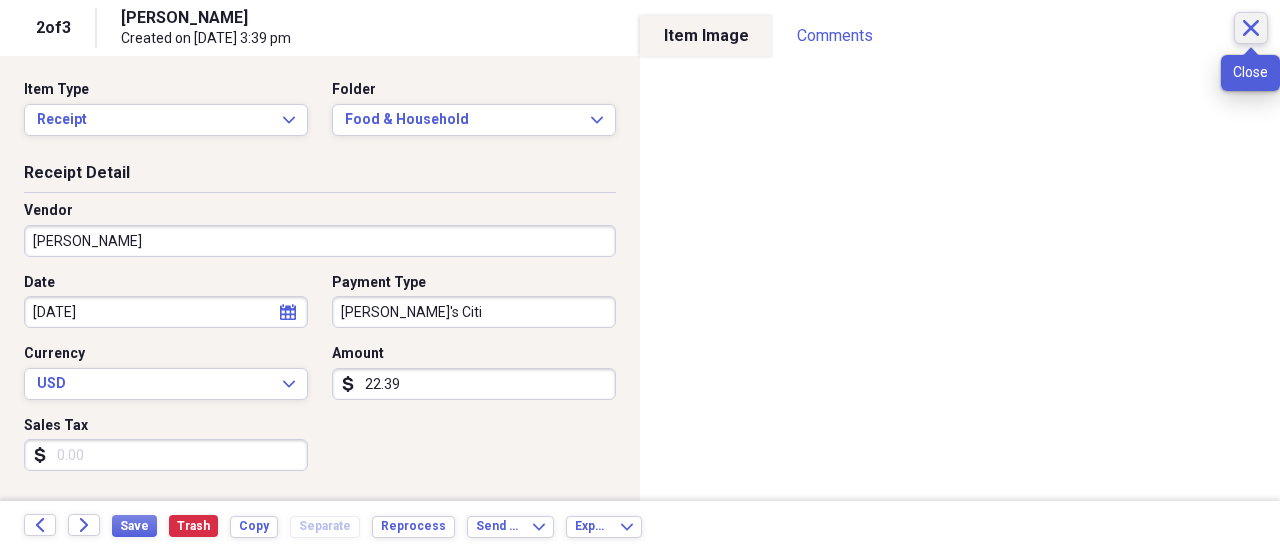 click on "Close" at bounding box center [1251, 28] 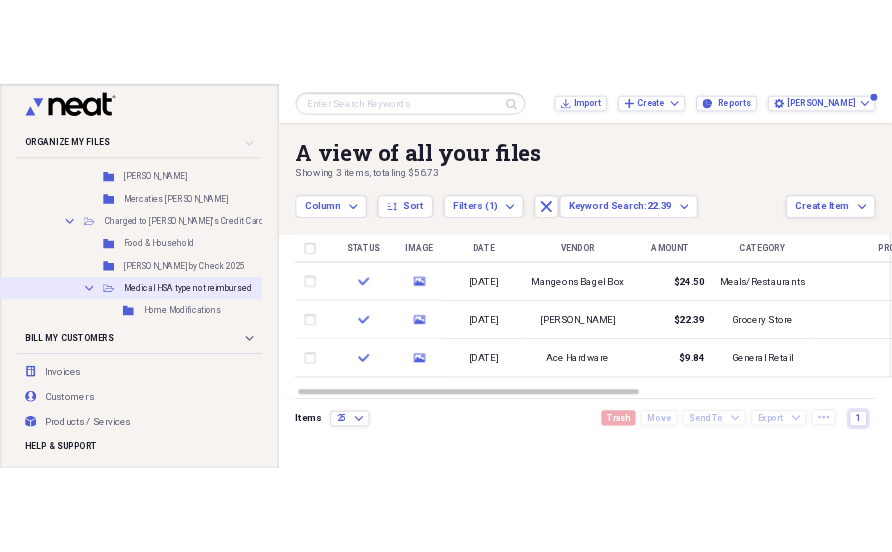 scroll, scrollTop: 2356, scrollLeft: 0, axis: vertical 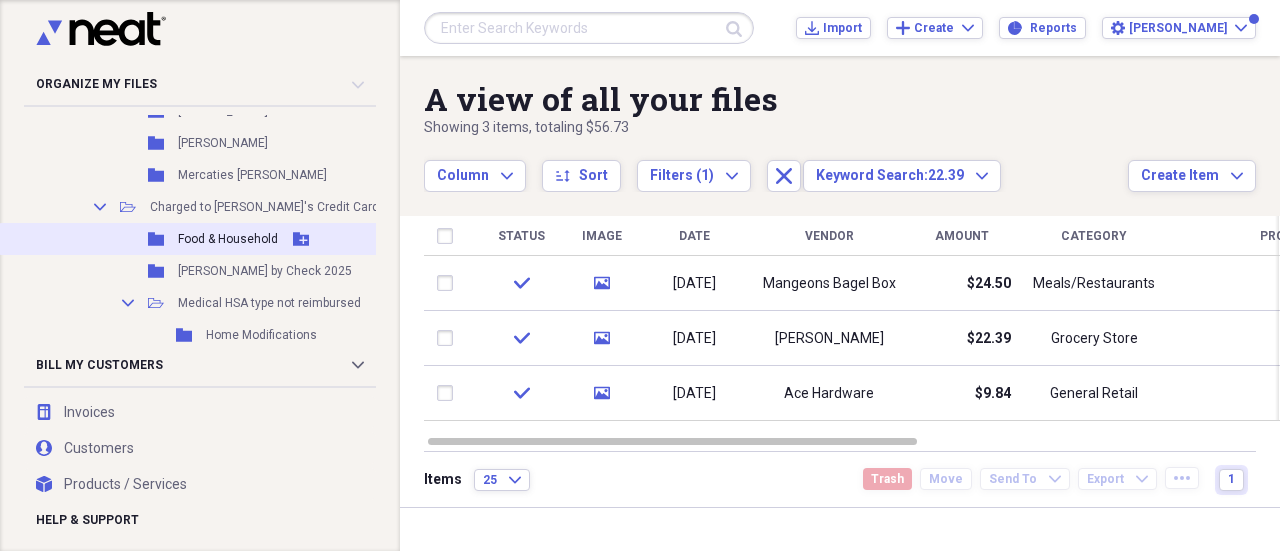 click on "Food & Household" at bounding box center (228, 239) 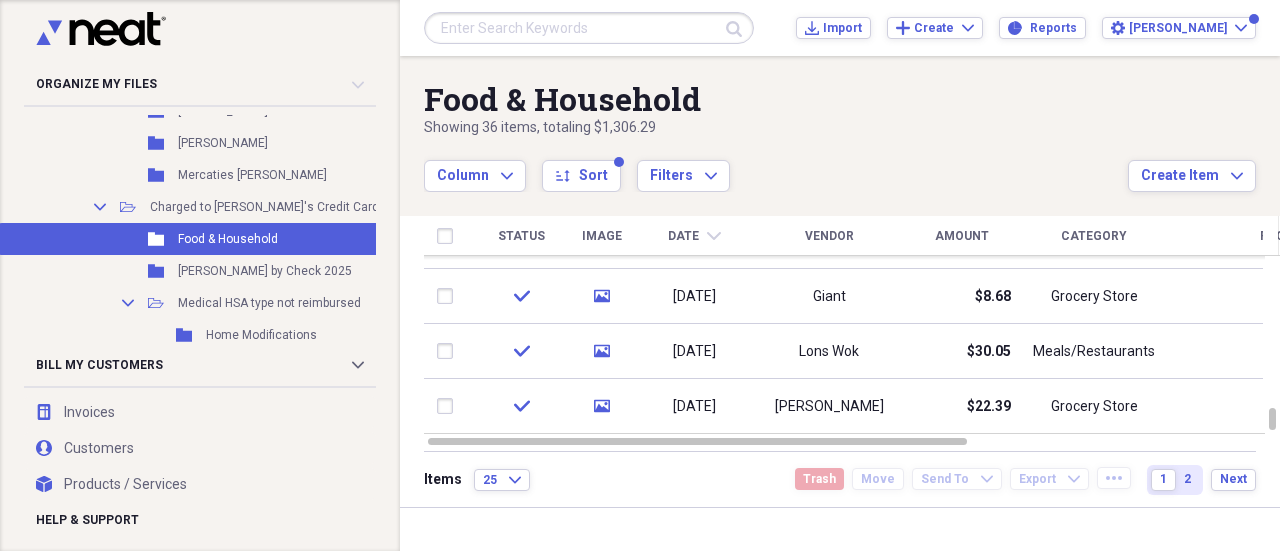 click at bounding box center (589, 28) 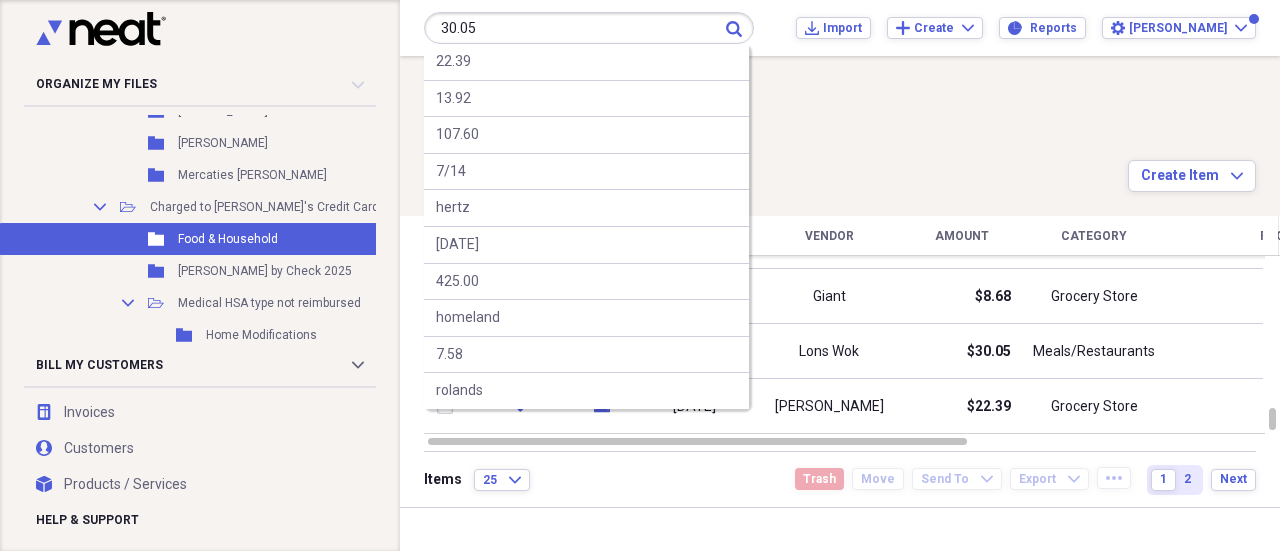 type on "30.05" 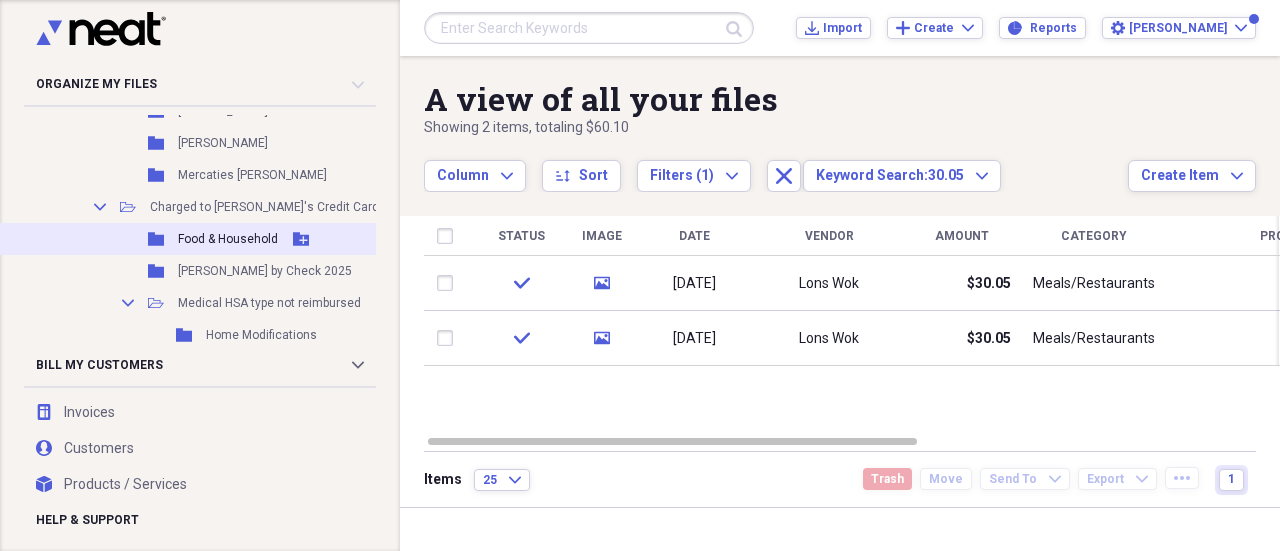 click on "Food & Household" at bounding box center [228, 239] 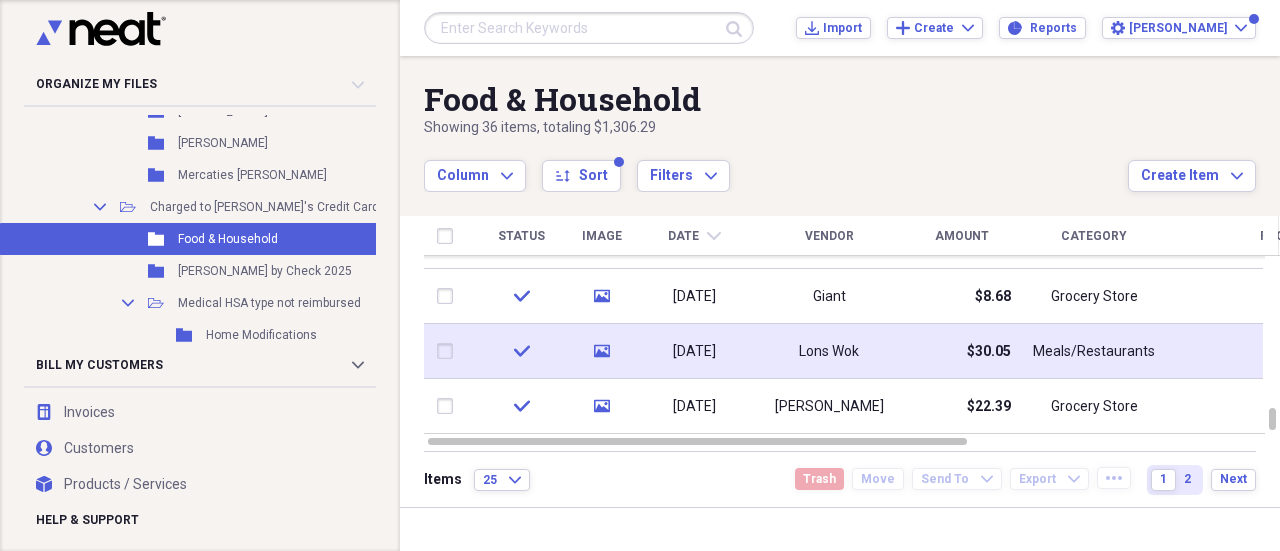 click at bounding box center [449, 351] 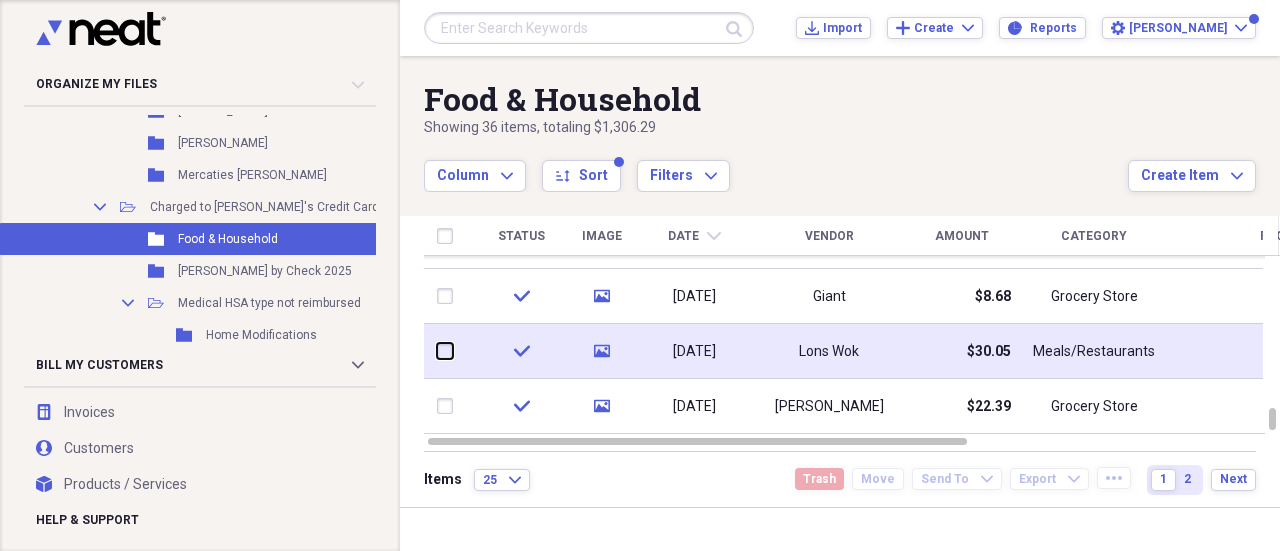 click at bounding box center (437, 351) 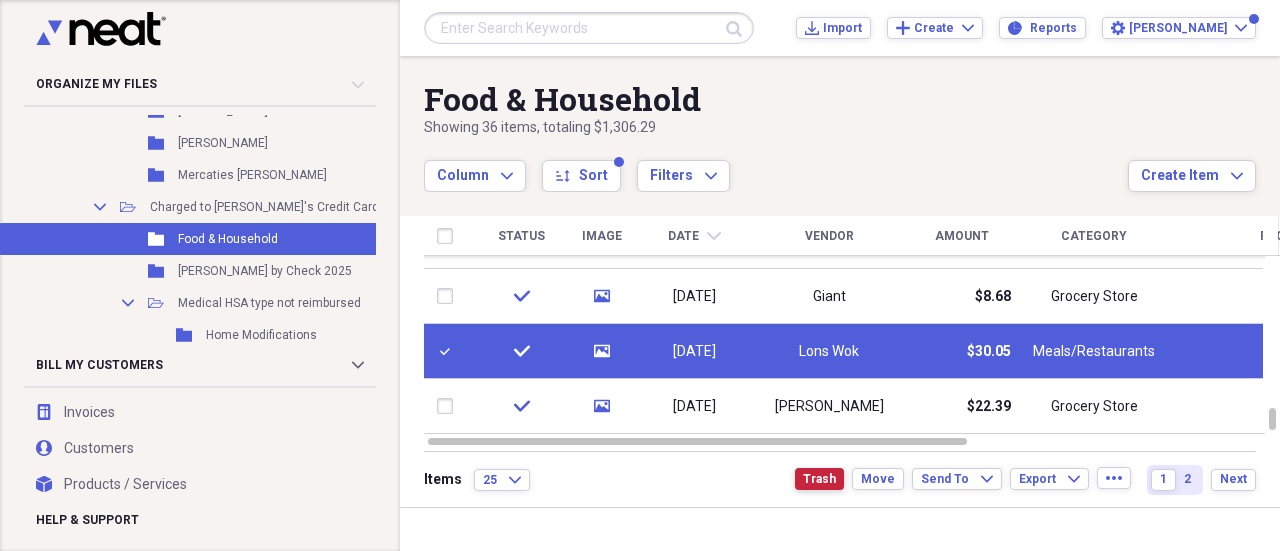 click on "Trash" at bounding box center [819, 479] 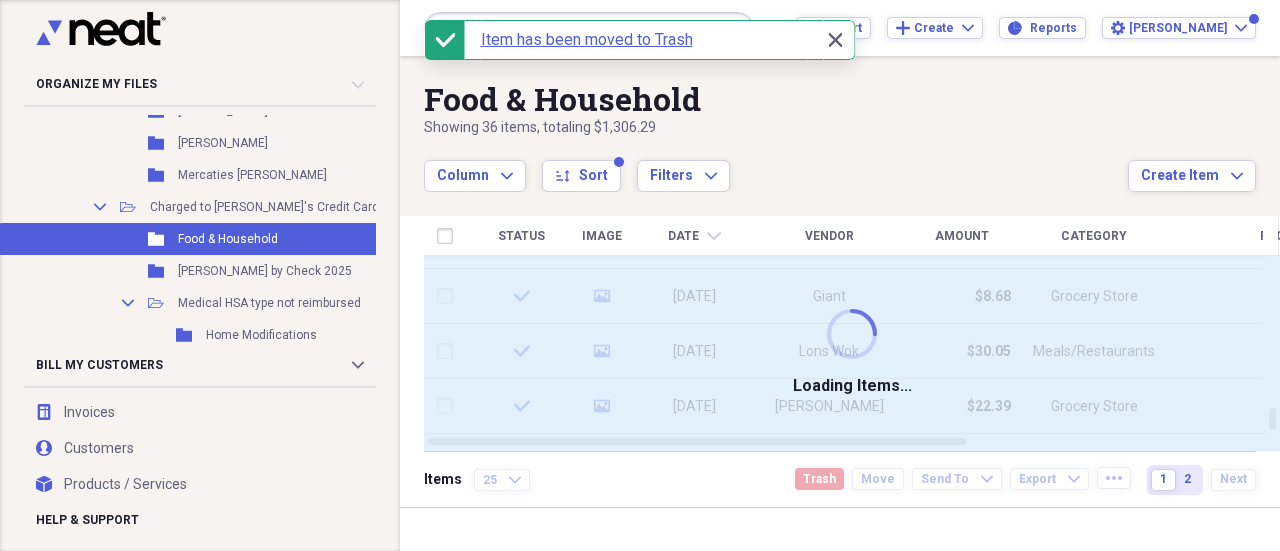 checkbox on "false" 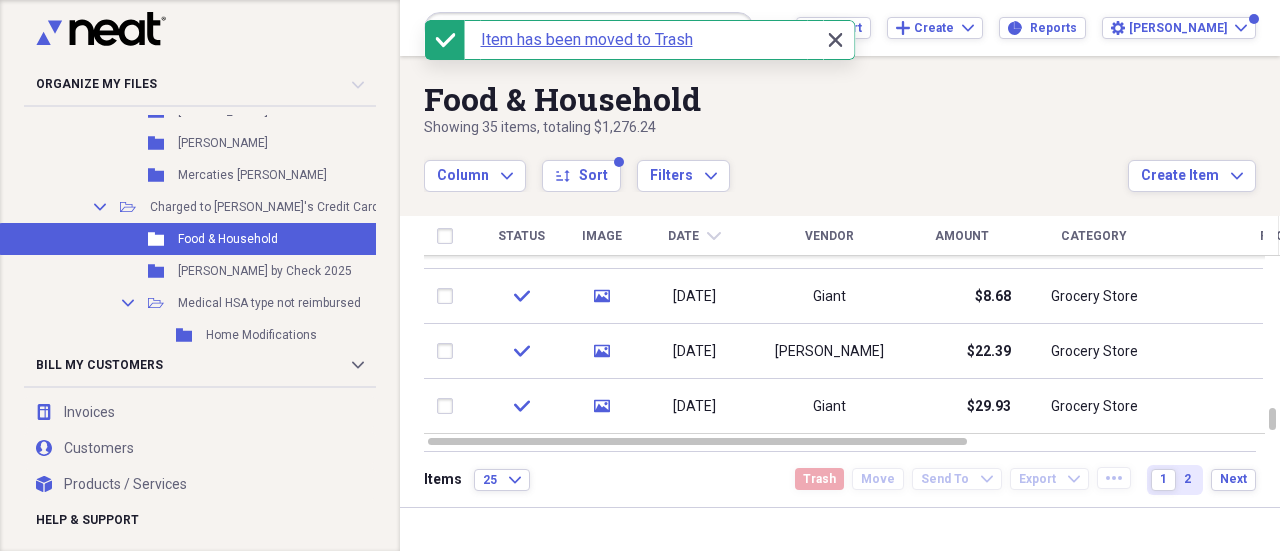click 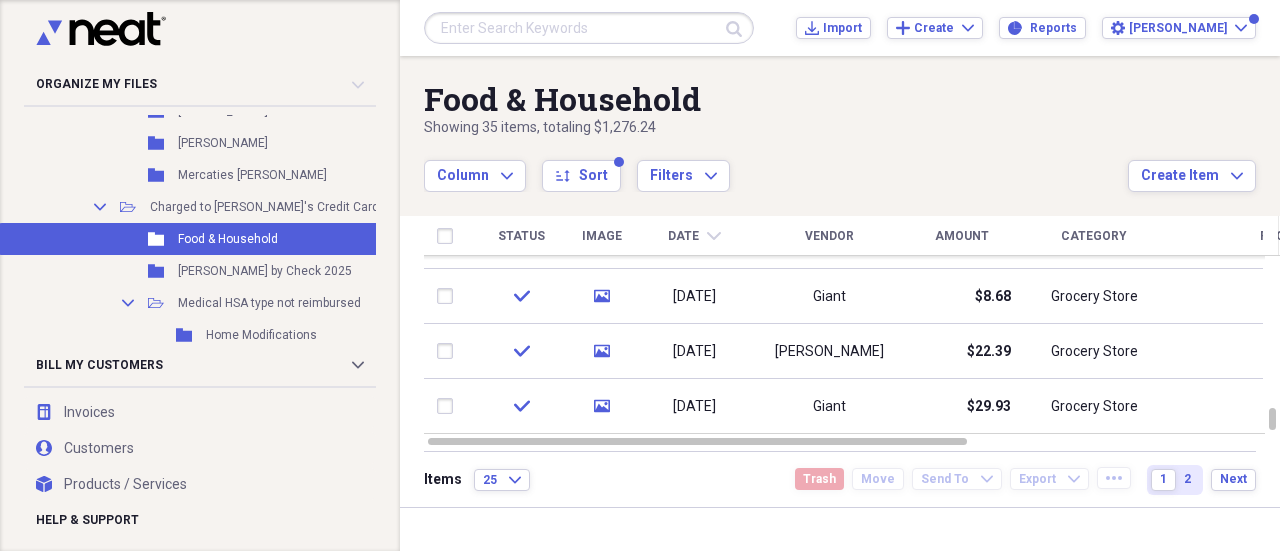 click at bounding box center [589, 28] 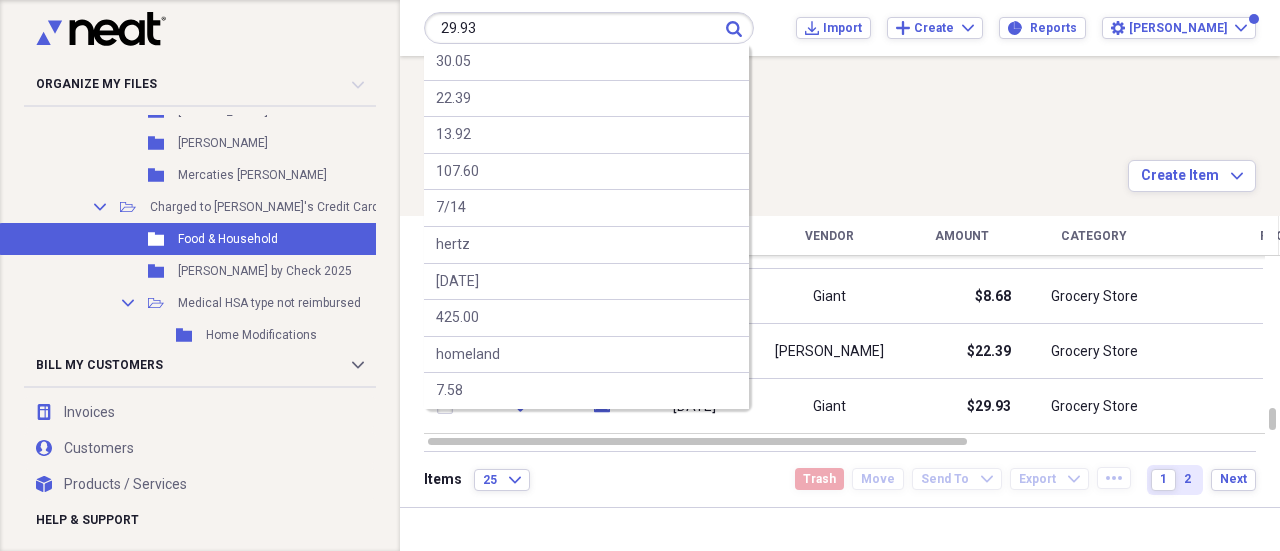 type on "29.93" 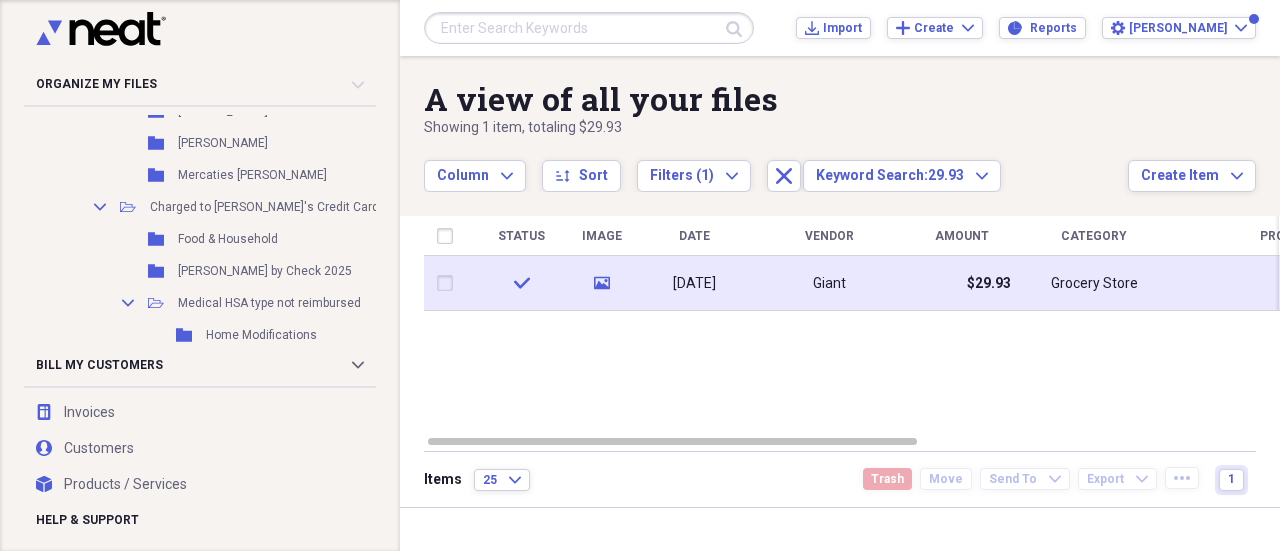 click on "02/19/2025" at bounding box center (694, 283) 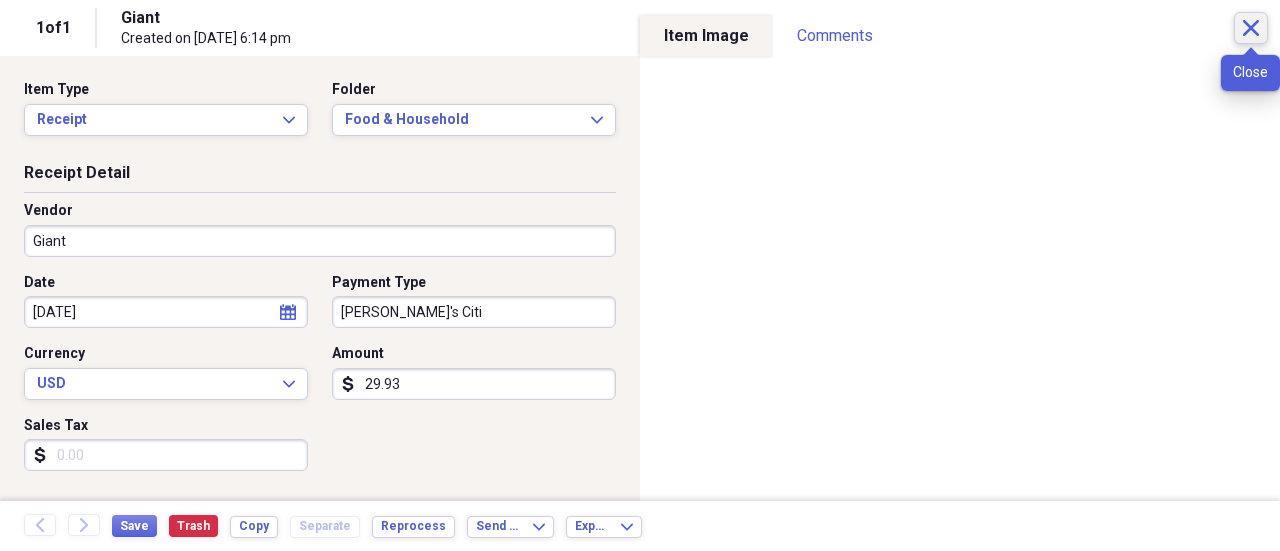 click on "Close" 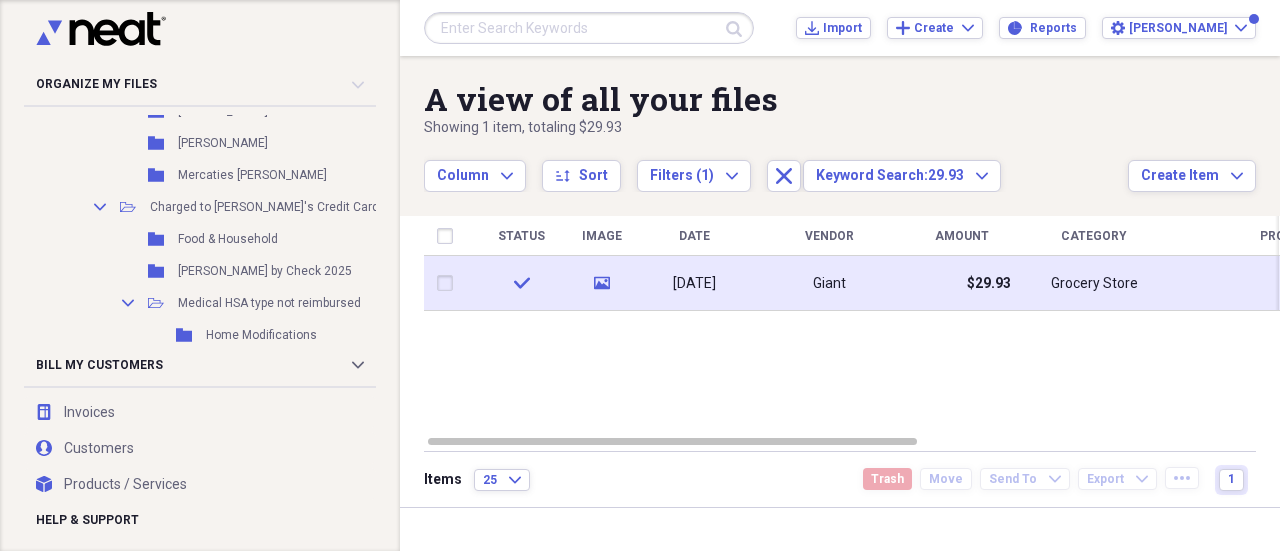 click at bounding box center [449, 283] 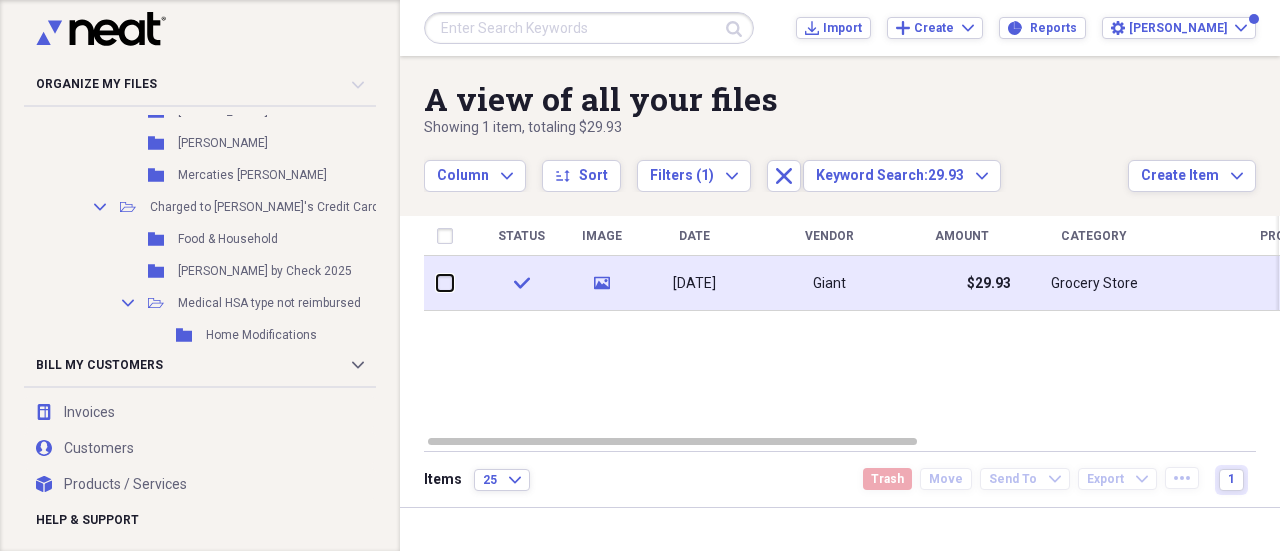 click at bounding box center [437, 283] 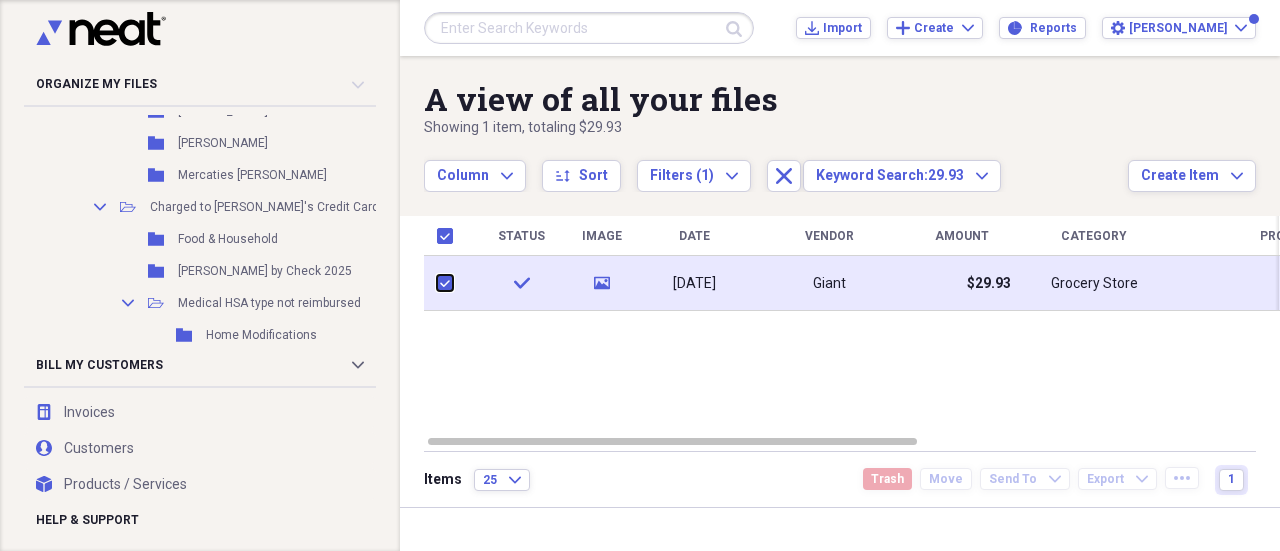 checkbox on "true" 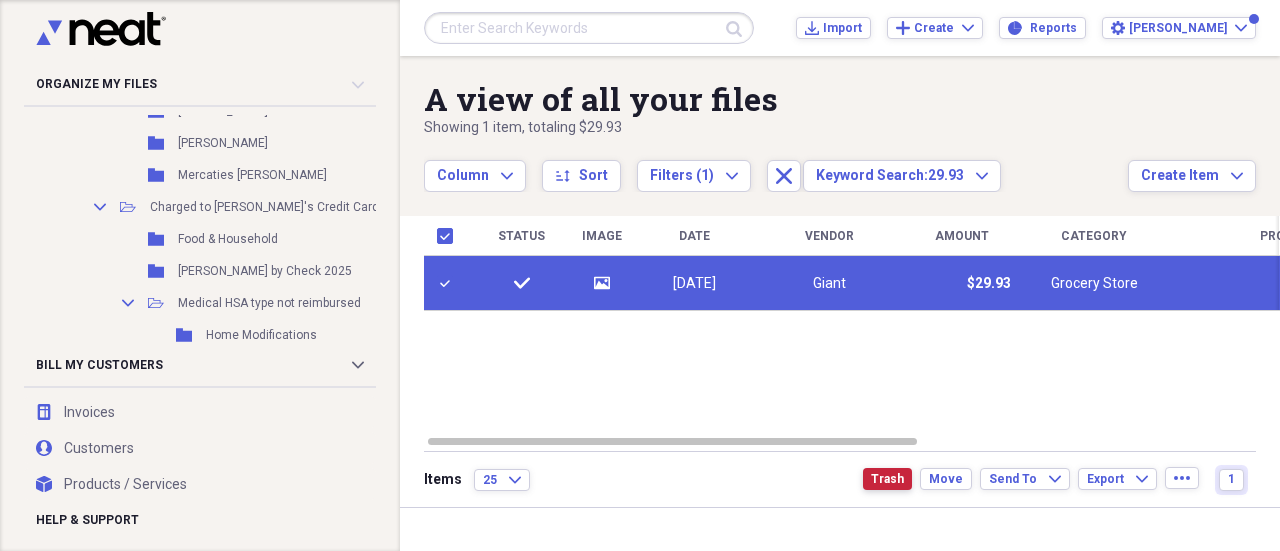 click on "Trash" at bounding box center (887, 479) 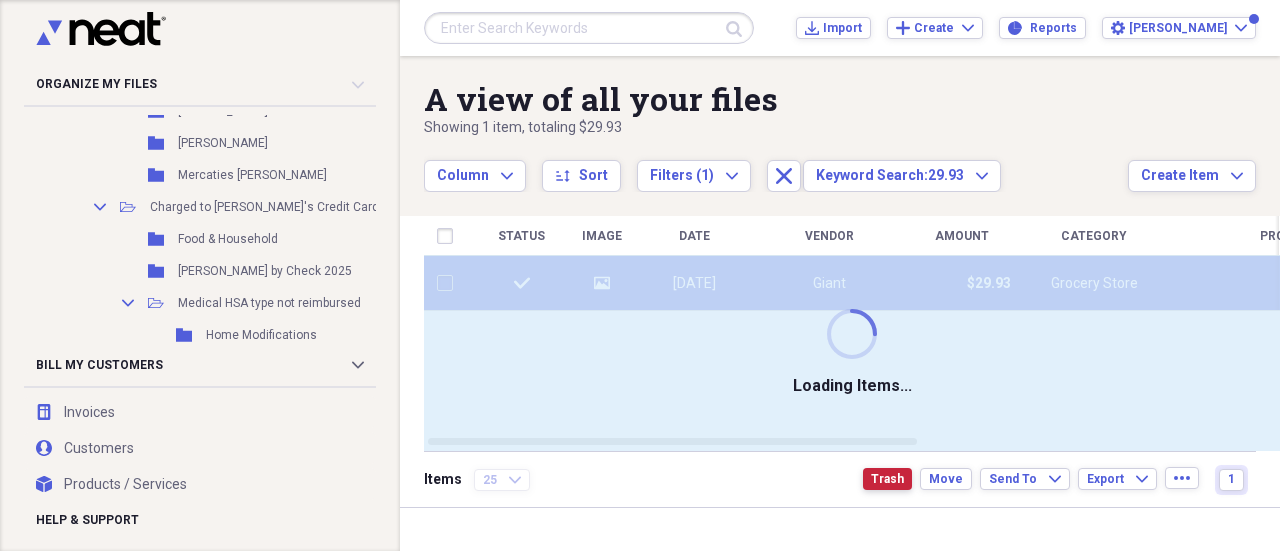 checkbox on "false" 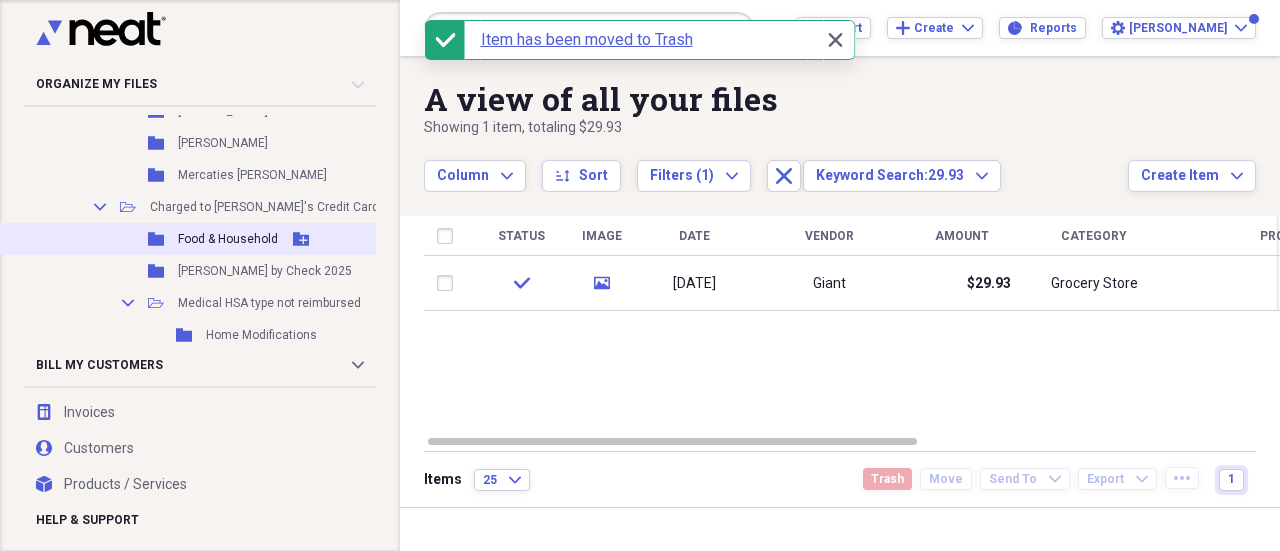 click on "Food & Household" at bounding box center (228, 239) 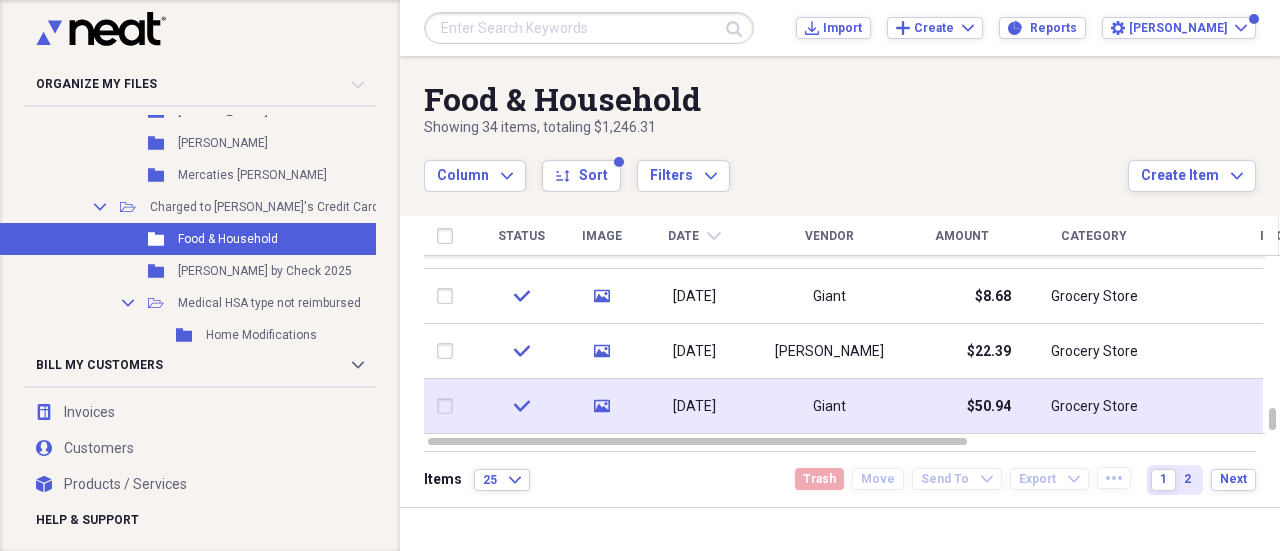 click at bounding box center (449, 406) 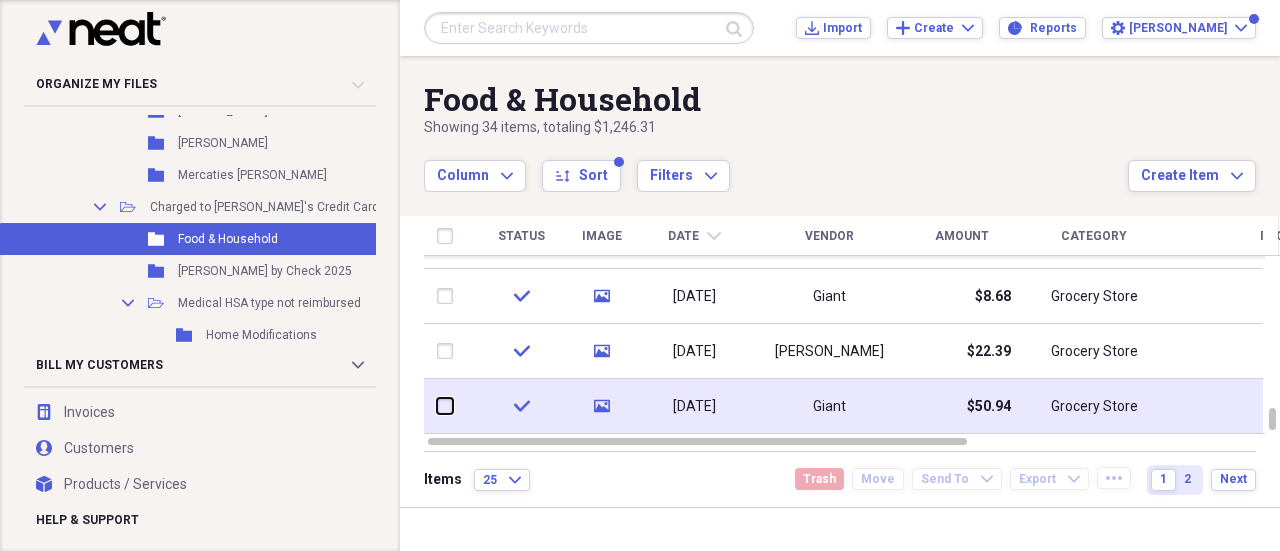 click at bounding box center (437, 406) 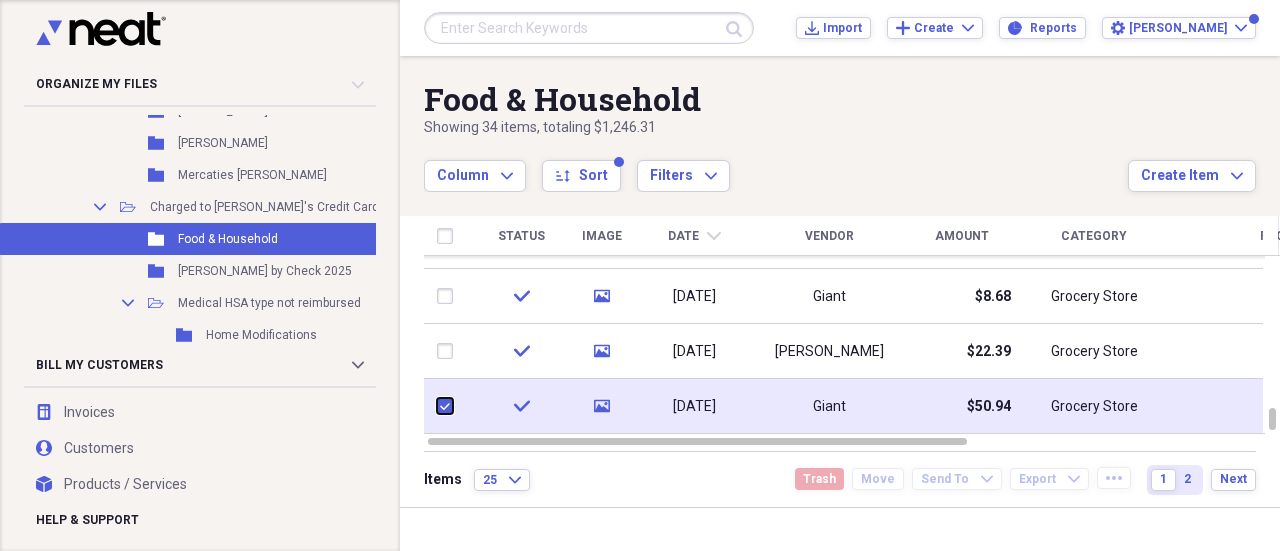 checkbox on "true" 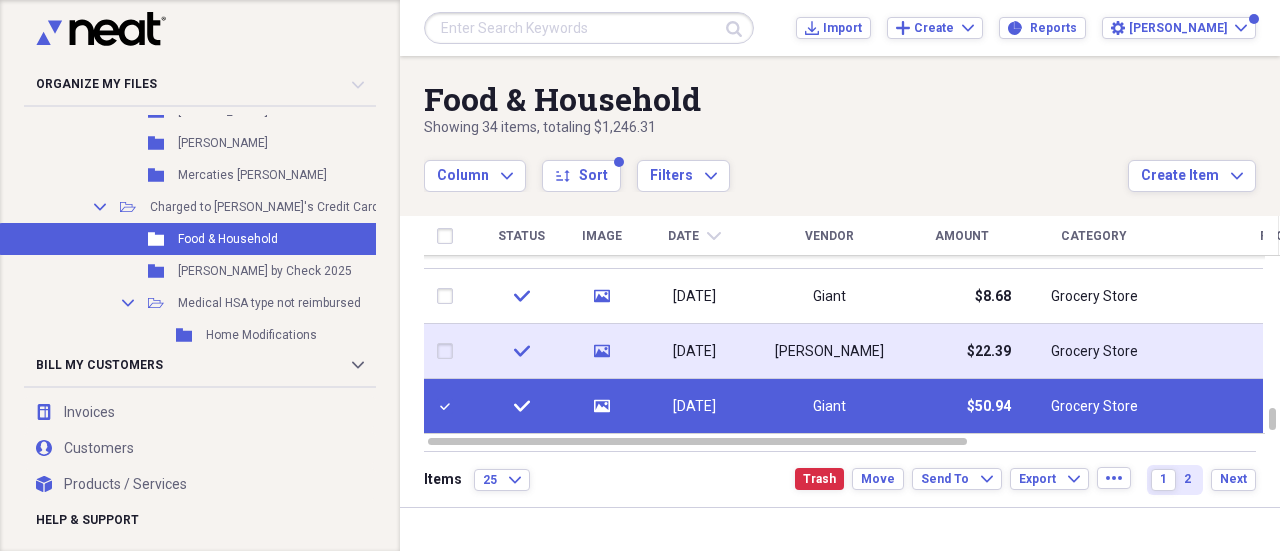 click at bounding box center [449, 351] 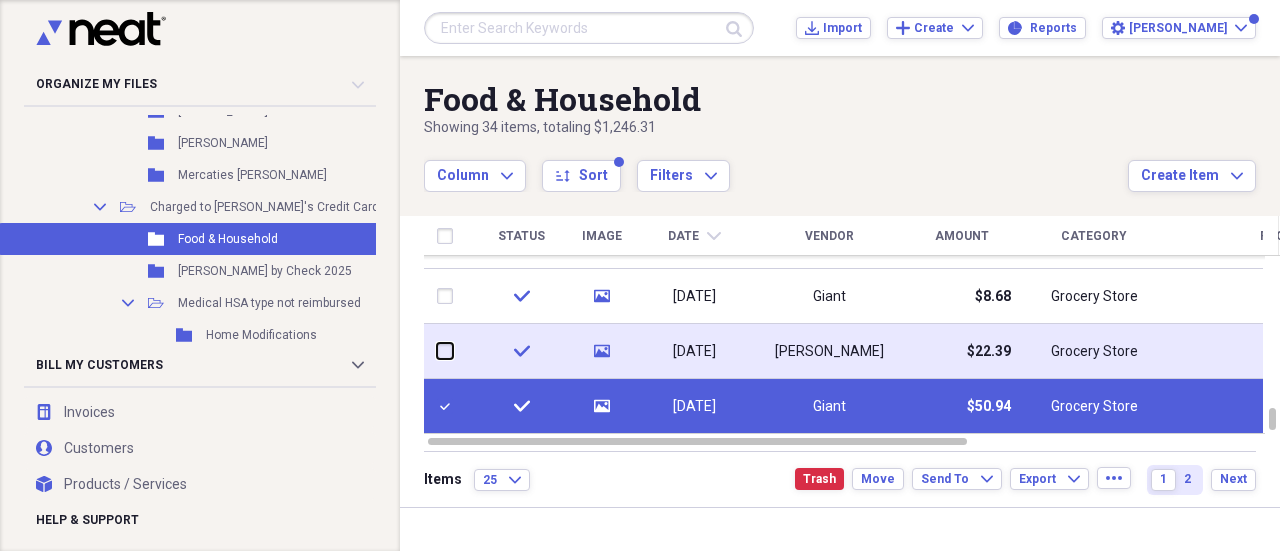 click at bounding box center (437, 351) 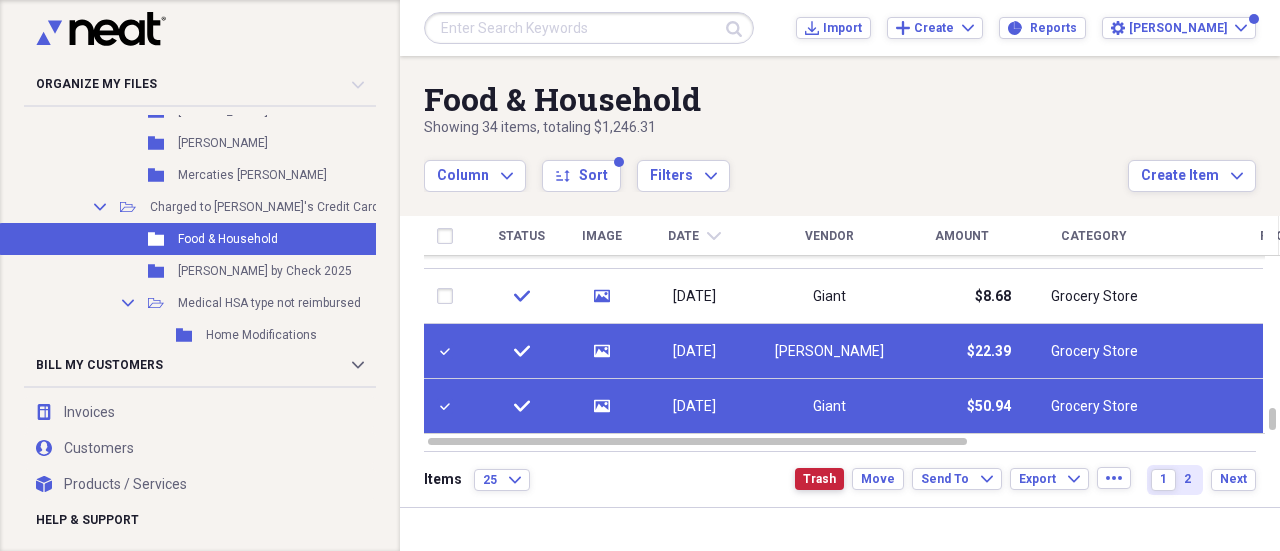 click on "Trash" at bounding box center [819, 479] 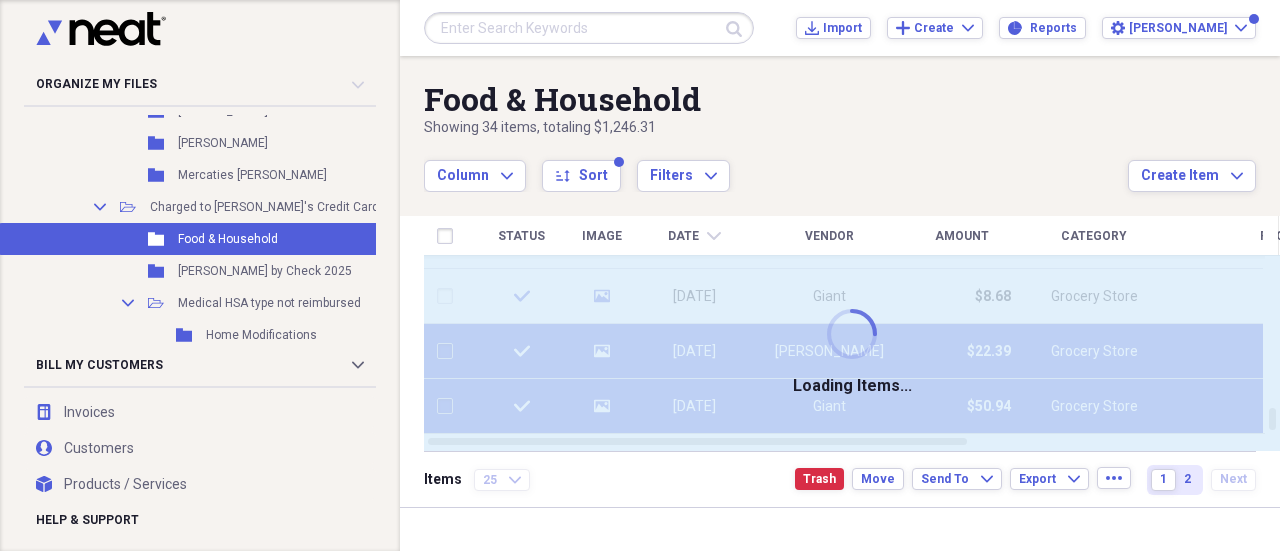 checkbox on "false" 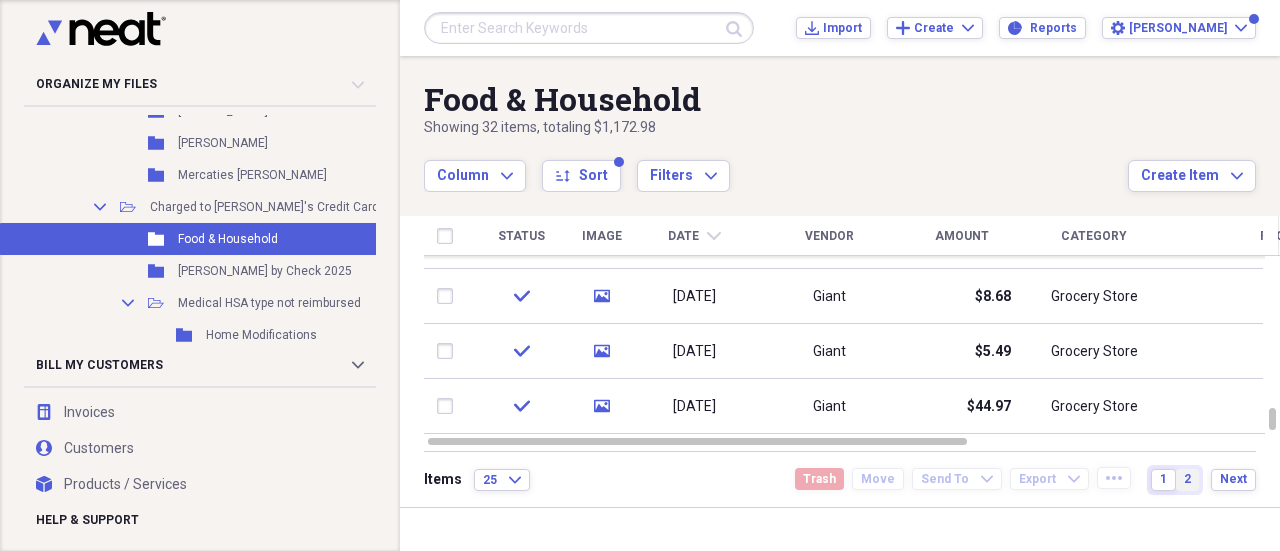 click on "2" at bounding box center (1187, 479) 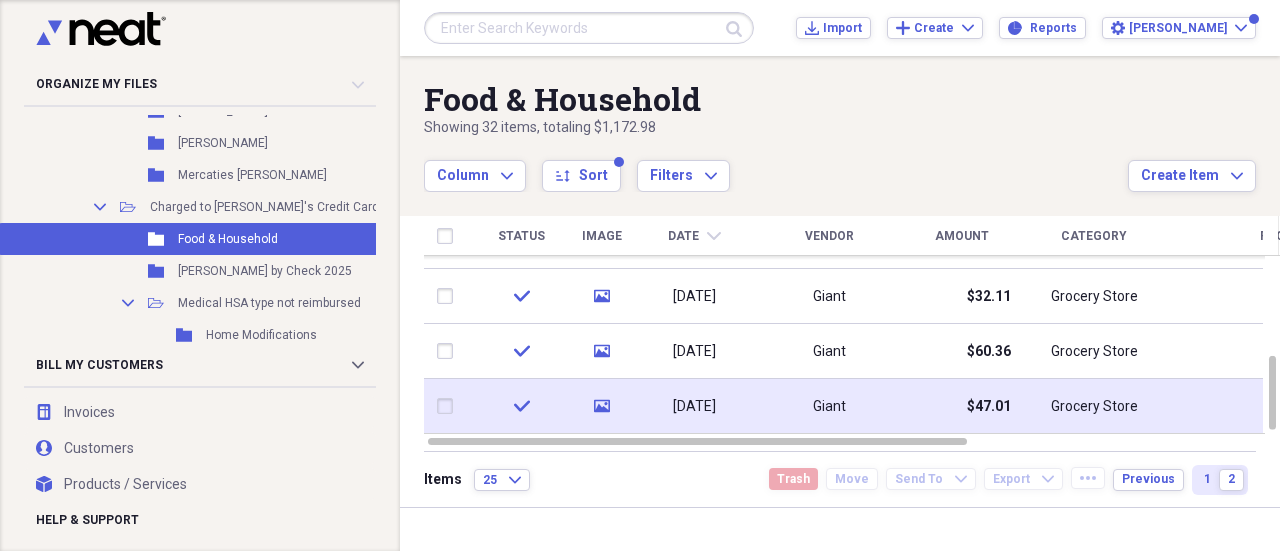 click on "01/04/2025" at bounding box center (694, 406) 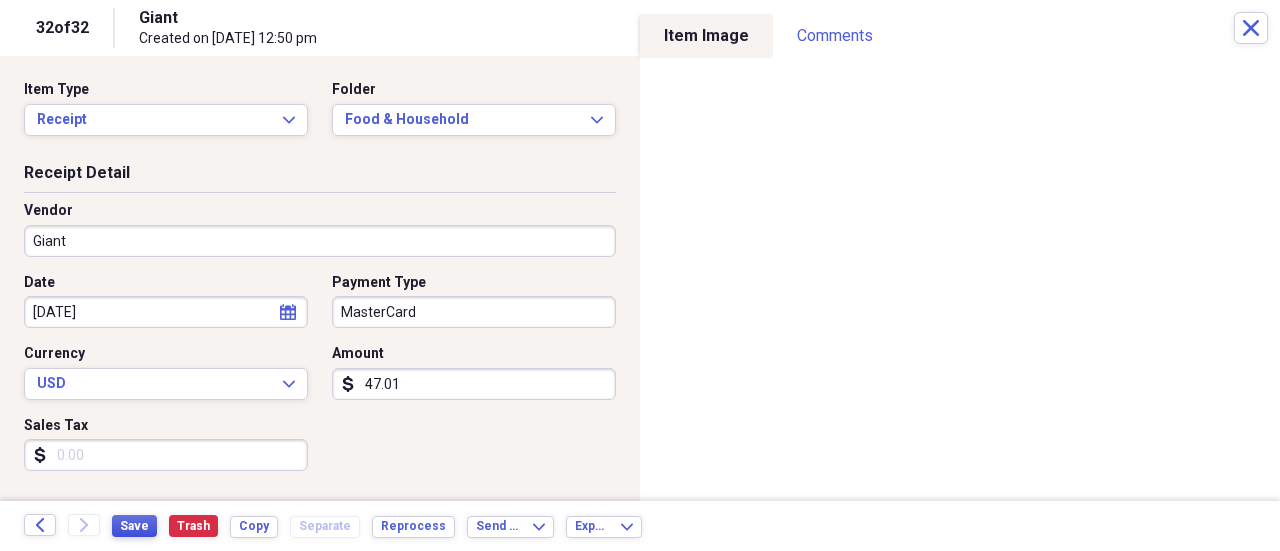 click on "Save" at bounding box center [134, 526] 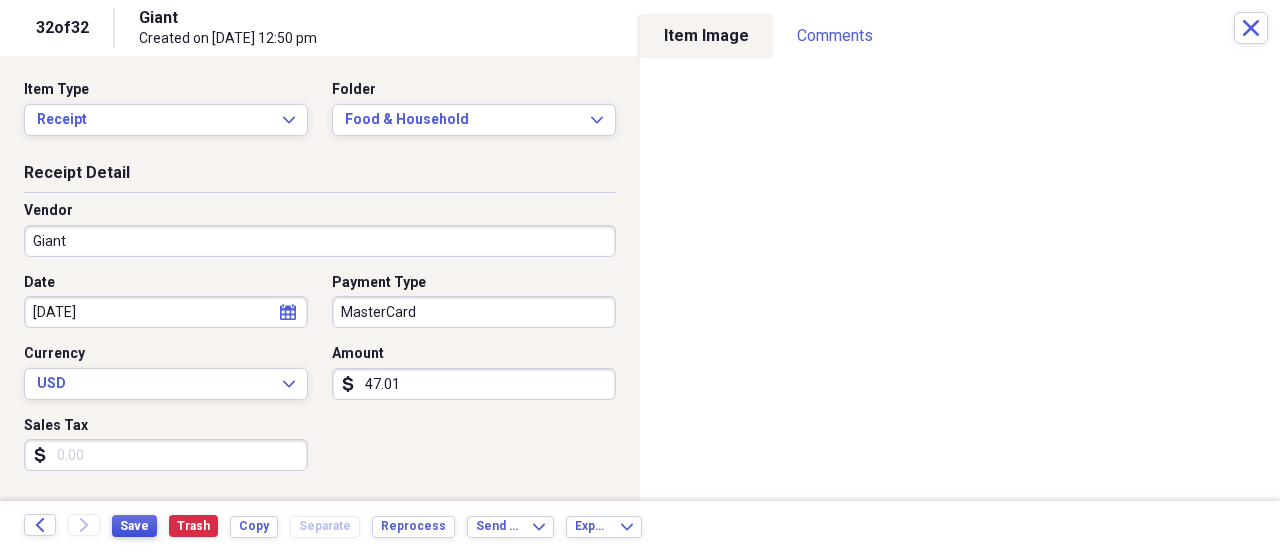 click on "Save" at bounding box center [134, 526] 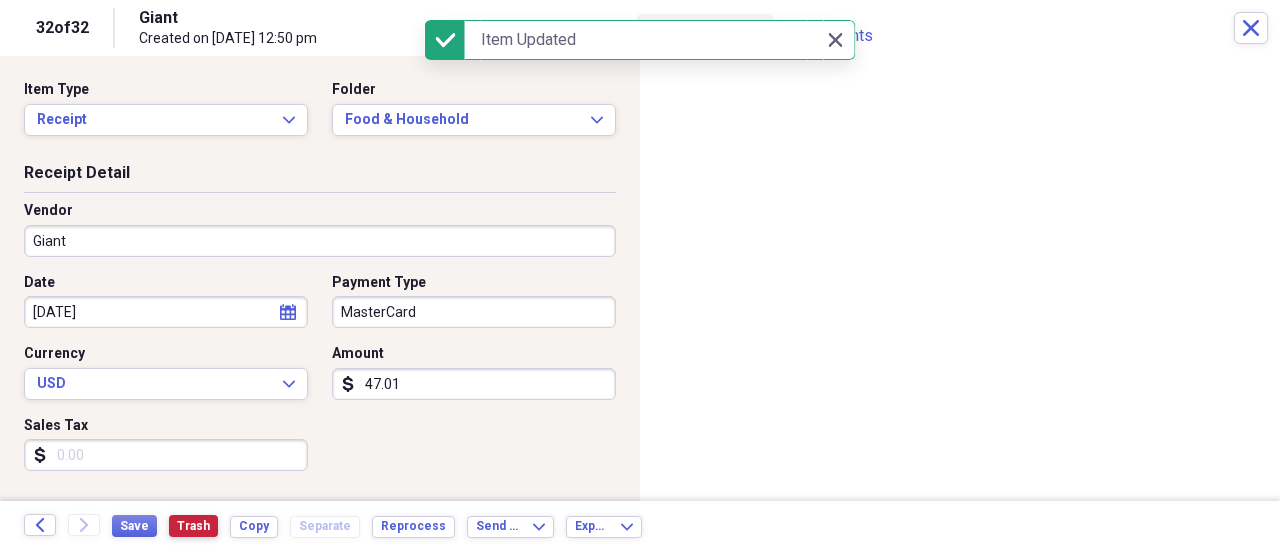 click on "Trash" at bounding box center (193, 526) 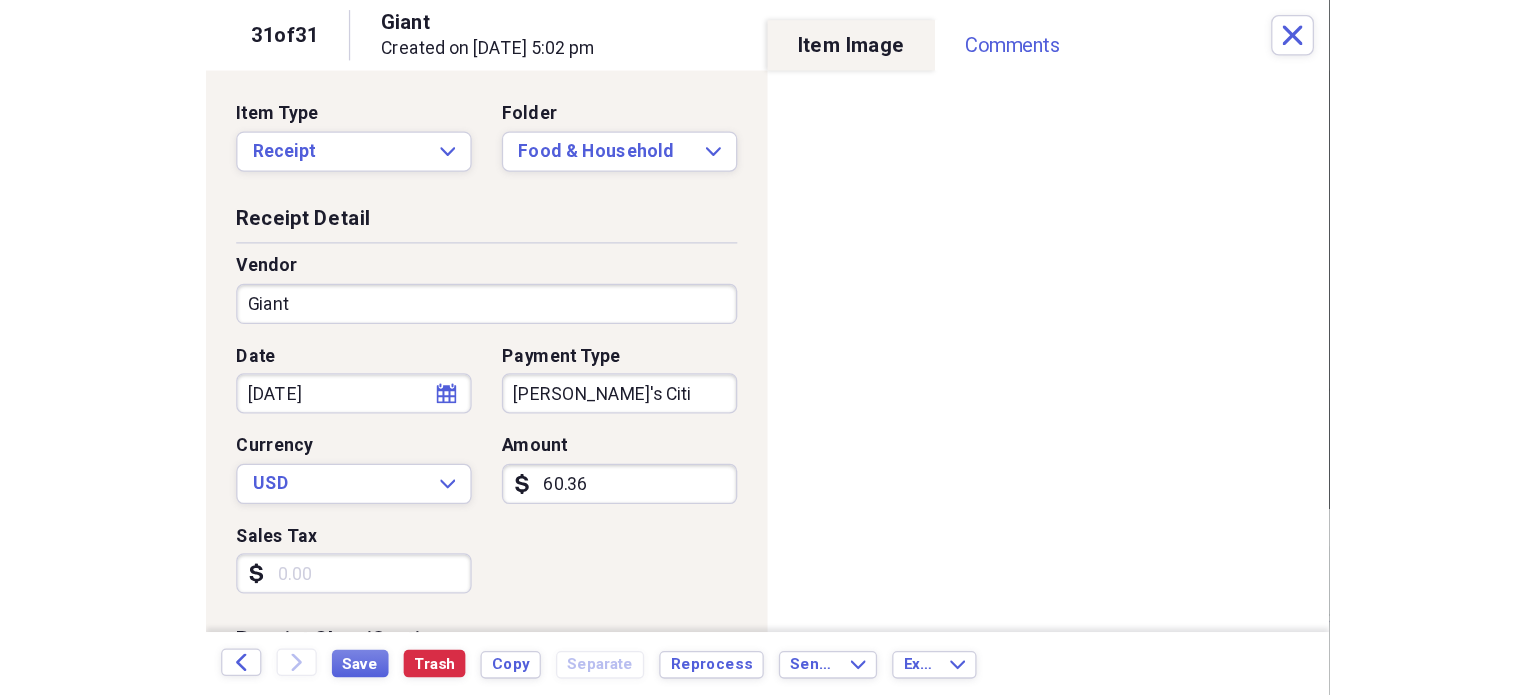 scroll, scrollTop: 2356, scrollLeft: 0, axis: vertical 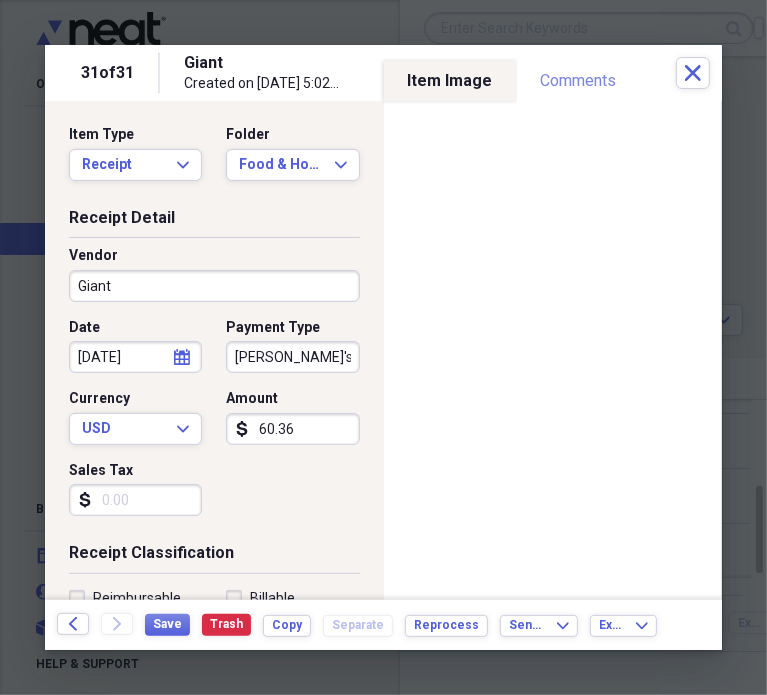 click on "Comments" at bounding box center [579, 81] 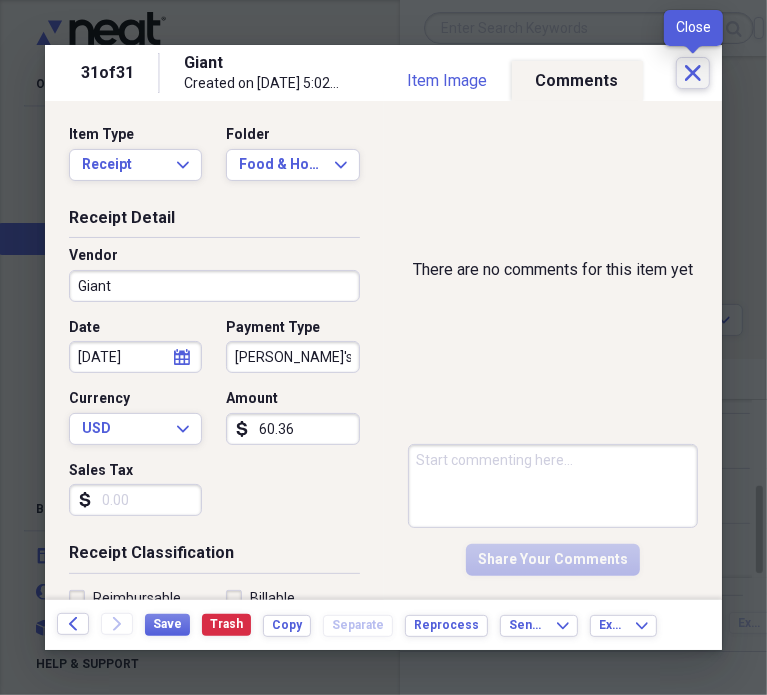 click on "Close" at bounding box center [693, 73] 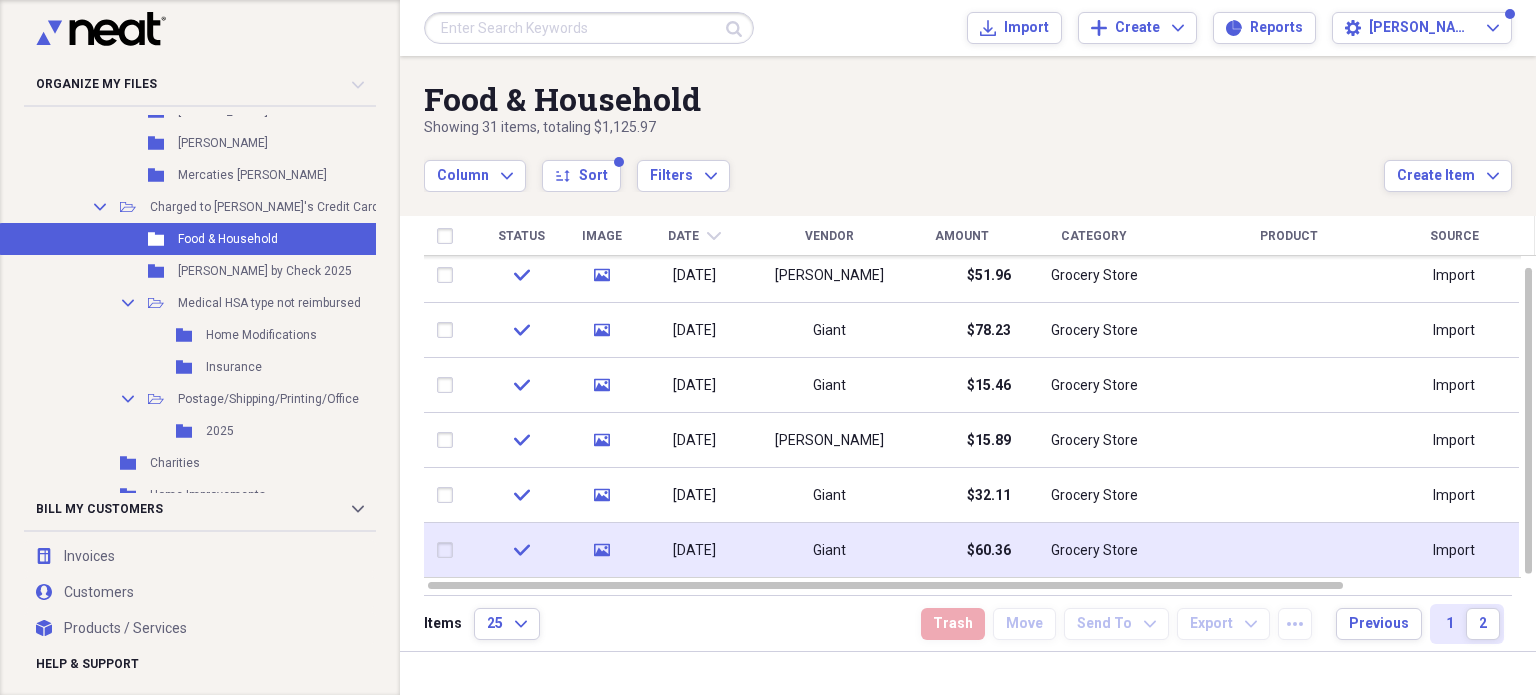 click on "$60.36" at bounding box center [961, 550] 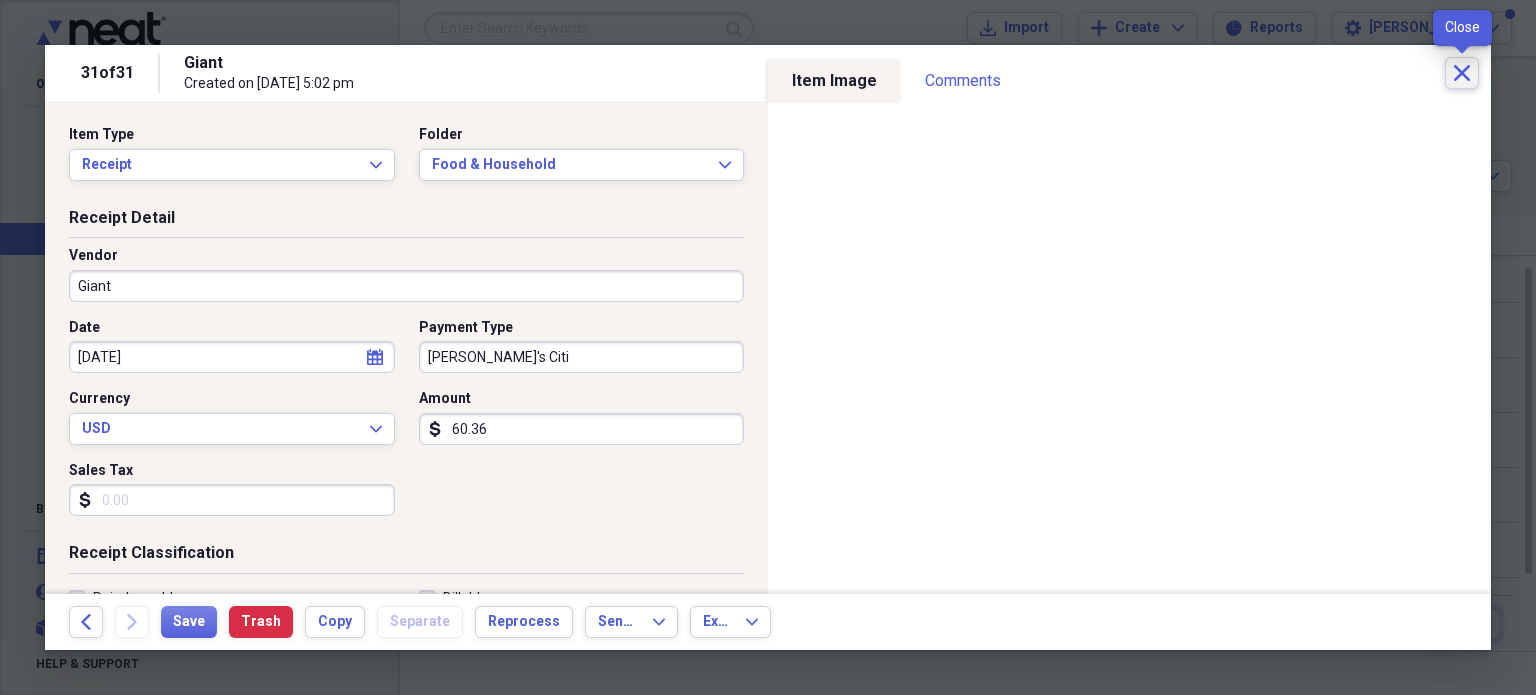 click on "Close" at bounding box center [1462, 73] 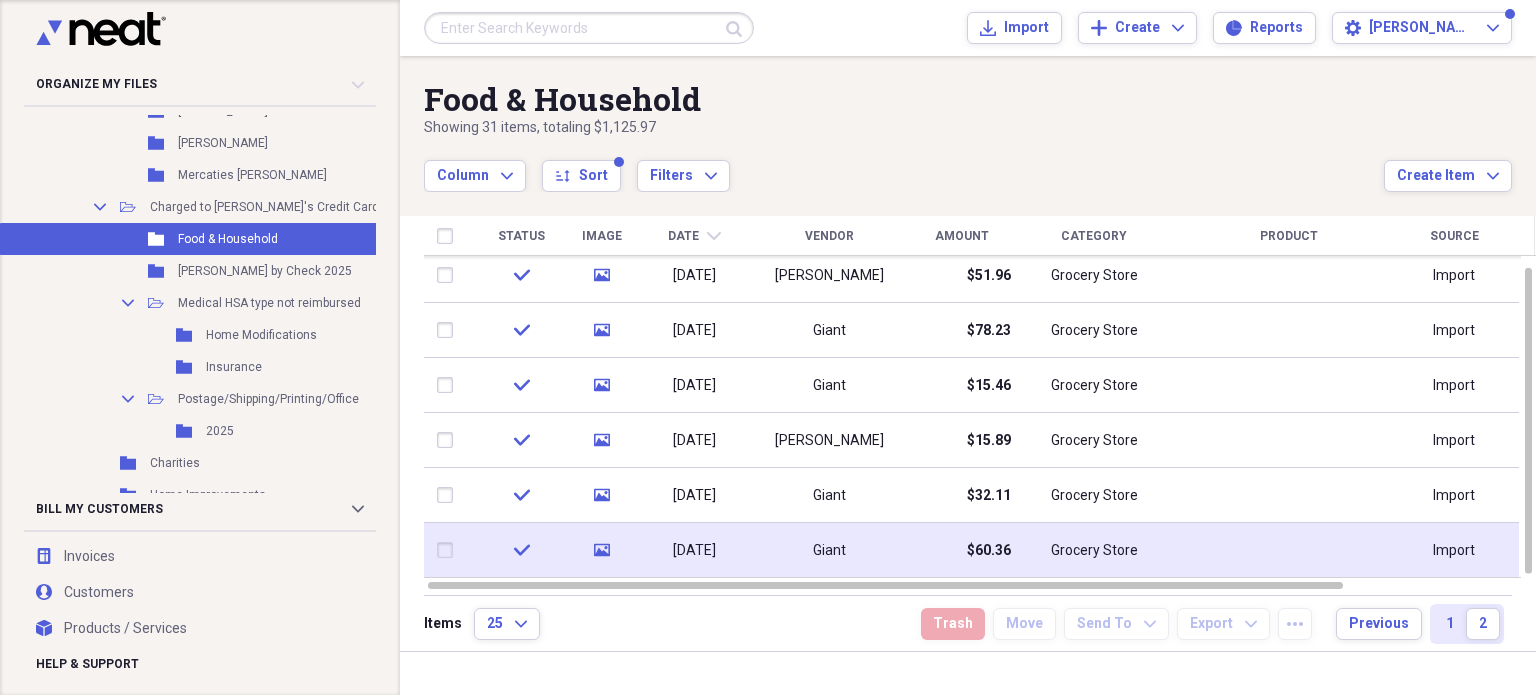 click at bounding box center (449, 550) 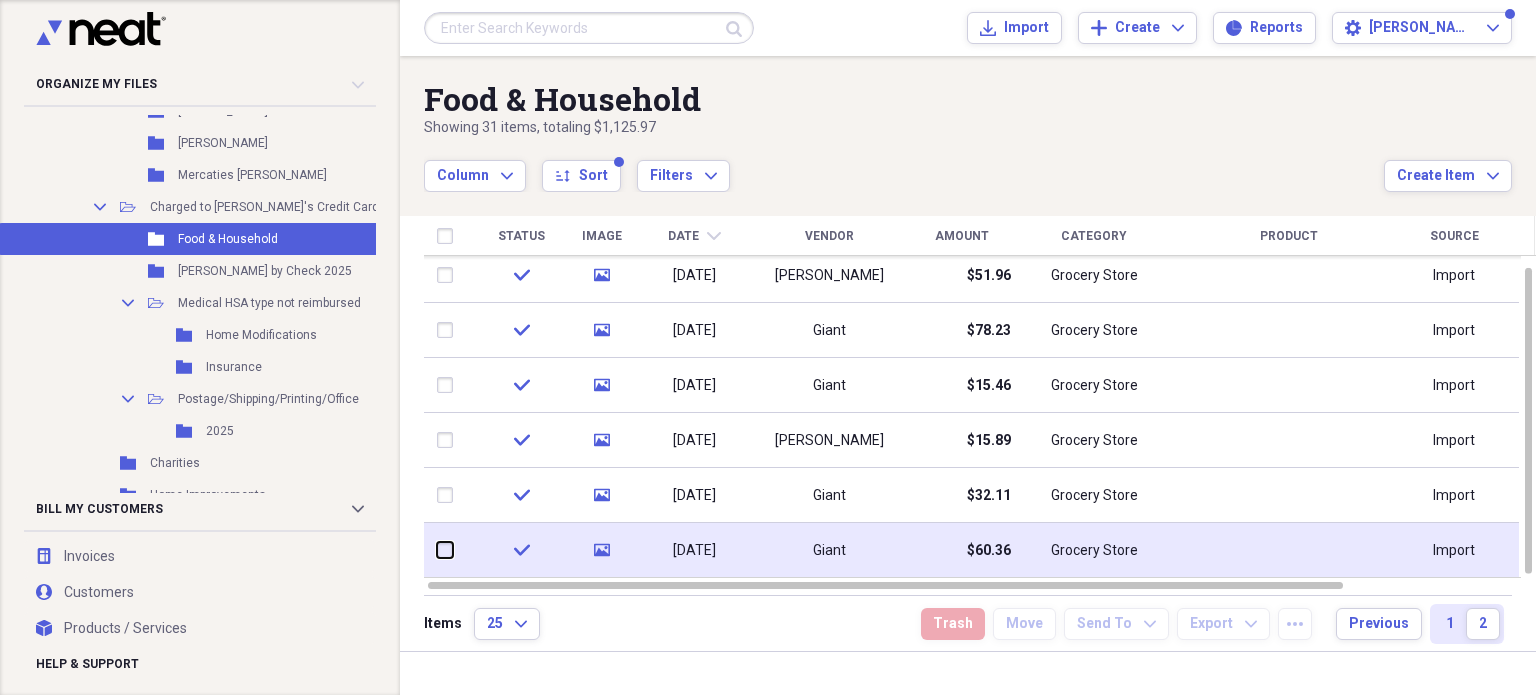 click at bounding box center [437, 550] 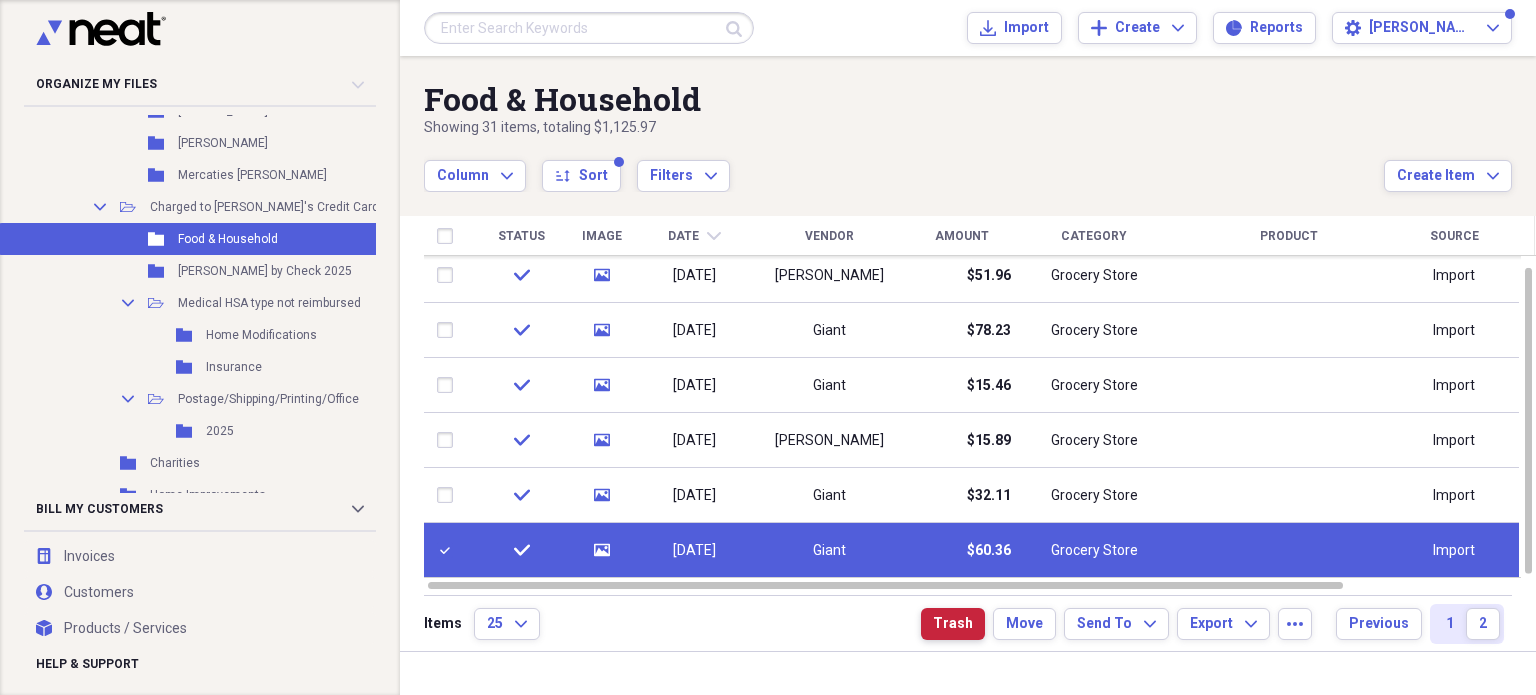 click on "Trash" at bounding box center (953, 624) 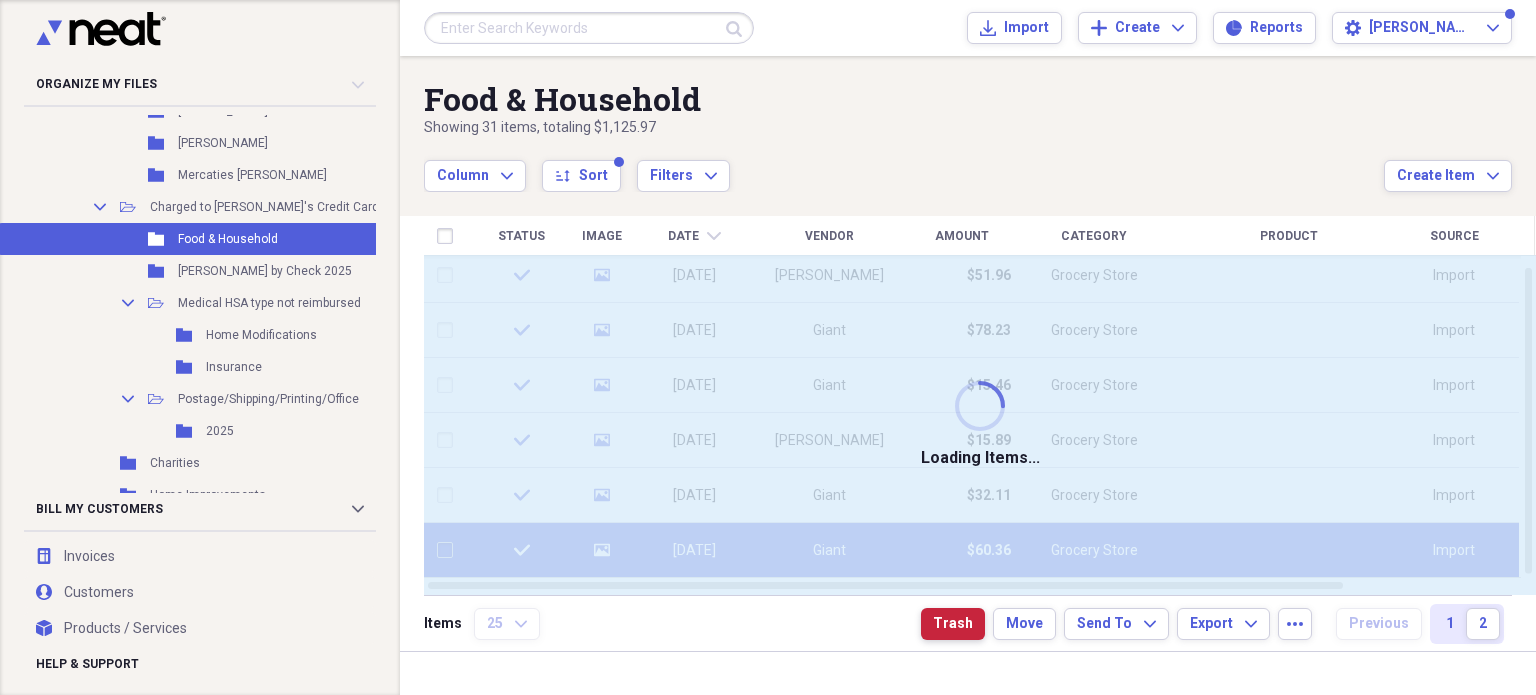 checkbox on "false" 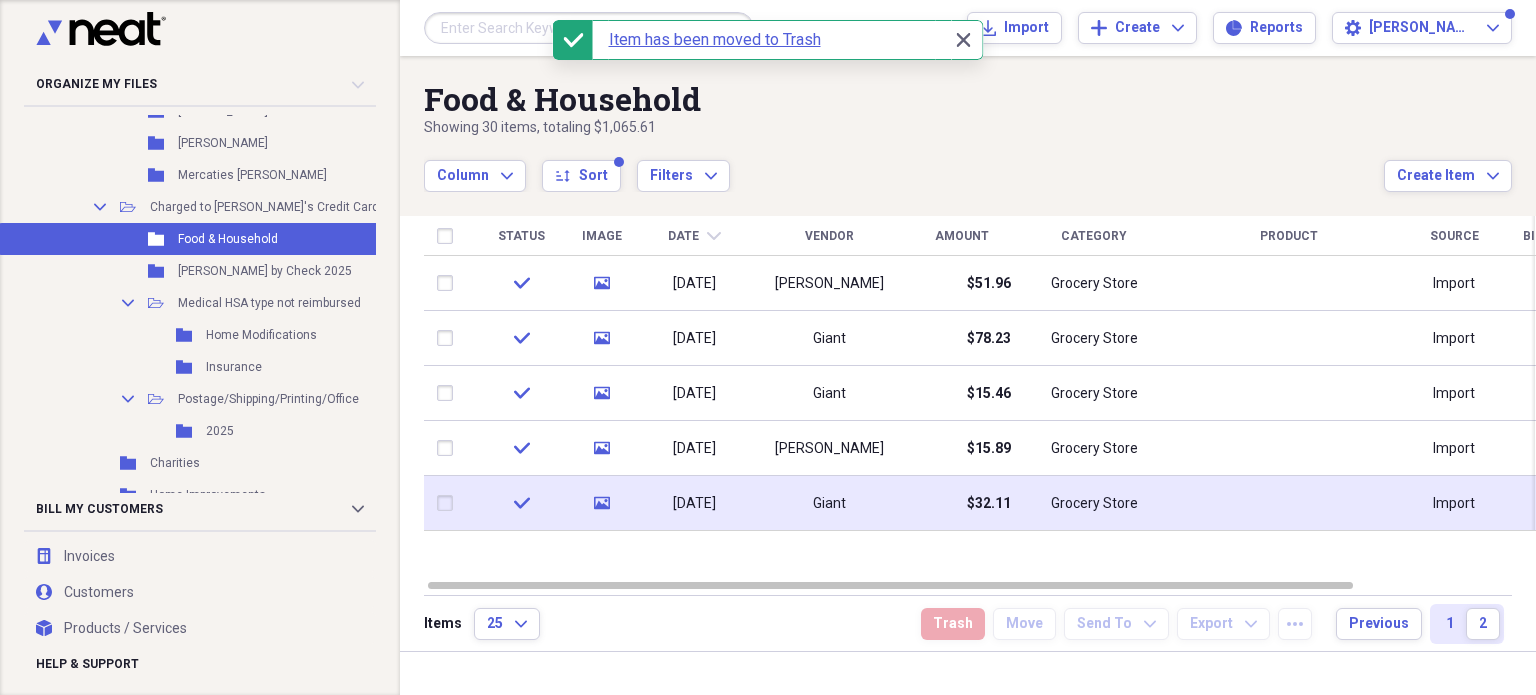 click on "Giant" at bounding box center [829, 504] 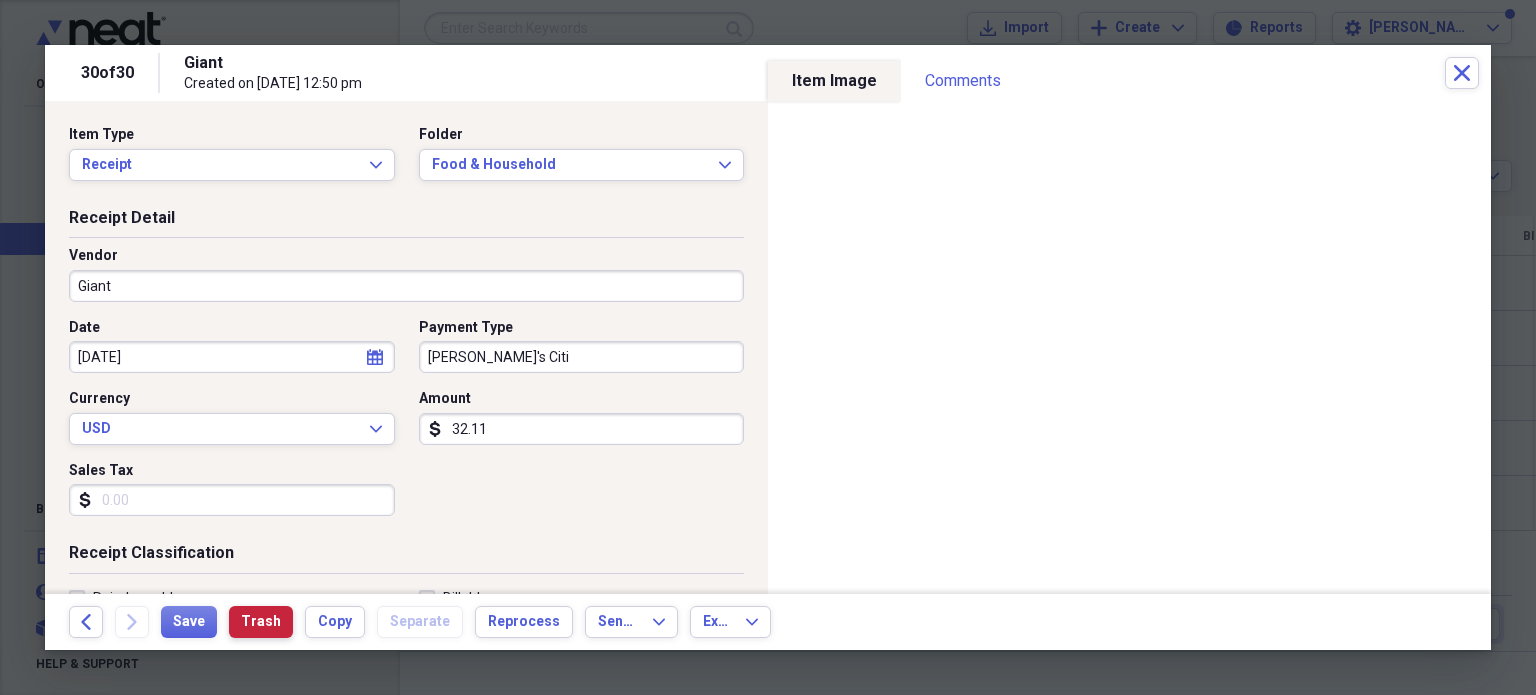 click on "Trash" at bounding box center (261, 622) 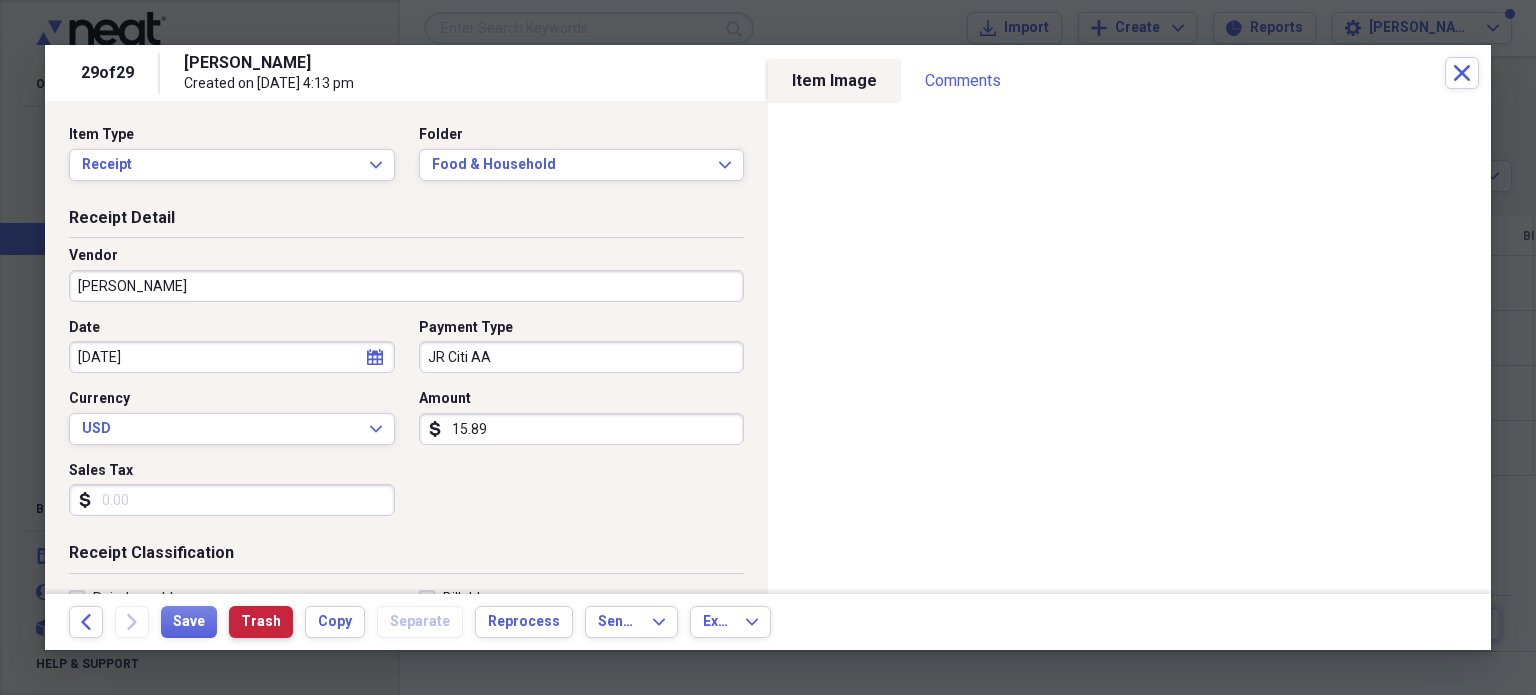 click on "Trash" at bounding box center (261, 622) 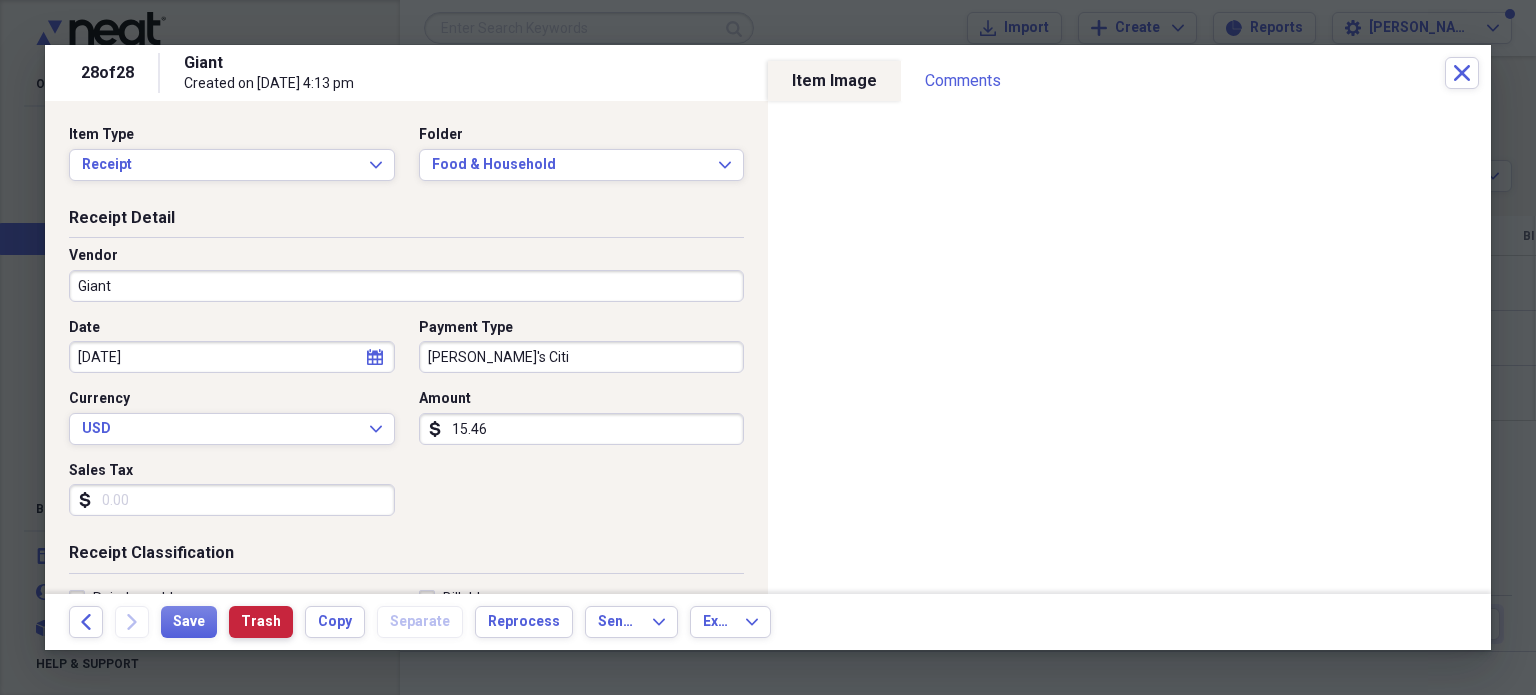 click on "Trash" at bounding box center (261, 622) 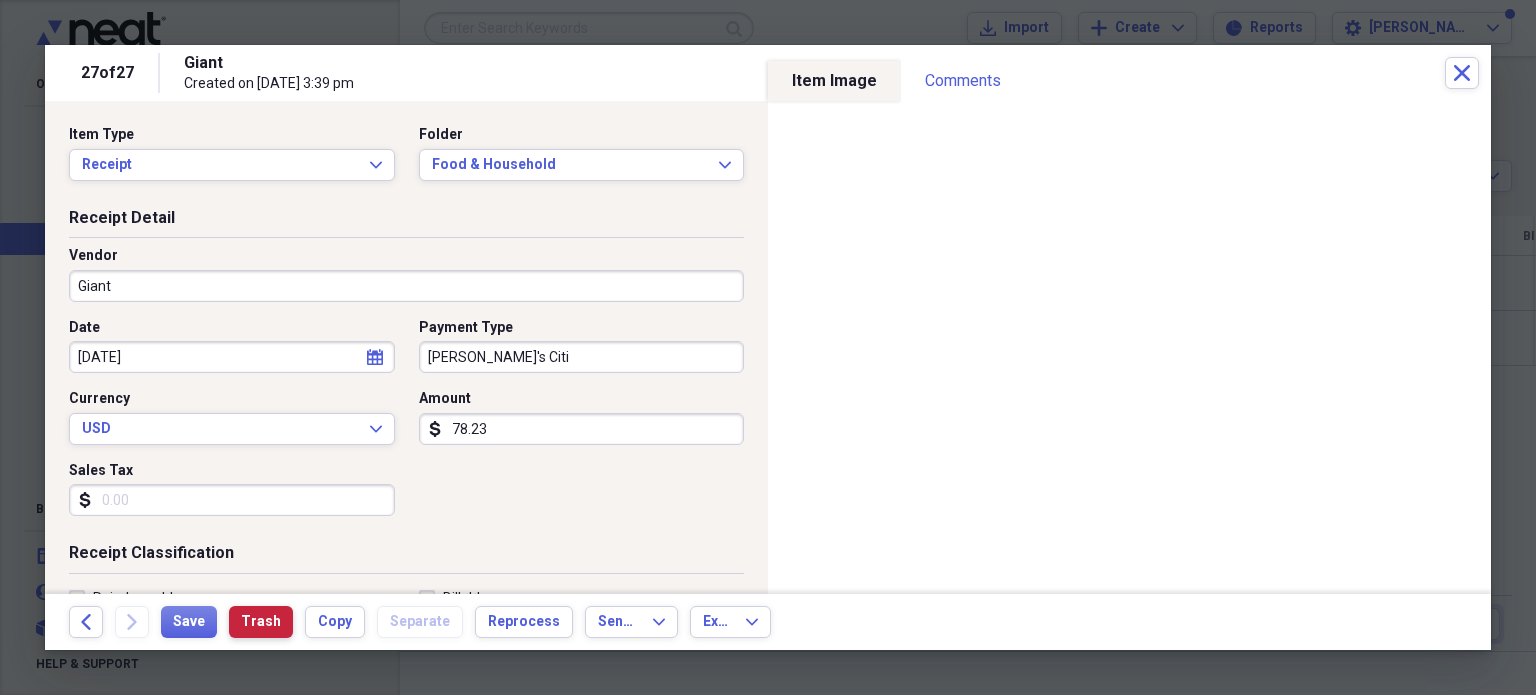 click on "Trash" at bounding box center (261, 622) 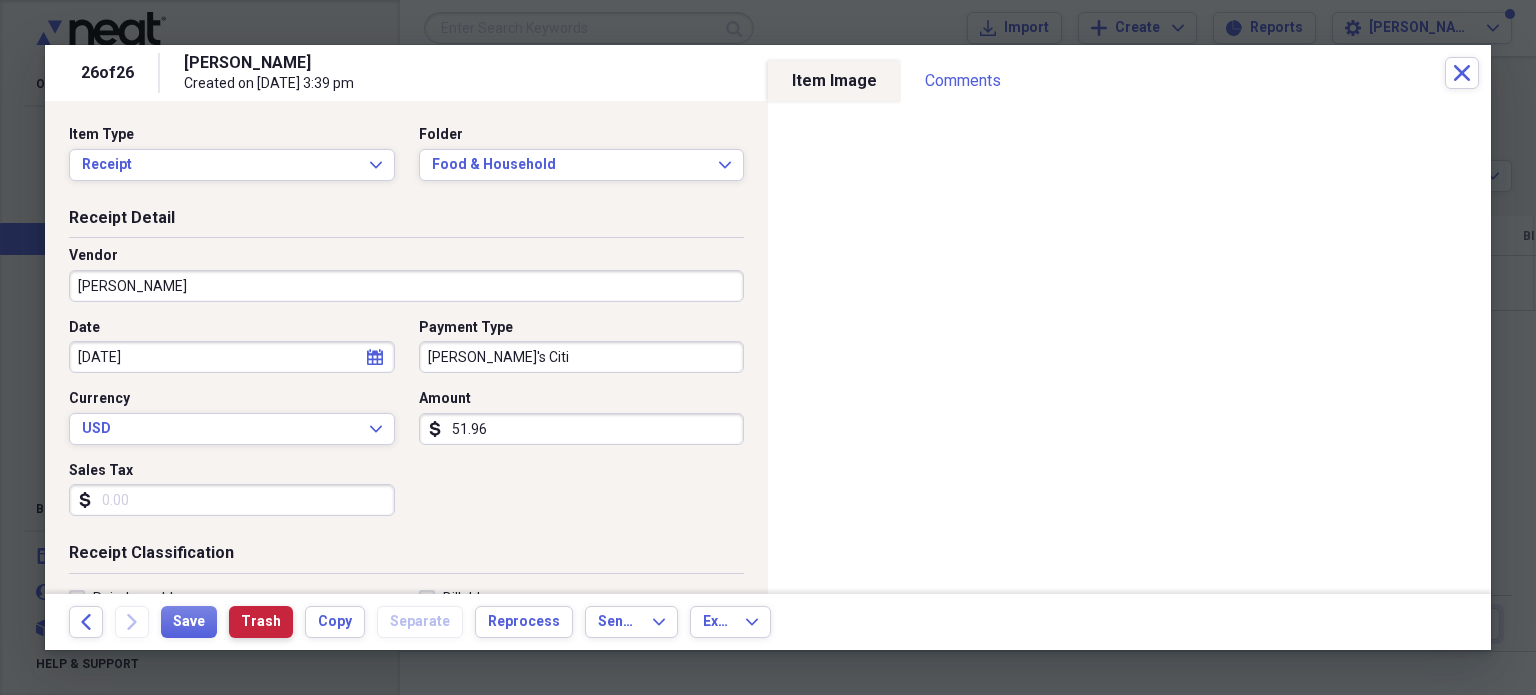 click on "Trash" at bounding box center [261, 622] 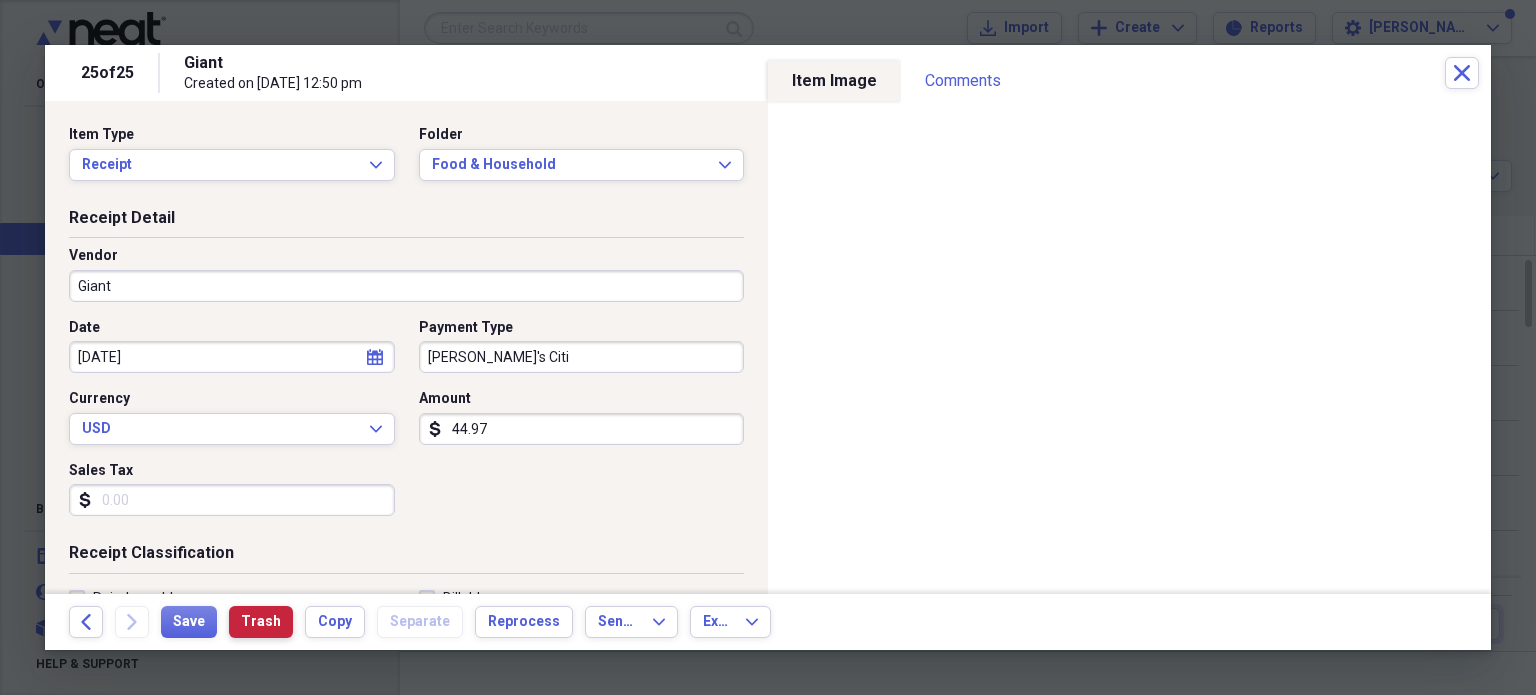 click on "Trash" at bounding box center (261, 622) 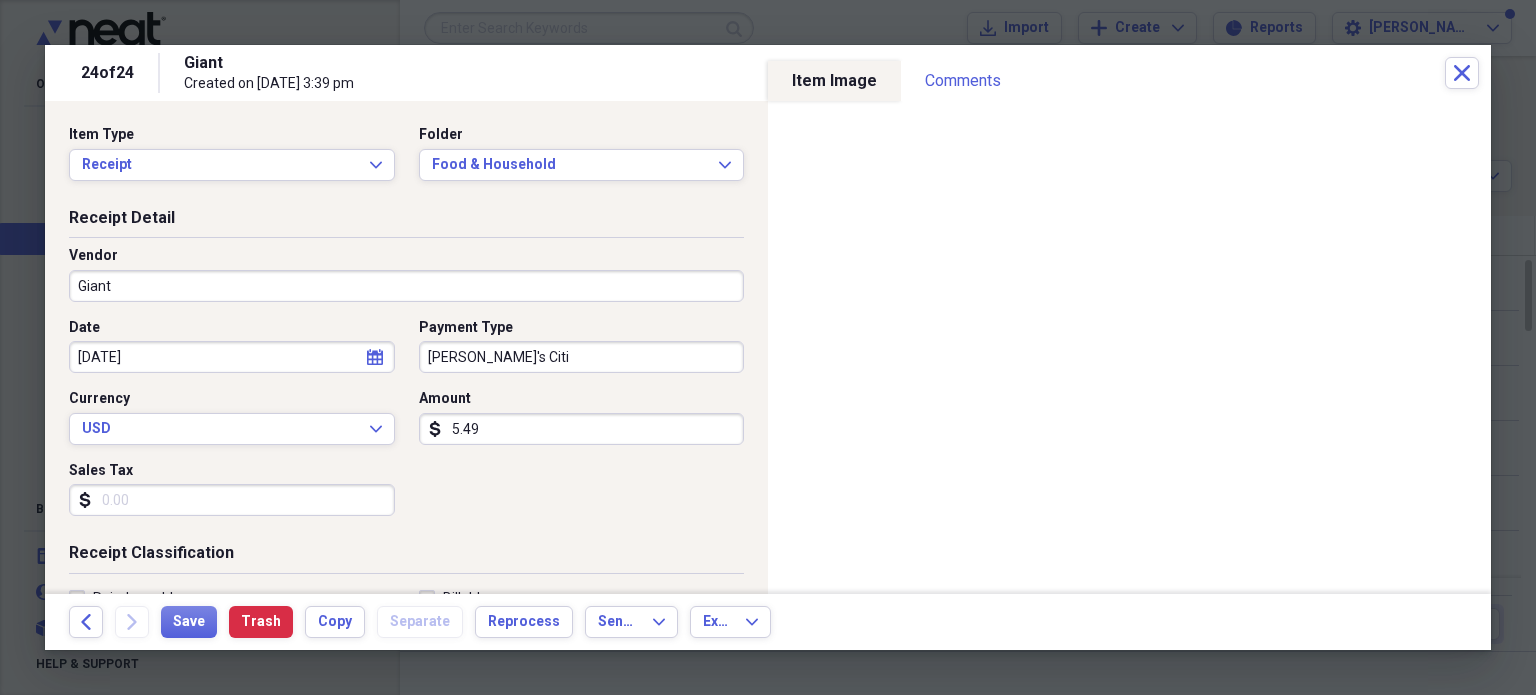 click on "5.49" at bounding box center [582, 429] 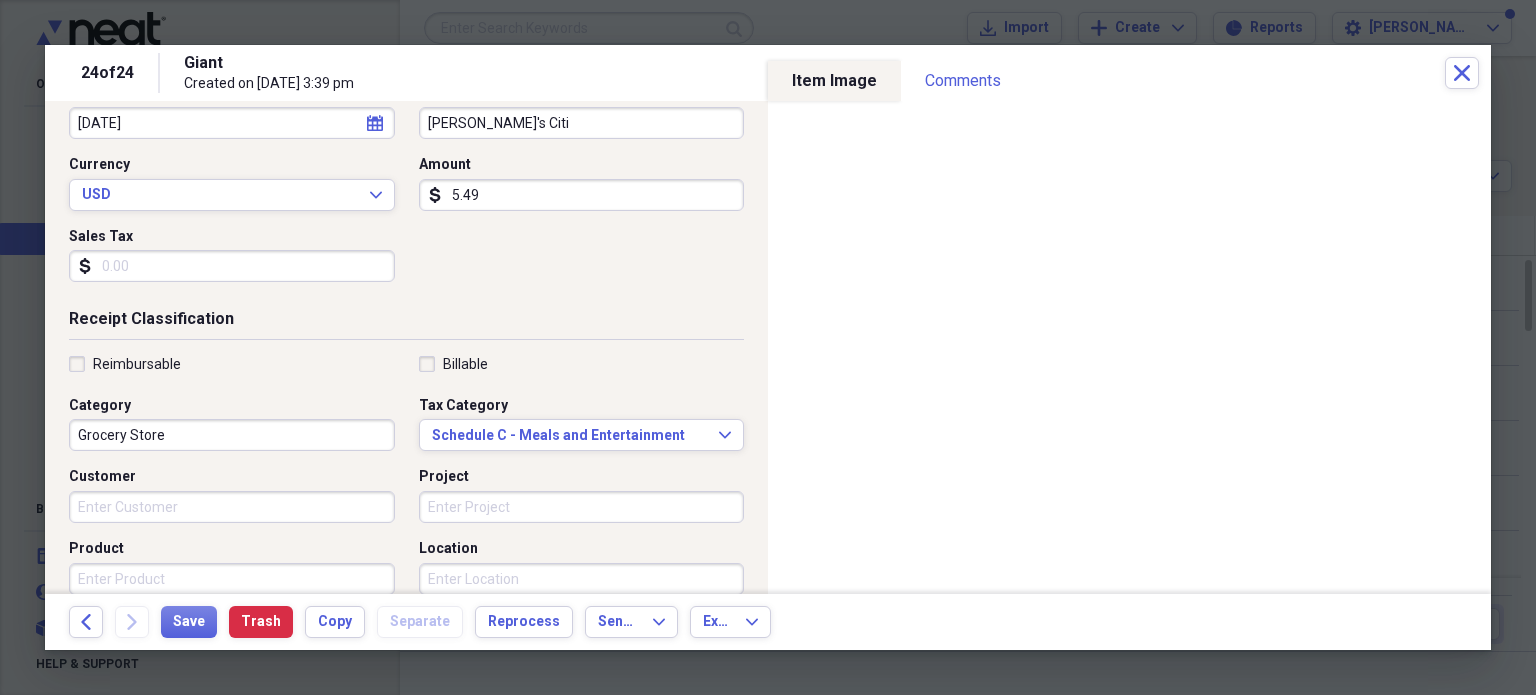 scroll, scrollTop: 231, scrollLeft: 0, axis: vertical 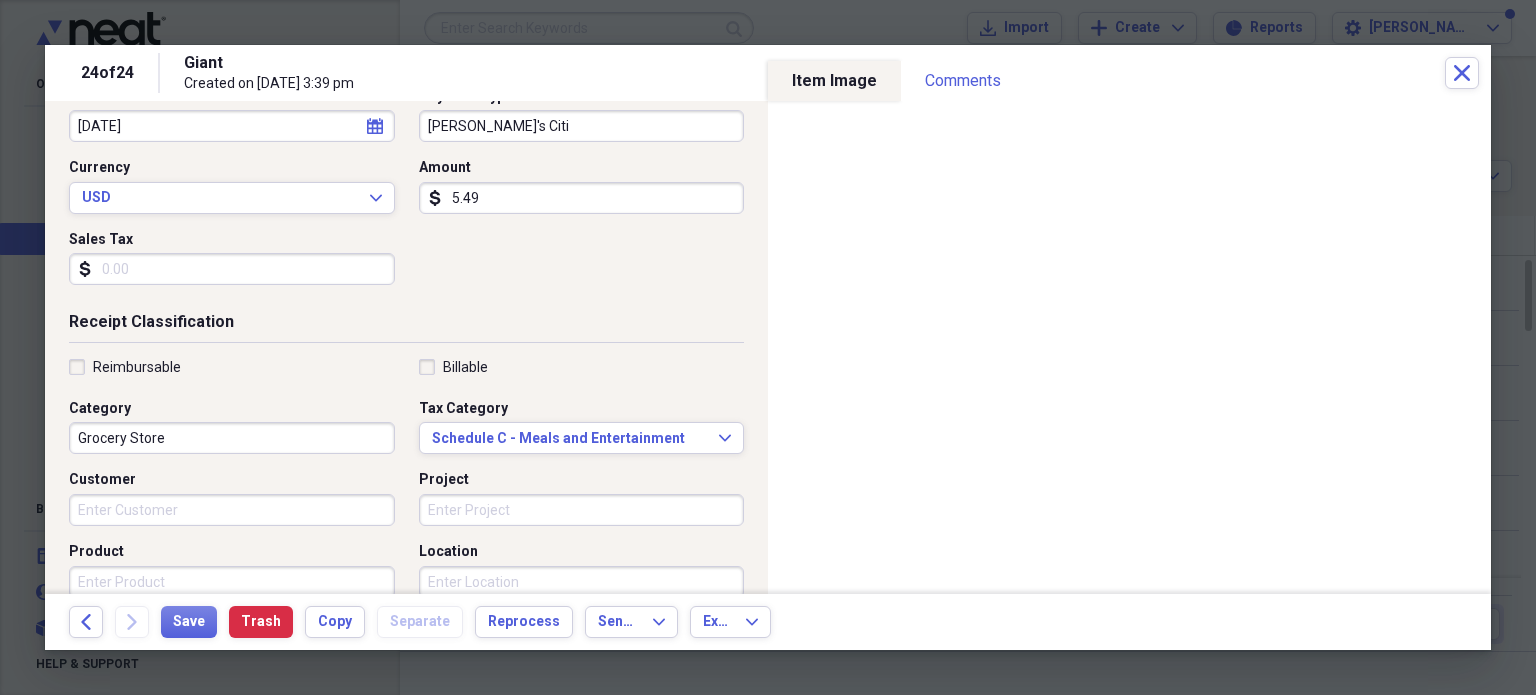 click on "Grocery Store" at bounding box center (232, 438) 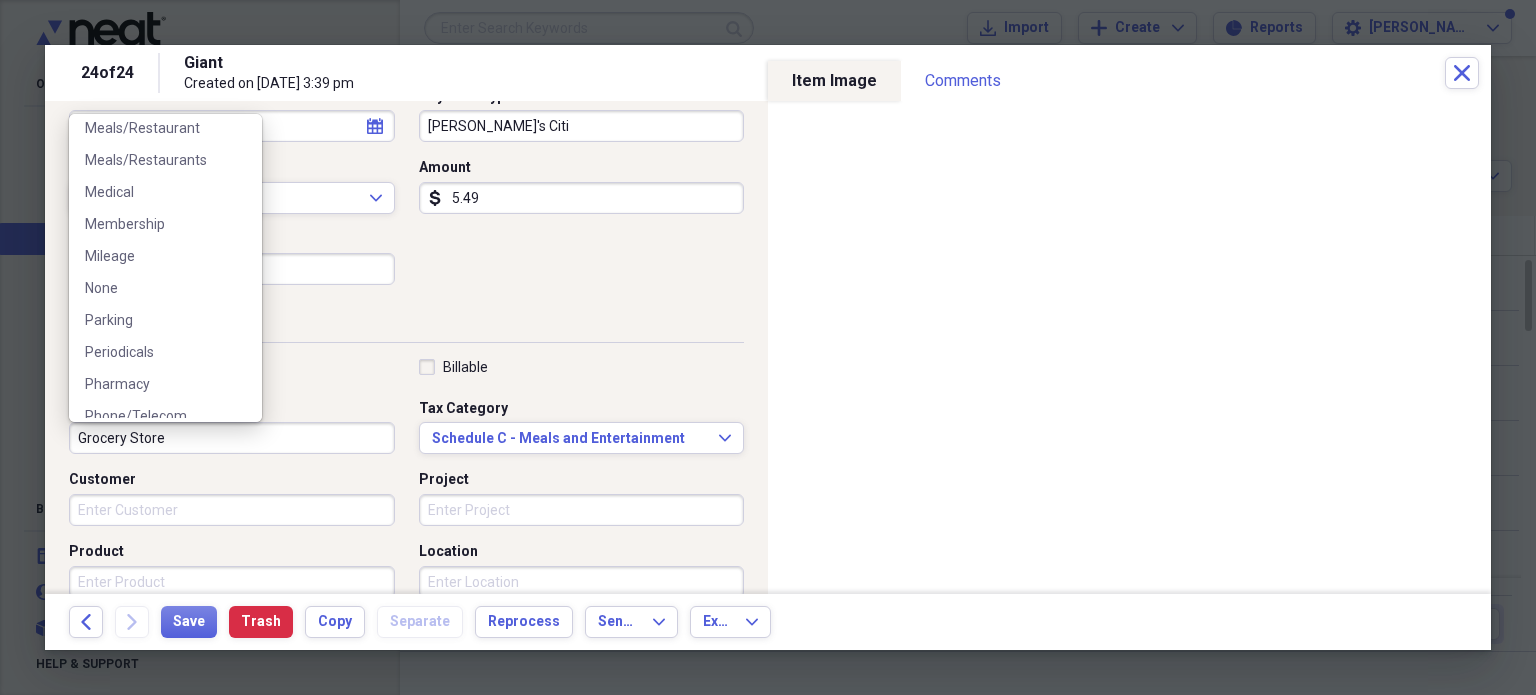 scroll, scrollTop: 462, scrollLeft: 0, axis: vertical 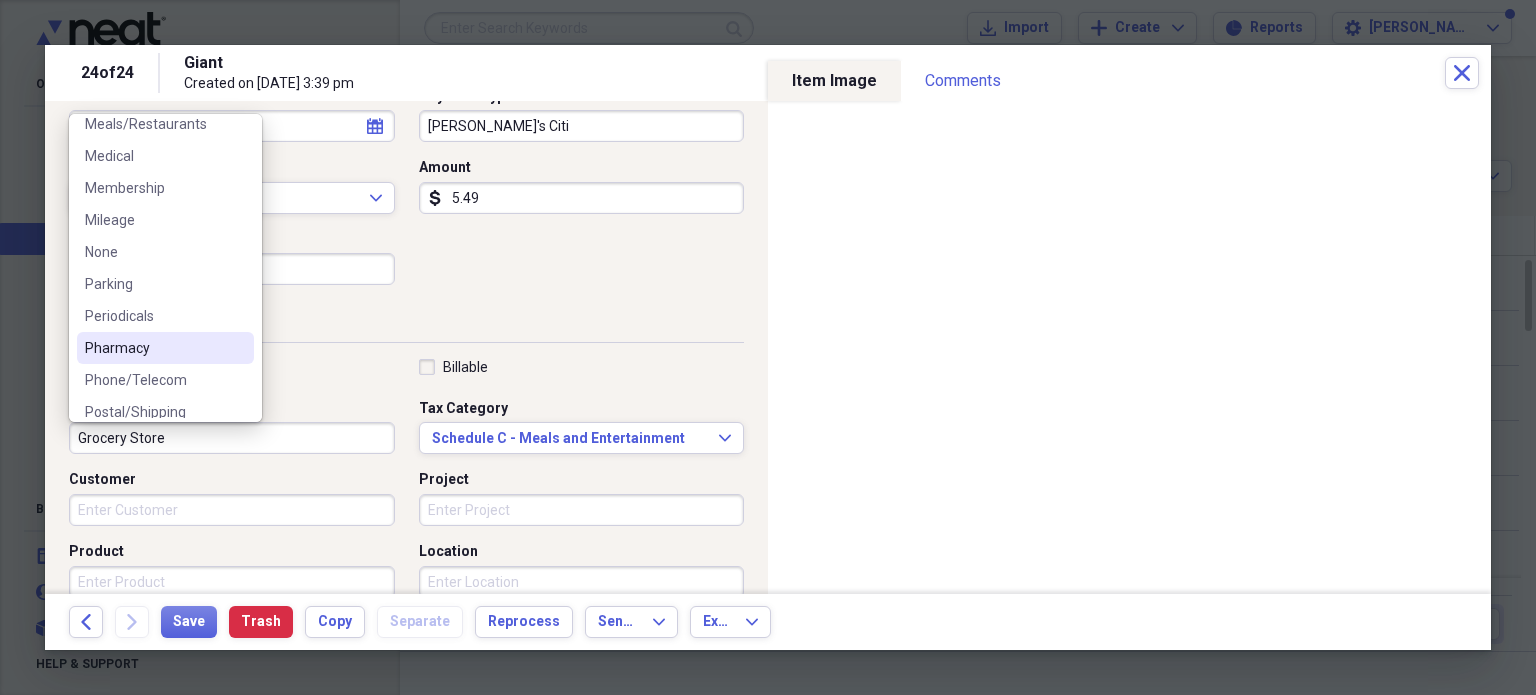 click on "Pharmacy" at bounding box center (153, 348) 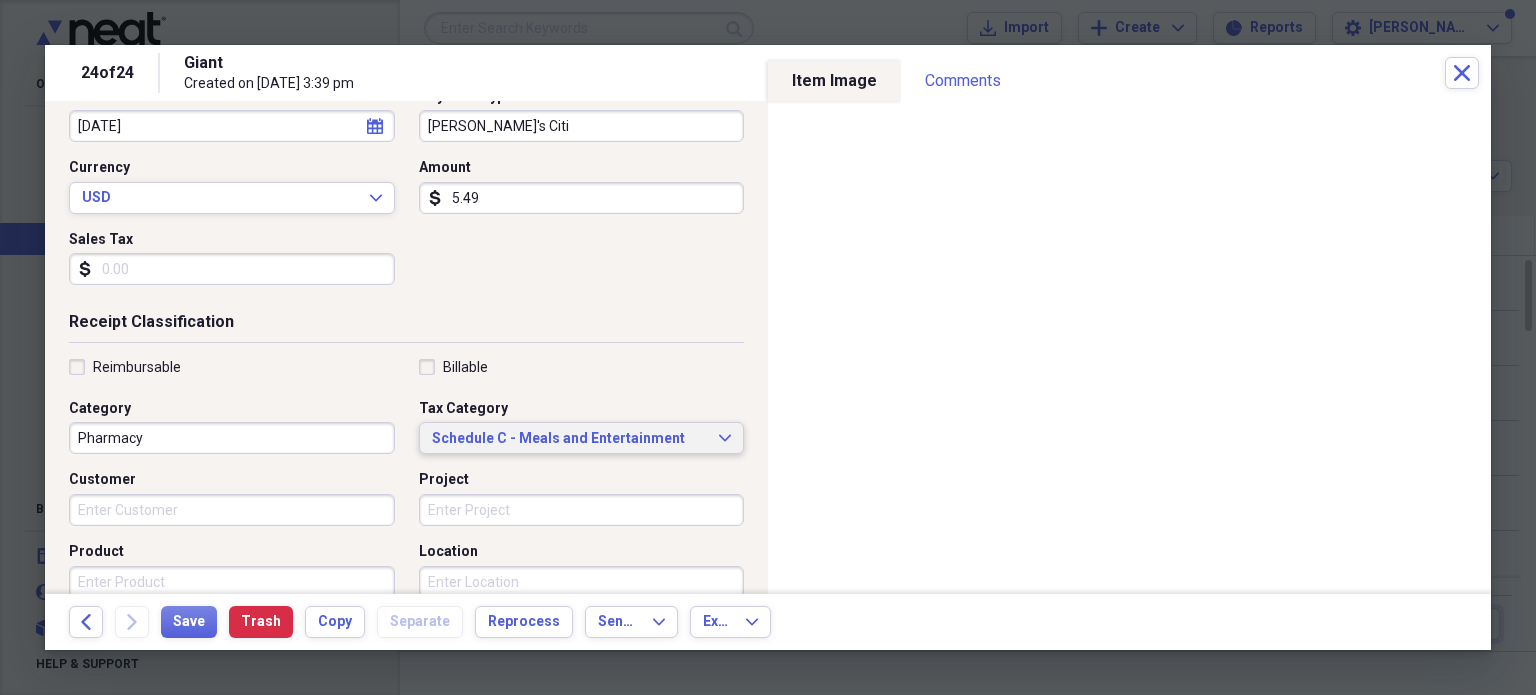 click on "Schedule C - Meals and Entertainment" at bounding box center [570, 439] 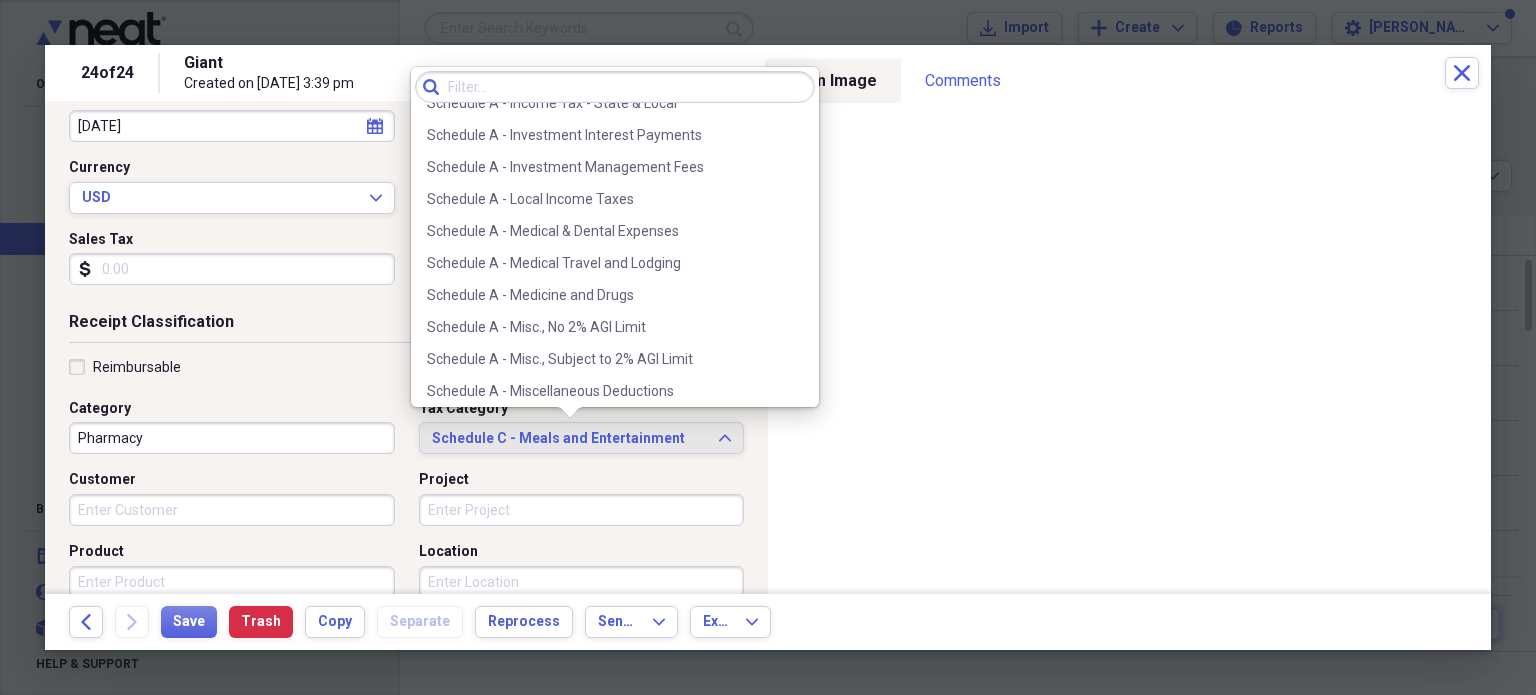 scroll, scrollTop: 1352, scrollLeft: 0, axis: vertical 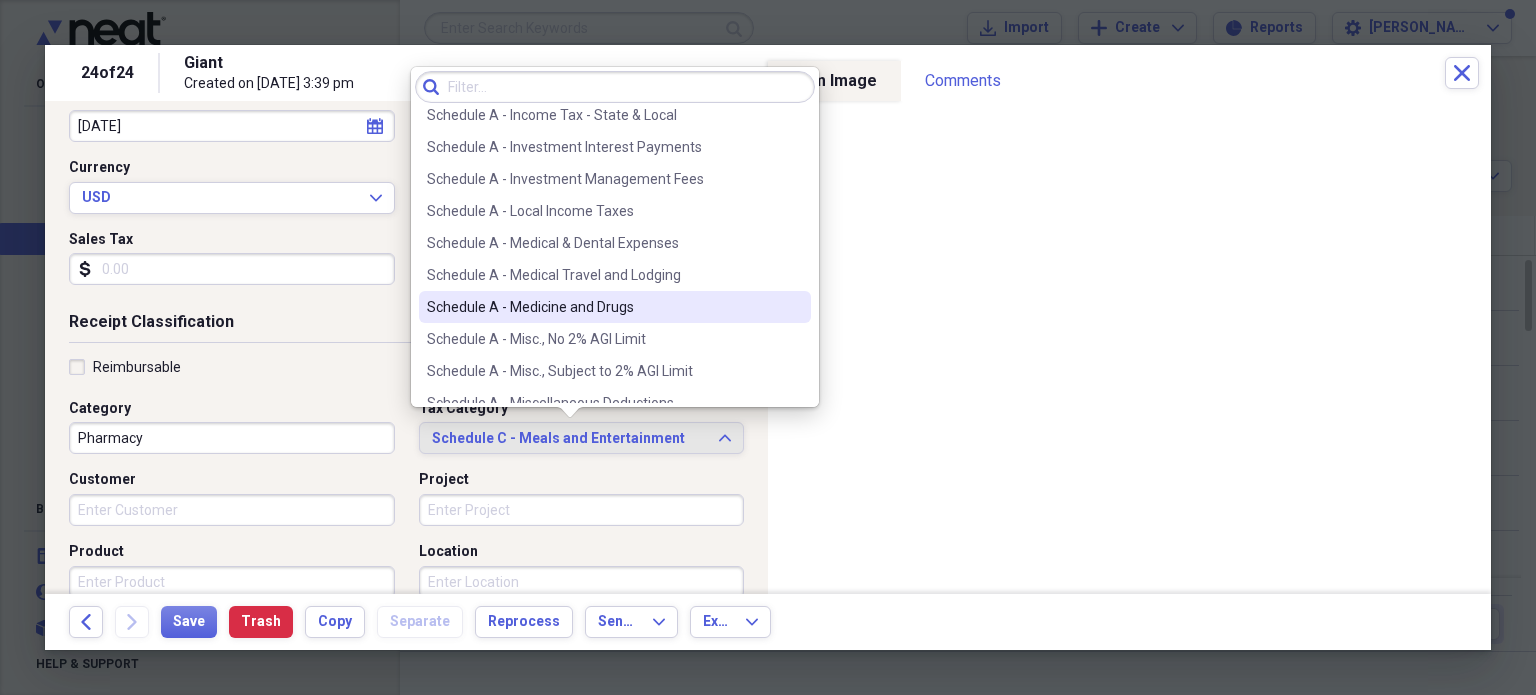 click on "Schedule A - Medicine and Drugs" at bounding box center [615, 307] 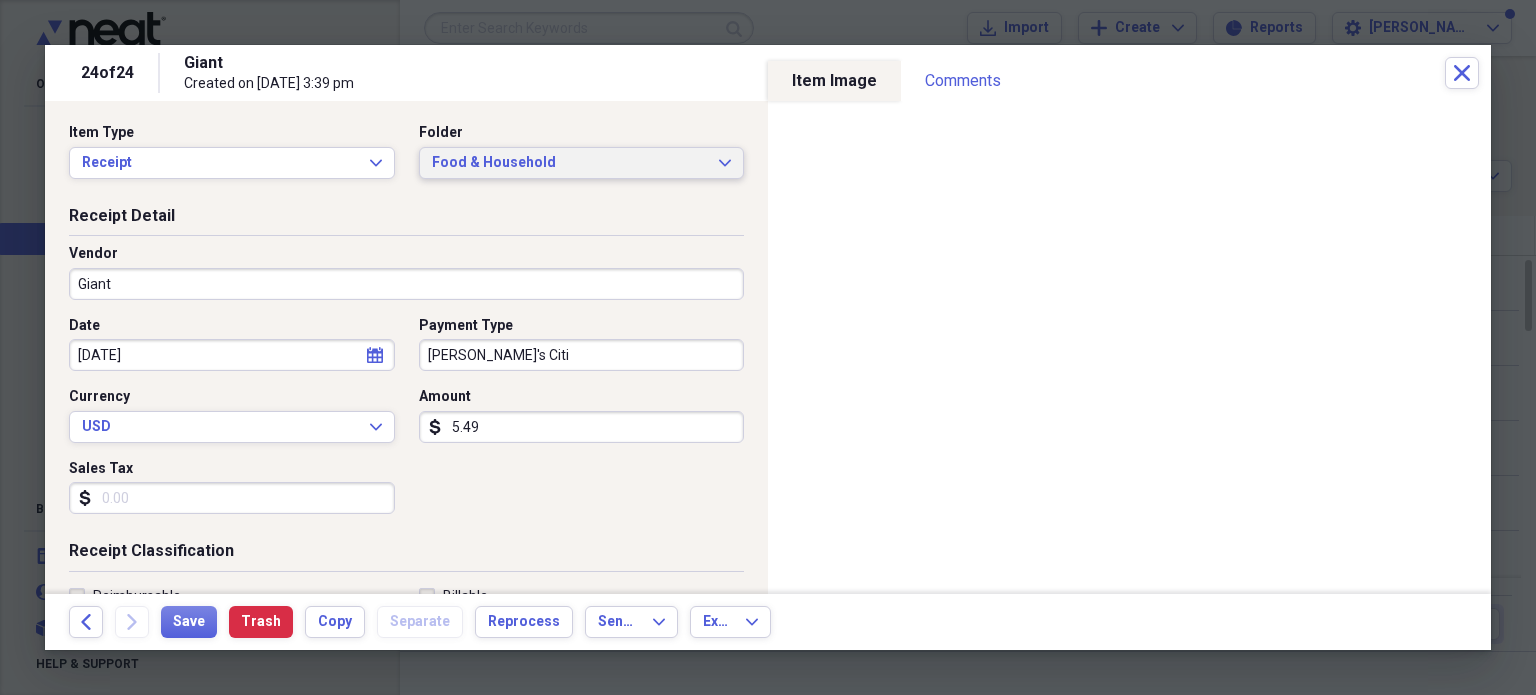 scroll, scrollTop: 0, scrollLeft: 0, axis: both 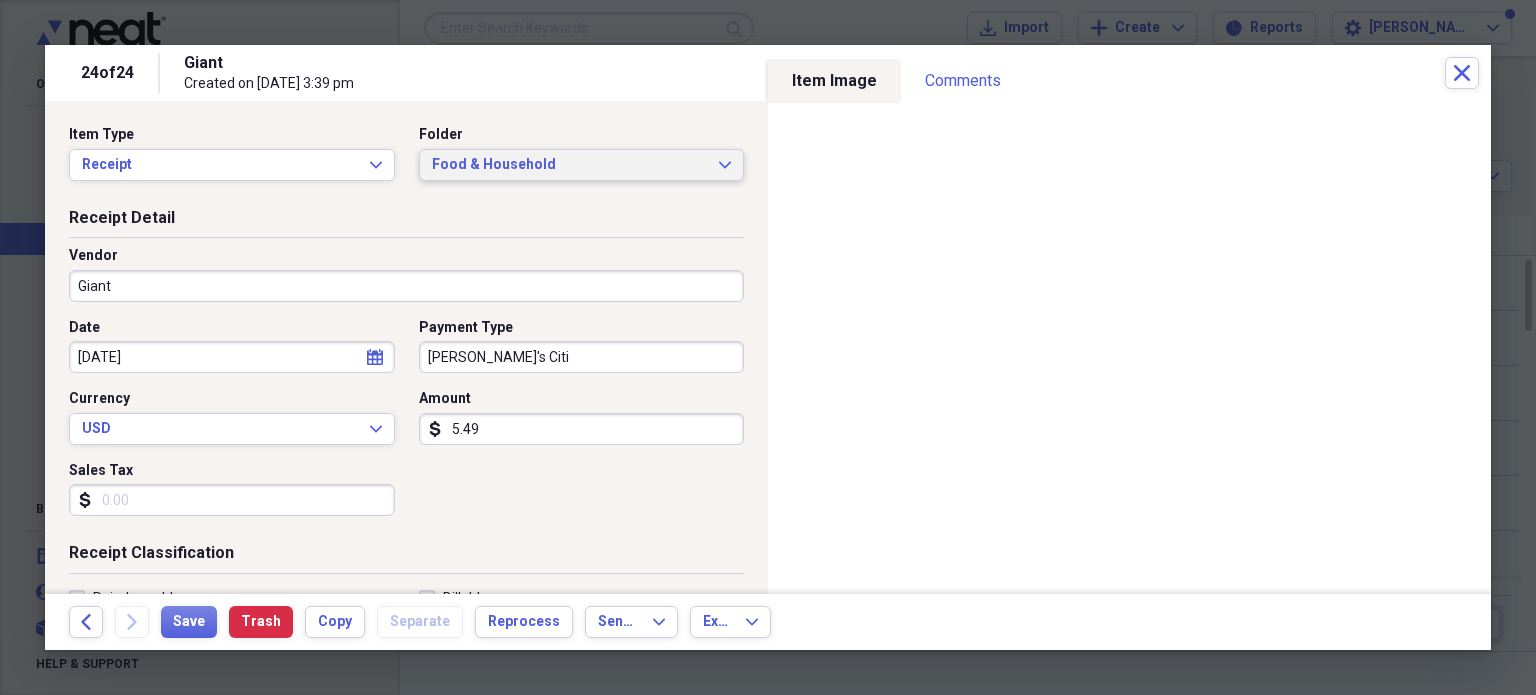 click on "Food & Household" at bounding box center (570, 165) 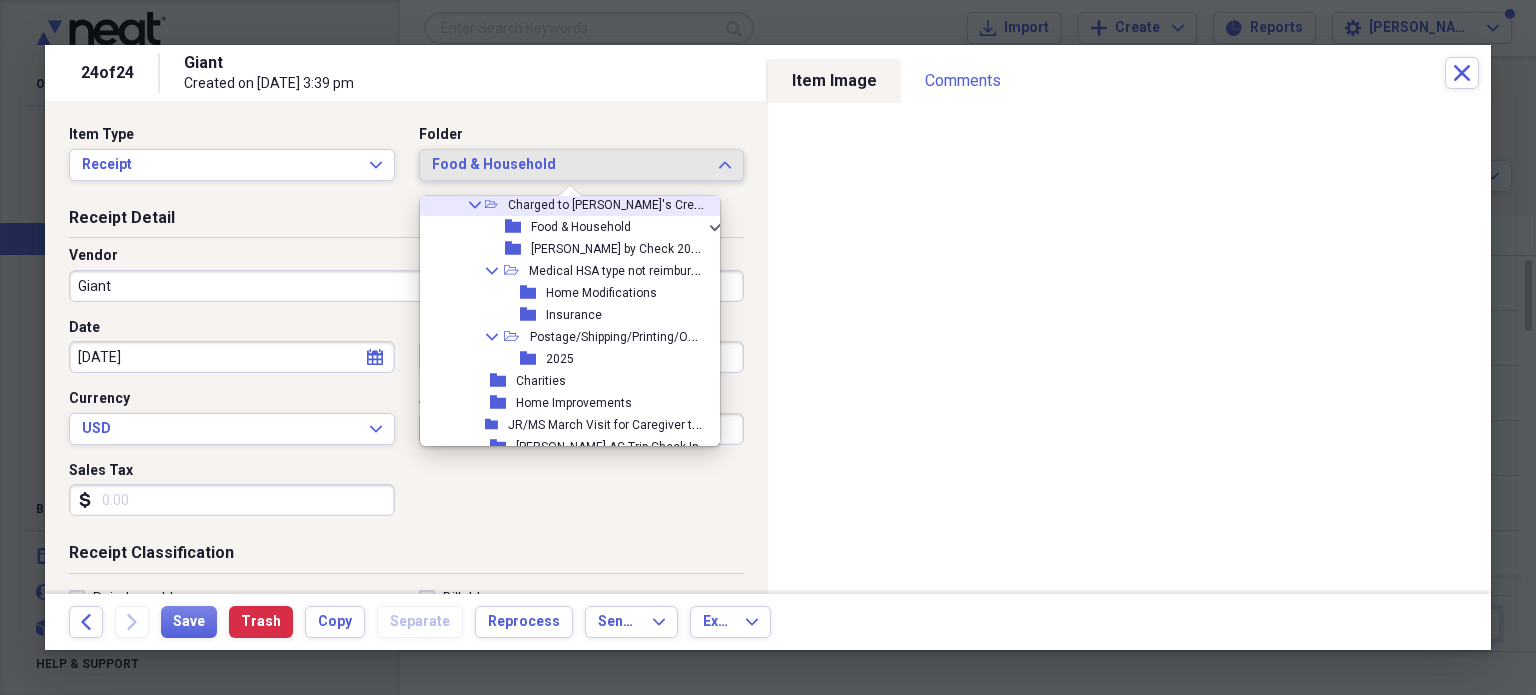 scroll, scrollTop: 1669, scrollLeft: 0, axis: vertical 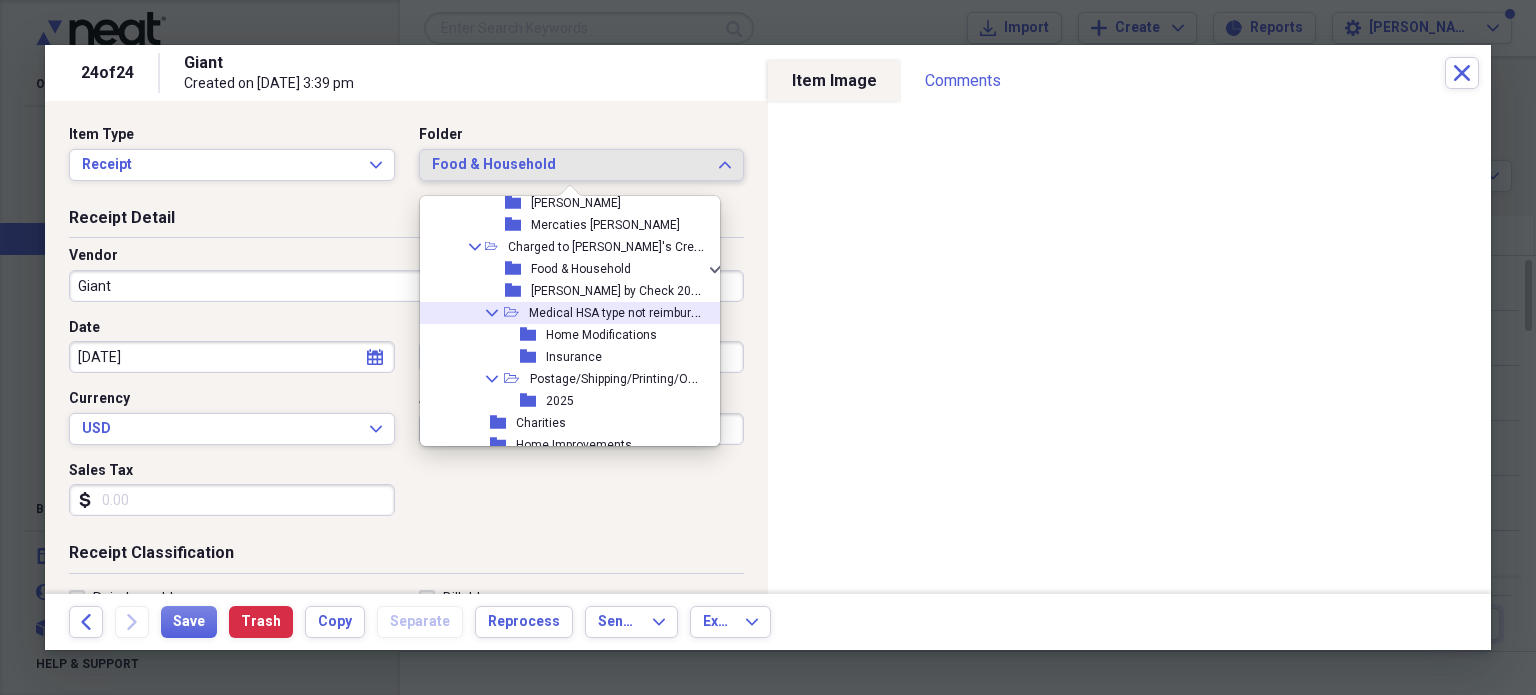 click on "Medical HSA type not reimbursed" at bounding box center (620, 311) 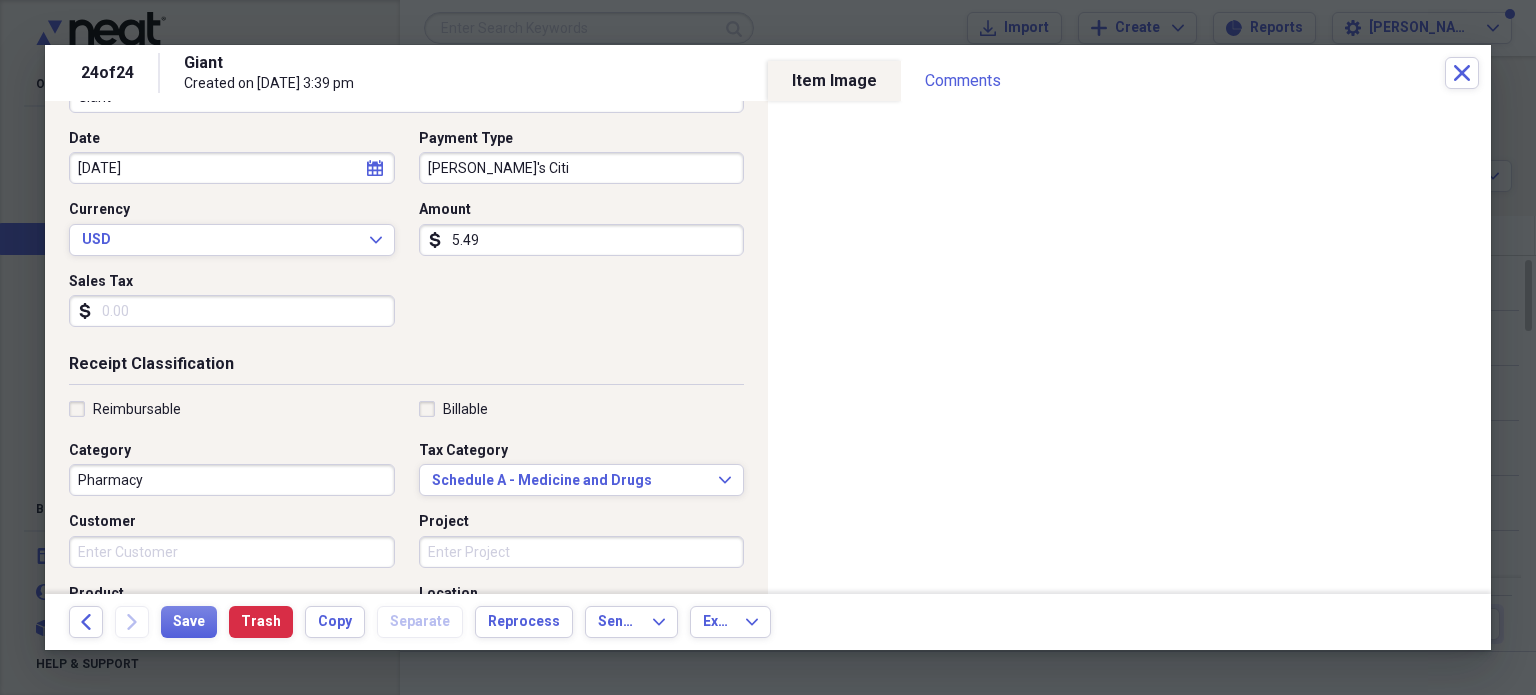 scroll, scrollTop: 232, scrollLeft: 0, axis: vertical 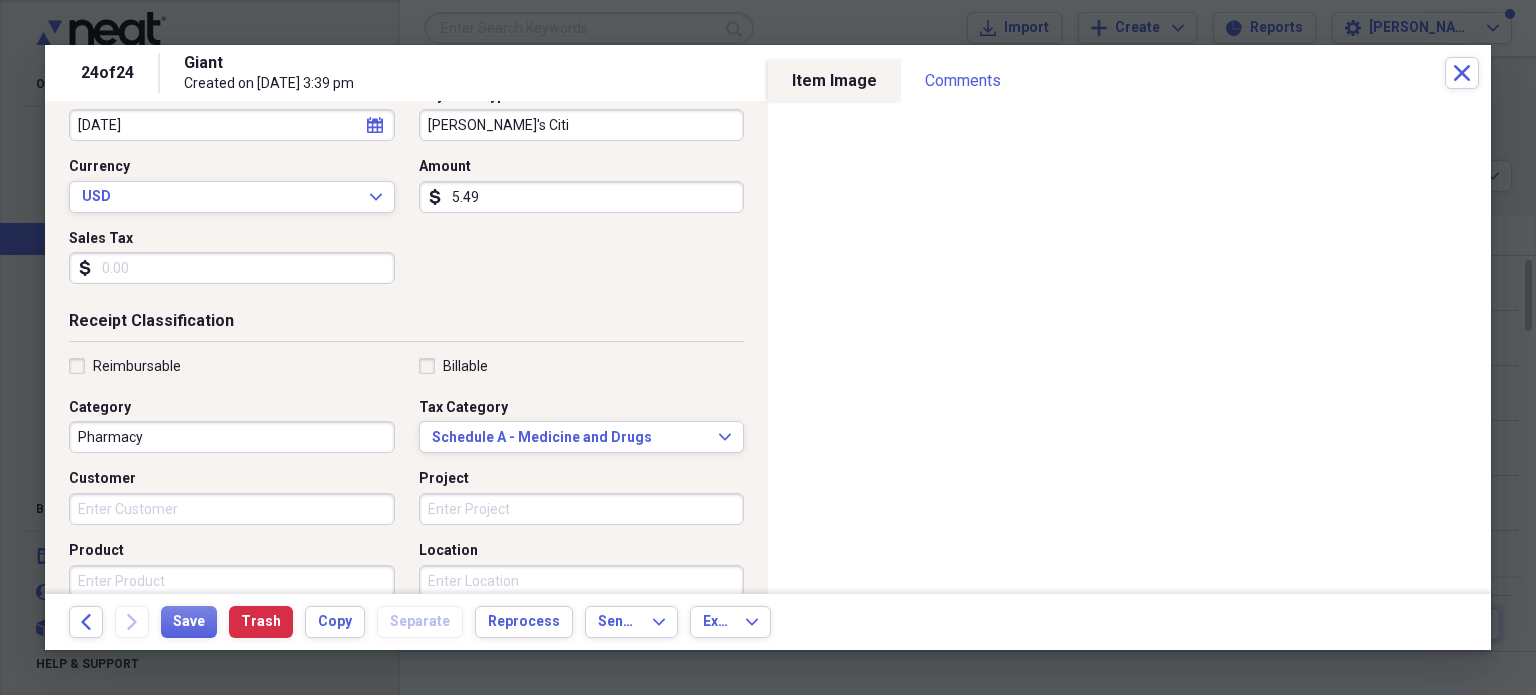 click on "5.49" at bounding box center (582, 197) 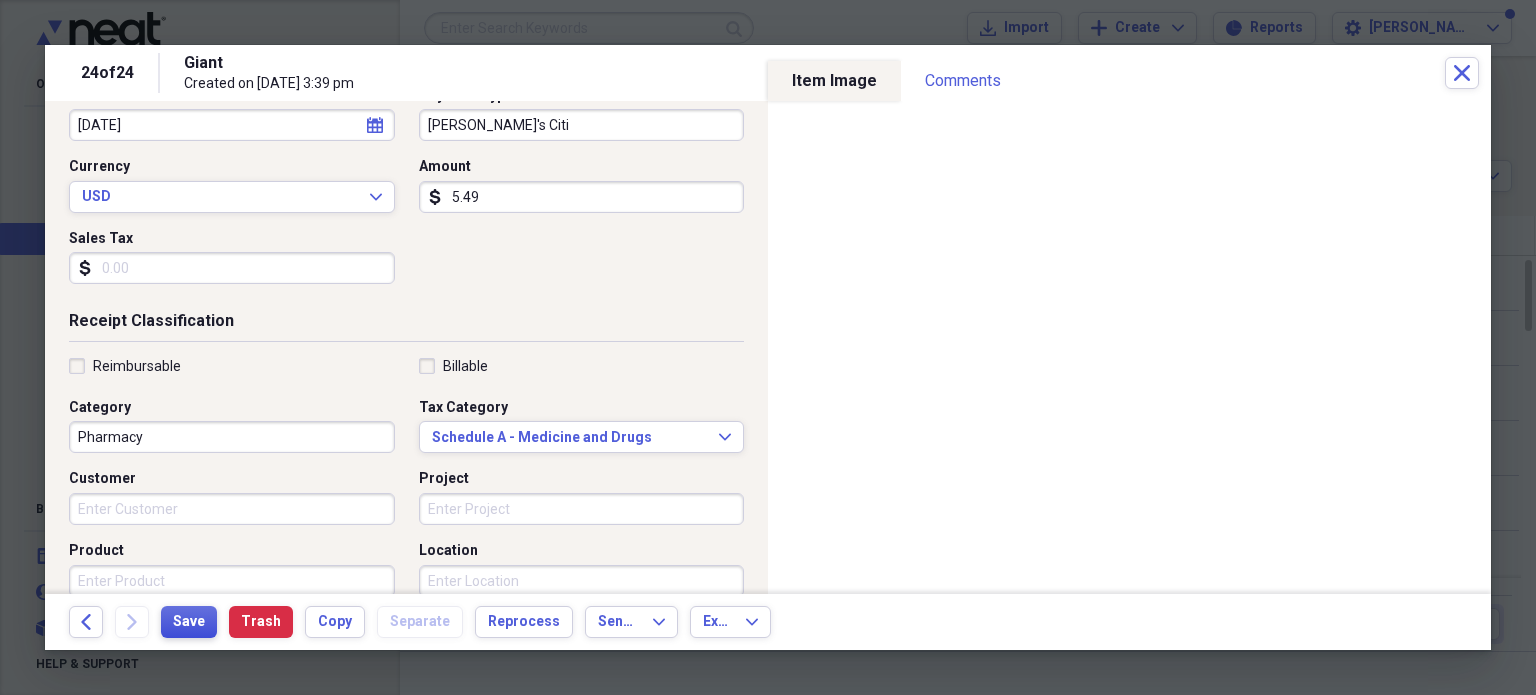 click on "Save" at bounding box center [189, 622] 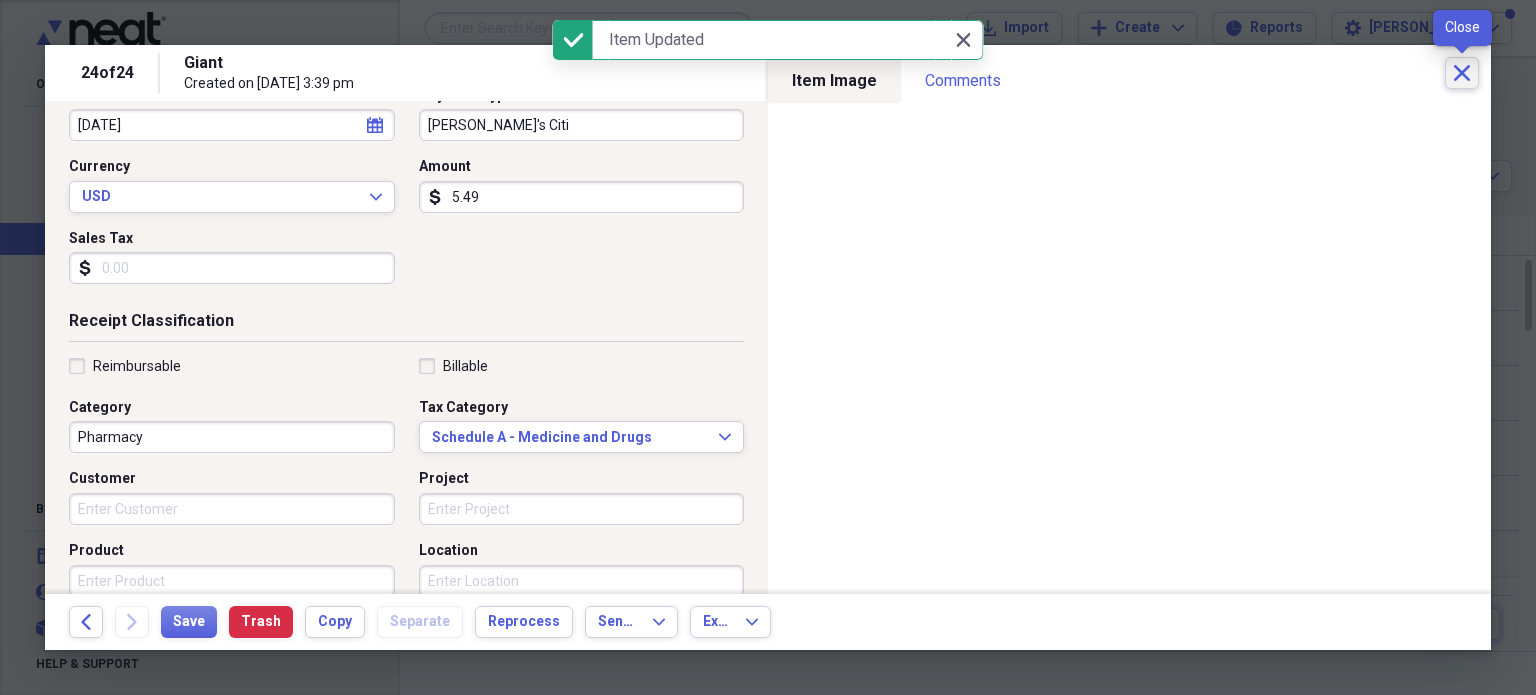 click on "Close" 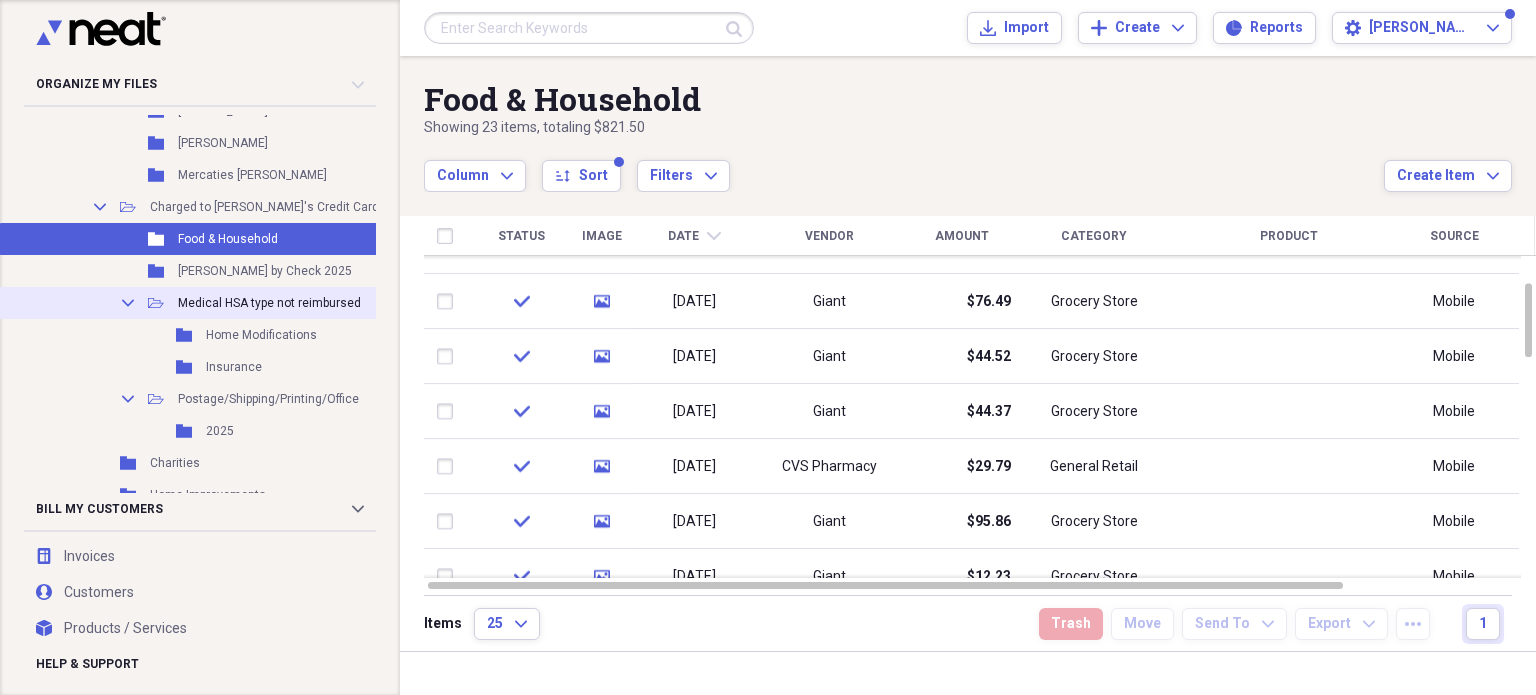 click on "Medical HSA type not reimbursed" at bounding box center (269, 303) 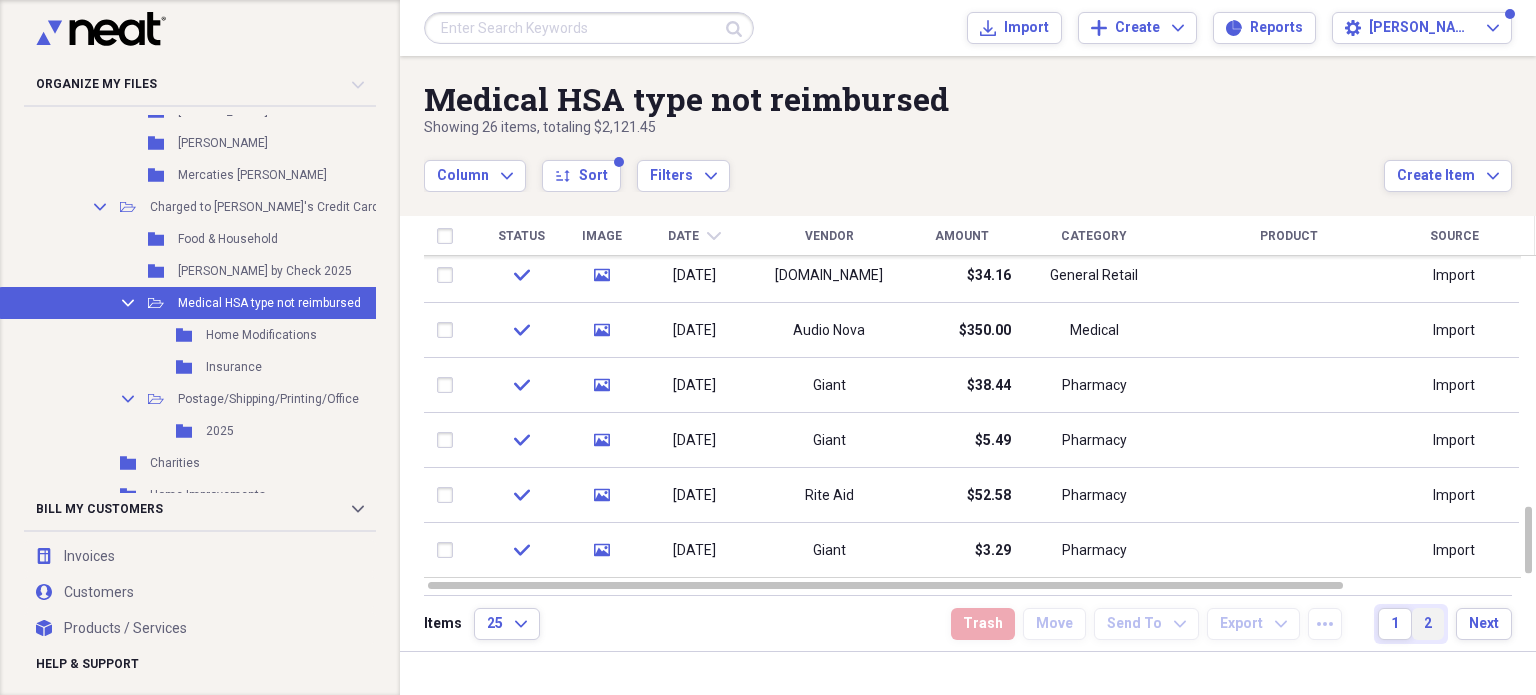 click on "2" at bounding box center [1428, 624] 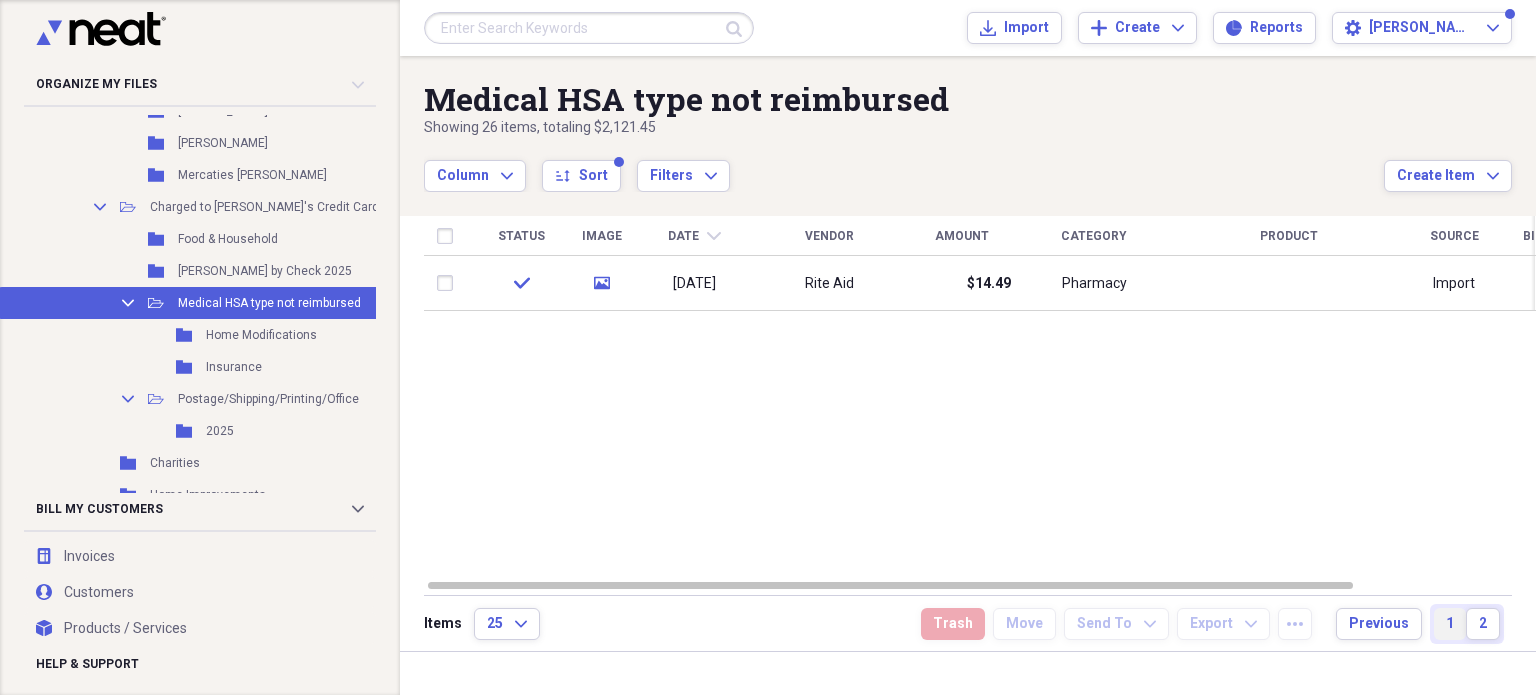 click on "1" at bounding box center [1450, 624] 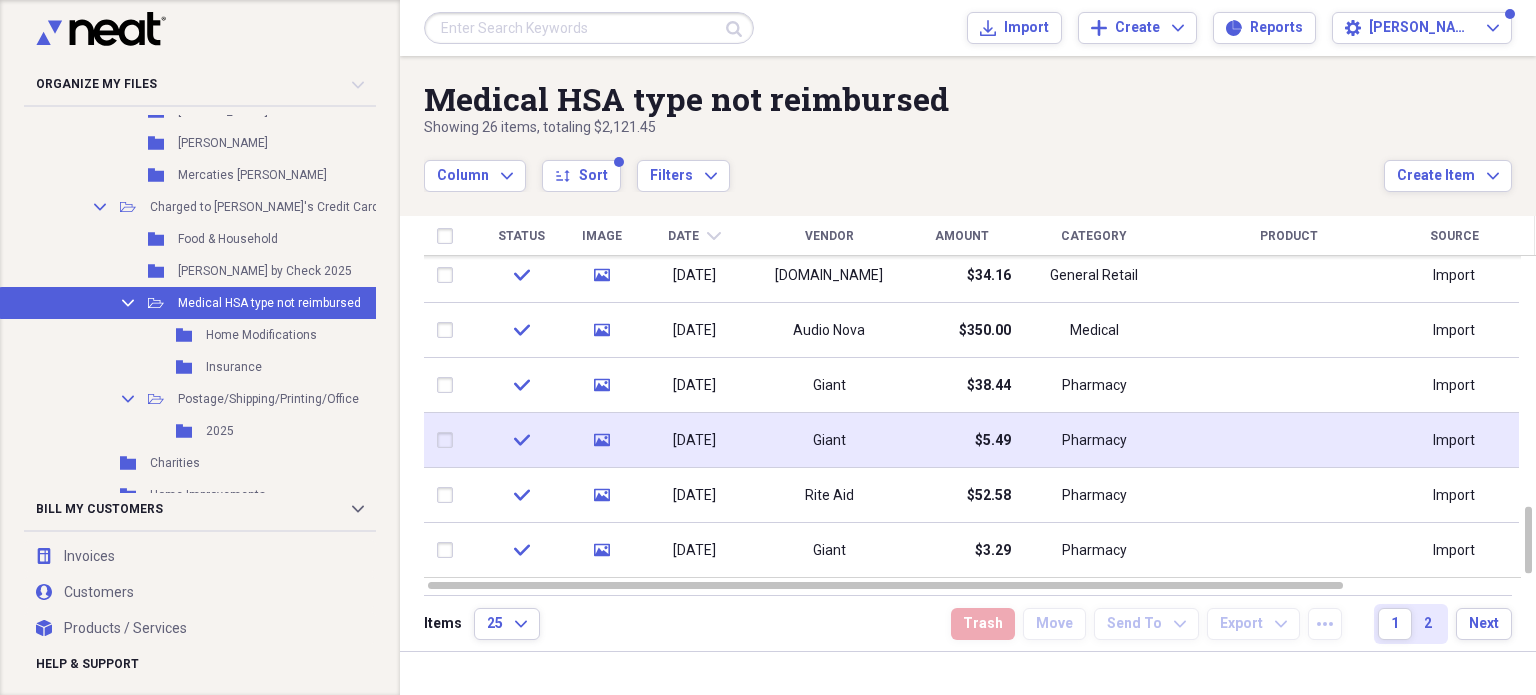click on "$5.49" at bounding box center (961, 440) 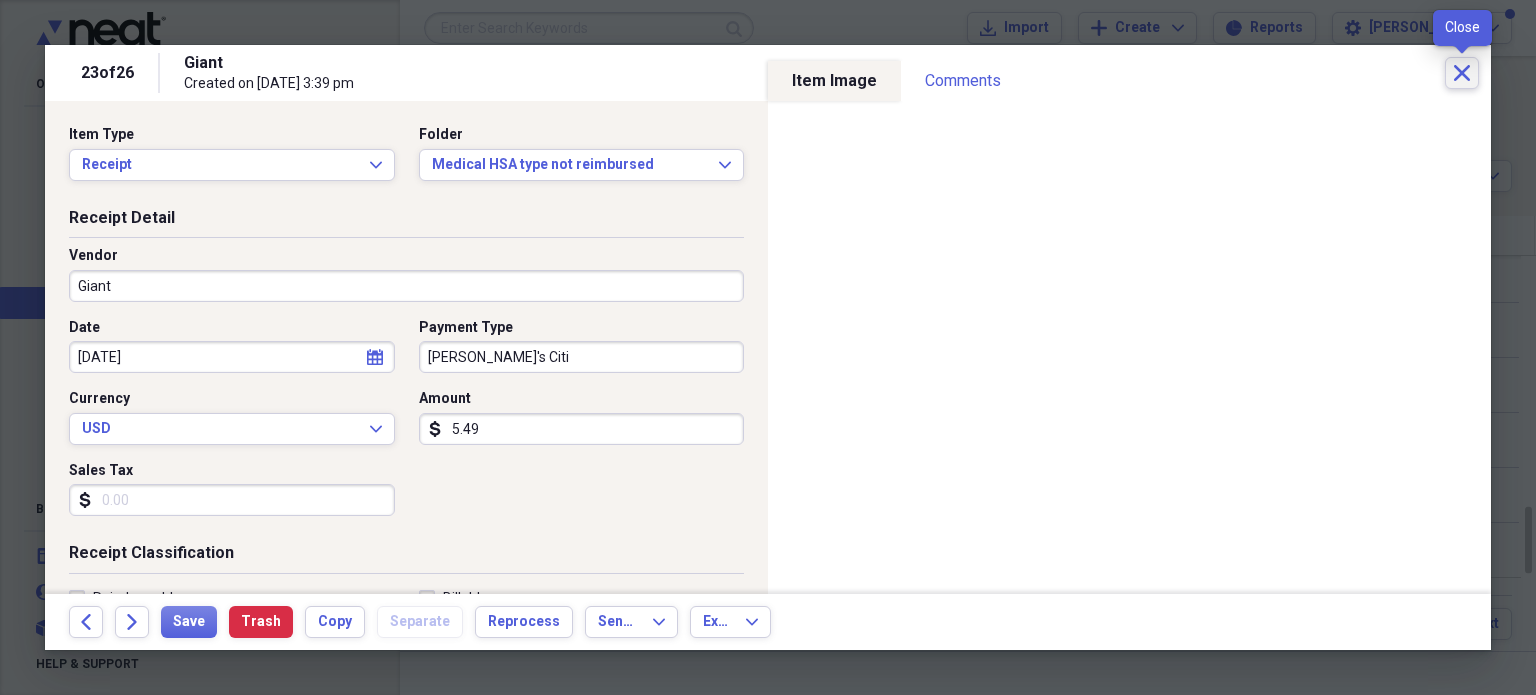 click on "Close" at bounding box center (1462, 73) 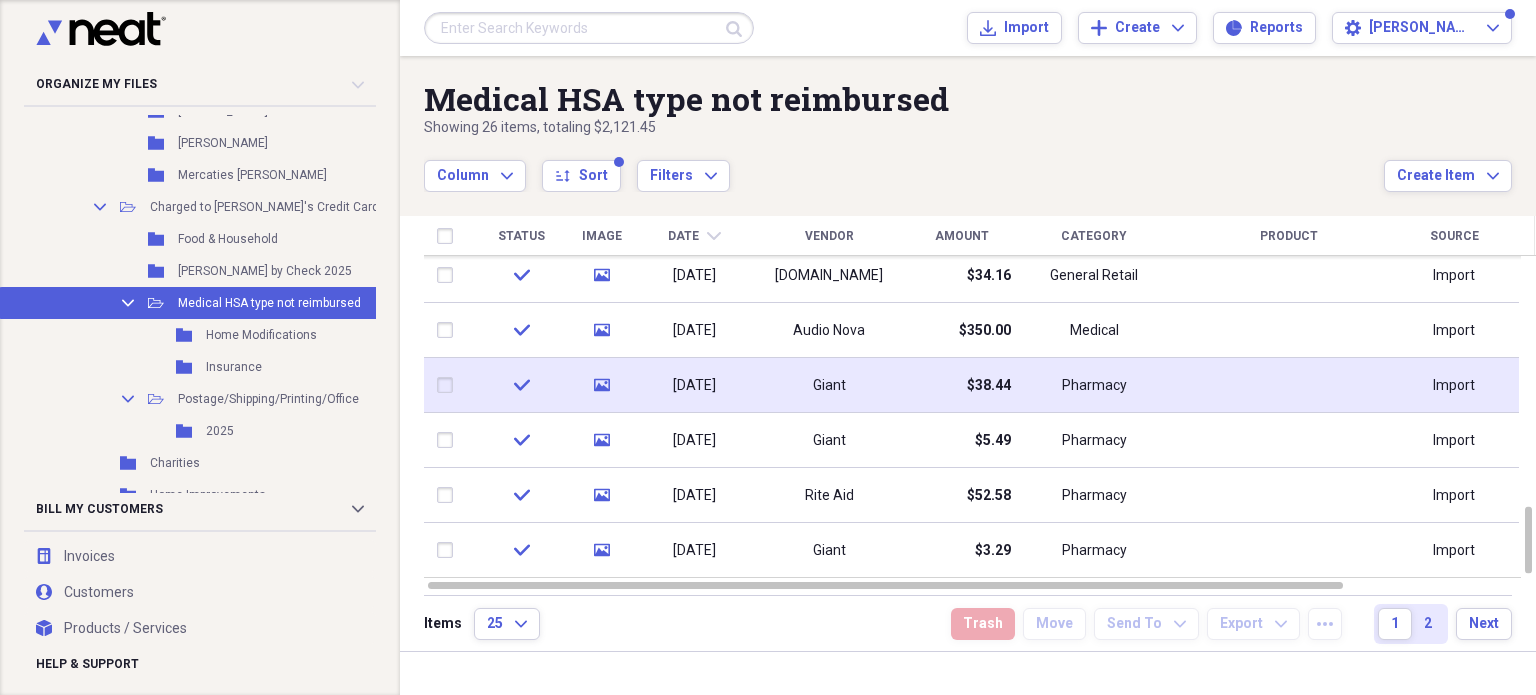 click on "Giant" at bounding box center [829, 385] 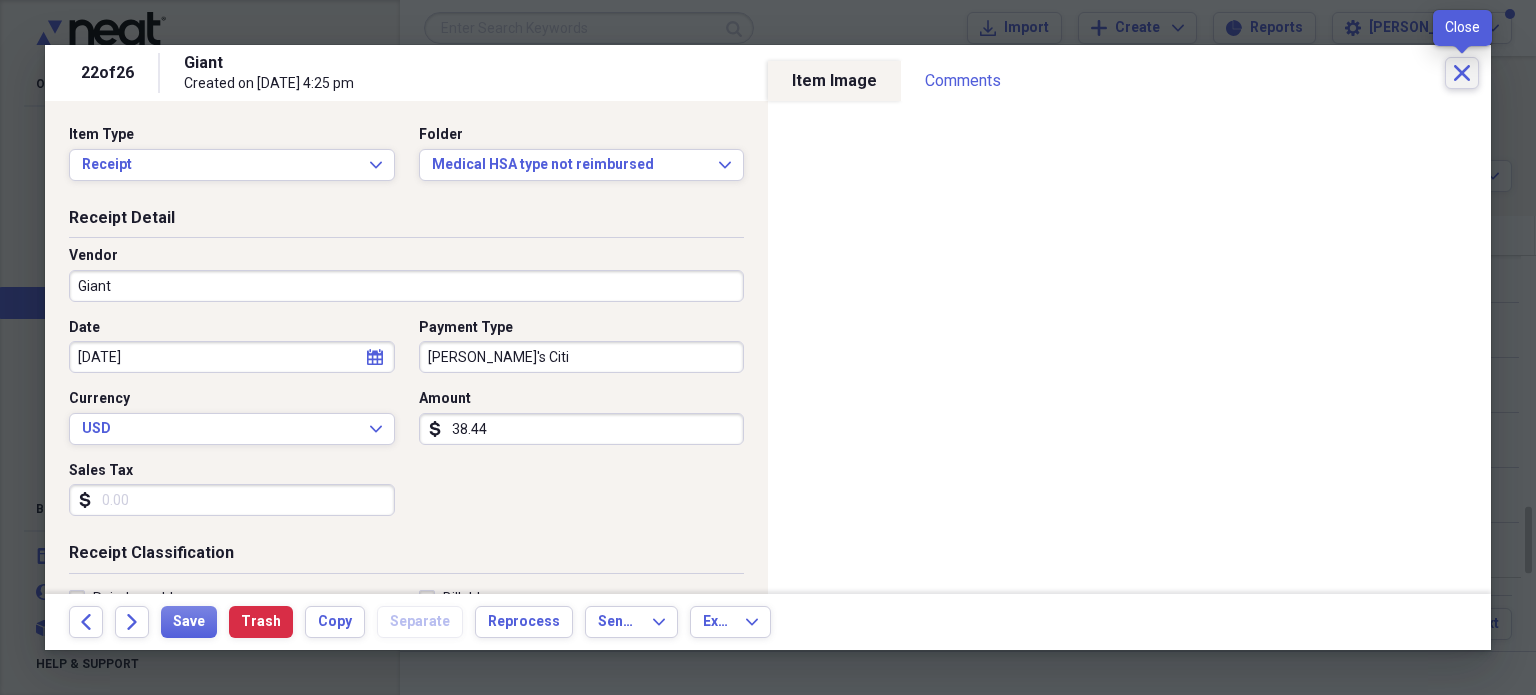 click on "Close" 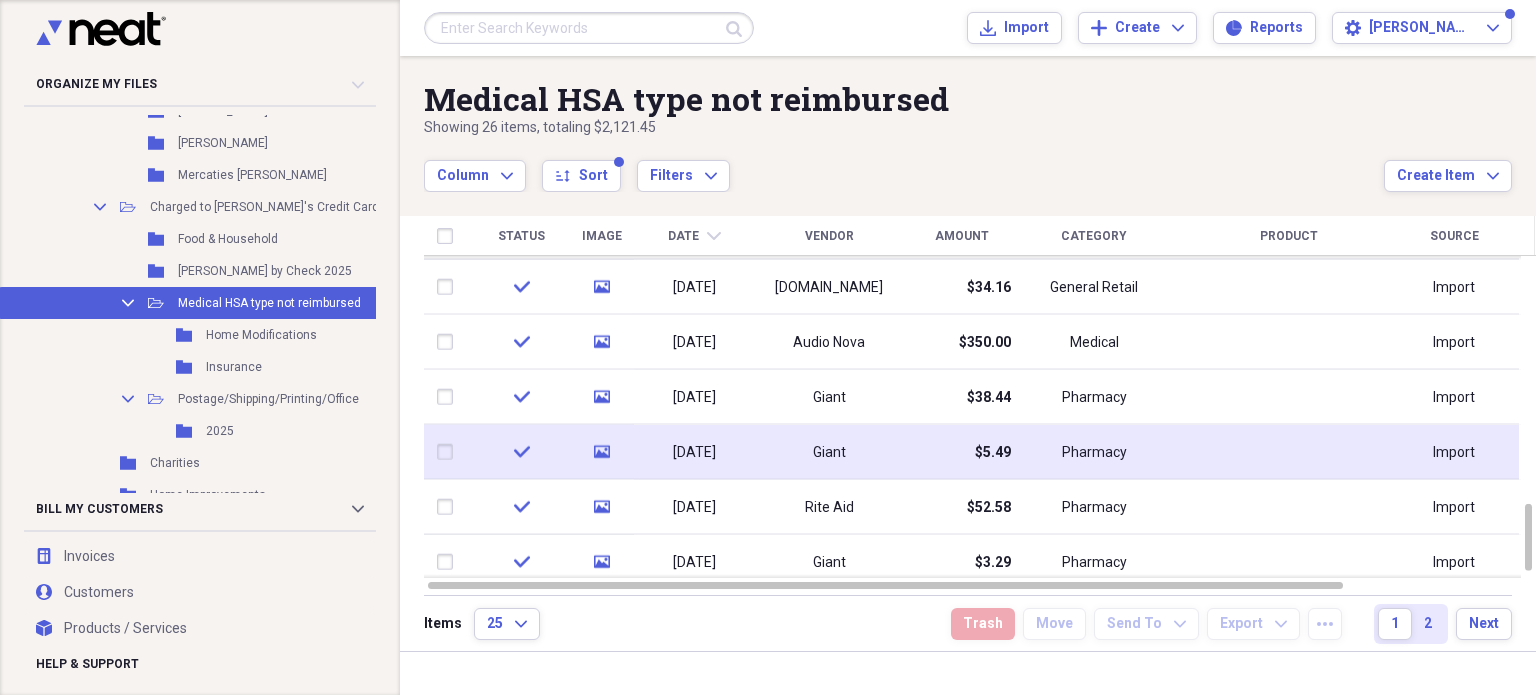 click at bounding box center (449, 452) 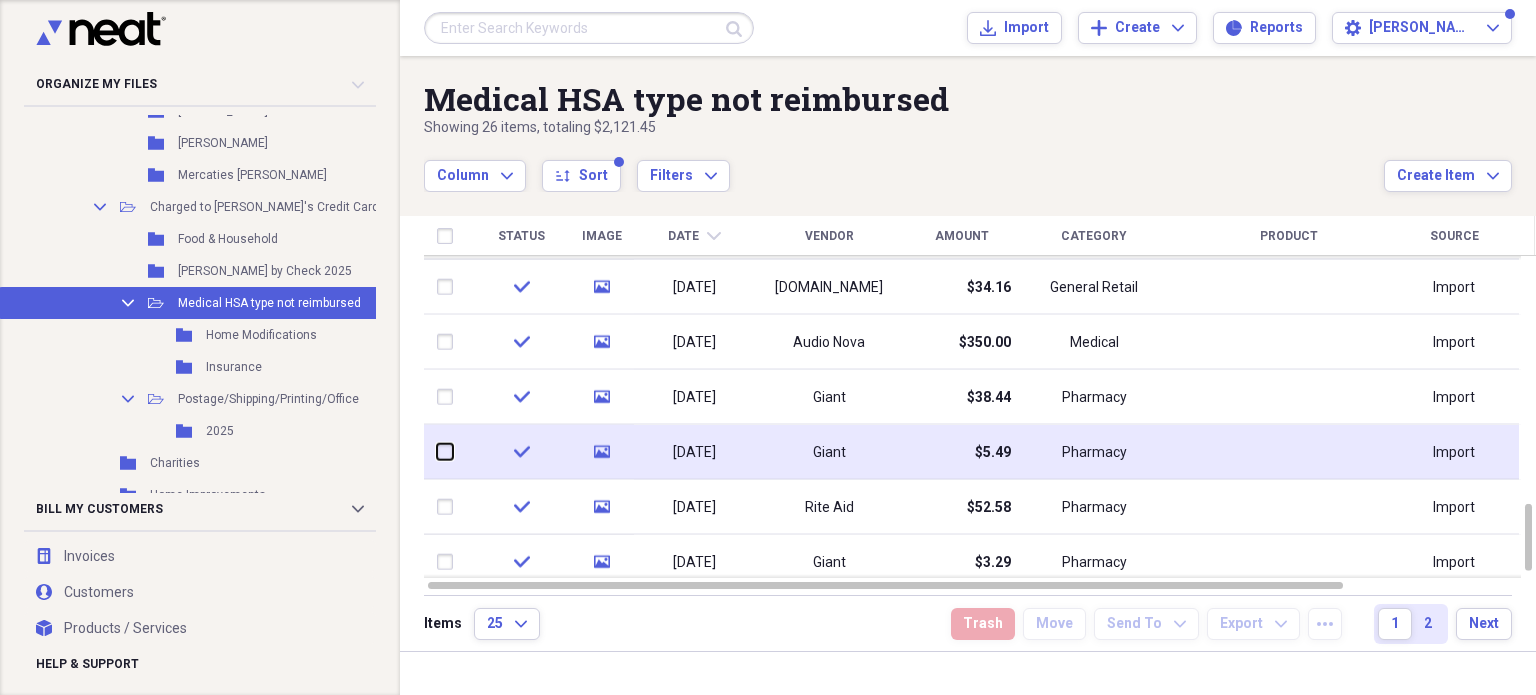 click at bounding box center (437, 452) 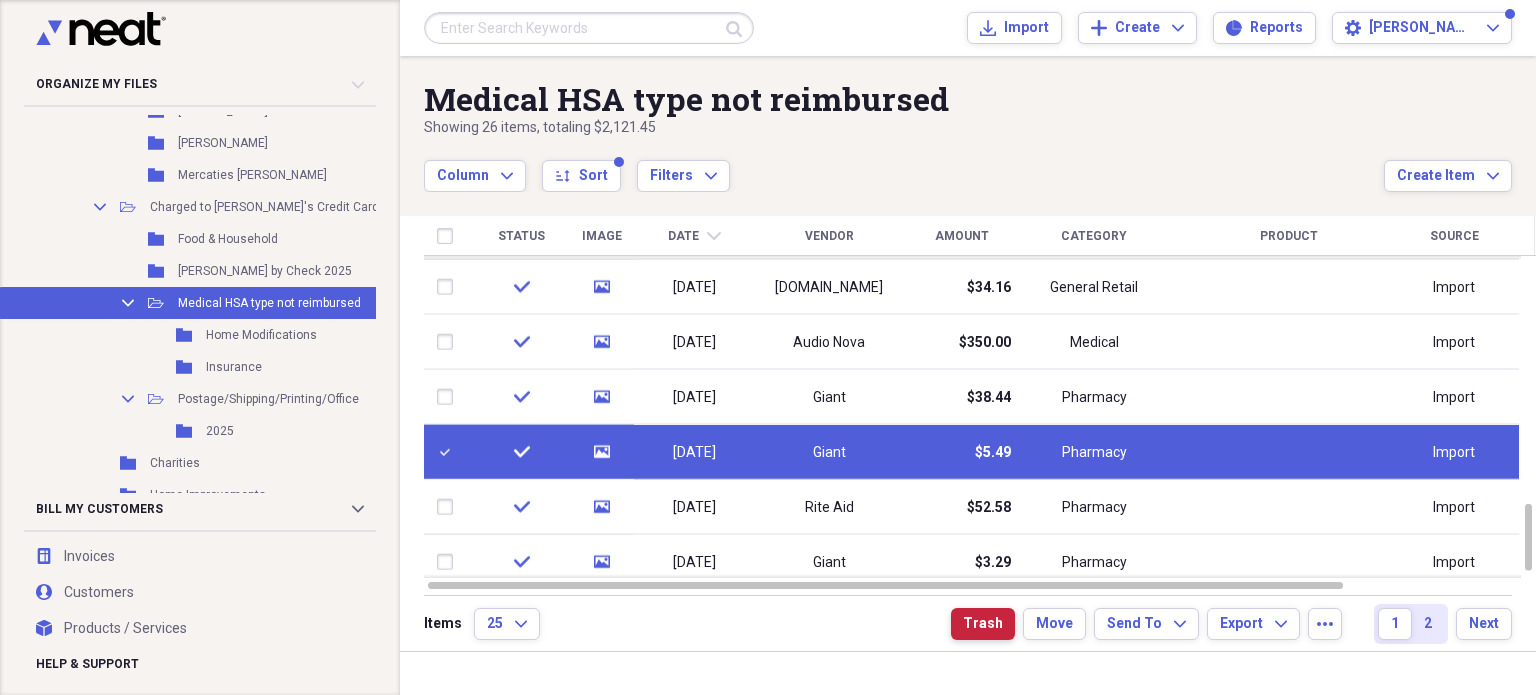 click on "Trash" at bounding box center (983, 624) 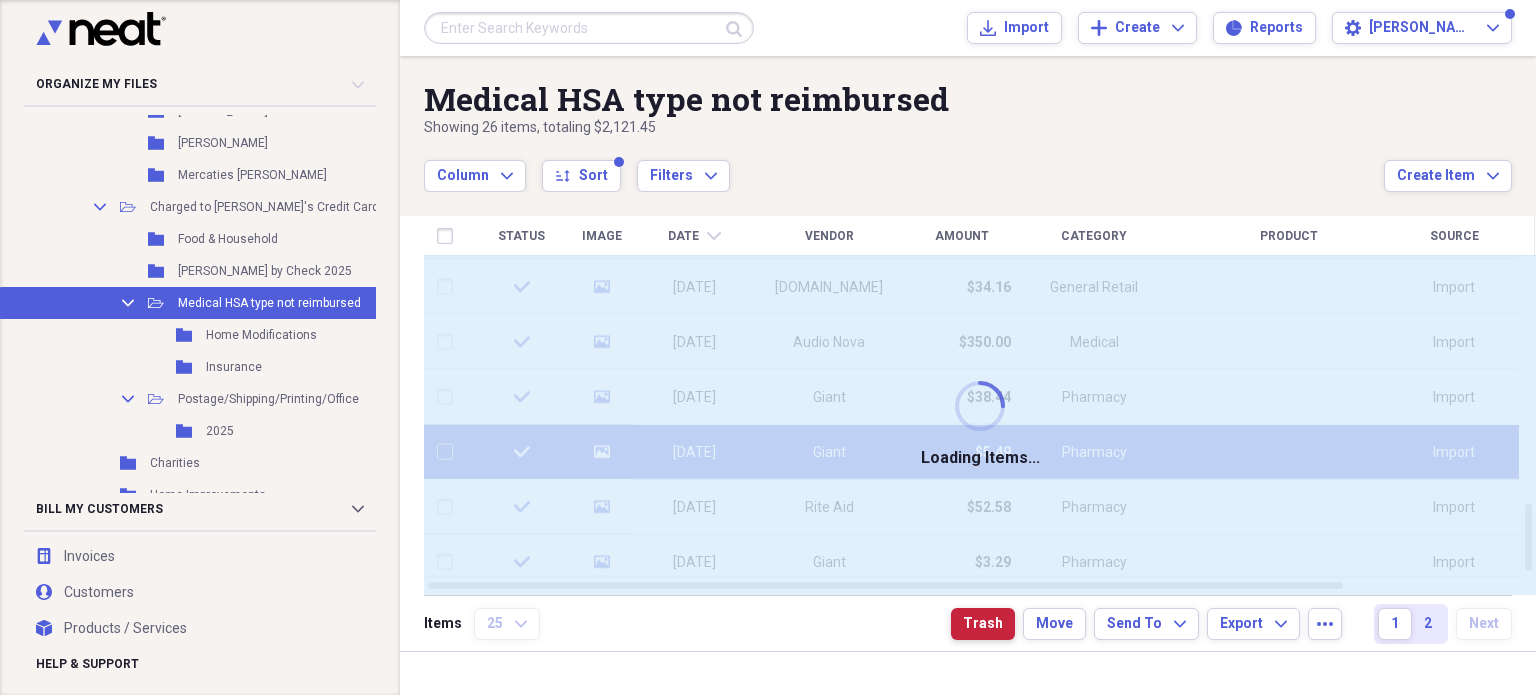 checkbox on "false" 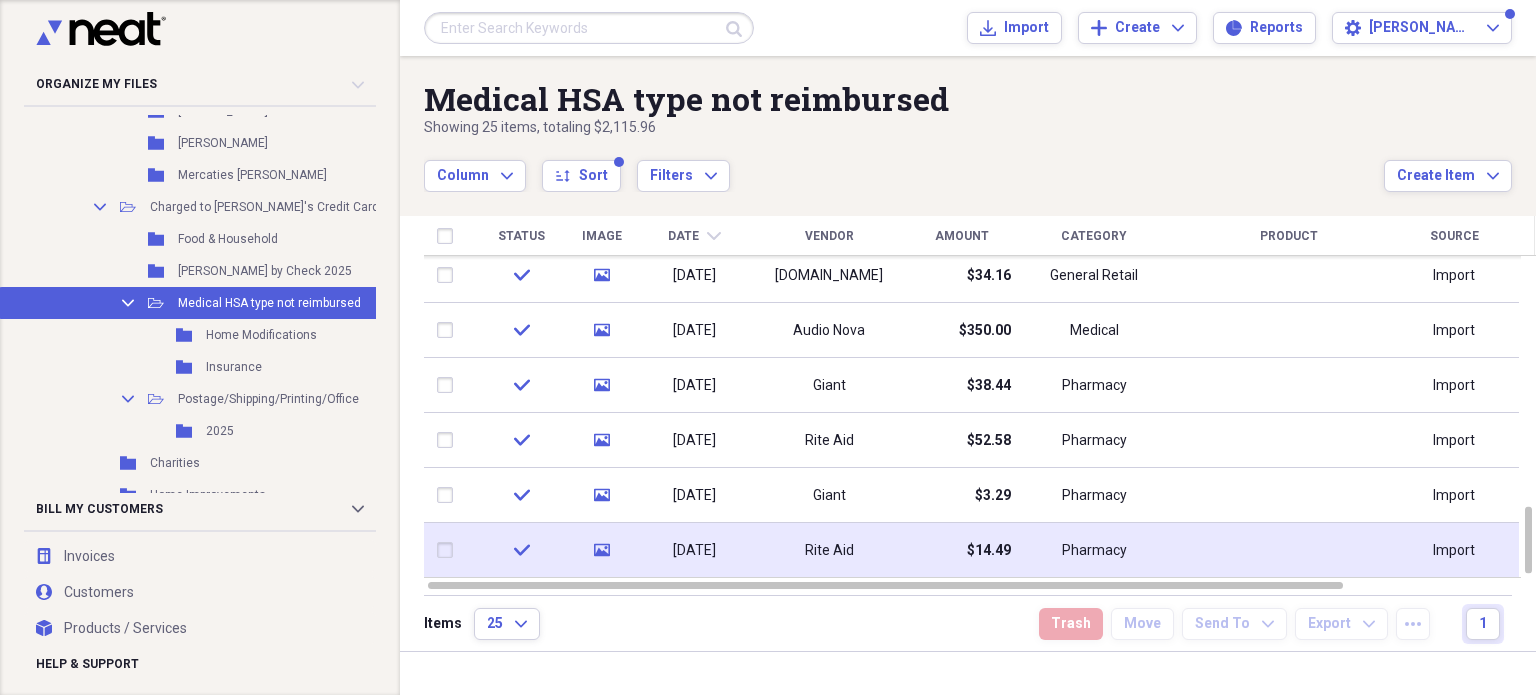 click on "01/25/2025" at bounding box center (694, 551) 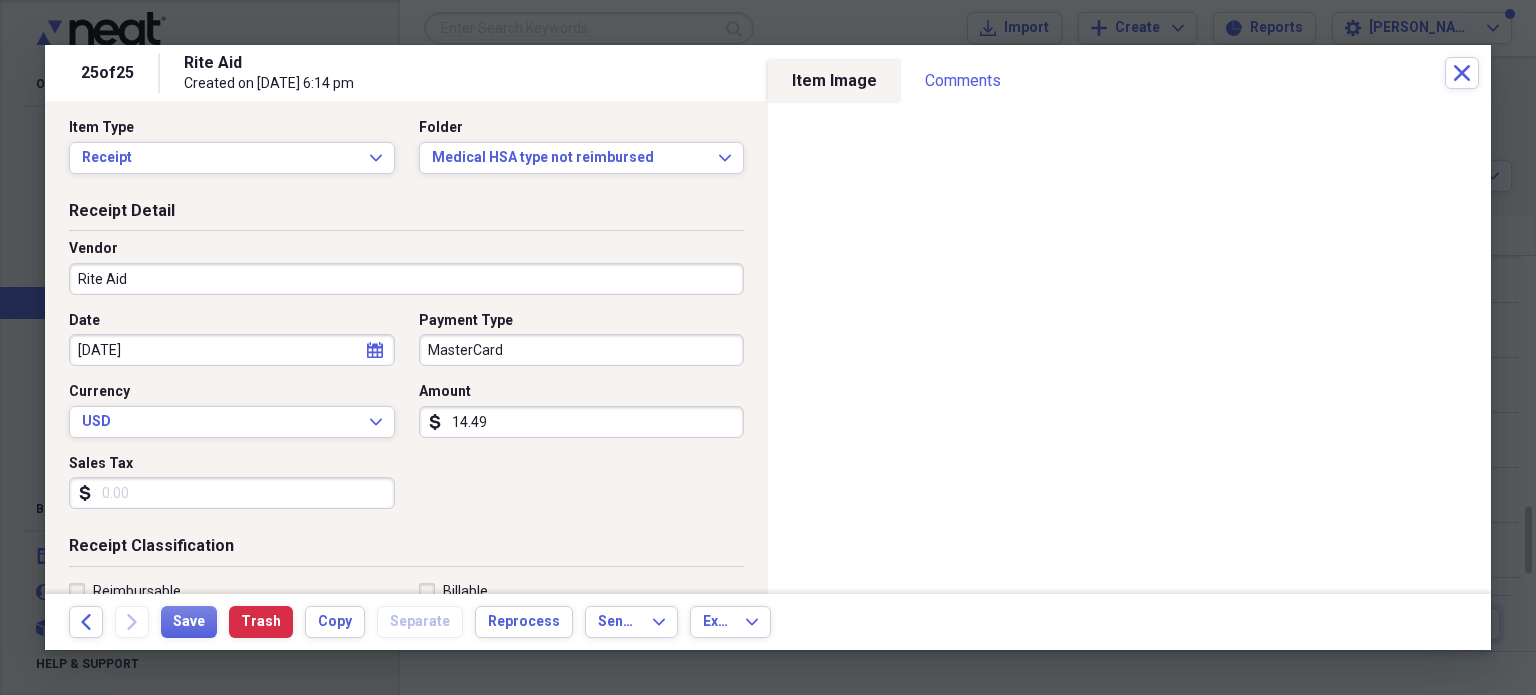 scroll, scrollTop: 0, scrollLeft: 0, axis: both 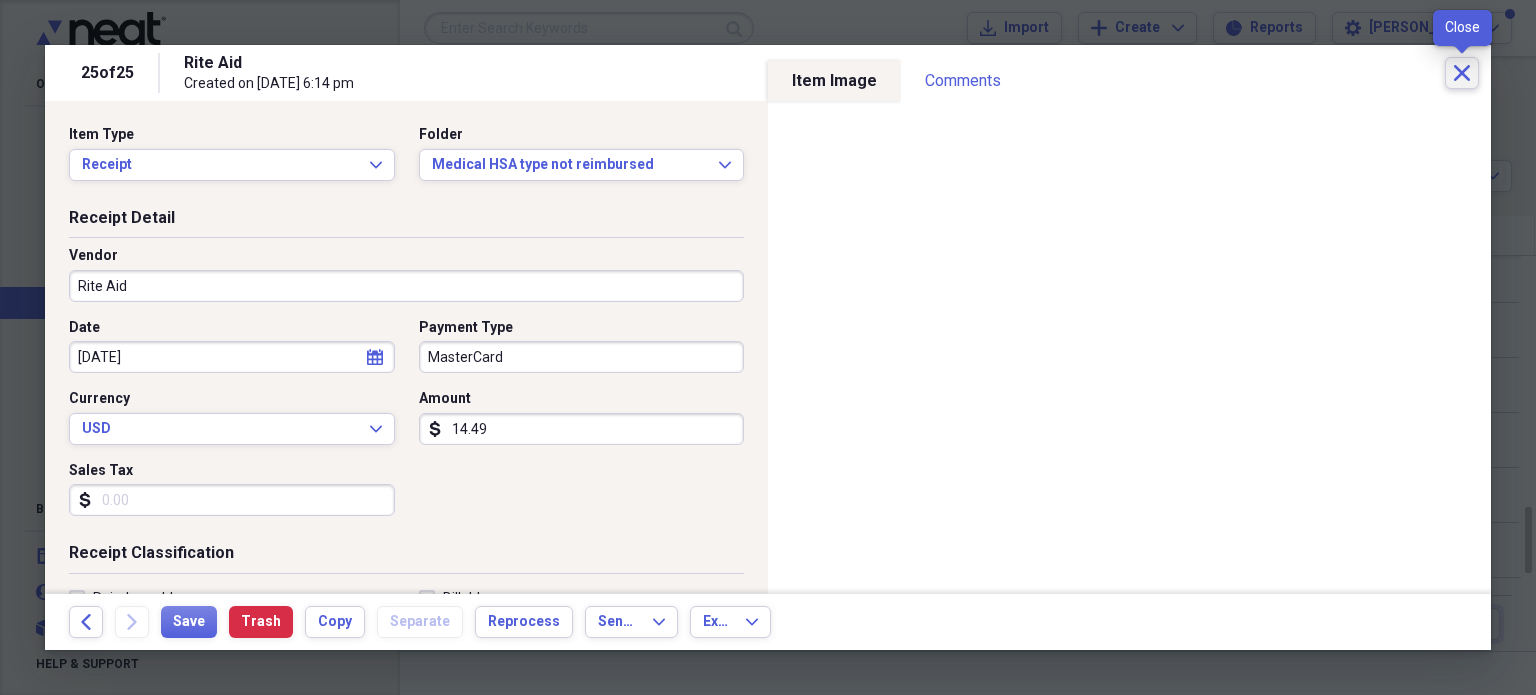 click on "Close" at bounding box center [1462, 73] 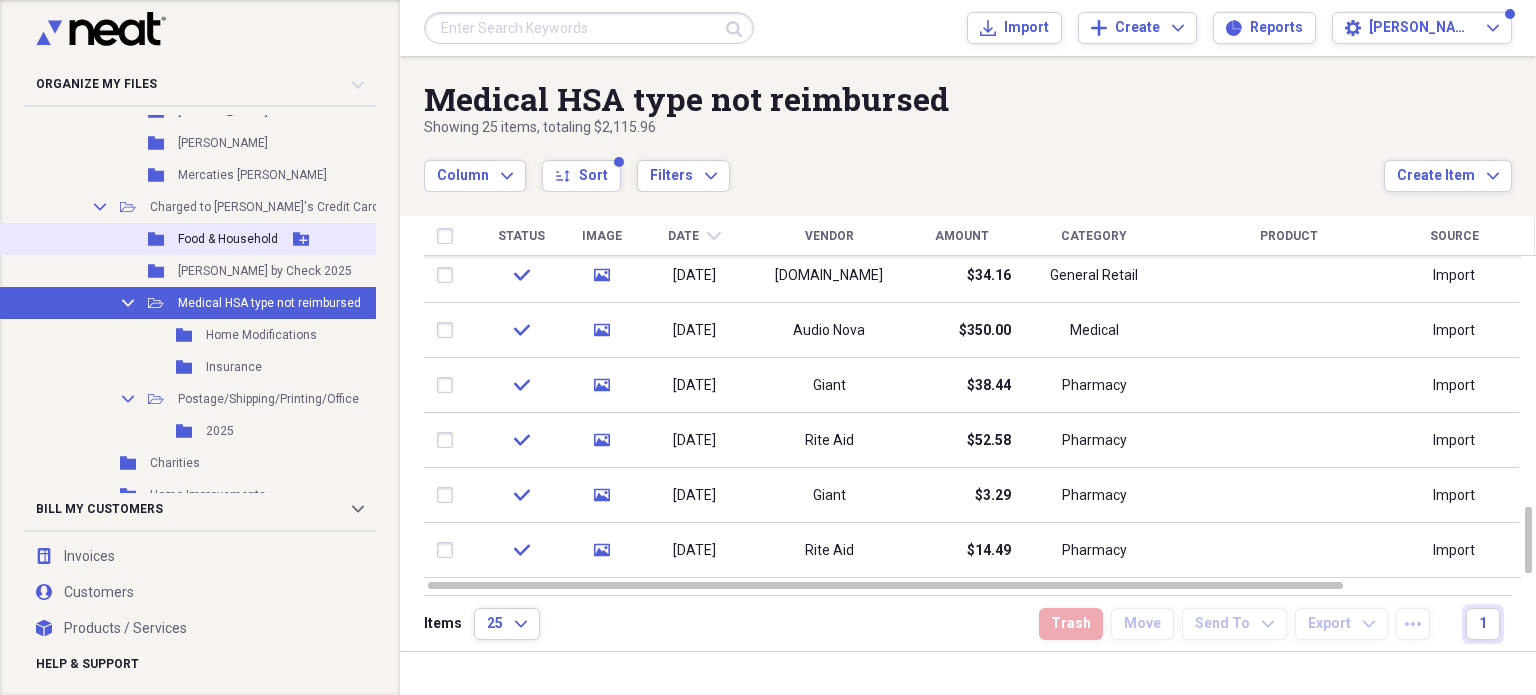 click on "Food & Household" at bounding box center (228, 239) 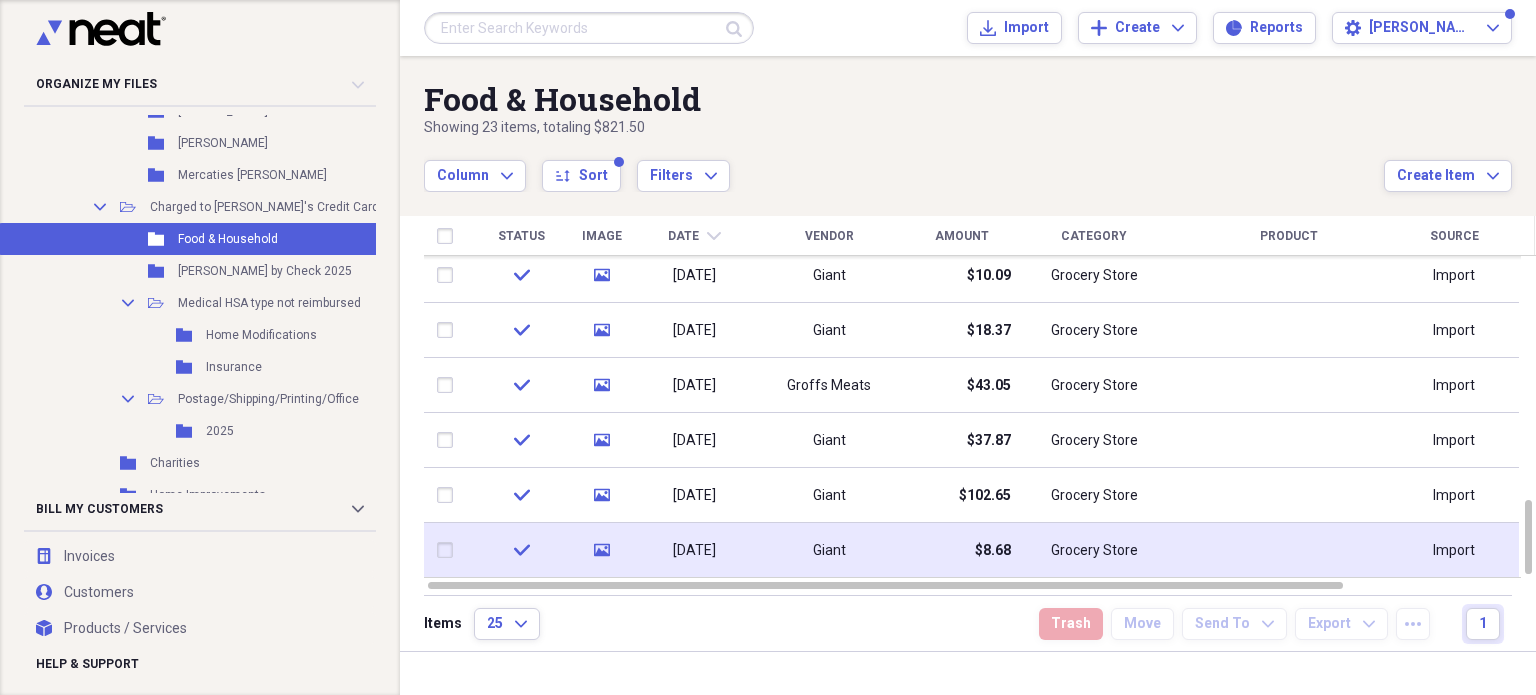 click on "Giant" at bounding box center (829, 550) 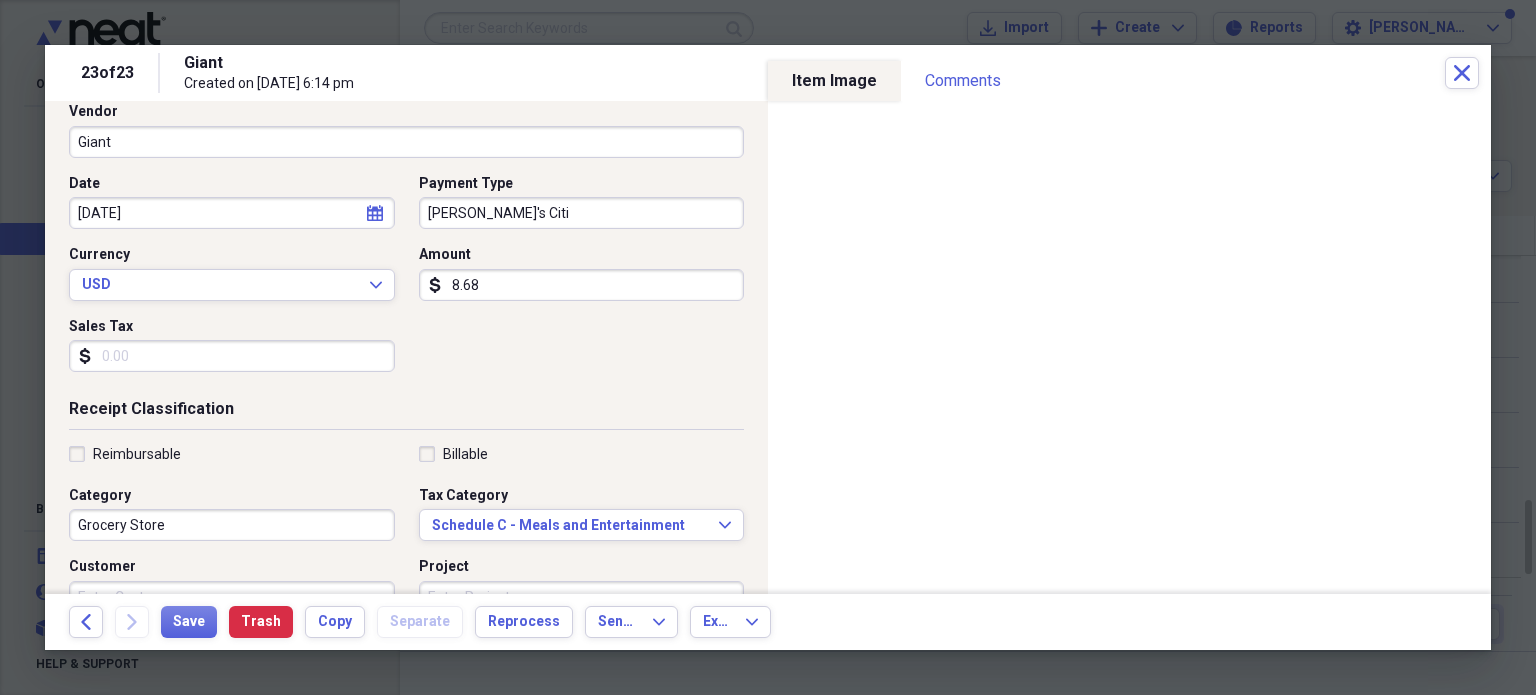 scroll, scrollTop: 0, scrollLeft: 0, axis: both 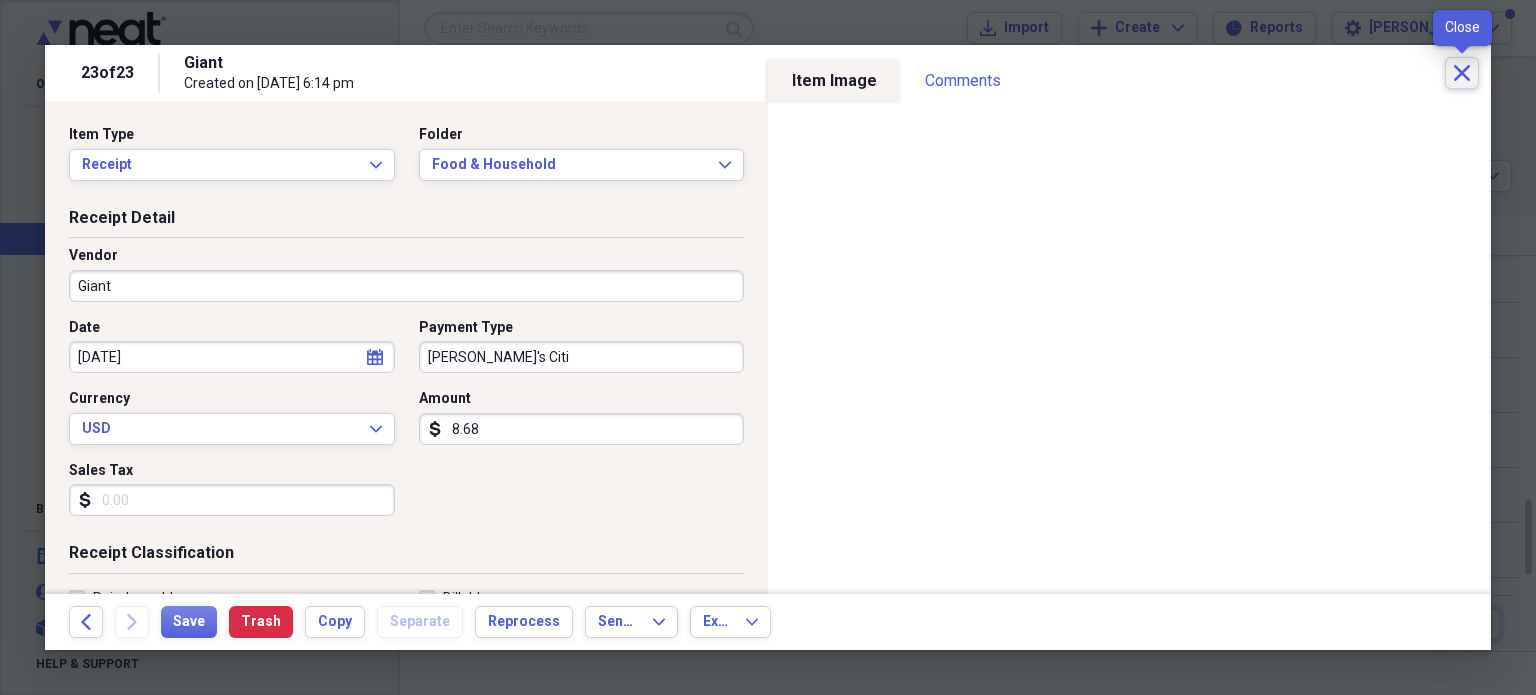 click 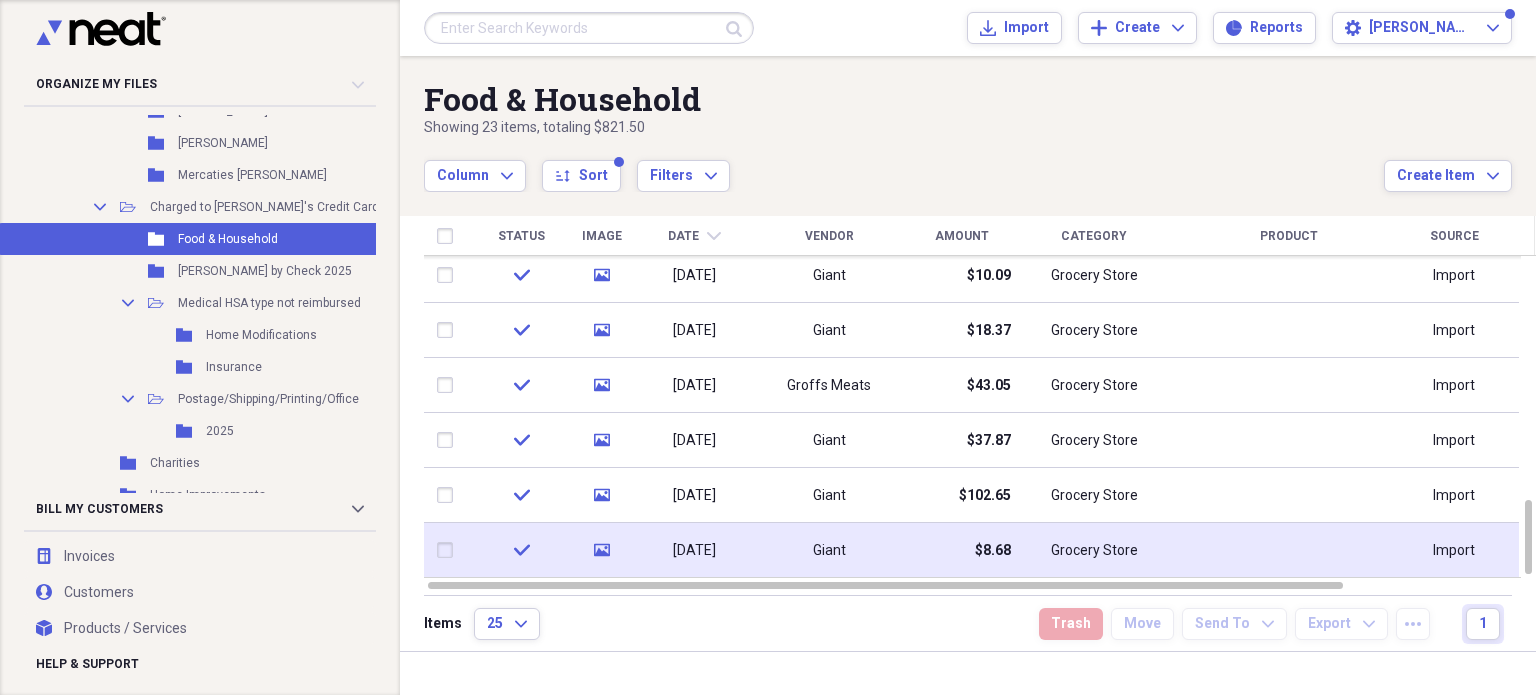 click at bounding box center (449, 550) 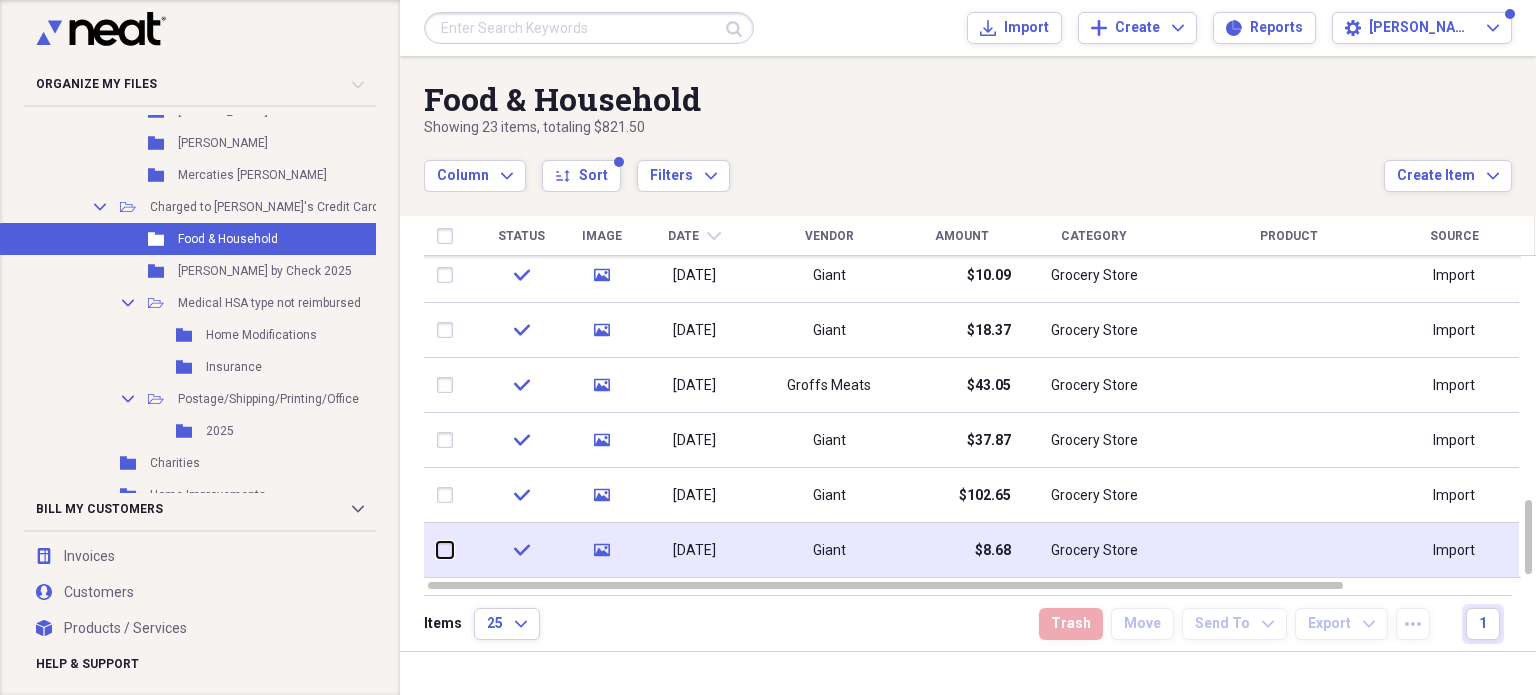 click at bounding box center (437, 550) 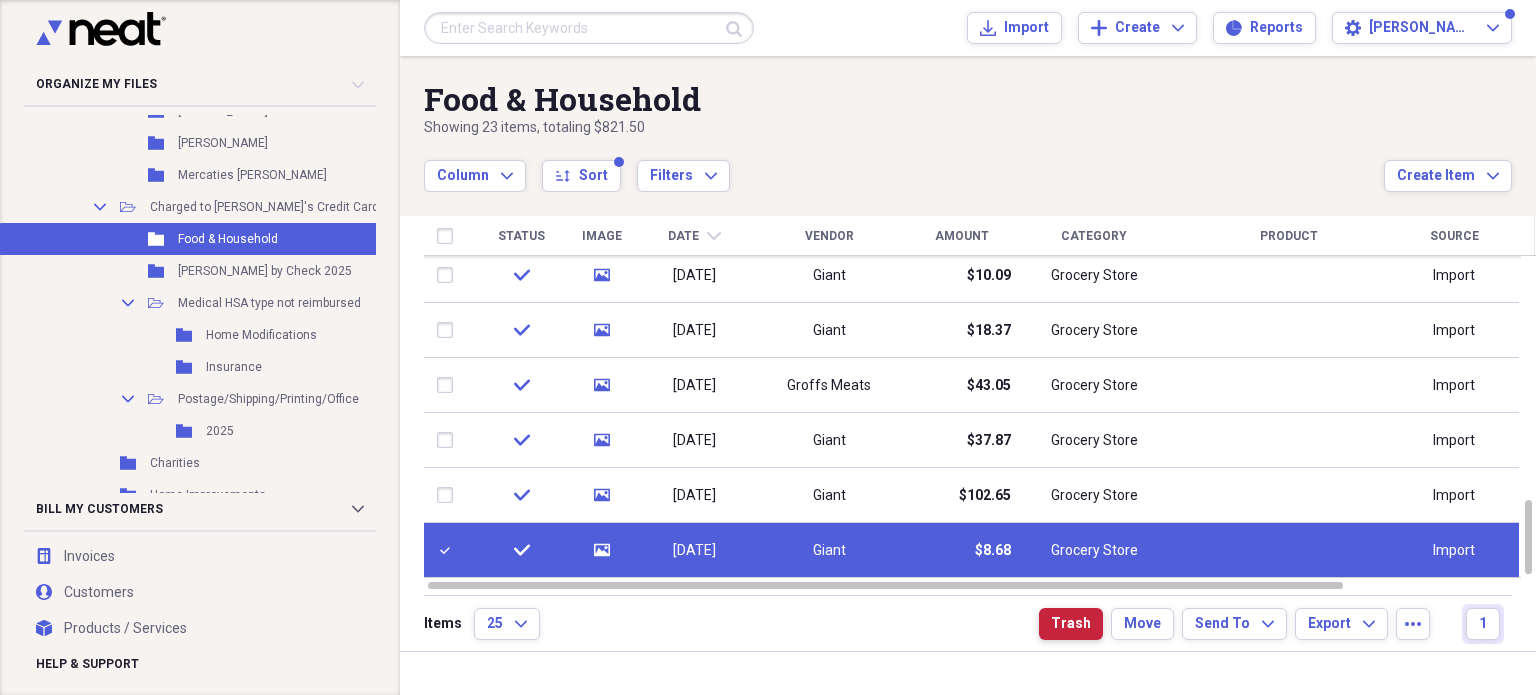 click on "Trash" at bounding box center [1071, 624] 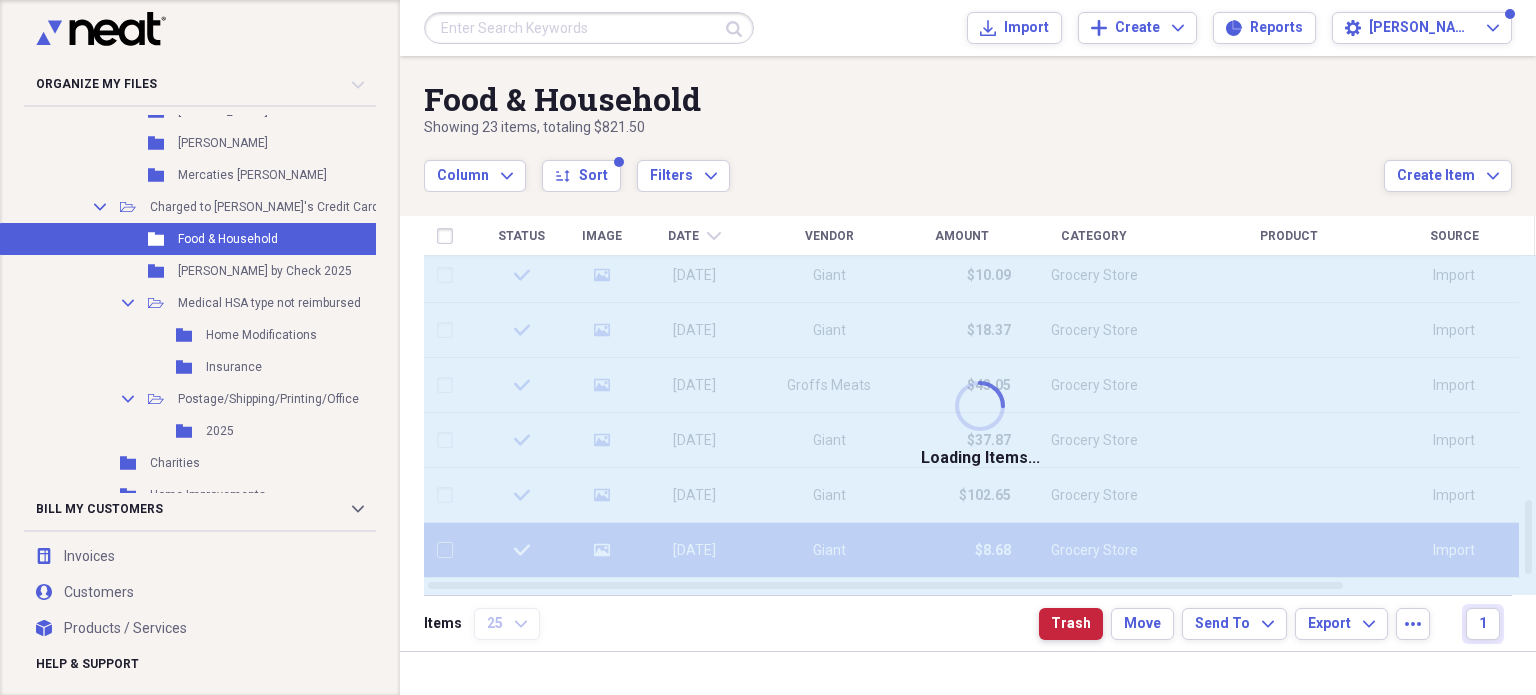checkbox on "false" 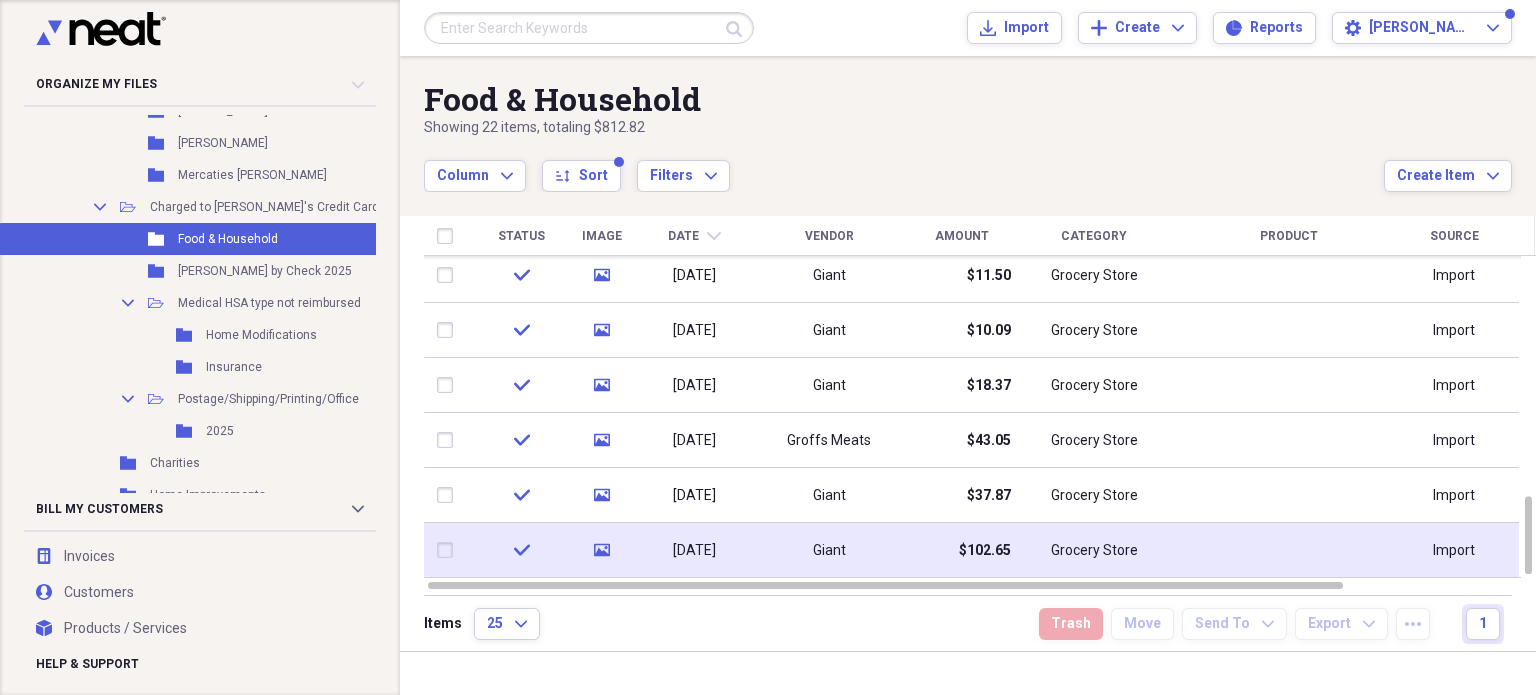 click at bounding box center [449, 550] 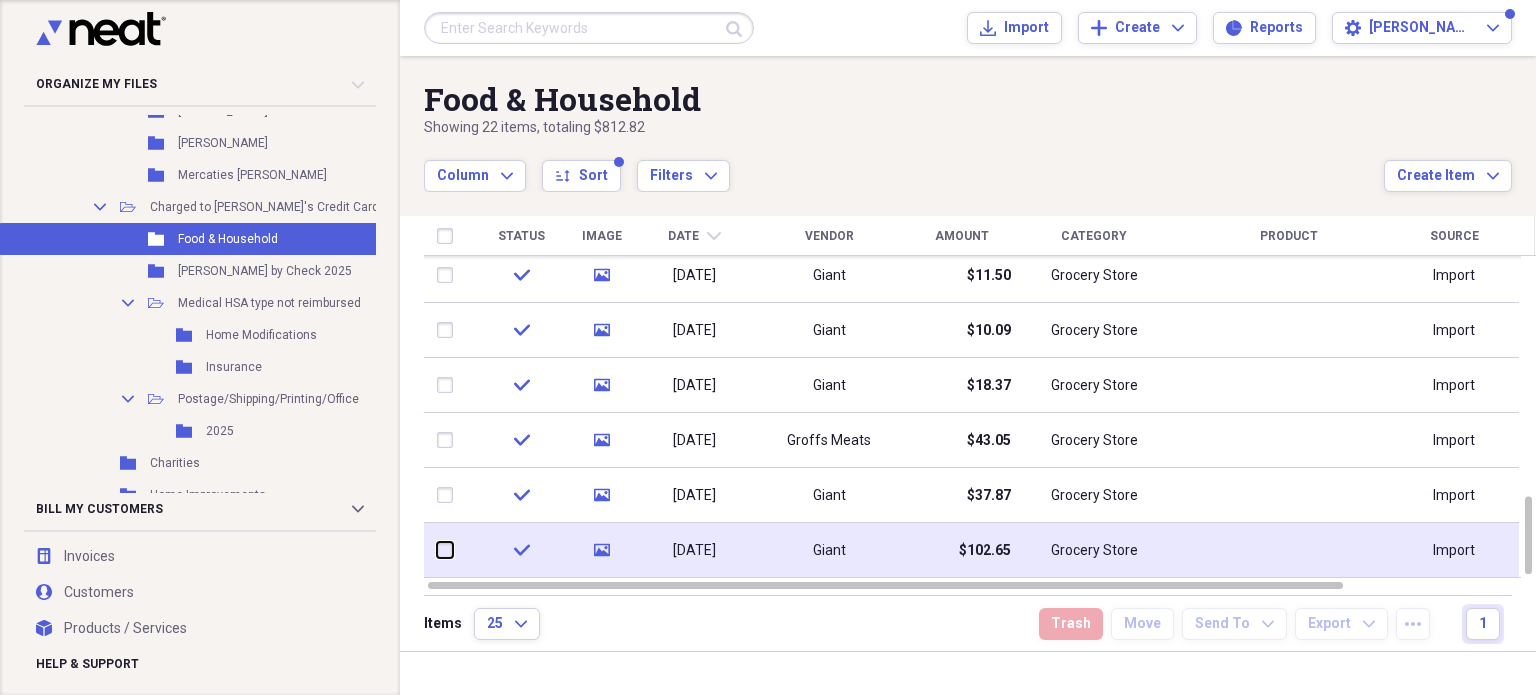 click at bounding box center (437, 550) 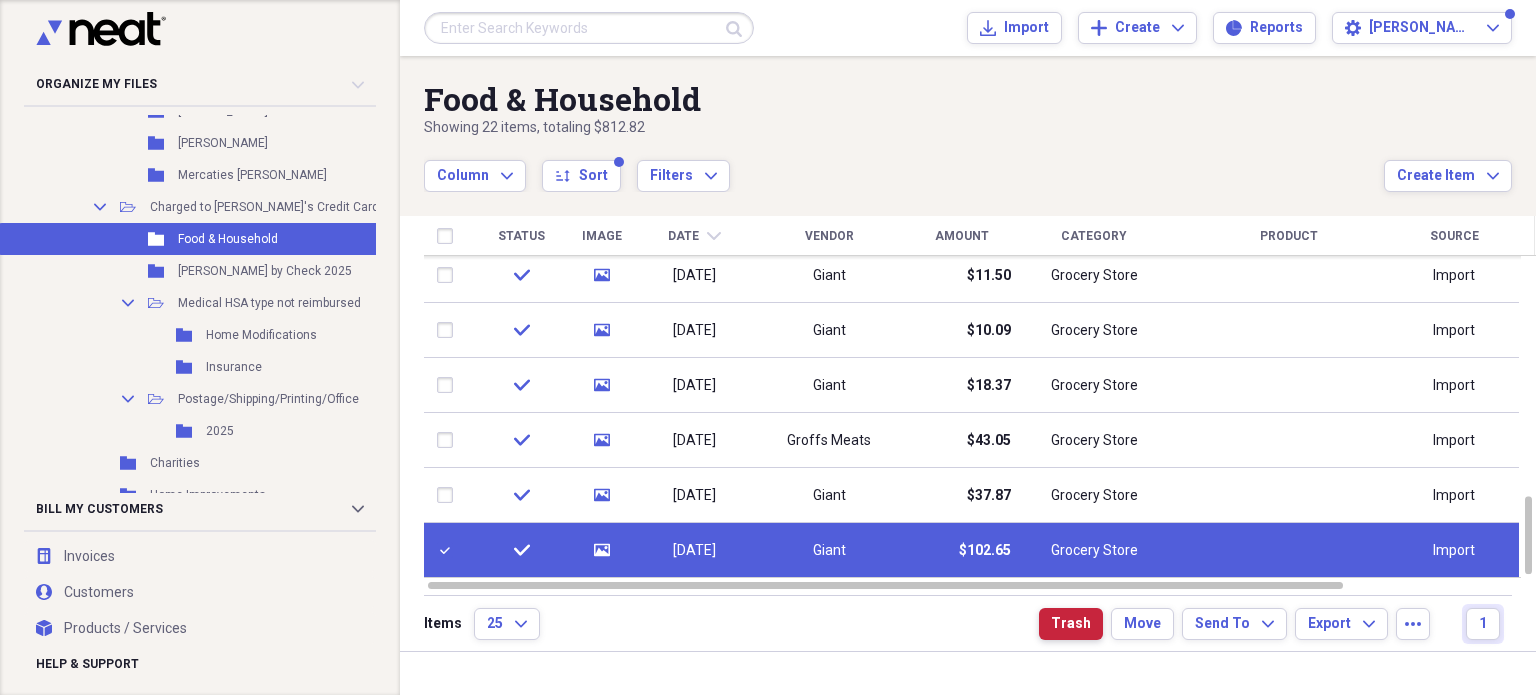 click on "Trash" at bounding box center (1071, 624) 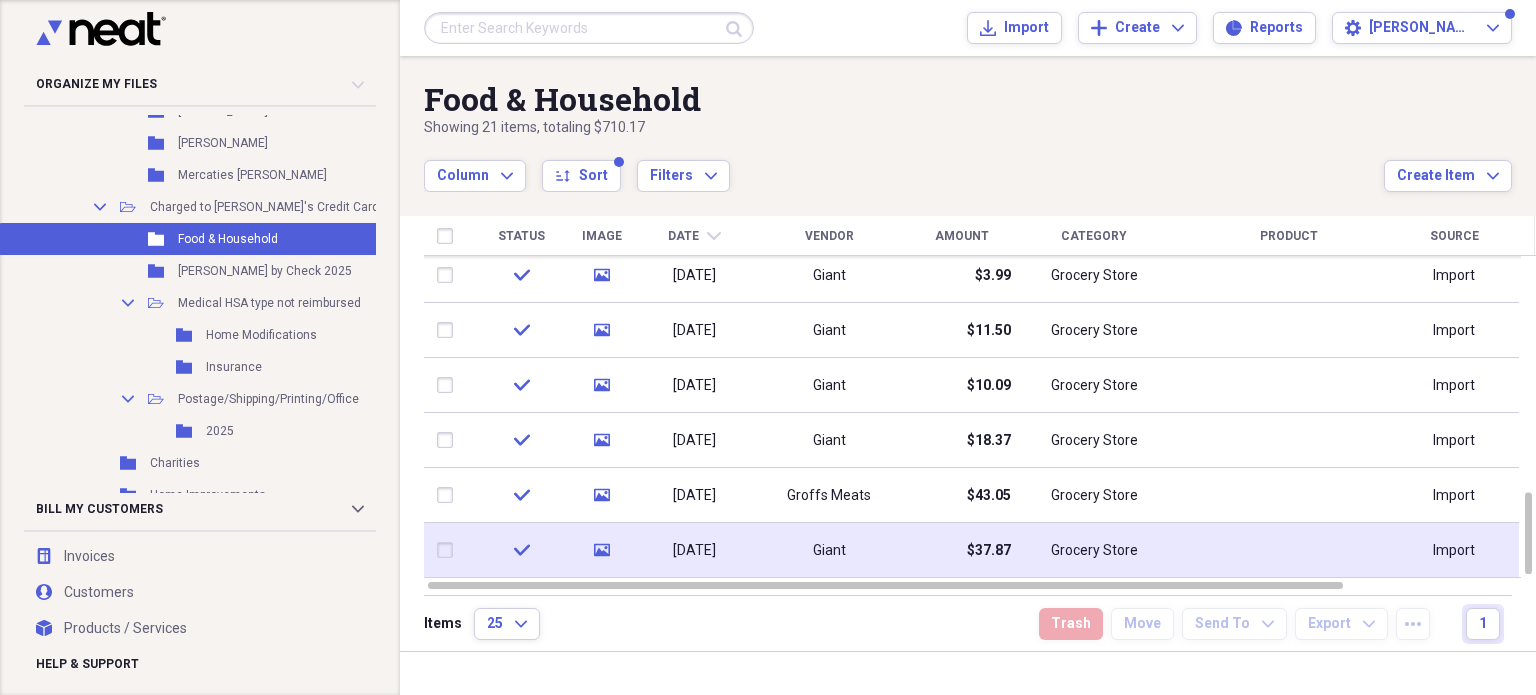 click at bounding box center [449, 550] 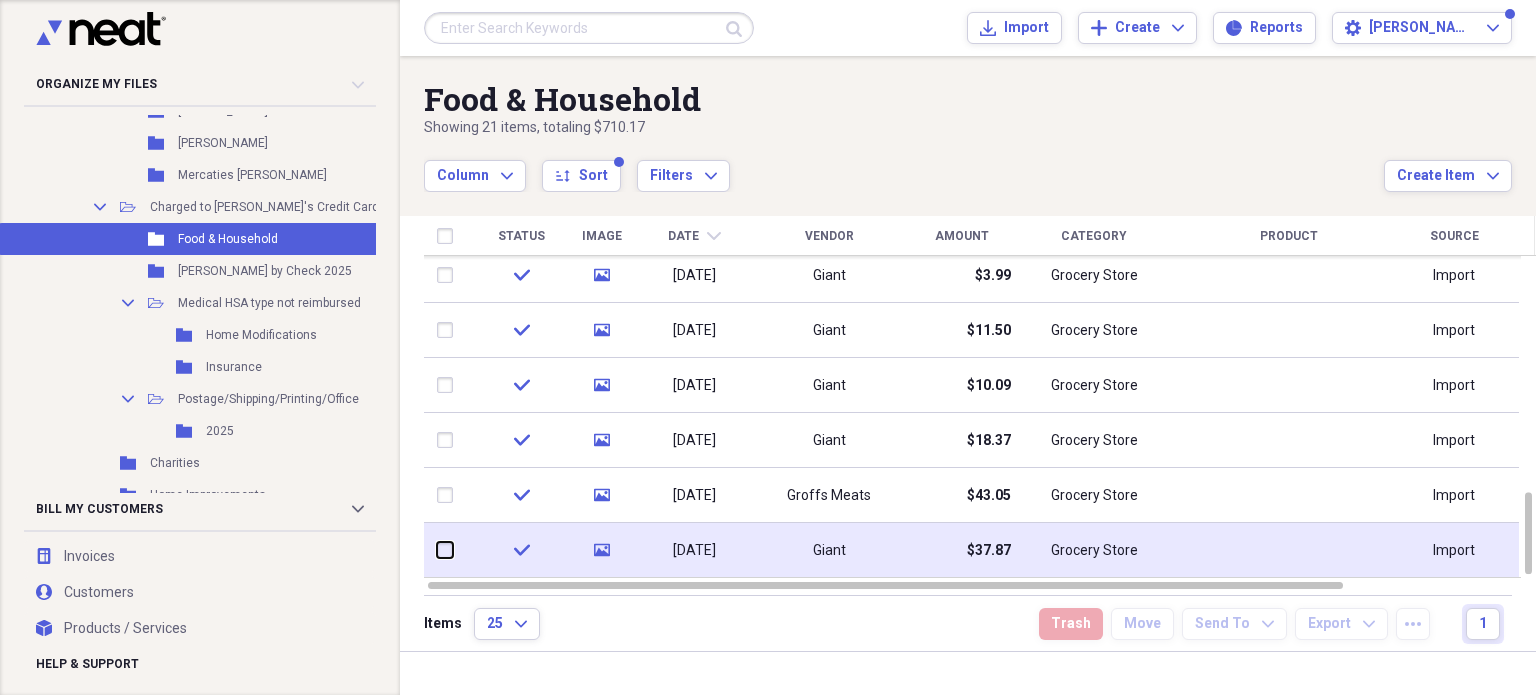 click at bounding box center [437, 550] 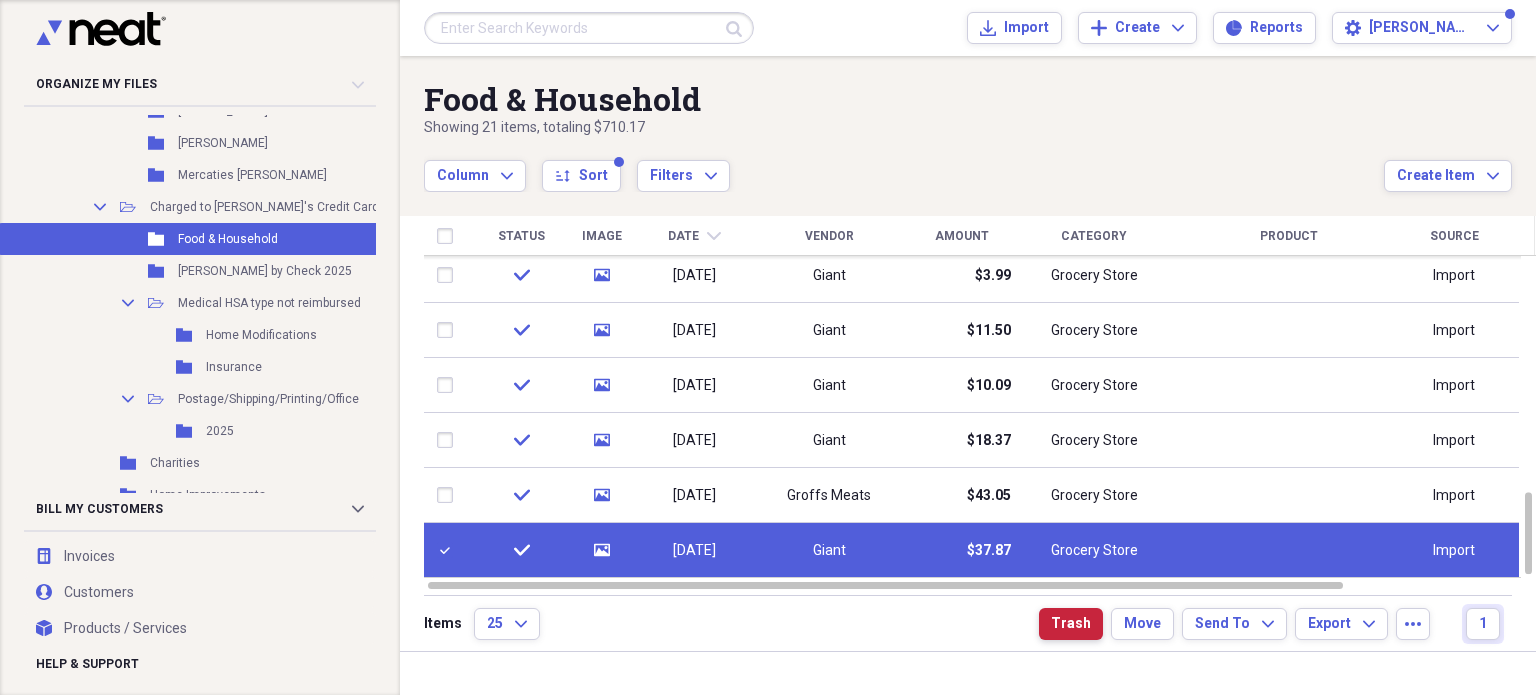 click on "Trash" at bounding box center (1071, 624) 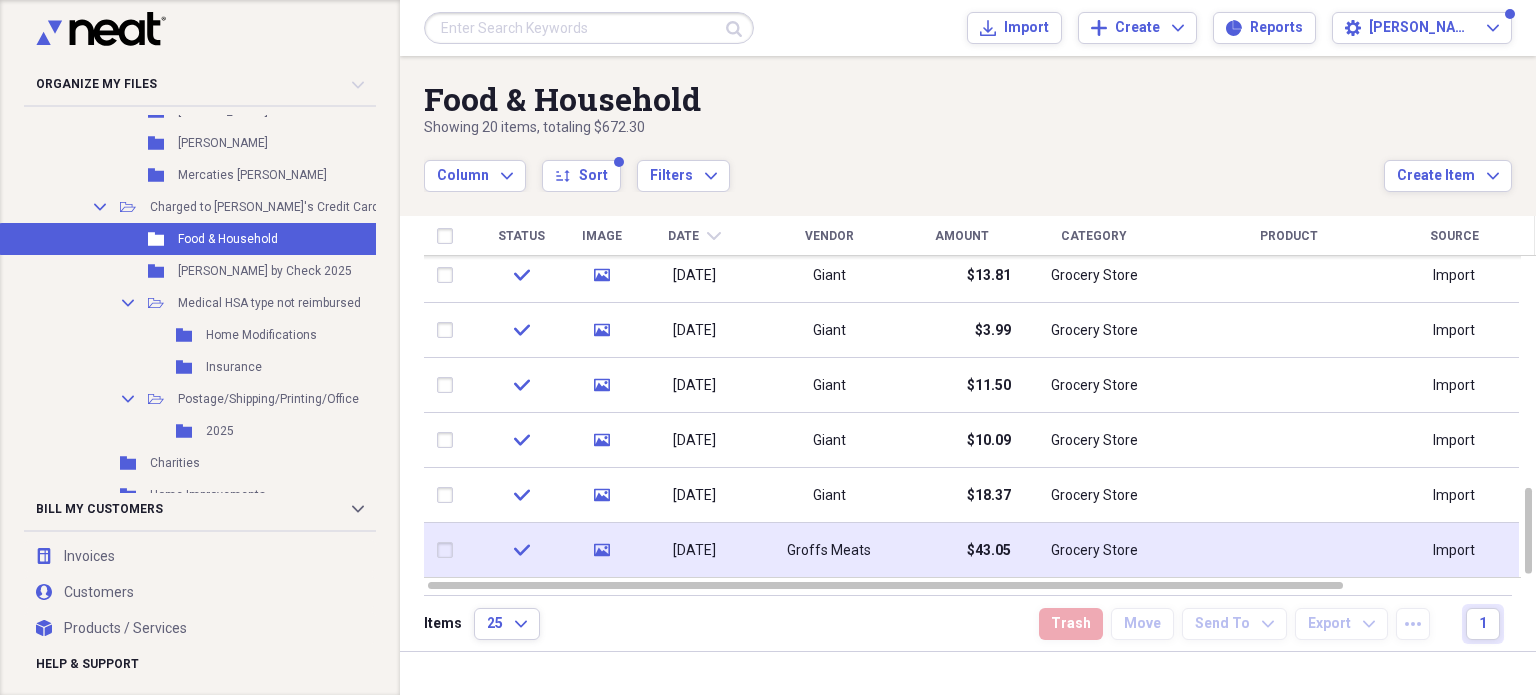 click at bounding box center (449, 550) 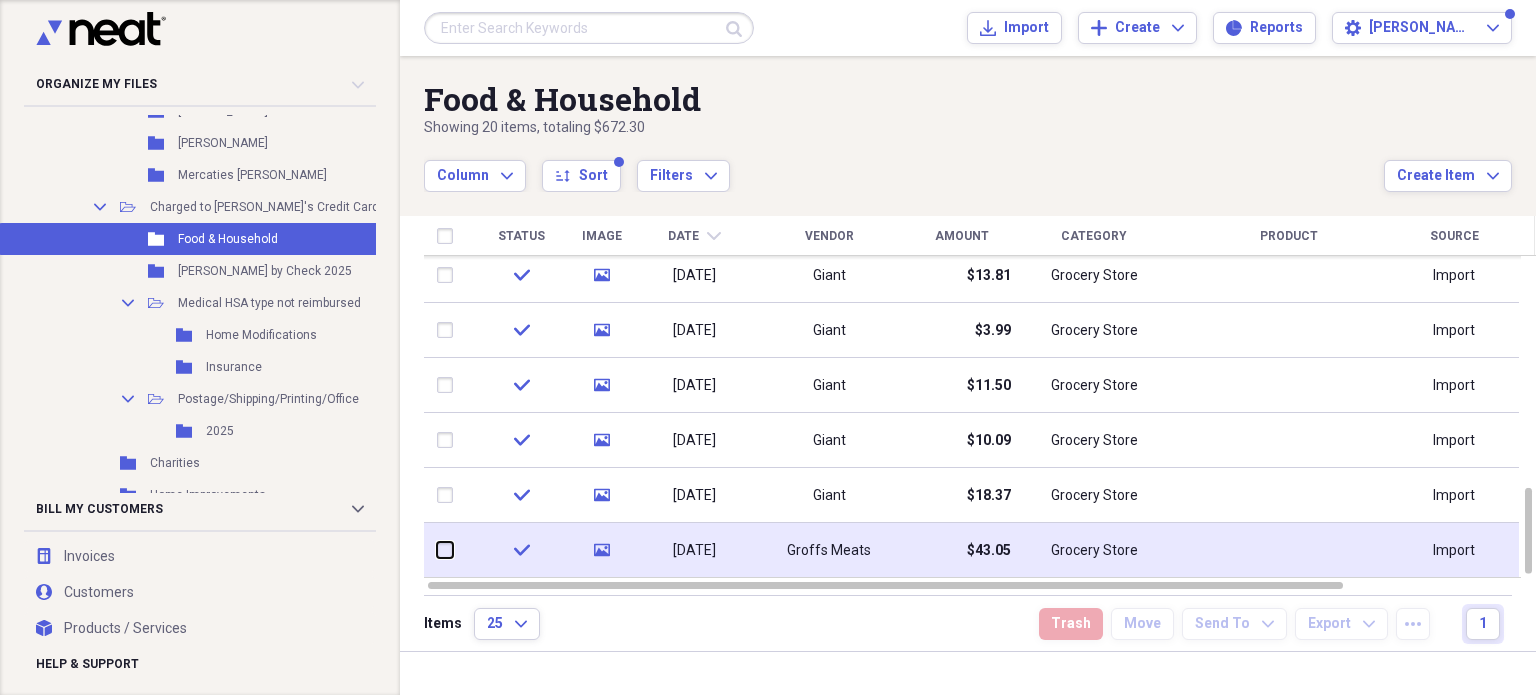 click at bounding box center [437, 550] 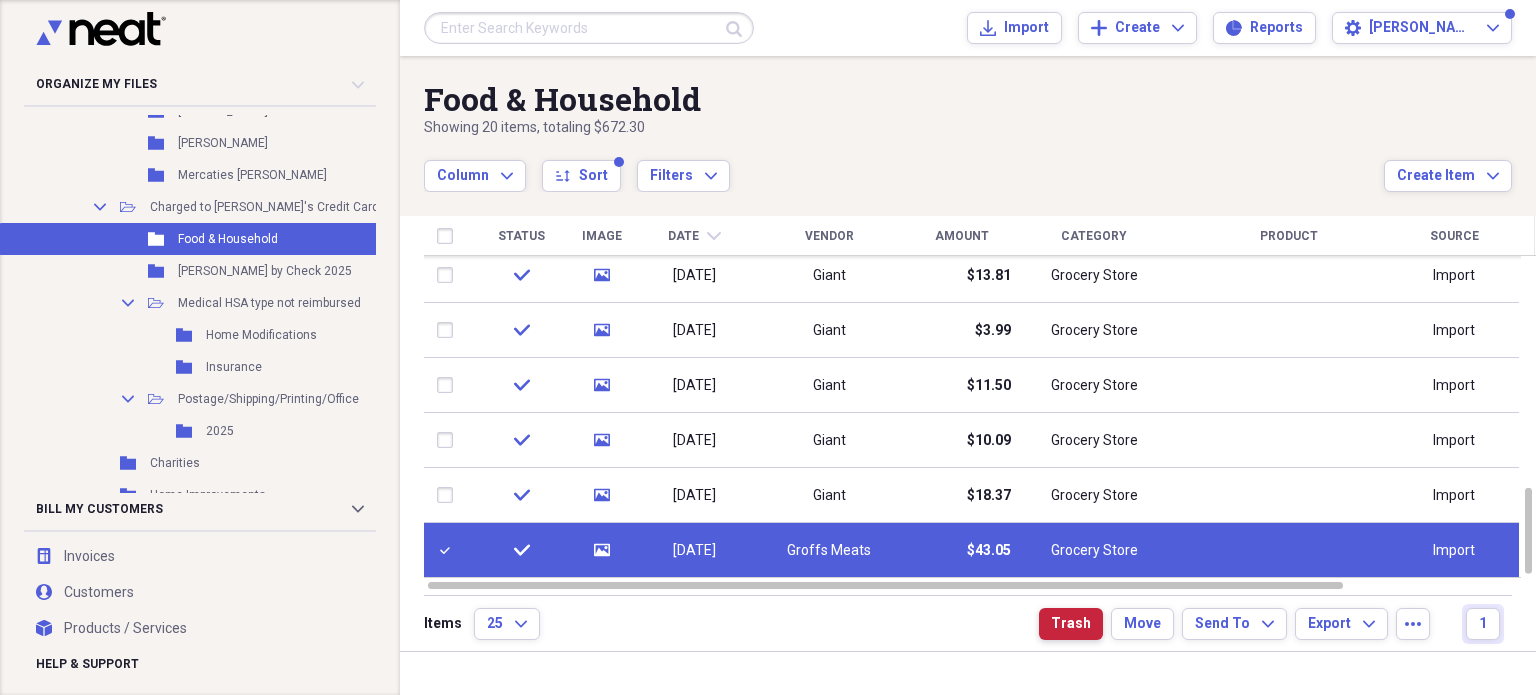 click on "Trash" at bounding box center [1071, 624] 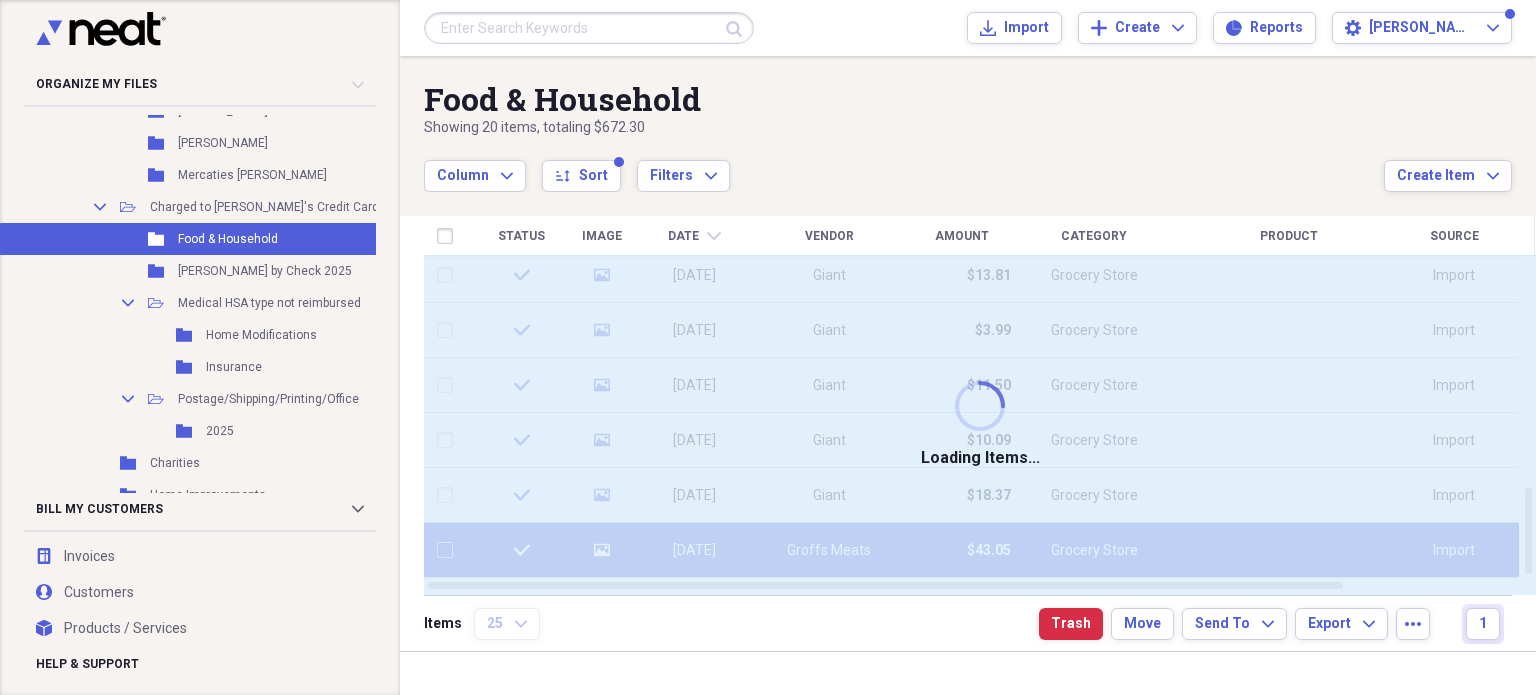 checkbox on "false" 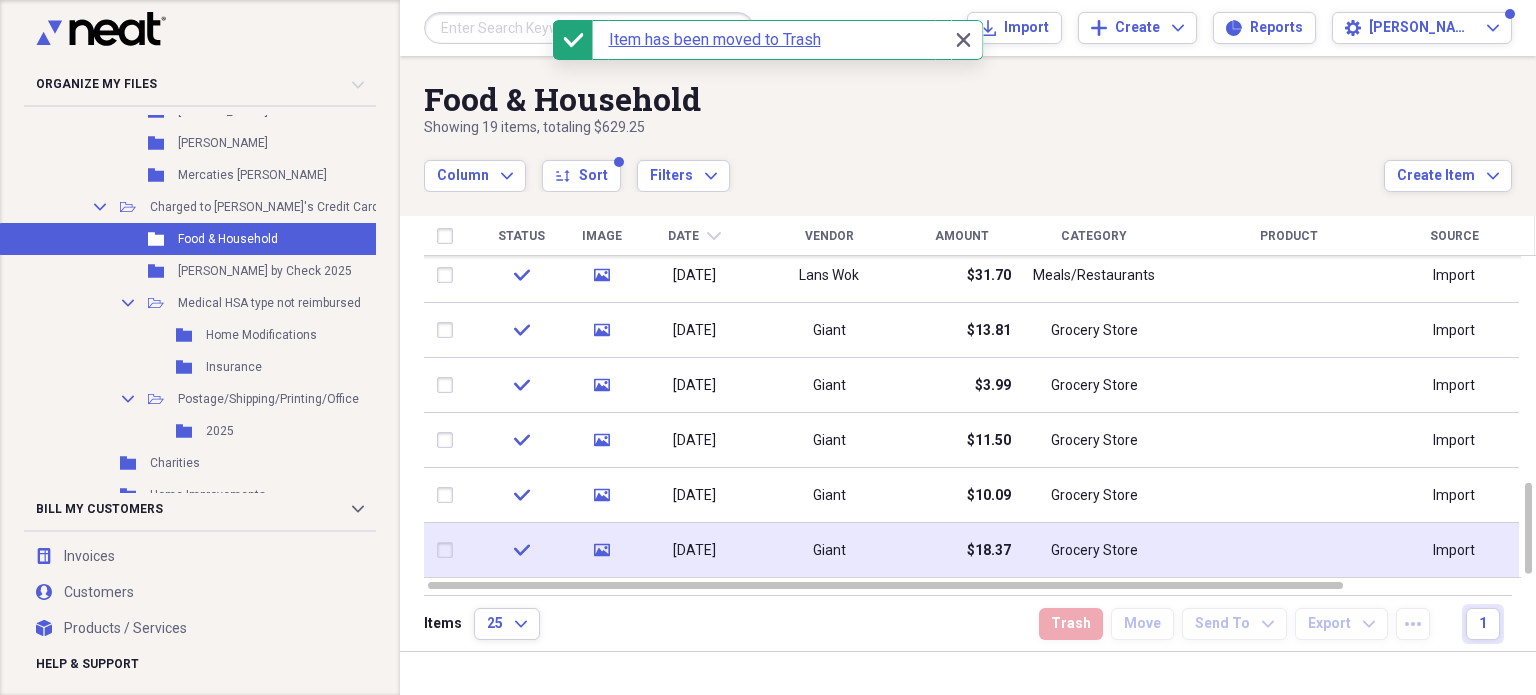 click on "Giant" at bounding box center [829, 551] 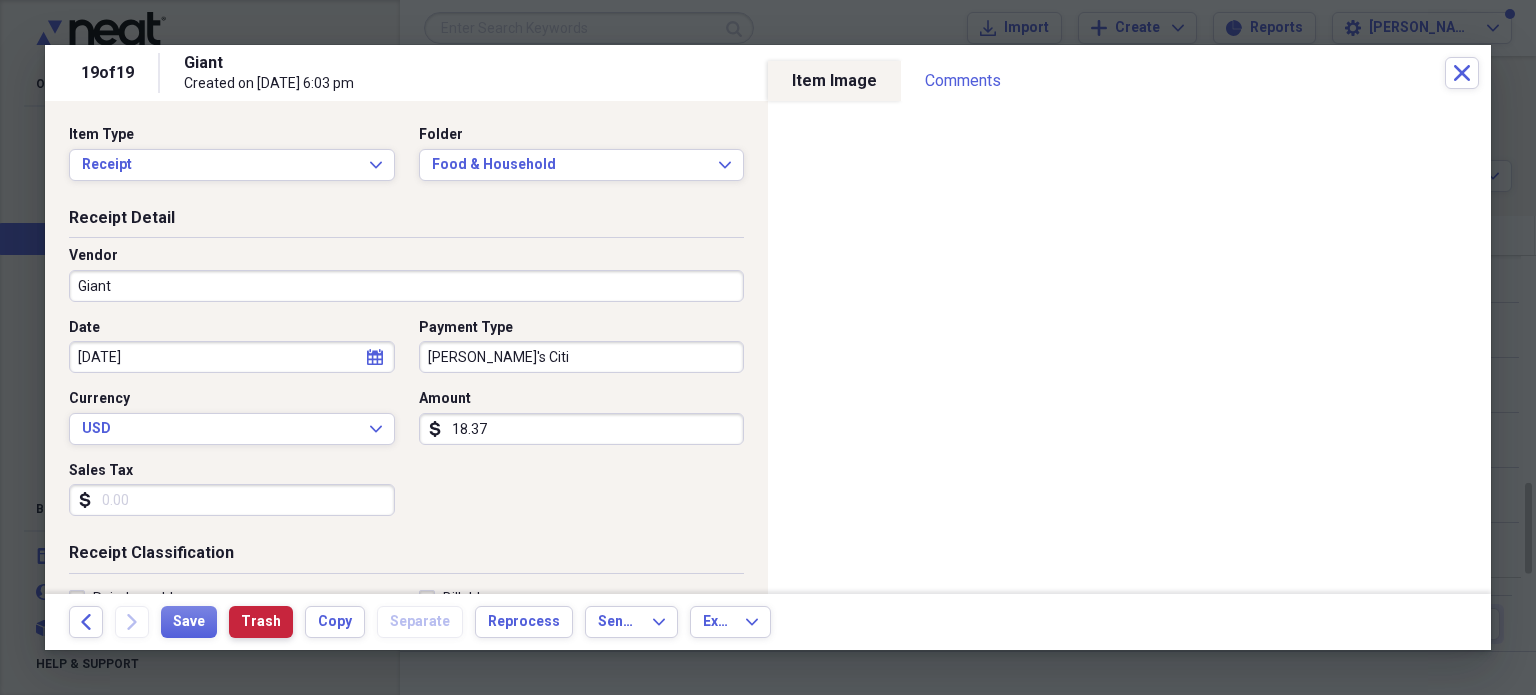 click on "Trash" at bounding box center (261, 622) 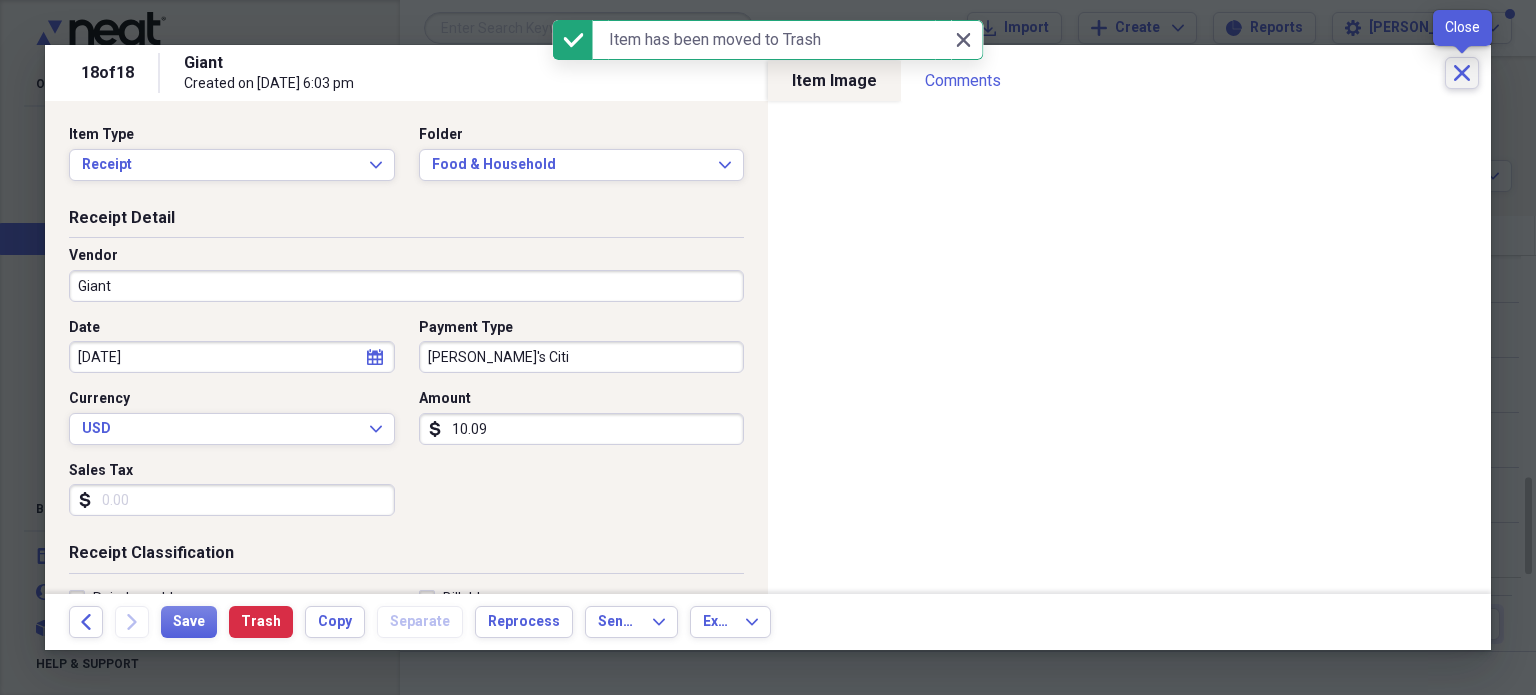 click 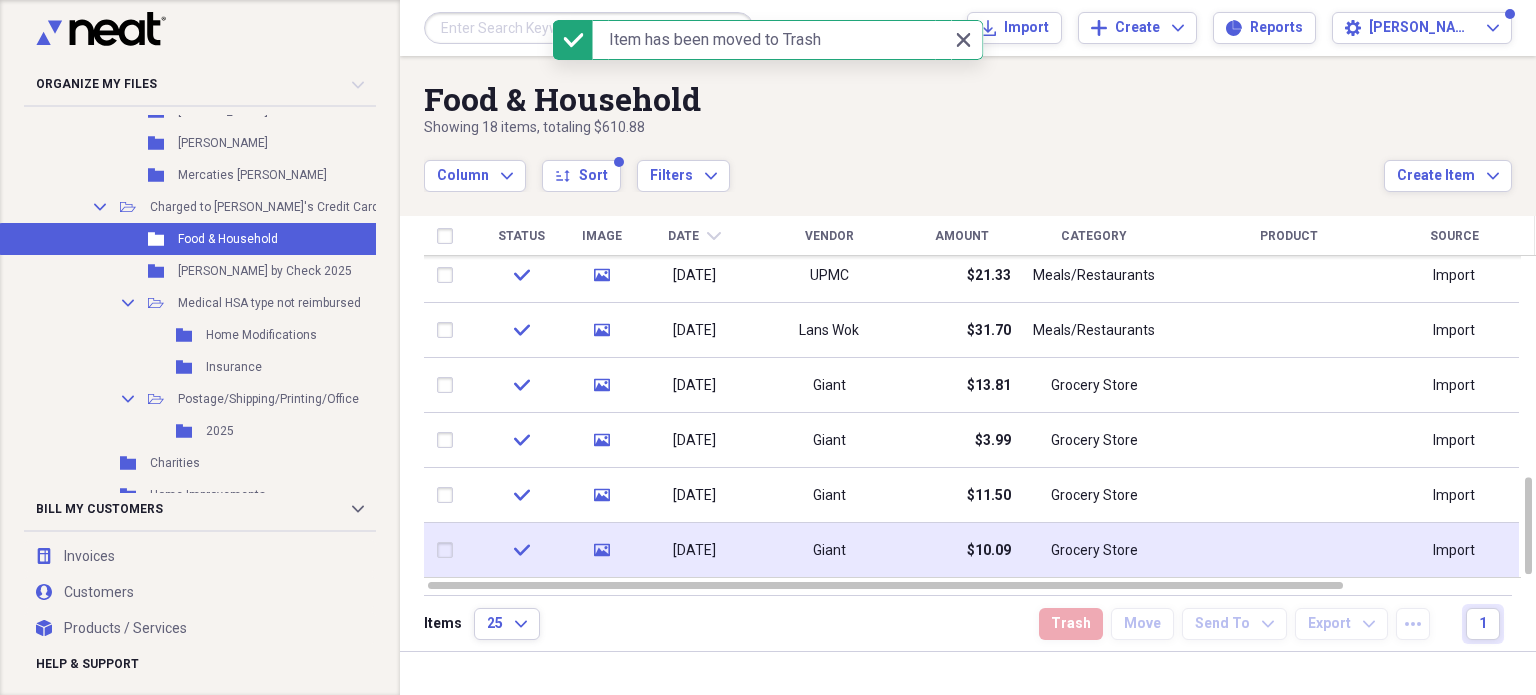 click on "Giant" at bounding box center [829, 550] 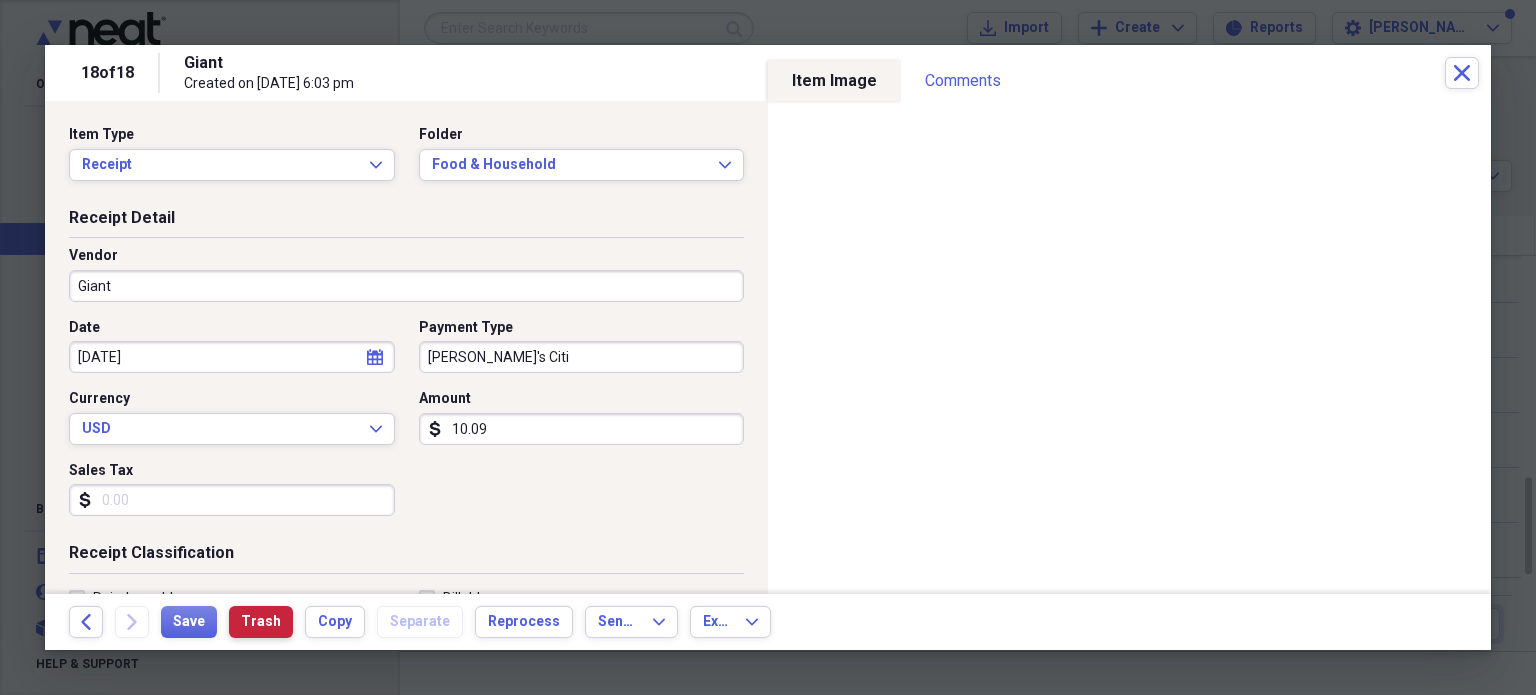 click on "Trash" at bounding box center [261, 622] 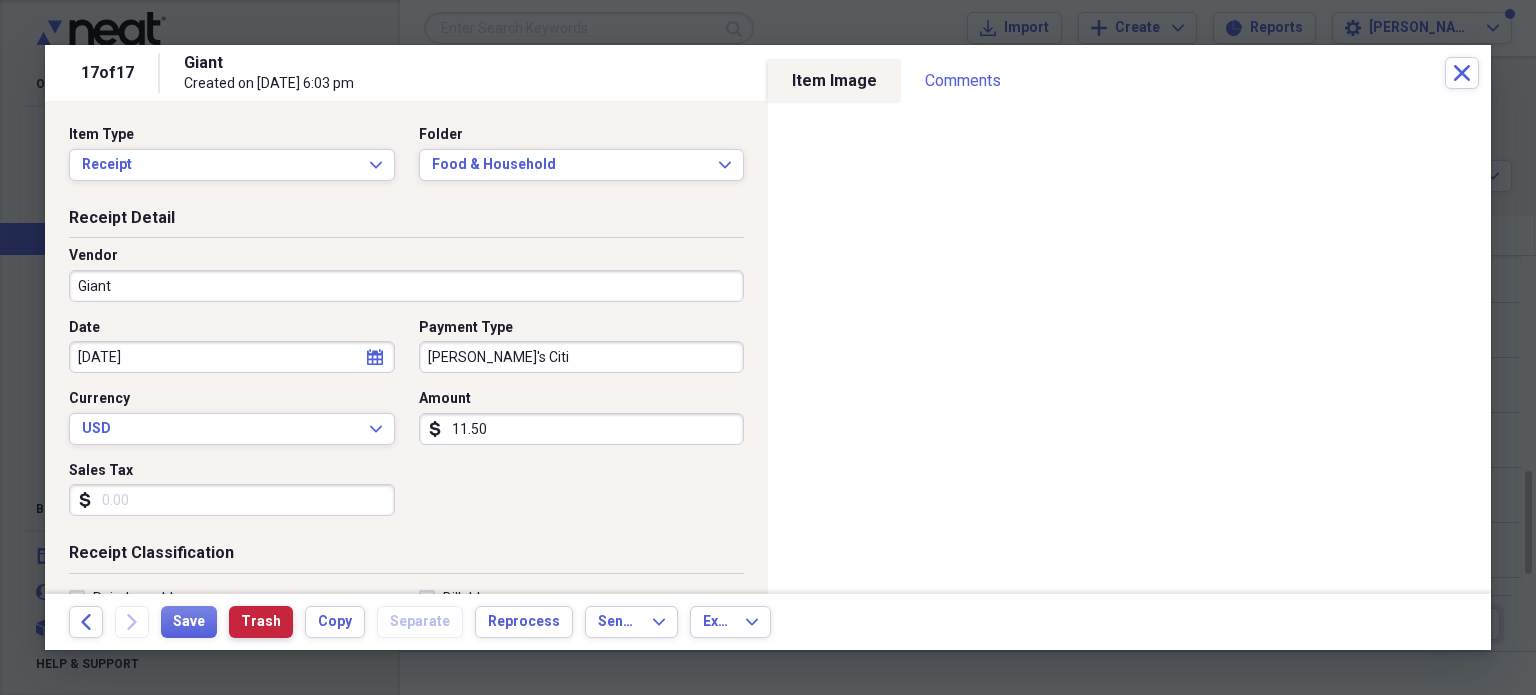 click on "Trash" at bounding box center (261, 622) 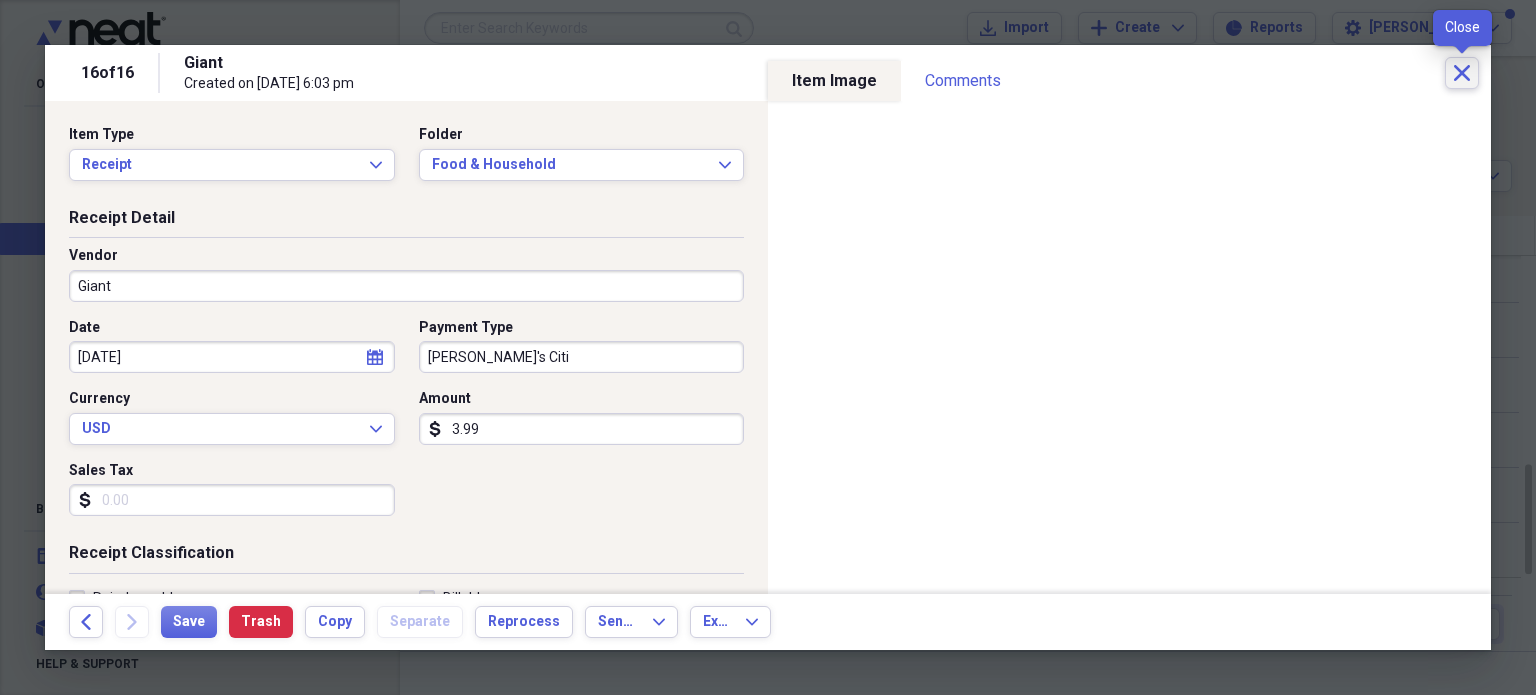 click on "Close" 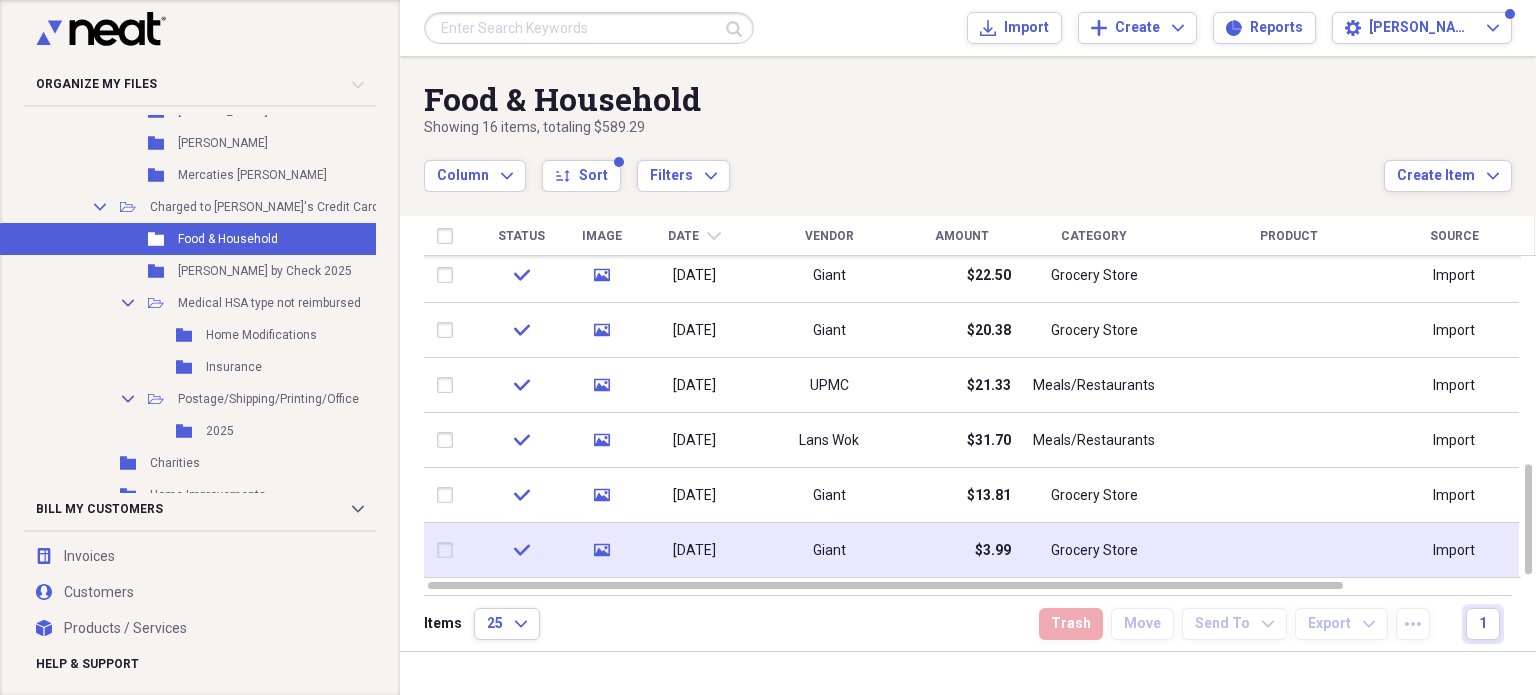 click on "Giant" at bounding box center (829, 550) 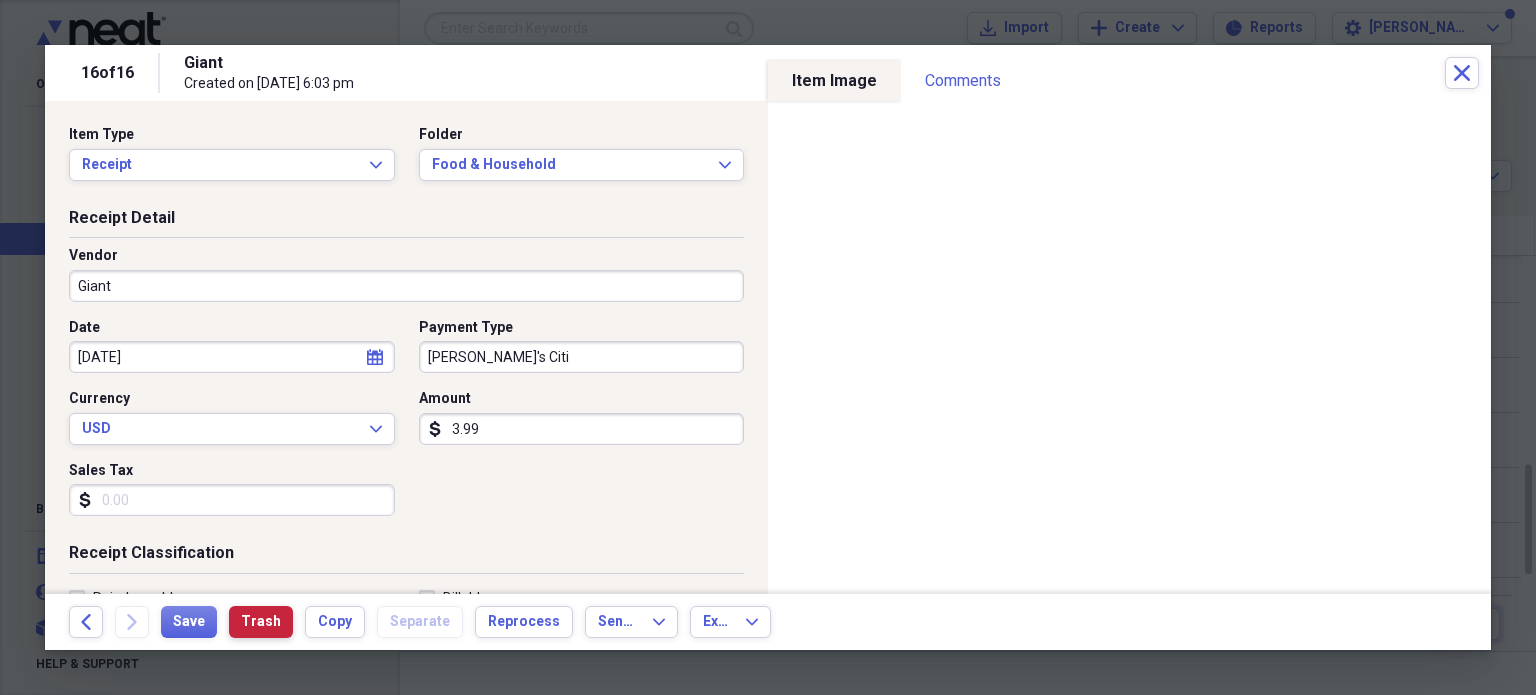 click on "Trash" at bounding box center (261, 622) 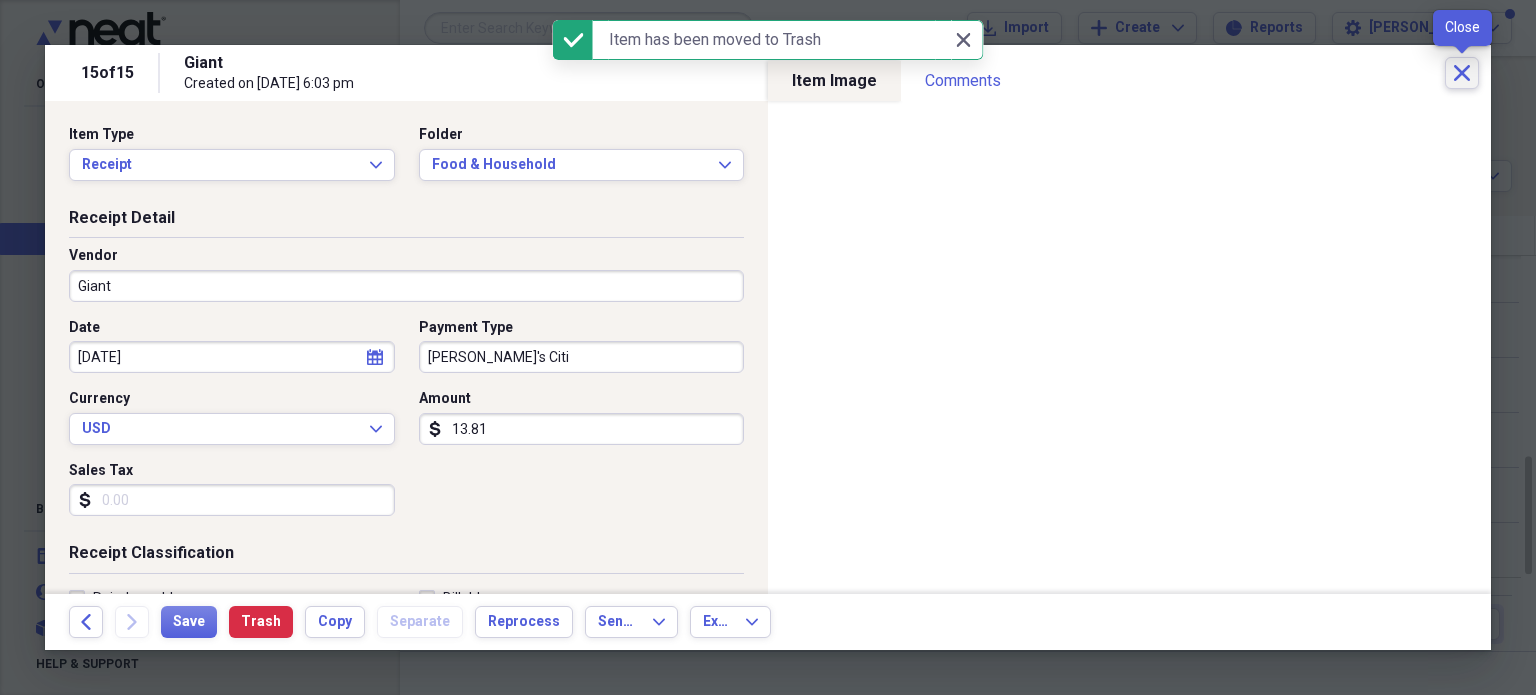 click 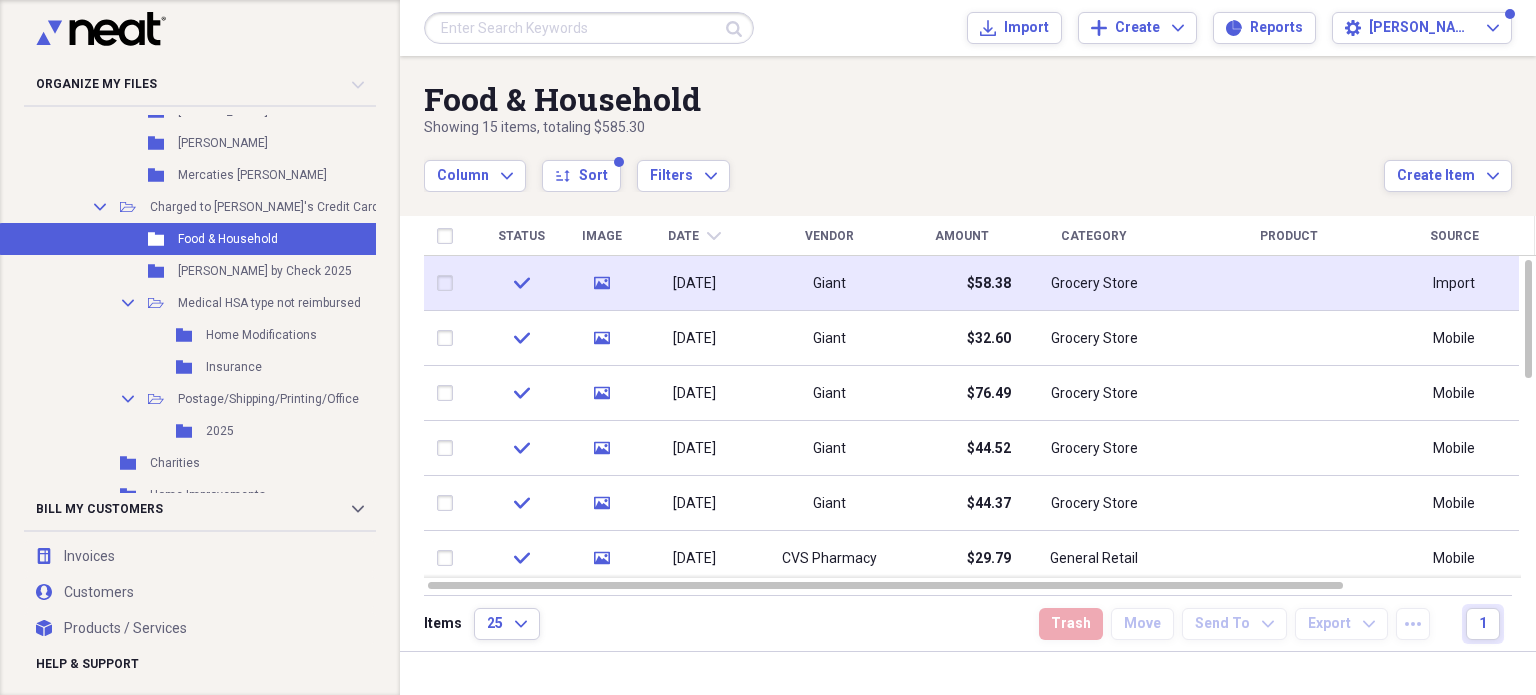 click on "04/11/2025" at bounding box center (694, 283) 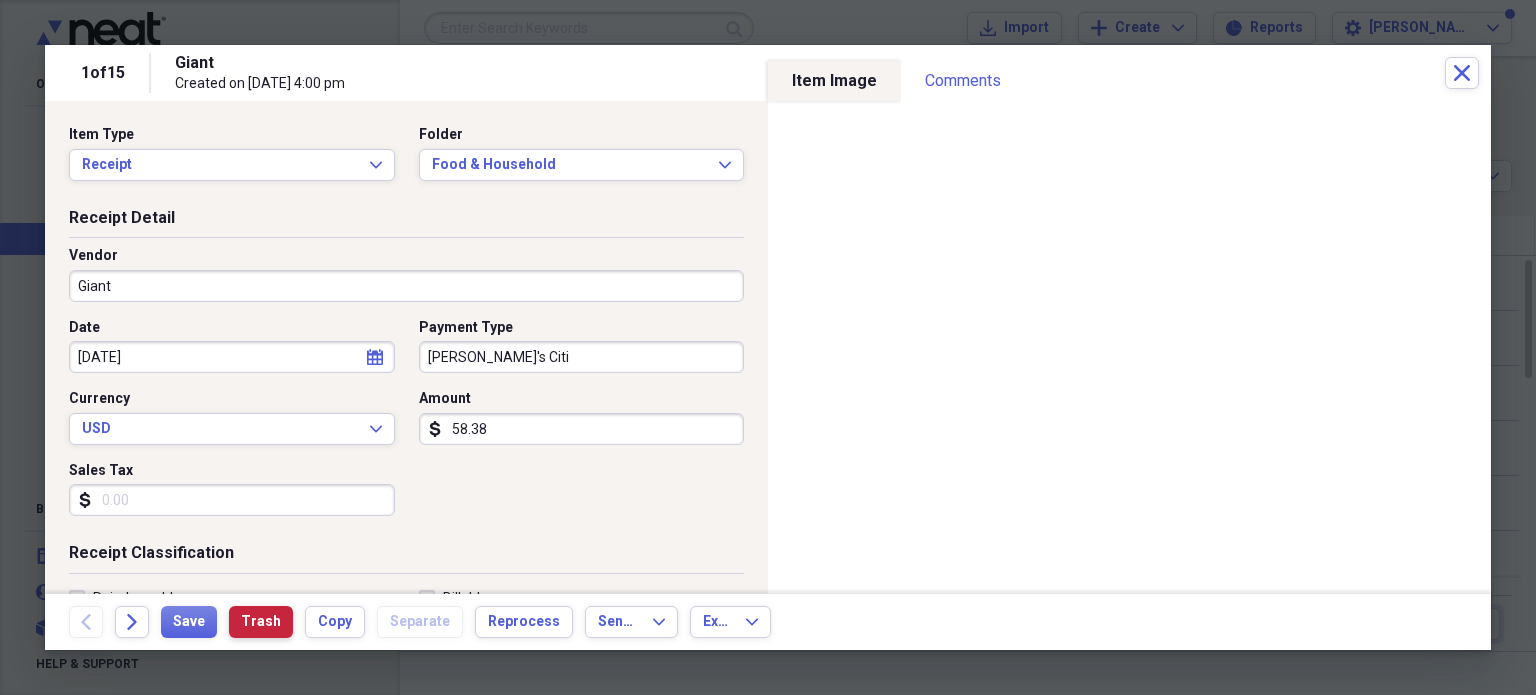 click on "Trash" at bounding box center (261, 622) 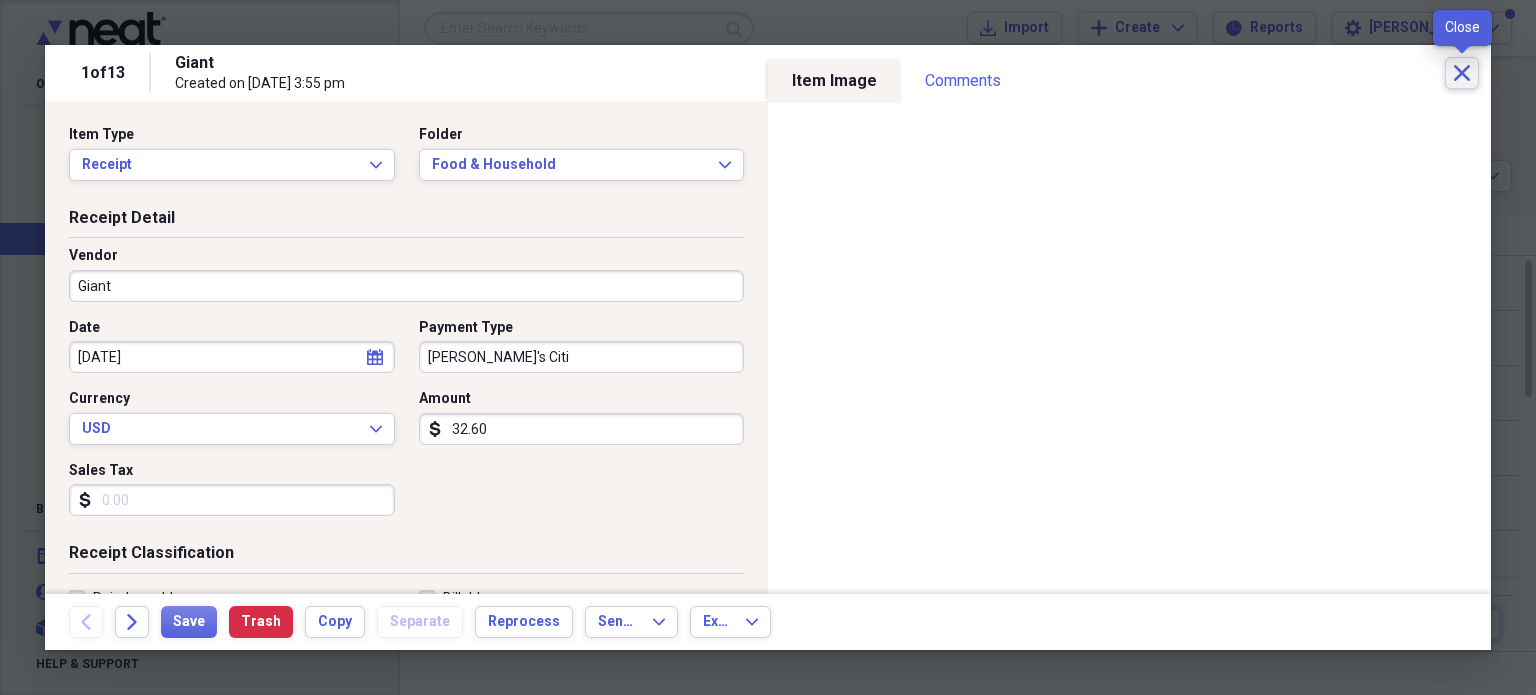 click 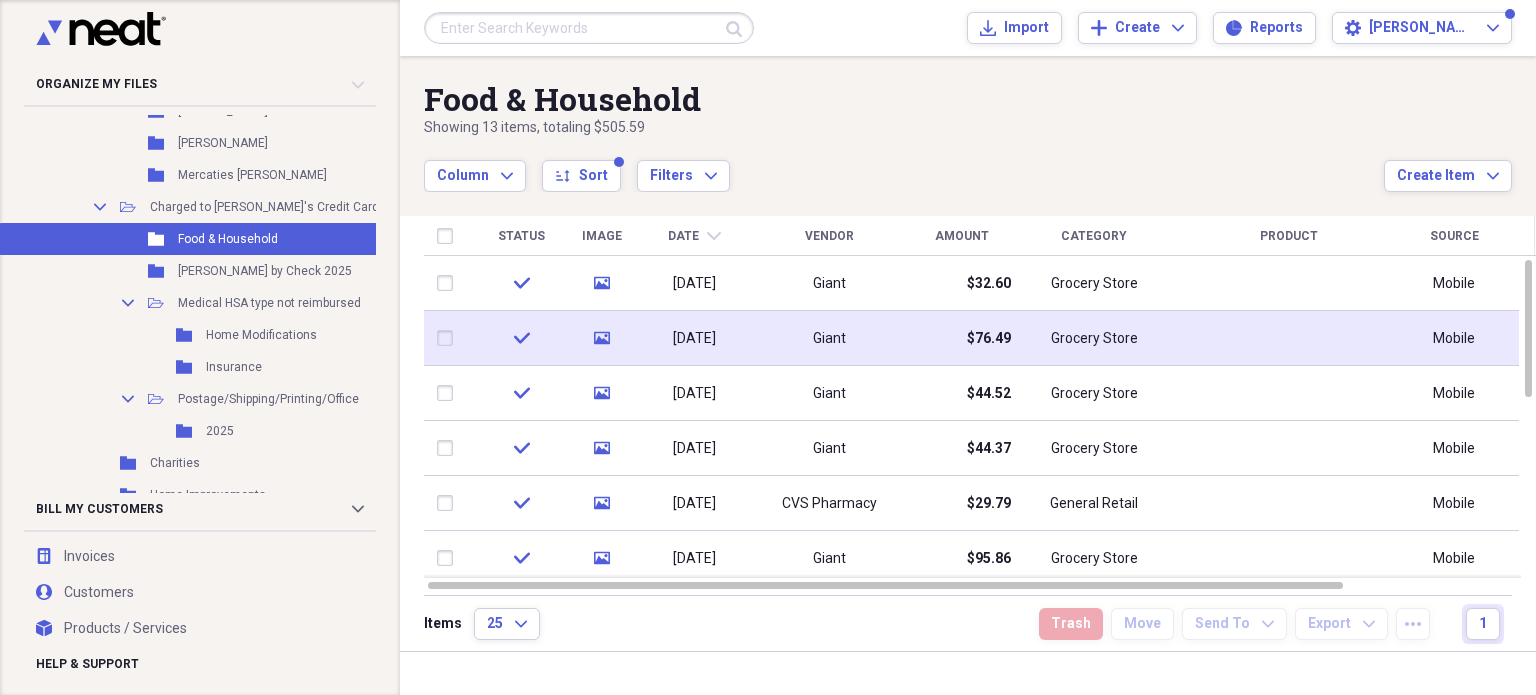 click on "Giant" at bounding box center [829, 283] 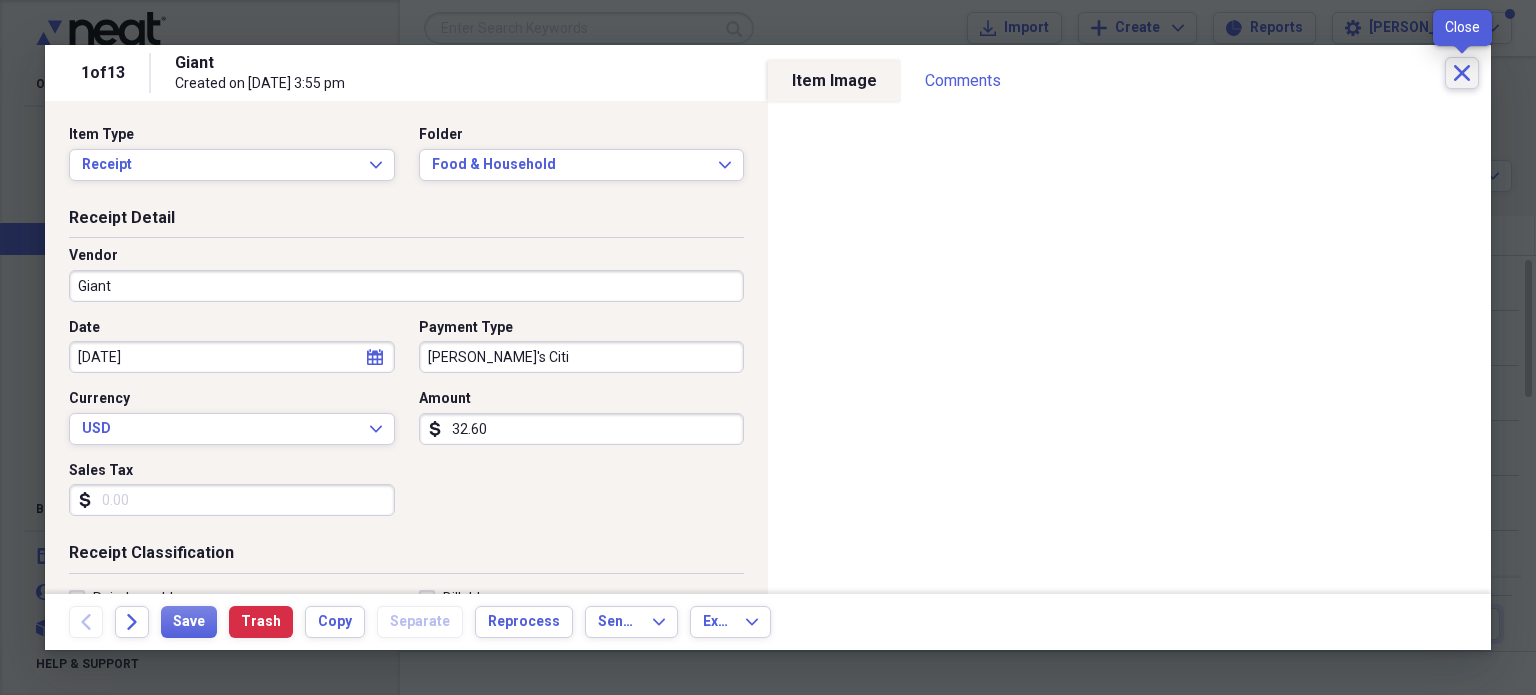click 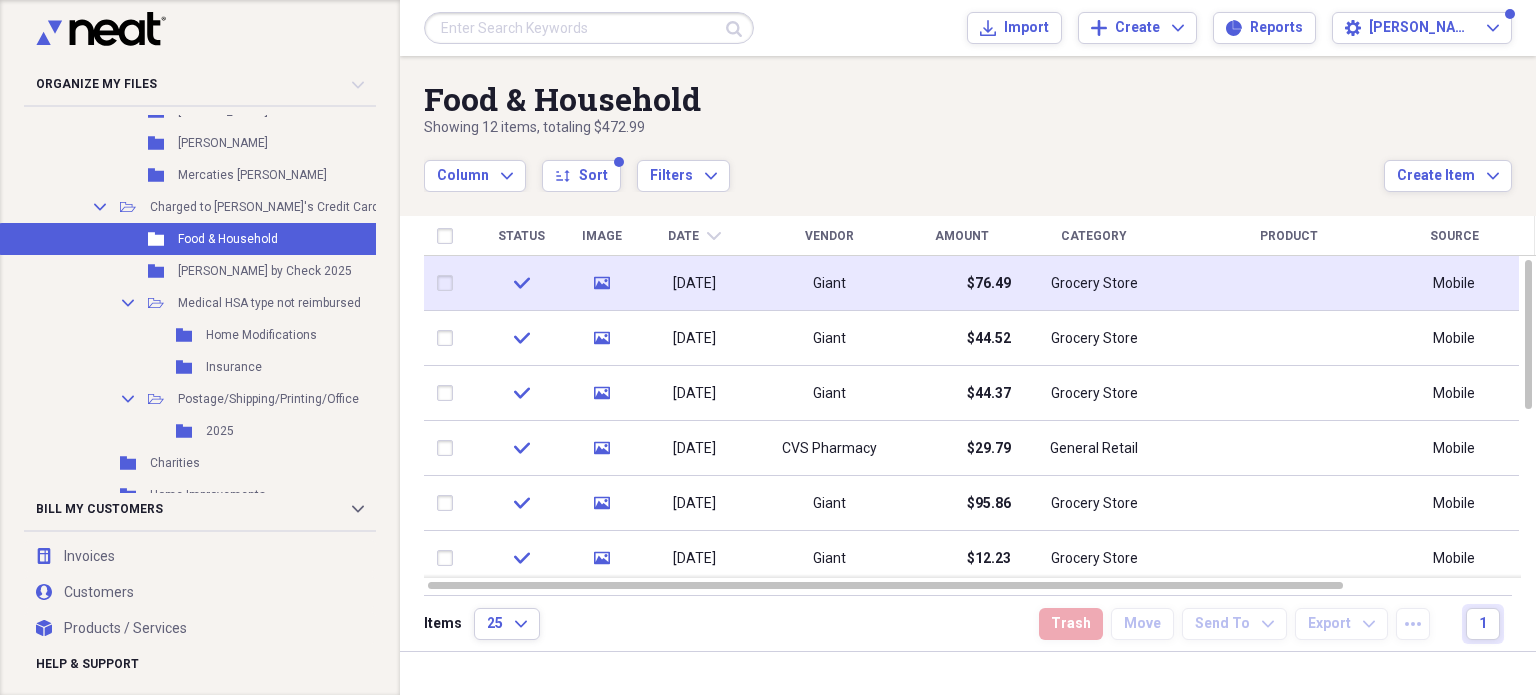 drag, startPoint x: 437, startPoint y: 274, endPoint x: 460, endPoint y: 275, distance: 23.021729 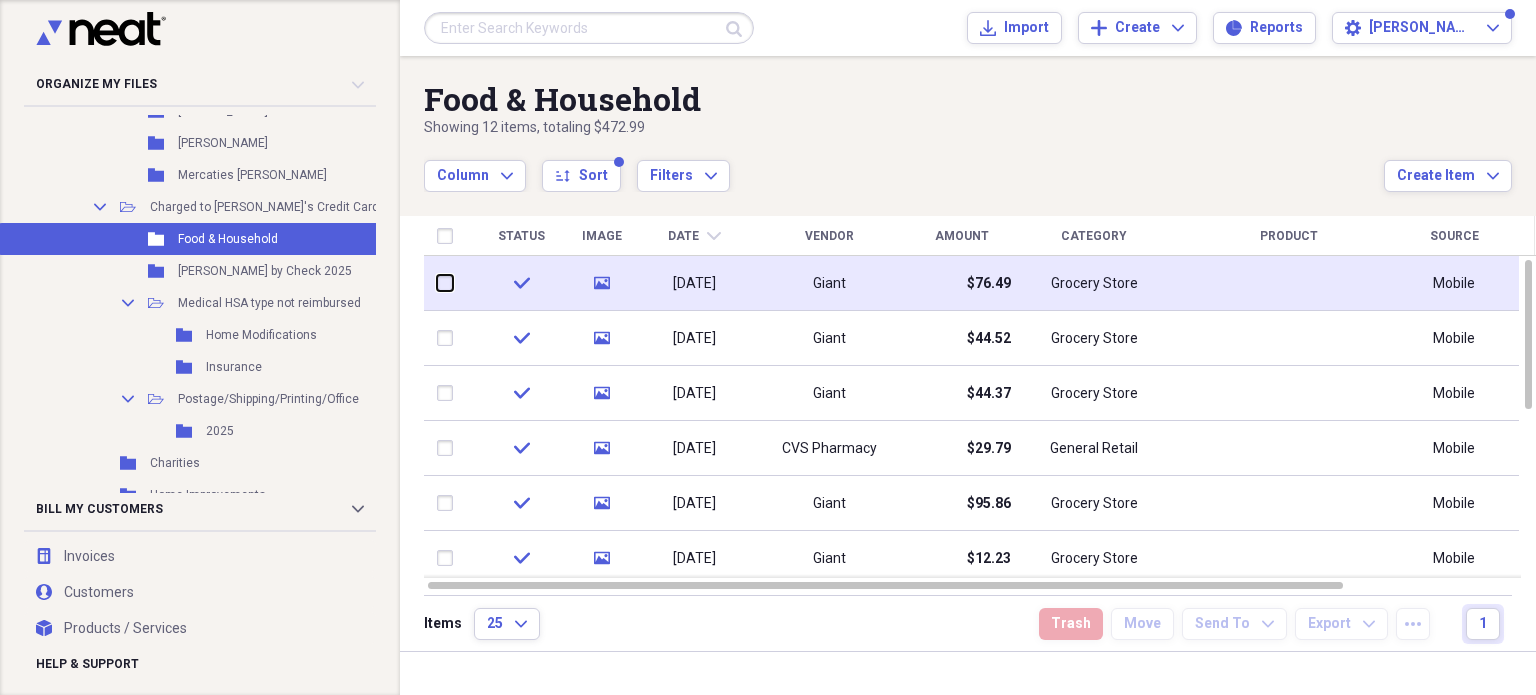 click at bounding box center [437, 283] 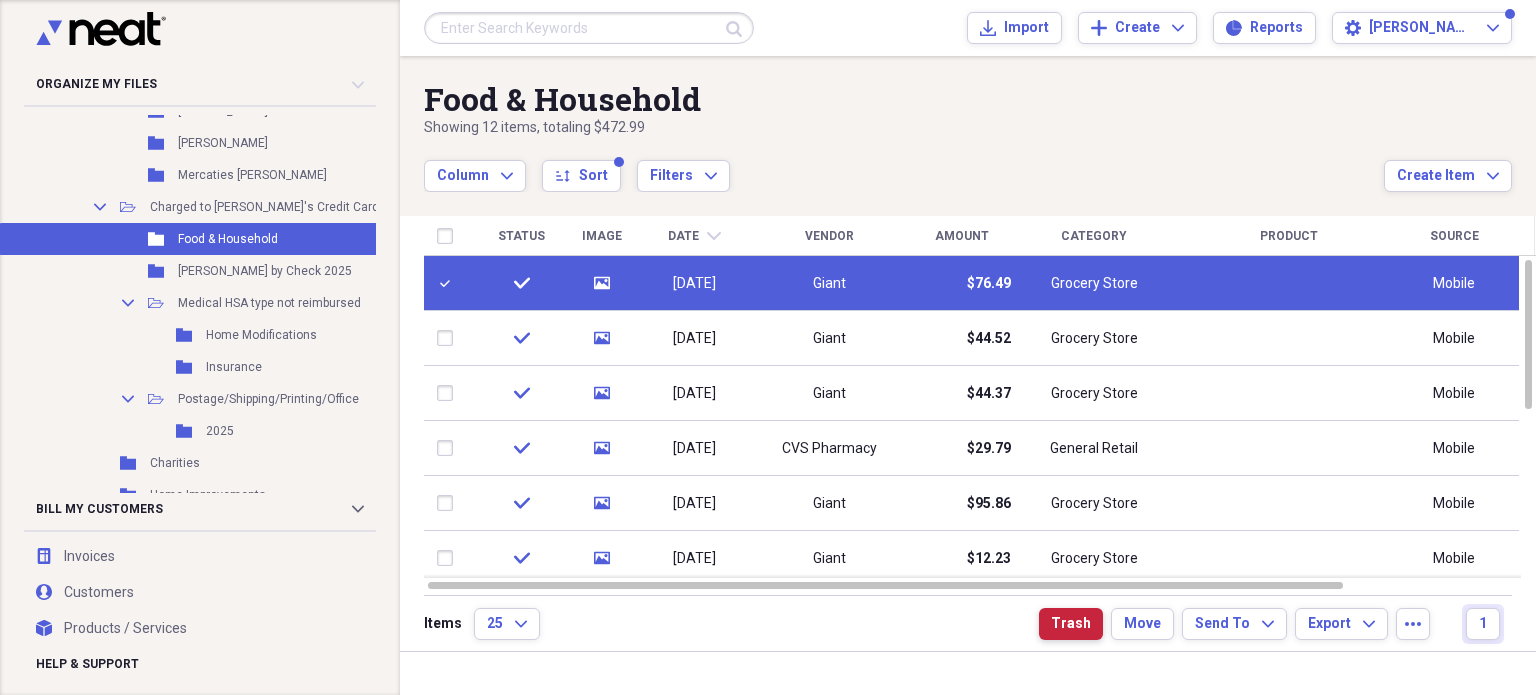 click on "Trash" at bounding box center (1071, 624) 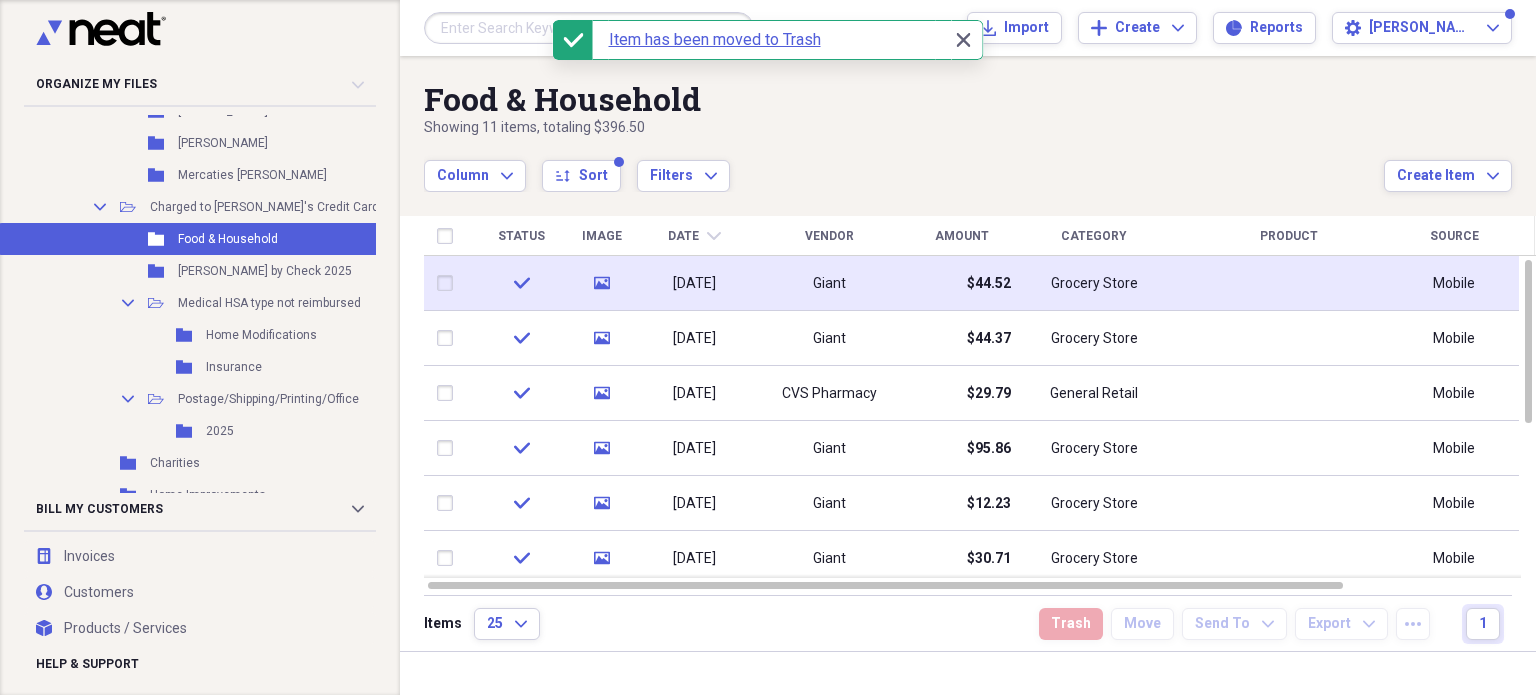 click on "[DATE]" at bounding box center (694, 283) 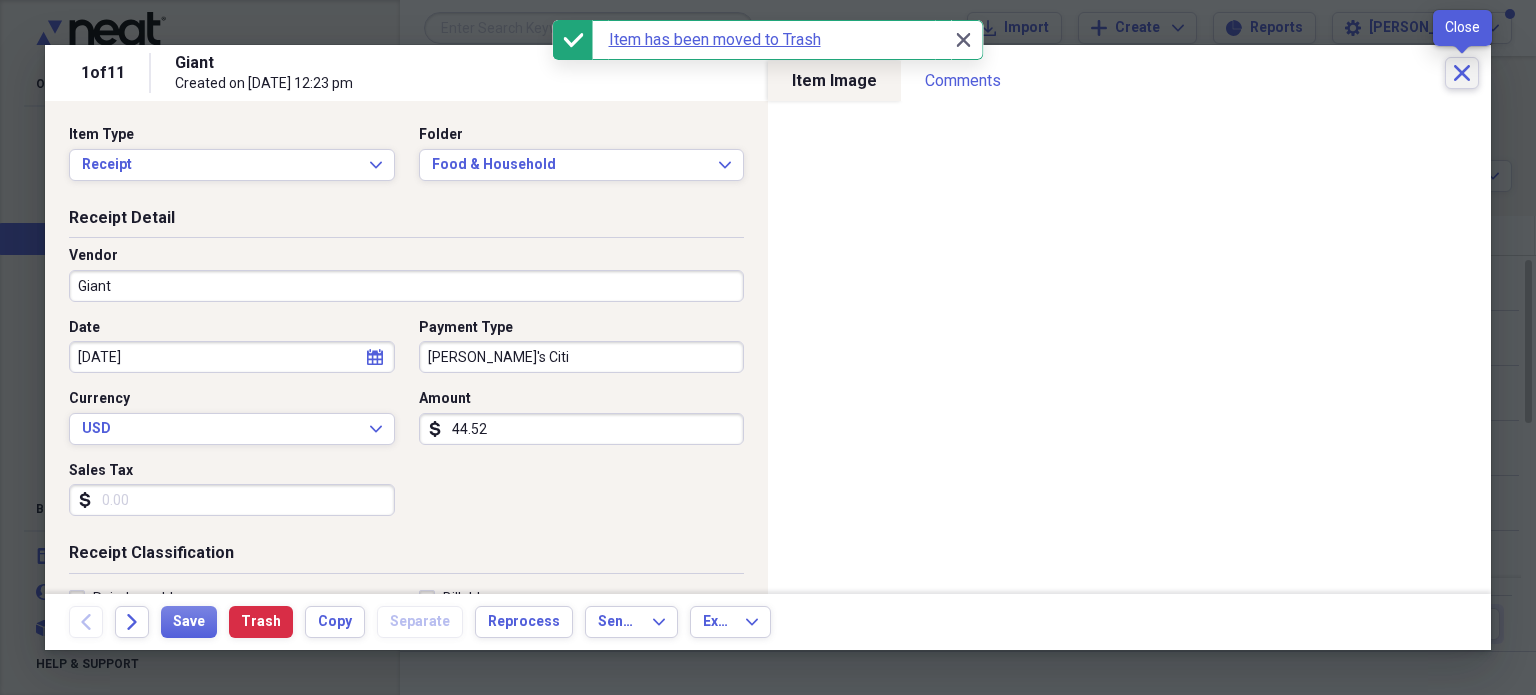 click 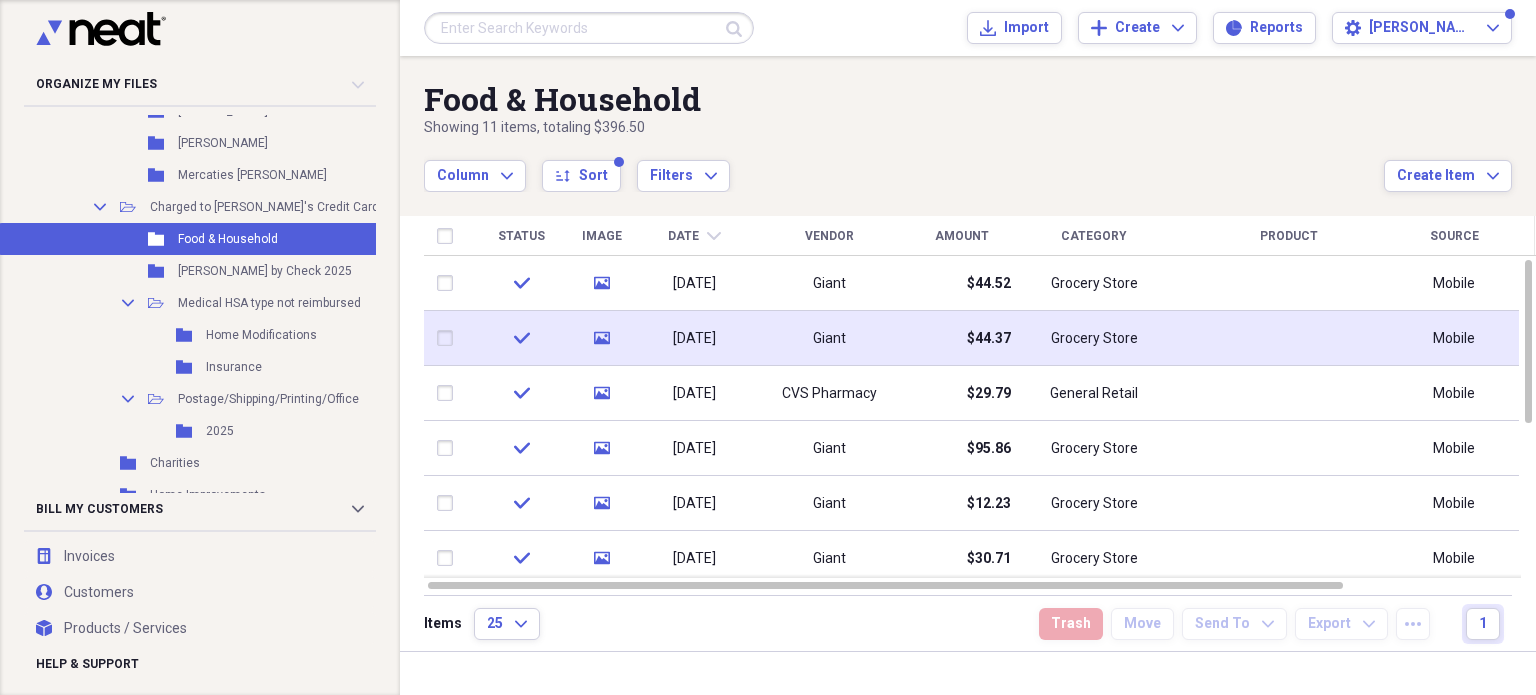 drag, startPoint x: 601, startPoint y: 319, endPoint x: 620, endPoint y: 319, distance: 19 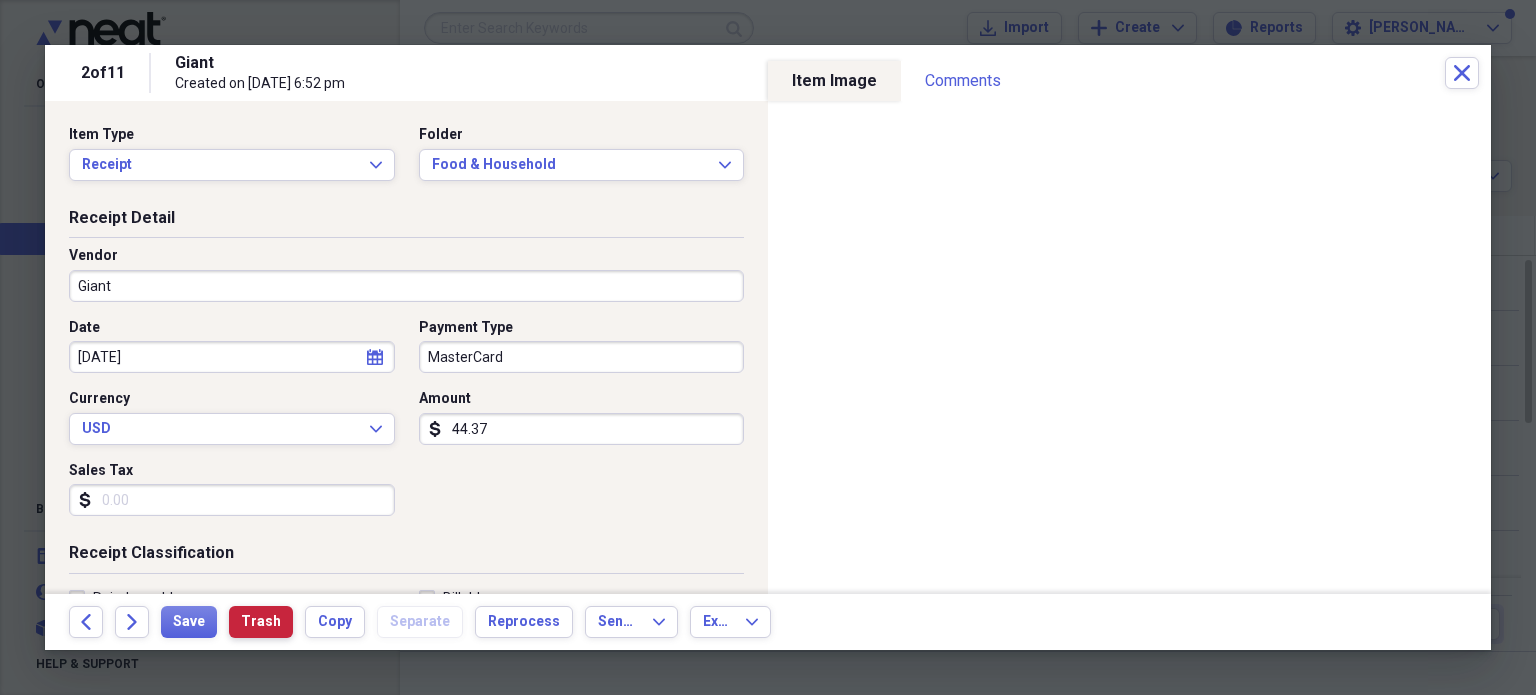 click on "Trash" at bounding box center [261, 622] 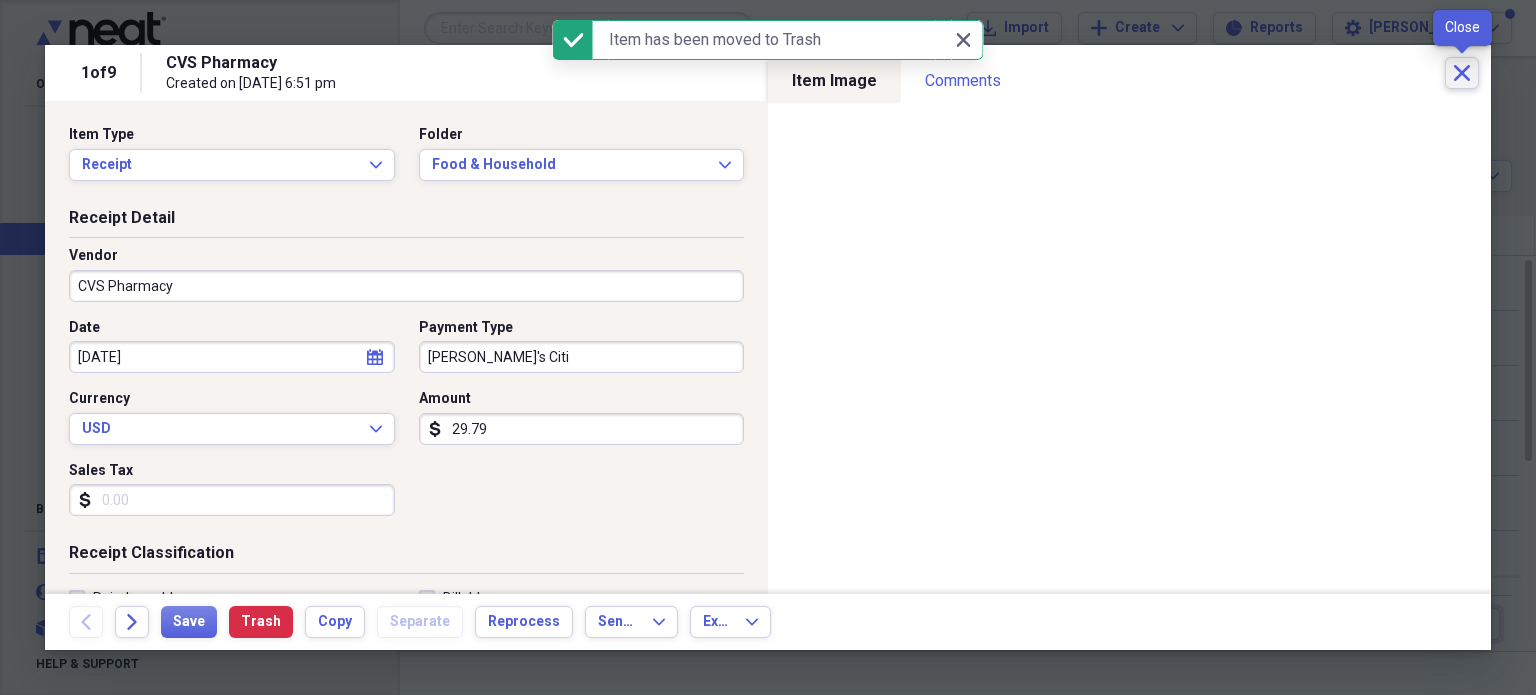 click on "Close" 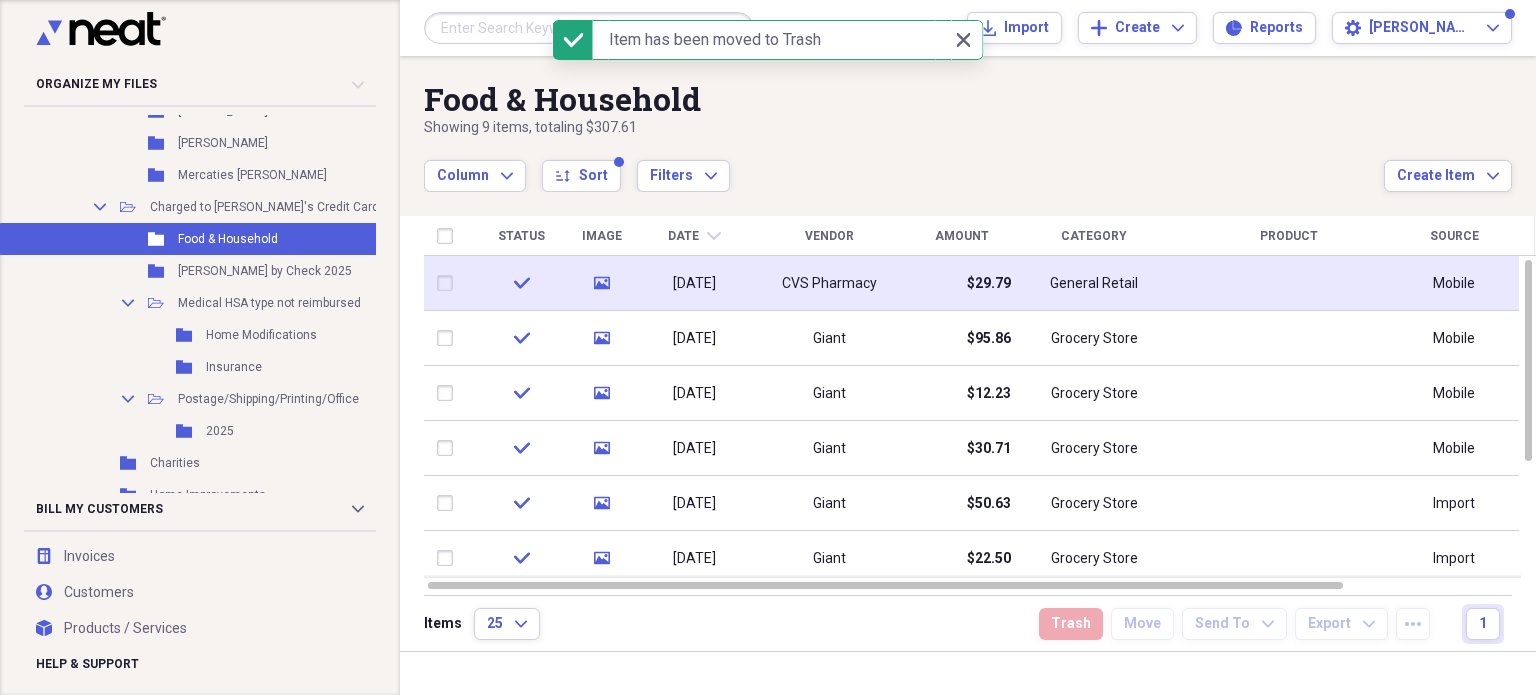 click on "$29.79" at bounding box center [961, 283] 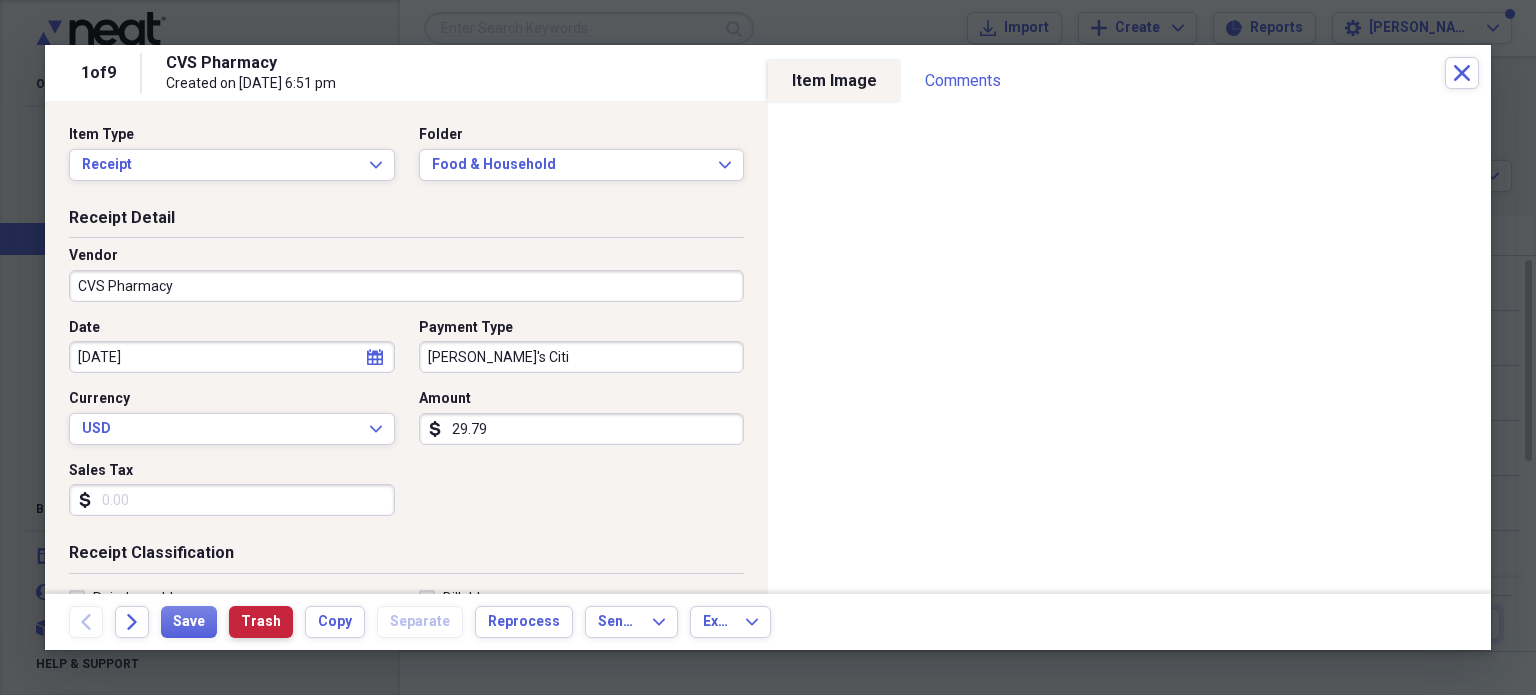click on "Trash" at bounding box center [261, 622] 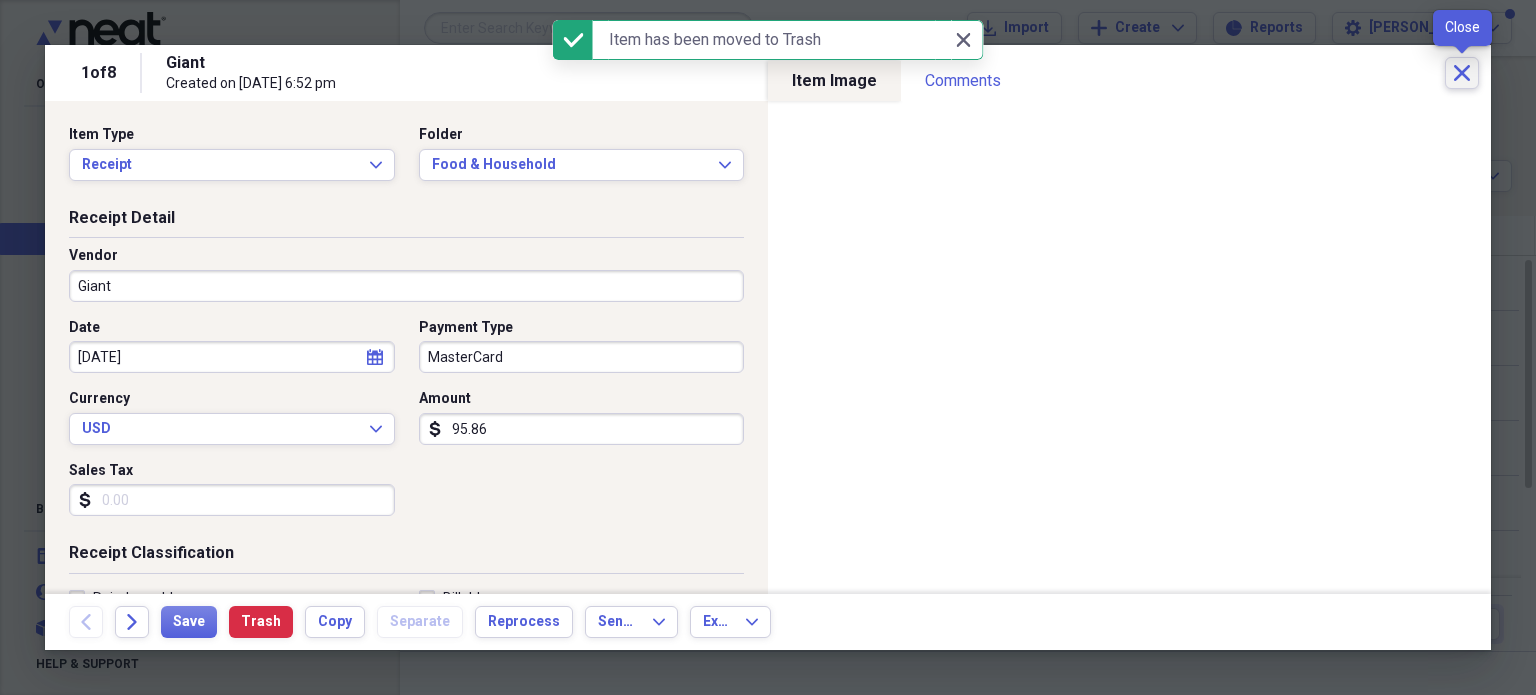 click on "Close" at bounding box center (1462, 73) 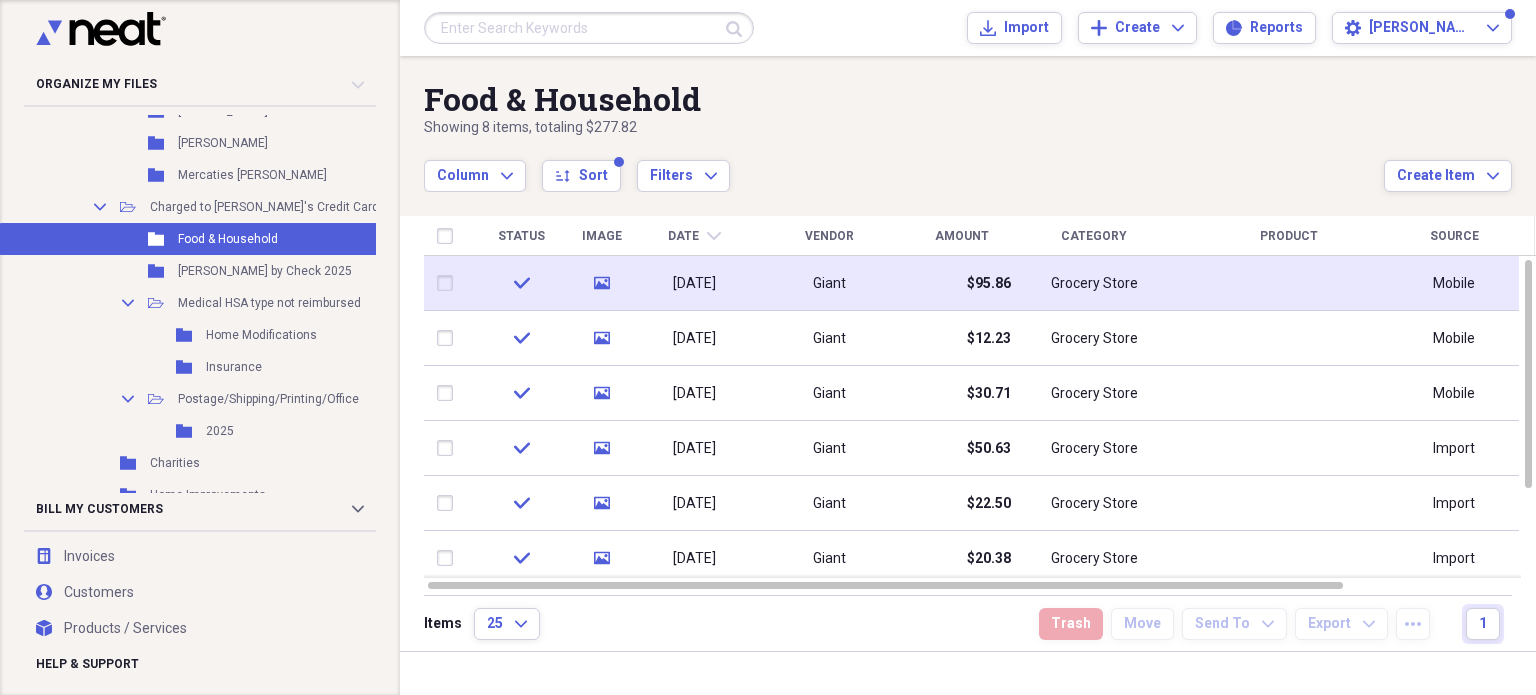 click on "$95.86" at bounding box center [961, 283] 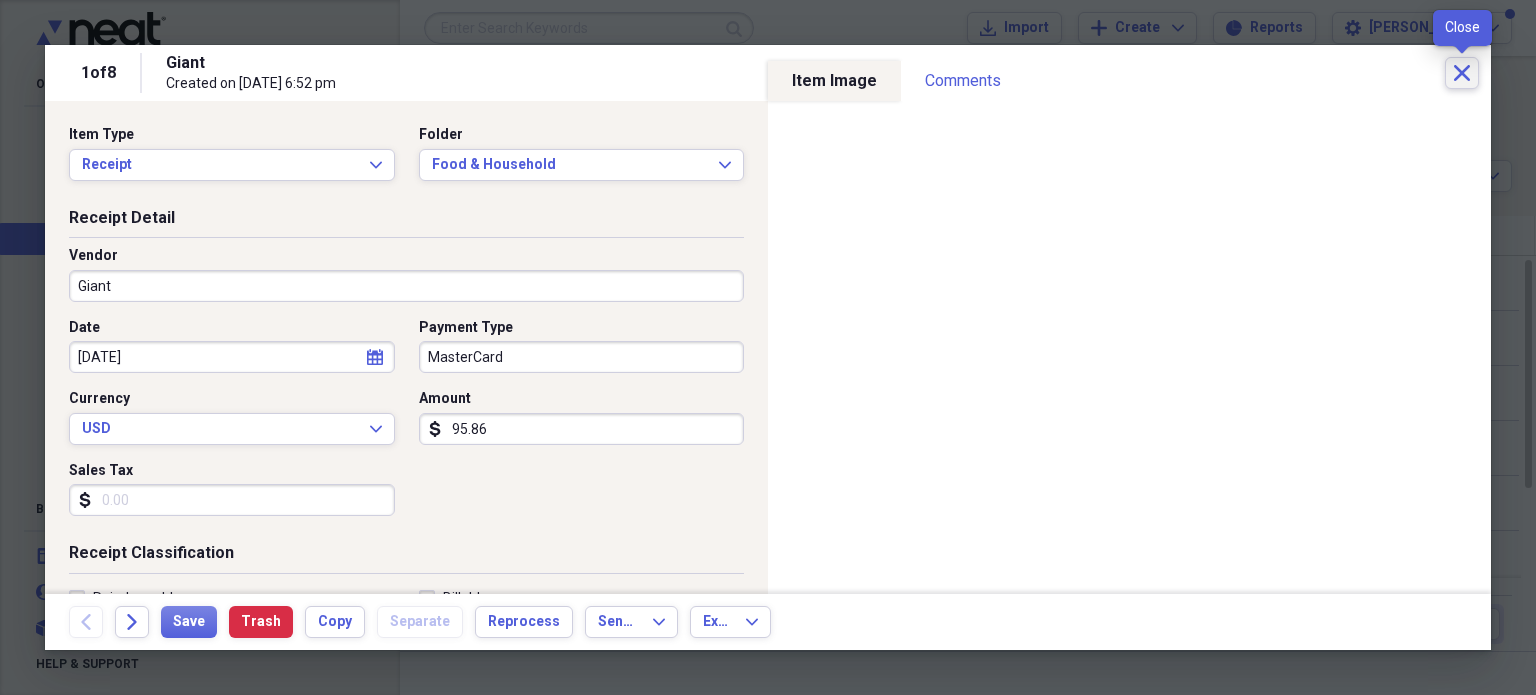 click on "Close" 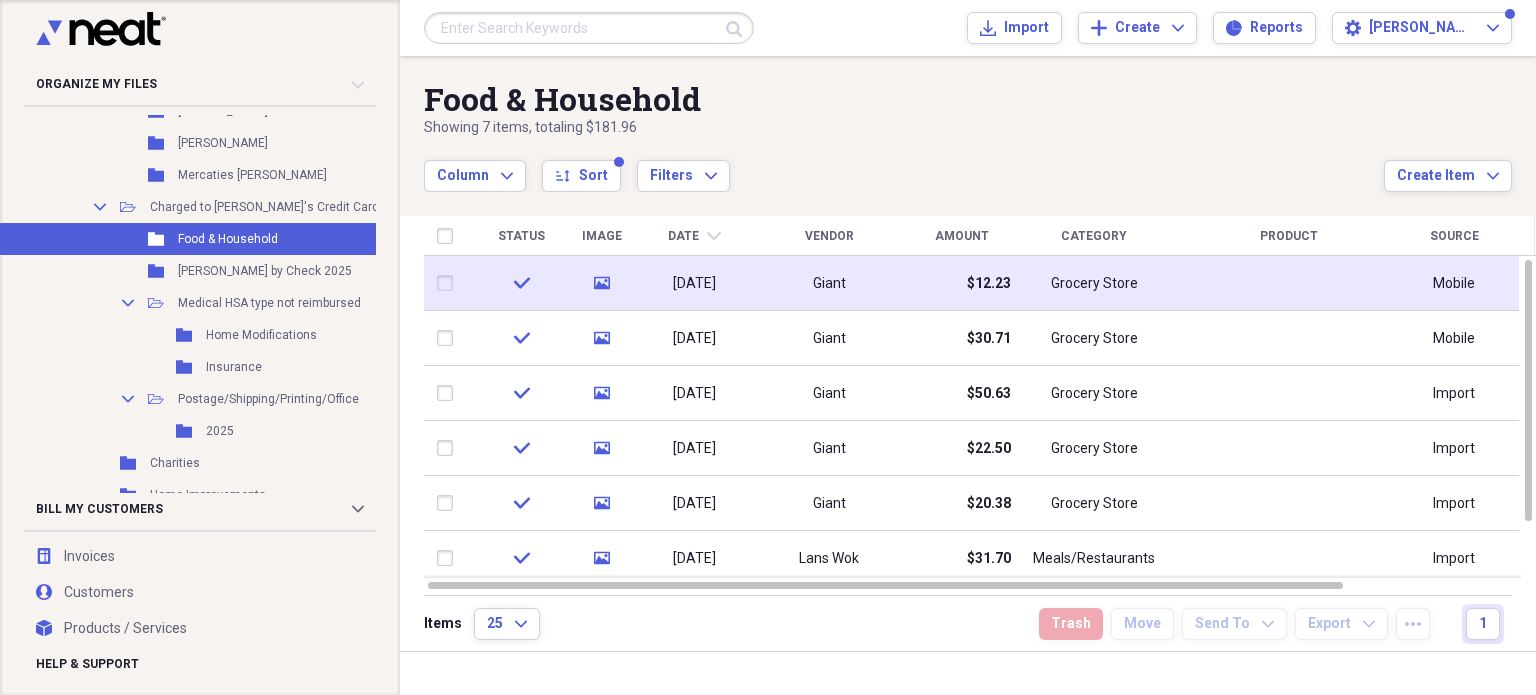 click on "Giant" at bounding box center [829, 283] 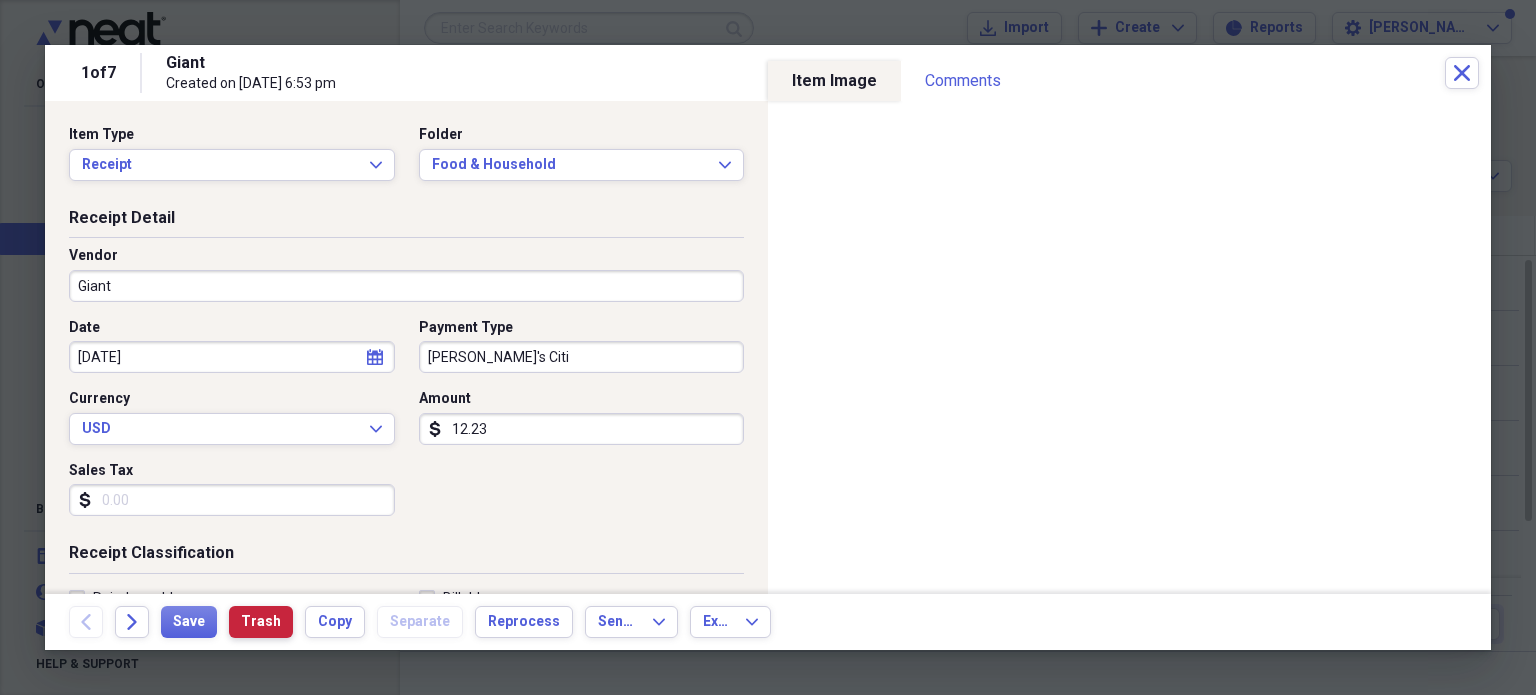 click on "Trash" at bounding box center (261, 622) 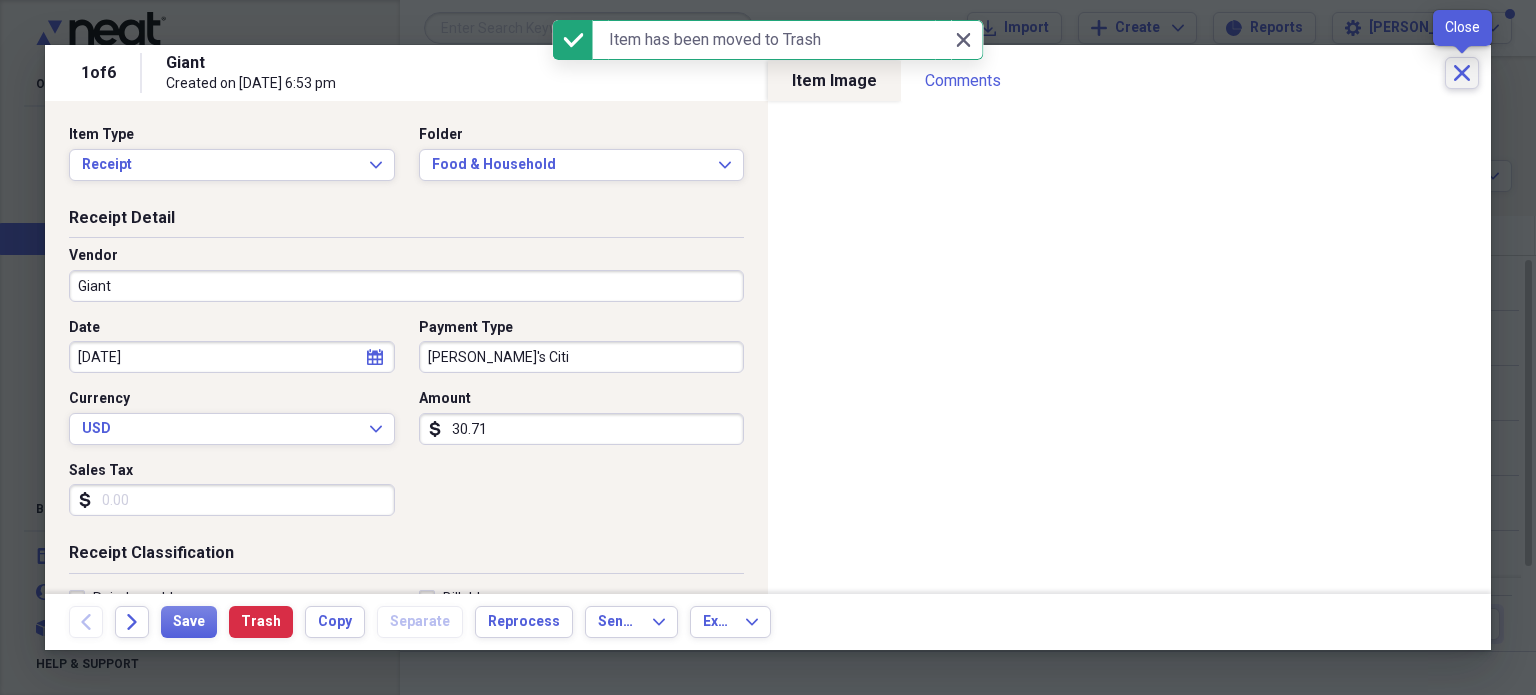 click 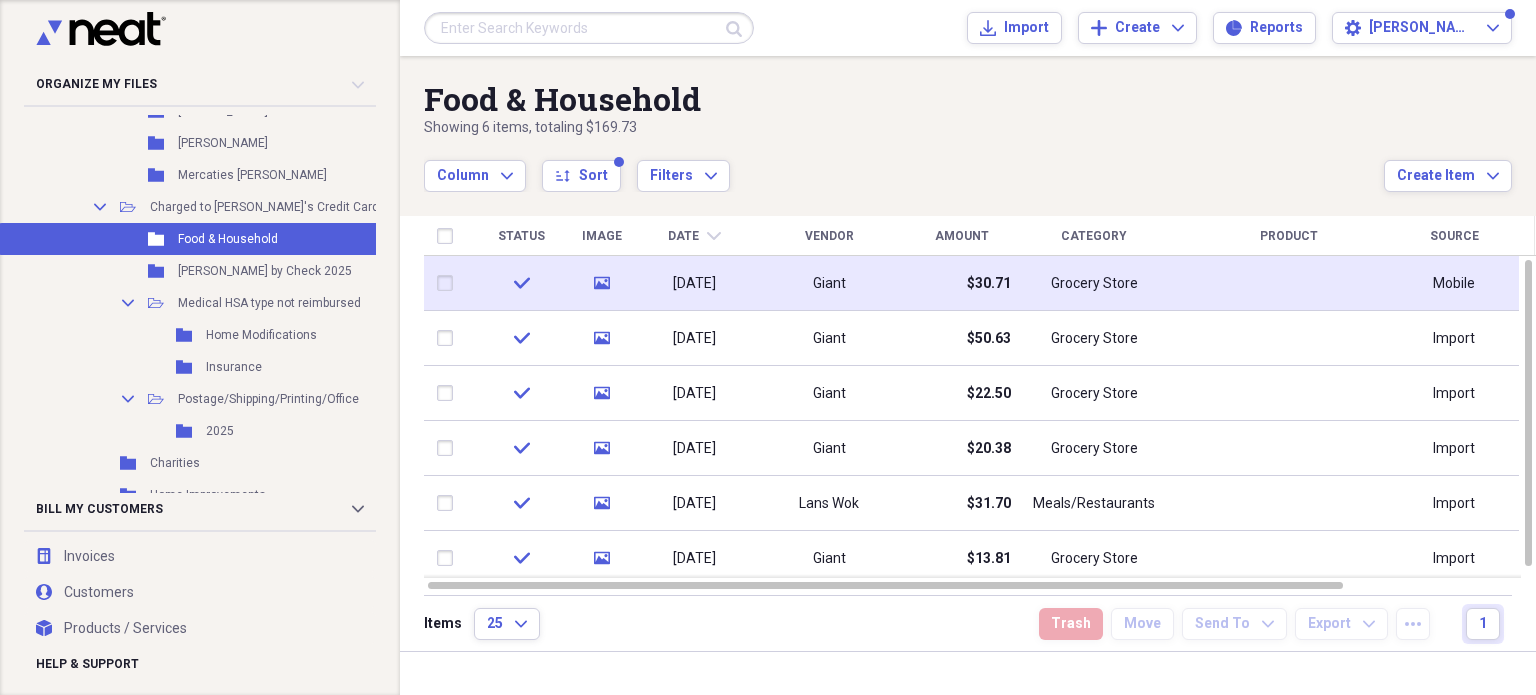 click at bounding box center (449, 283) 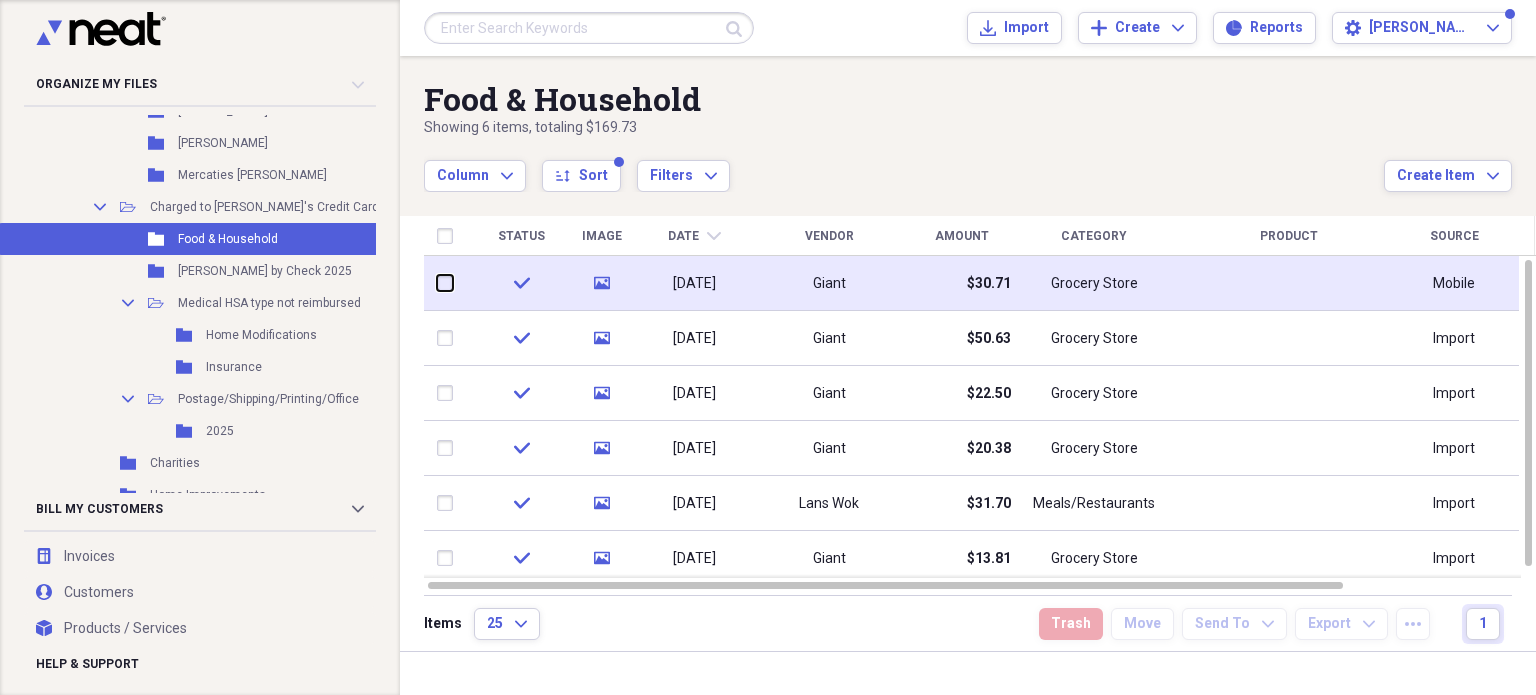 click at bounding box center [437, 283] 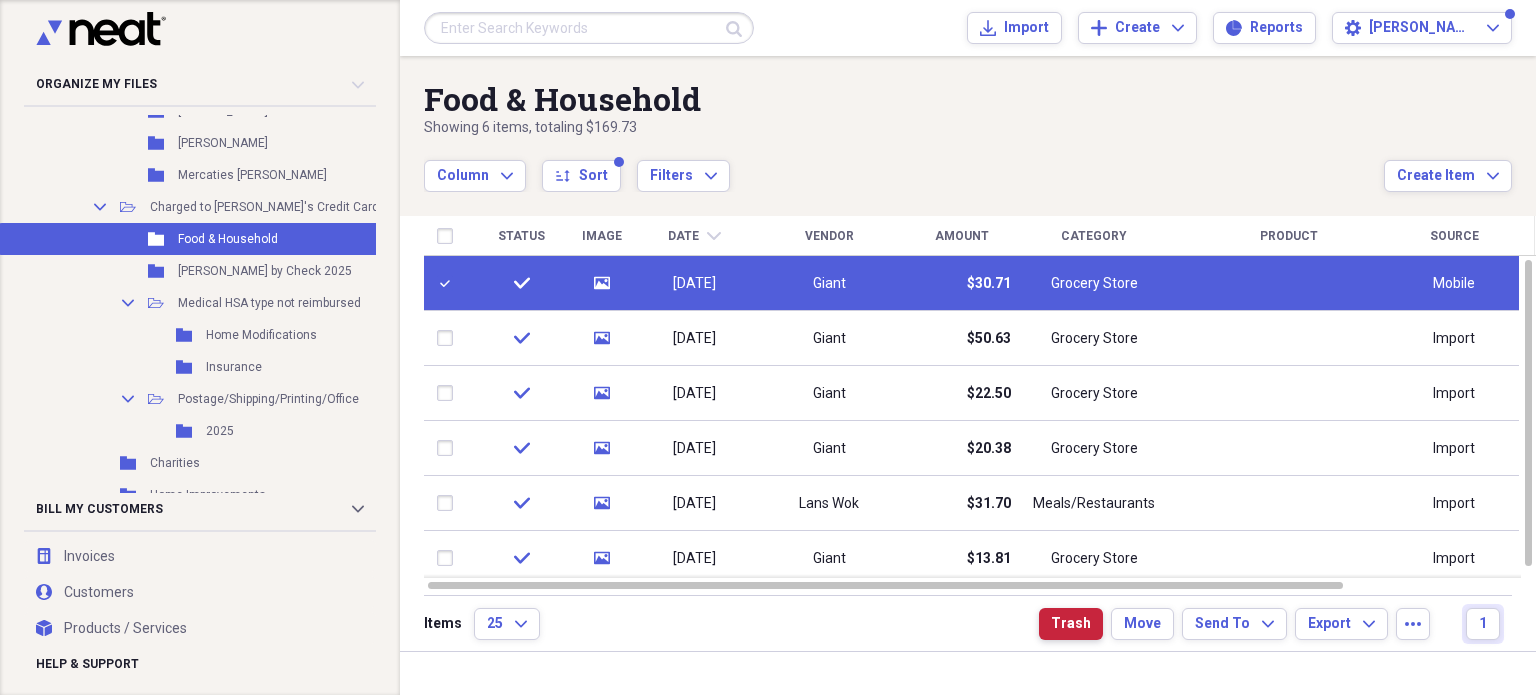 click on "Trash" at bounding box center [1071, 624] 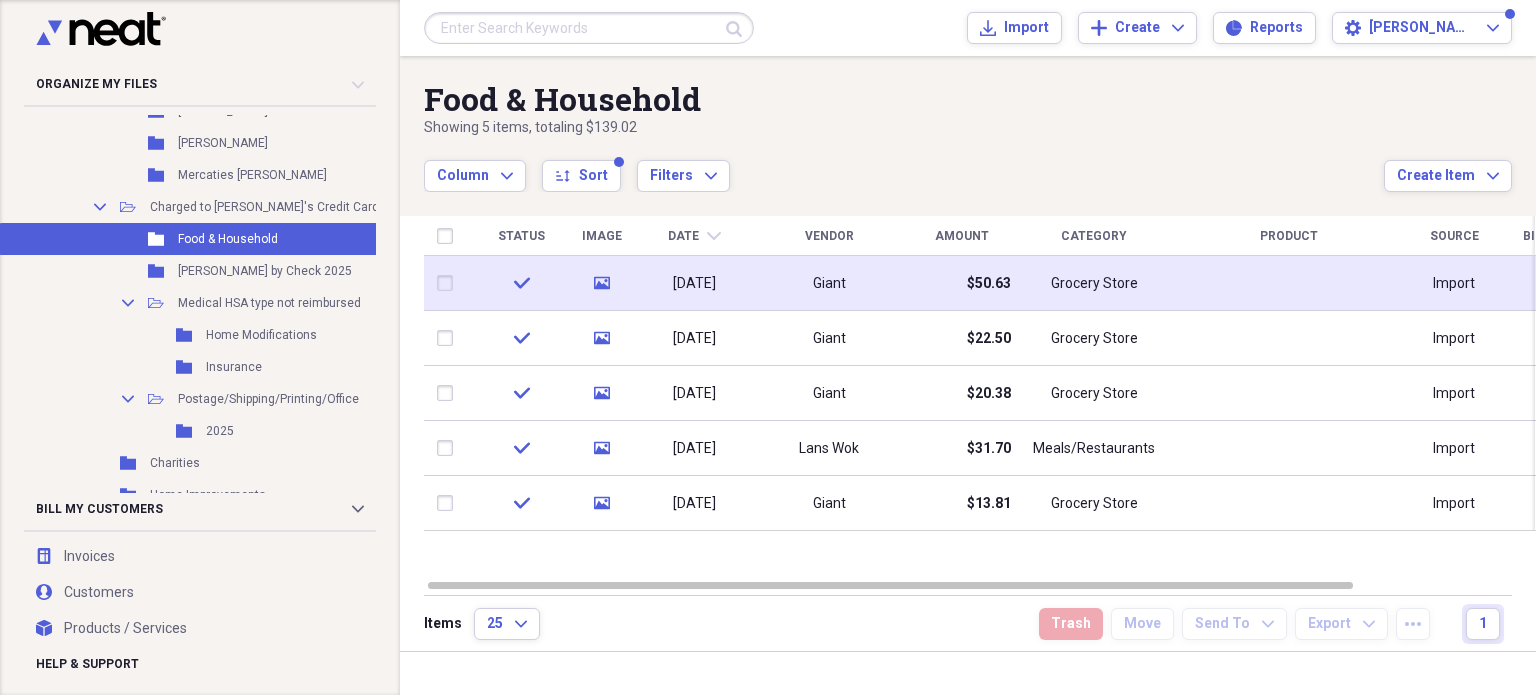 click at bounding box center [449, 283] 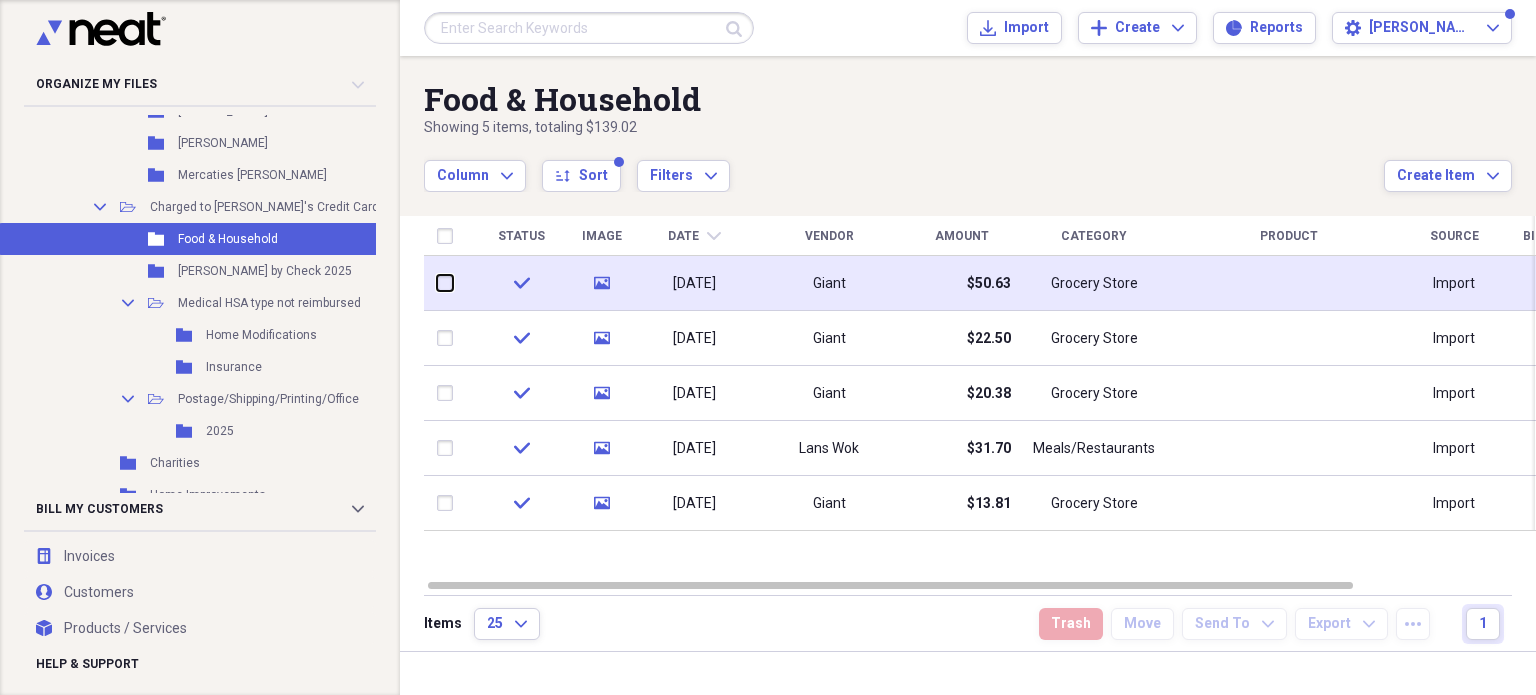click at bounding box center (437, 283) 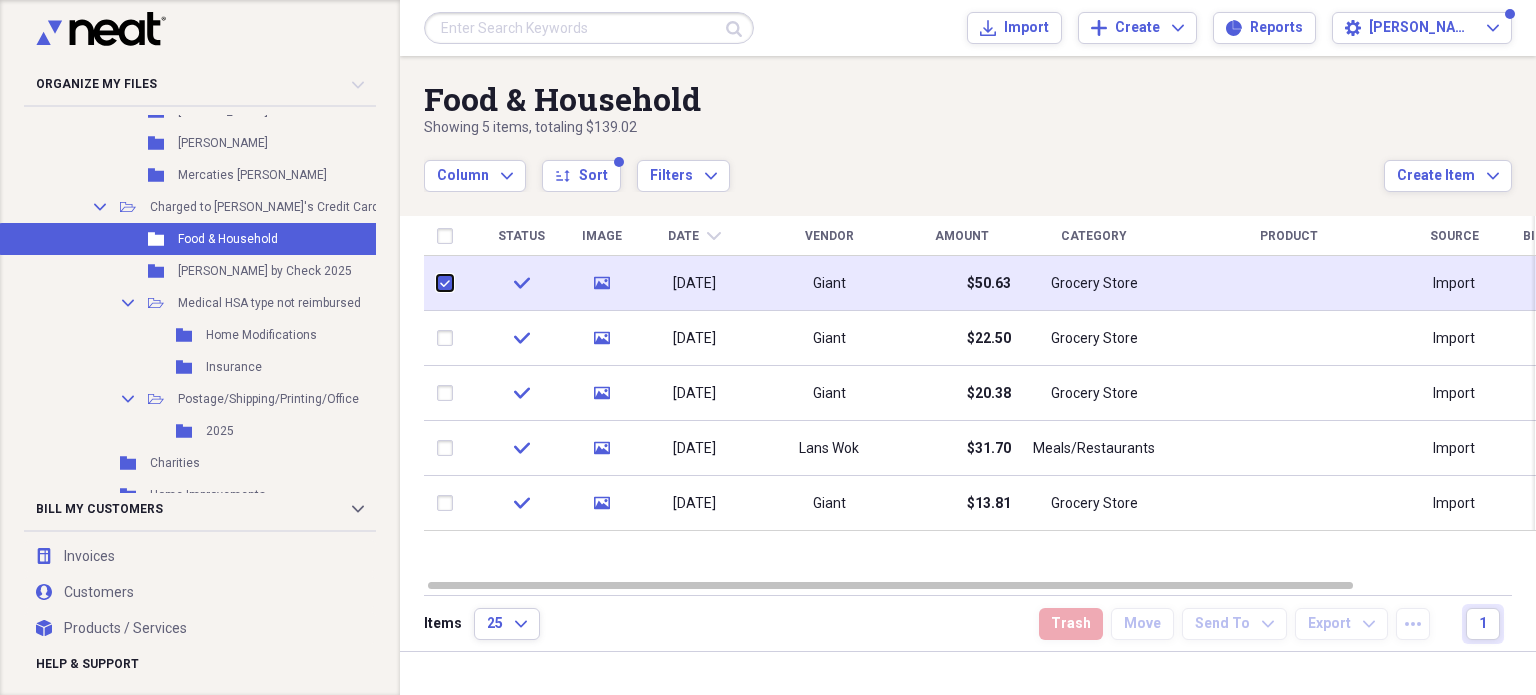 checkbox on "true" 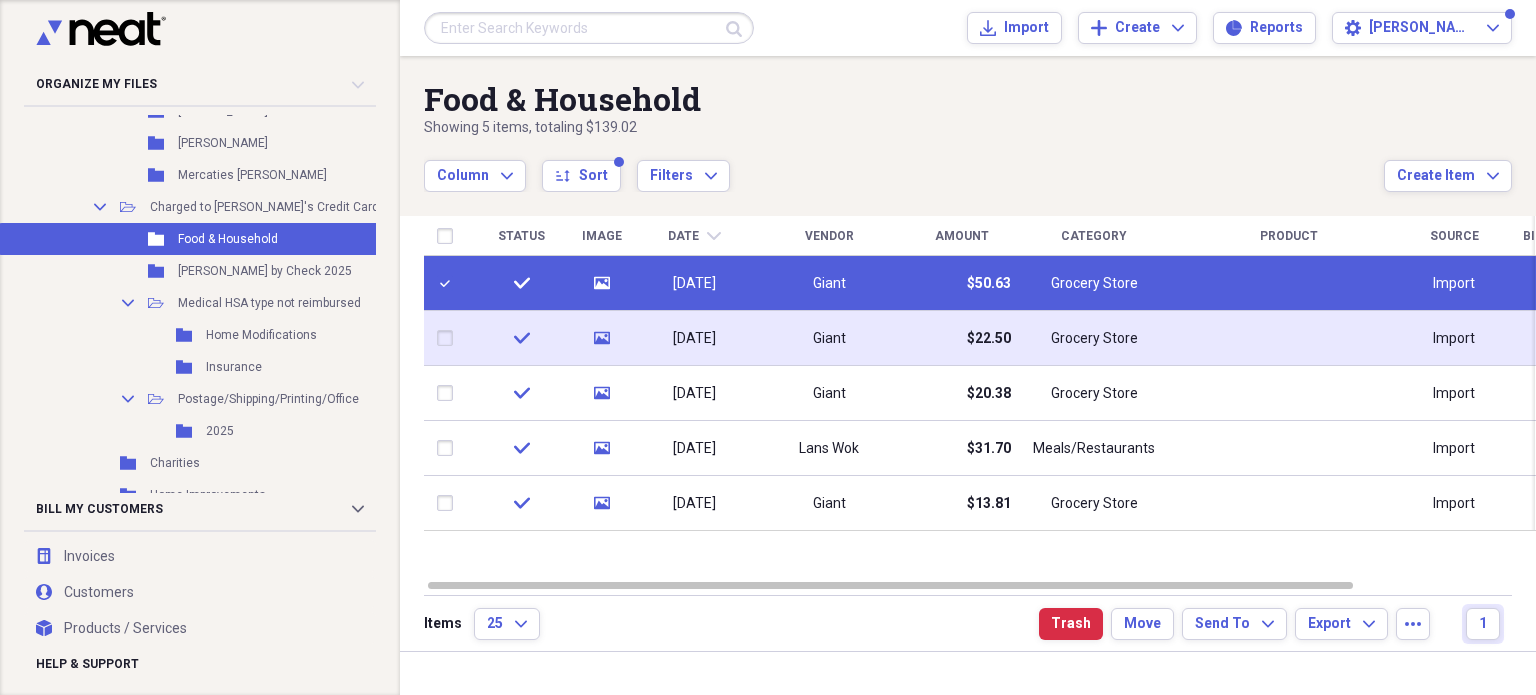 drag, startPoint x: 445, startPoint y: 331, endPoint x: 504, endPoint y: 363, distance: 67.11929 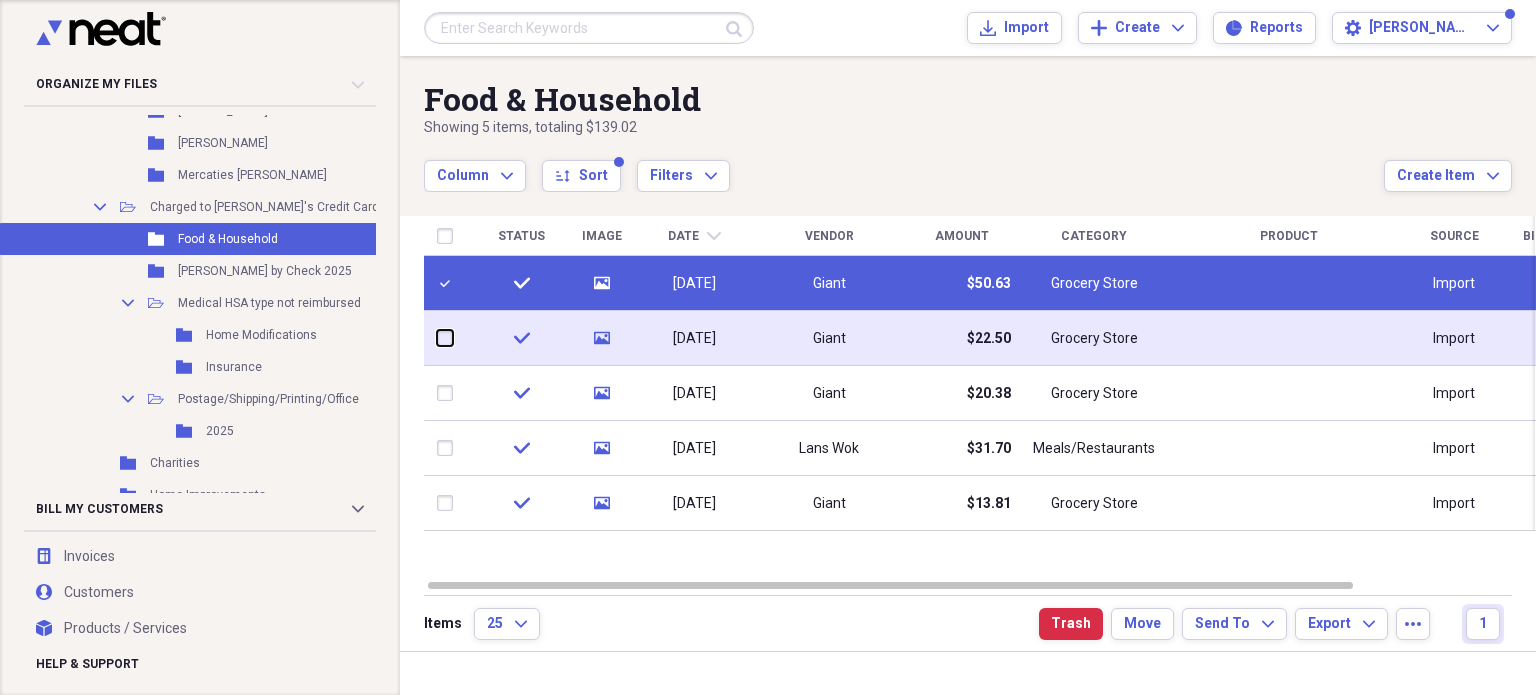 click at bounding box center (437, 338) 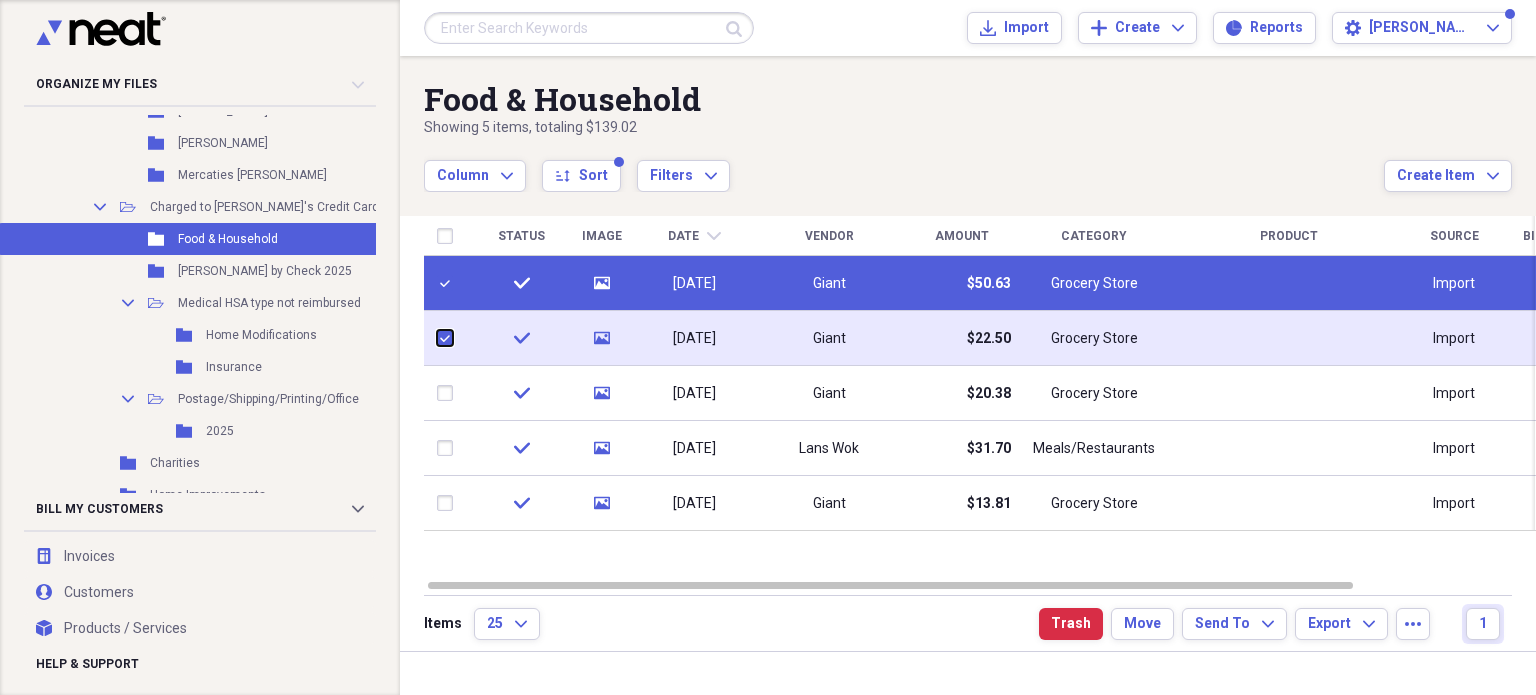 checkbox on "true" 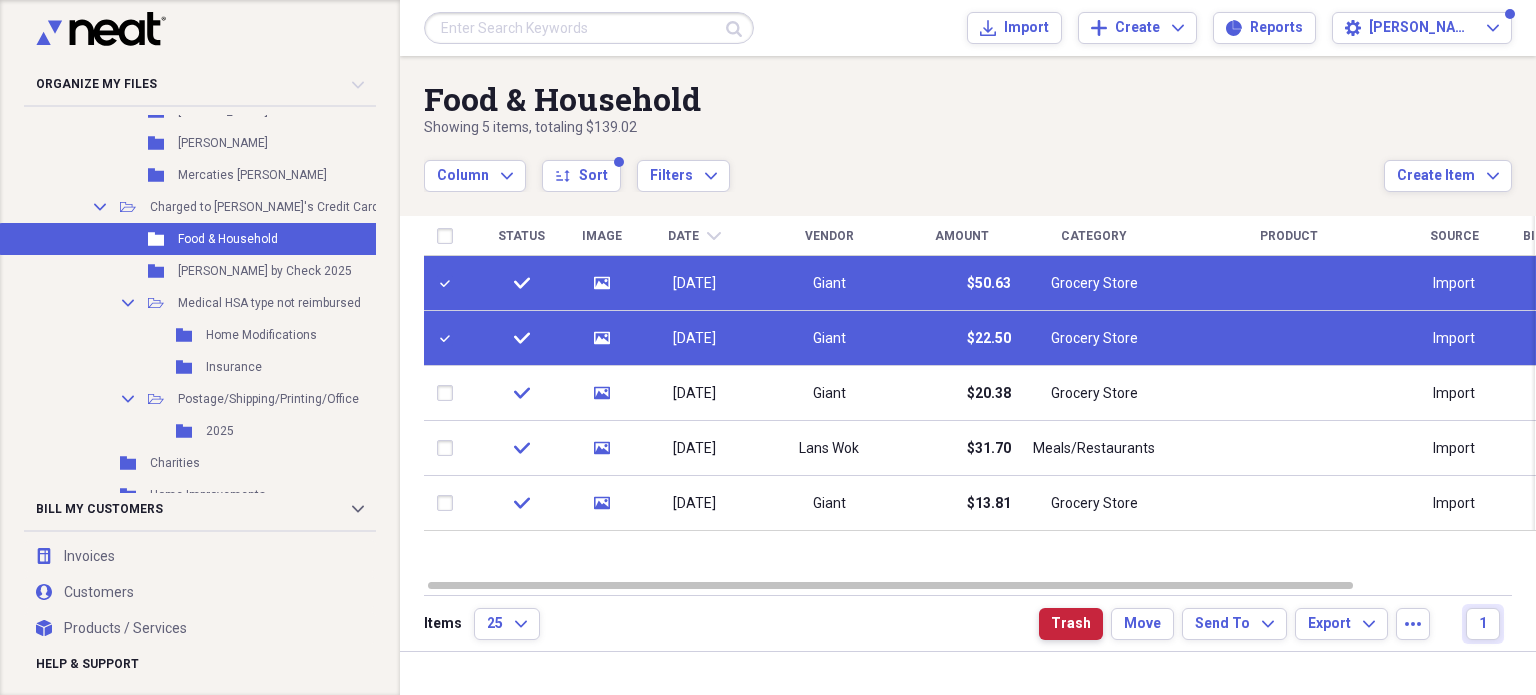 click on "Trash" at bounding box center [1071, 624] 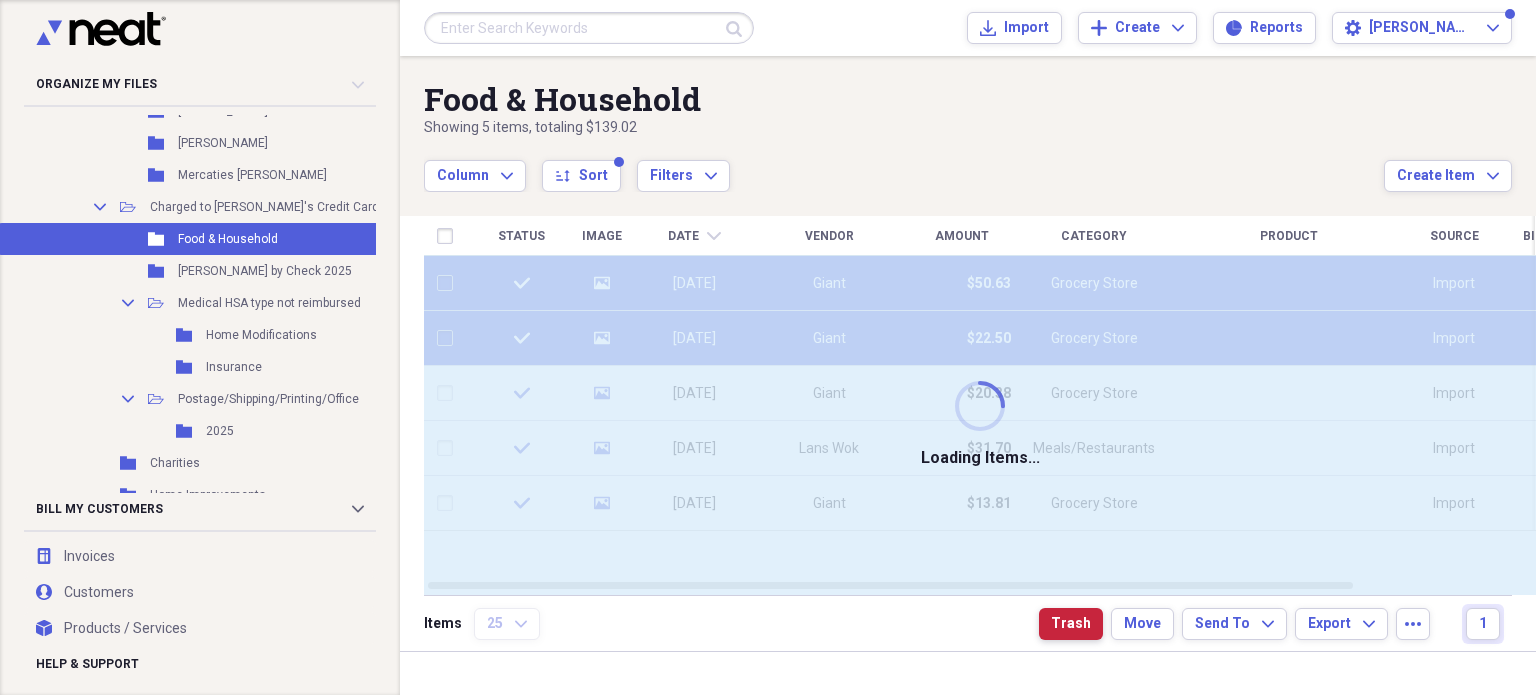 checkbox on "false" 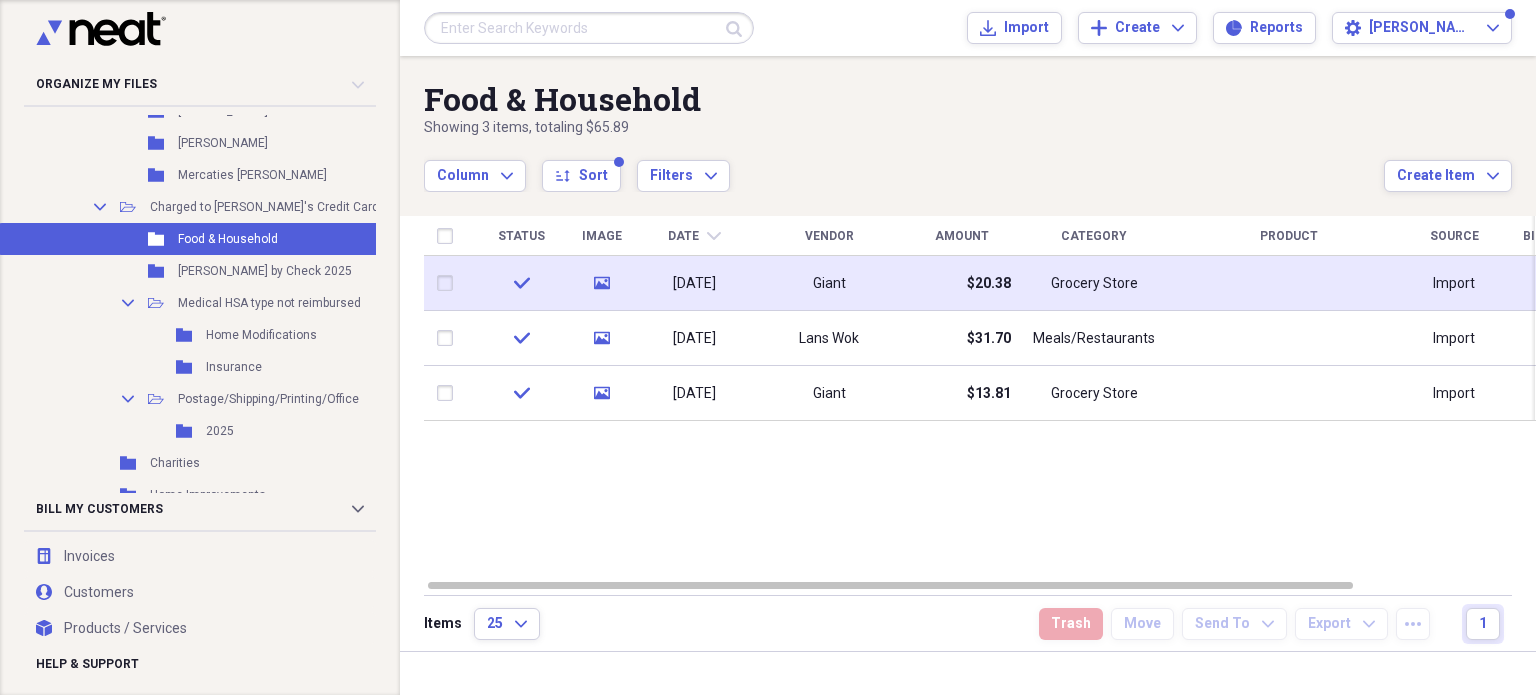 click at bounding box center (449, 283) 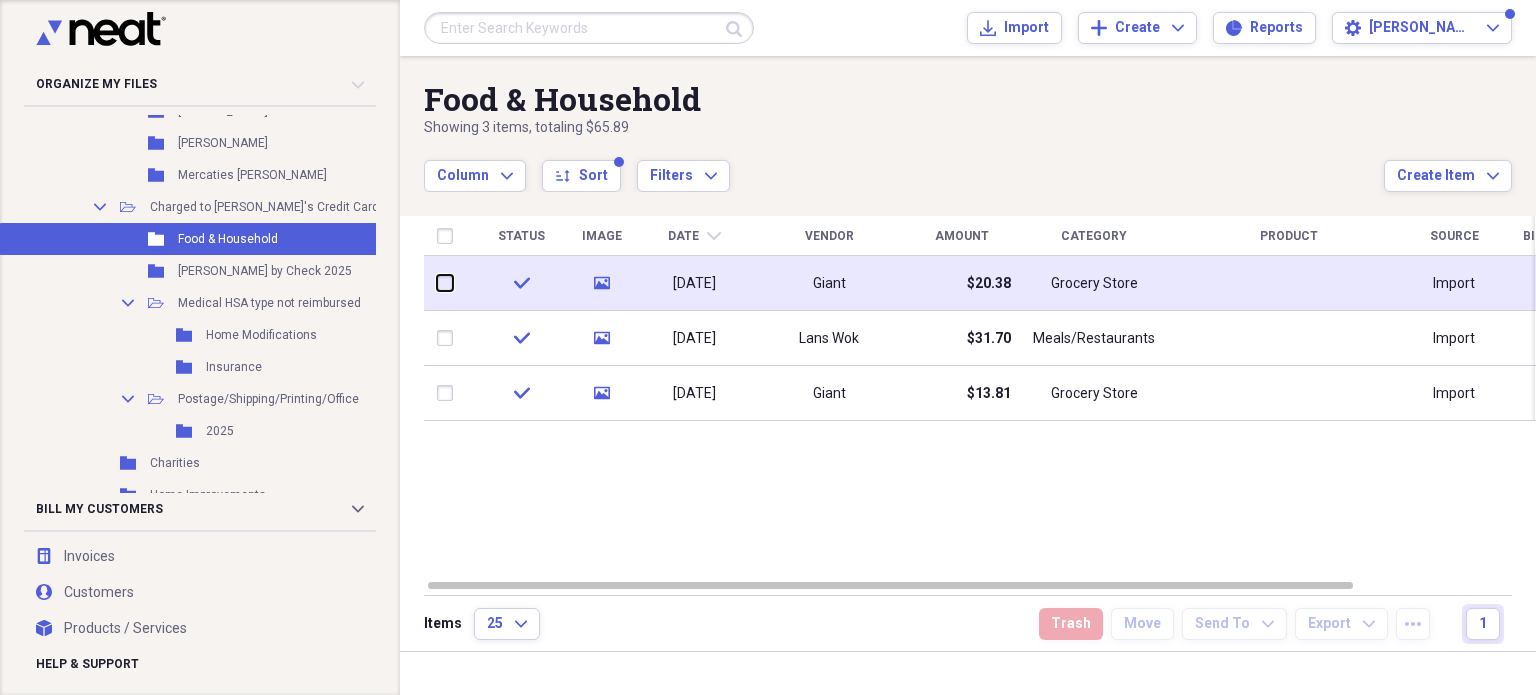 click at bounding box center [437, 283] 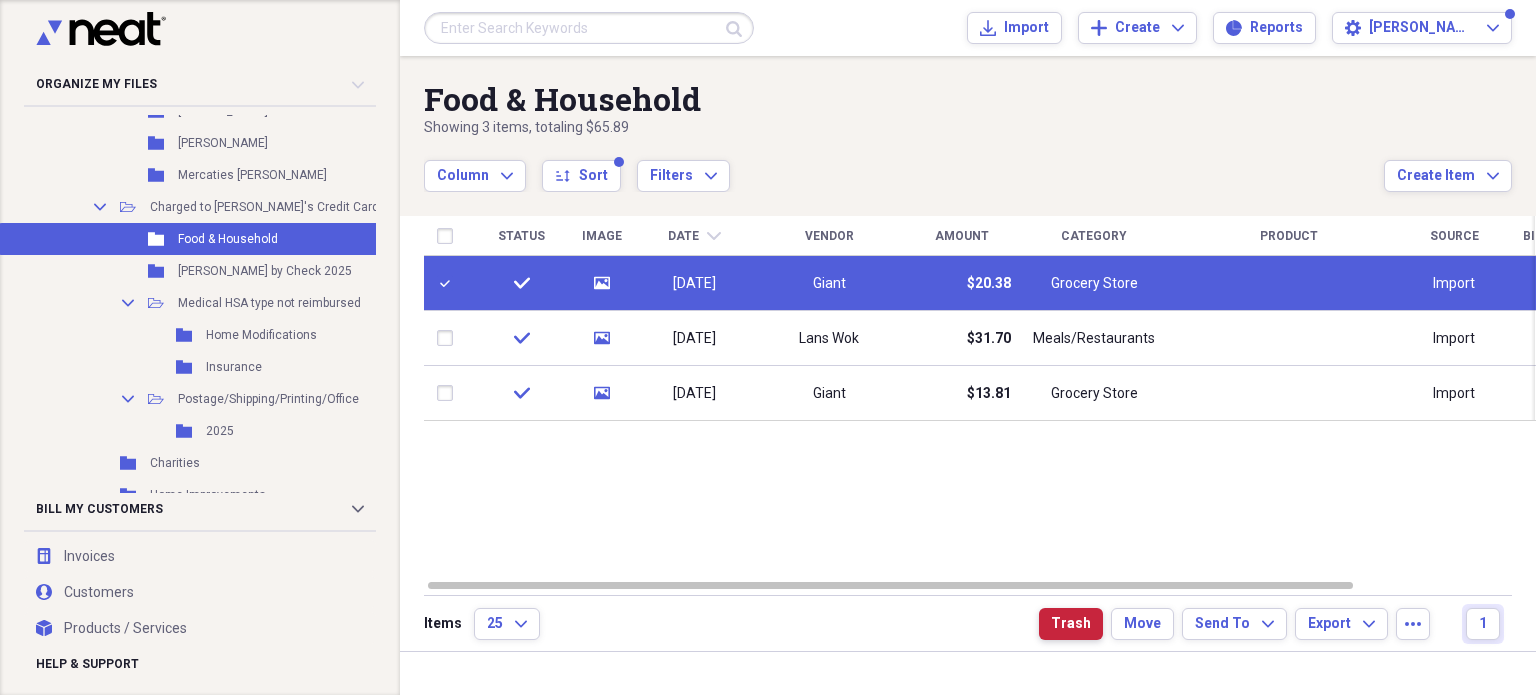 click on "Trash" at bounding box center (1071, 624) 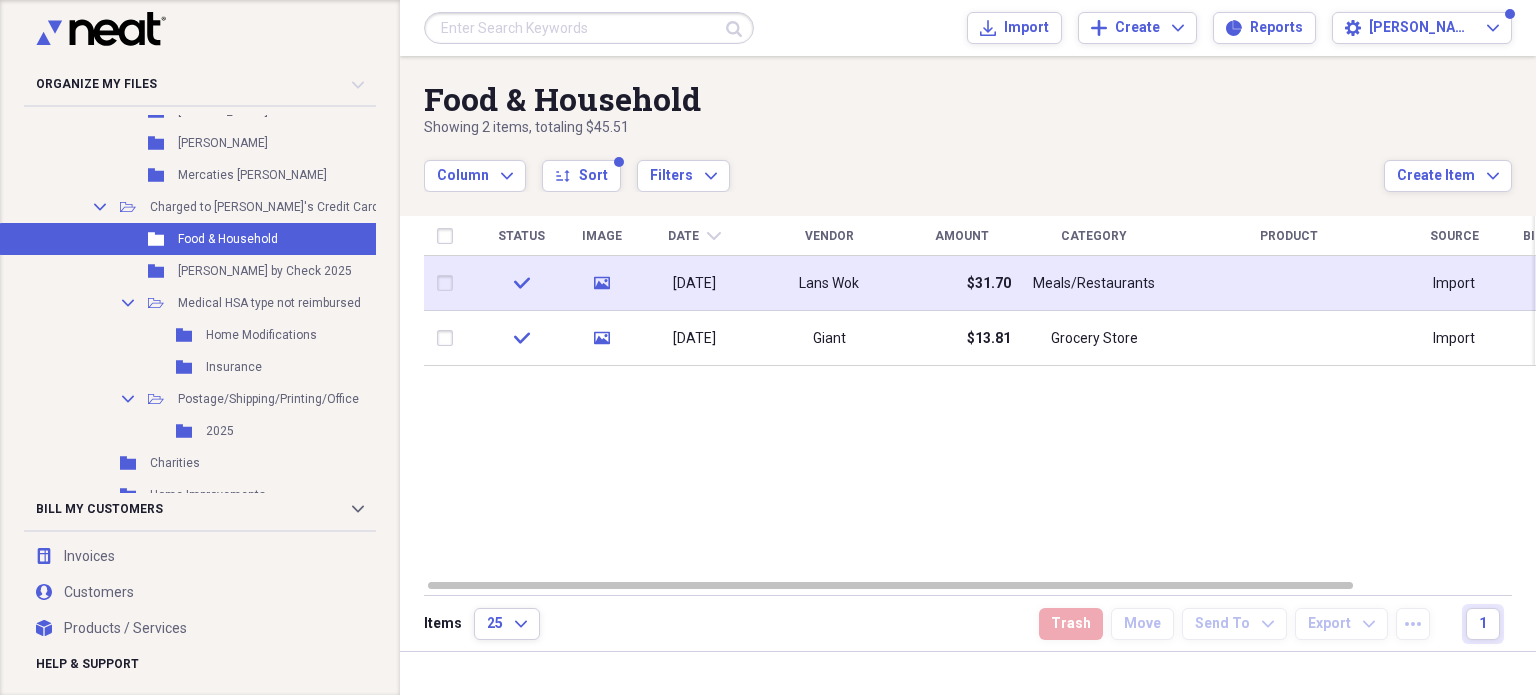drag, startPoint x: 441, startPoint y: 279, endPoint x: 514, endPoint y: 281, distance: 73.02739 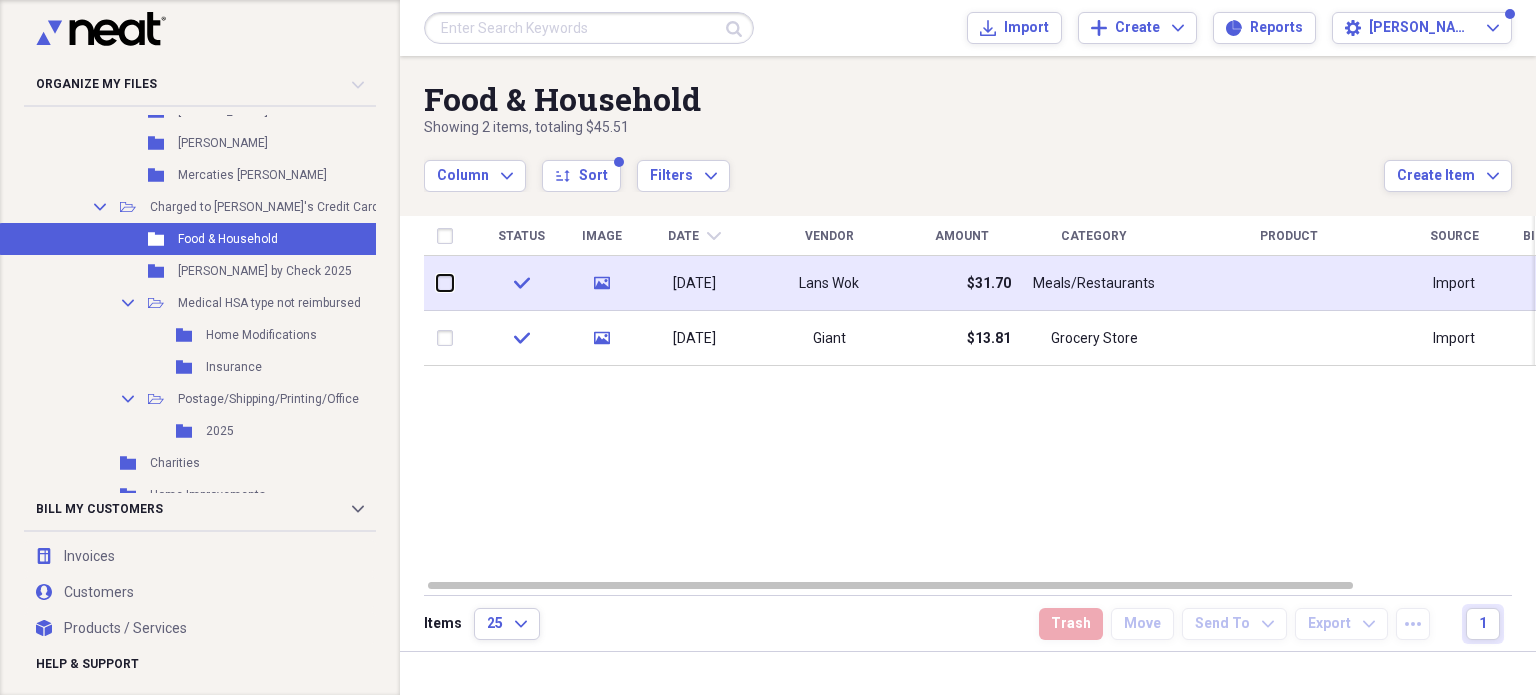 click at bounding box center [437, 283] 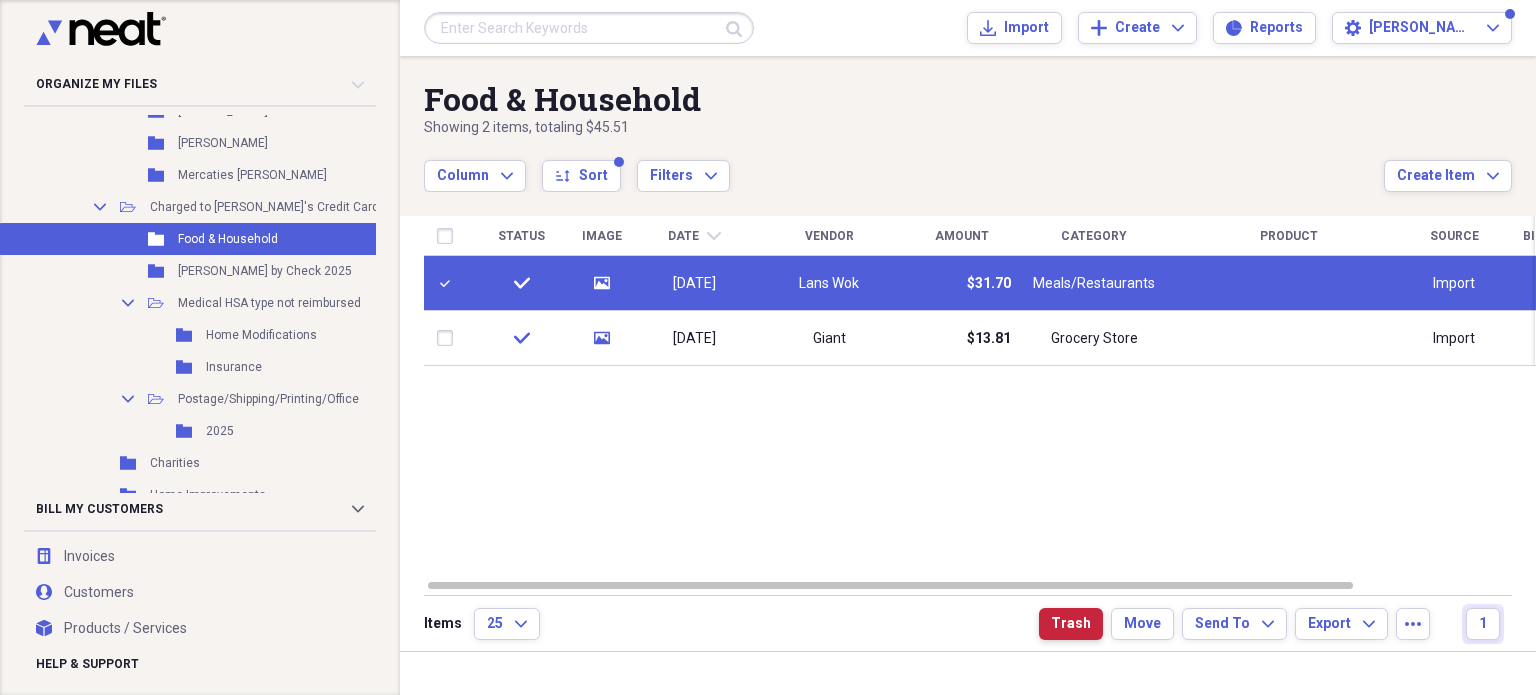 click on "Trash" at bounding box center (1071, 624) 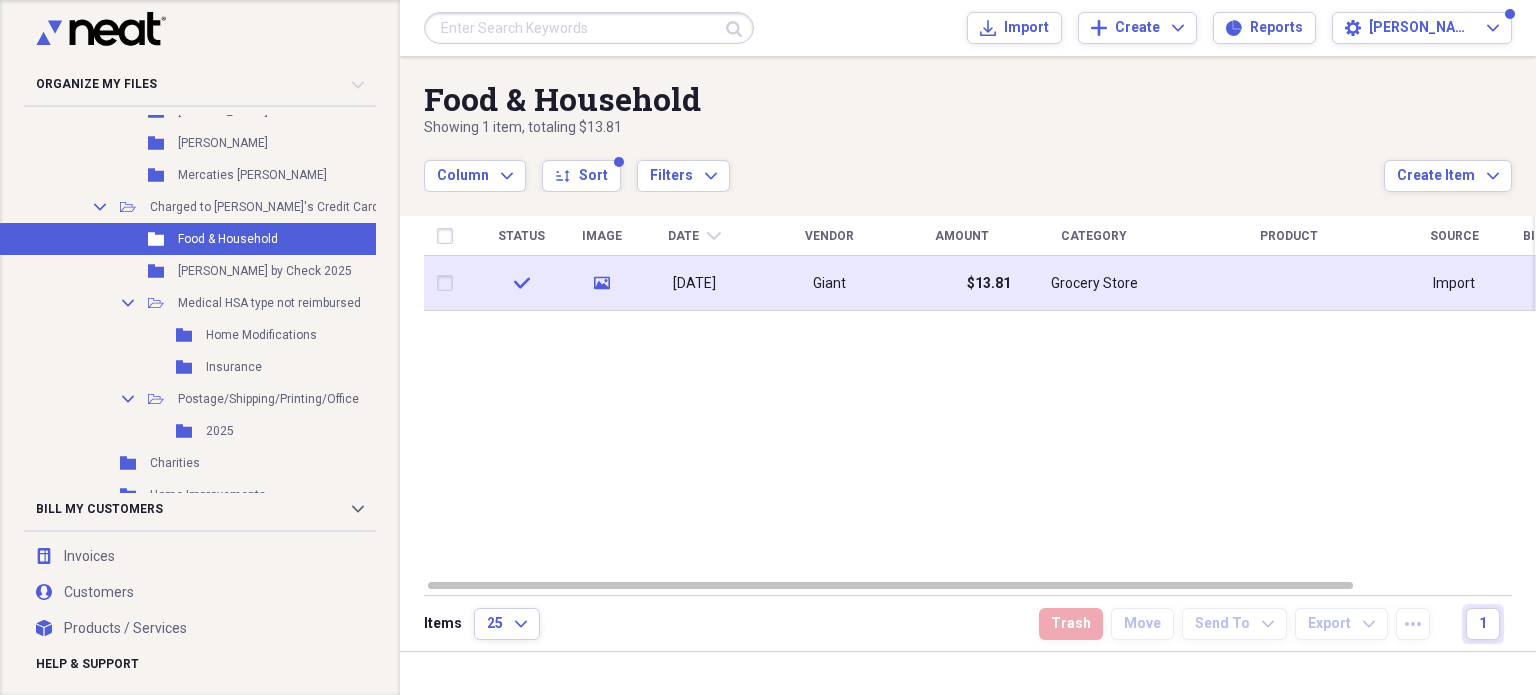 click at bounding box center [449, 283] 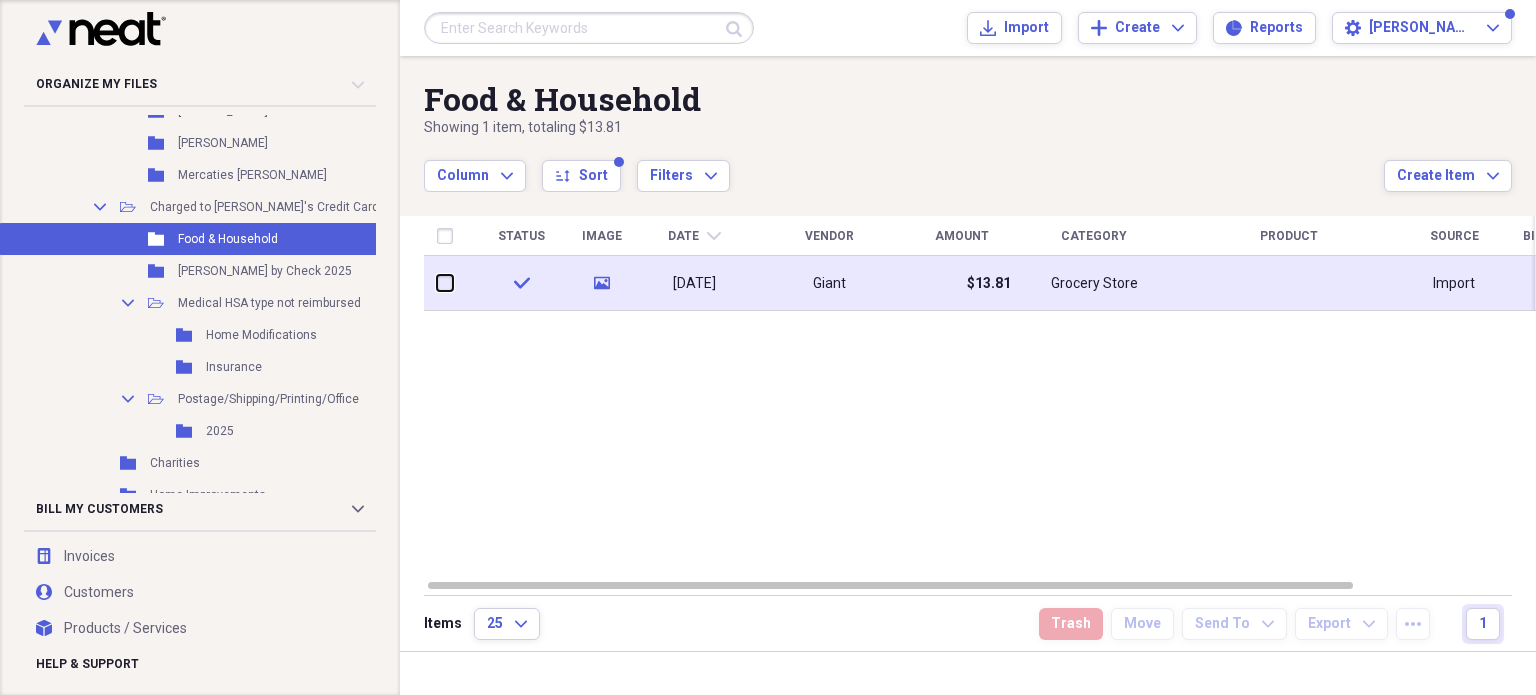 click at bounding box center (437, 283) 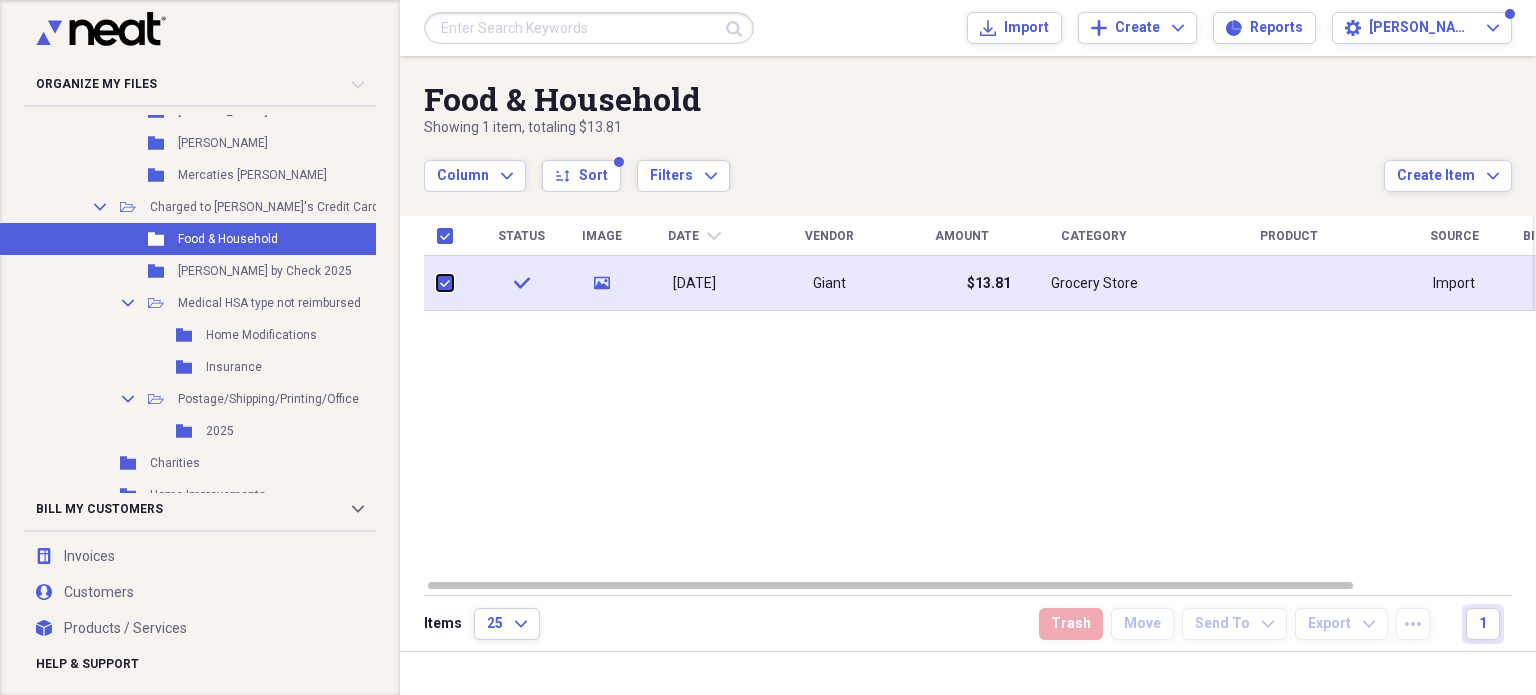 checkbox on "true" 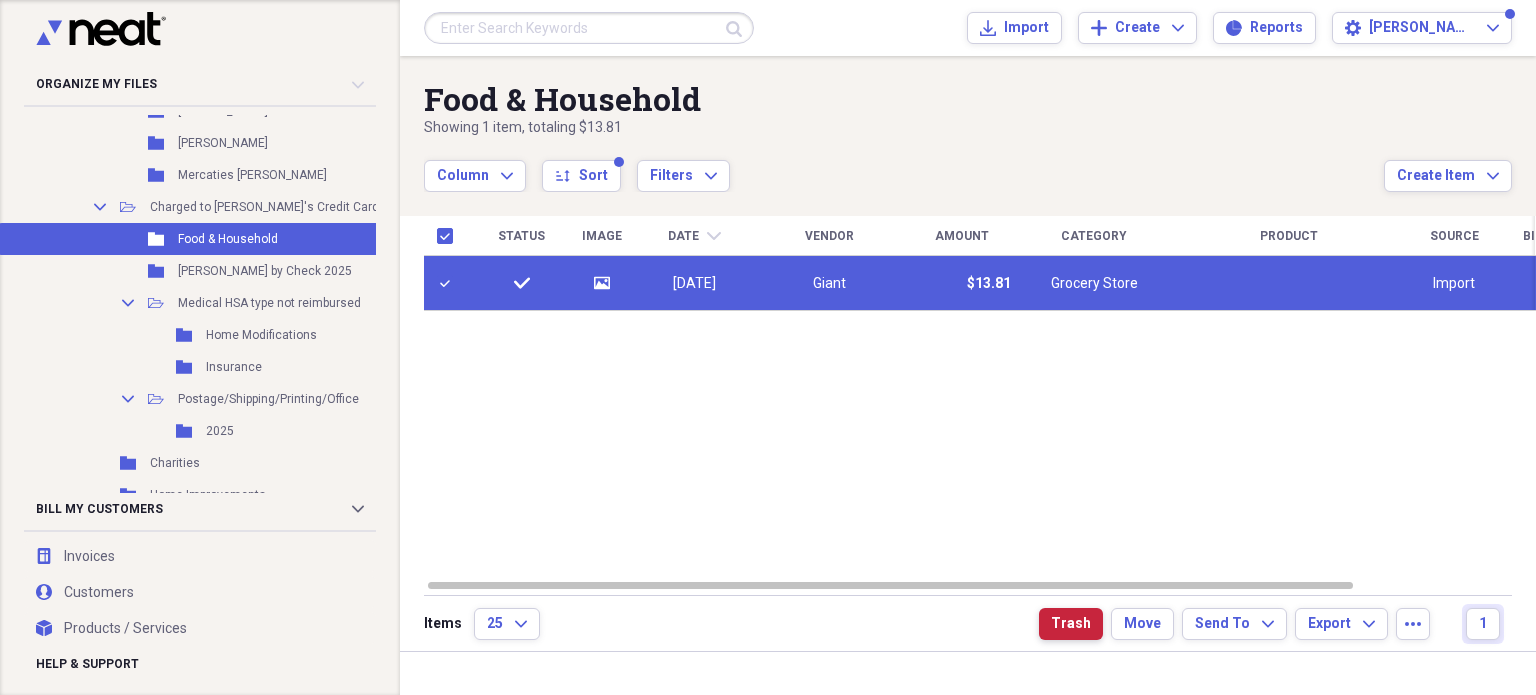 click on "Trash" at bounding box center (1071, 624) 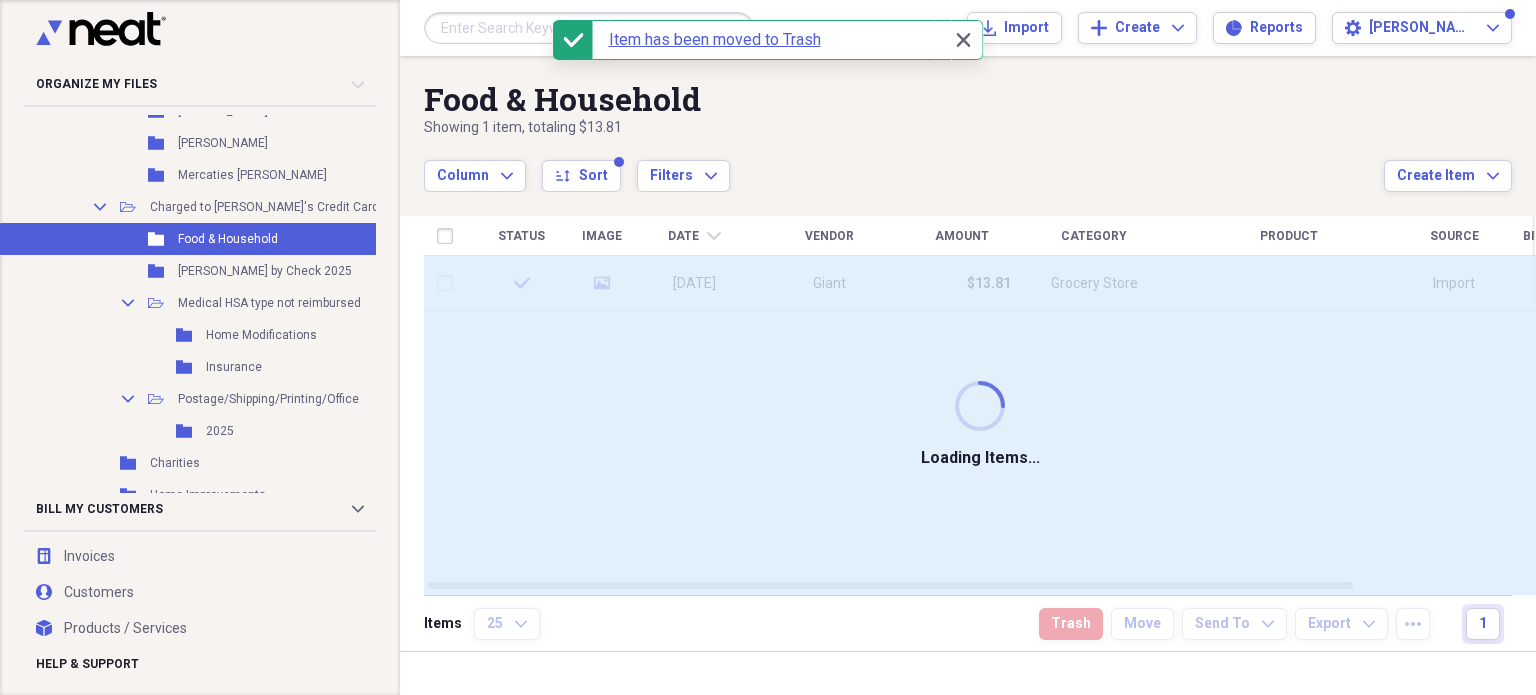 checkbox on "false" 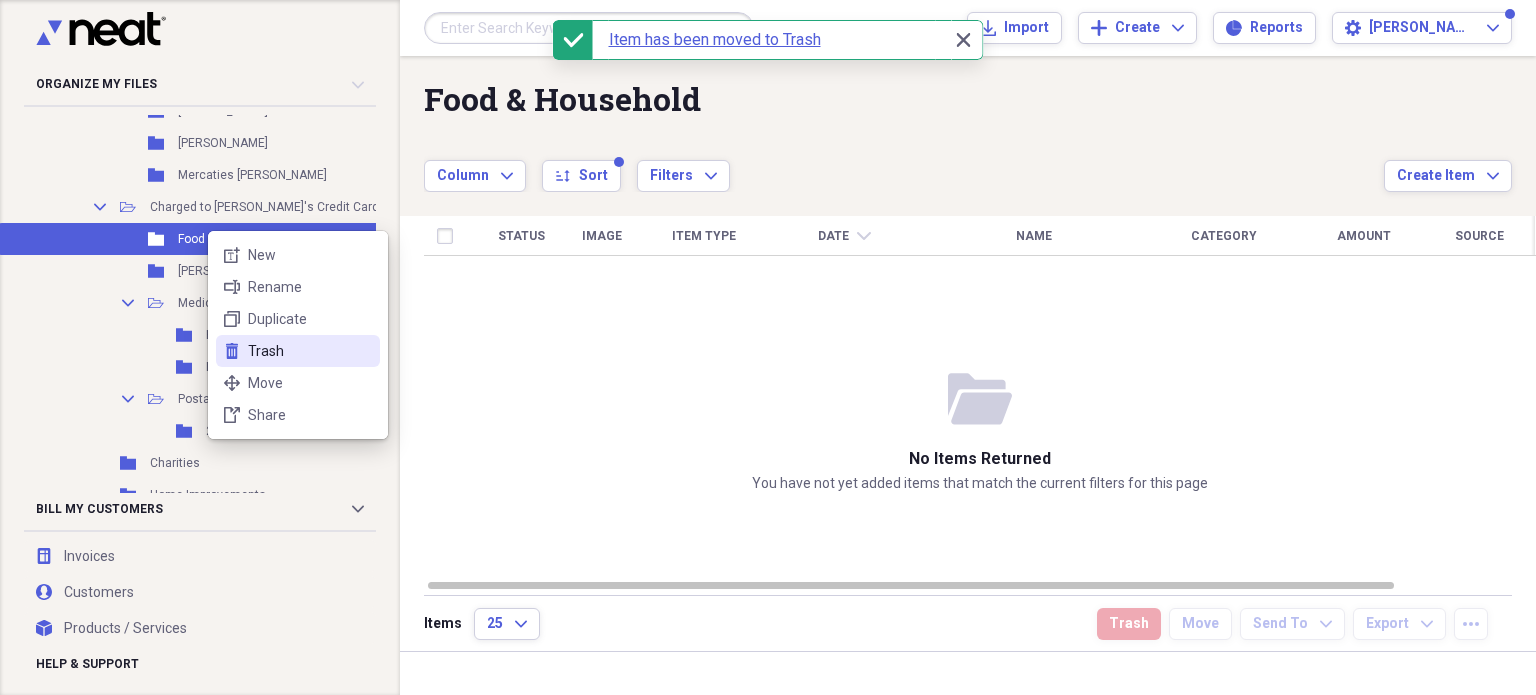 click on "trash Trash" at bounding box center (298, 351) 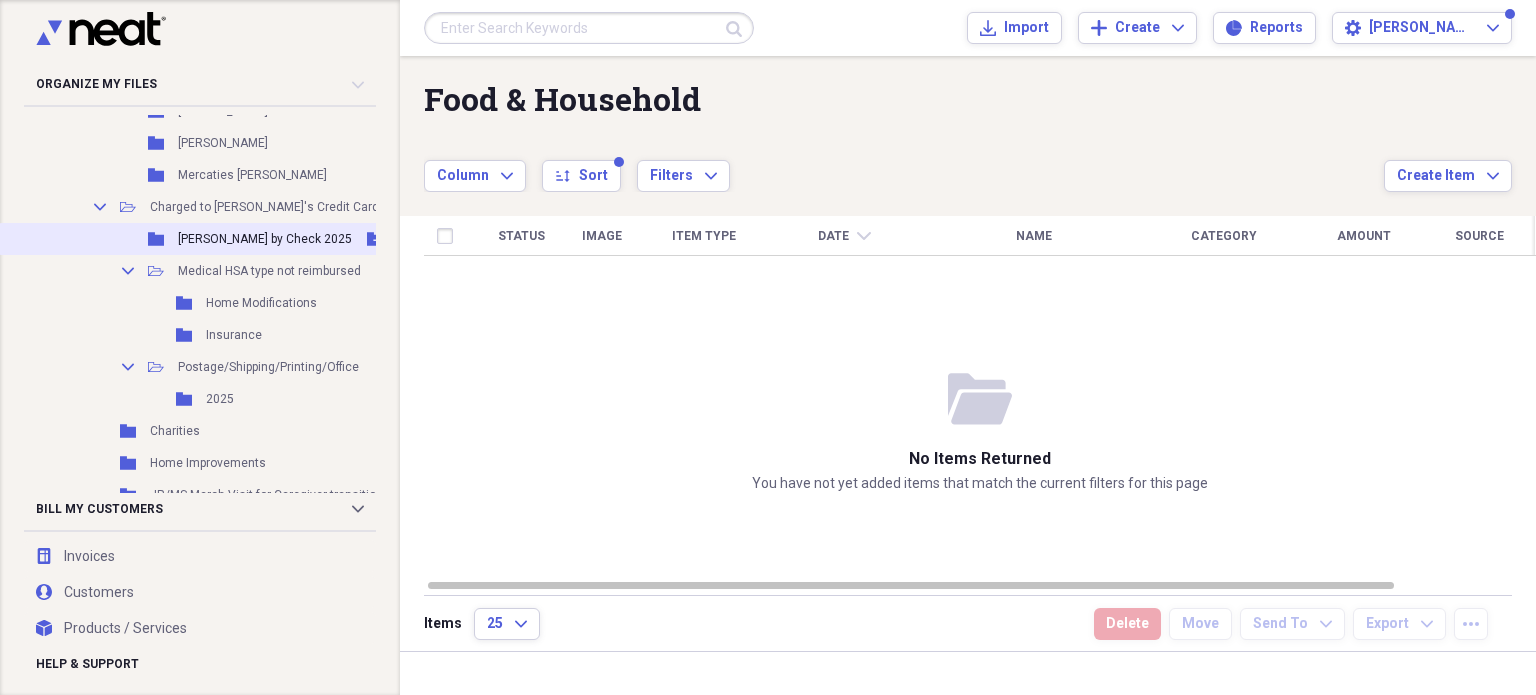 click on "[PERSON_NAME] by Check 2025" at bounding box center (265, 239) 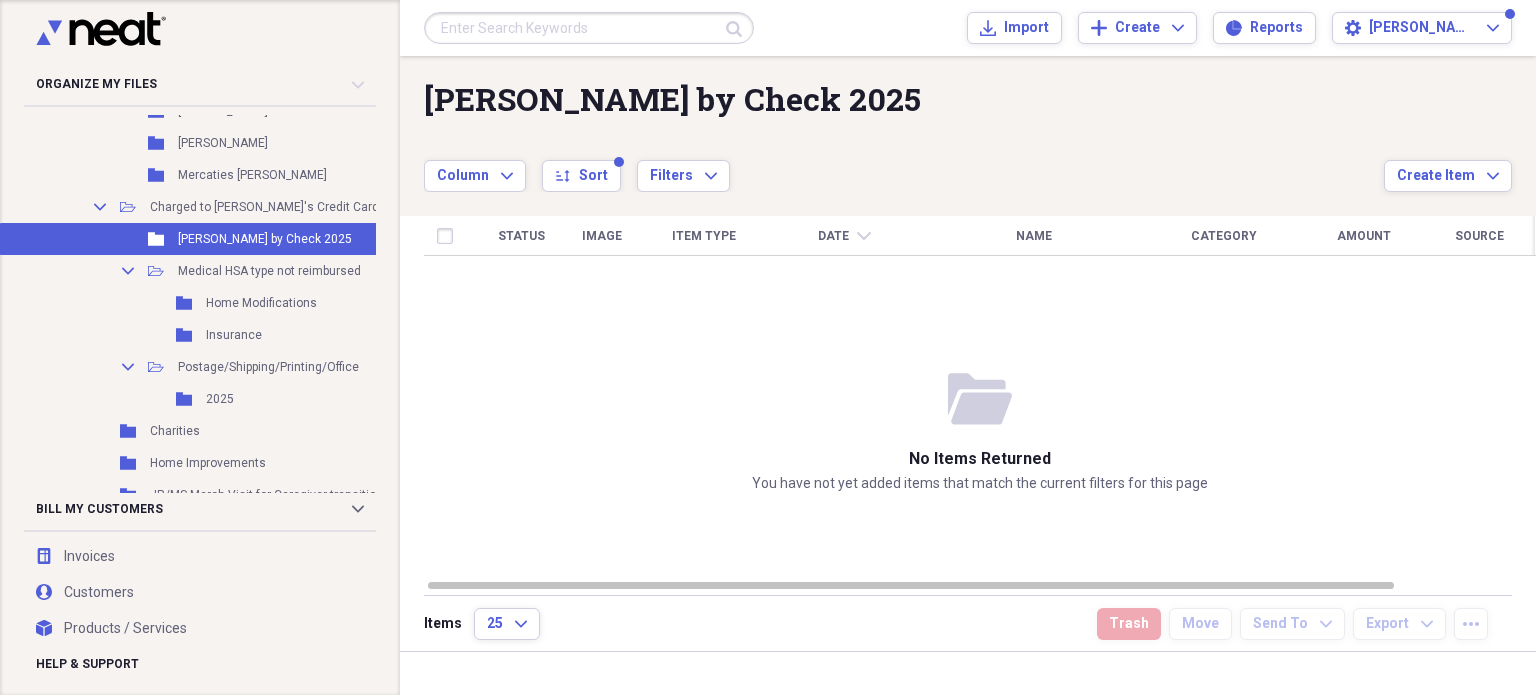 scroll, scrollTop: 2642, scrollLeft: 0, axis: vertical 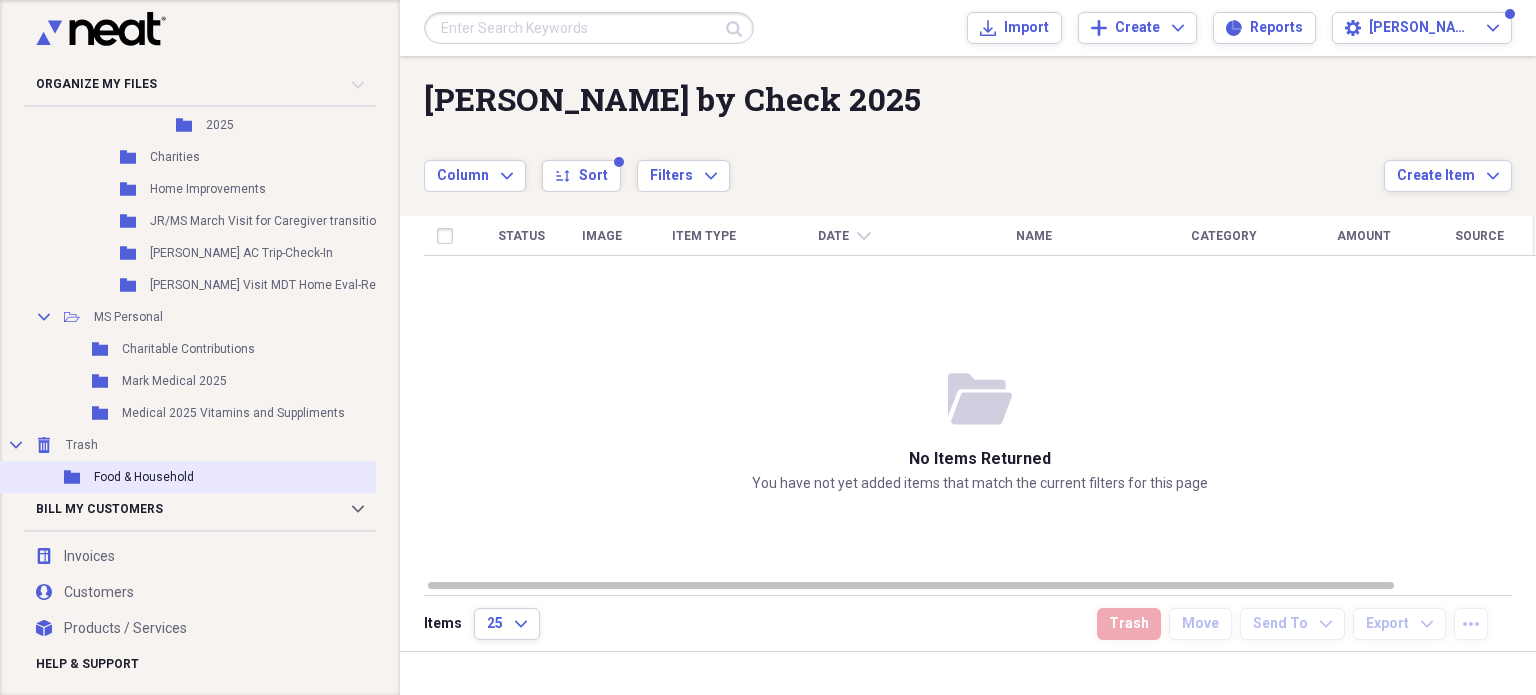 click on "Food & Household" at bounding box center (144, 477) 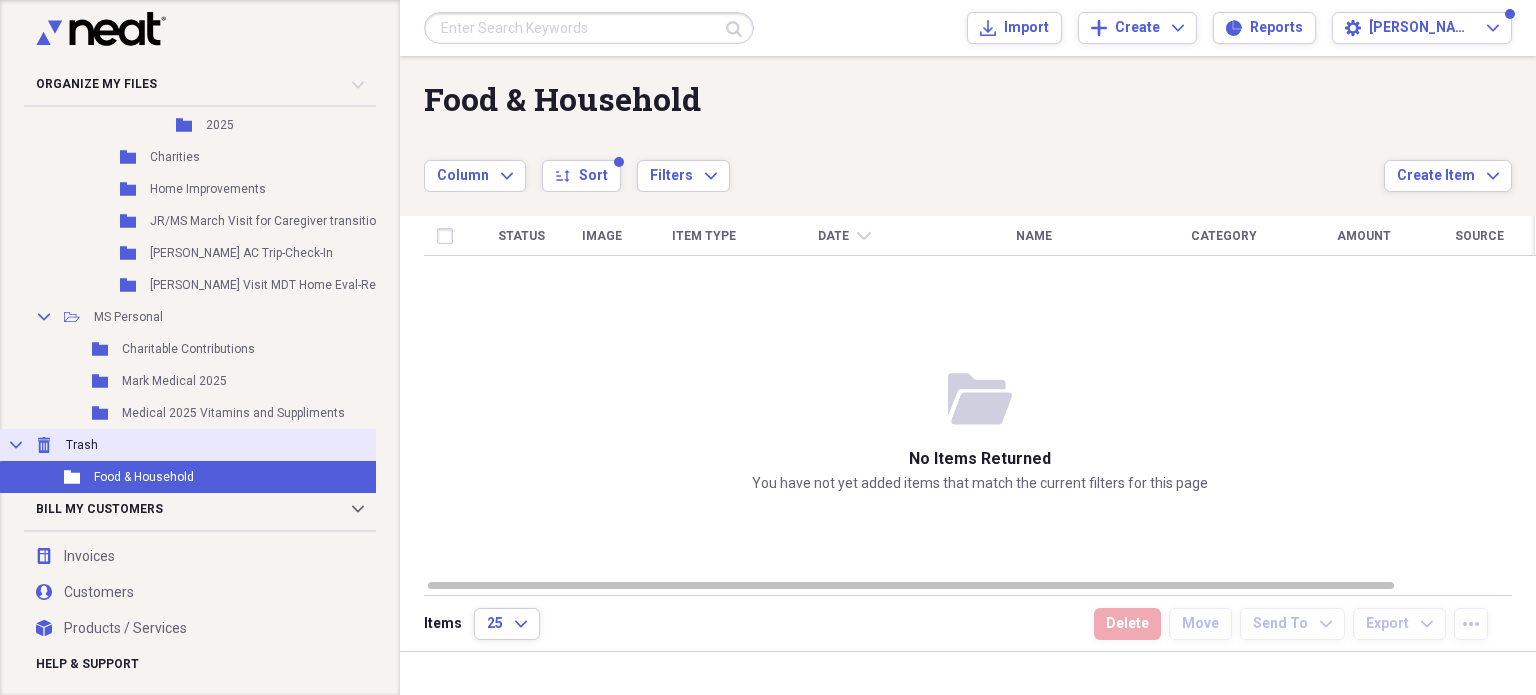 click on "Trash" at bounding box center (82, 445) 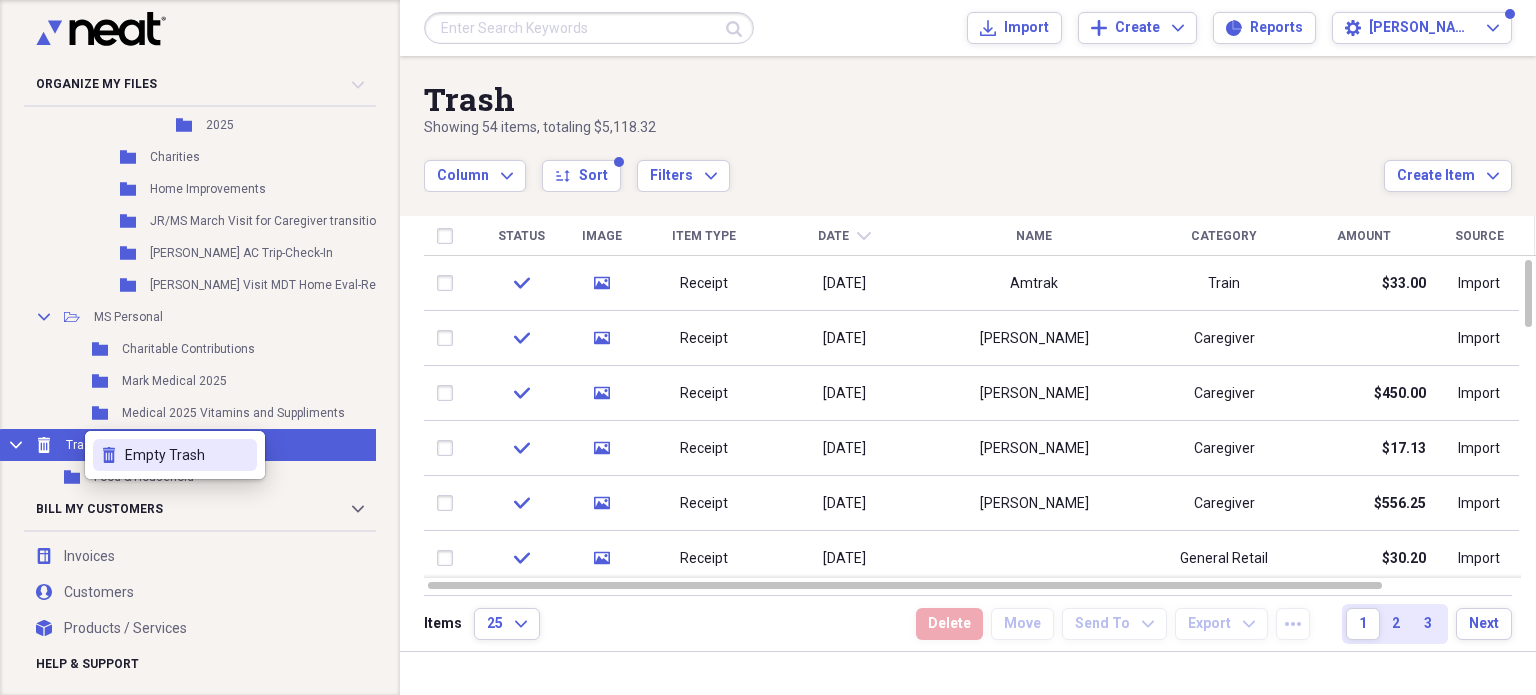 click on "Empty Trash" at bounding box center [187, 455] 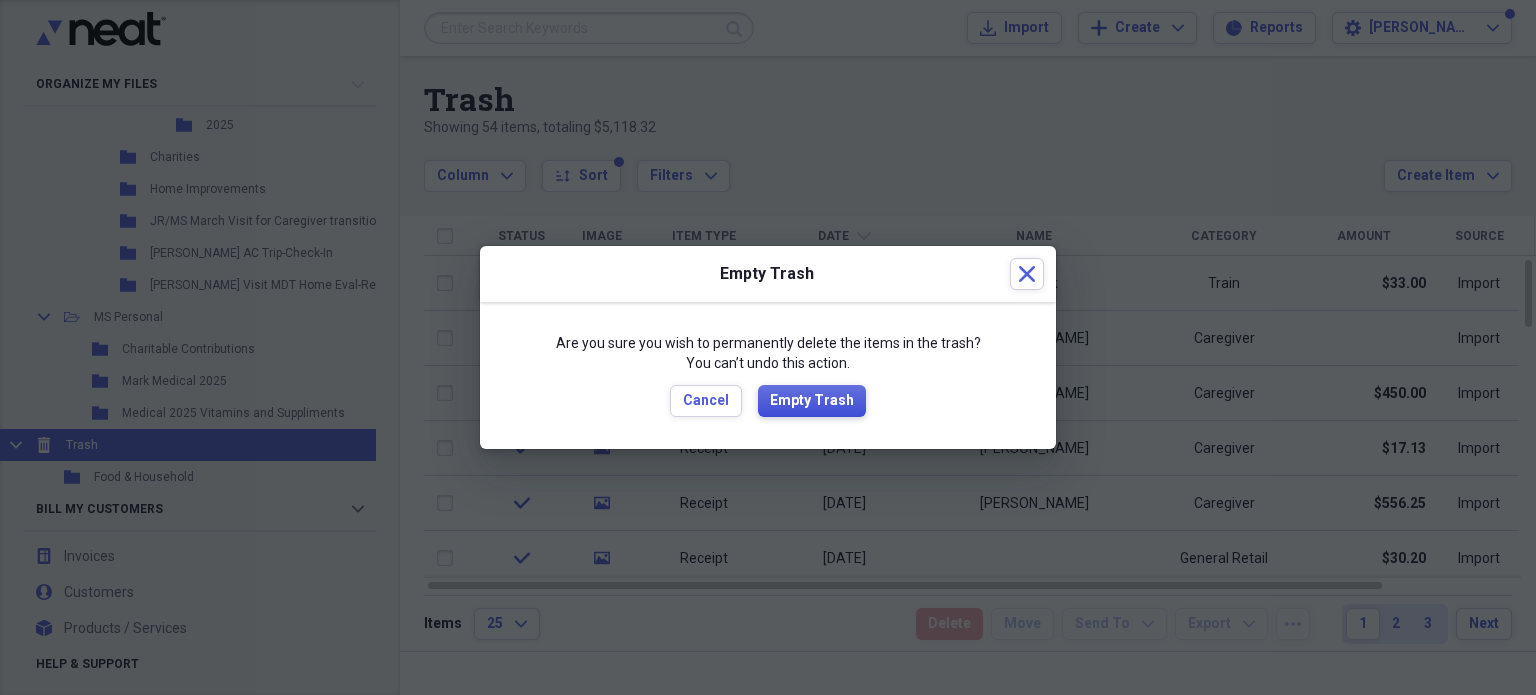 click on "Empty Trash" at bounding box center (812, 401) 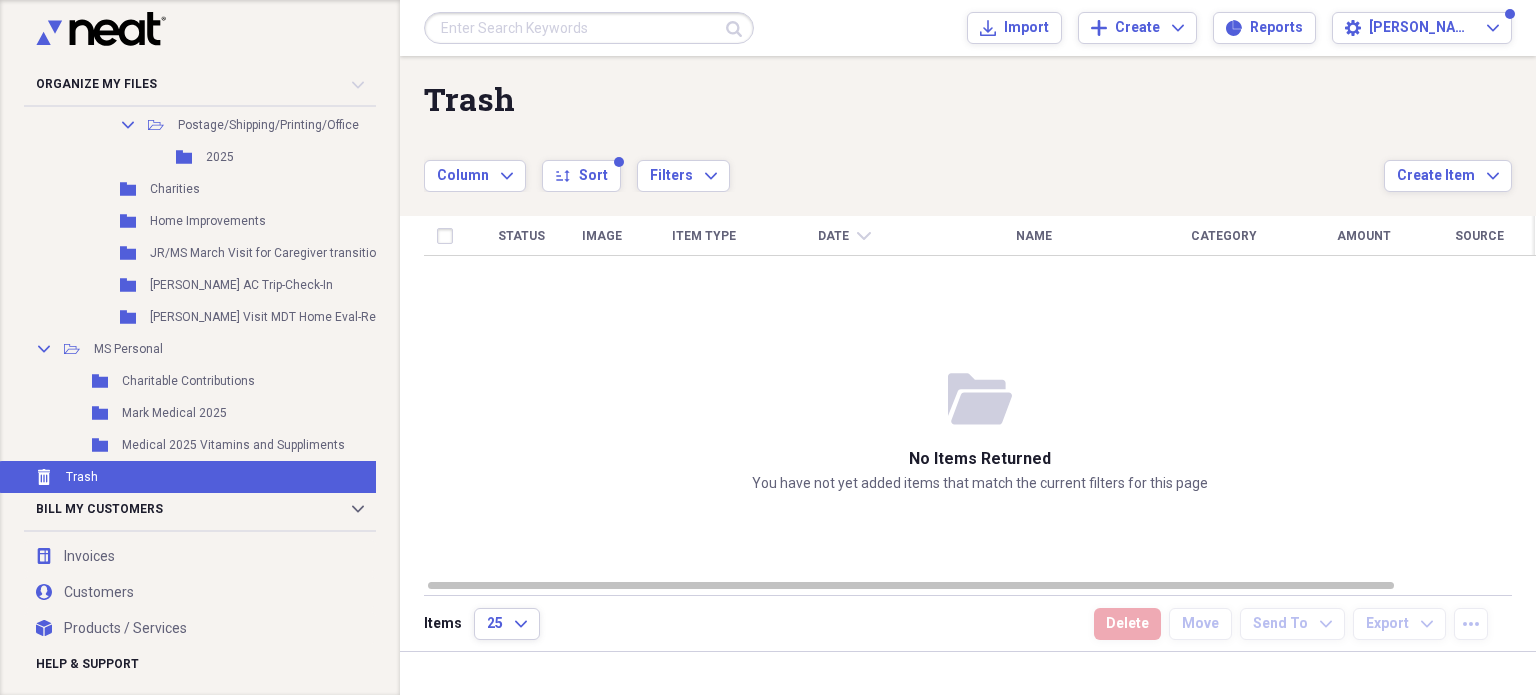 scroll, scrollTop: 2610, scrollLeft: 0, axis: vertical 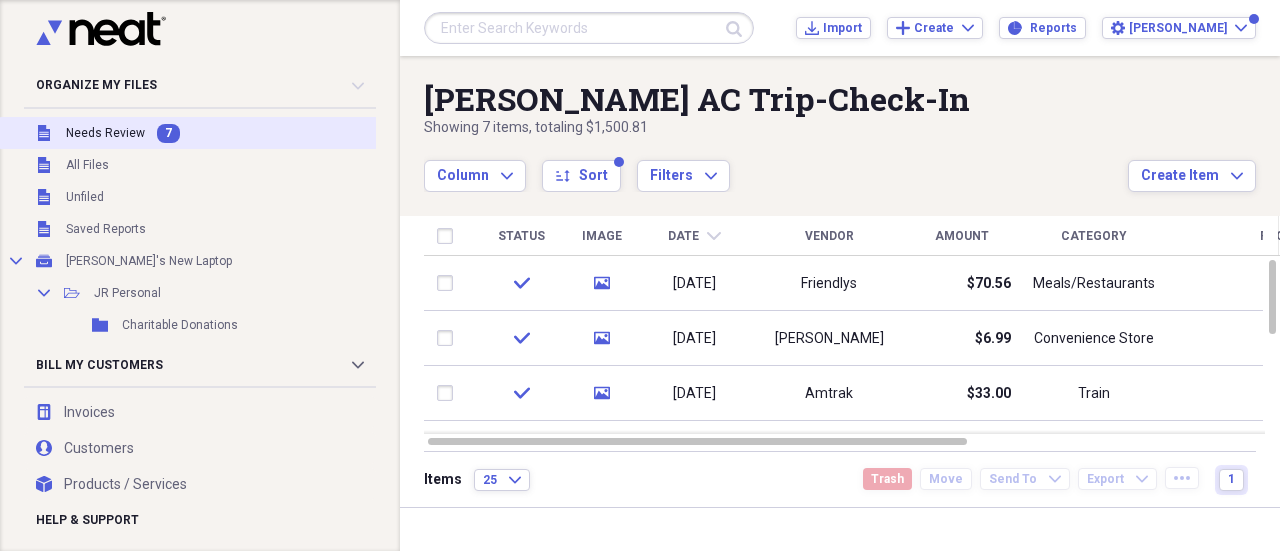click on "Needs Review" at bounding box center [105, 133] 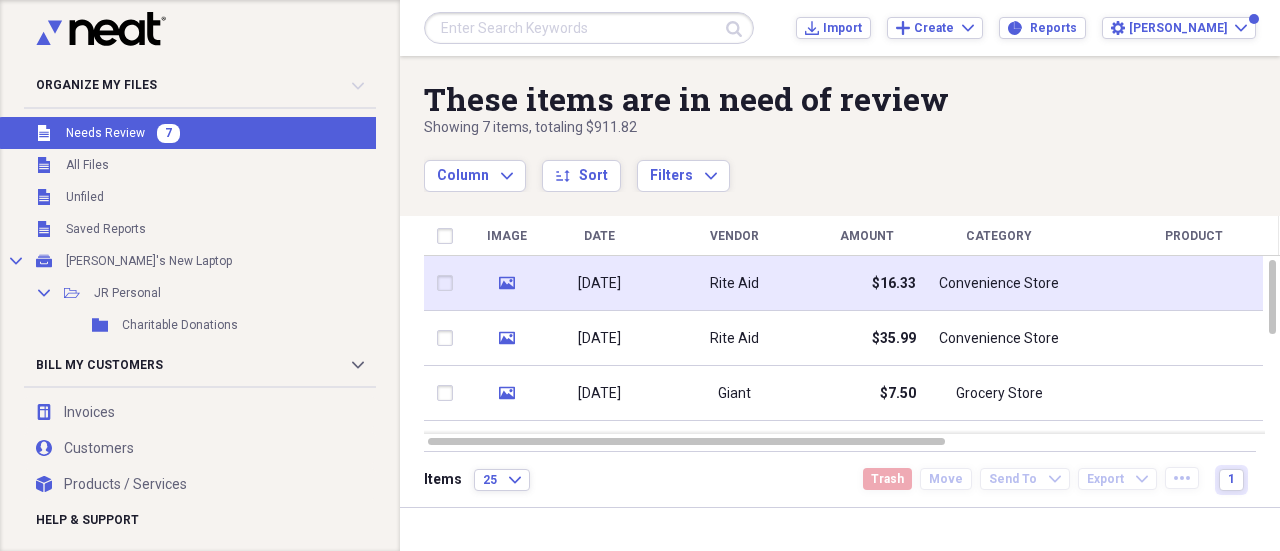 click on "Rite Aid" at bounding box center [734, 283] 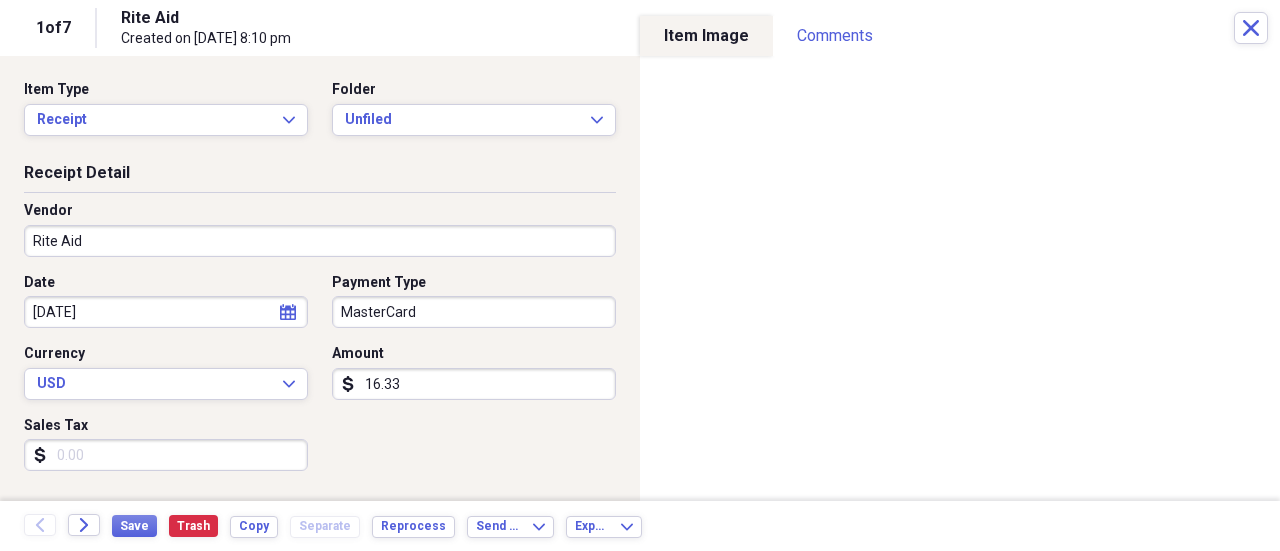 click on "16.33" at bounding box center (474, 384) 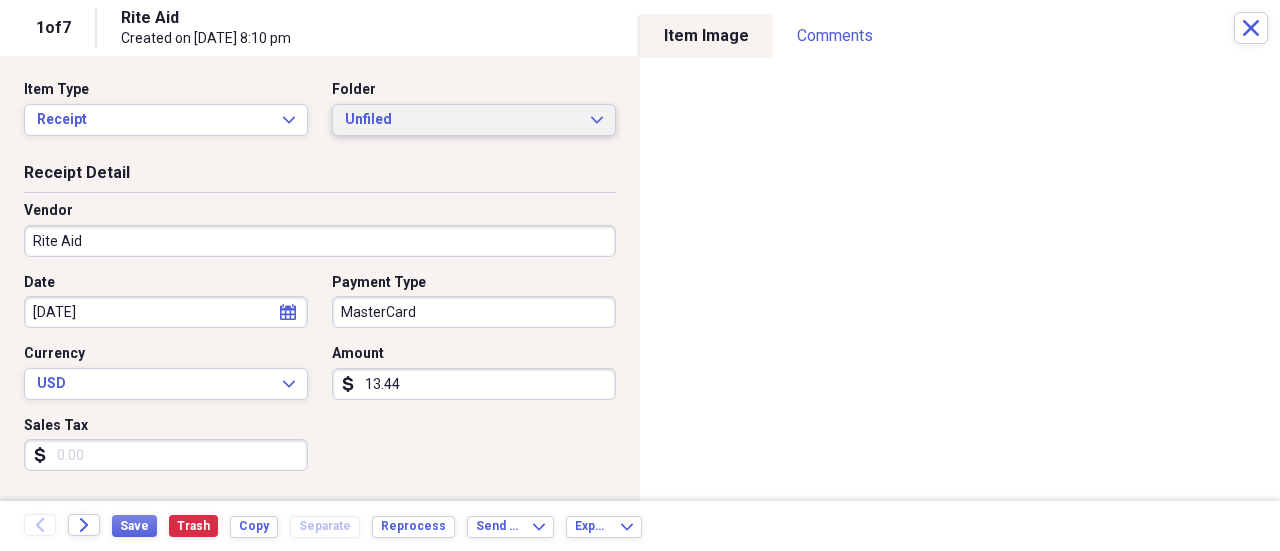 type on "13.44" 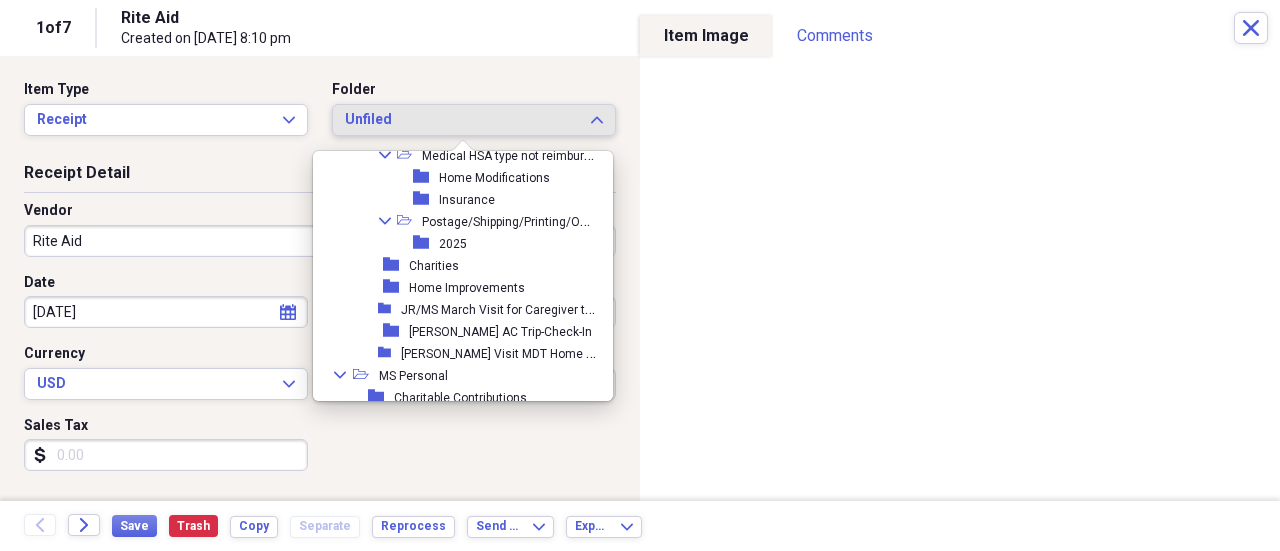 scroll, scrollTop: 1772, scrollLeft: 0, axis: vertical 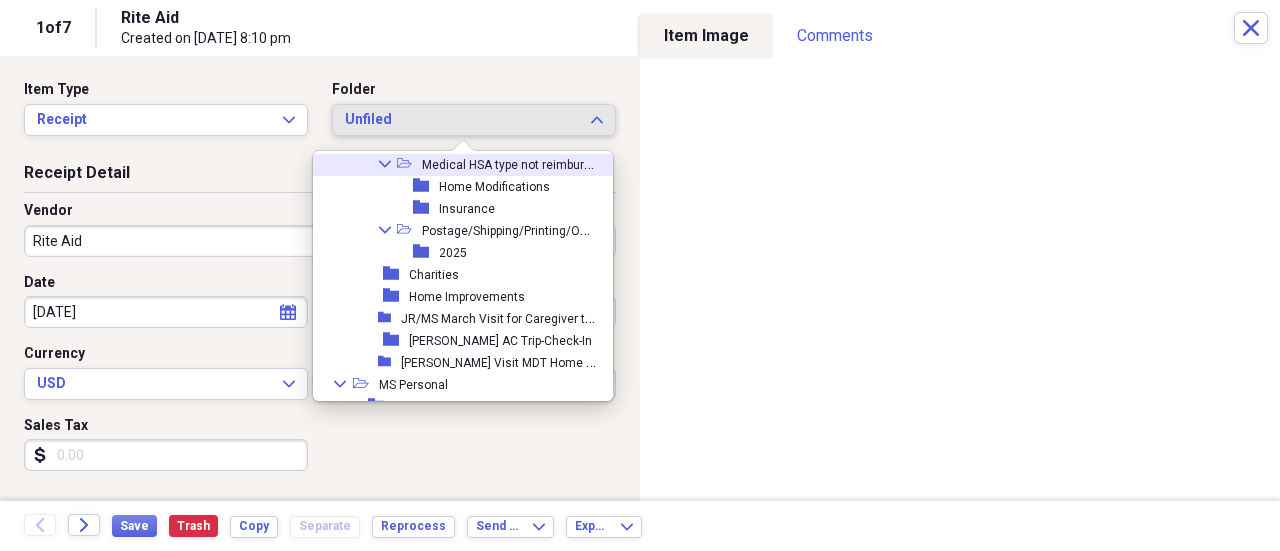 click on "Medical HSA type not reimbursed" at bounding box center [513, 163] 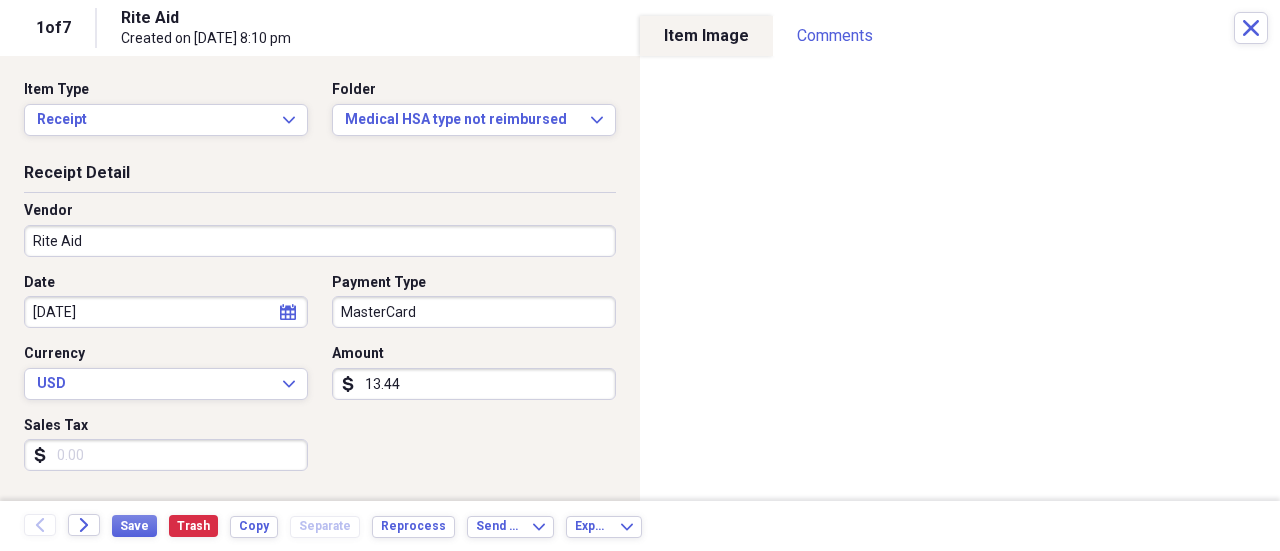 click on "Organize My Files 6 Collapse Unfiled Needs Review 6 Unfiled All Files Unfiled Unfiled Unfiled Saved Reports Collapse My Cabinet Julie's New Laptop Add Folder Collapse Open Folder JR Personal Add Folder Folder Charitable Donations Add Folder Collapse Open Folder Home Repairs 2024 Pinetop Add Folder Folder Landscape Add Folder Folder Pest Control Add Folder Collapse Open Folder Home Repairs 2025 Pinetop Add Folder Collapse Open Folder HOA Add Folder Folder 2025 Add Folder Folder Landscape Add Folder Expand Folder Home Repairs Scottsdale 2025 Add Folder Folder Medical 2025 Add Folder Collapse Open Folder JRHC Expenses Add Folder Collapse Open Folder 2025 Add Folder Folder Accounting Add Folder Folder Advertising-Marketing Add Folder Folder Bank Fees,  Credit Card Fees Add Folder Folder Business Licenses and Fees Add Folder Folder Client Promotion Add Folder Collapse Open Folder Clients - 2025 Add Folder Folder North Rock Add Folder Folder Ramsfield Kimpton Alton Add Folder Folder Computers and Hardware Folder KK" at bounding box center (640, 275) 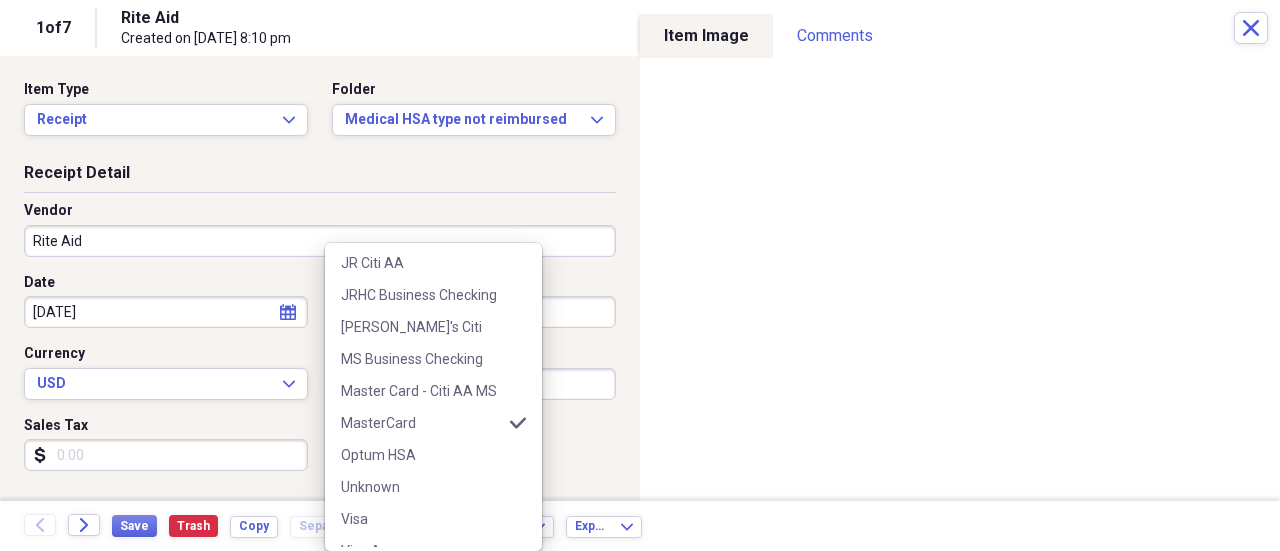 scroll, scrollTop: 303, scrollLeft: 0, axis: vertical 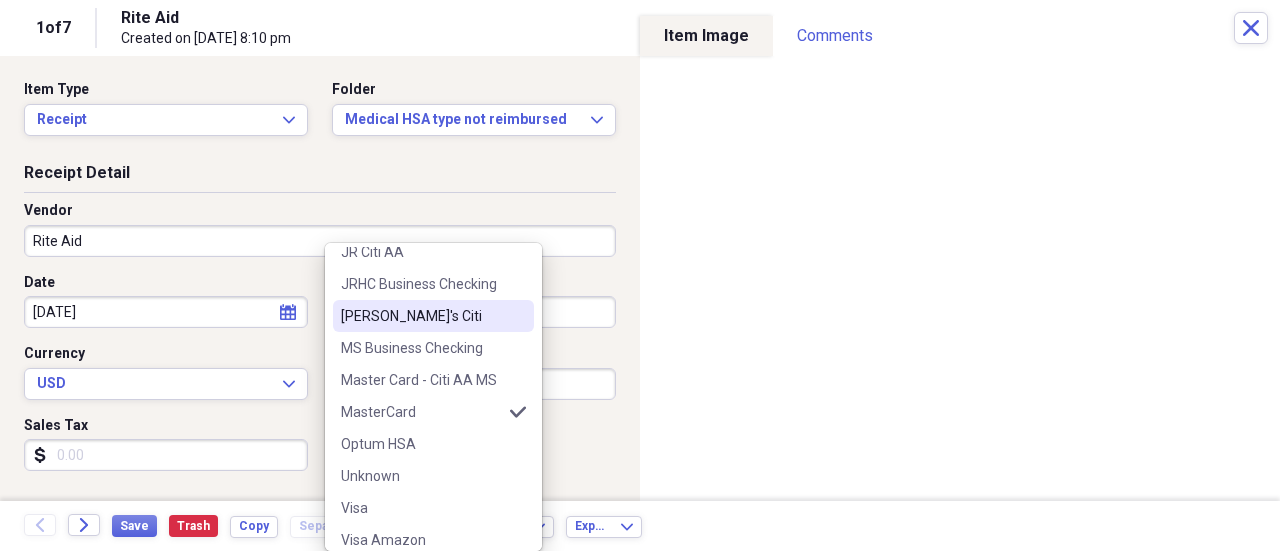 click on "Loretta's Citi" at bounding box center [421, 316] 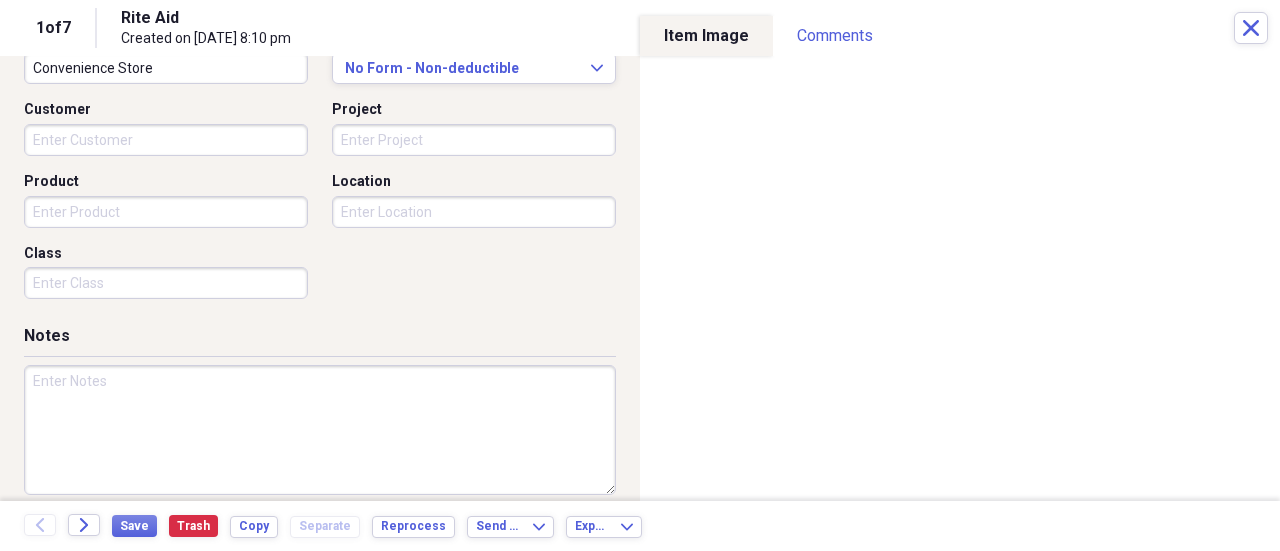 scroll, scrollTop: 546, scrollLeft: 0, axis: vertical 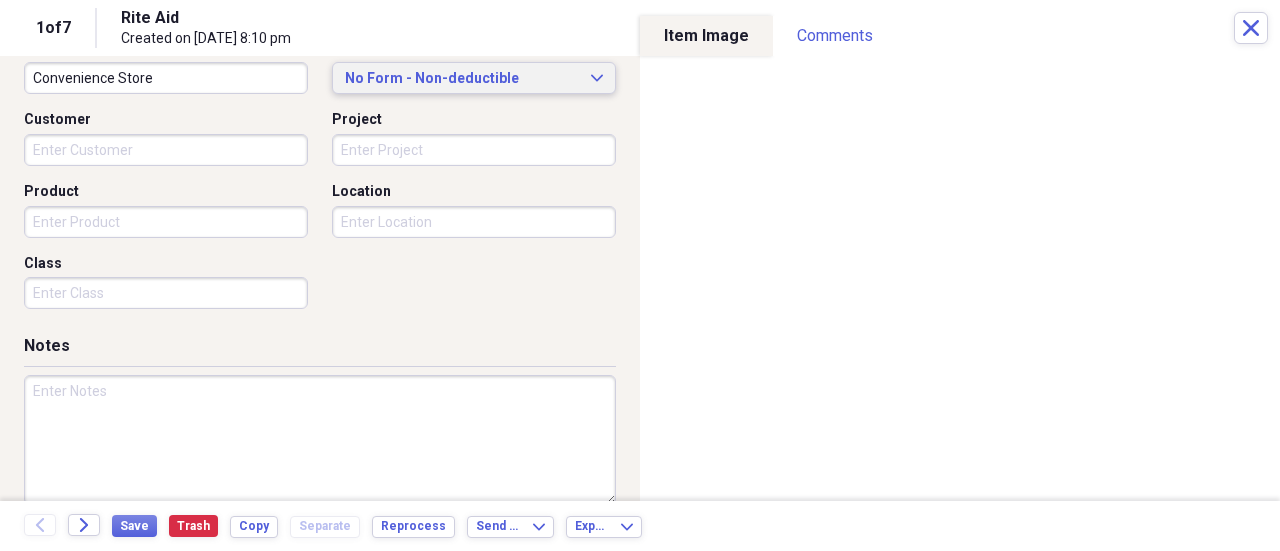 click on "No Form - Non-deductible" at bounding box center [462, 79] 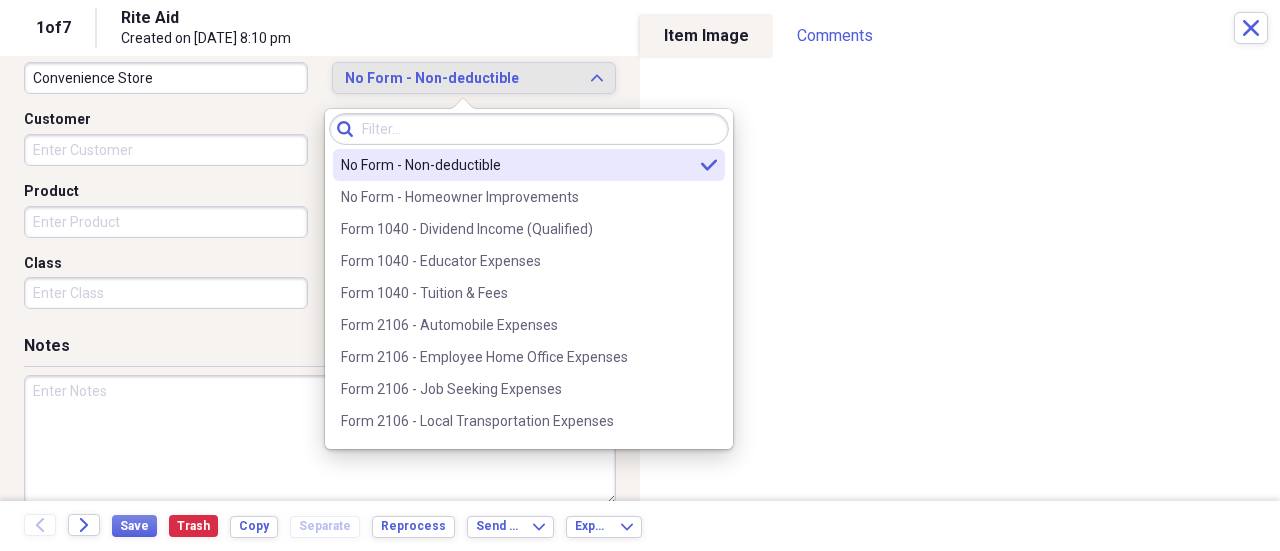 click on "Convenience Store" at bounding box center [166, 78] 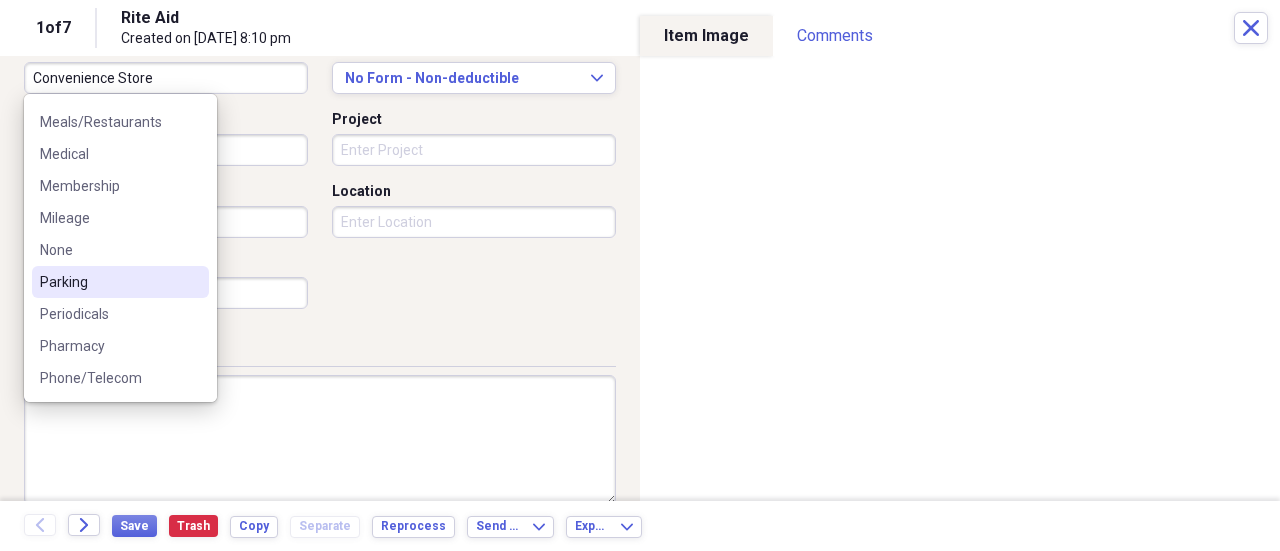 scroll, scrollTop: 465, scrollLeft: 0, axis: vertical 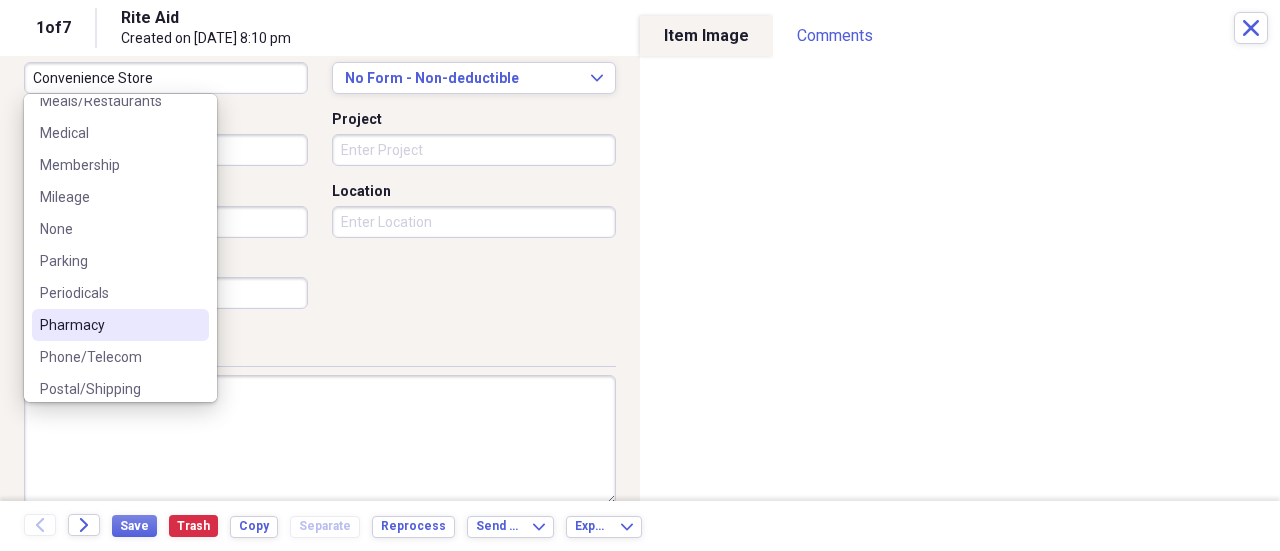 click on "Pharmacy" at bounding box center (108, 325) 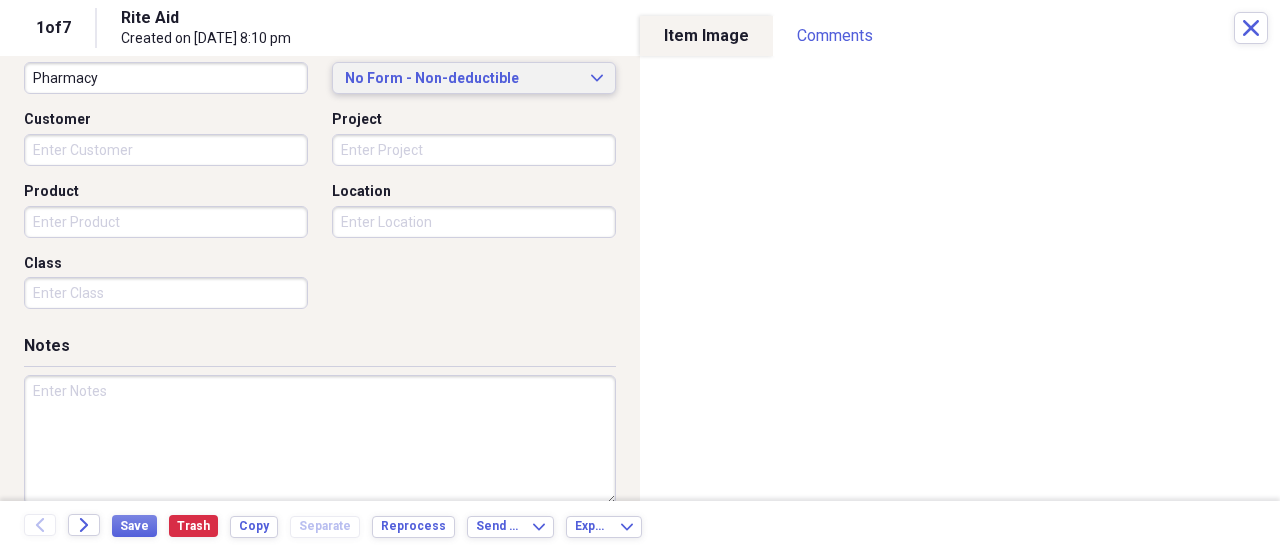 click on "No Form - Non-deductible" at bounding box center [462, 79] 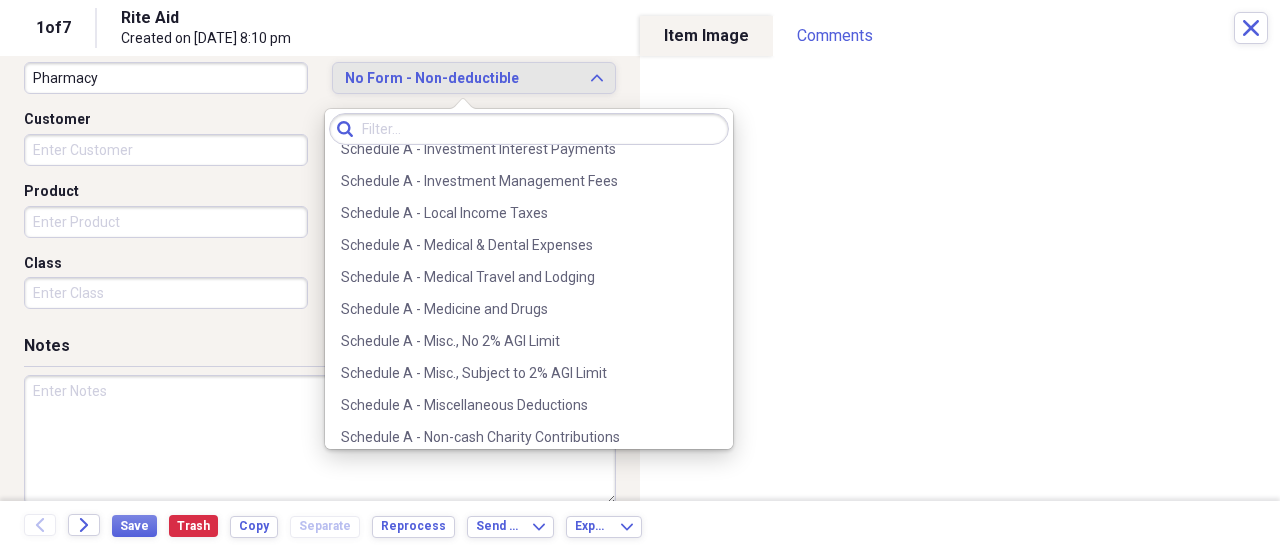 scroll, scrollTop: 1398, scrollLeft: 0, axis: vertical 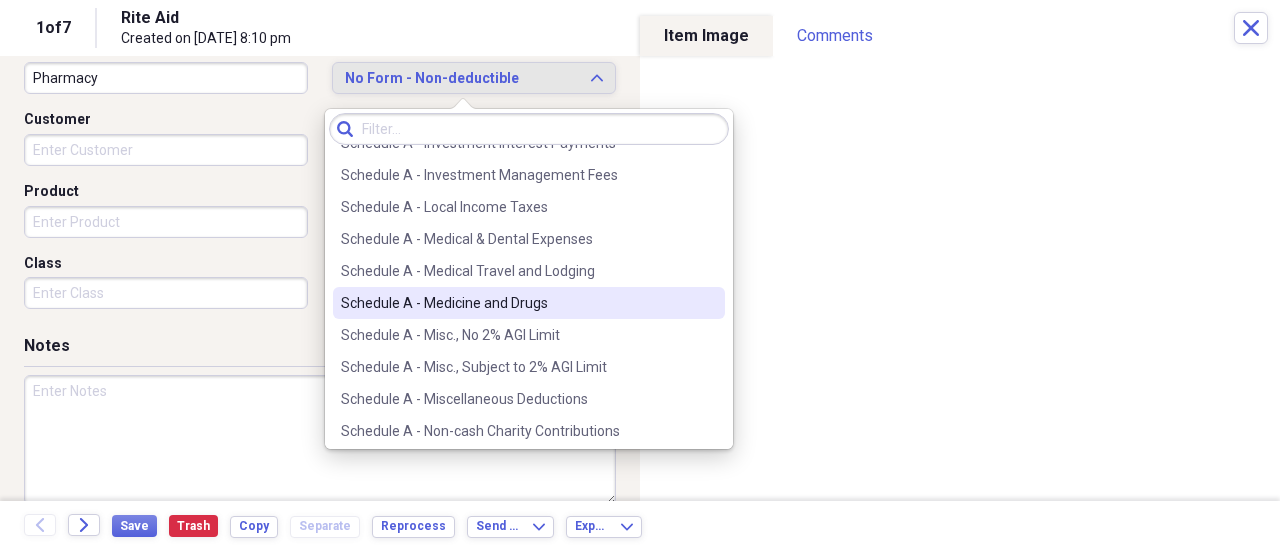 click on "Schedule A - Medicine and Drugs" at bounding box center [517, 303] 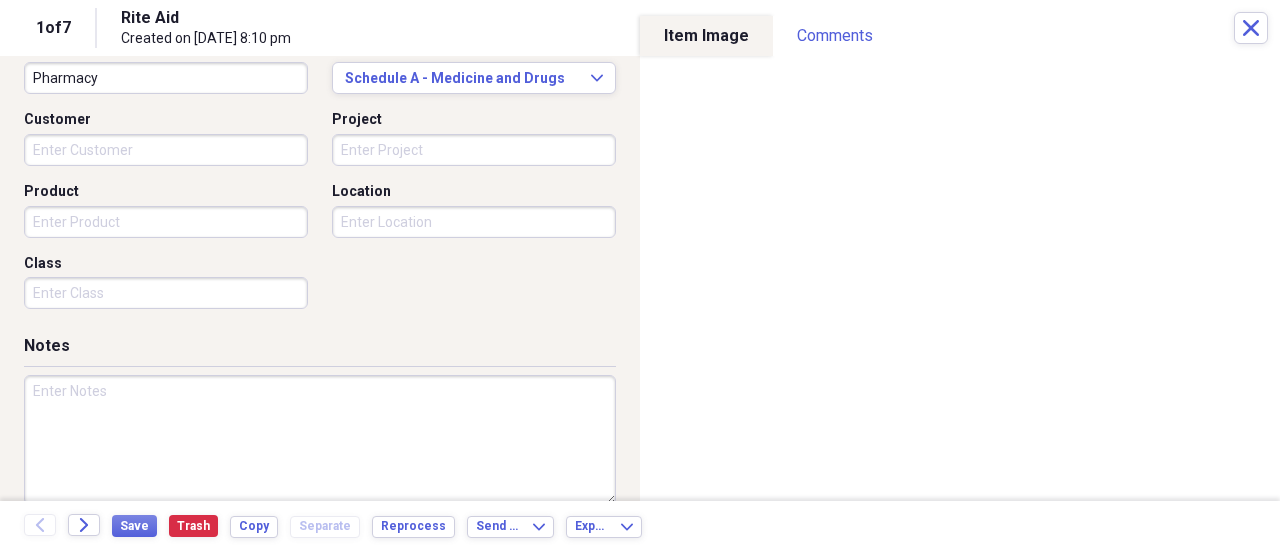 click at bounding box center (320, 440) 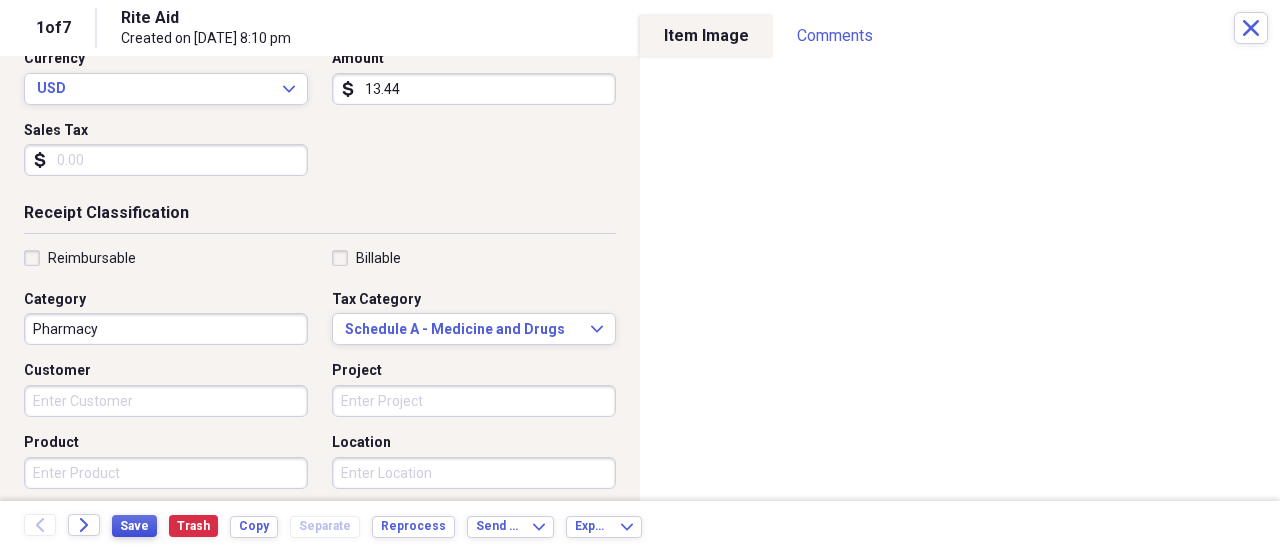 scroll, scrollTop: 329, scrollLeft: 0, axis: vertical 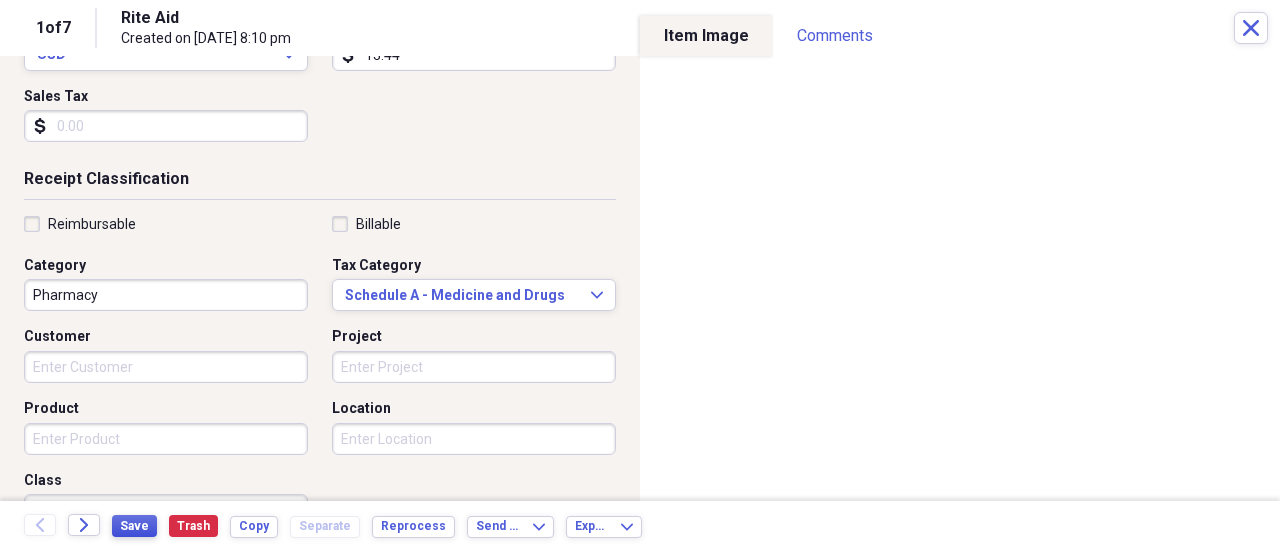 type on "Rite Aid Amount listed on bill/receipt; not on Highmark breakout." 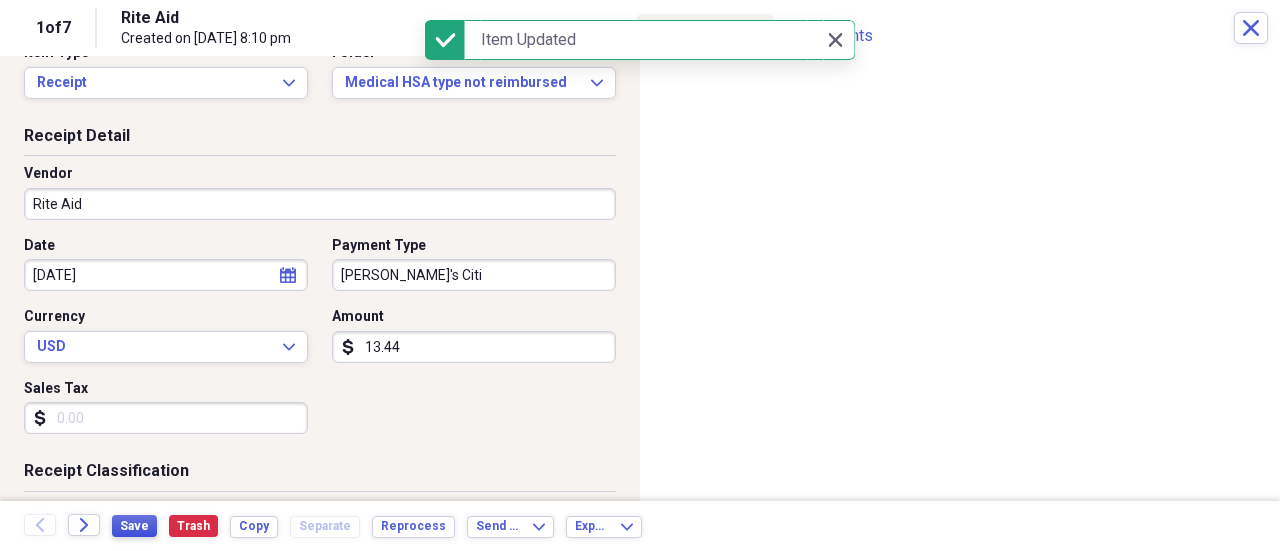 scroll, scrollTop: 0, scrollLeft: 0, axis: both 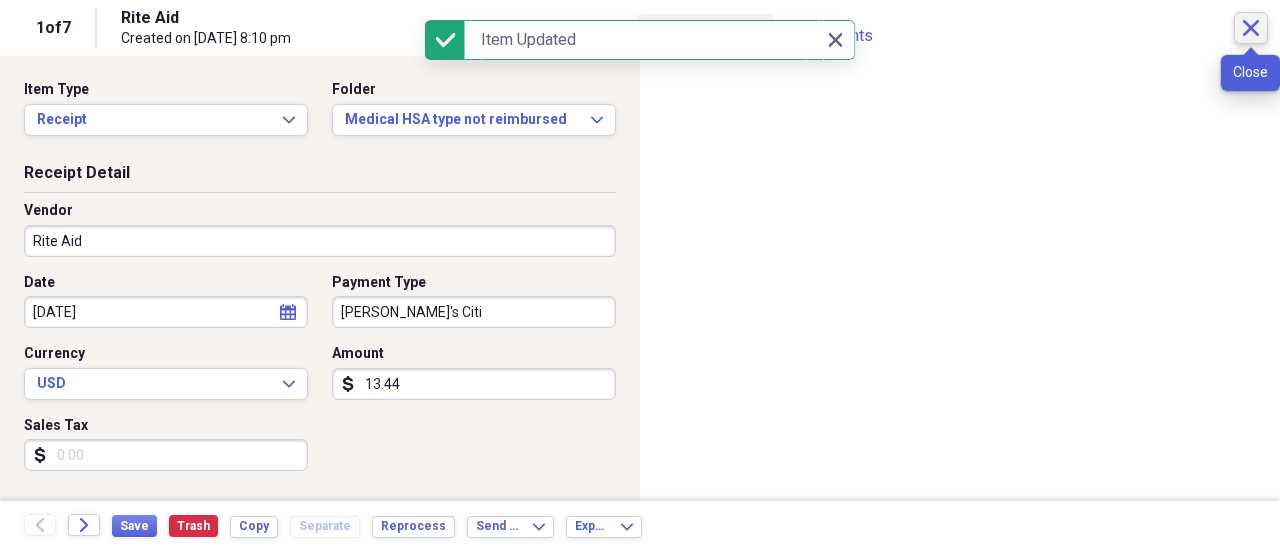 click on "Close" at bounding box center [1251, 28] 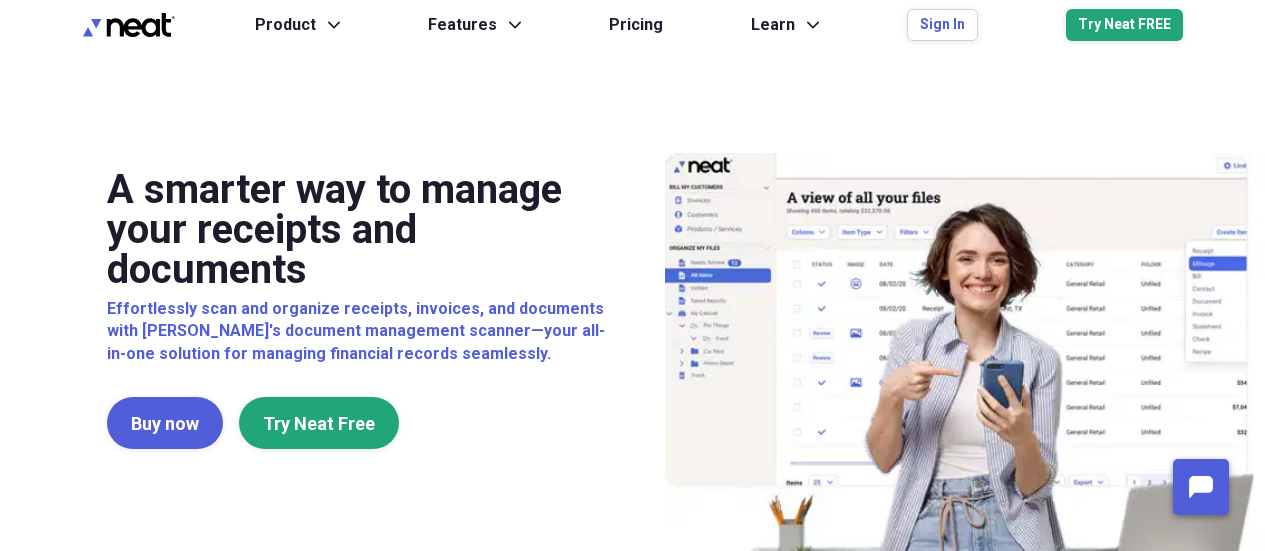 scroll, scrollTop: 0, scrollLeft: 0, axis: both 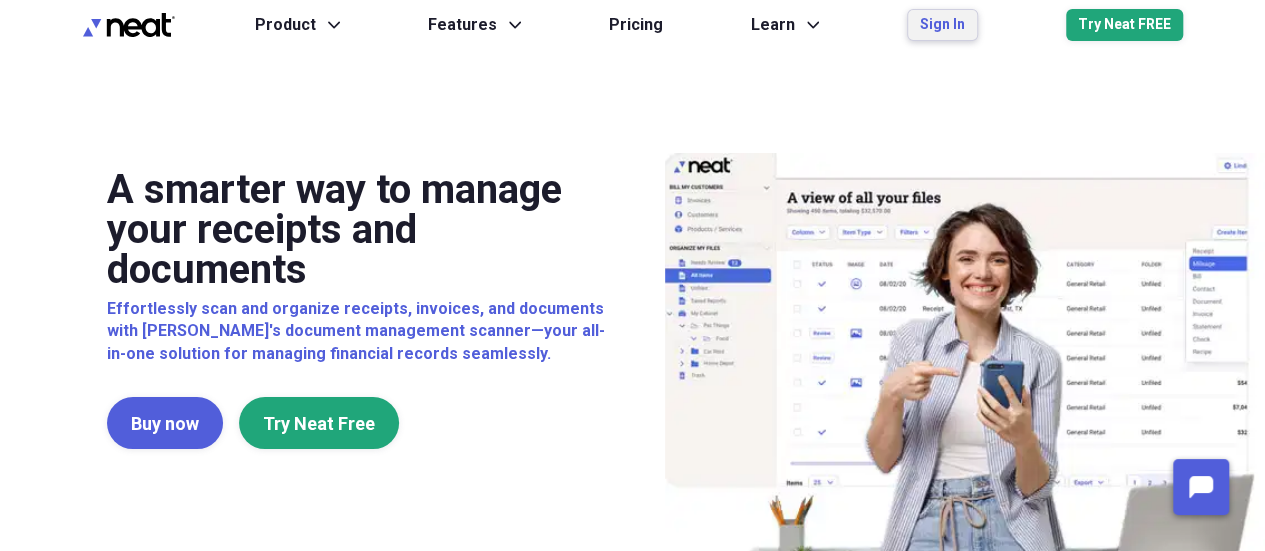 click on "Sign In" at bounding box center [942, 25] 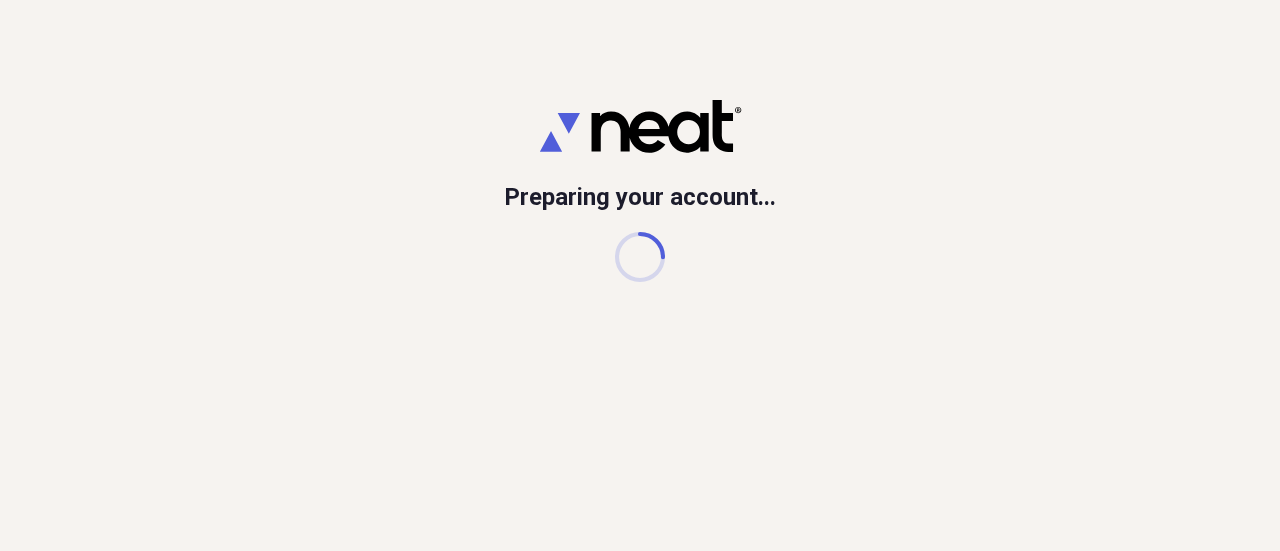scroll, scrollTop: 0, scrollLeft: 0, axis: both 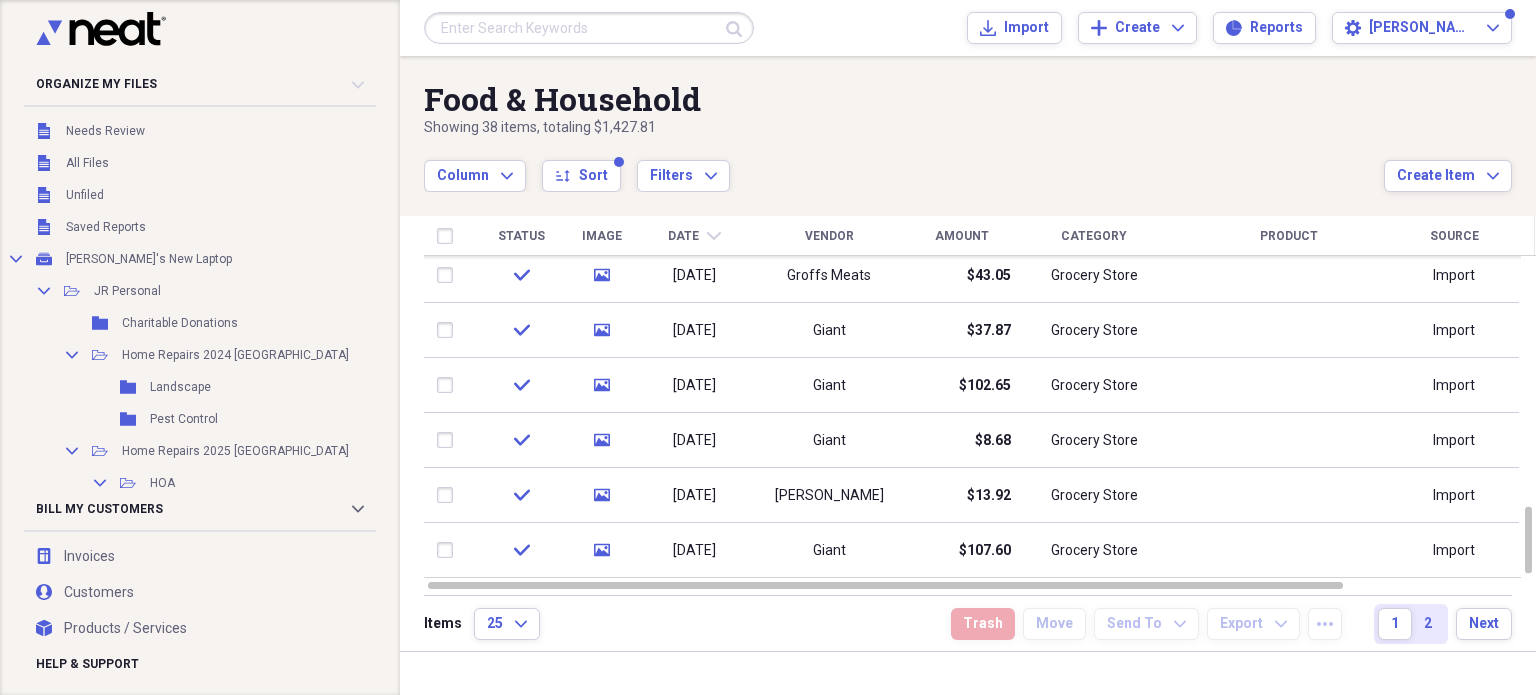 click at bounding box center (589, 28) 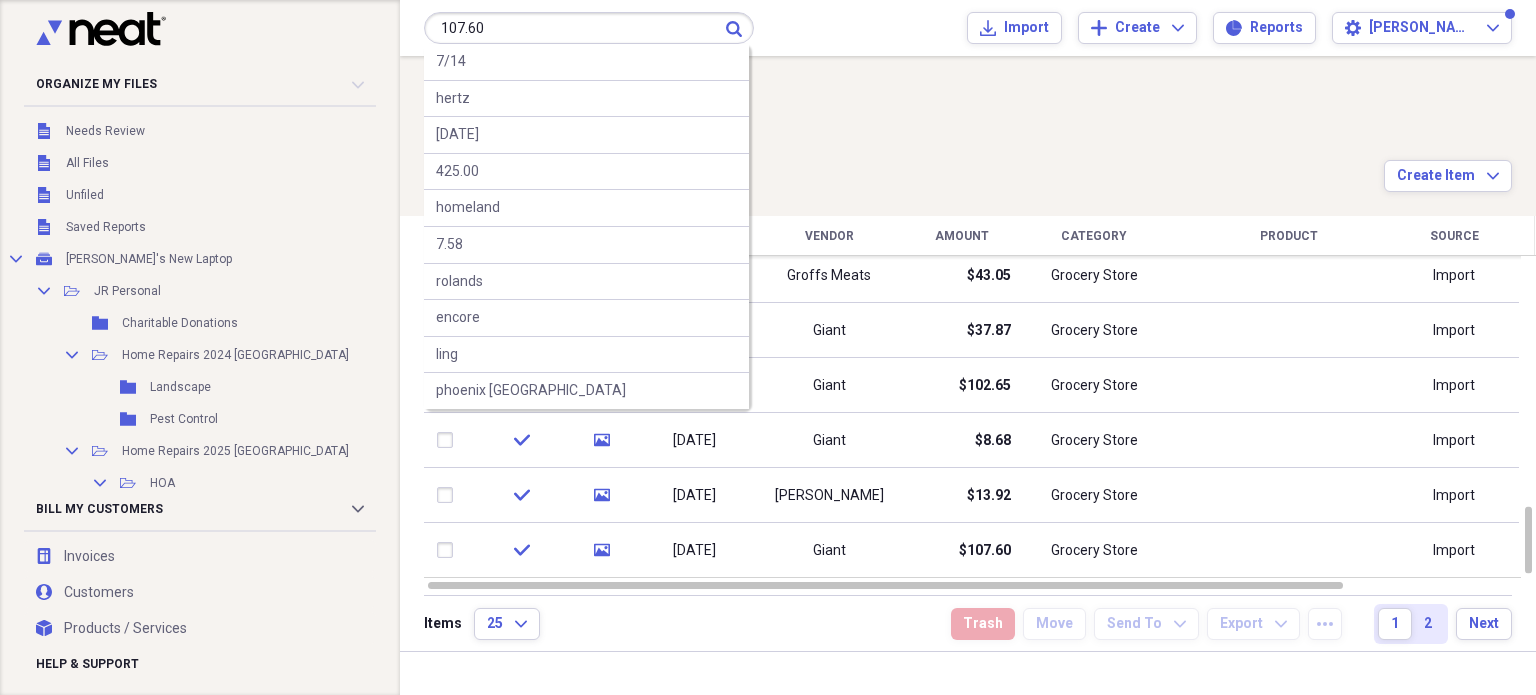 type on "107.60" 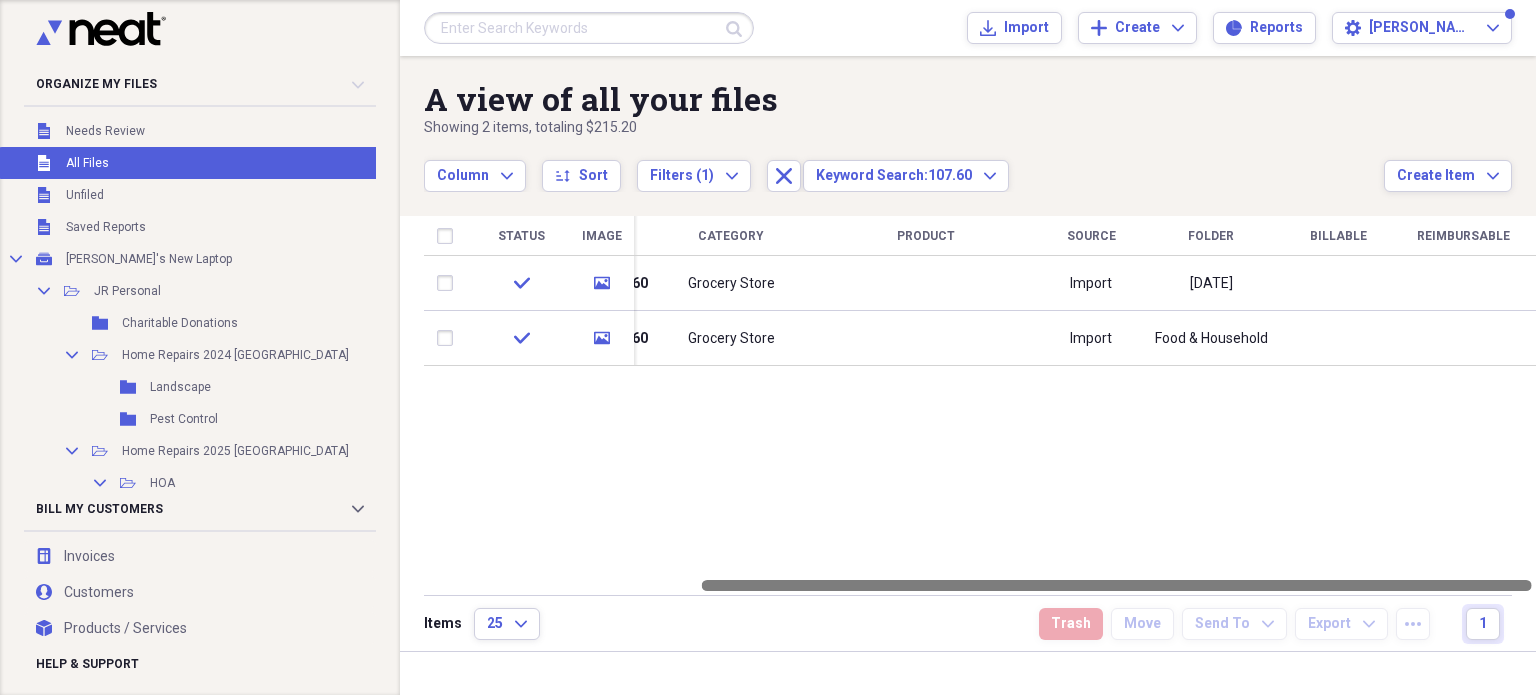 drag, startPoint x: 997, startPoint y: 583, endPoint x: 1376, endPoint y: 580, distance: 379.01187 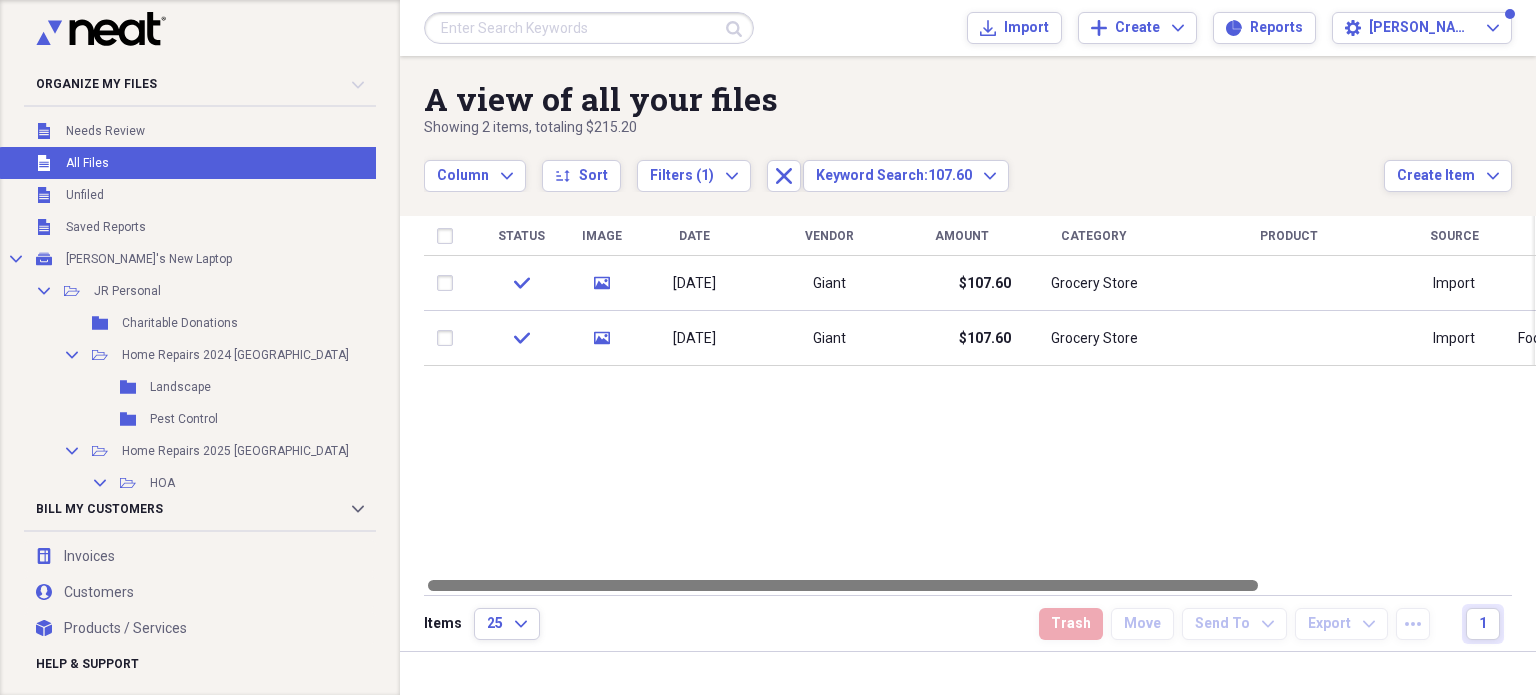 drag, startPoint x: 1376, startPoint y: 580, endPoint x: 759, endPoint y: 545, distance: 617.9919 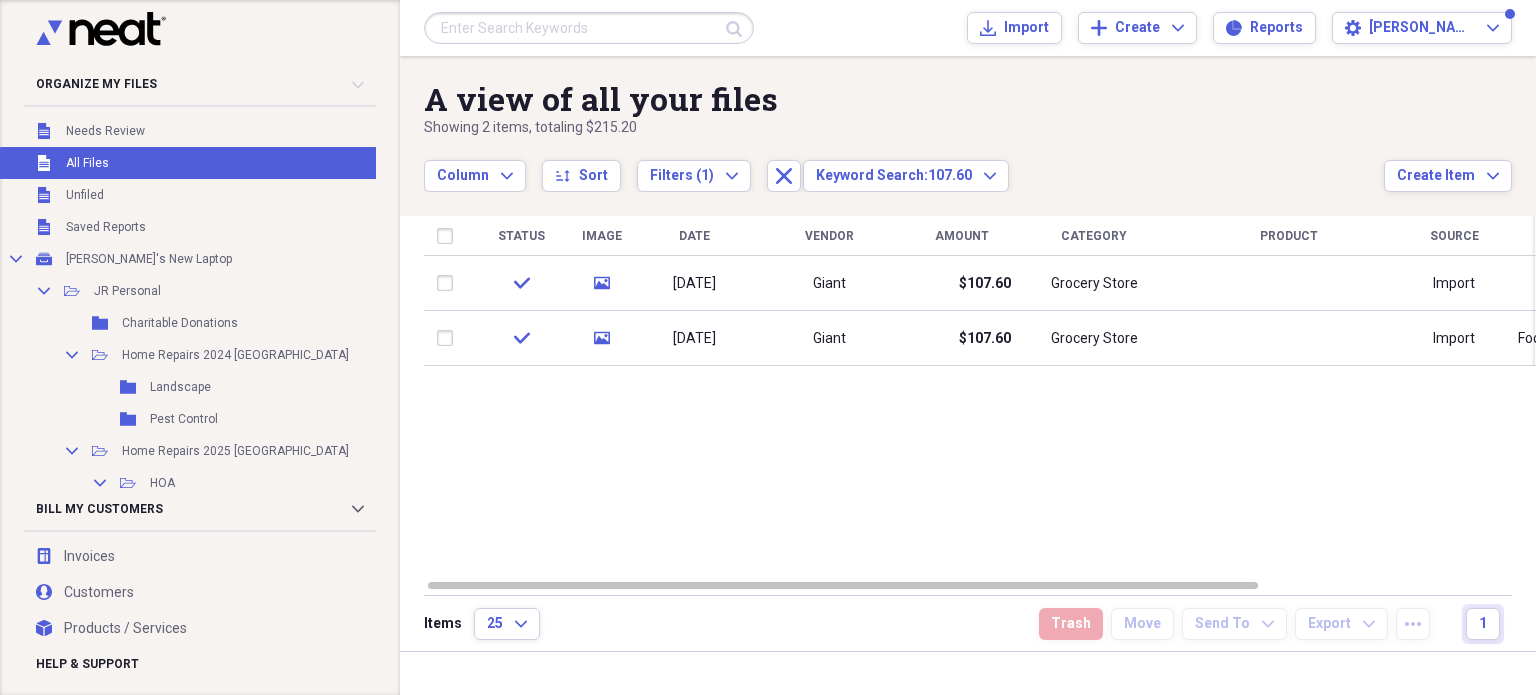 click at bounding box center (589, 28) 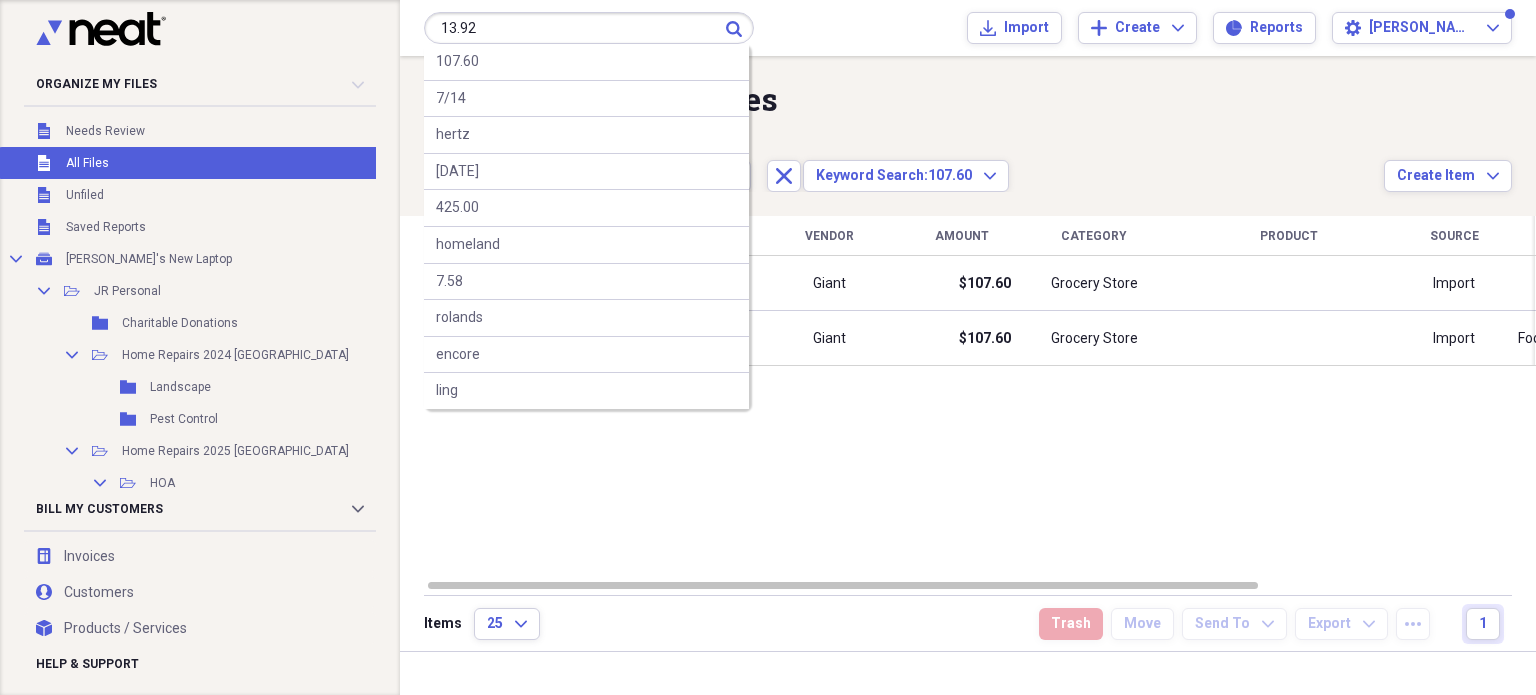 type on "13.92" 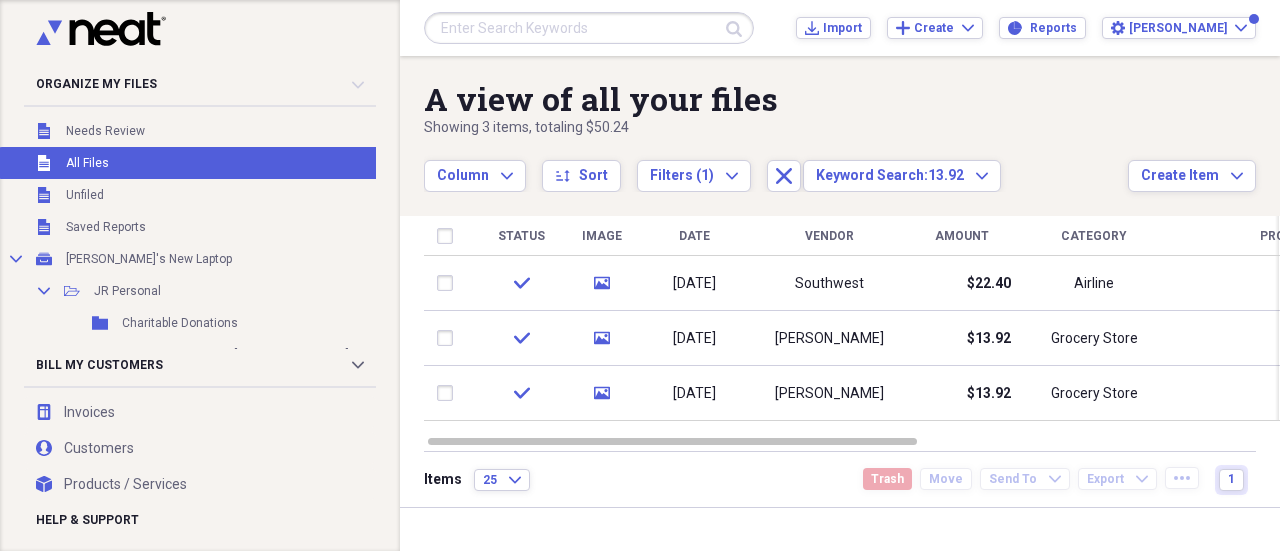 click at bounding box center [589, 28] 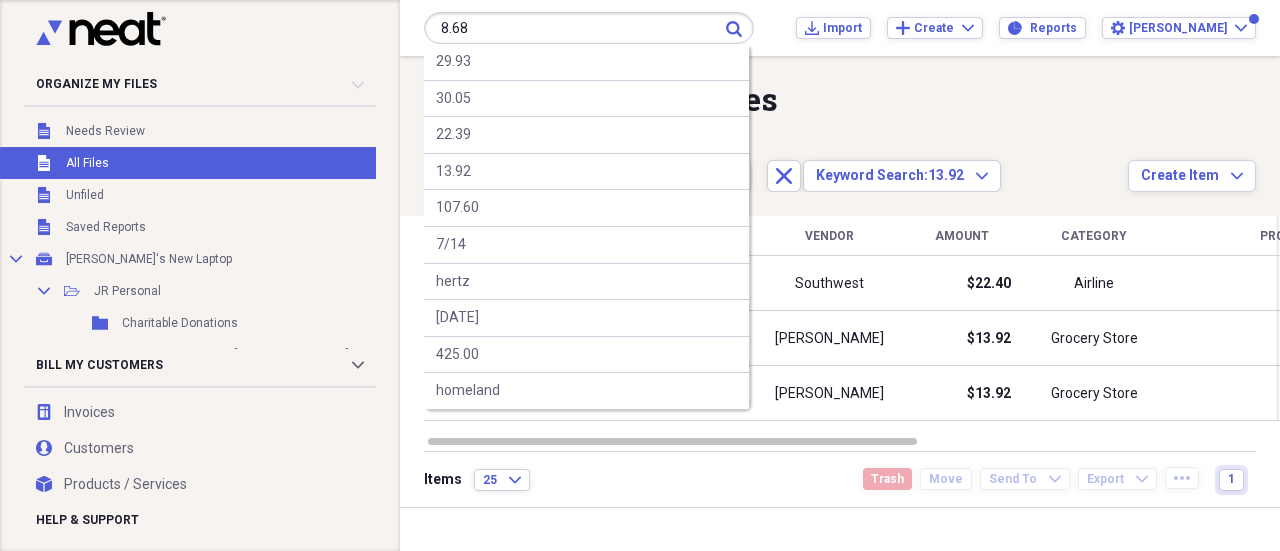 type on "8.68" 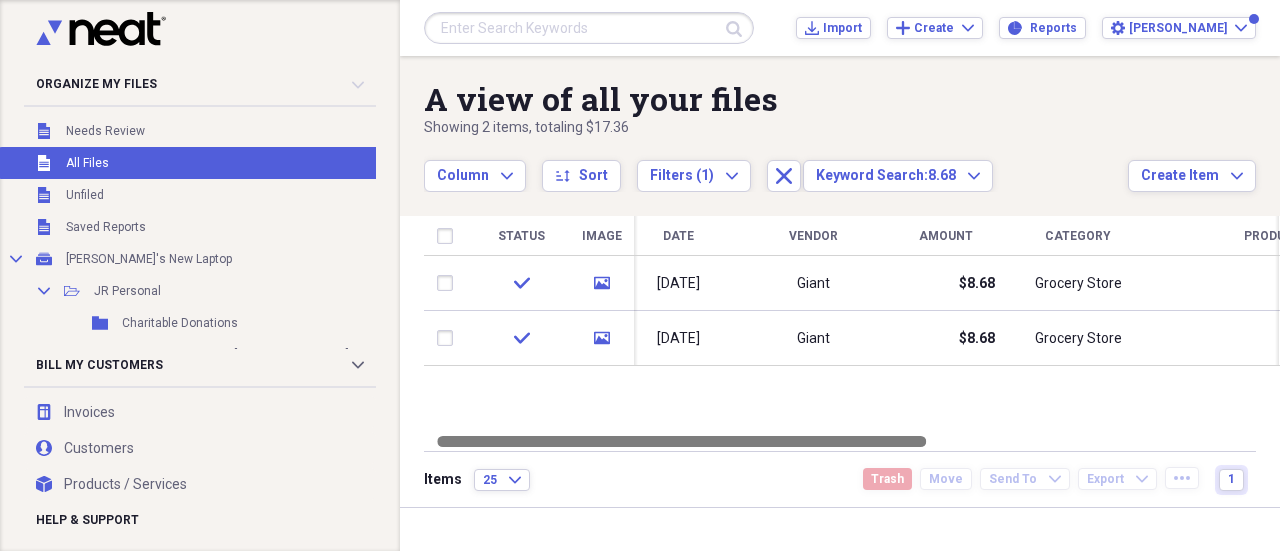 drag, startPoint x: 854, startPoint y: 441, endPoint x: 1064, endPoint y: 463, distance: 211.14923 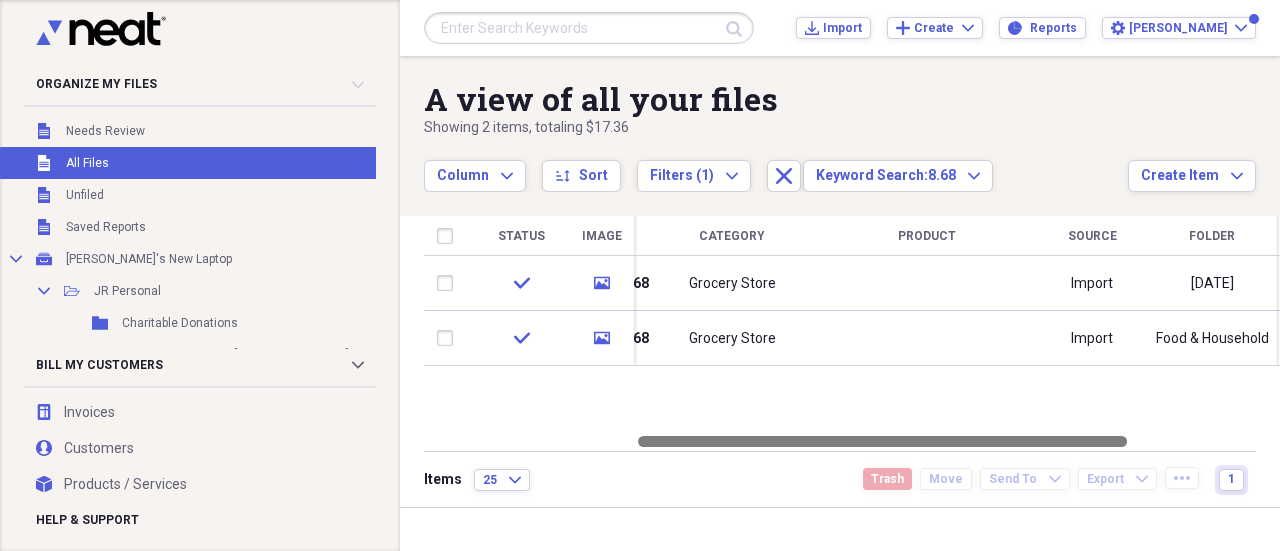 click on "A view of all your files Showing 2 items , totaling $17.36 Column Expand sort Sort Filters (1) Expand Close Keyword Search:  8.68 Expand Create Item Expand Status Image Date Vendor Amount Category Product Source Folder Billable Reimbursable check media 02/27/2025 Giant $8.68 Grocery Store Import 2-February, 2025 check media 02/27/2025 Giant $8.68 Grocery Store Import Food & Household Items 25 Expand Trash Move Send To Expand Export Expand more 1" at bounding box center (840, 281) 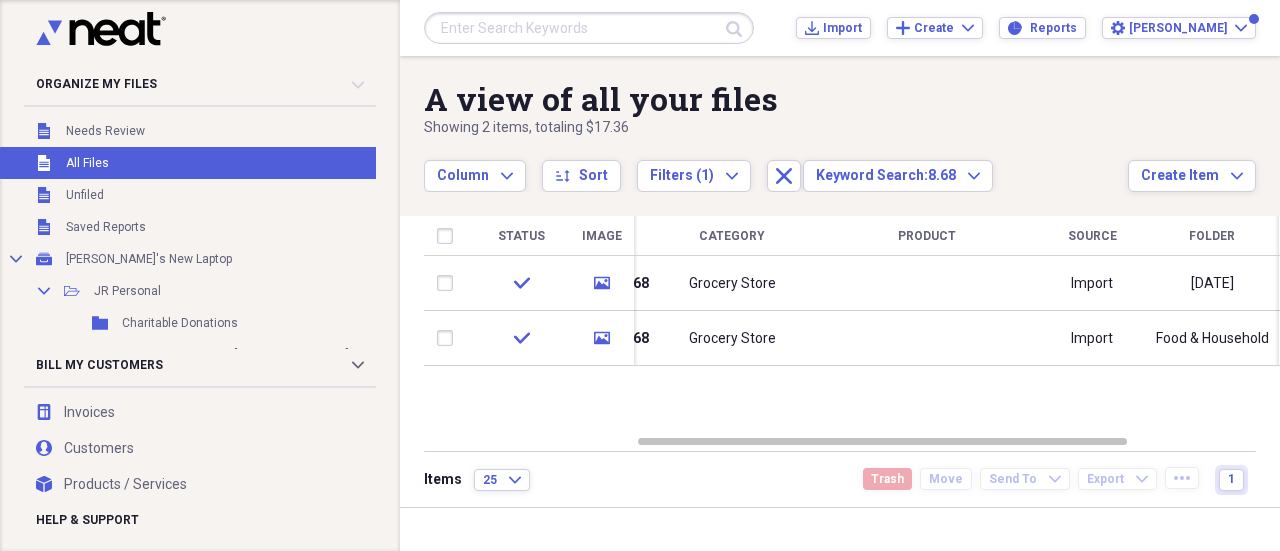 click at bounding box center [589, 28] 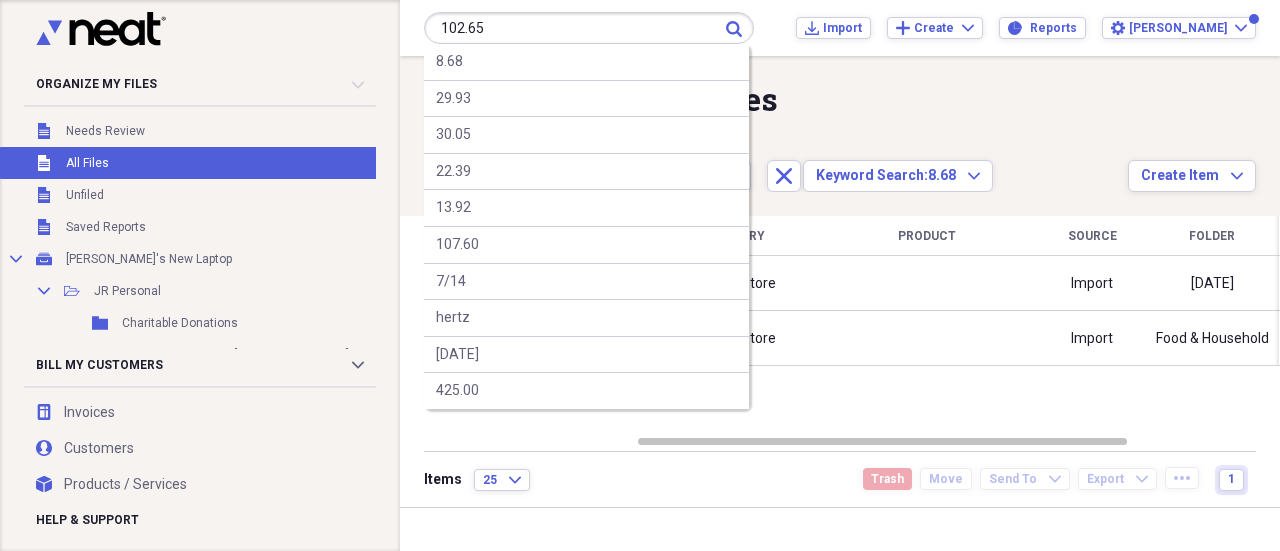 type on "102.65" 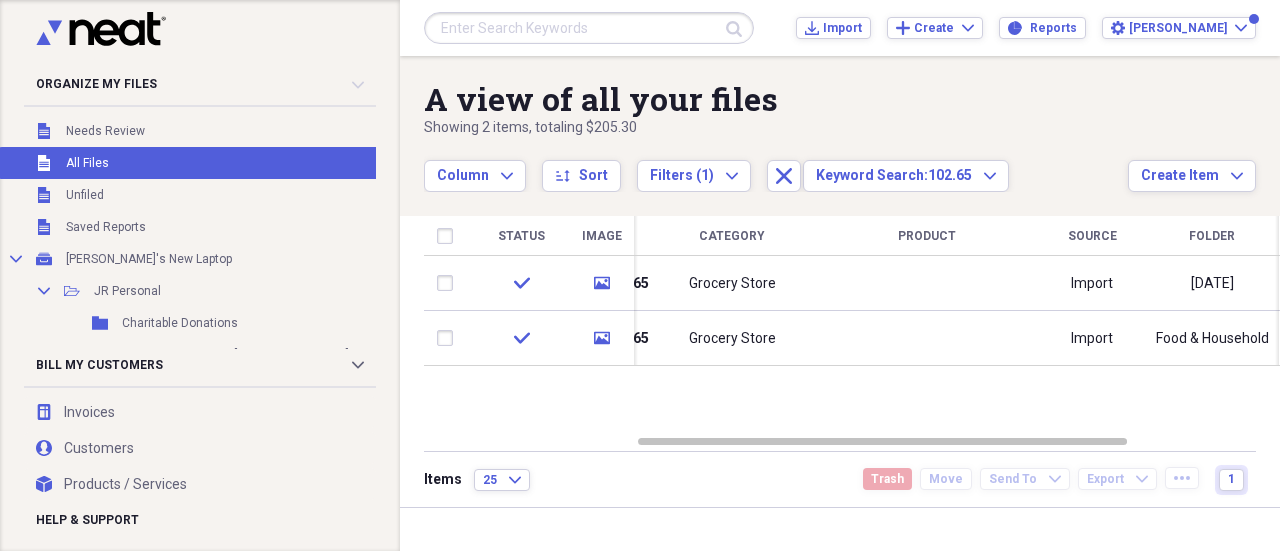 click at bounding box center (589, 28) 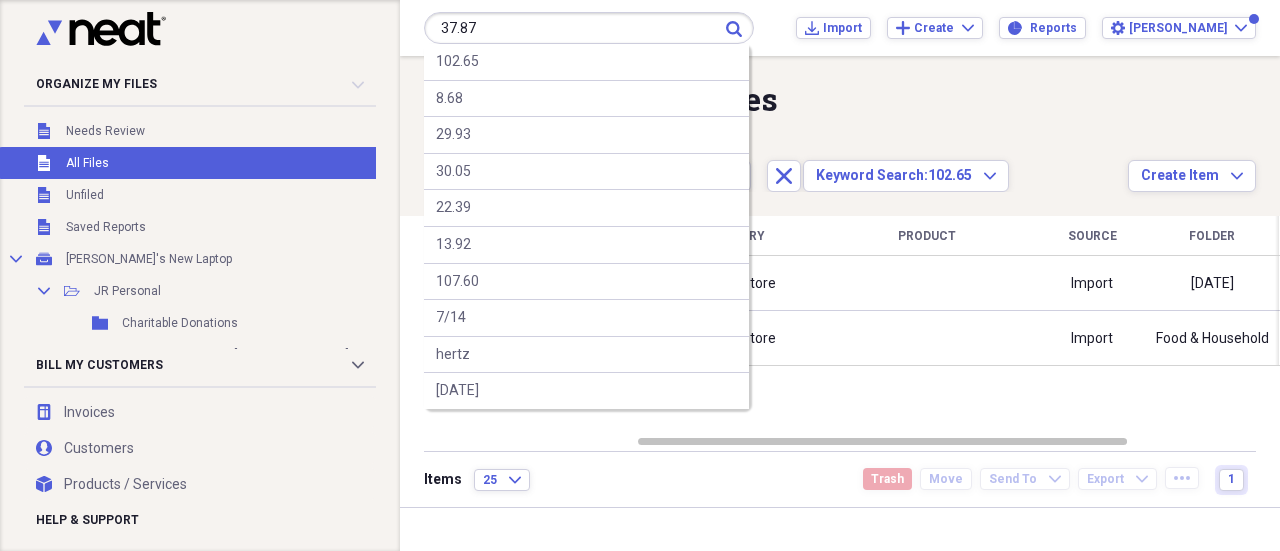 type on "37.87" 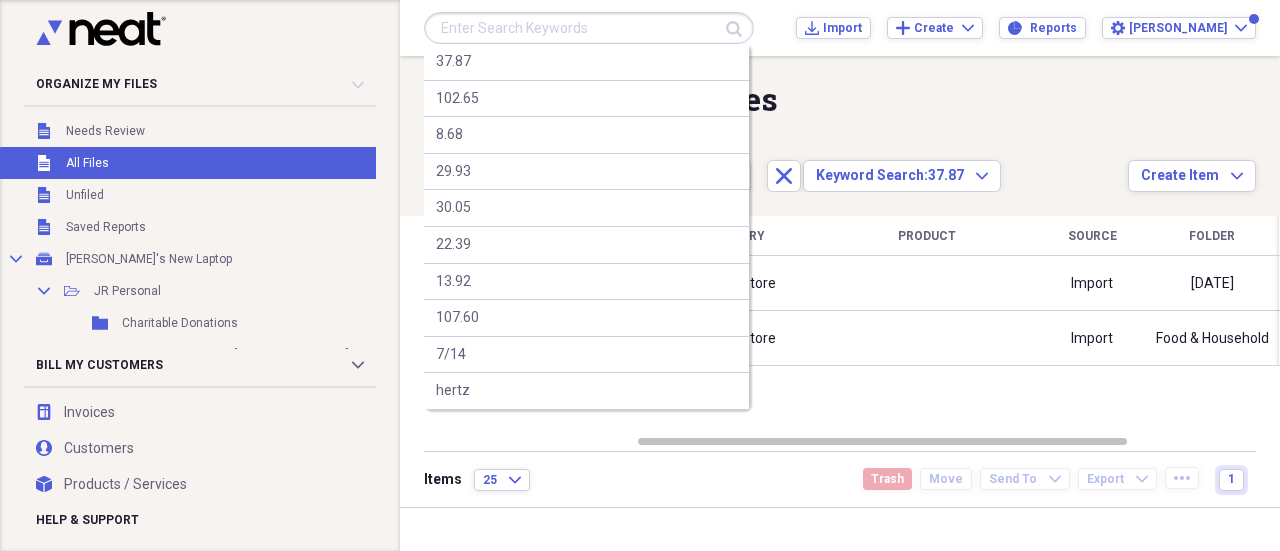 click at bounding box center (589, 28) 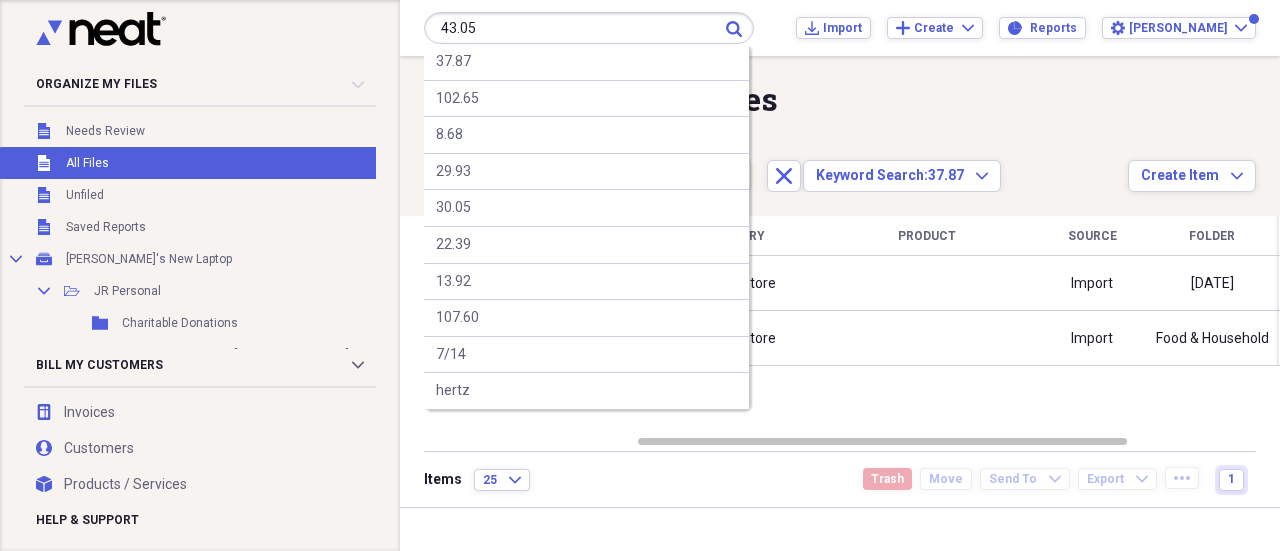 type on "43.05" 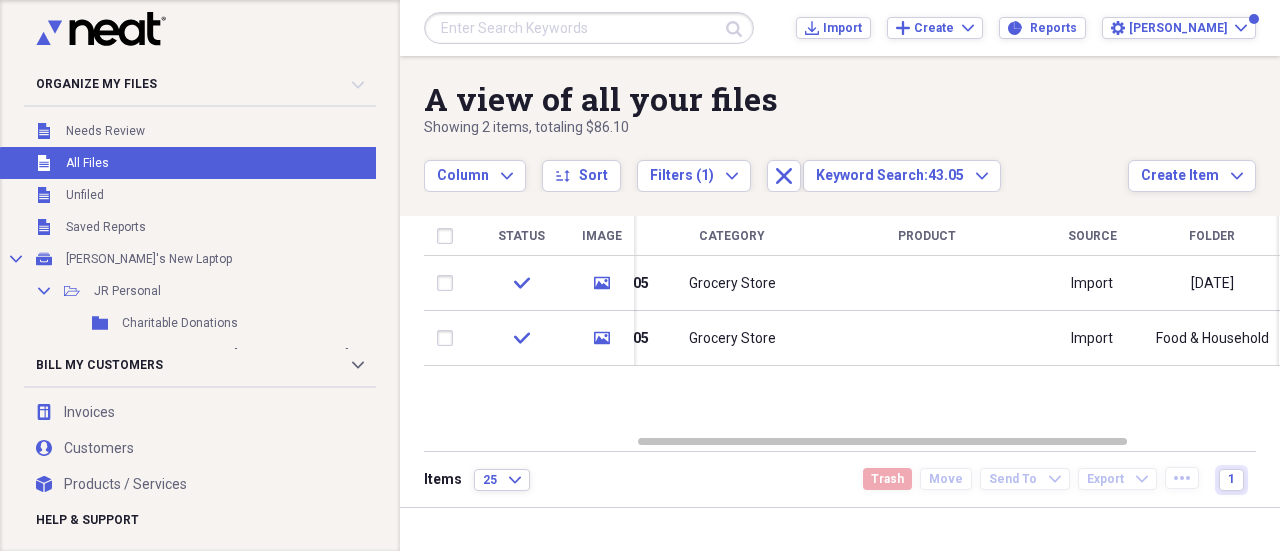 drag, startPoint x: 694, startPoint y: 433, endPoint x: 496, endPoint y: 417, distance: 198.64542 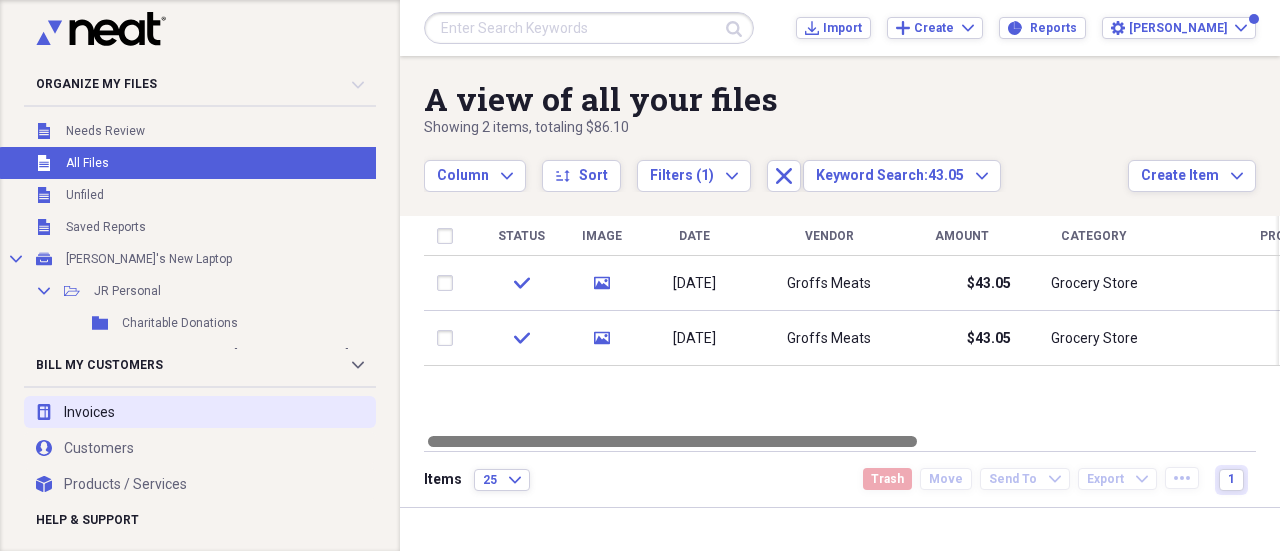 drag, startPoint x: 651, startPoint y: 441, endPoint x: 336, endPoint y: 424, distance: 315.4584 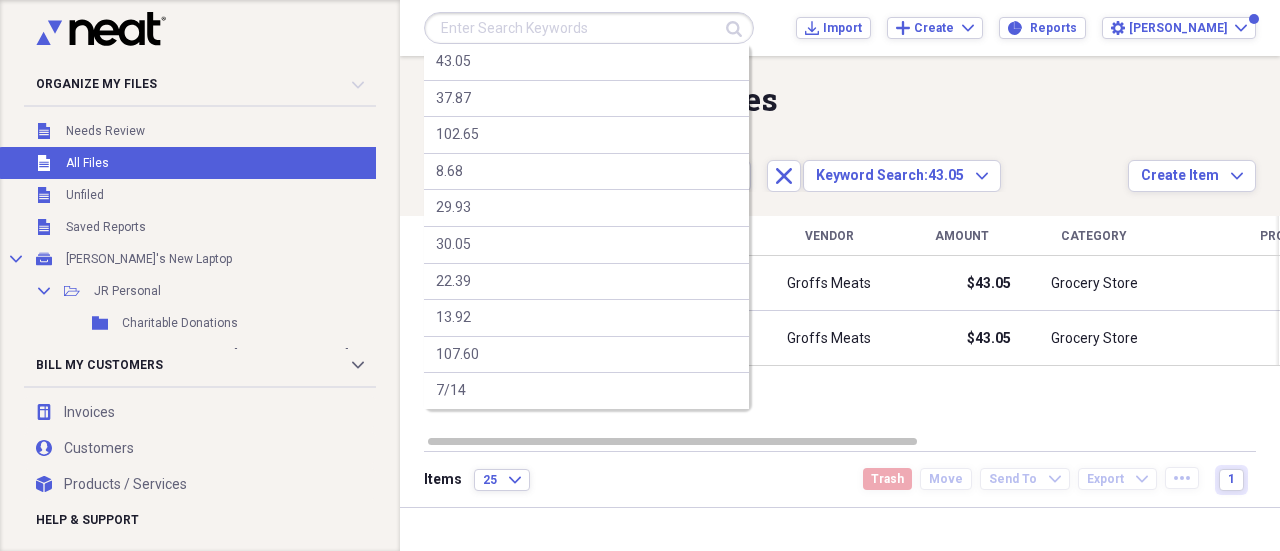 click at bounding box center (589, 28) 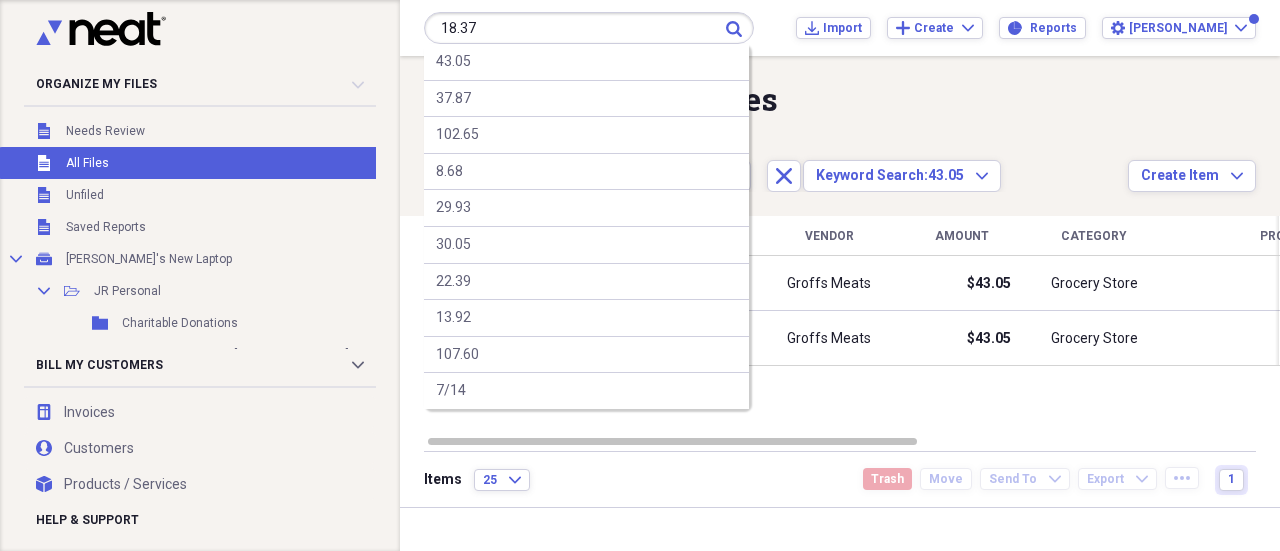 type on "18.37" 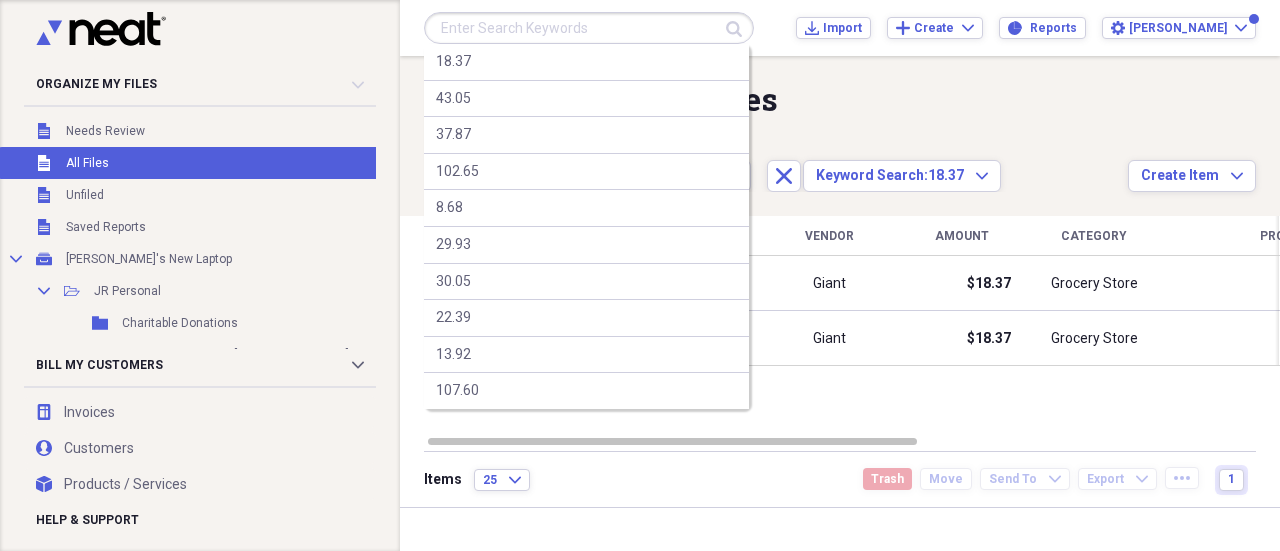 click at bounding box center [589, 28] 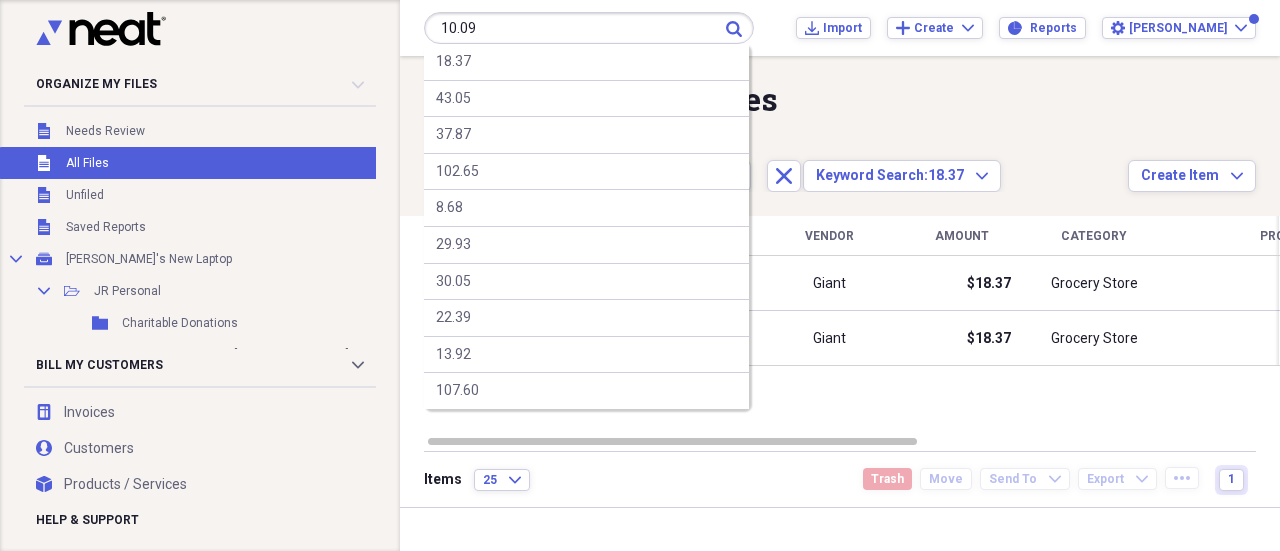 type on "10.09" 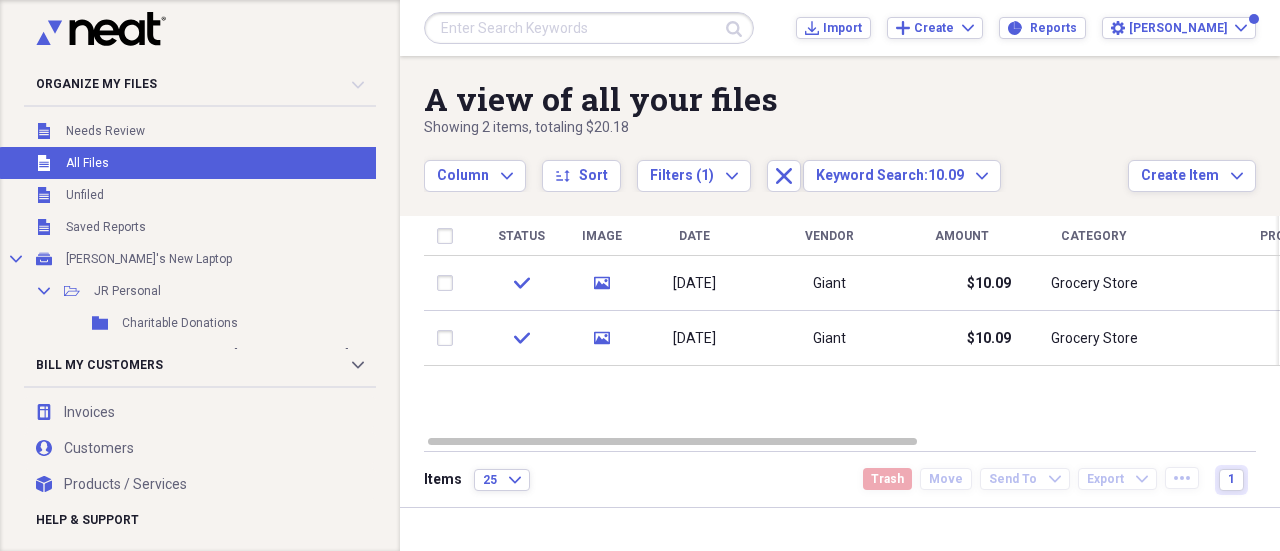 click at bounding box center (589, 28) 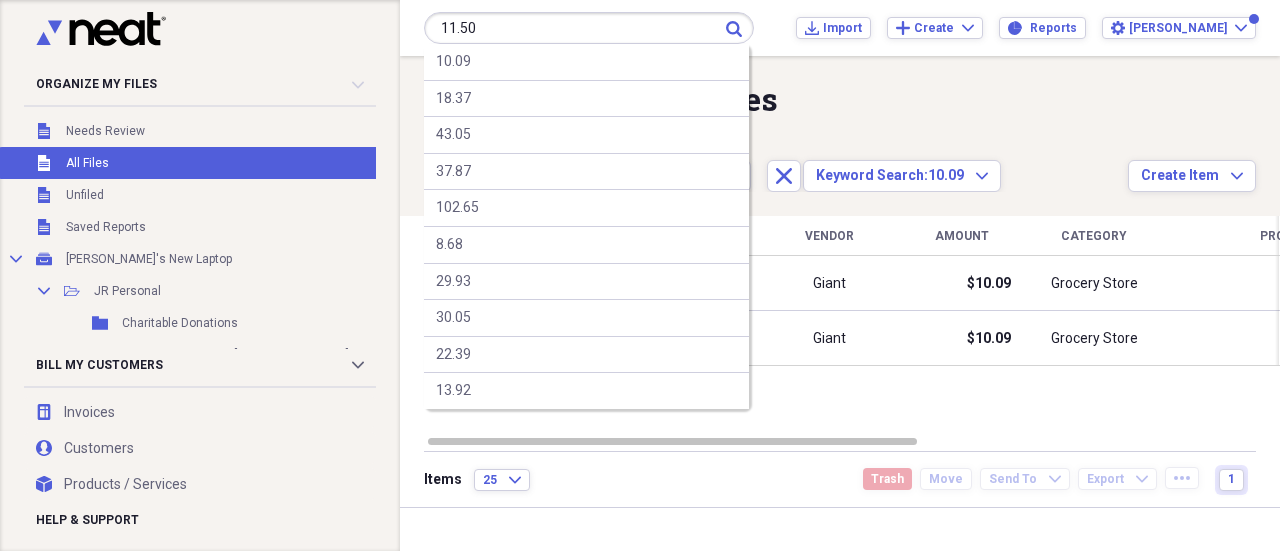 type on "11.50" 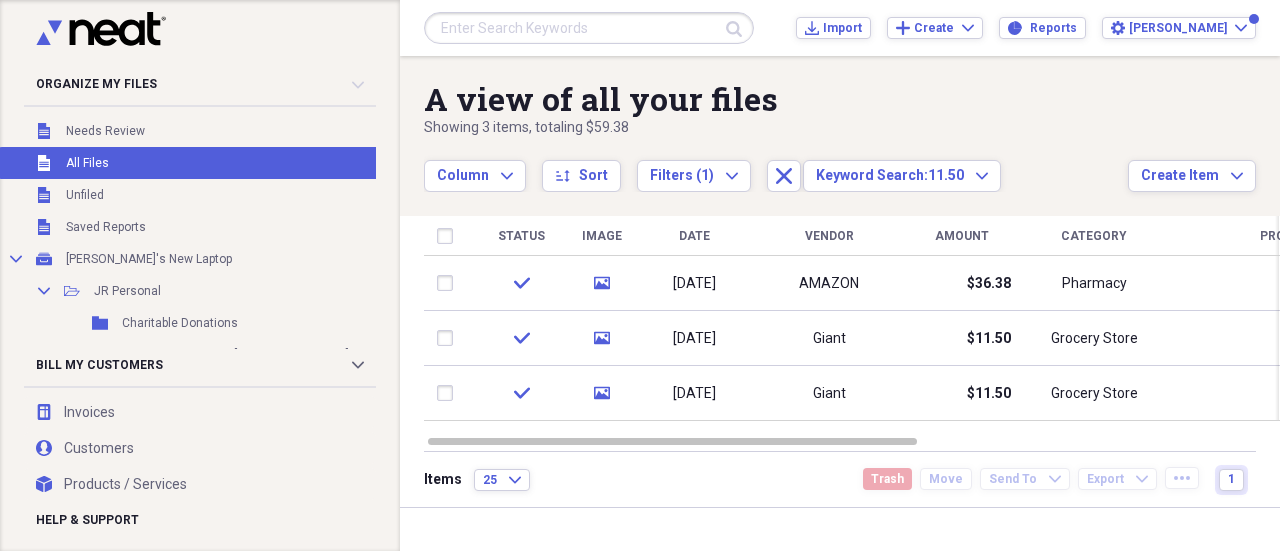 drag, startPoint x: 629, startPoint y: 34, endPoint x: 618, endPoint y: 34, distance: 11 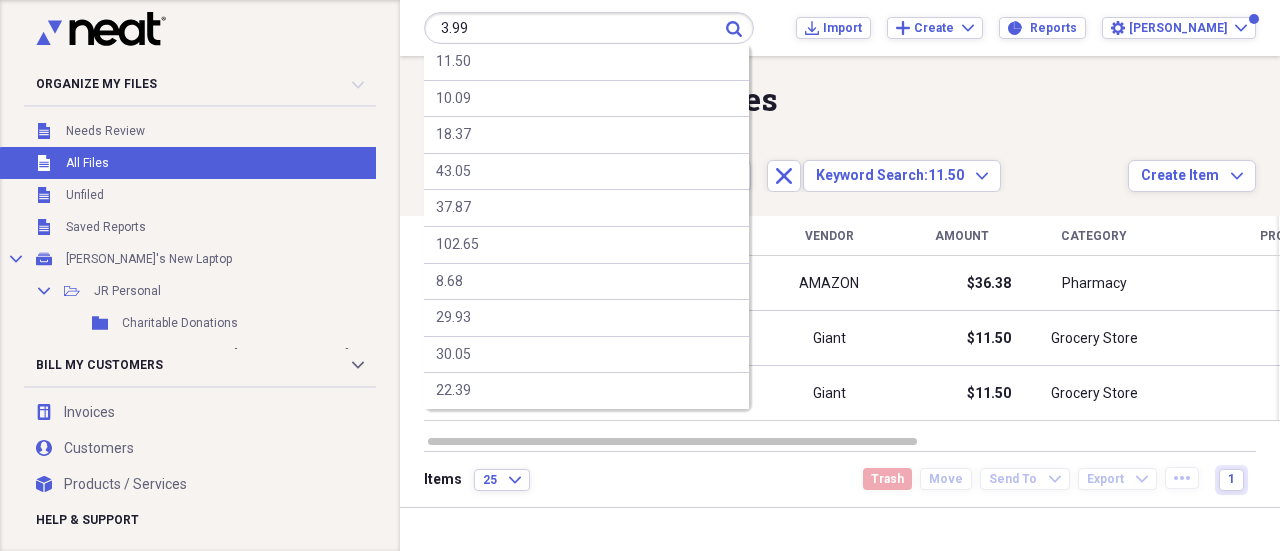 type on "3.99" 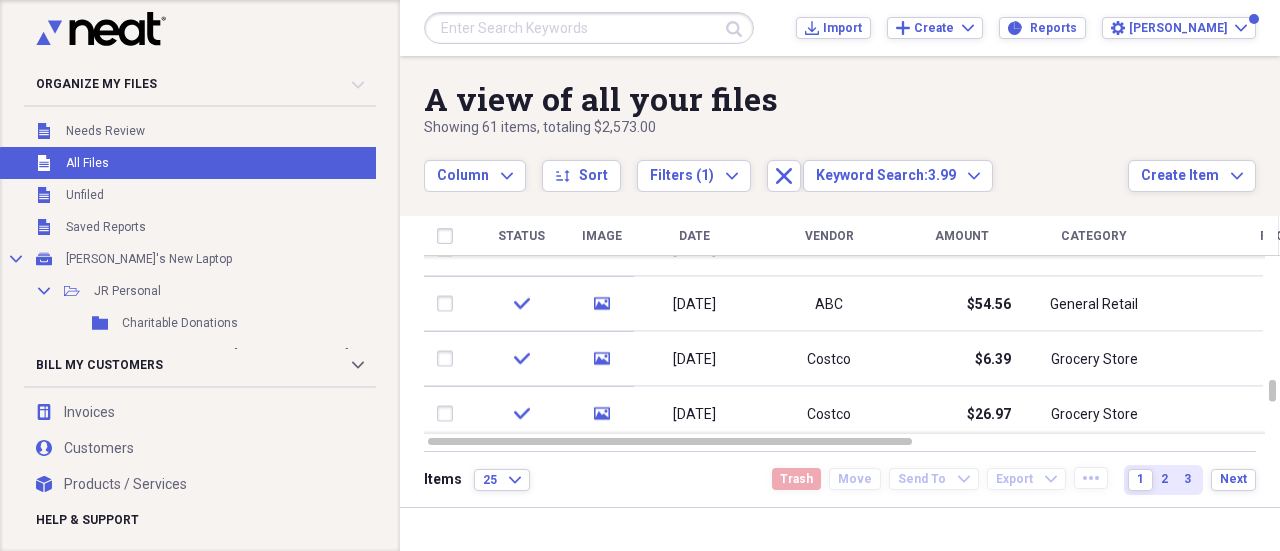 click at bounding box center (589, 28) 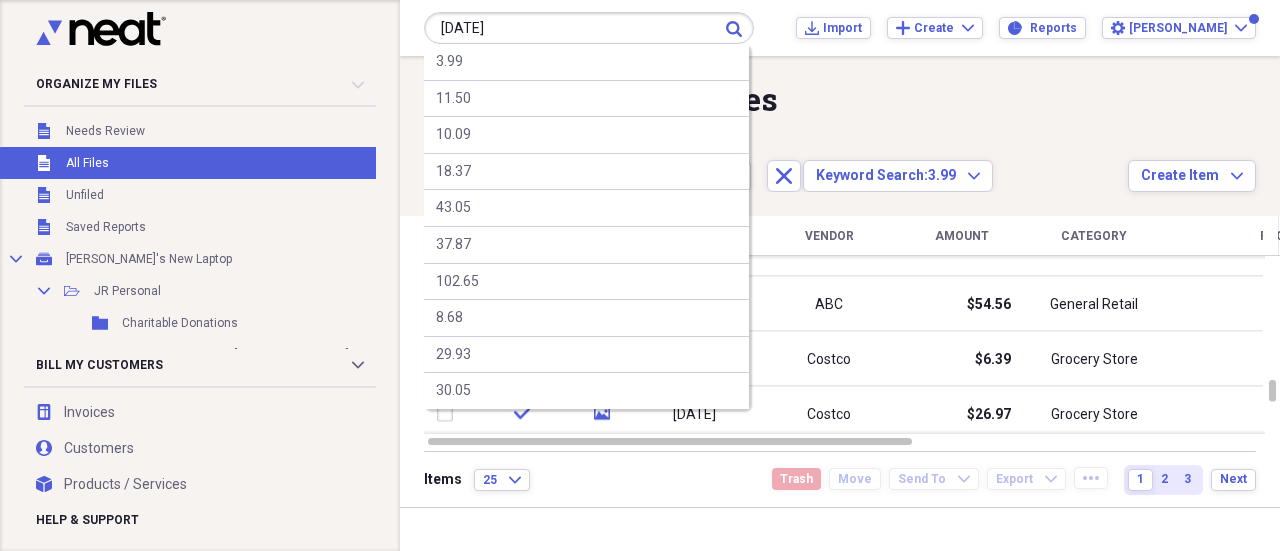 type on "3/5/25" 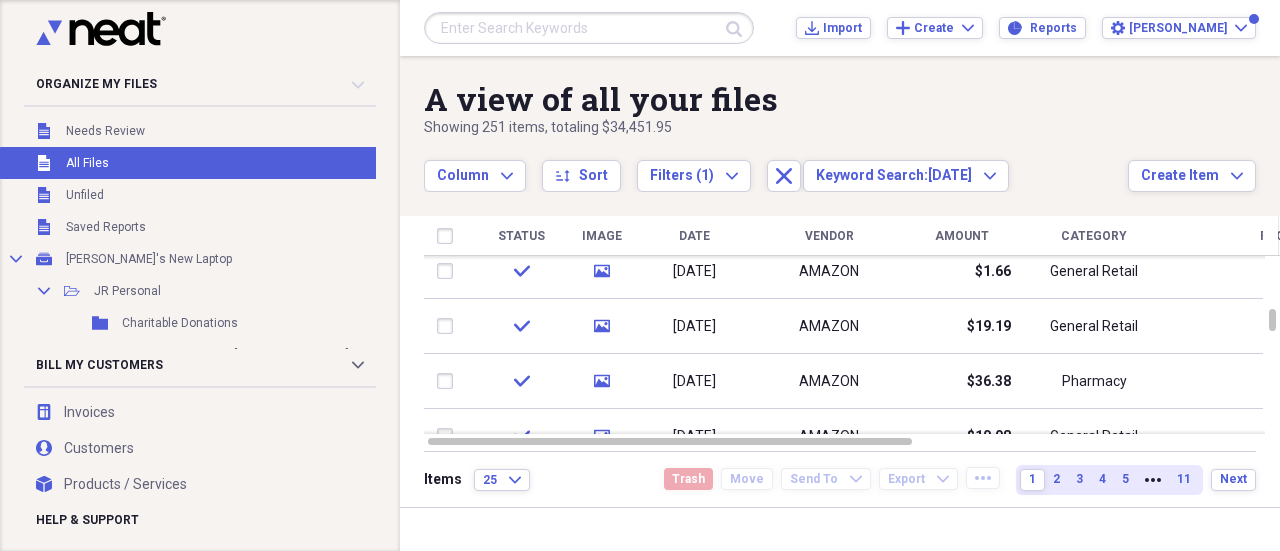 click at bounding box center (589, 28) 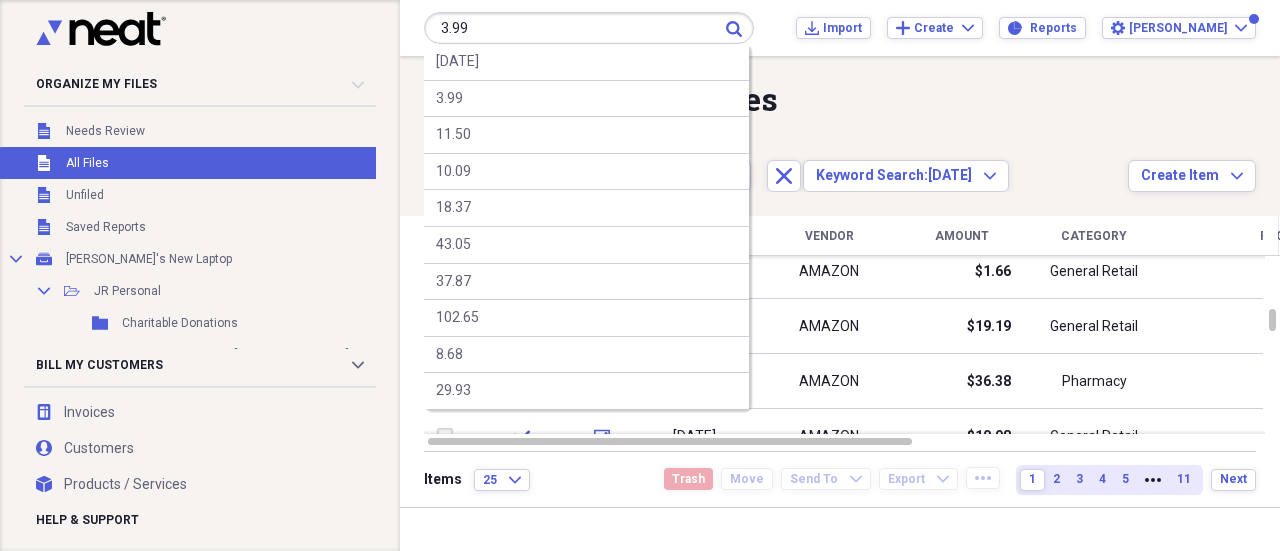 type on "3.99" 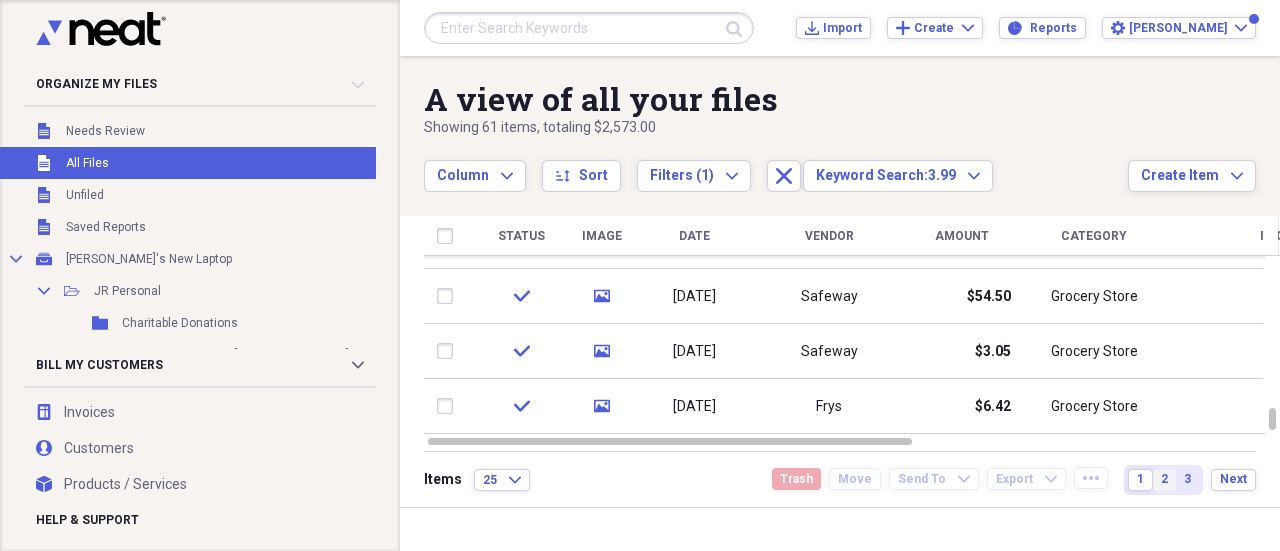 click on "2" at bounding box center (1164, 479) 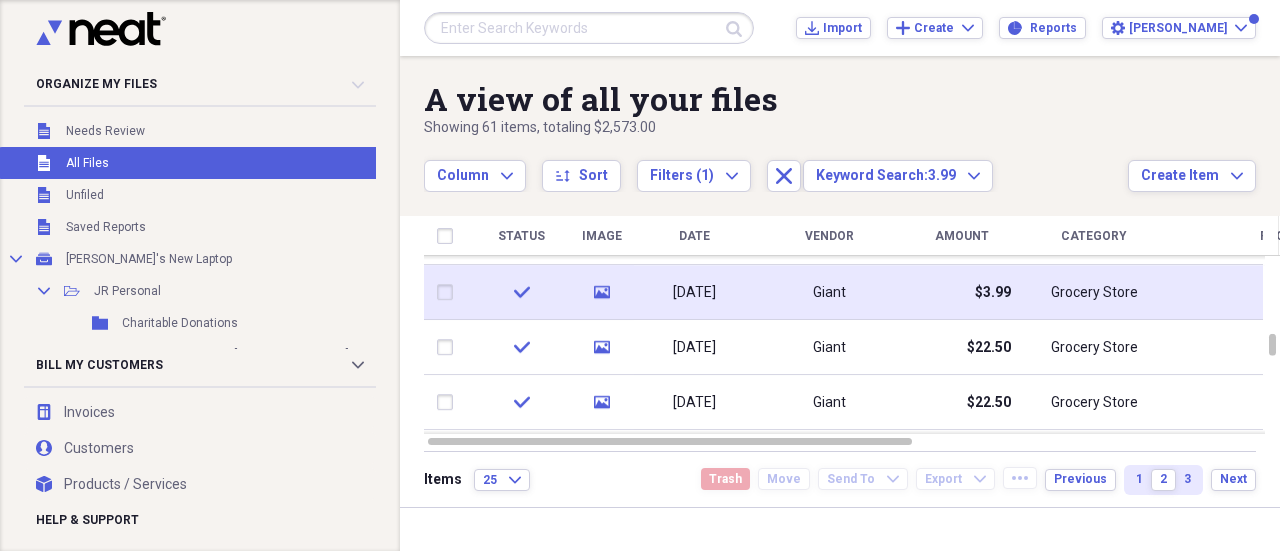 click on "03/05/2025" at bounding box center (694, 292) 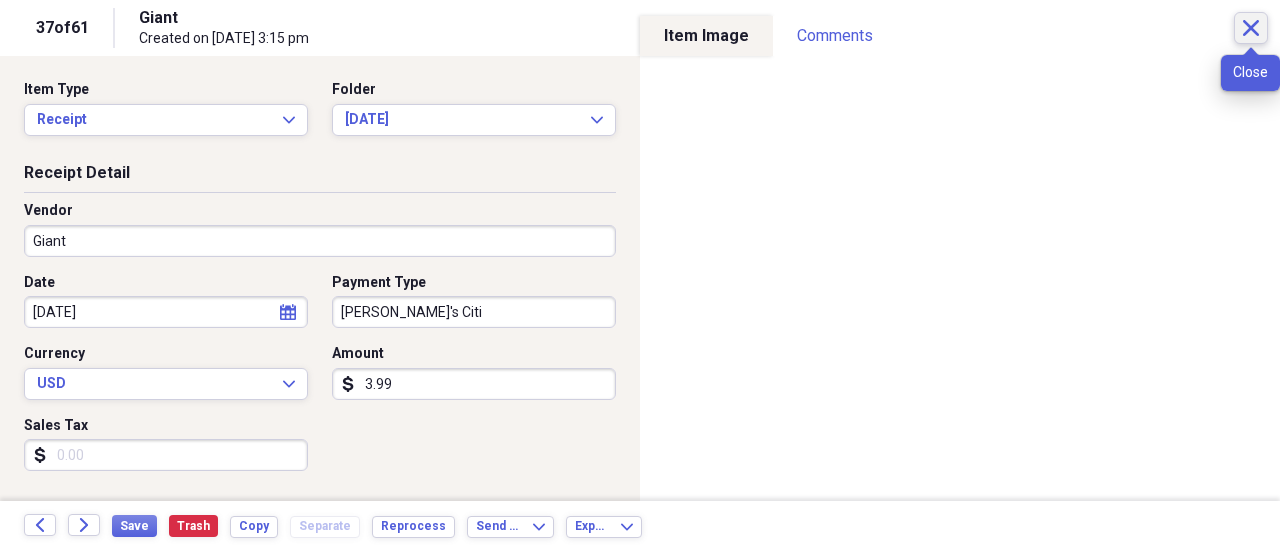 click on "Close" at bounding box center [1251, 28] 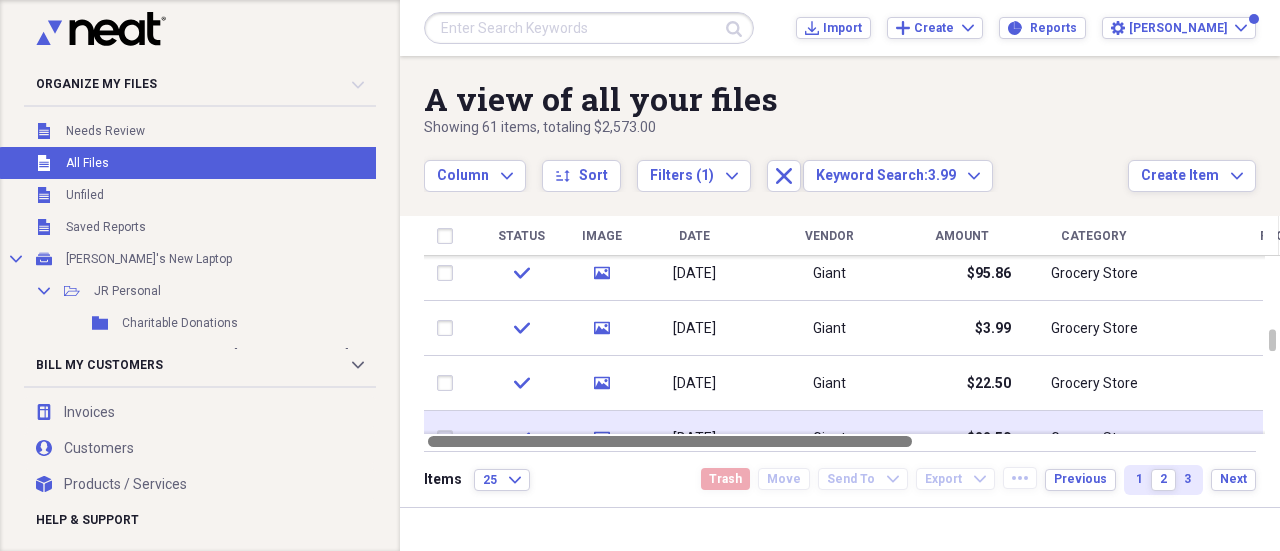 drag, startPoint x: 836, startPoint y: 438, endPoint x: 475, endPoint y: 429, distance: 361.11218 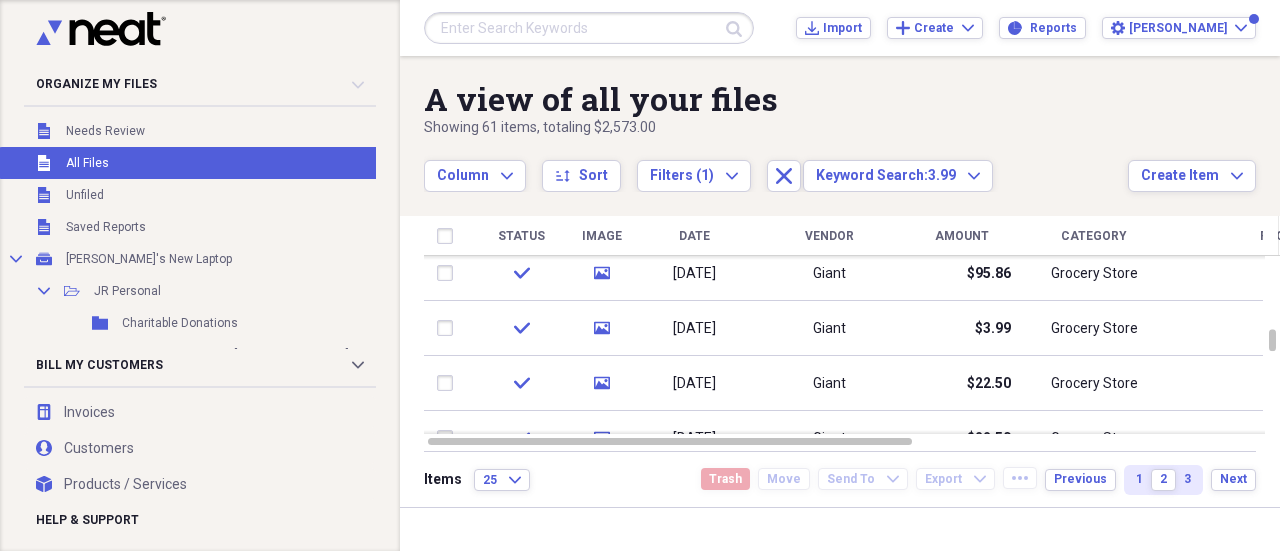 click at bounding box center (589, 28) 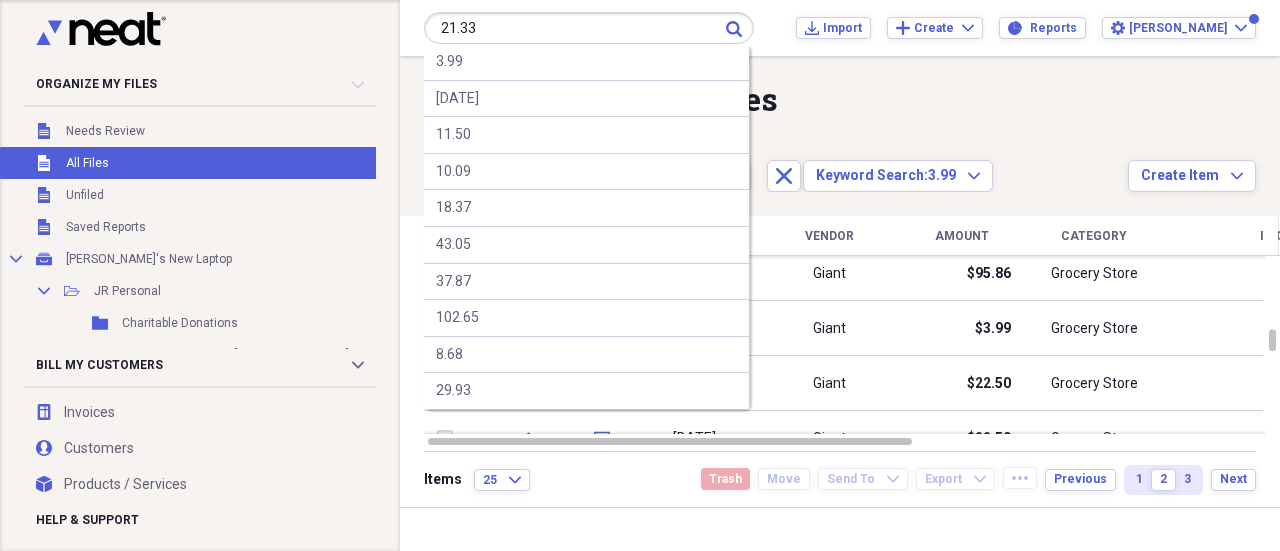 type on "21.33" 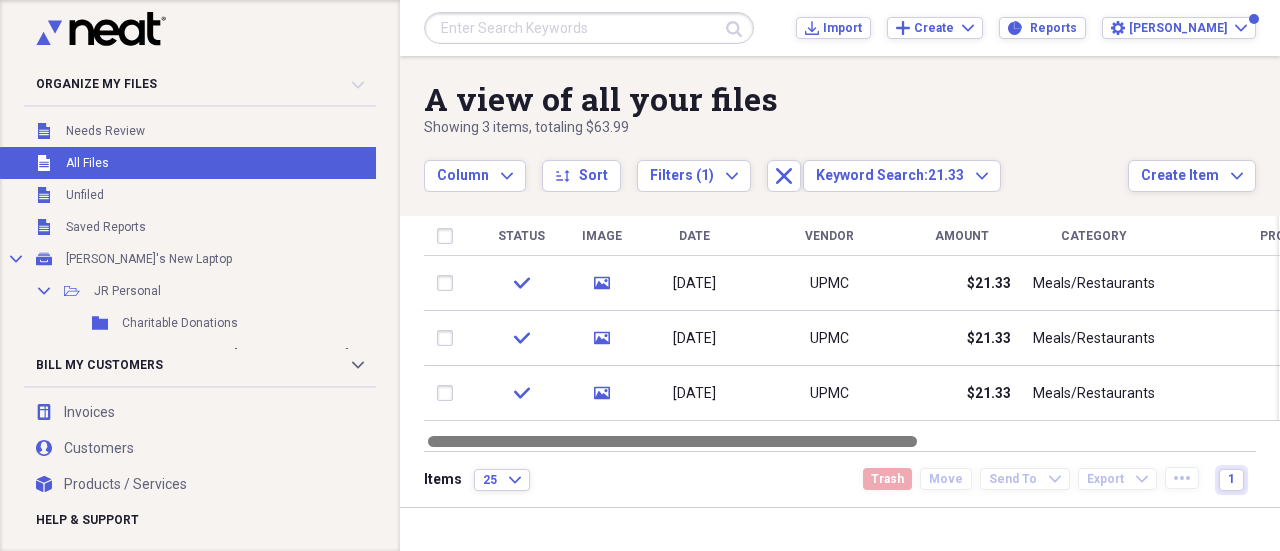 drag, startPoint x: 812, startPoint y: 441, endPoint x: 676, endPoint y: 443, distance: 136.01471 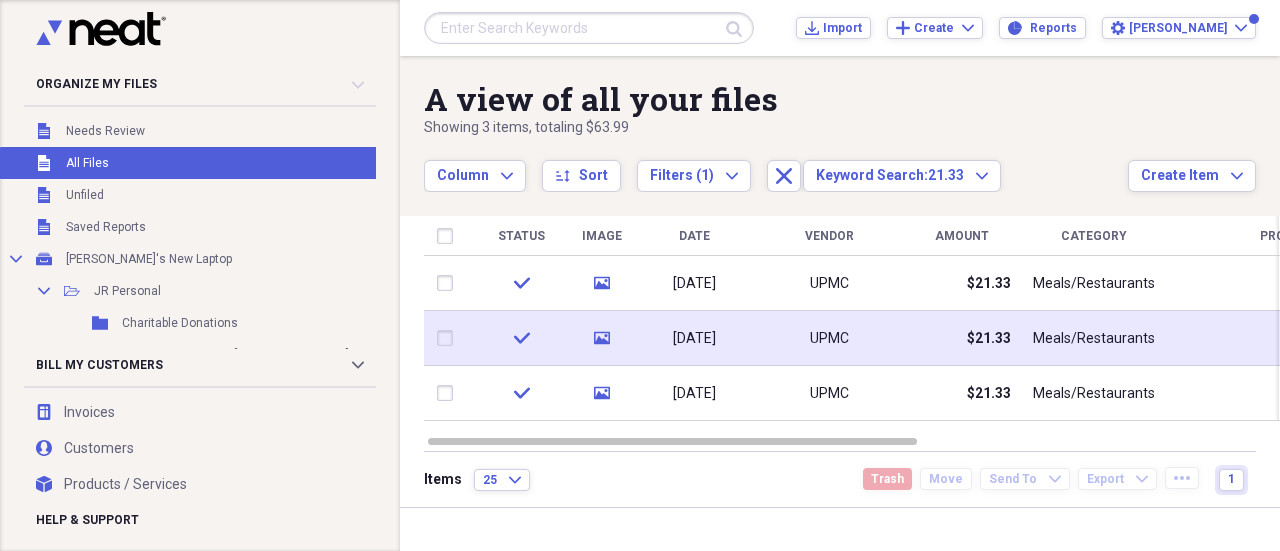click at bounding box center (449, 338) 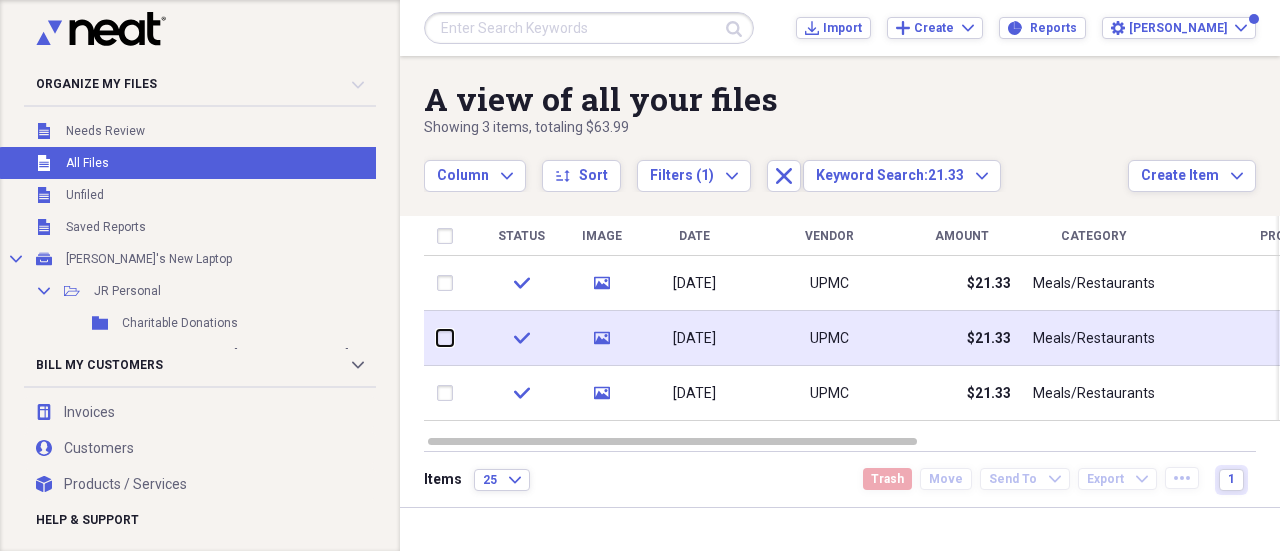 click at bounding box center (437, 338) 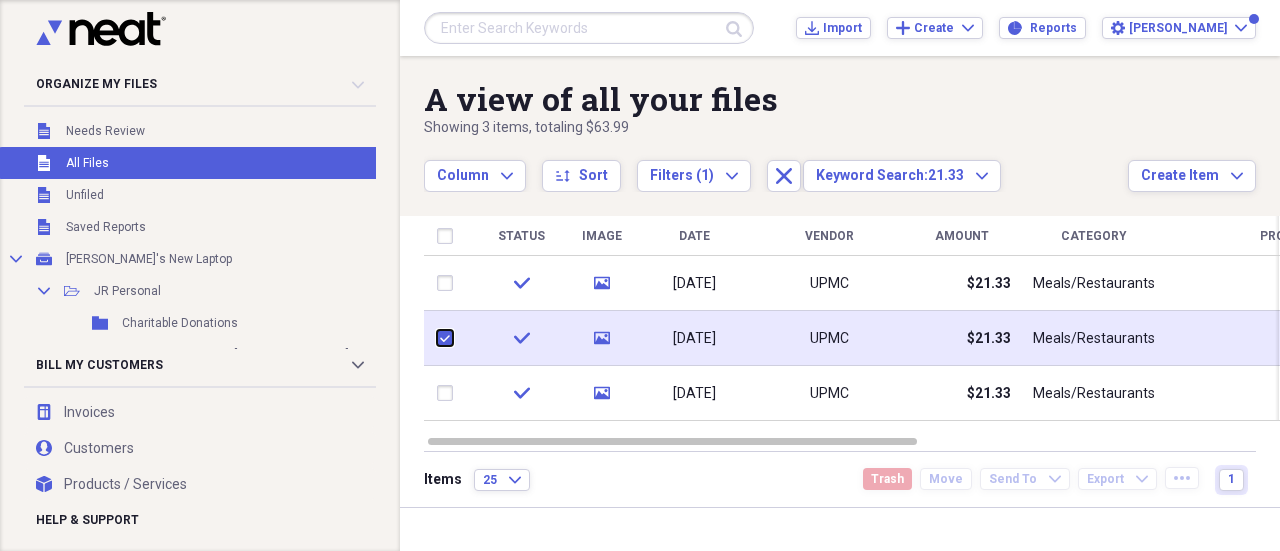checkbox on "true" 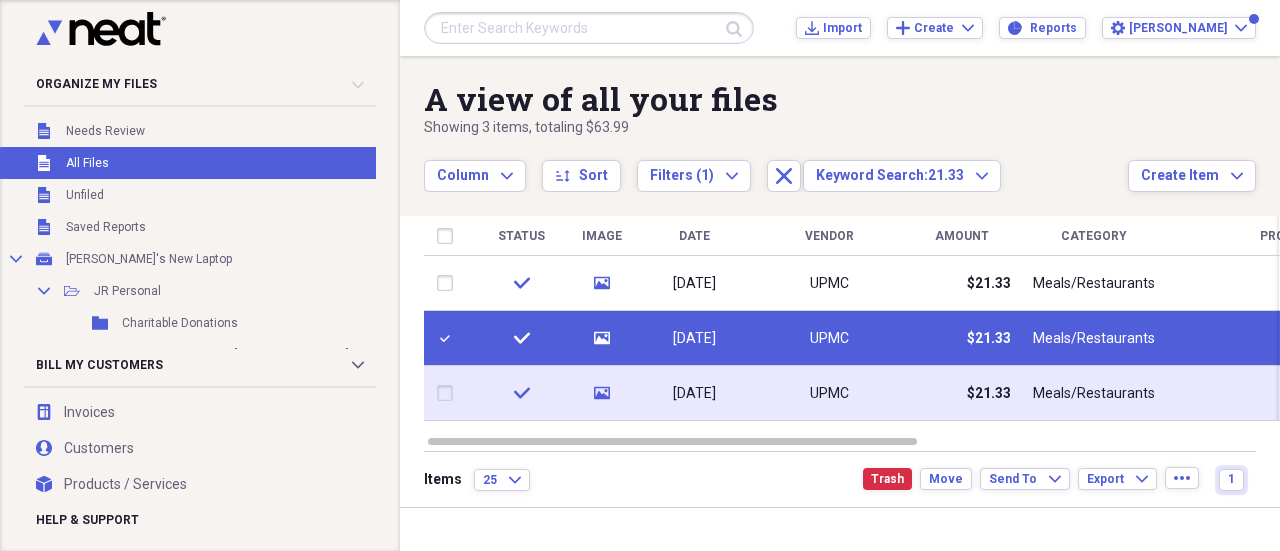 click at bounding box center (449, 393) 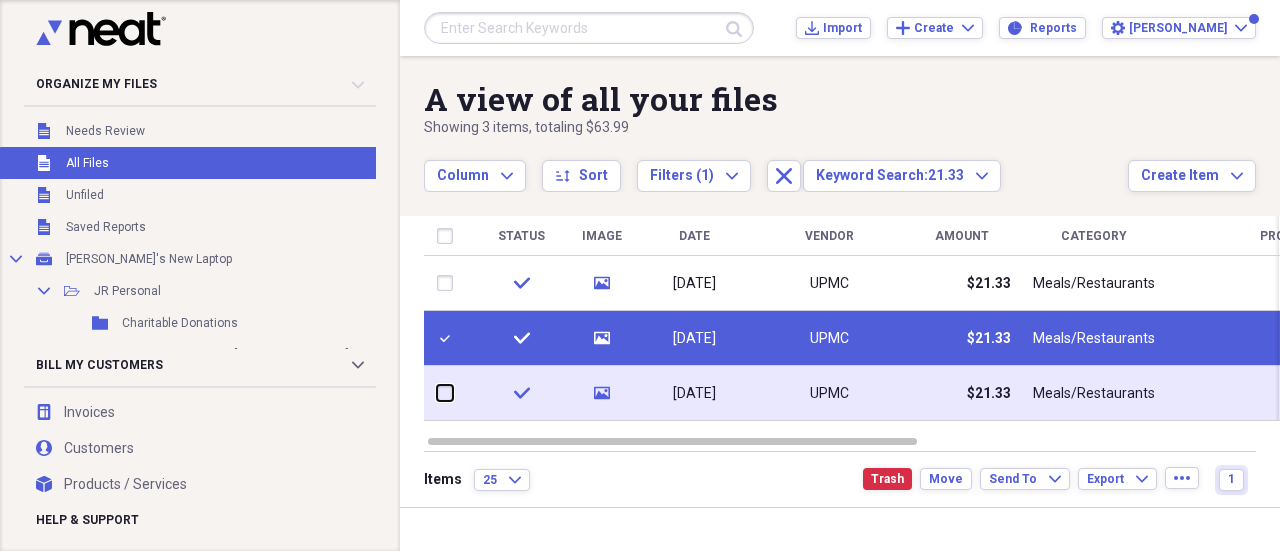 click at bounding box center (437, 393) 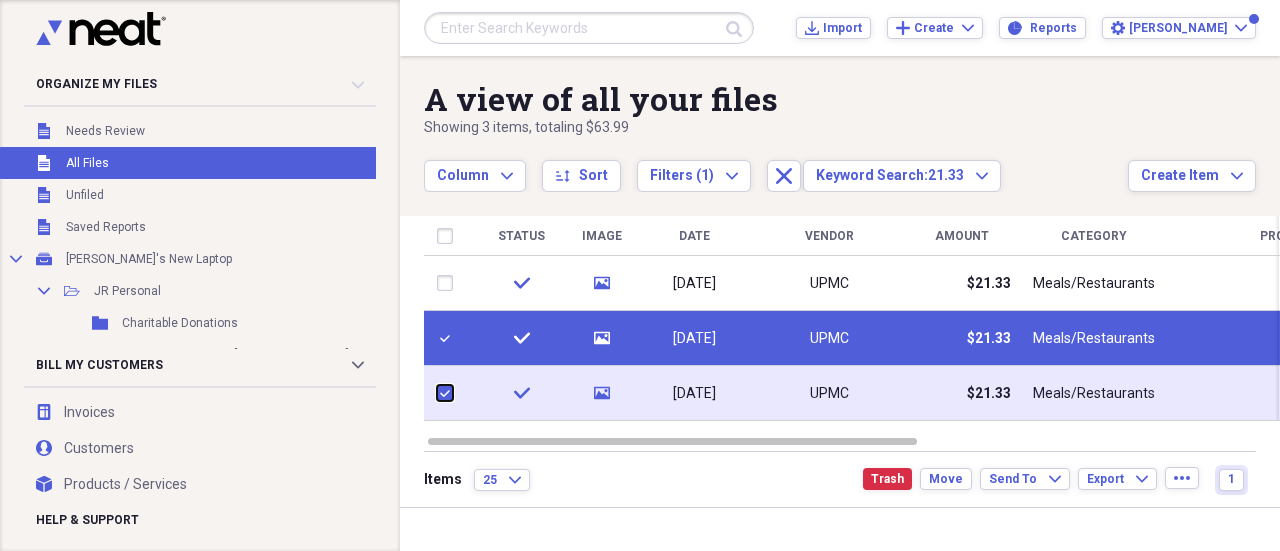 checkbox on "true" 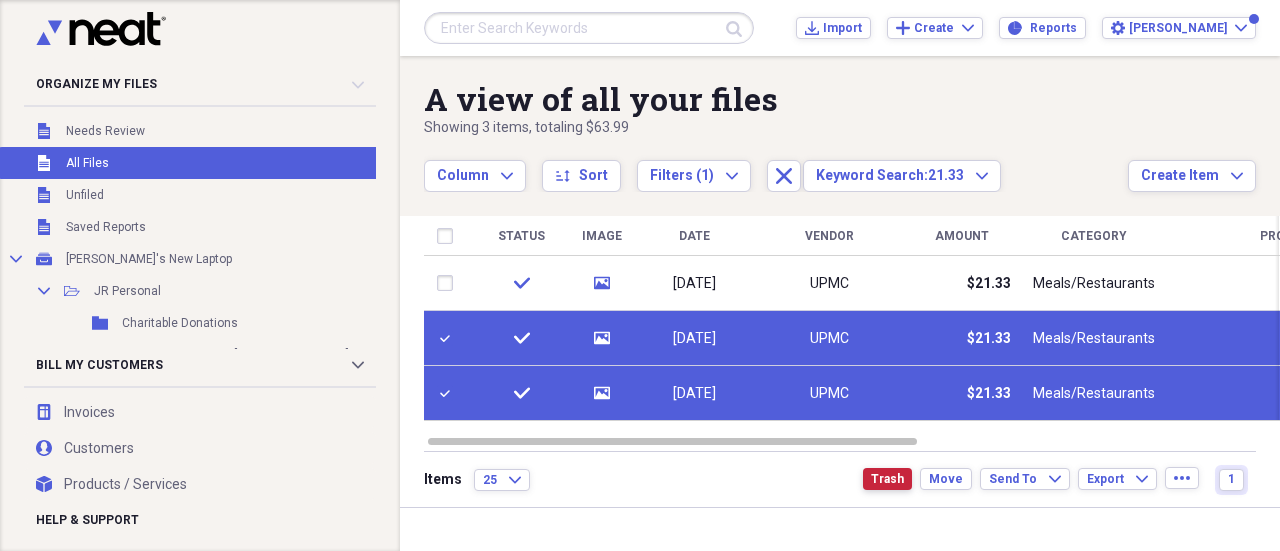 click on "Trash" at bounding box center [887, 479] 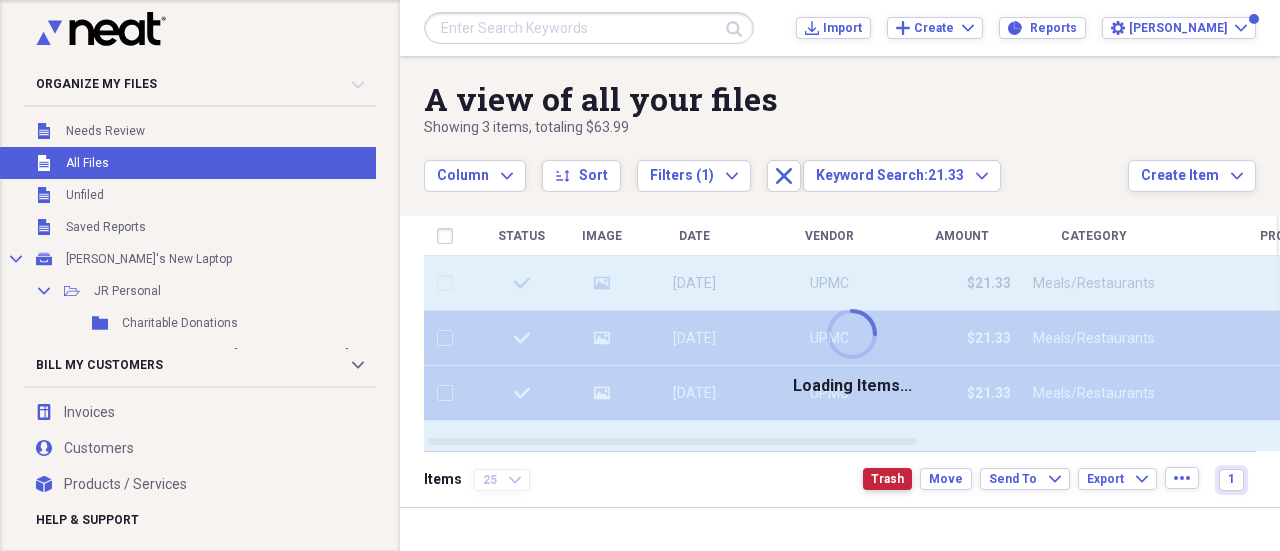 checkbox on "false" 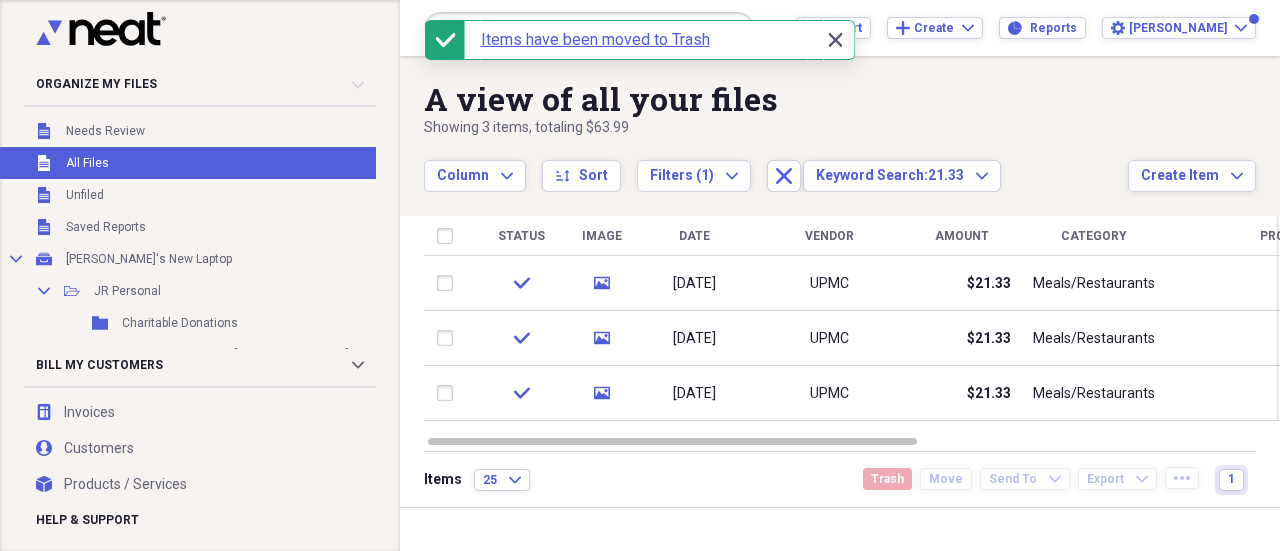 click on "Close" 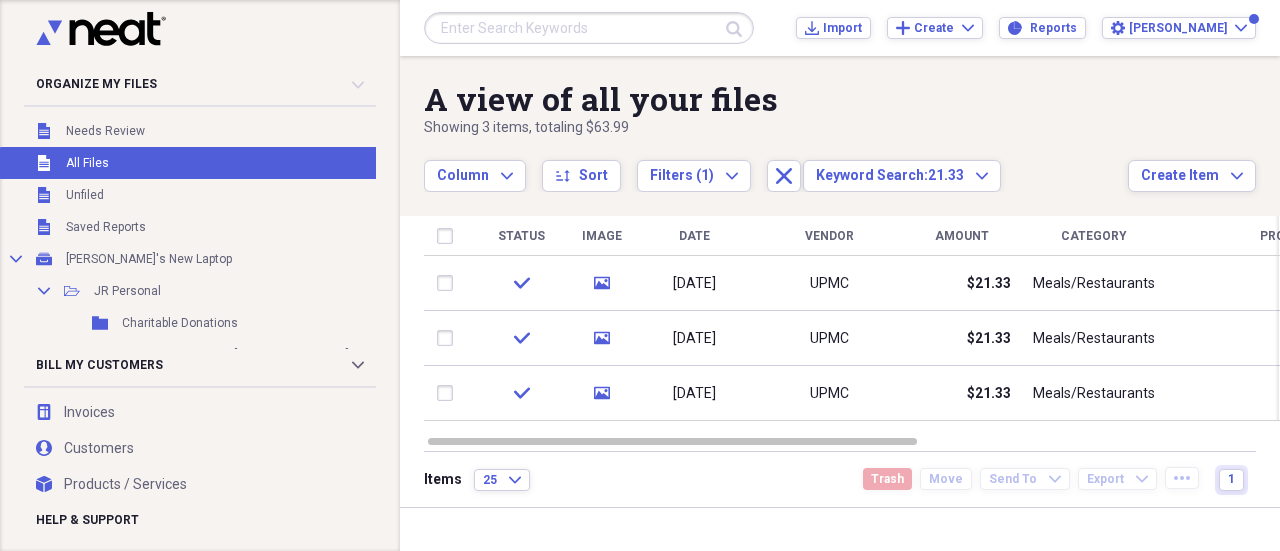 click on "All Files" at bounding box center (87, 163) 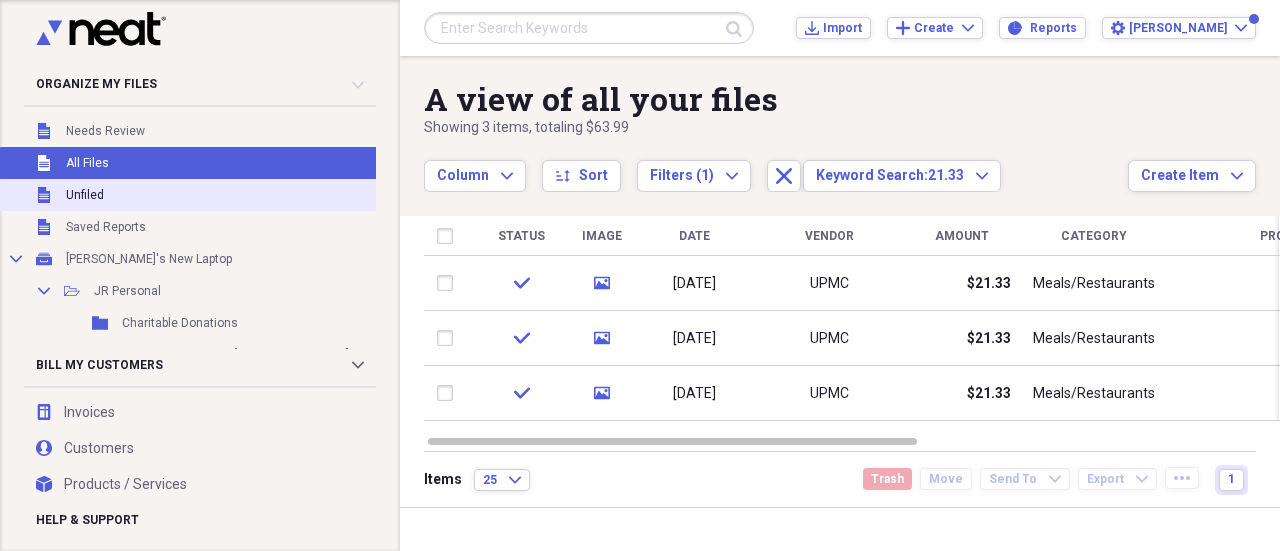 click on "Unfiled" at bounding box center (85, 195) 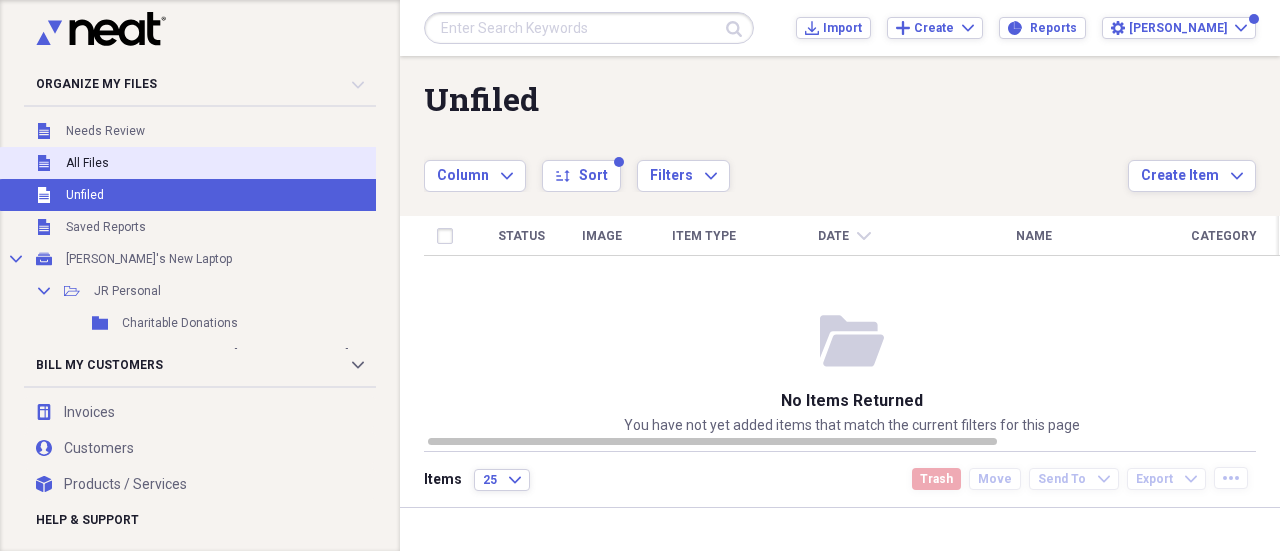 click on "Unfiled All Files" at bounding box center (290, 163) 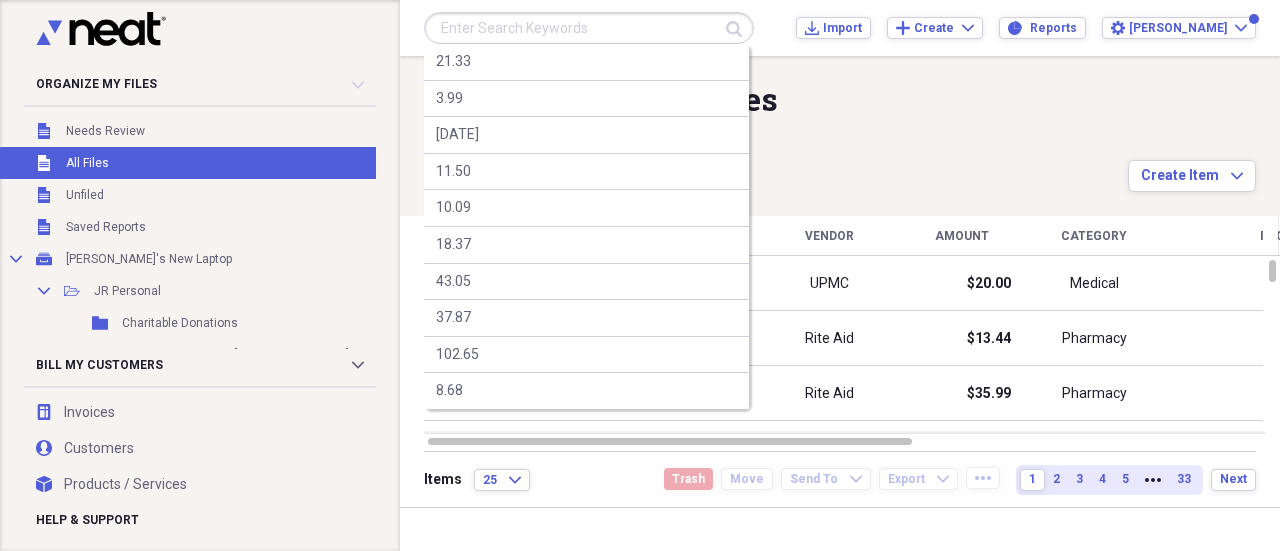 click on "Submit 21.33 3.99 3/5/25 11.50 10.09 18.37 43.05 37.87 102.65 8.68" at bounding box center (589, 28) 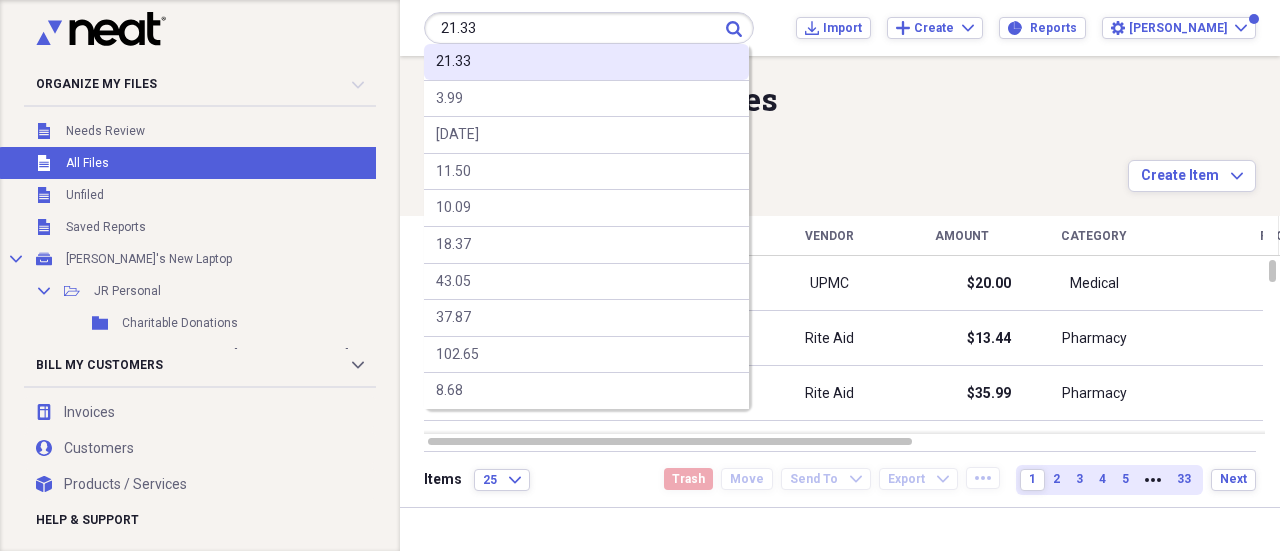 type on "21.33" 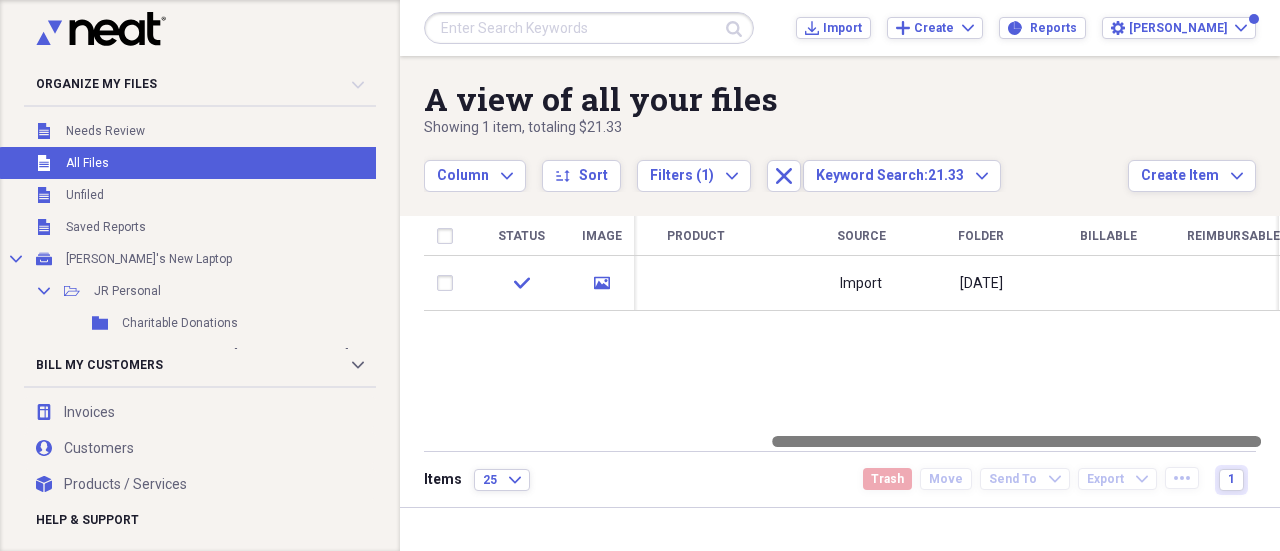 drag, startPoint x: 844, startPoint y: 439, endPoint x: 1187, endPoint y: 419, distance: 343.58258 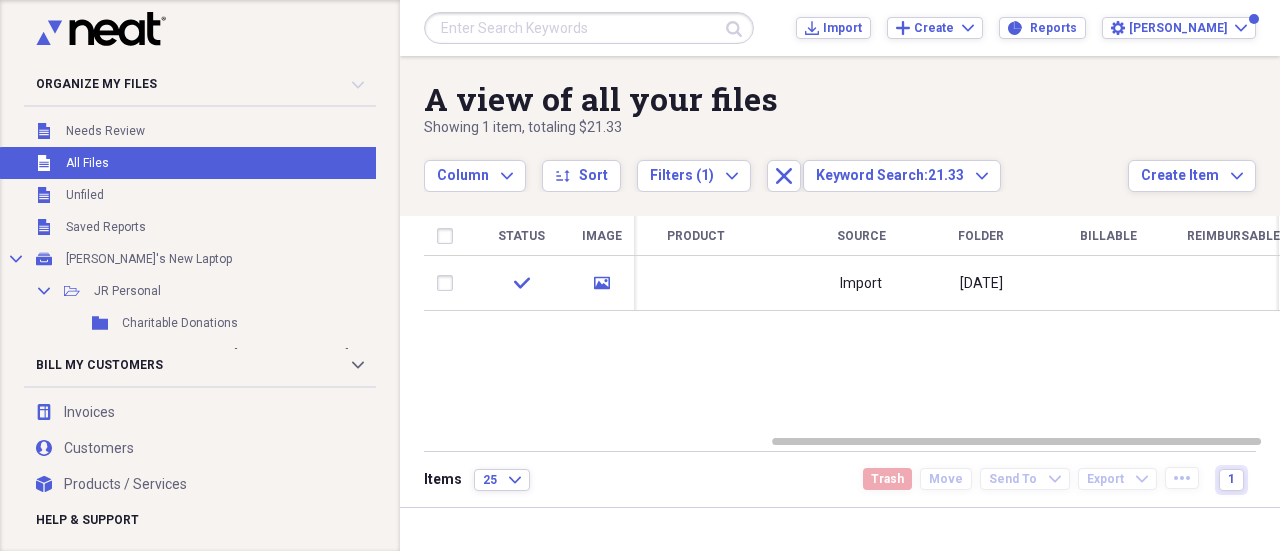 click at bounding box center (589, 28) 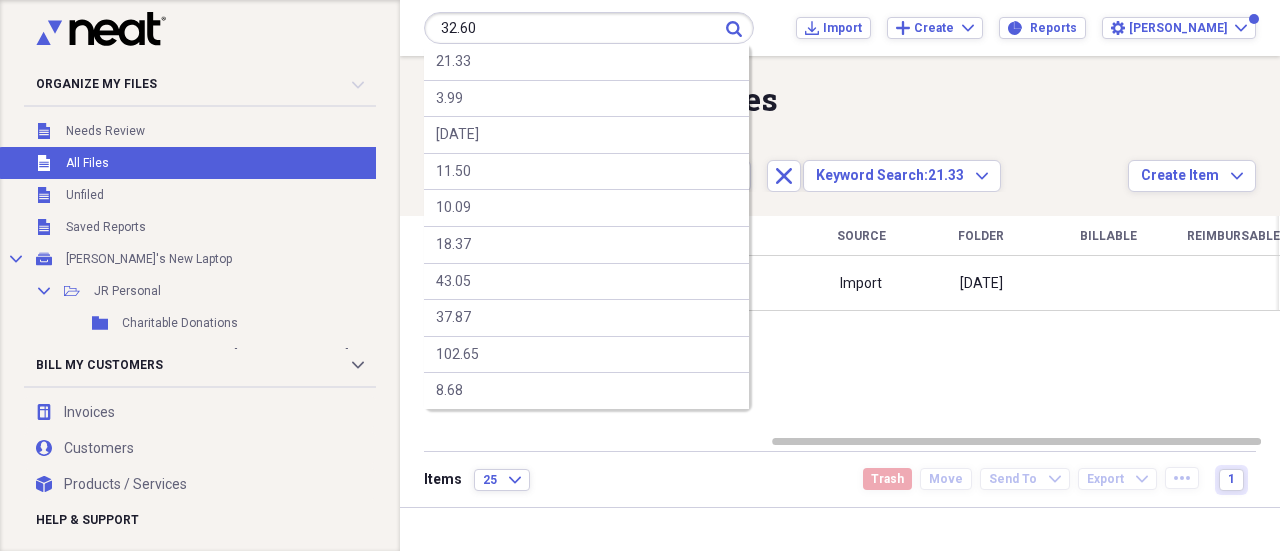 type on "32.60" 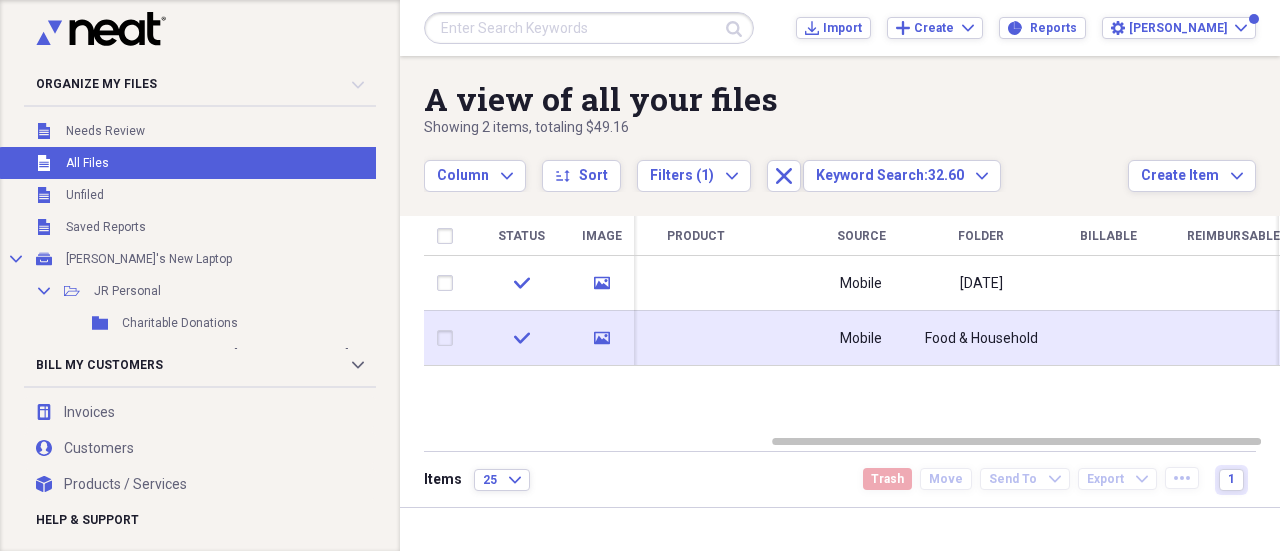 click at bounding box center (449, 338) 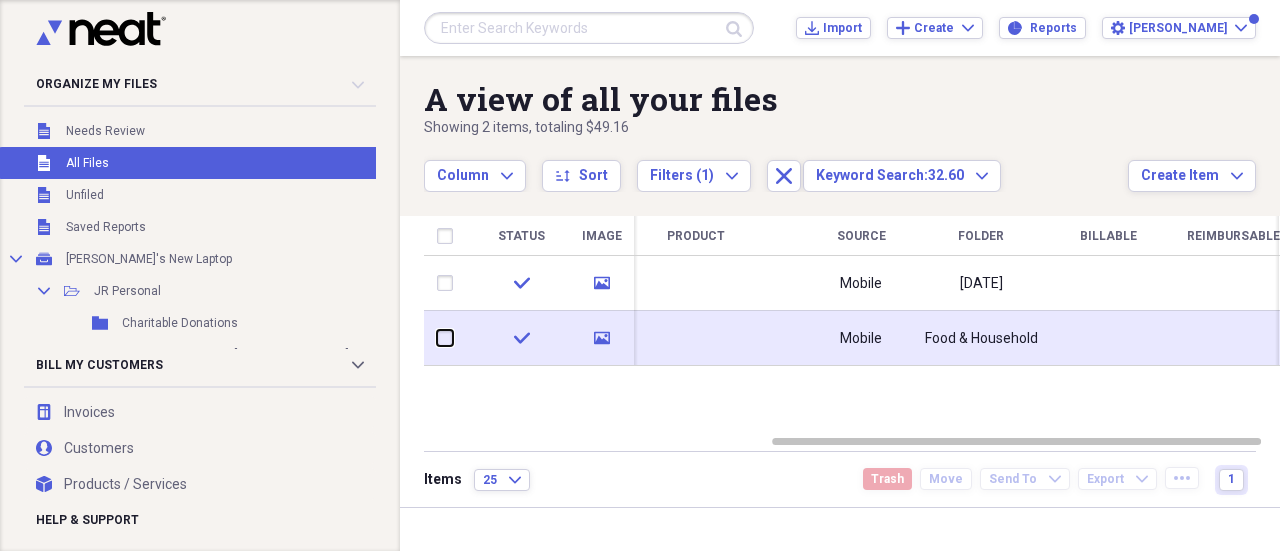 click at bounding box center [437, 338] 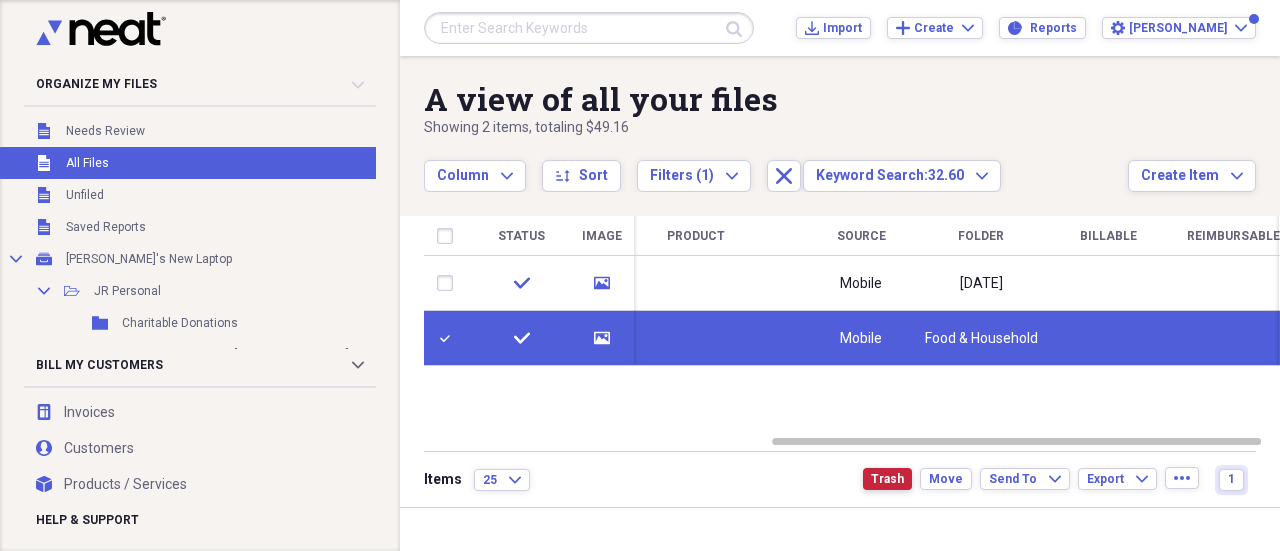 click on "Trash" at bounding box center (887, 479) 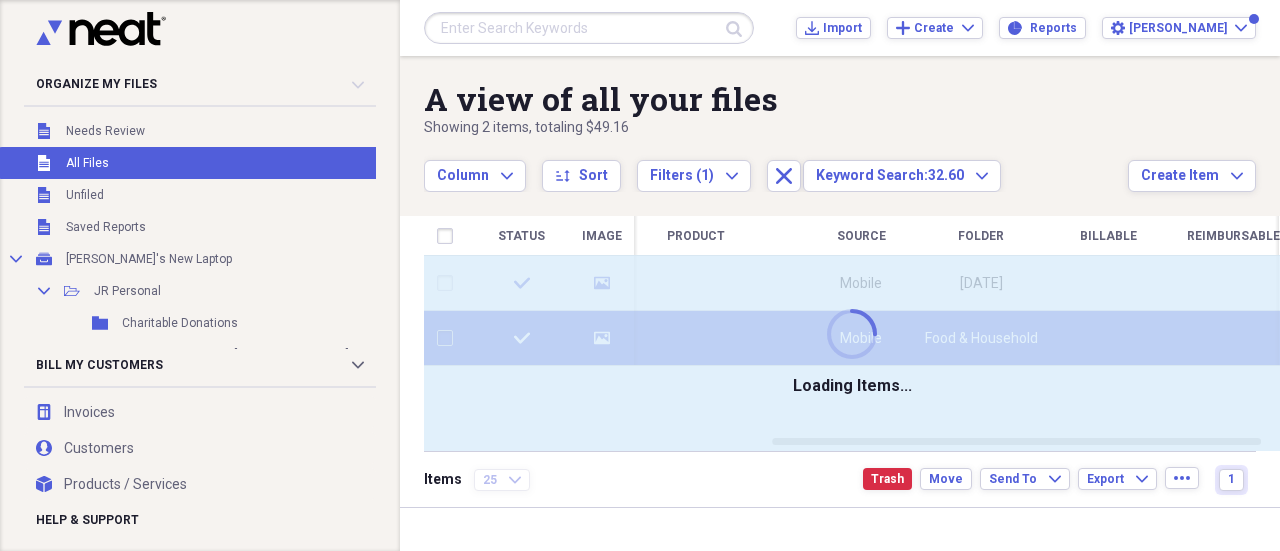 checkbox on "false" 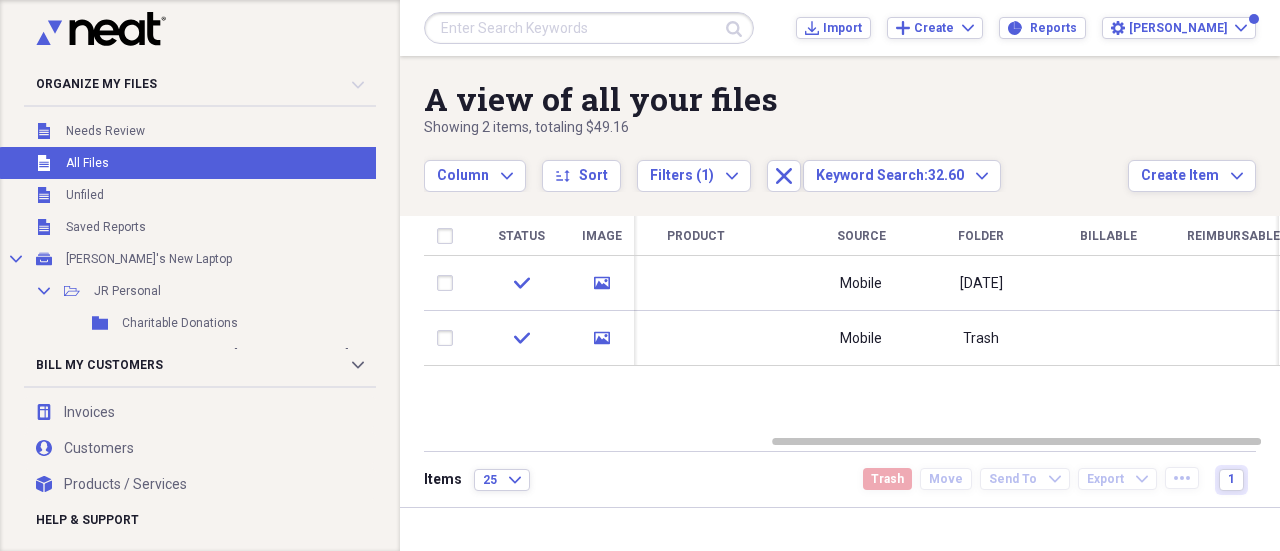 click at bounding box center (589, 28) 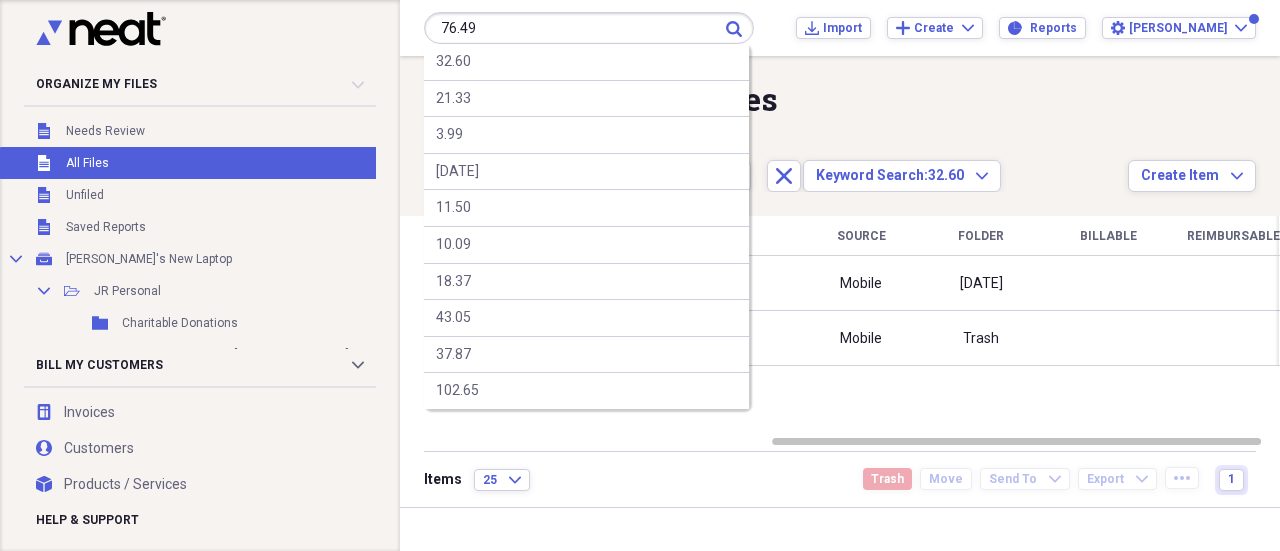 type on "76.49" 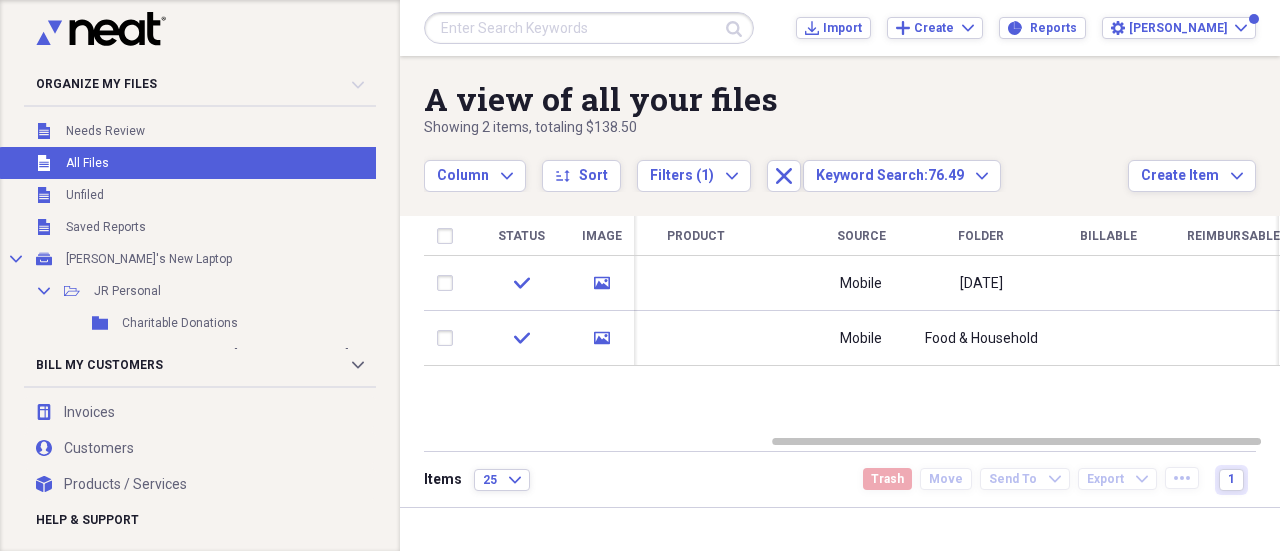 click at bounding box center (589, 28) 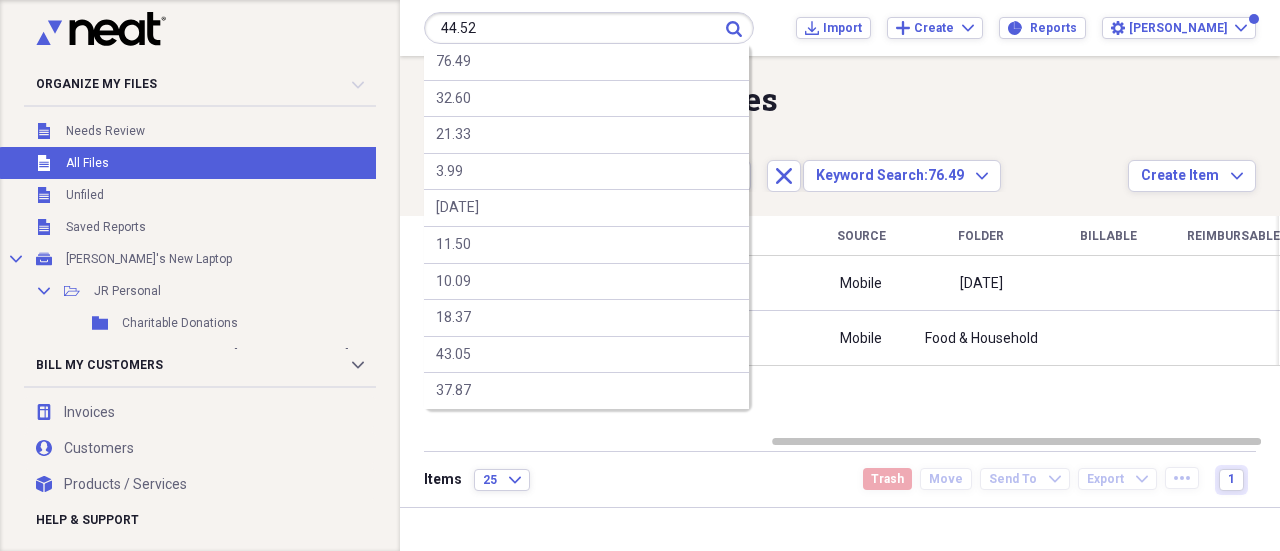 type on "44.52" 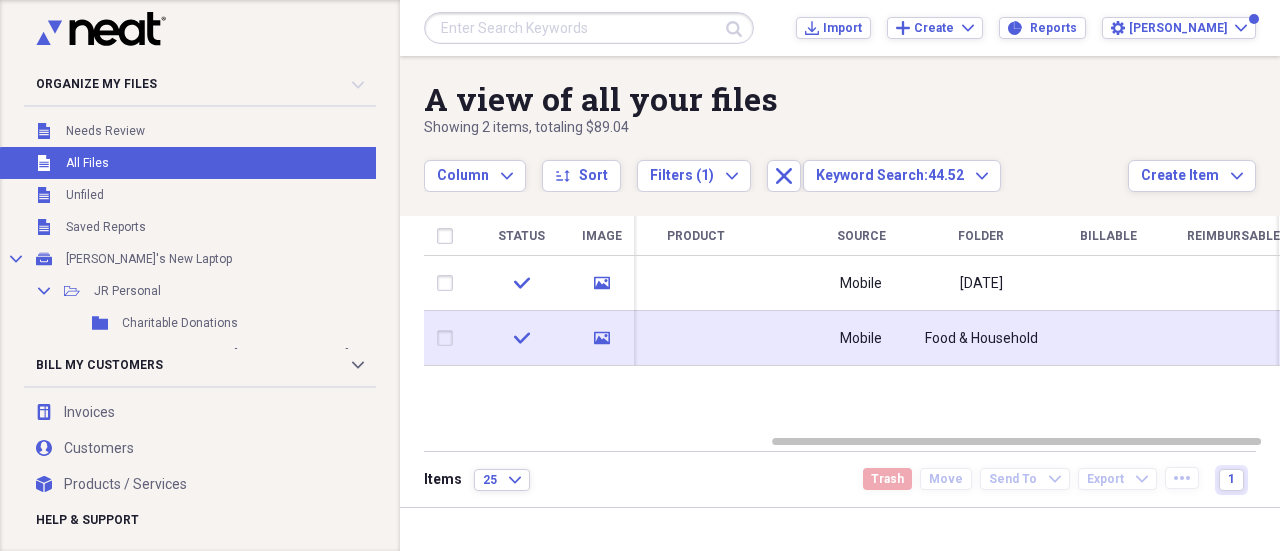 click at bounding box center [449, 338] 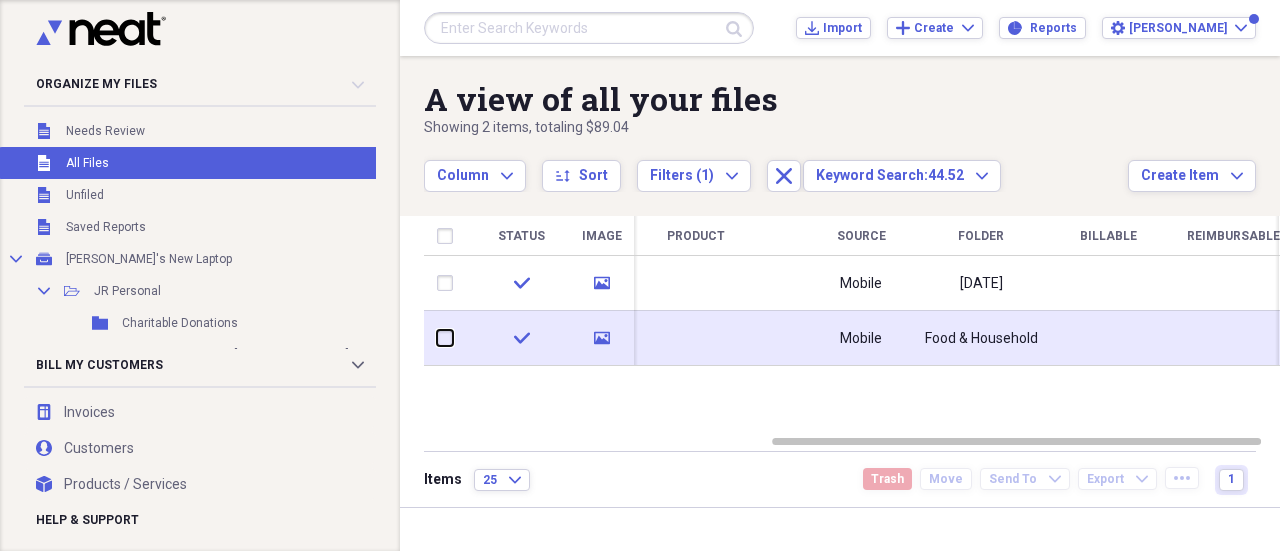 click at bounding box center (437, 338) 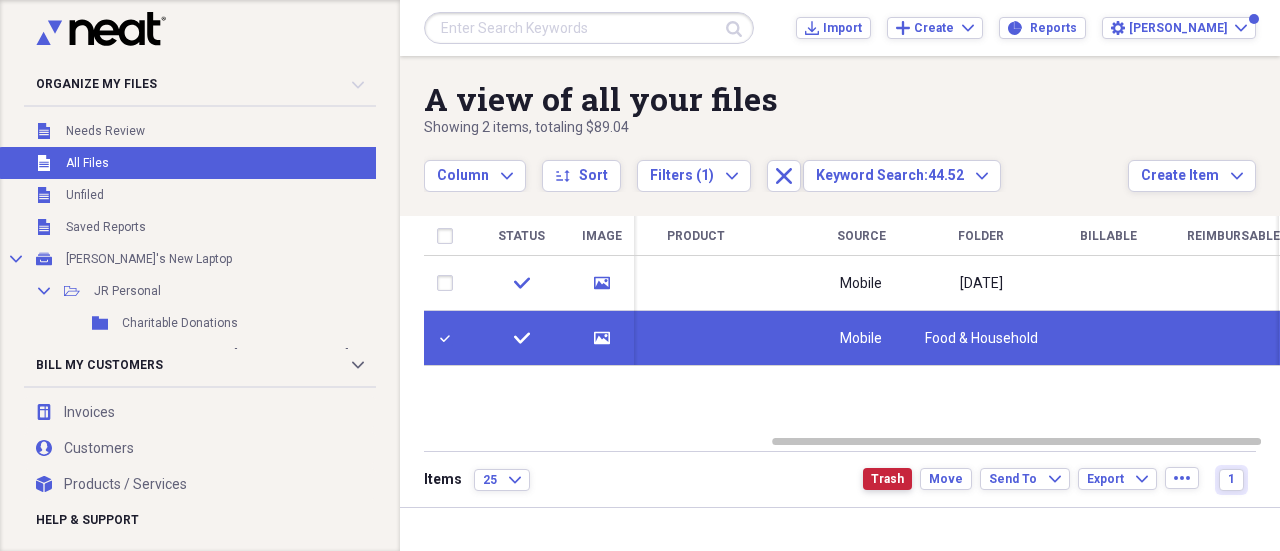 click on "Trash" at bounding box center (887, 479) 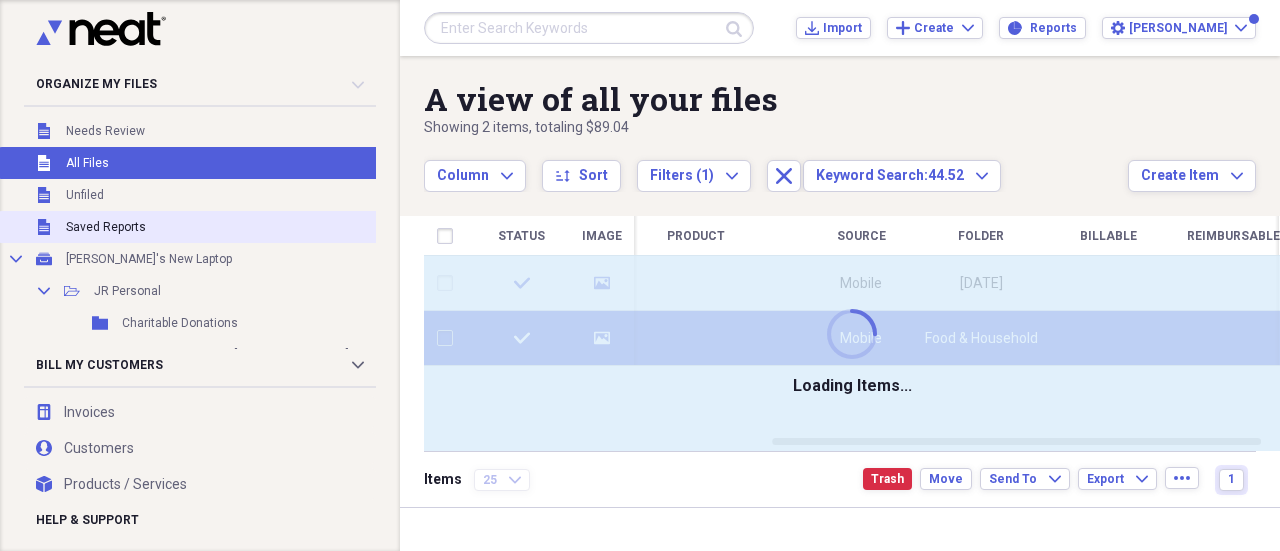 checkbox on "false" 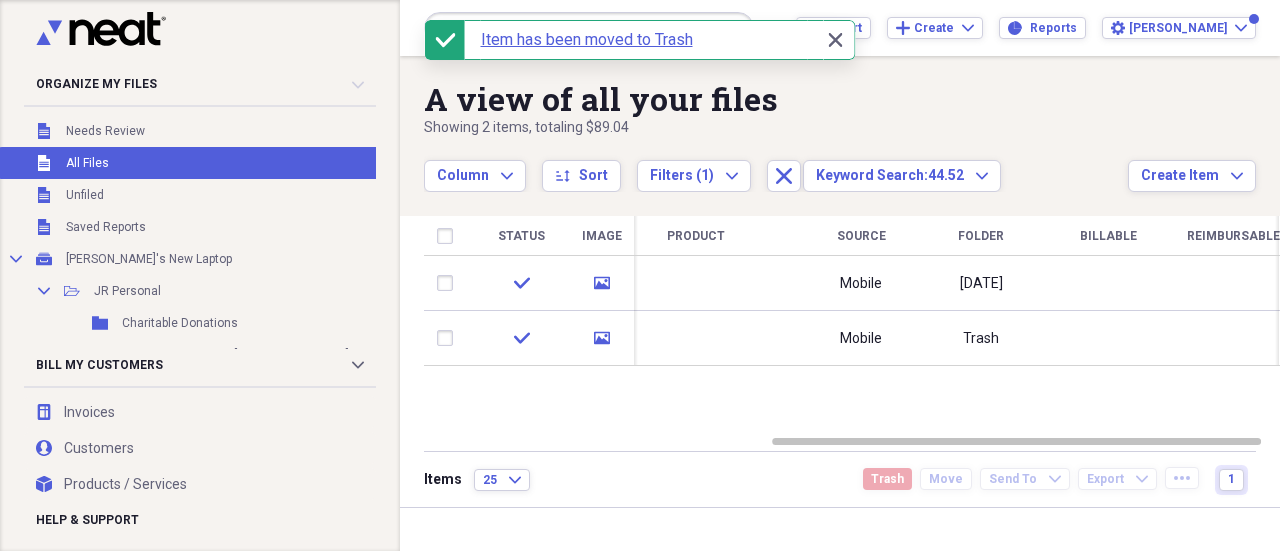 drag, startPoint x: 836, startPoint y: 41, endPoint x: 735, endPoint y: 43, distance: 101.0198 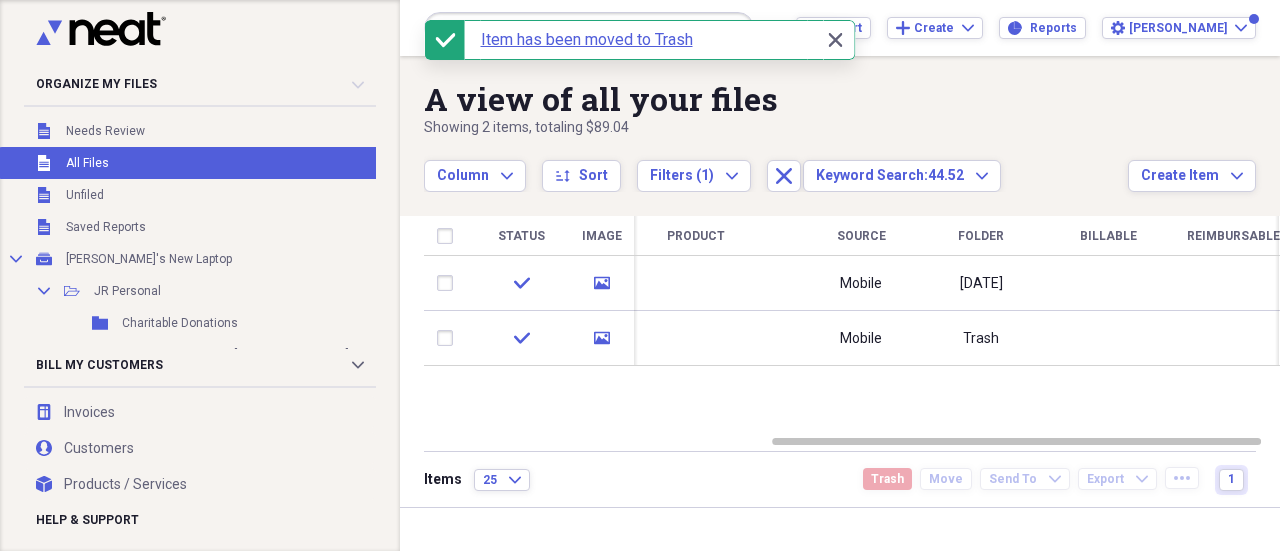 click 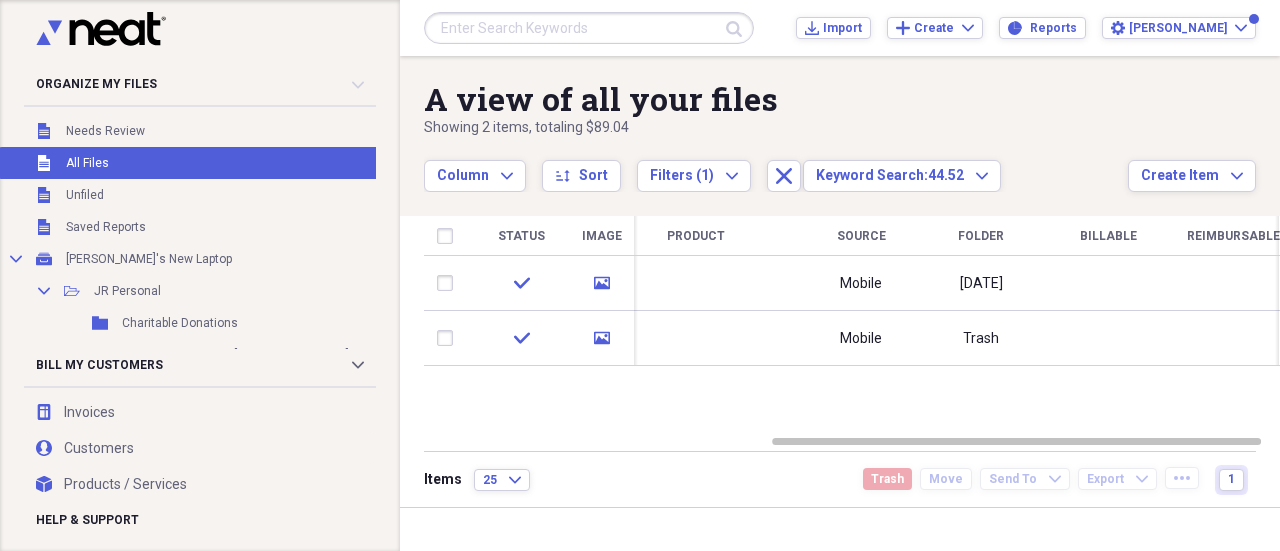 click at bounding box center [589, 28] 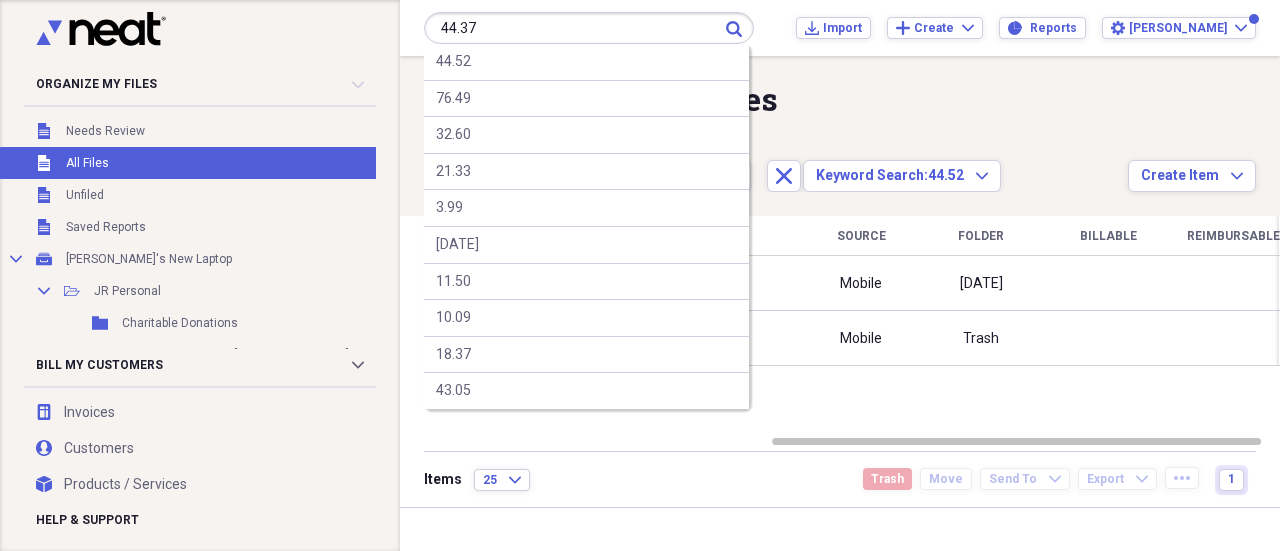 type on "44.37" 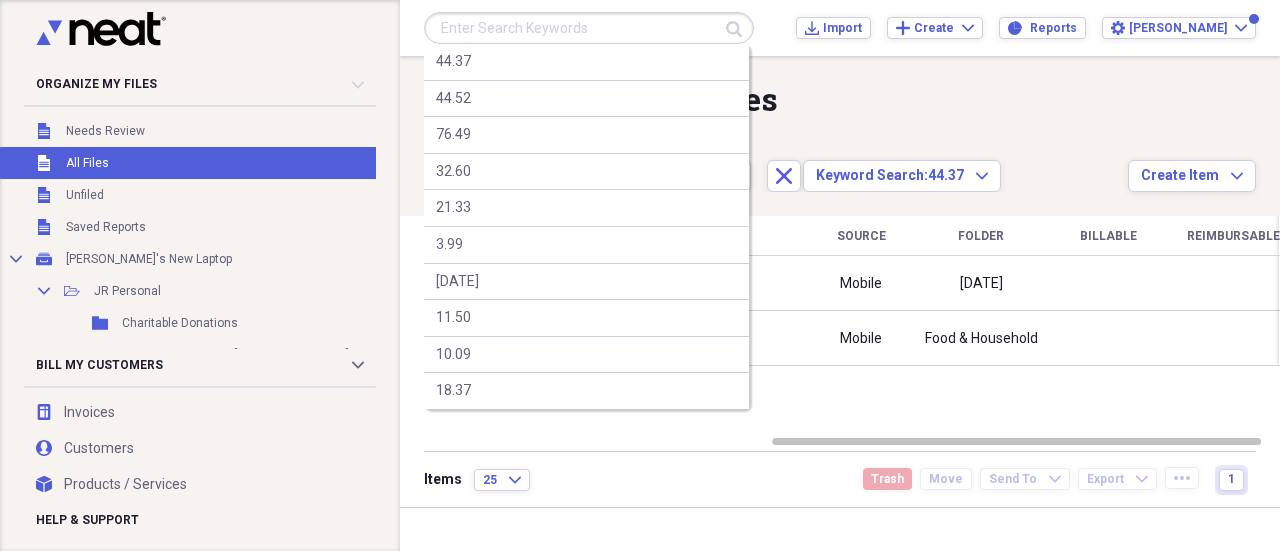 click at bounding box center (589, 28) 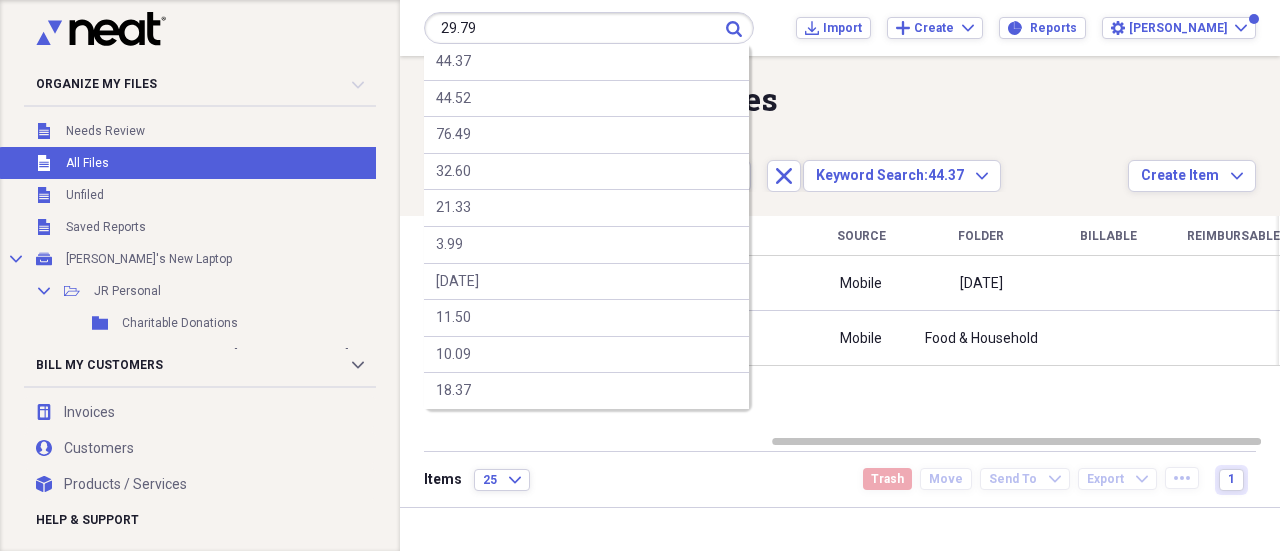 type on "29.79" 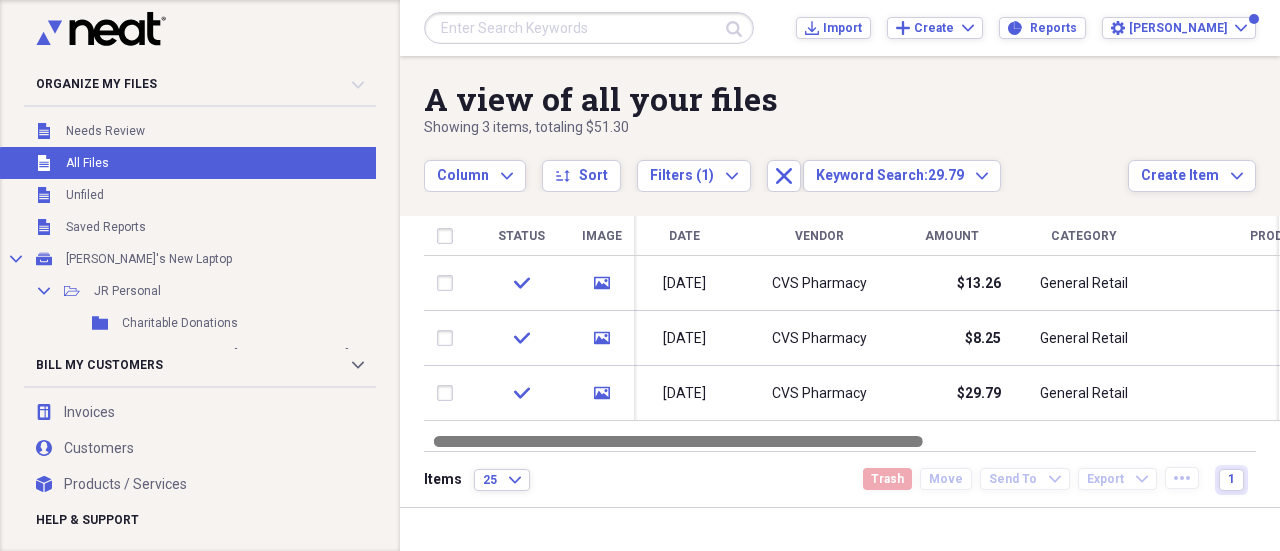 drag, startPoint x: 868, startPoint y: 439, endPoint x: 806, endPoint y: 431, distance: 62.514 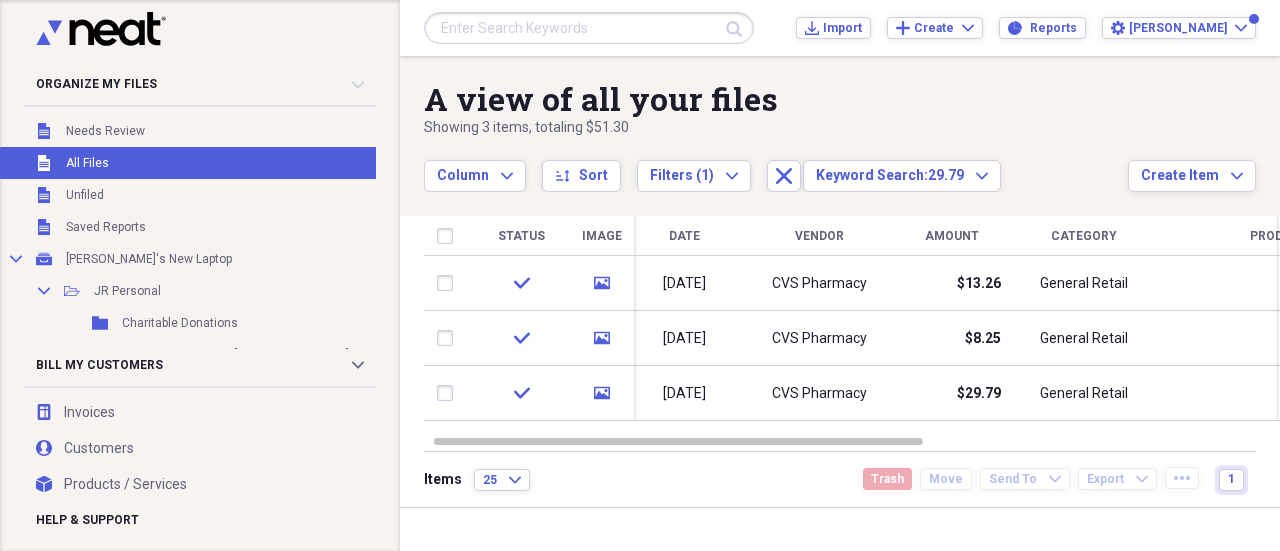 click at bounding box center (589, 28) 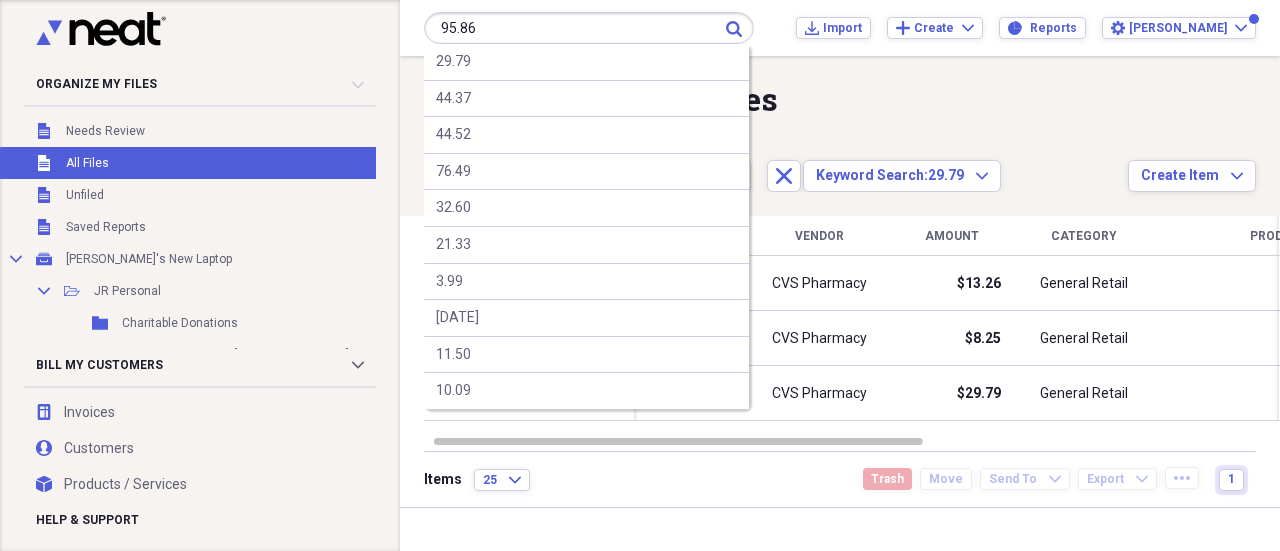 type on "95.86" 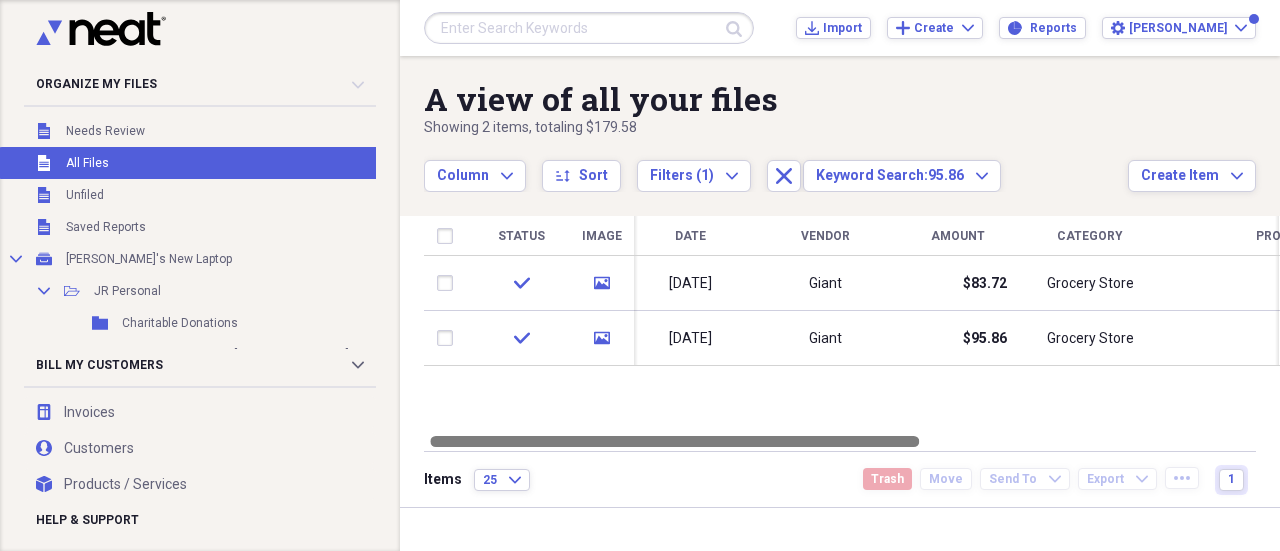 drag, startPoint x: 769, startPoint y: 437, endPoint x: 750, endPoint y: 424, distance: 23.021729 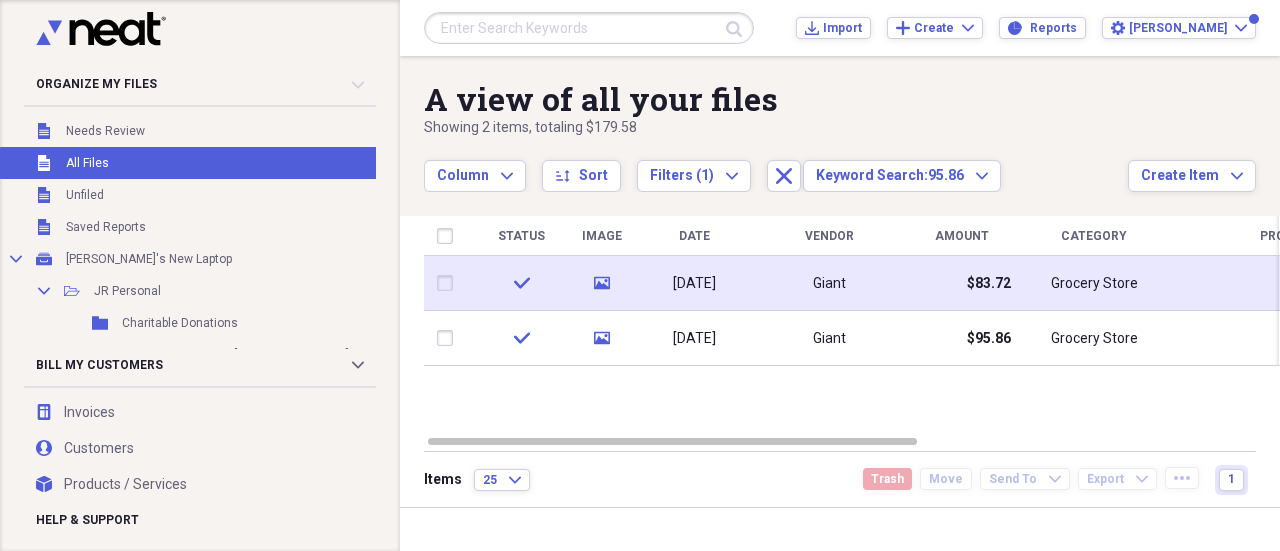 click on "media" at bounding box center (601, 283) 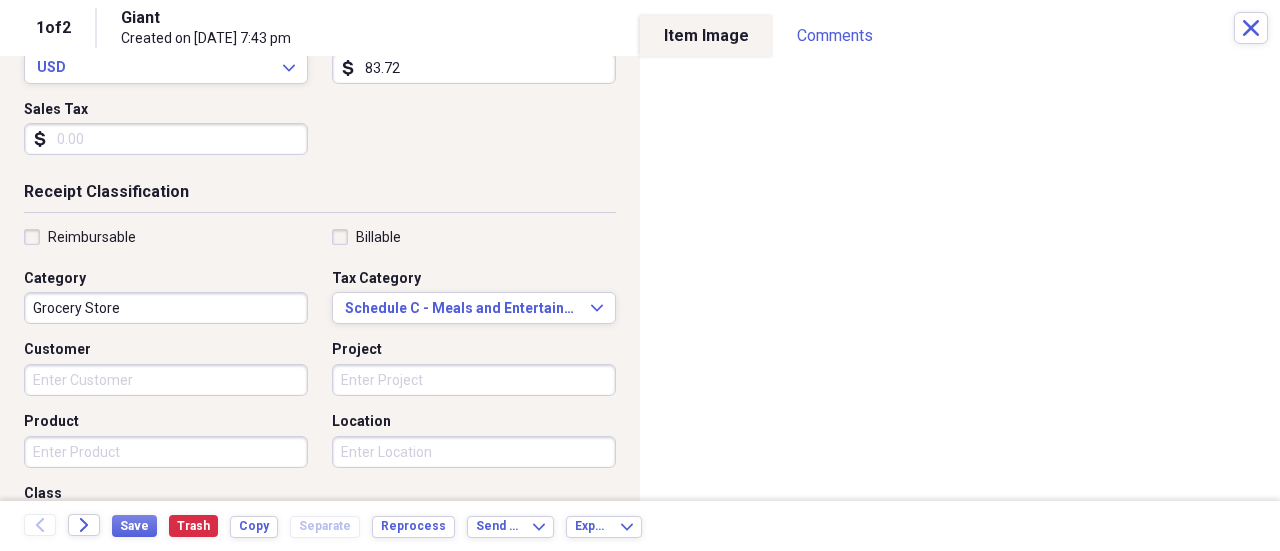 scroll, scrollTop: 279, scrollLeft: 0, axis: vertical 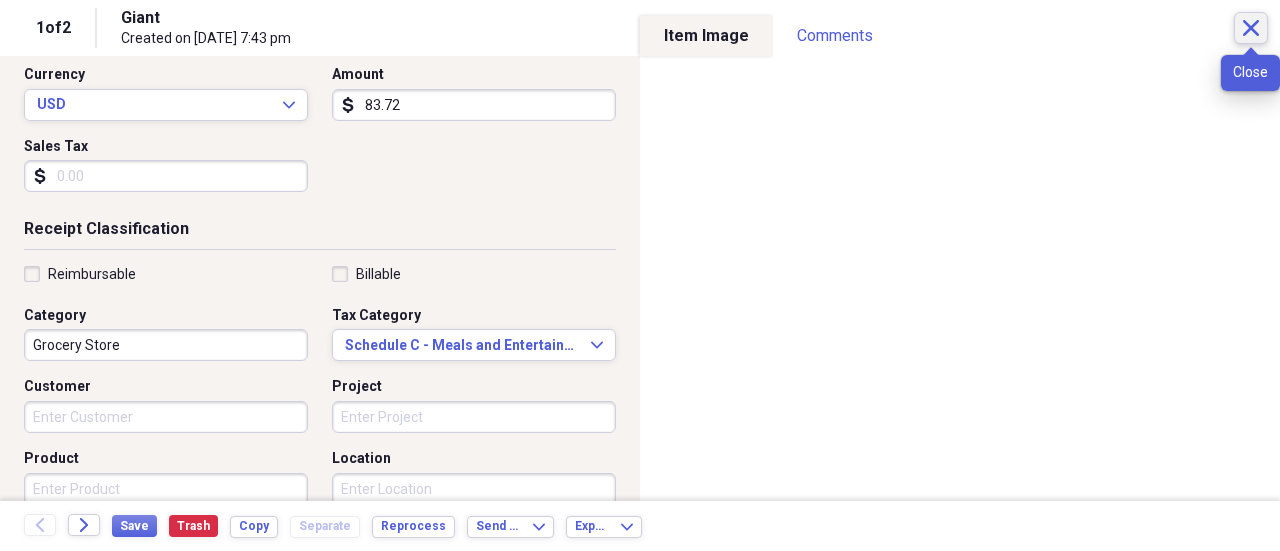 click on "Close" 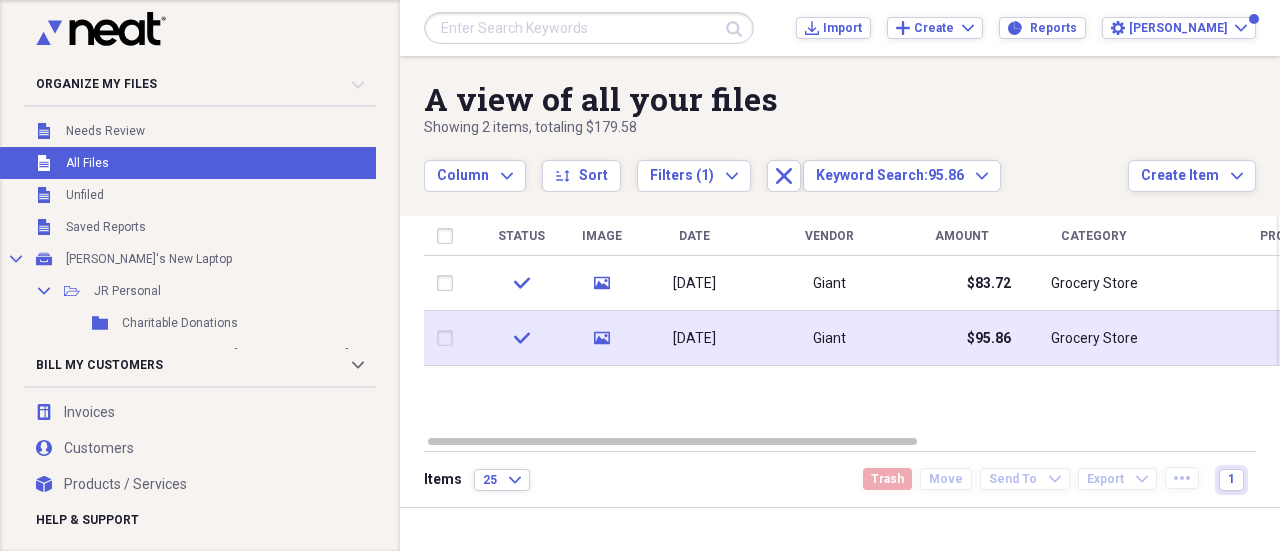 click at bounding box center [449, 338] 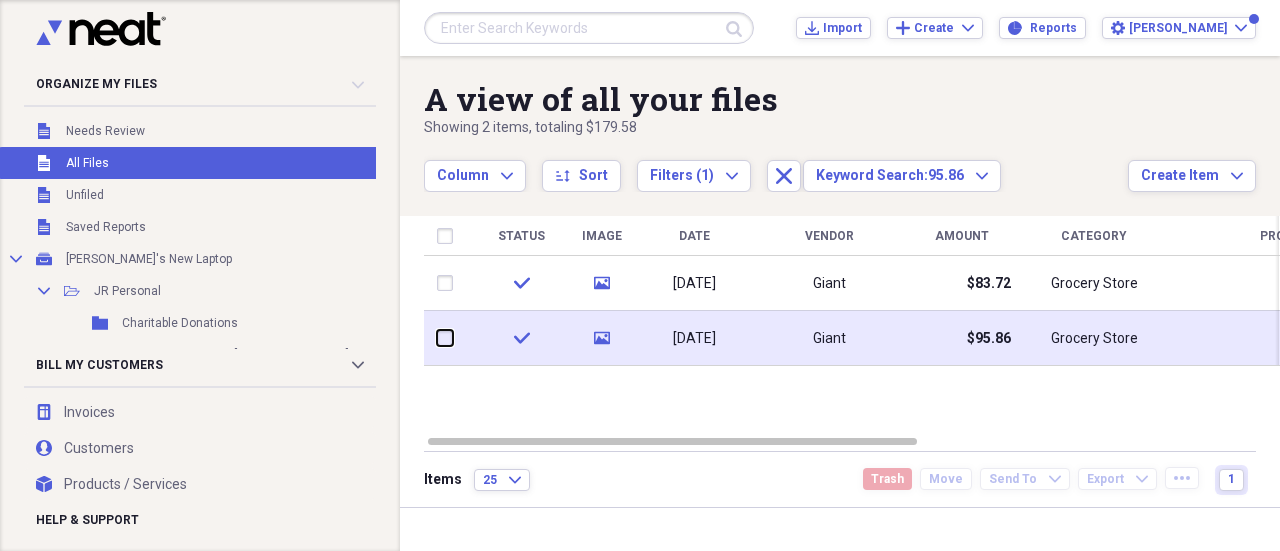 click at bounding box center [437, 338] 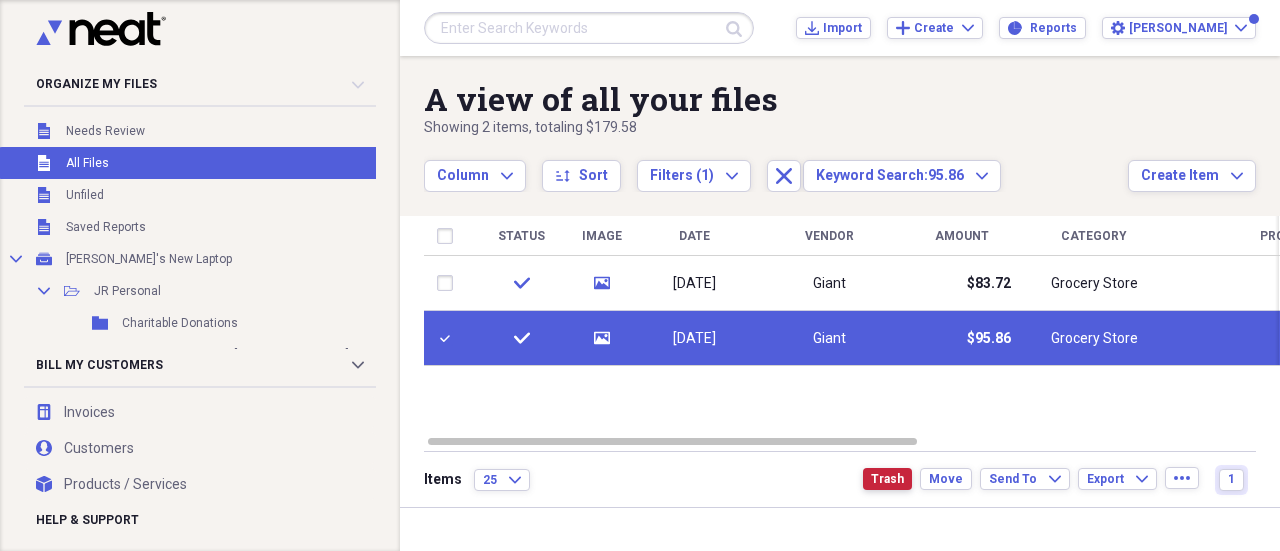 click on "Trash" at bounding box center (887, 479) 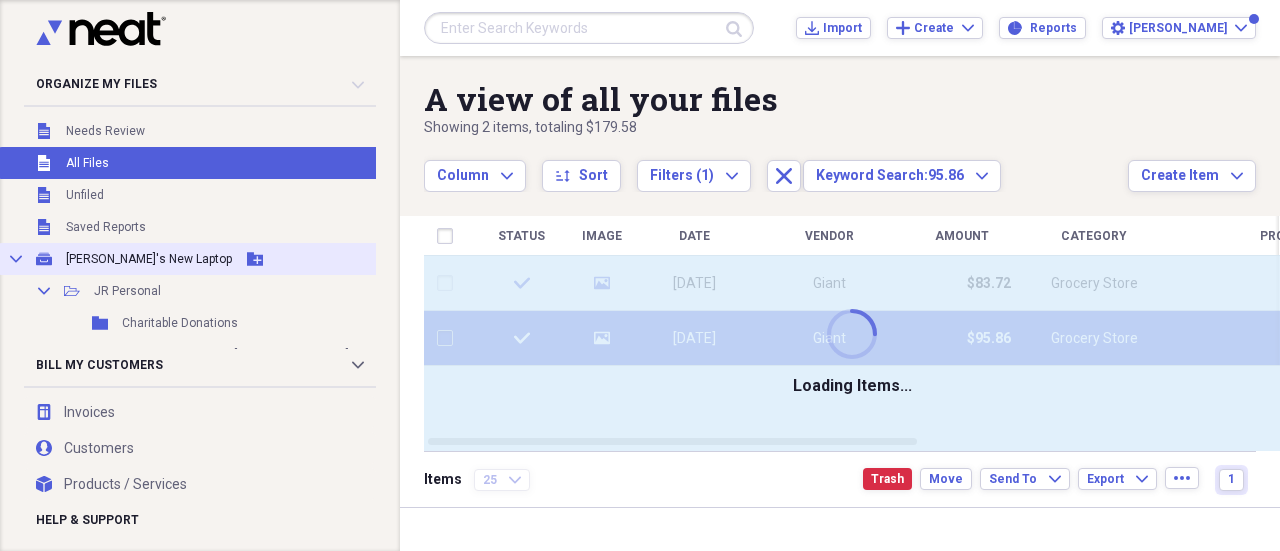 checkbox on "false" 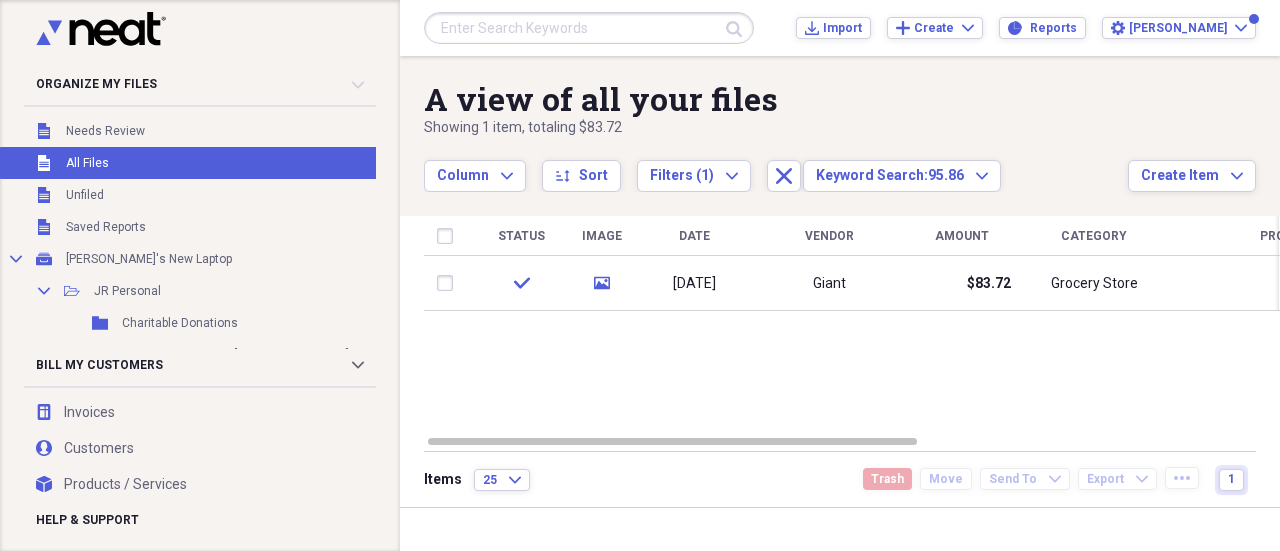 click at bounding box center (589, 28) 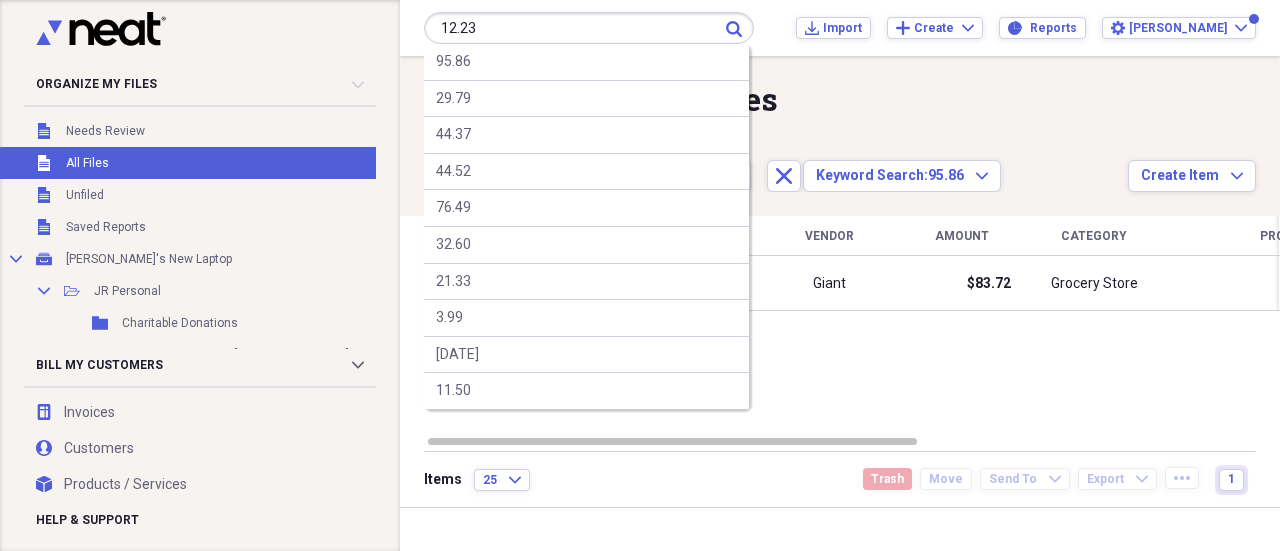 type on "12.23" 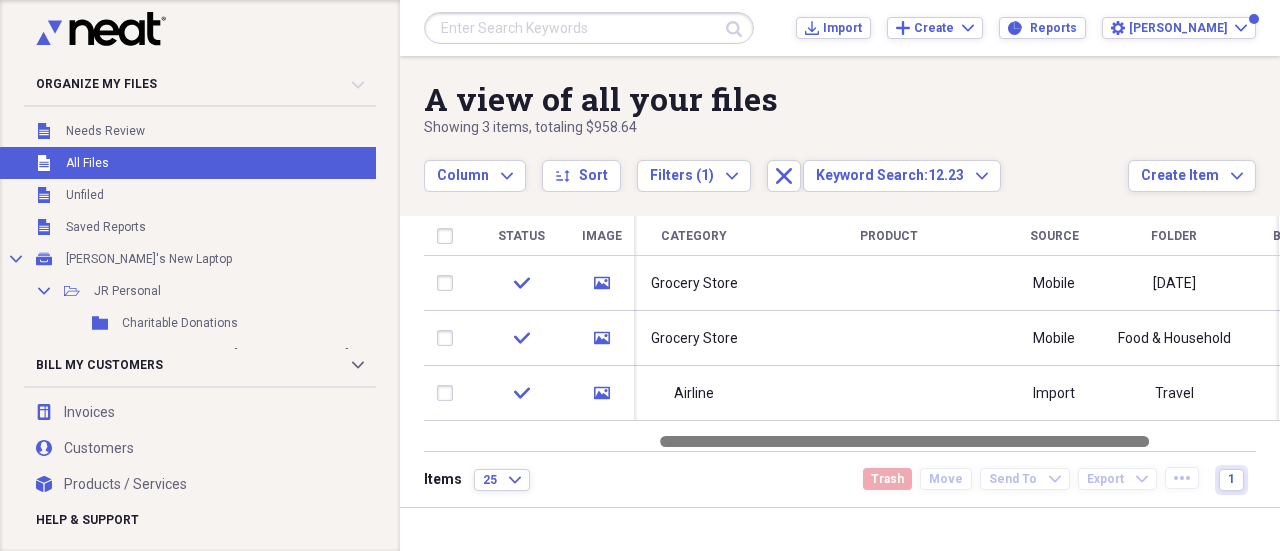 drag, startPoint x: 865, startPoint y: 439, endPoint x: 803, endPoint y: 423, distance: 64.03124 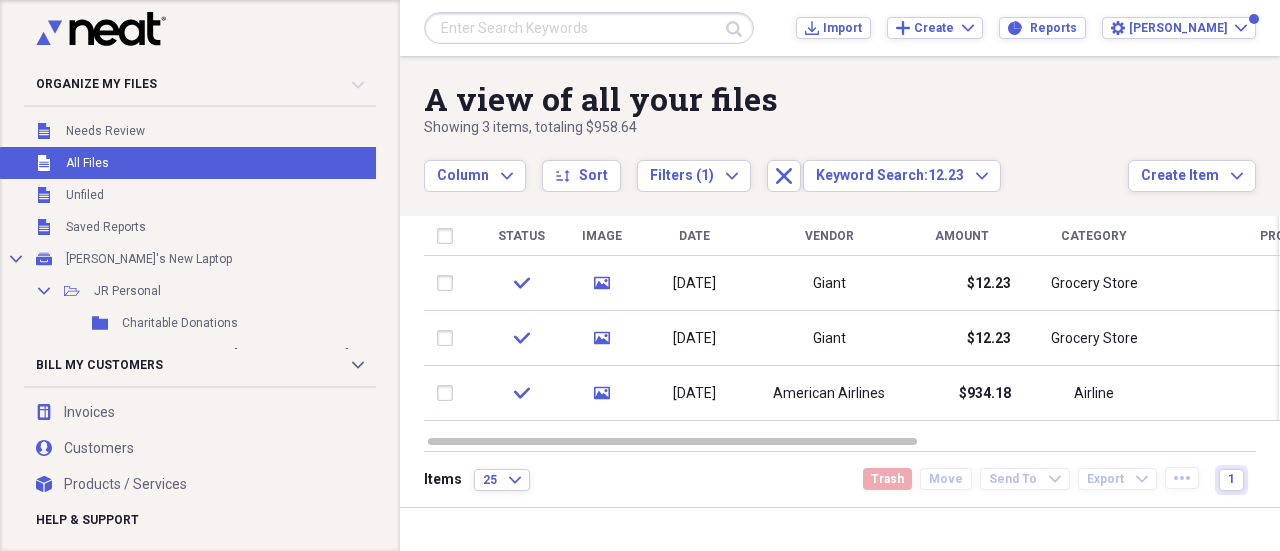 click at bounding box center (589, 28) 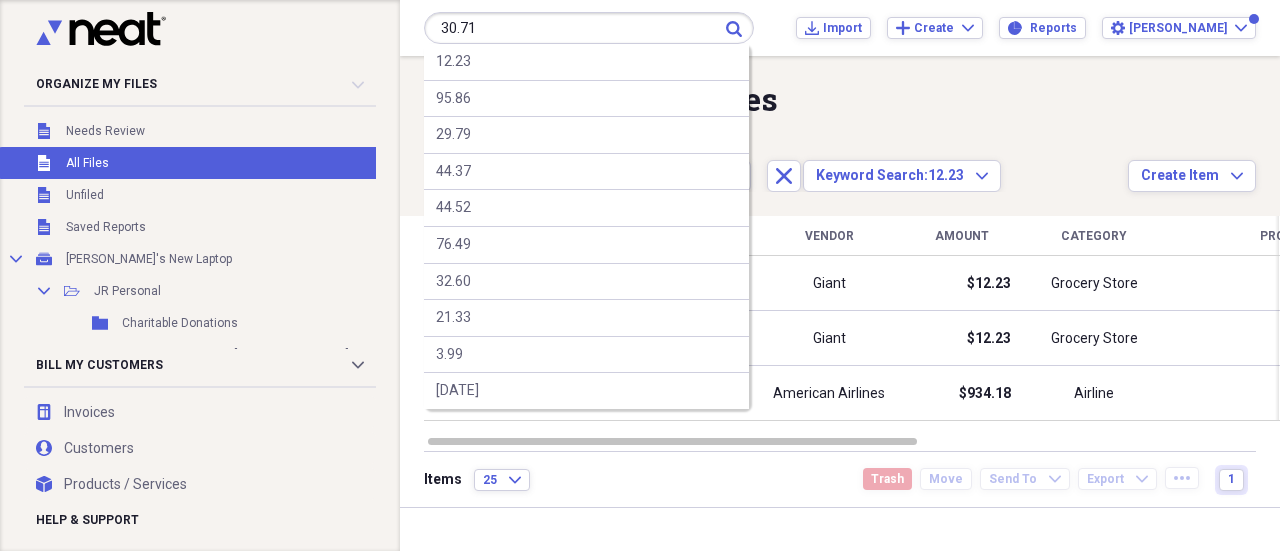 type on "30.71" 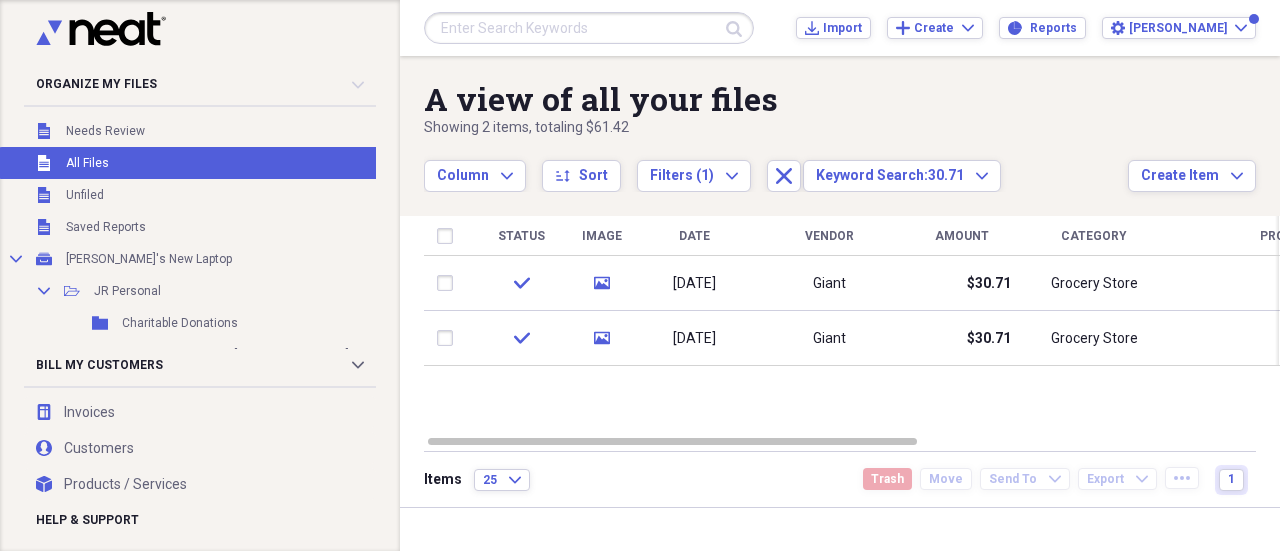 click at bounding box center (589, 28) 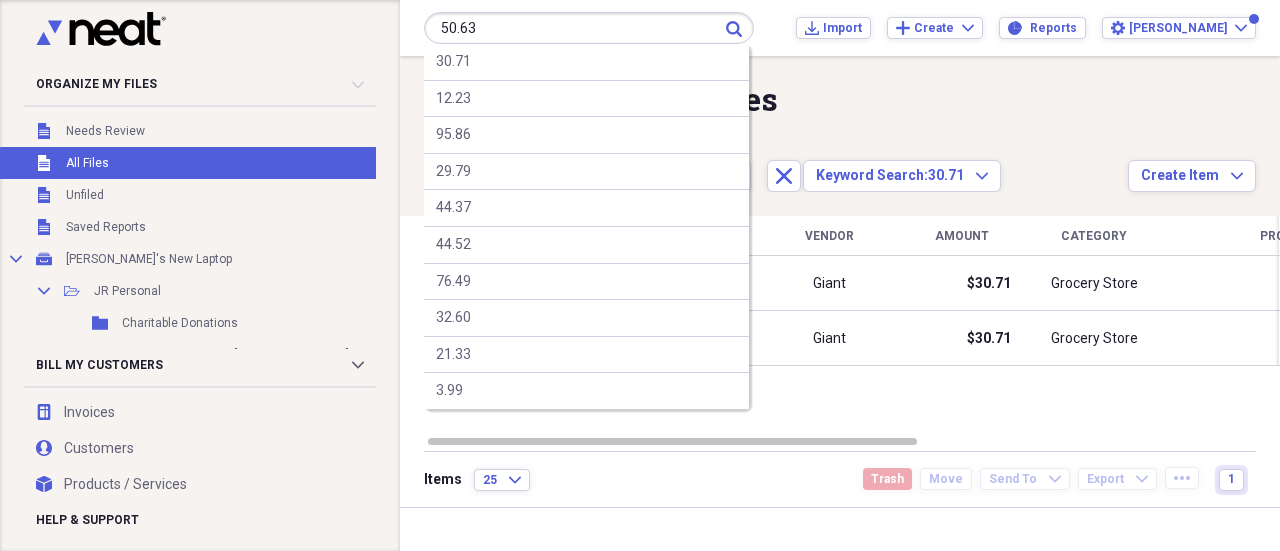 type on "50.63" 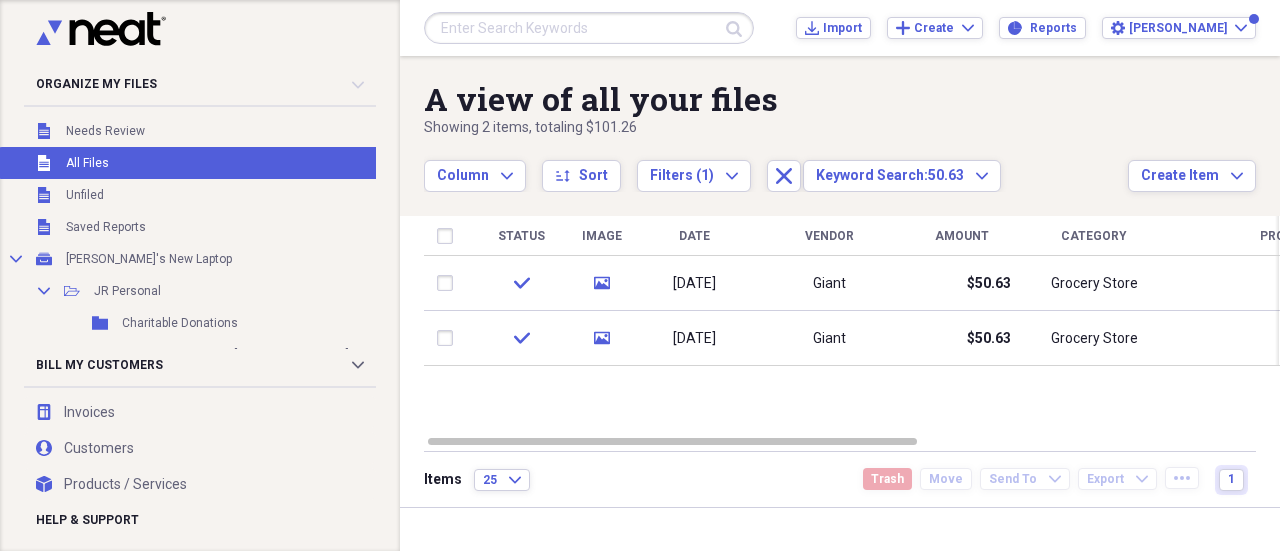 click at bounding box center [589, 28] 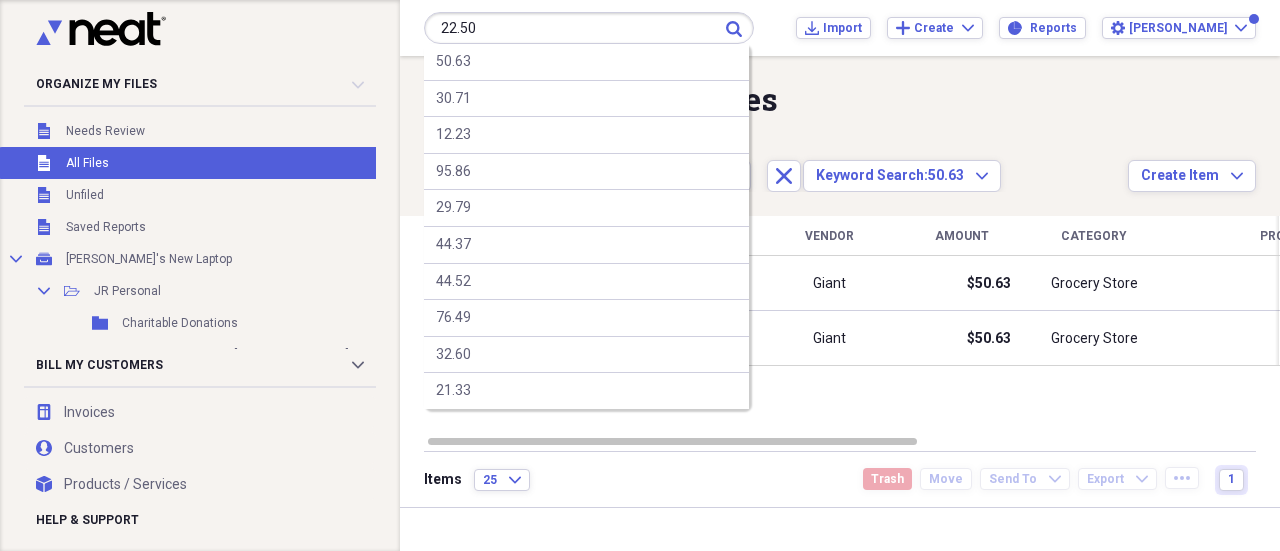 type on "22.50" 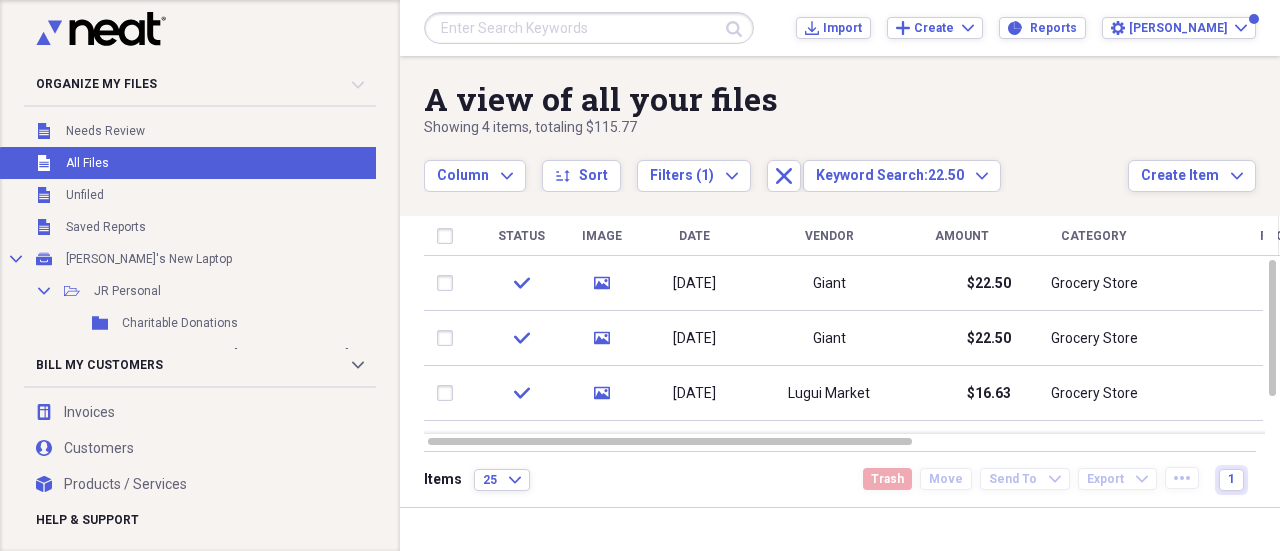 click at bounding box center [589, 28] 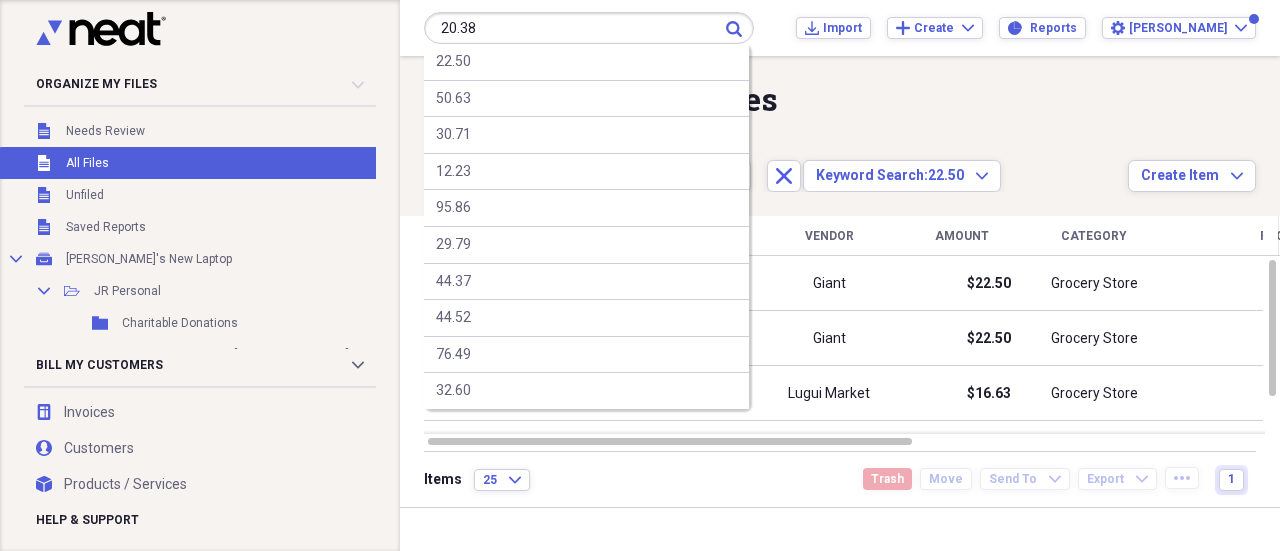 type on "20.38" 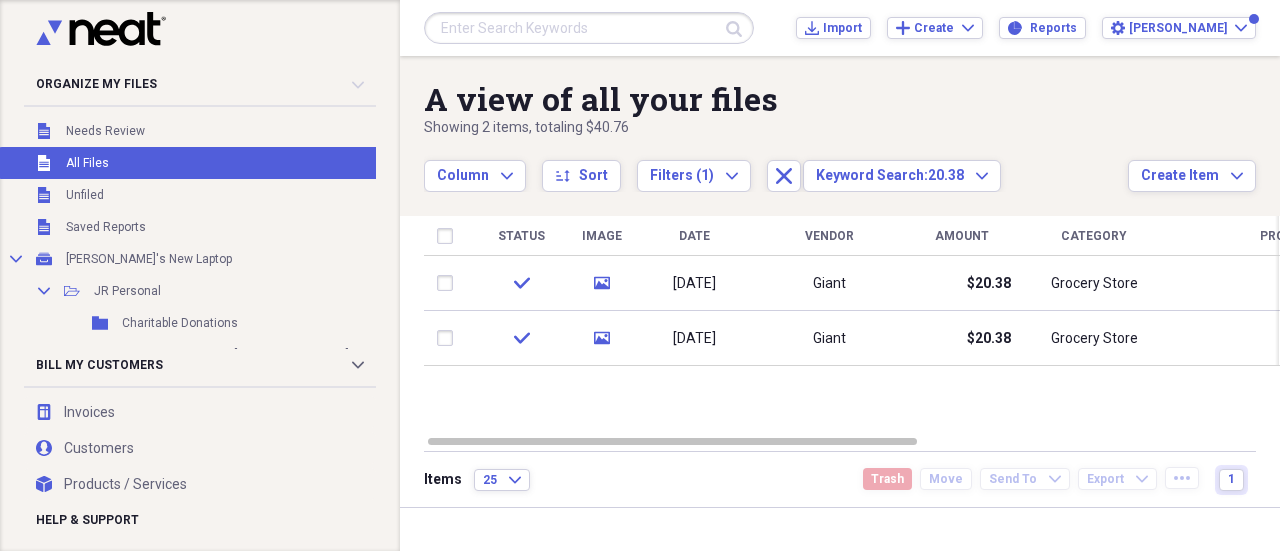click on "Submit Import Import Add Create Expand Reports Reports Settings Julie Expand" at bounding box center (840, 28) 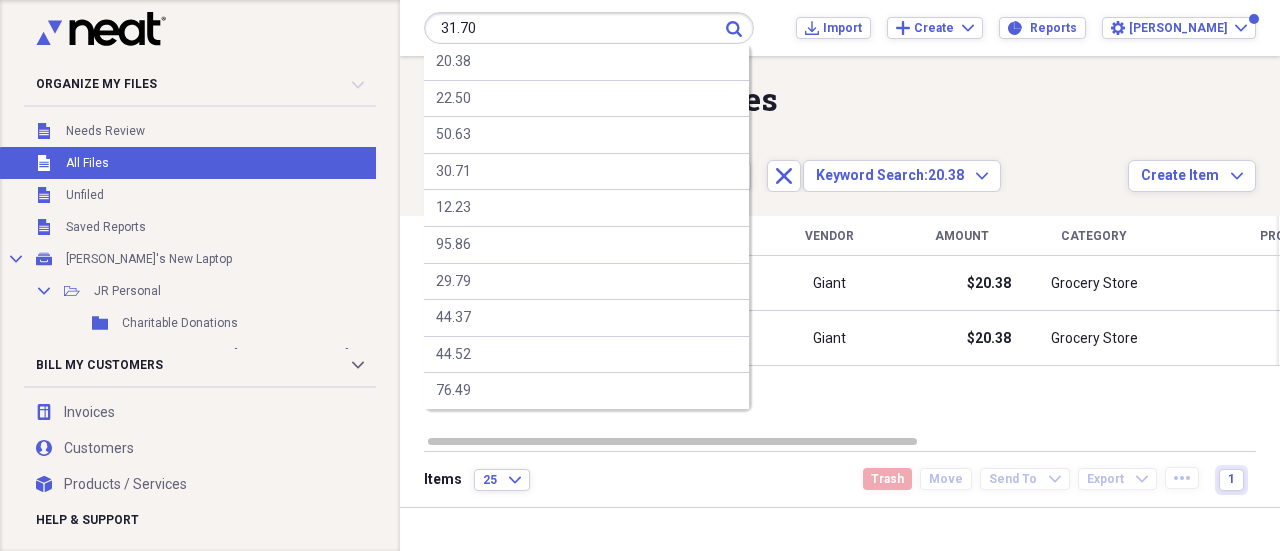 type on "31.70" 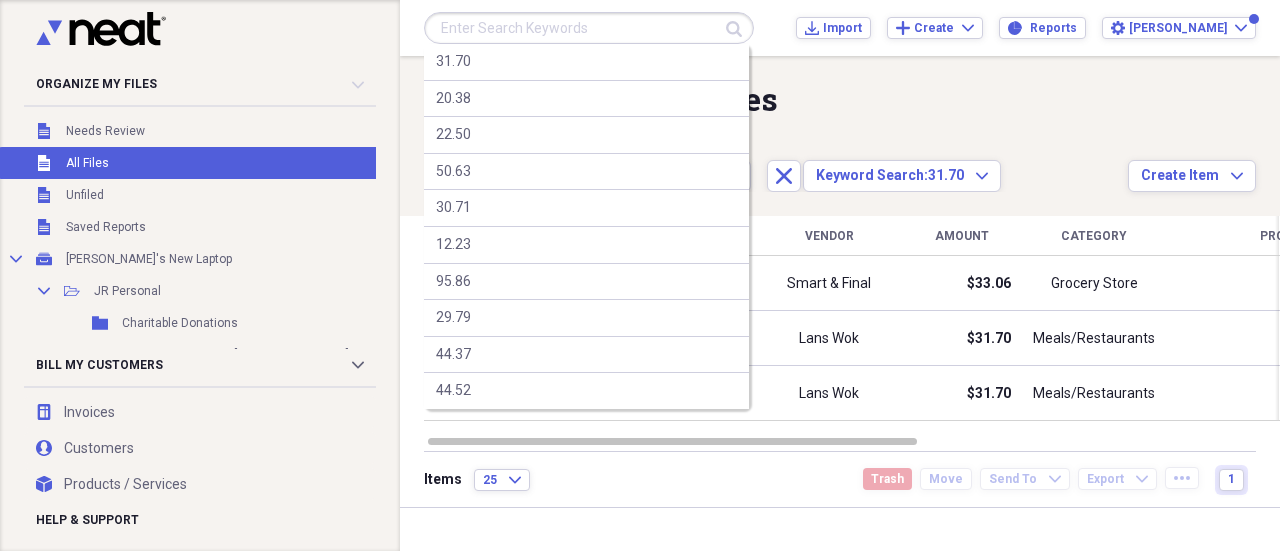 click at bounding box center [589, 28] 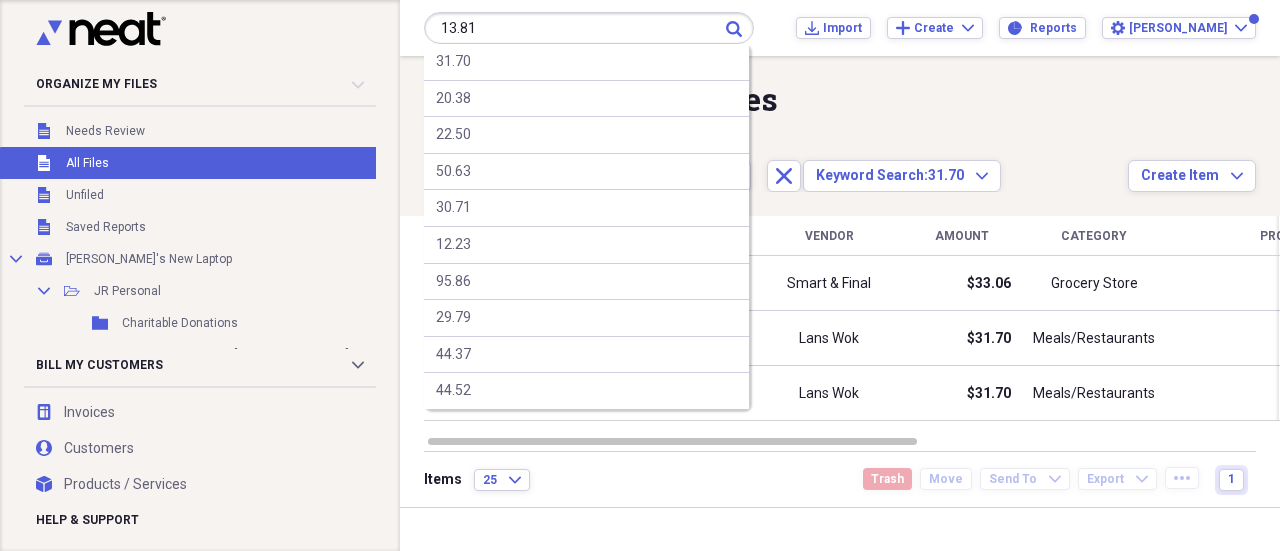 type on "13.81" 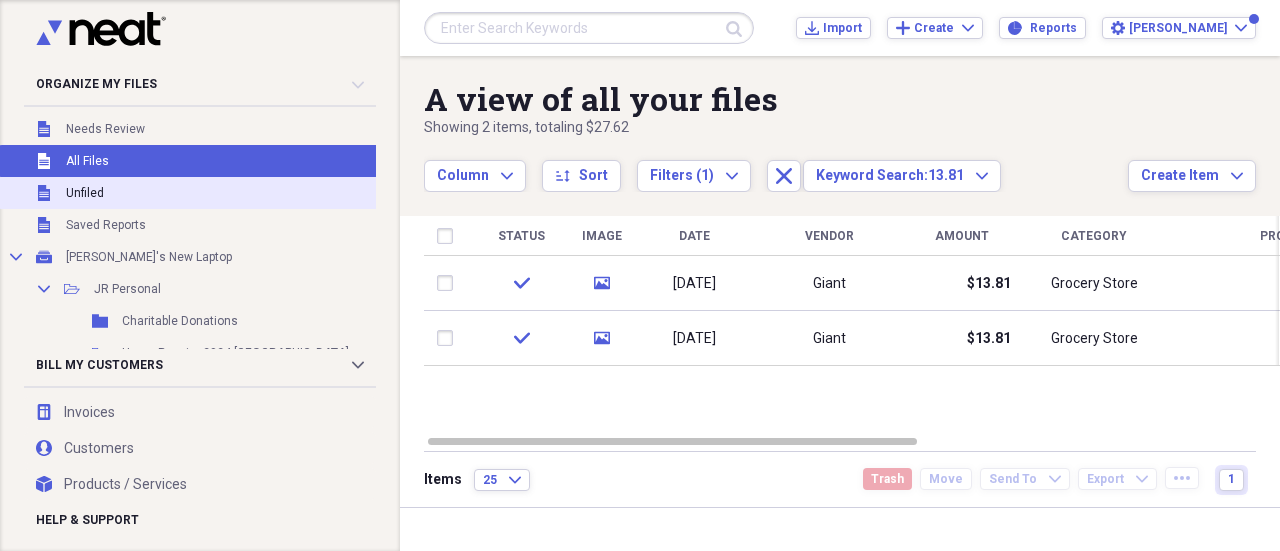 scroll, scrollTop: 0, scrollLeft: 0, axis: both 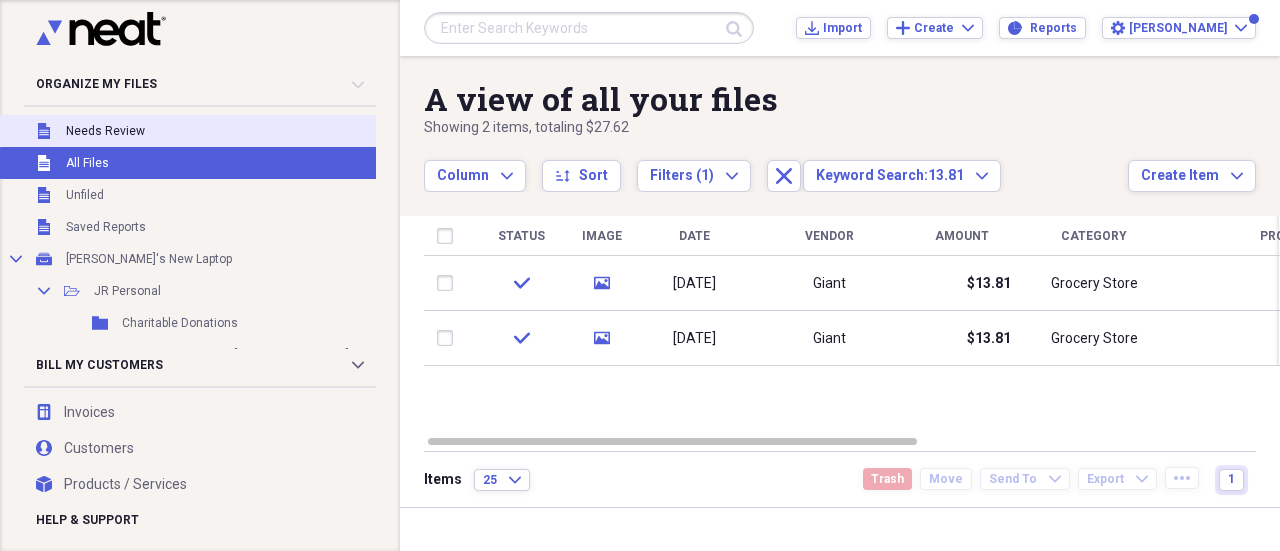 click on "Needs Review" at bounding box center (105, 131) 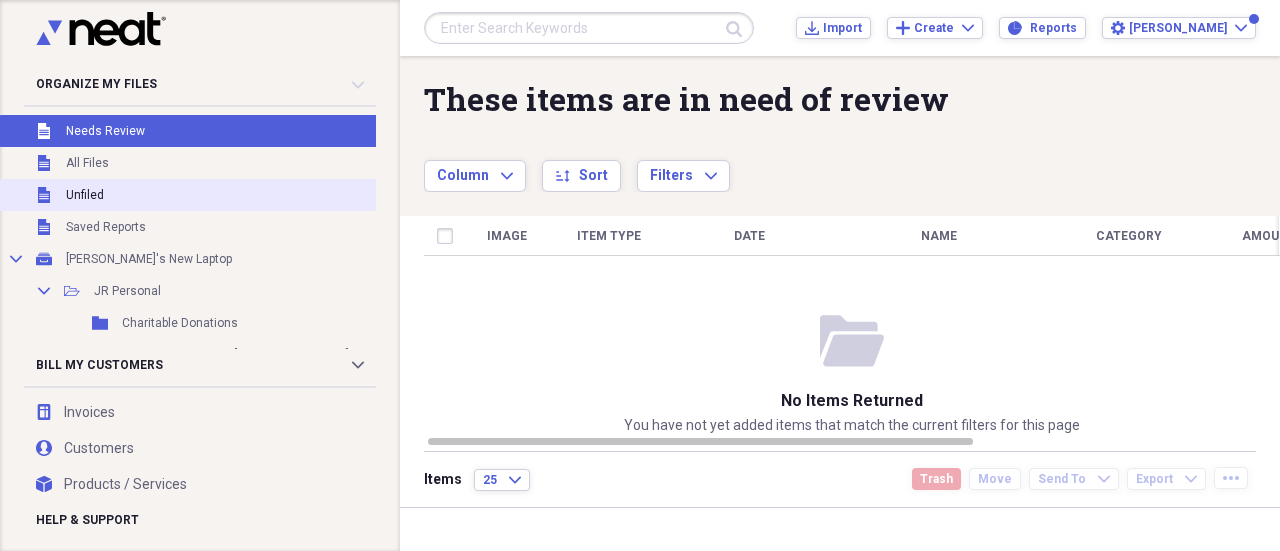 click on "Unfiled" at bounding box center (85, 195) 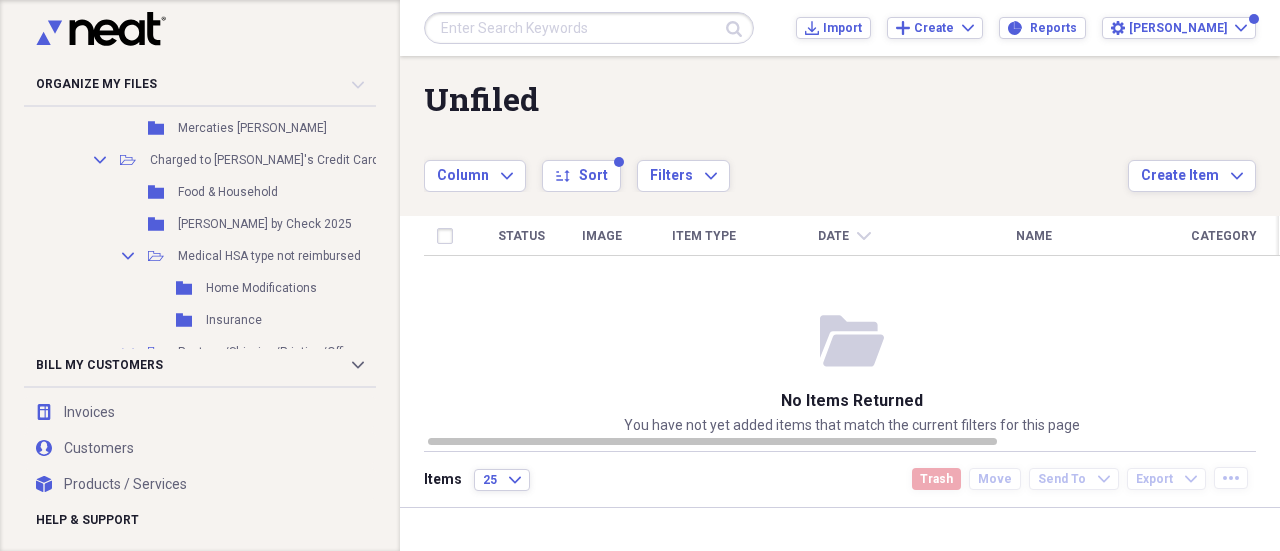 scroll, scrollTop: 2404, scrollLeft: 0, axis: vertical 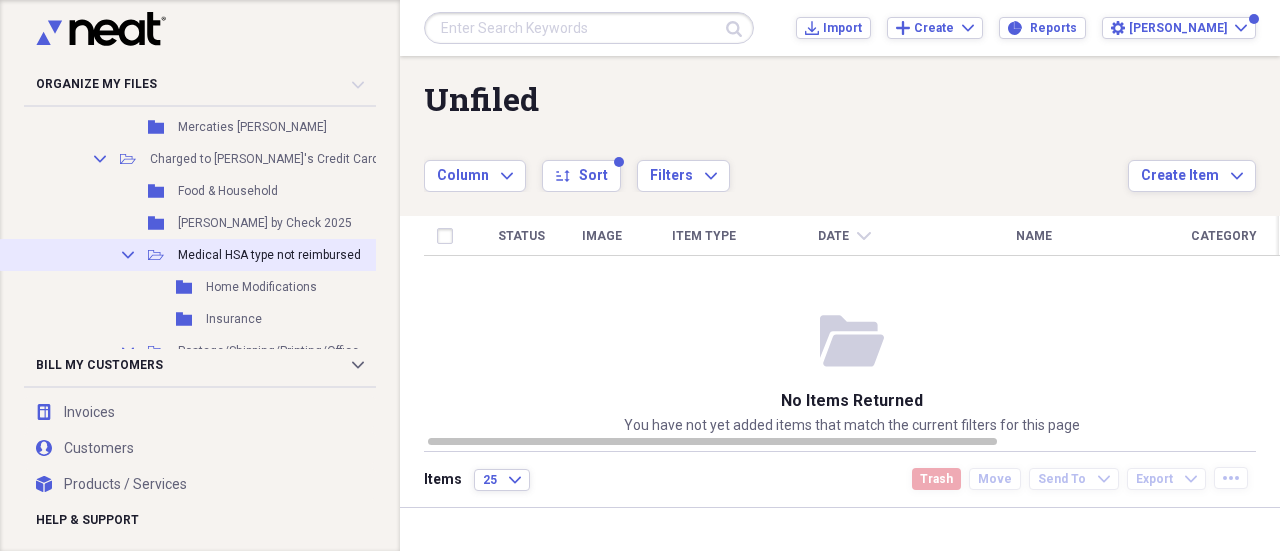 click on "Collapse Open Folder Medical HSA type not reimbursed [PERSON_NAME]" at bounding box center [290, 255] 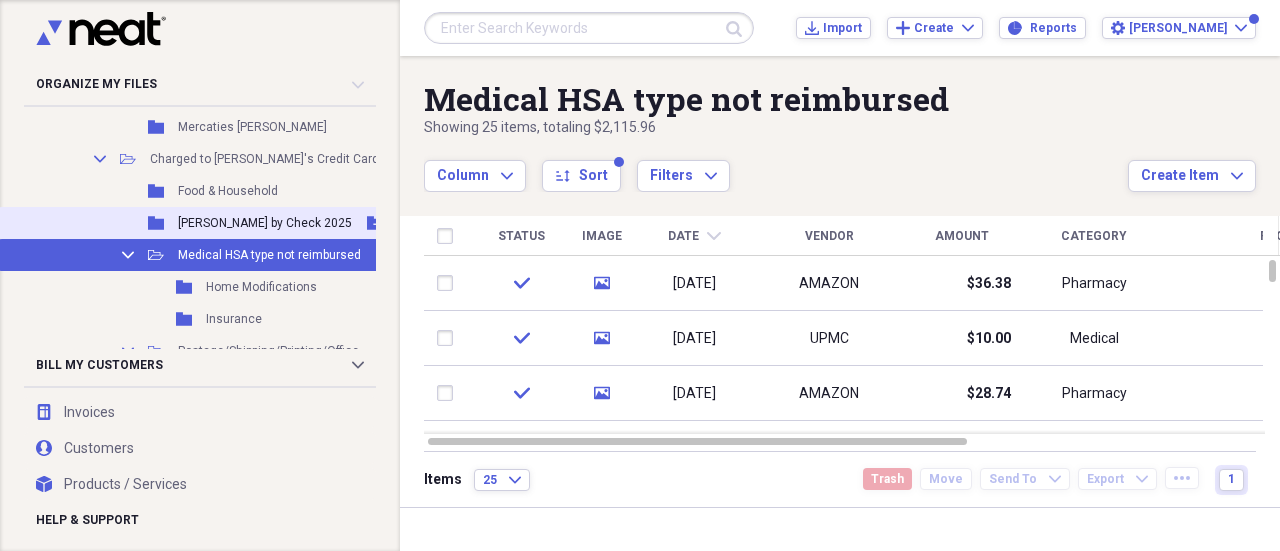 click on "[PERSON_NAME] by Check 2025" at bounding box center [265, 223] 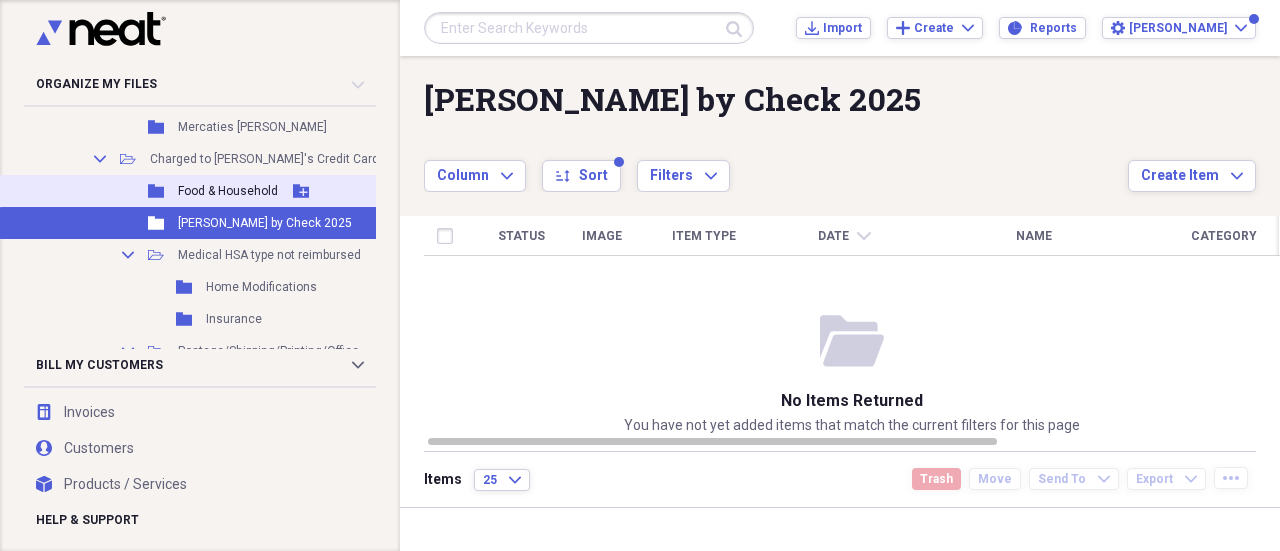 click on "Food & Household" at bounding box center (228, 191) 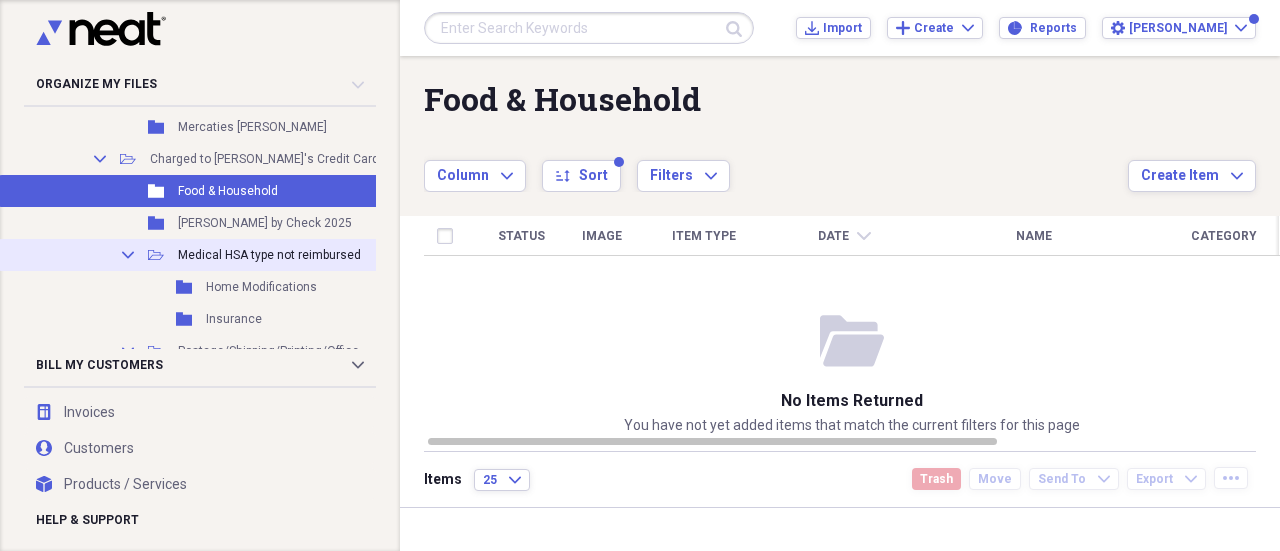 click on "Collapse Open Folder Medical HSA type not reimbursed [PERSON_NAME]" at bounding box center [290, 255] 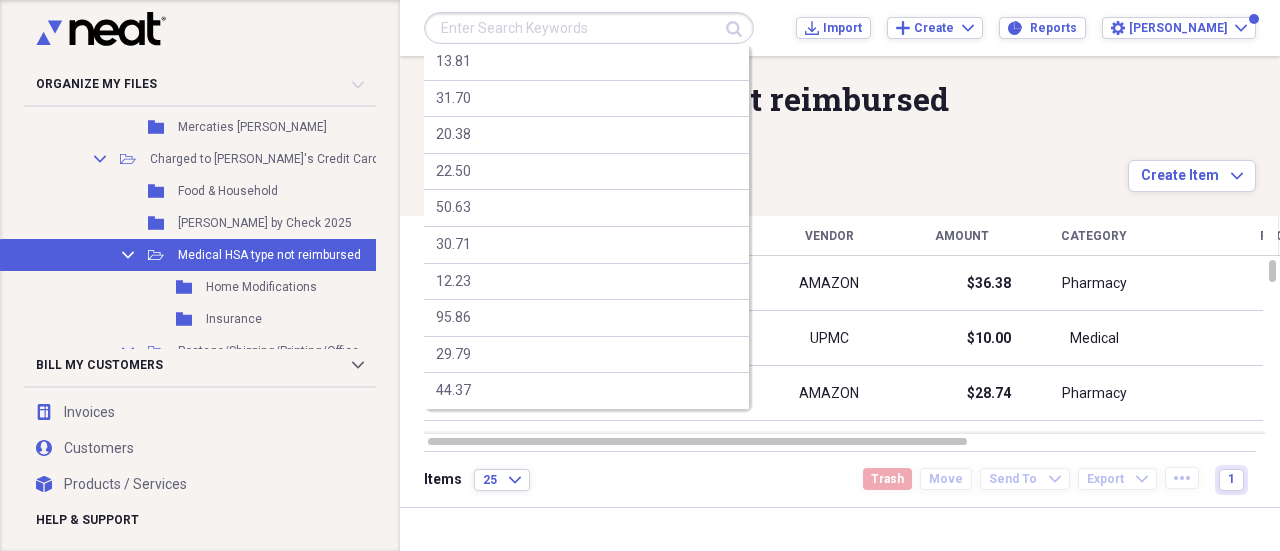 click at bounding box center (589, 28) 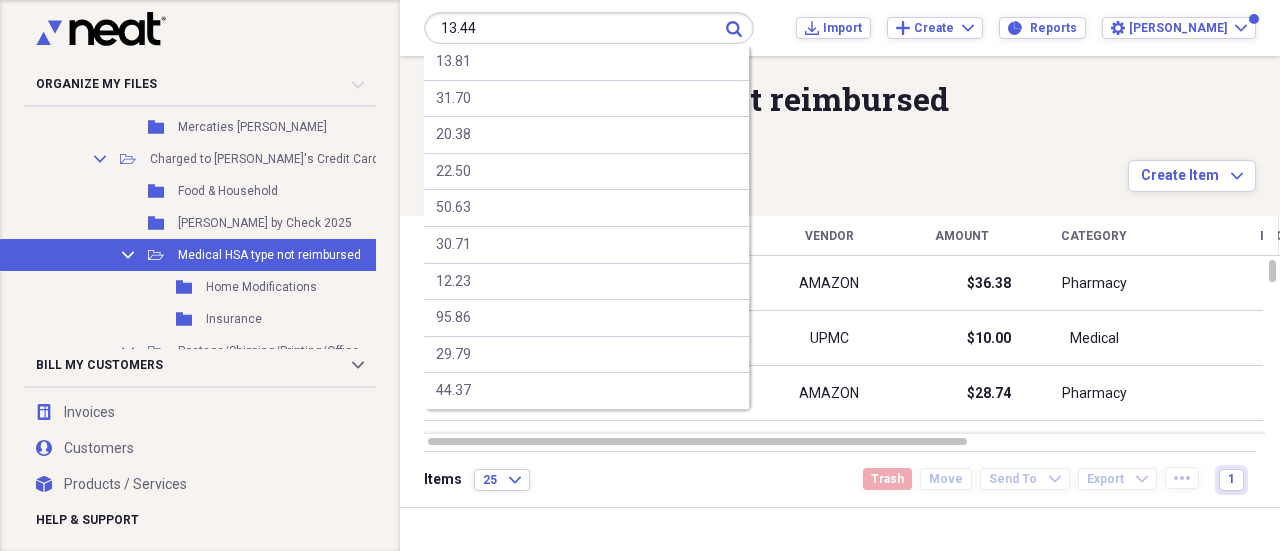type on "13.44" 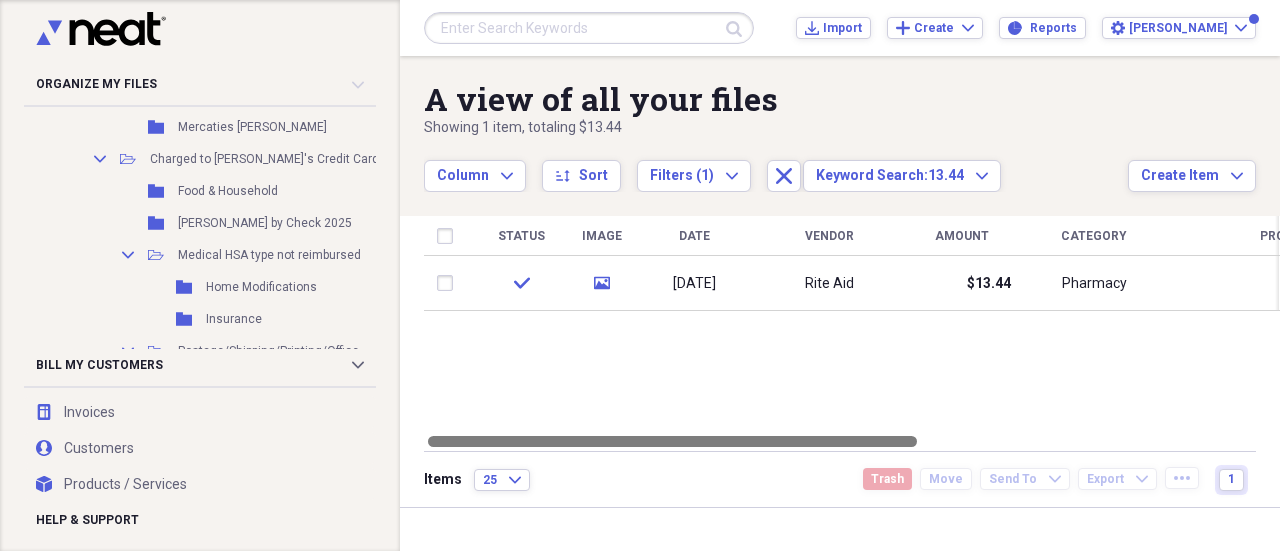 drag, startPoint x: 879, startPoint y: 435, endPoint x: 762, endPoint y: 415, distance: 118.69709 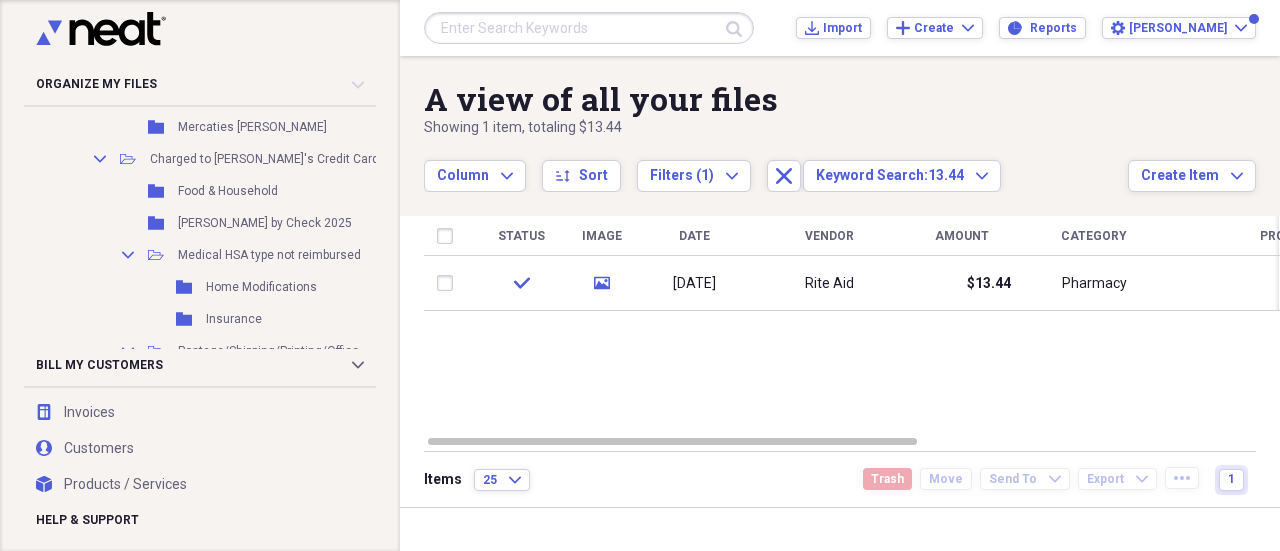 click at bounding box center [589, 28] 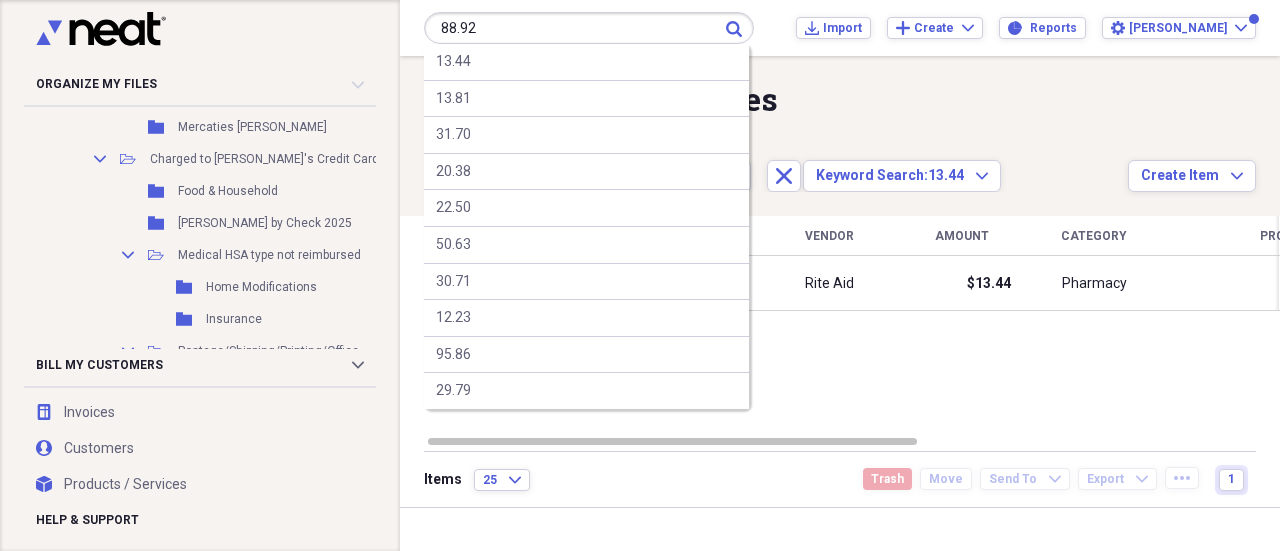 type on "88.92" 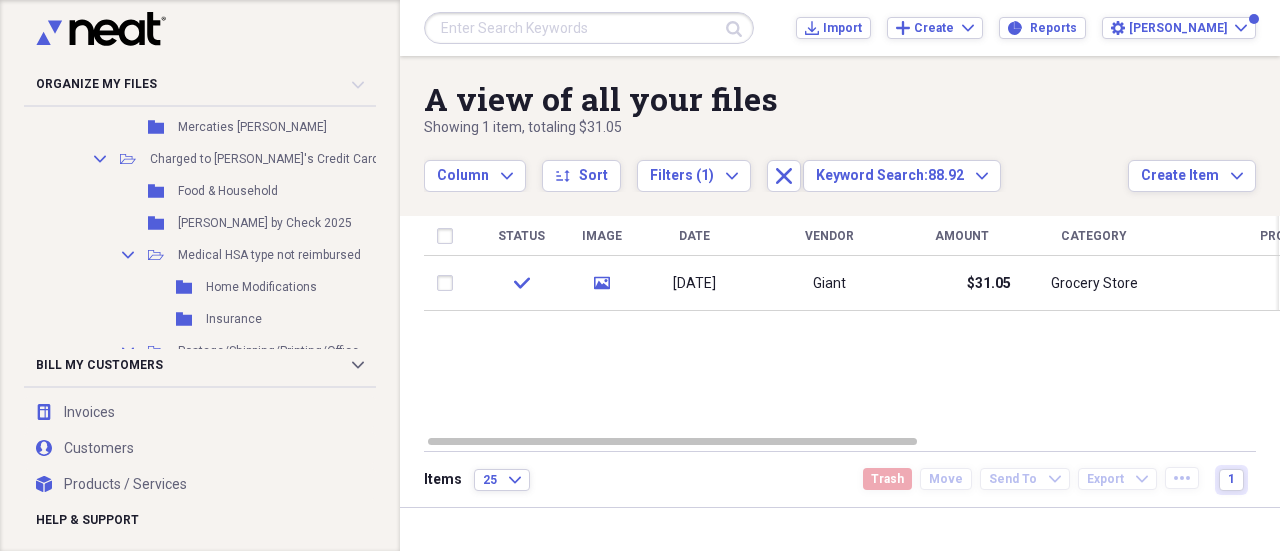 scroll, scrollTop: 2210, scrollLeft: 0, axis: vertical 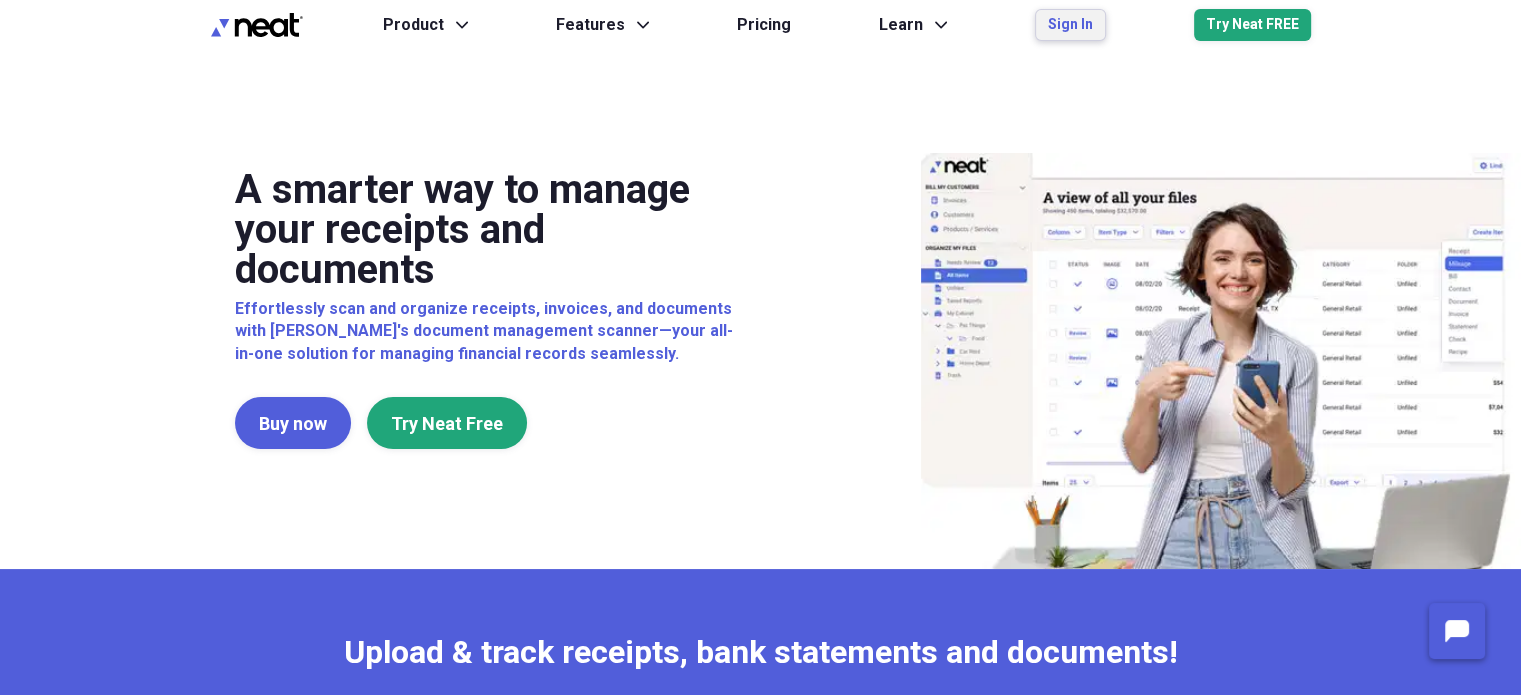 click on "Sign In" at bounding box center [1070, 25] 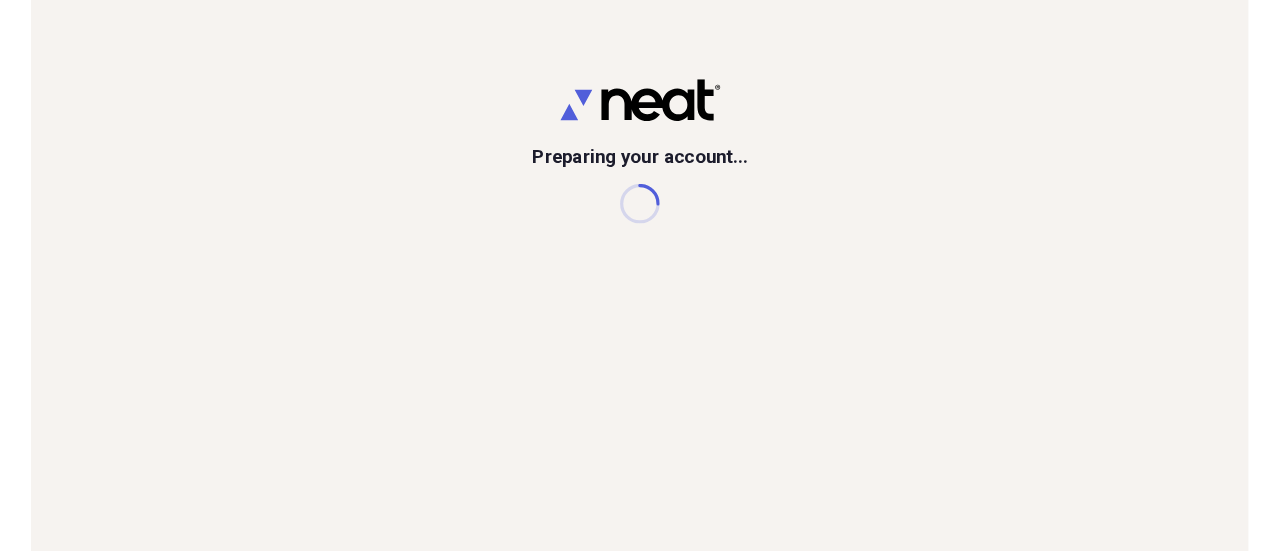 scroll, scrollTop: 0, scrollLeft: 0, axis: both 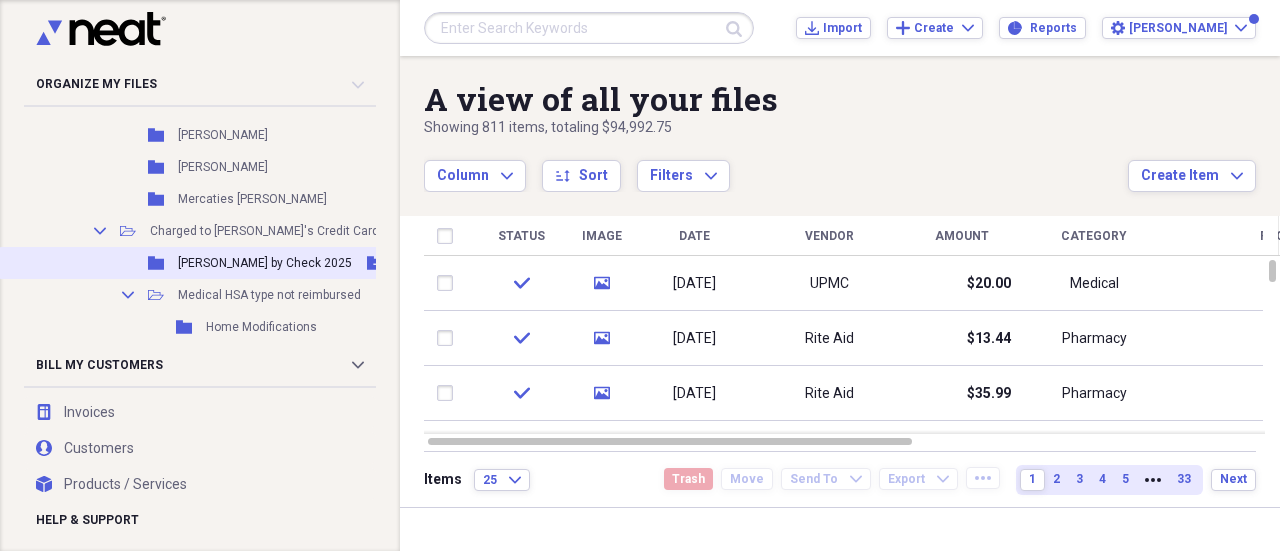 click on "[PERSON_NAME] by Check 2025" at bounding box center [265, 263] 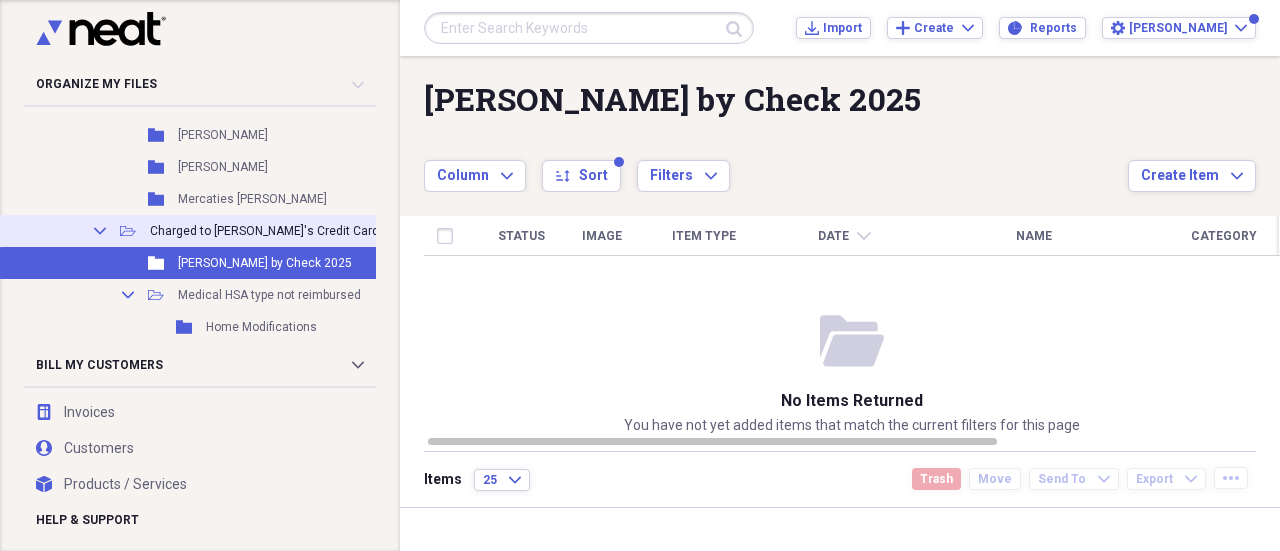 click on "Charged to [PERSON_NAME]'s Credit Card 2025" at bounding box center [280, 231] 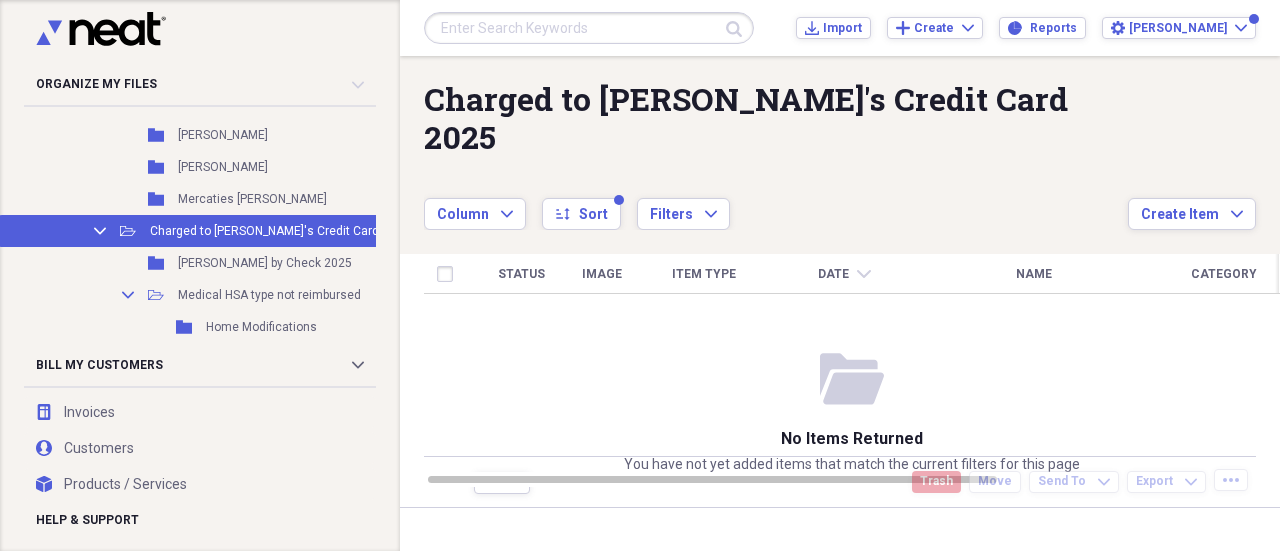 click 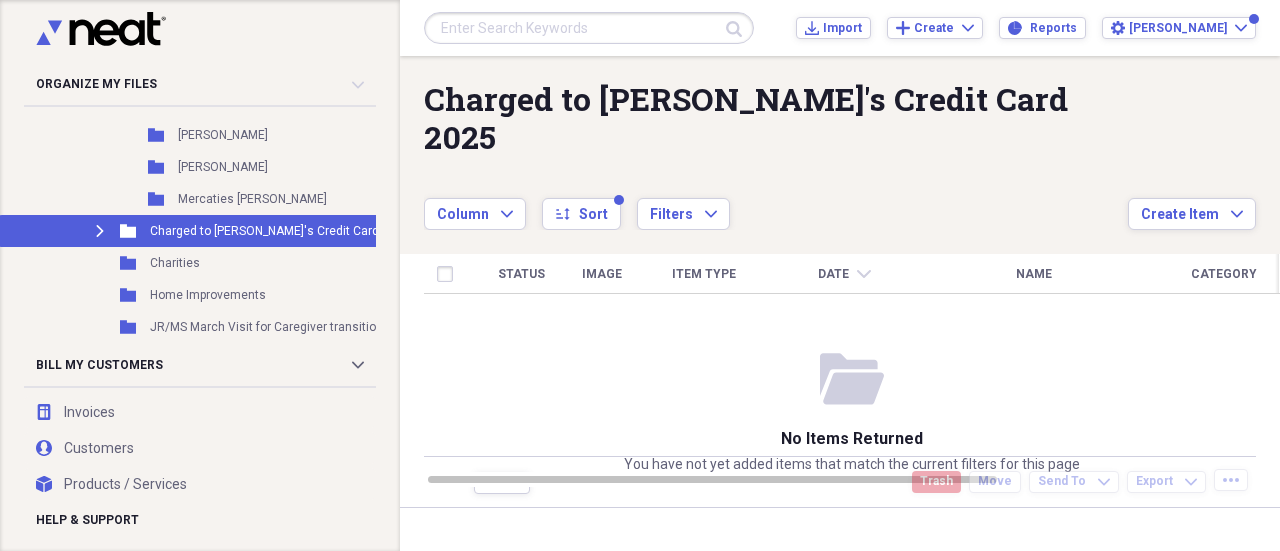 click on "Expand" 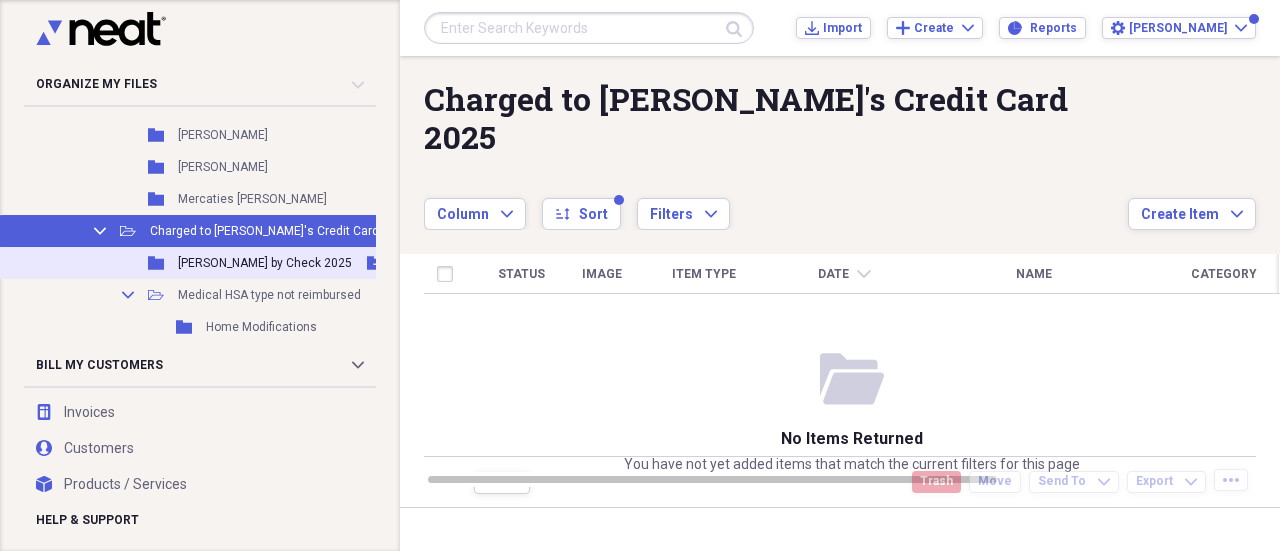 click on "[PERSON_NAME] by Check 2025" at bounding box center (265, 263) 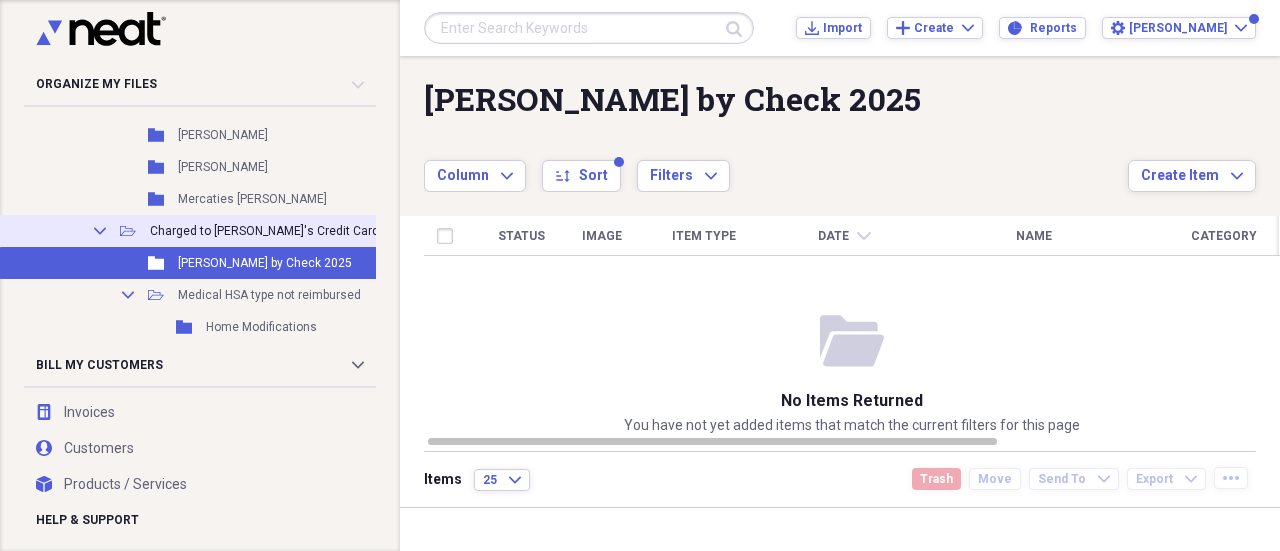 click on "Open Folder" at bounding box center [129, 231] 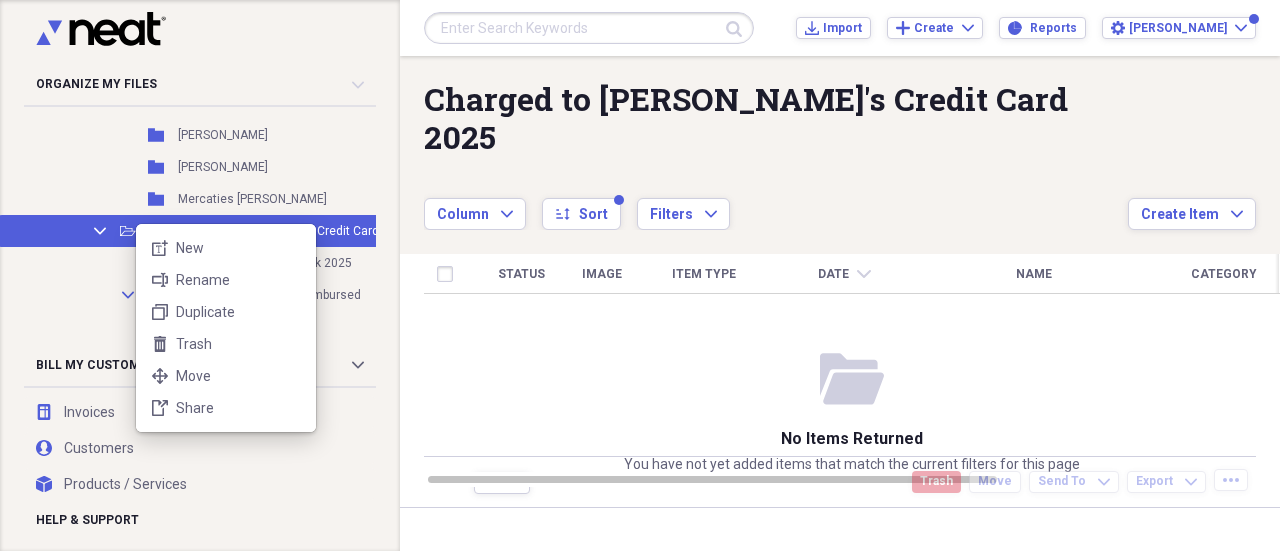 click on "Organize My Files Collapse Unfiled Needs Review Unfiled All Files Unfiled Unfiled Unfiled Saved Reports Collapse My Cabinet [PERSON_NAME]'s New Laptop Add Folder Collapse Open Folder JR Personal Add Folder Folder Charitable Donations Add Folder Collapse Open Folder Home Repairs 2024 Pinetop Add Folder Folder Landscape Add Folder Folder Pest Control Add Folder Collapse Open Folder Home Repairs 2025 Pinetop Add Folder Collapse Open Folder HOA Add Folder Folder 2025 Add Folder Folder Landscape Add Folder Expand Folder Home Repairs Scottsdale 2025 Add Folder Folder Medical 2025 Add Folder Collapse Open Folder JRHC Expenses Add Folder Collapse Open Folder 2025 Add Folder Folder Accounting Add Folder Folder Advertising-Marketing Add Folder Folder Bank Fees,  Credit Card Fees Add Folder Folder Business Licenses and Fees Add Folder Folder Client Promotion Add Folder Collapse Open Folder Clients - 2025 Add Folder Folder North Rock Add Folder Folder [PERSON_NAME] [PERSON_NAME] Add Folder Folder Computers and Hardware Add Folder KK" at bounding box center (640, 275) 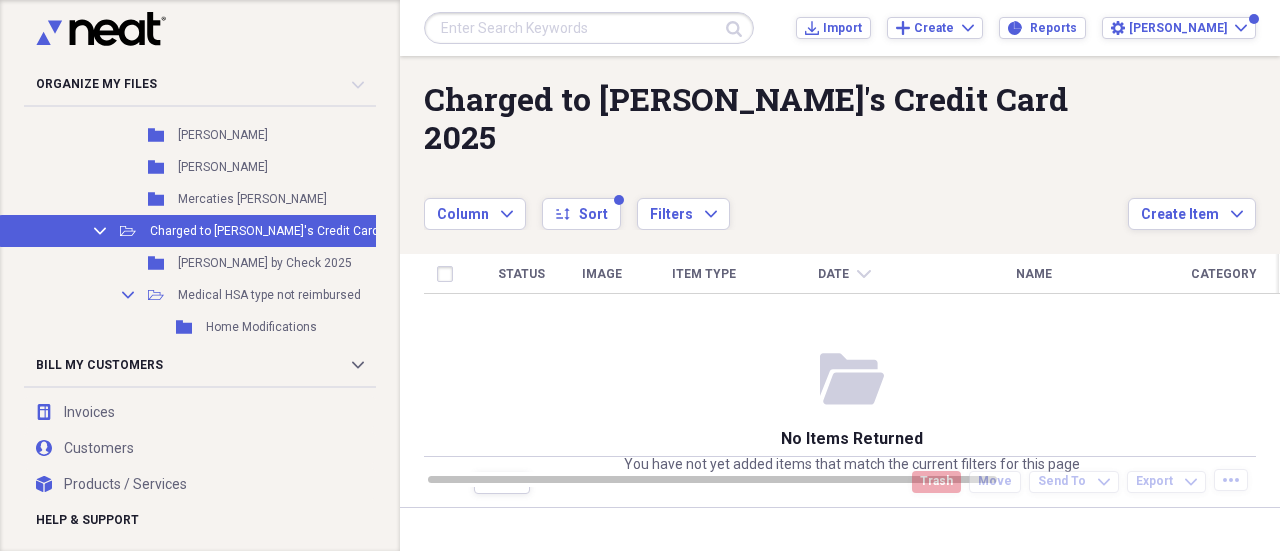click on "Charged to [PERSON_NAME]'s Credit Card 2025" at bounding box center [280, 231] 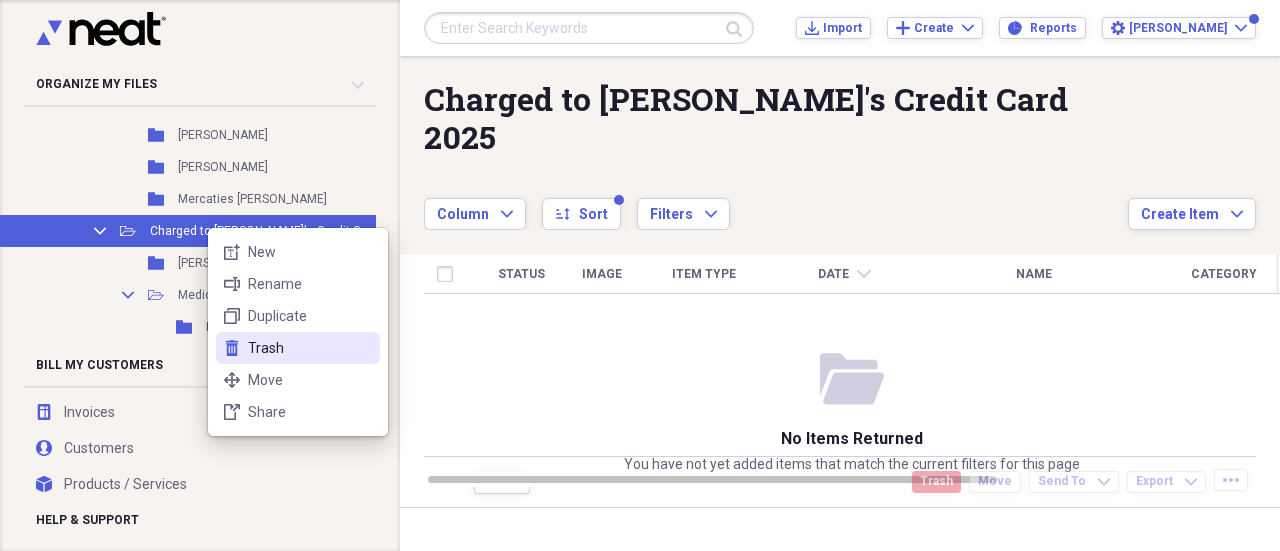 click on "Trash" at bounding box center [310, 348] 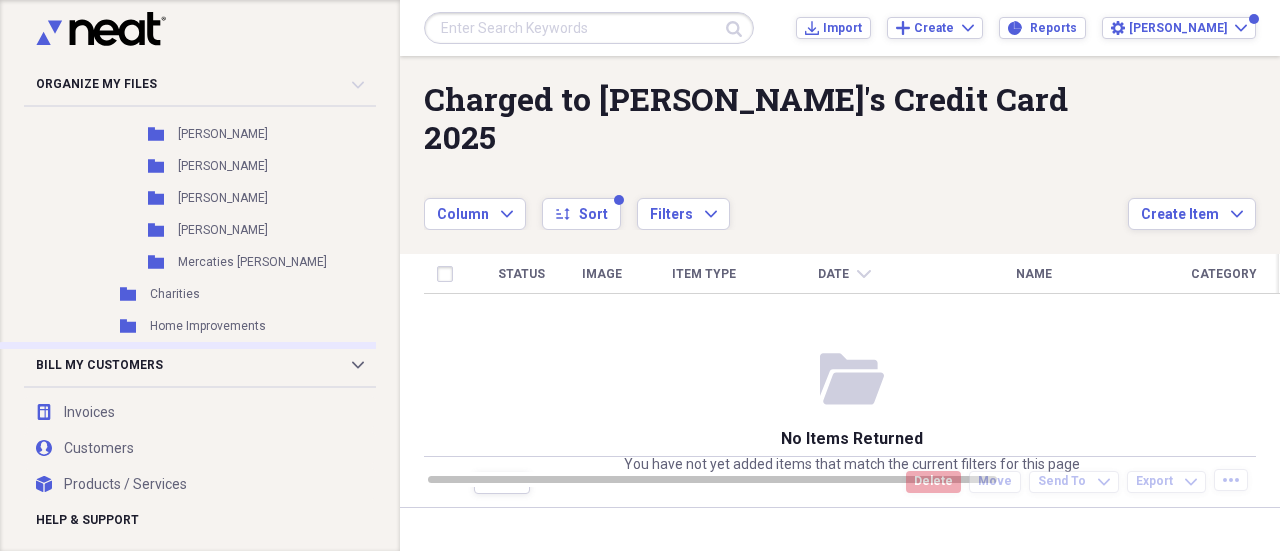 scroll, scrollTop: 2263, scrollLeft: 0, axis: vertical 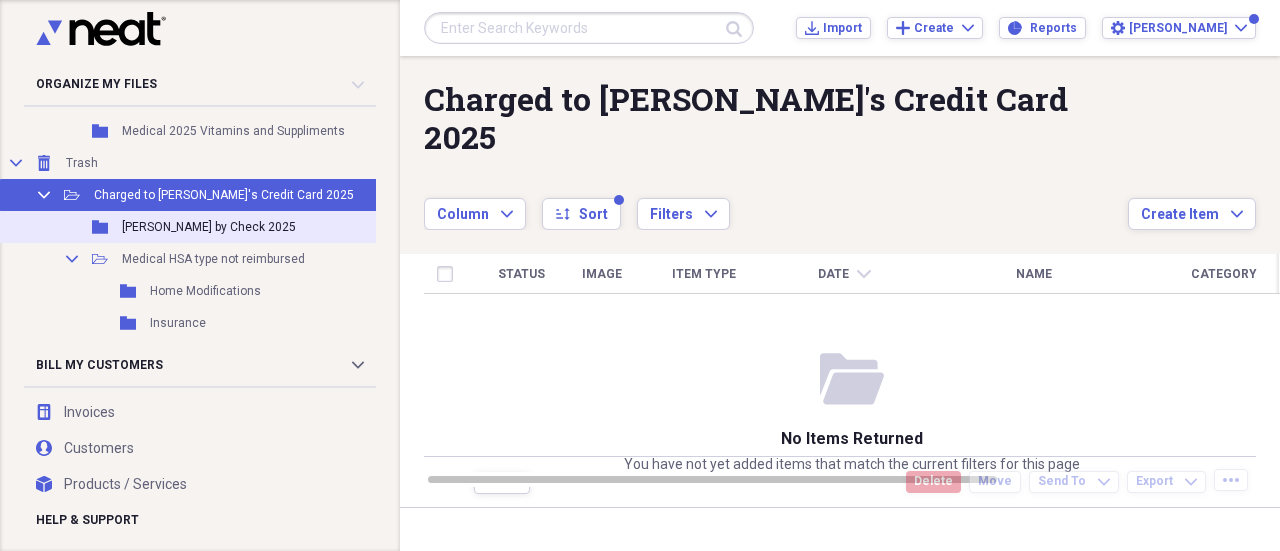 click on "[PERSON_NAME] by Check 2025" at bounding box center (209, 227) 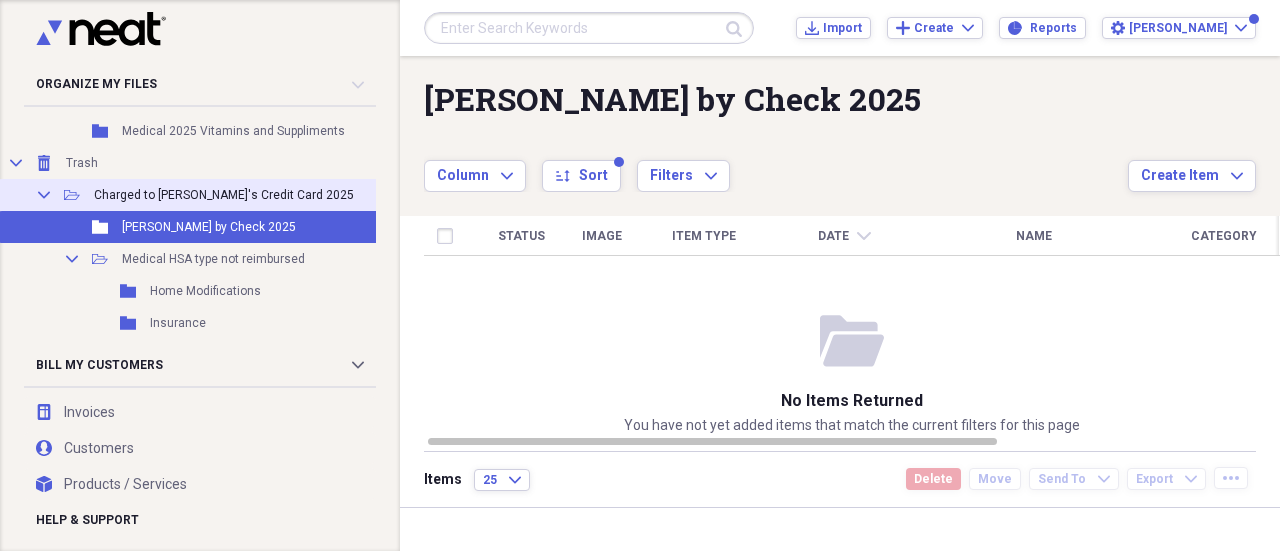 click on "Charged to [PERSON_NAME]'s Credit Card 2025" at bounding box center [224, 195] 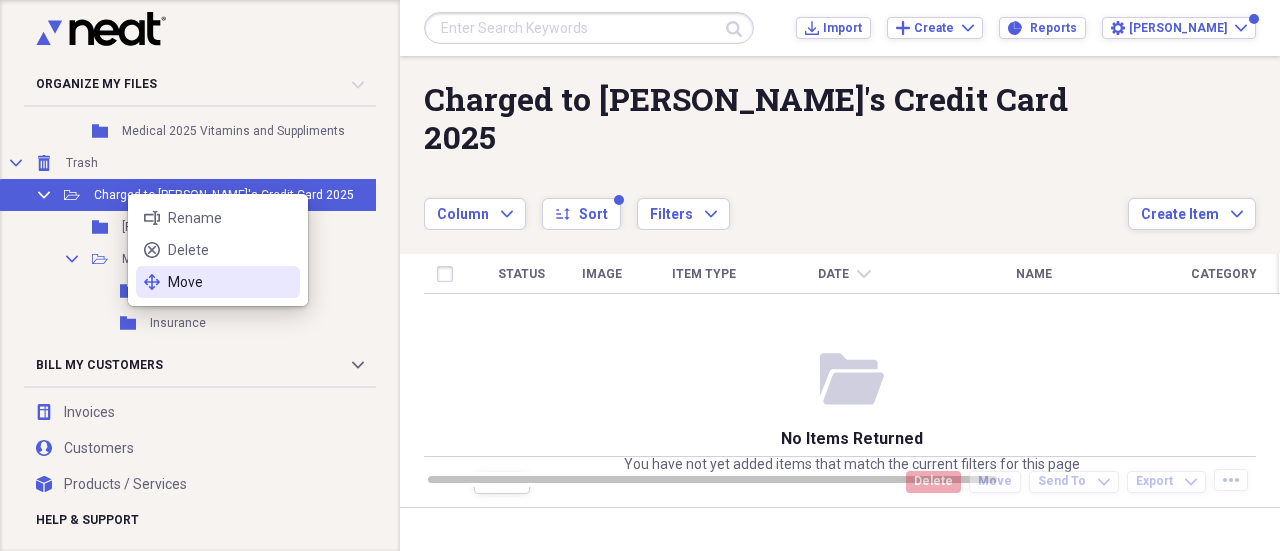 click on "Move" at bounding box center (230, 282) 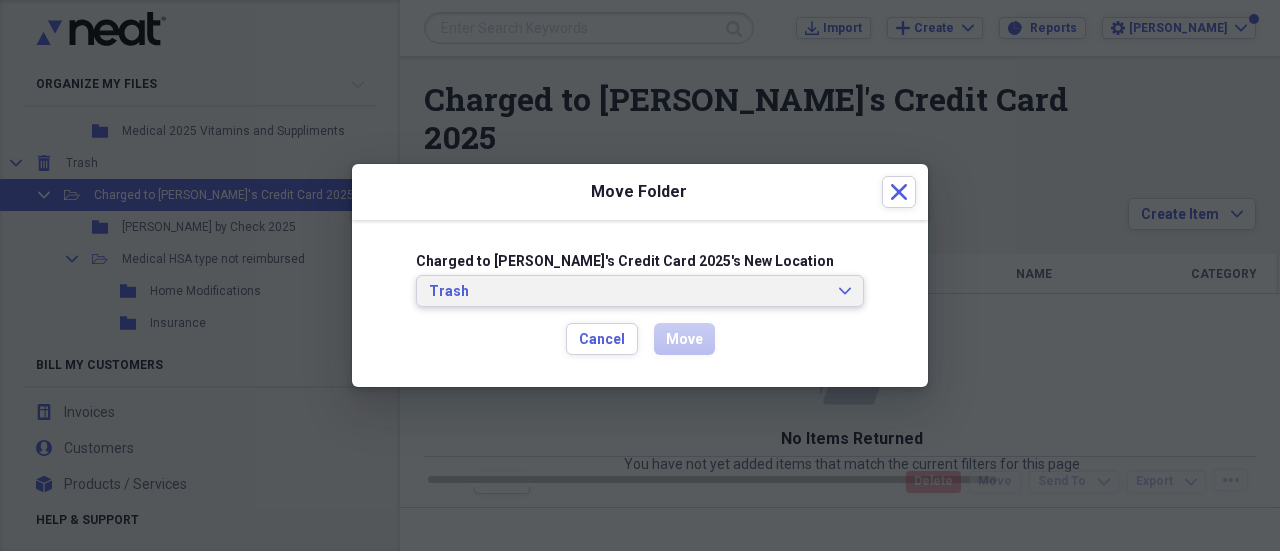 click on "Trash Expand" at bounding box center (640, 291) 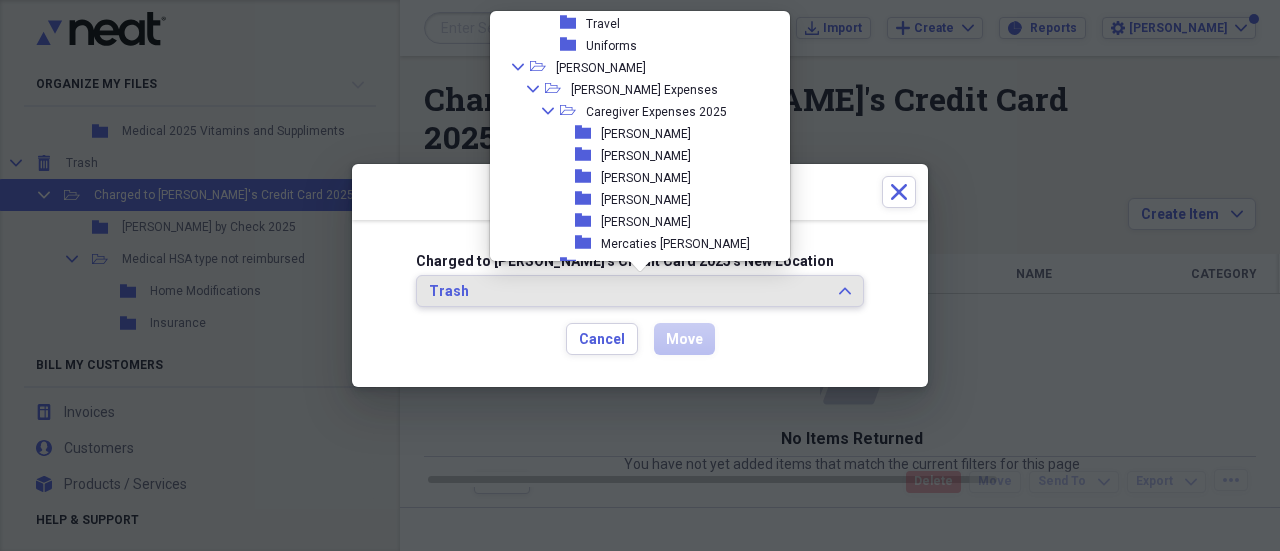scroll, scrollTop: 1434, scrollLeft: 0, axis: vertical 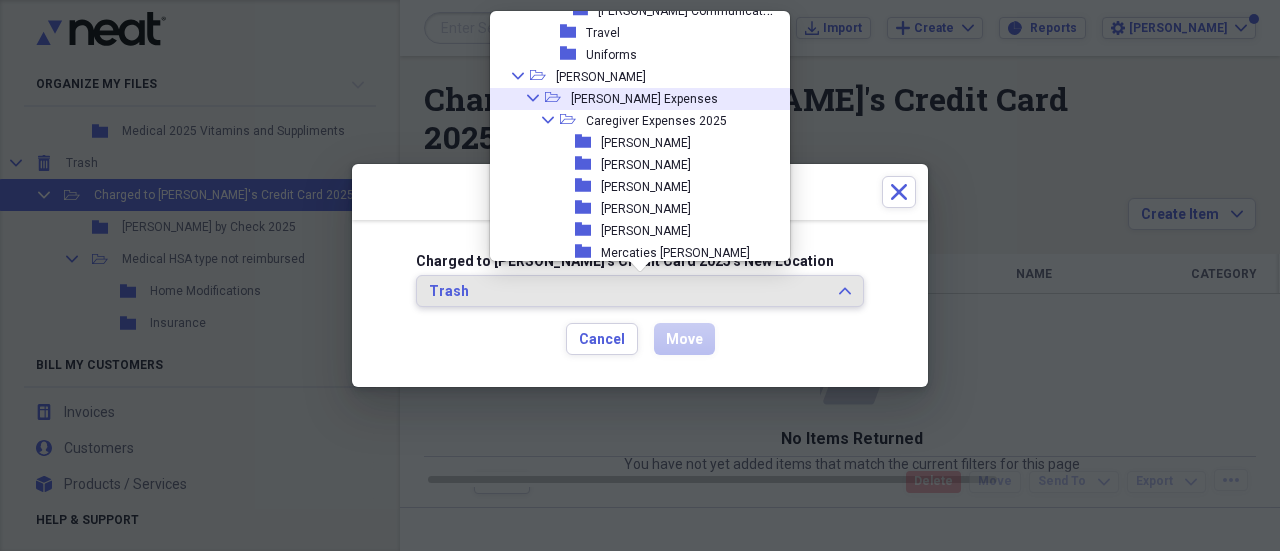 click on "[PERSON_NAME] Expenses" at bounding box center (644, 99) 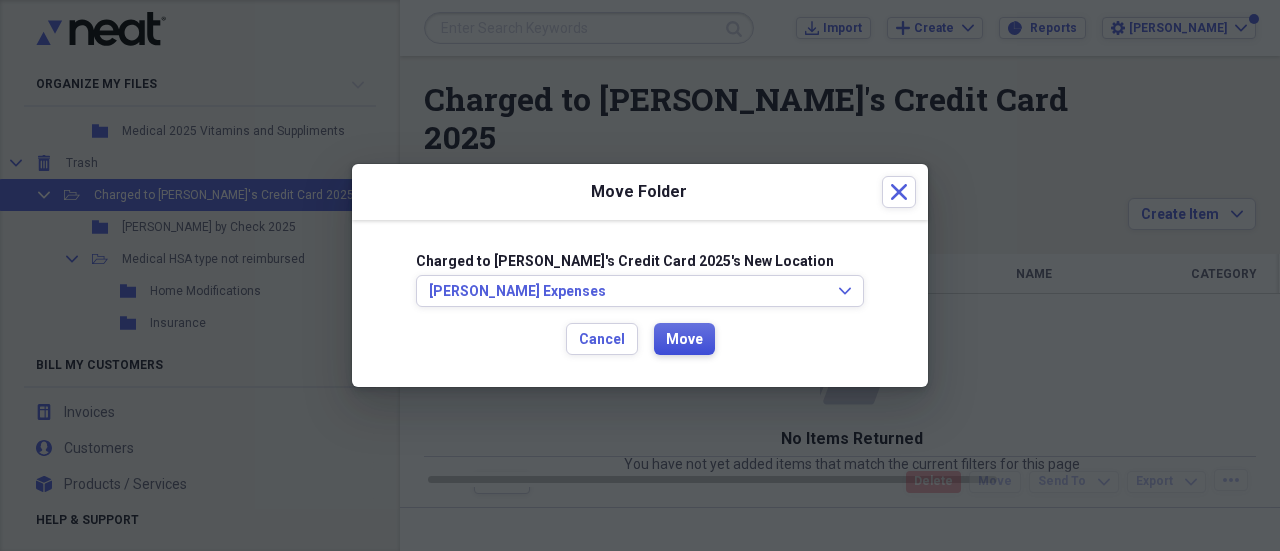 click on "Move" at bounding box center [684, 340] 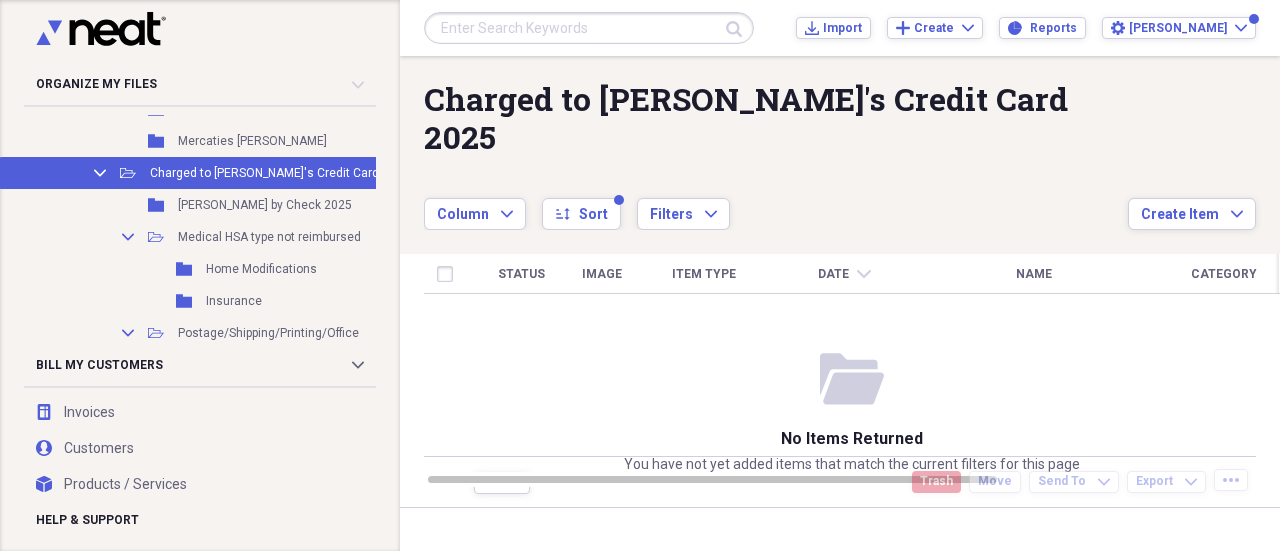 scroll, scrollTop: 2384, scrollLeft: 0, axis: vertical 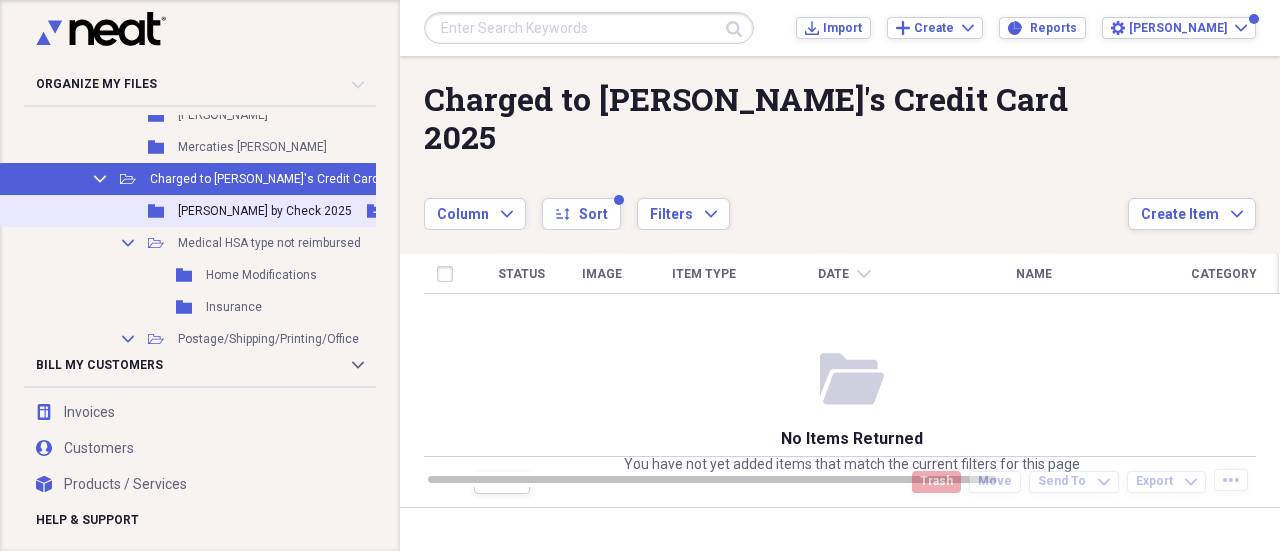 click on "[PERSON_NAME] by Check 2025" at bounding box center (265, 211) 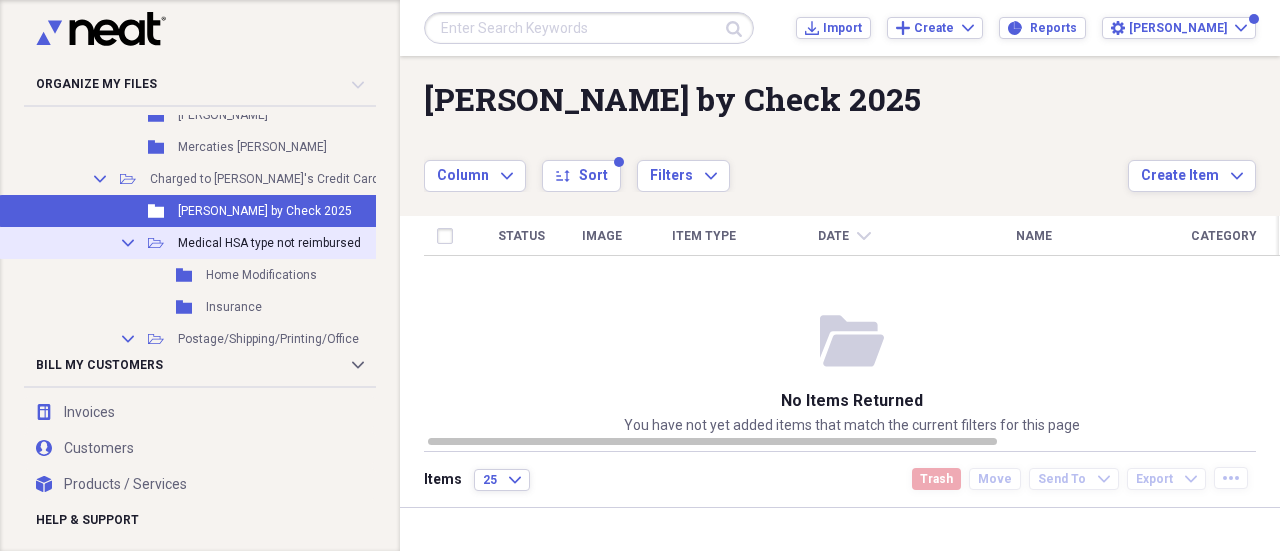 click on "Medical HSA type not reimbursed" at bounding box center [269, 243] 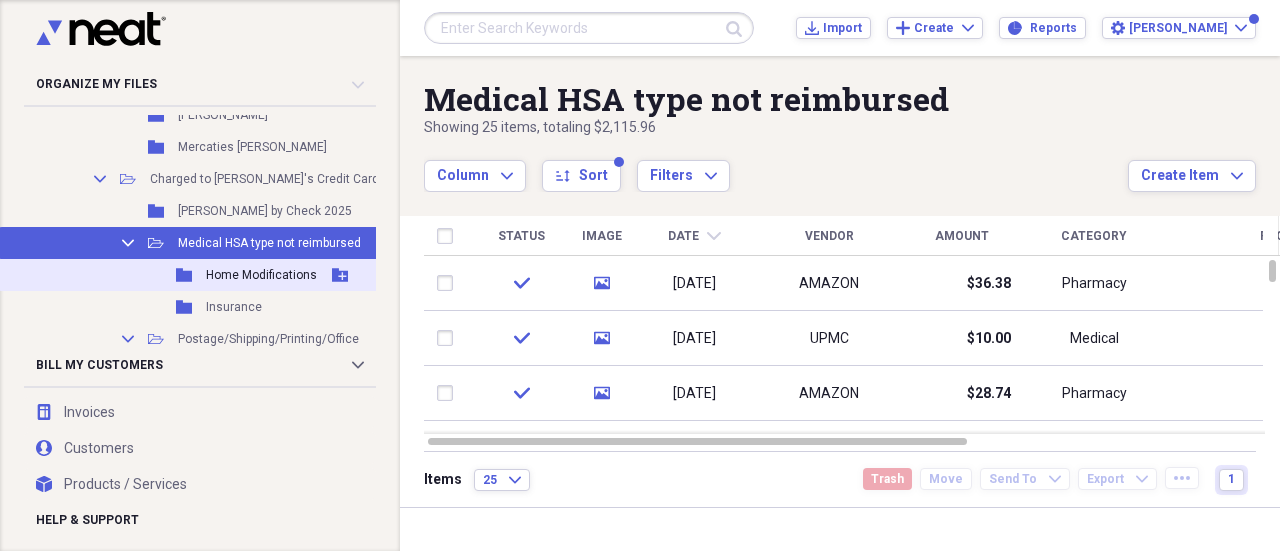 click on "Home Modifications" at bounding box center (261, 275) 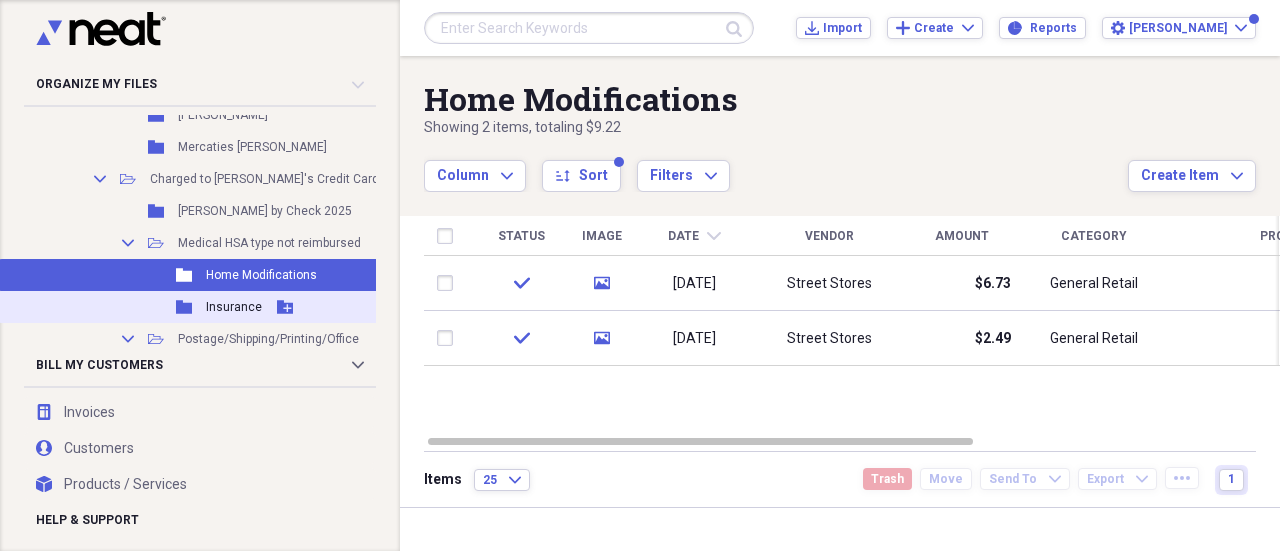 click on "Insurance" at bounding box center (234, 307) 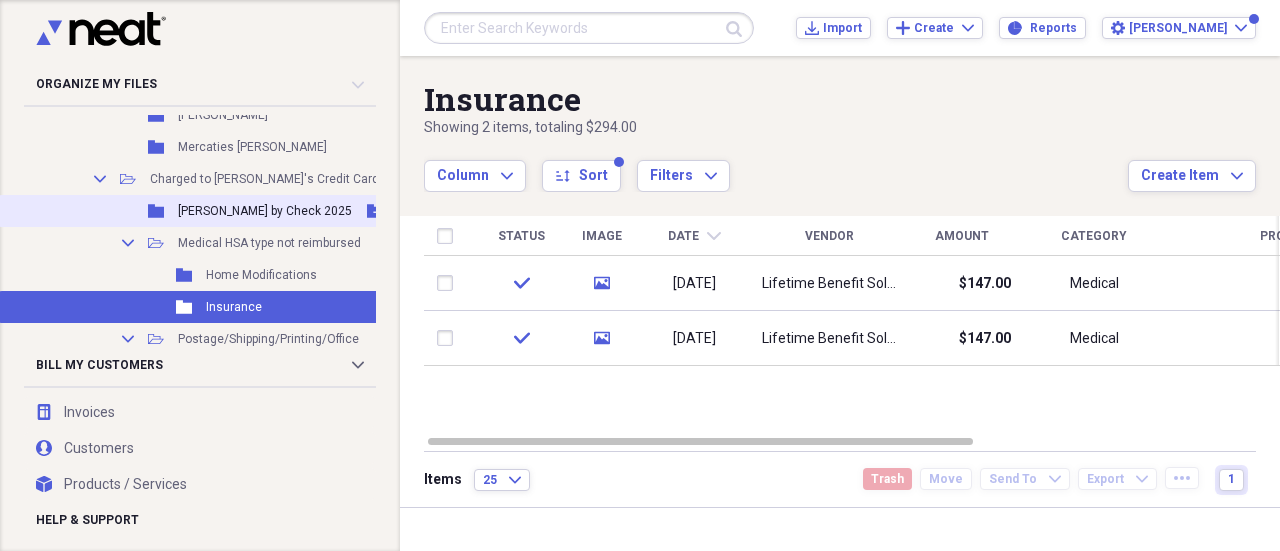 click on "[PERSON_NAME] by Check 2025" at bounding box center (265, 211) 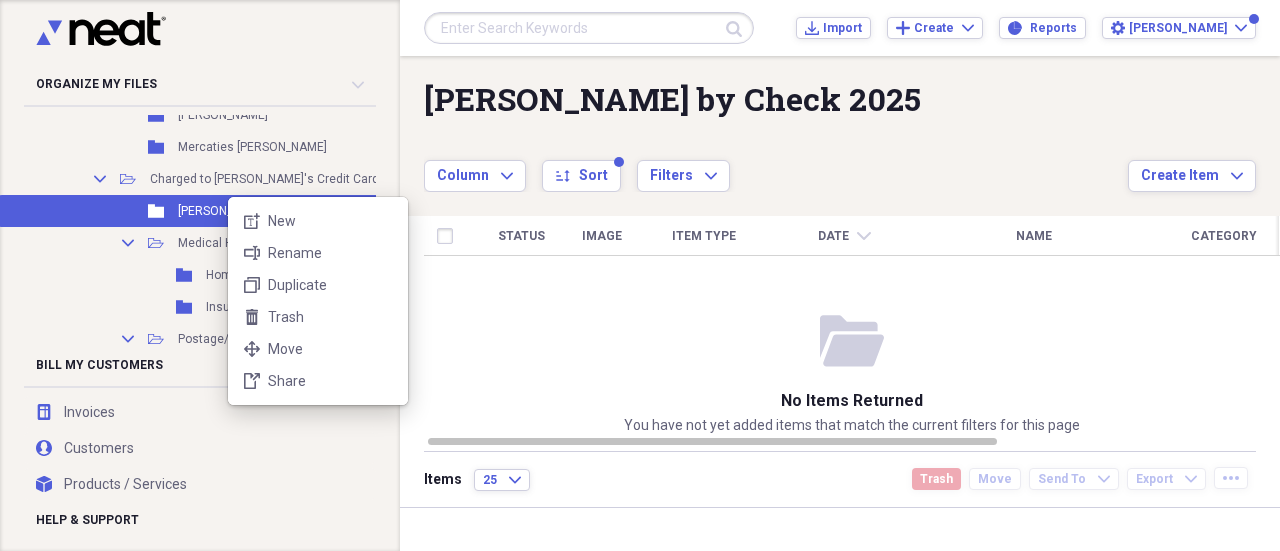 click on "Organize My Files Collapse Unfiled Needs Review Unfiled All Files Unfiled Unfiled Unfiled Saved Reports Collapse My Cabinet [PERSON_NAME]'s New Laptop Add Folder Collapse Open Folder JR Personal Add Folder Folder Charitable Donations Add Folder Collapse Open Folder Home Repairs 2024 Pinetop Add Folder Folder Landscape Add Folder Folder Pest Control Add Folder Collapse Open Folder Home Repairs 2025 Pinetop Add Folder Collapse Open Folder HOA Add Folder Folder 2025 Add Folder Folder Landscape Add Folder Expand Folder Home Repairs Scottsdale 2025 Add Folder Folder Medical 2025 Add Folder Collapse Open Folder JRHC Expenses Add Folder Collapse Open Folder 2025 Add Folder Folder Accounting Add Folder Folder Advertising-Marketing Add Folder Folder Bank Fees,  Credit Card Fees Add Folder Folder Business Licenses and Fees Add Folder Folder Client Promotion Add Folder Collapse Open Folder Clients - 2025 Add Folder Folder North Rock Add Folder Folder [PERSON_NAME] [PERSON_NAME] Add Folder Folder Computers and Hardware Add Folder KK" at bounding box center (640, 275) 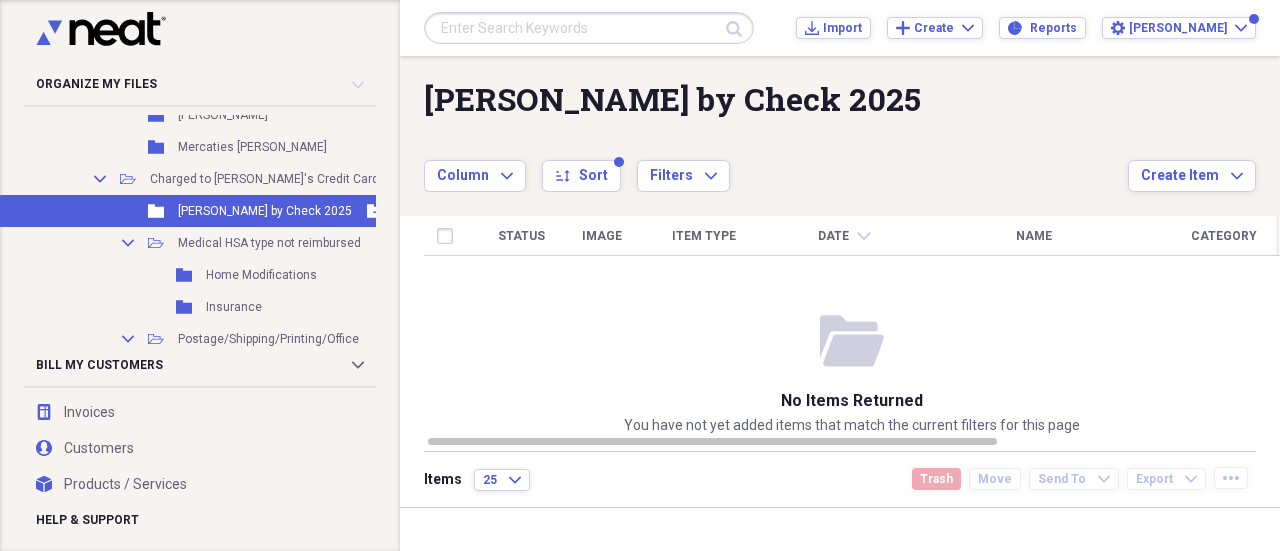 click on "[PERSON_NAME] by Check 2025" at bounding box center (265, 211) 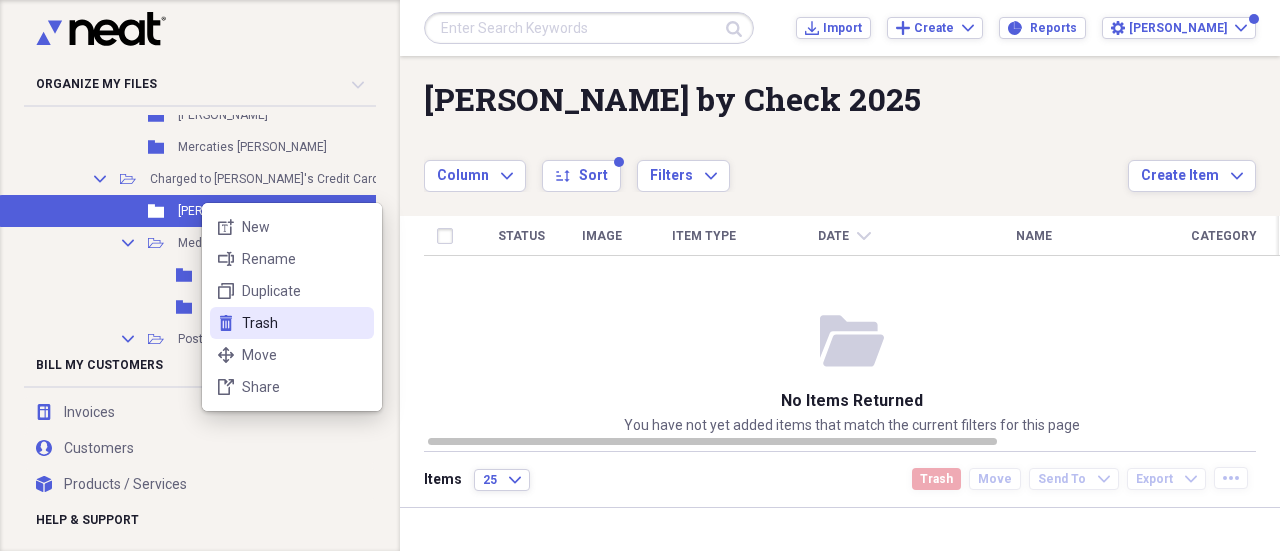 click on "Trash" at bounding box center (304, 323) 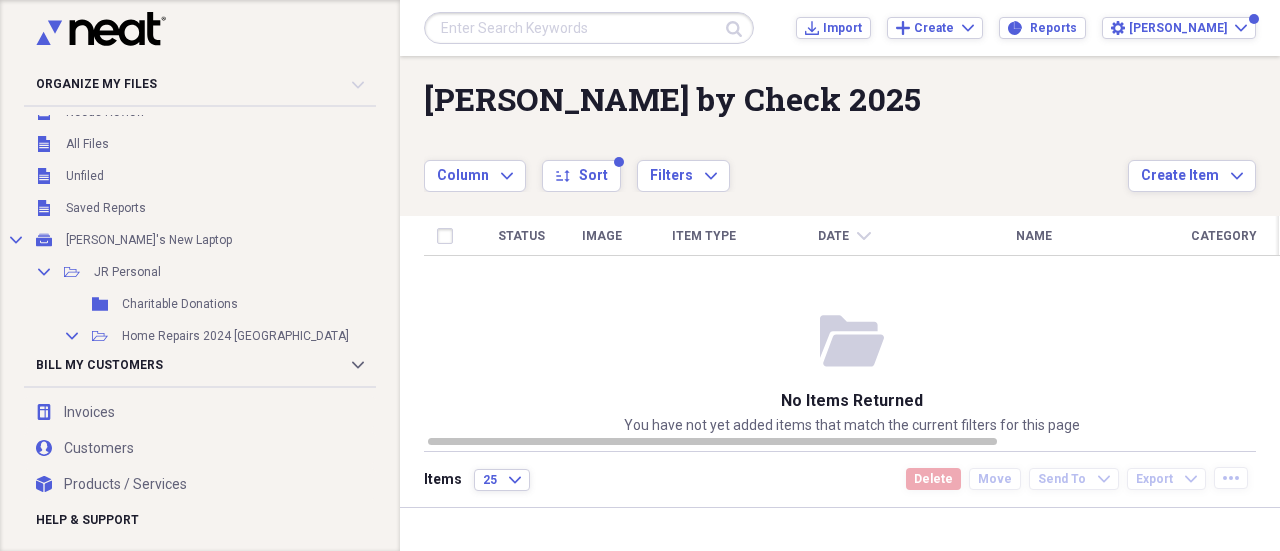 scroll, scrollTop: 0, scrollLeft: 0, axis: both 